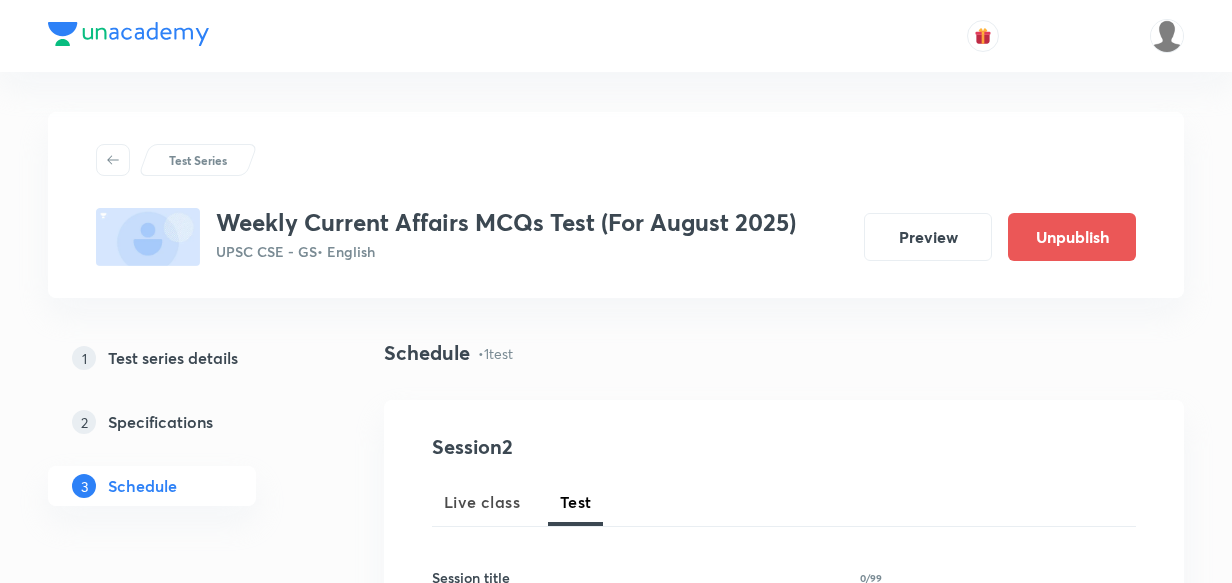 scroll, scrollTop: 1000, scrollLeft: 0, axis: vertical 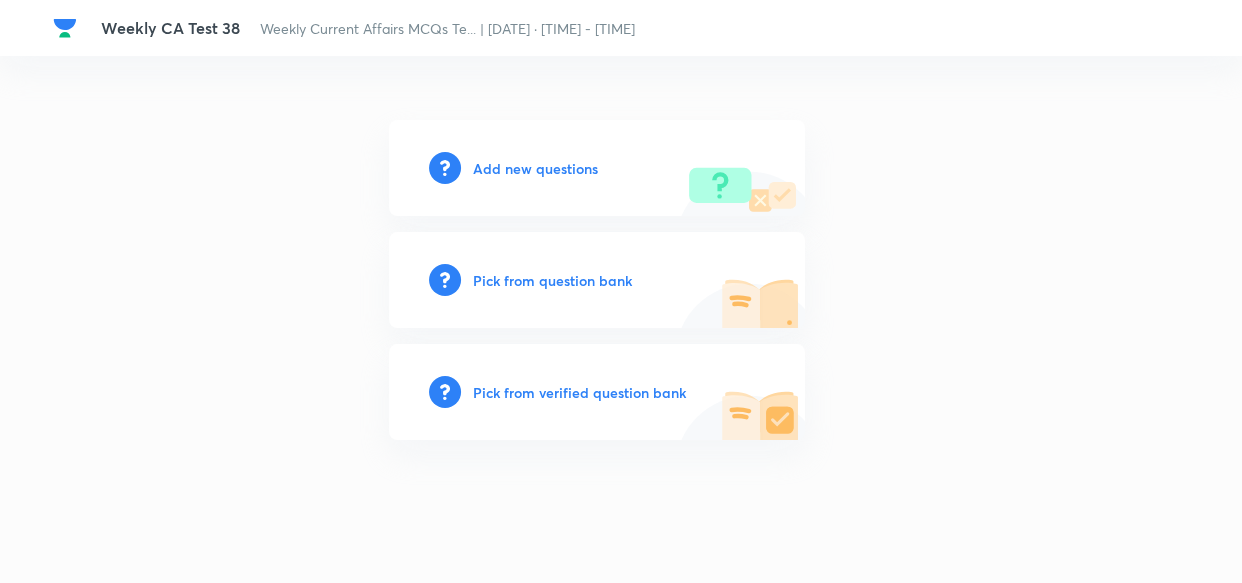 click on "Add new questions Pick from question bank Pick from verified question bank" at bounding box center [621, 280] 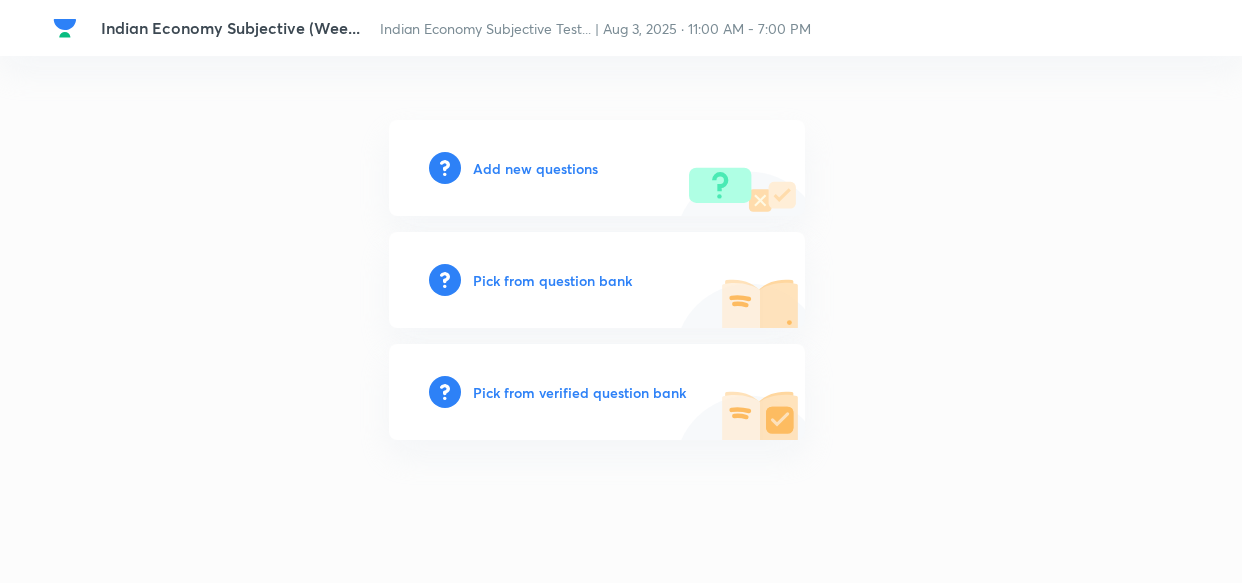 scroll, scrollTop: 0, scrollLeft: 0, axis: both 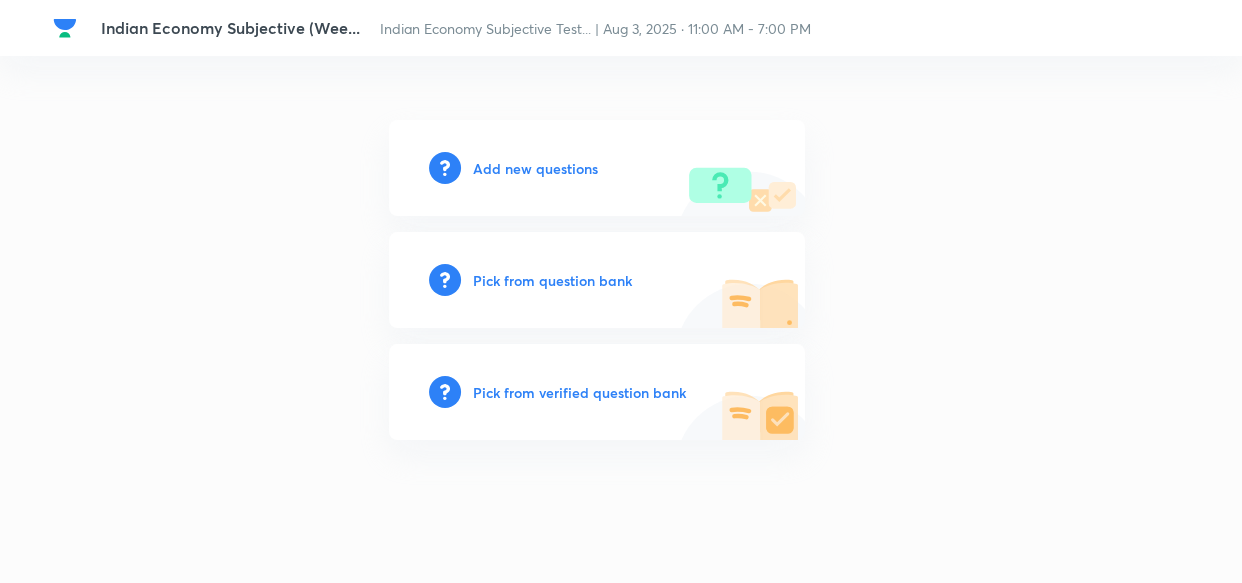 click on "Add new questions" at bounding box center (535, 168) 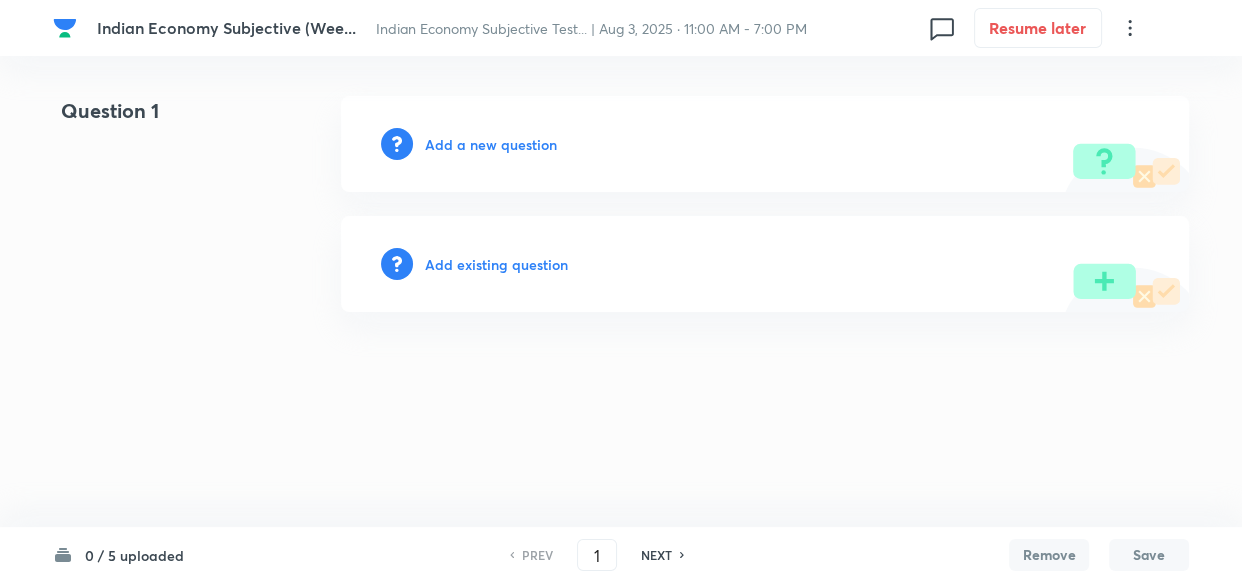 click on "Add a new question" at bounding box center [491, 144] 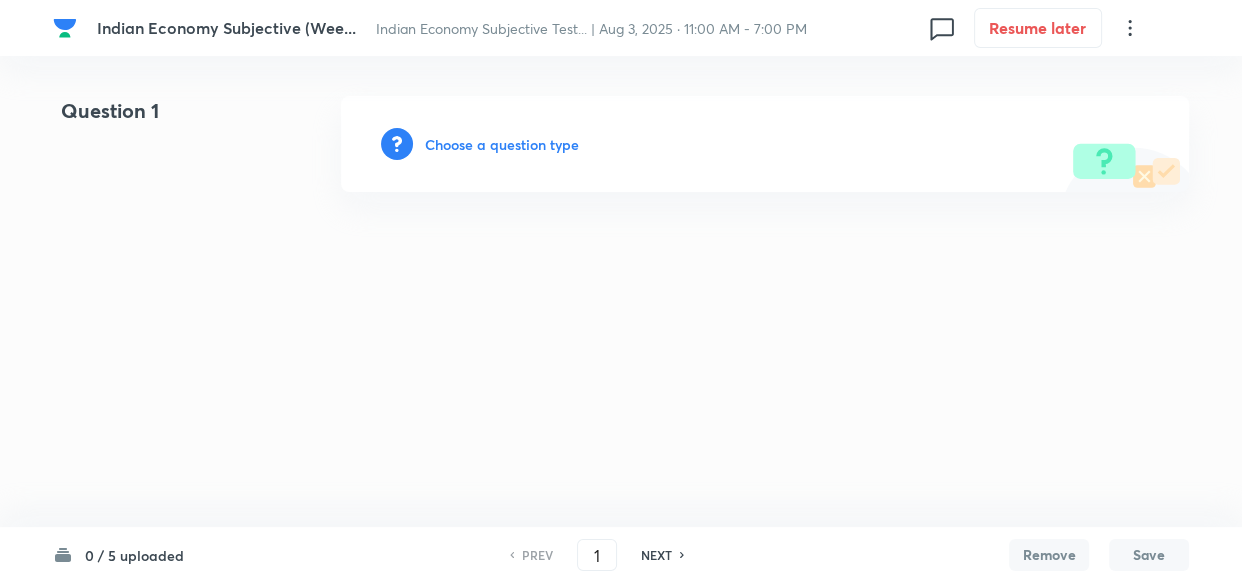 click on "Choose a question type" at bounding box center (502, 144) 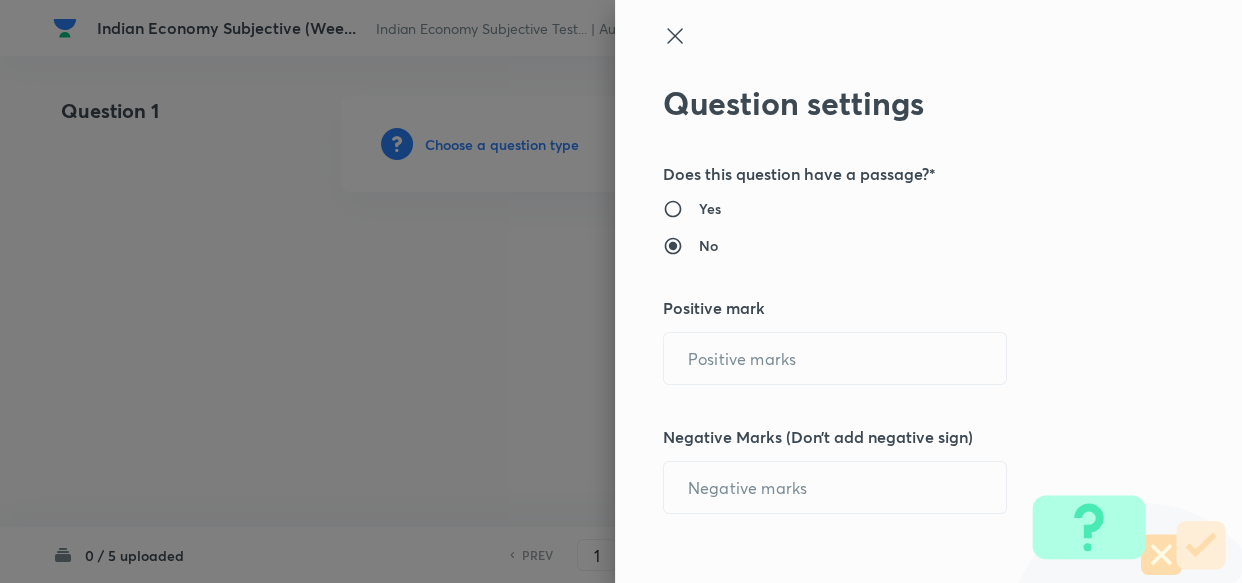type on "1" 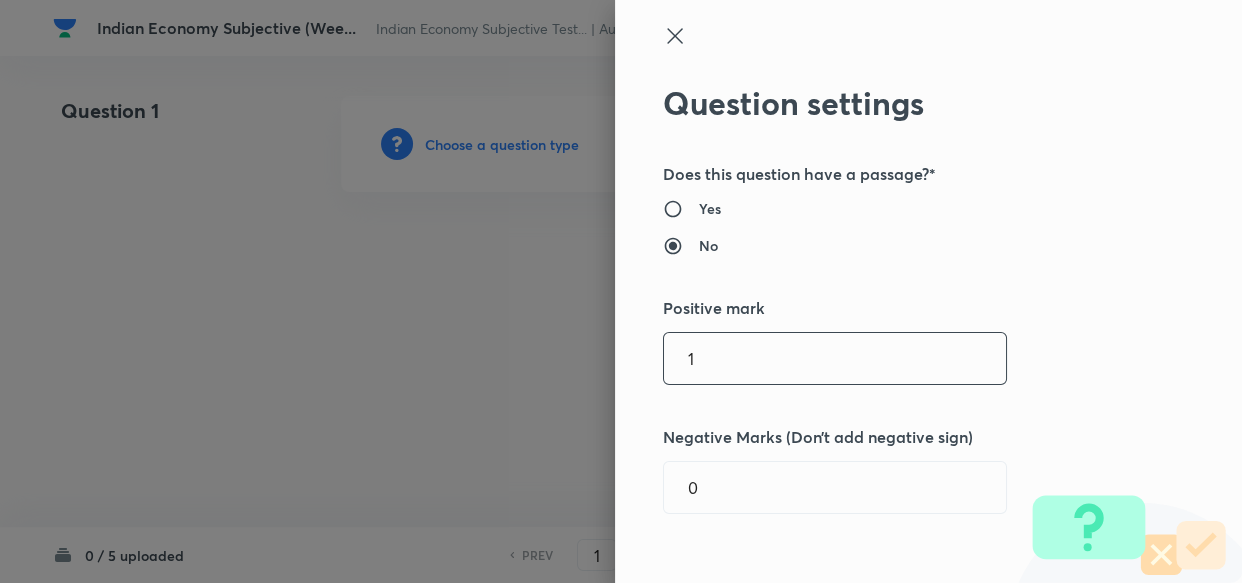 click on "1" at bounding box center (835, 358) 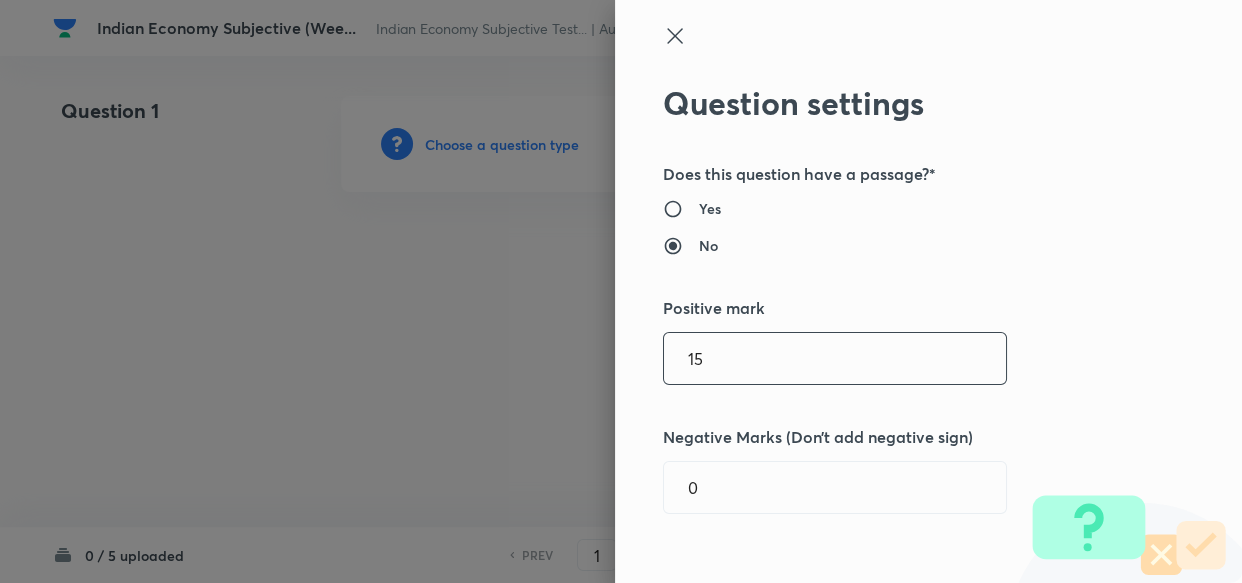type on "15" 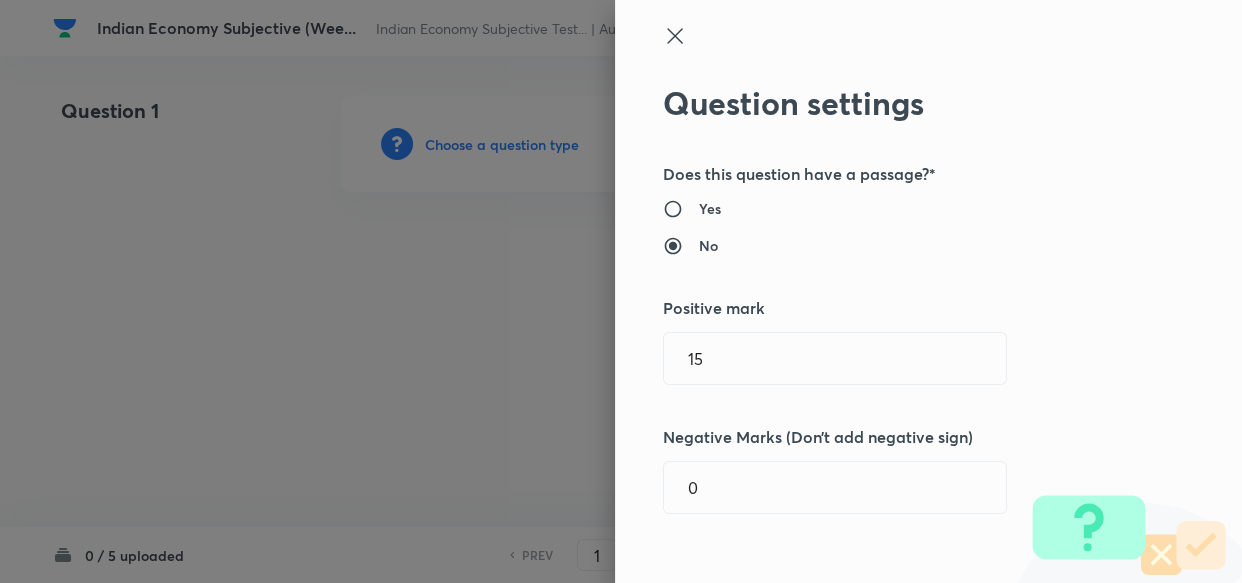 click on "Question settings Does this question have a passage?* Yes No Positive mark 15 ​ Negative Marks (Don’t add negative sign) 0 ​ Syllabus Topic group* ​ Topic* ​ Concept* ​ Sub-concept* ​ Concept-field ​ Additional details Question Difficulty Very easy Easy Moderate Hard Very hard Question is based on Fact Numerical Concept Previous year question Yes No Does this question have equation? Yes No Verification status Is the question verified? *Select 'yes' only if a question is verified Yes No Save" at bounding box center [928, 291] 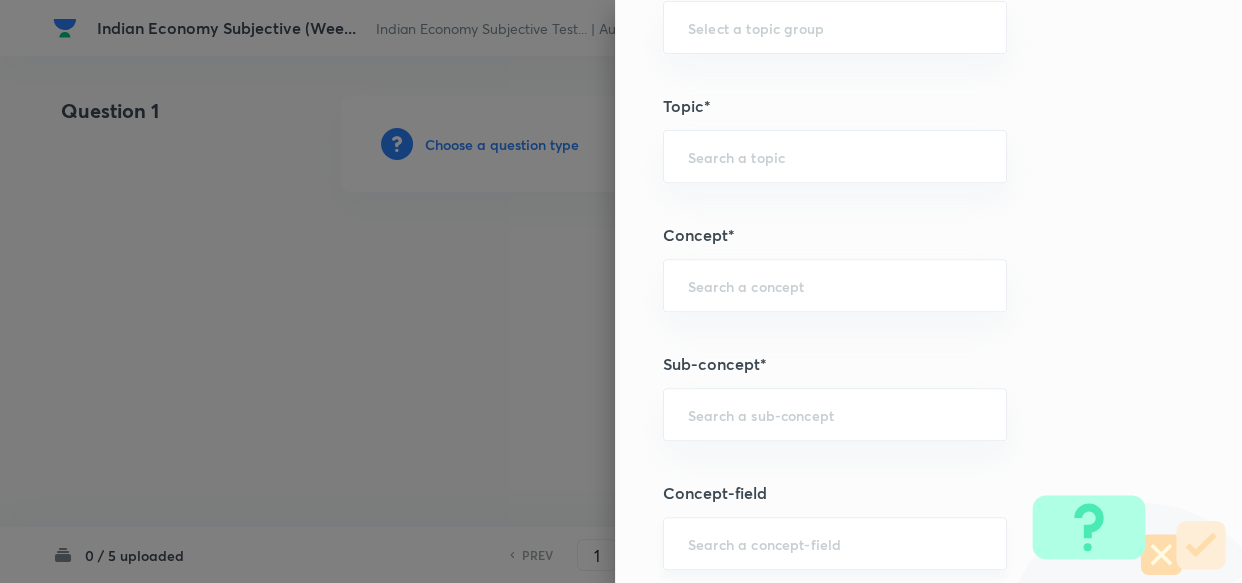 scroll, scrollTop: 1000, scrollLeft: 0, axis: vertical 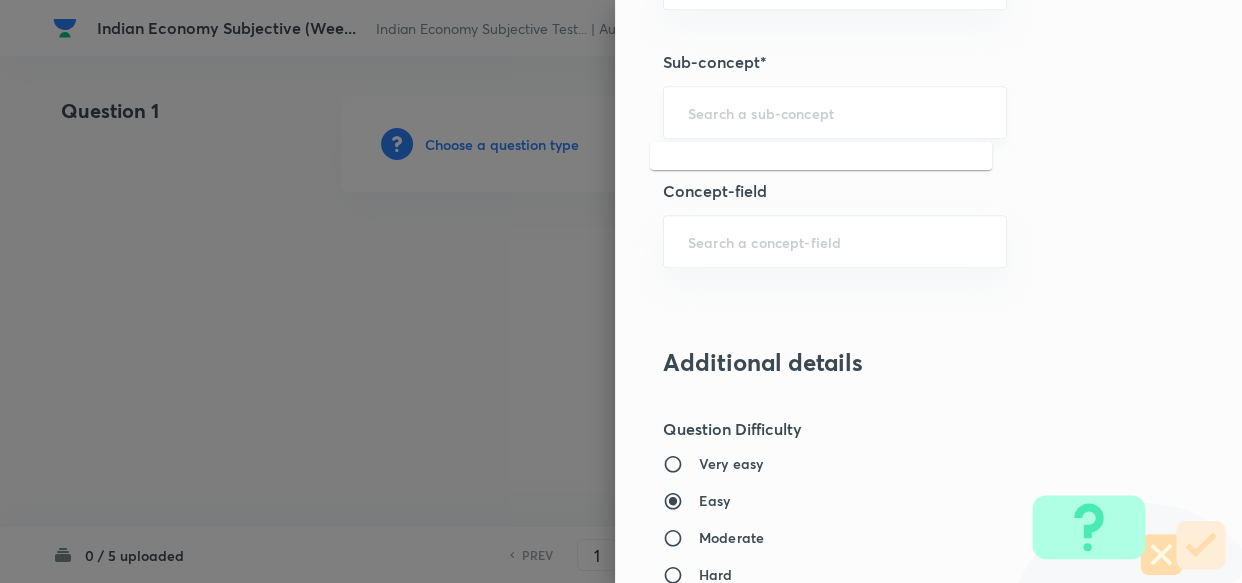 click at bounding box center (835, 112) 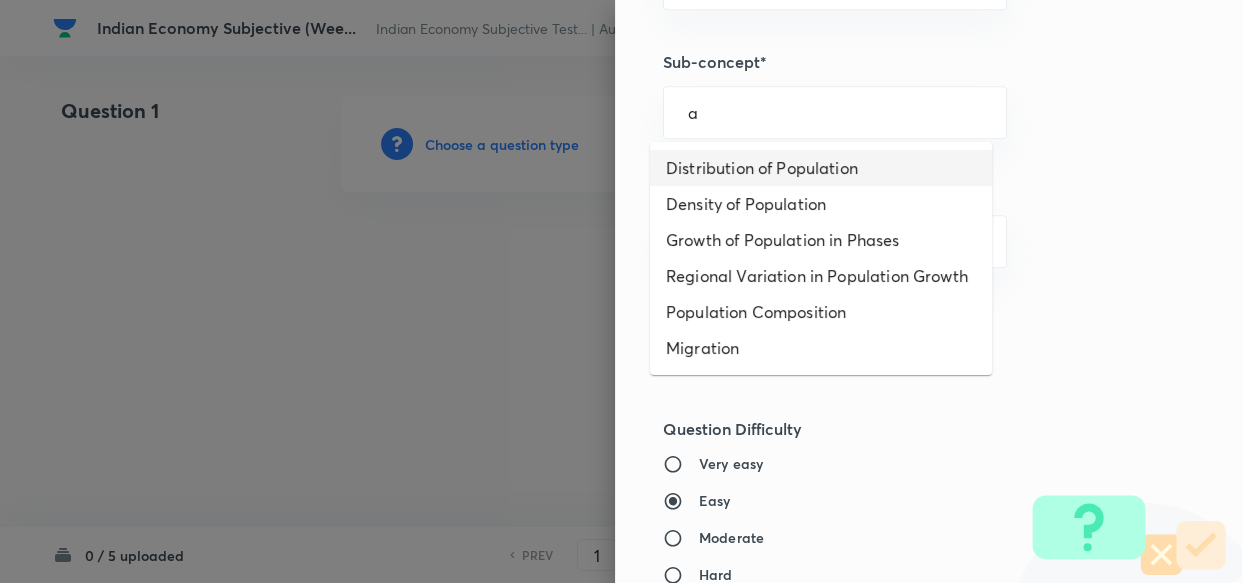 click on "Distribution of Population" at bounding box center [821, 168] 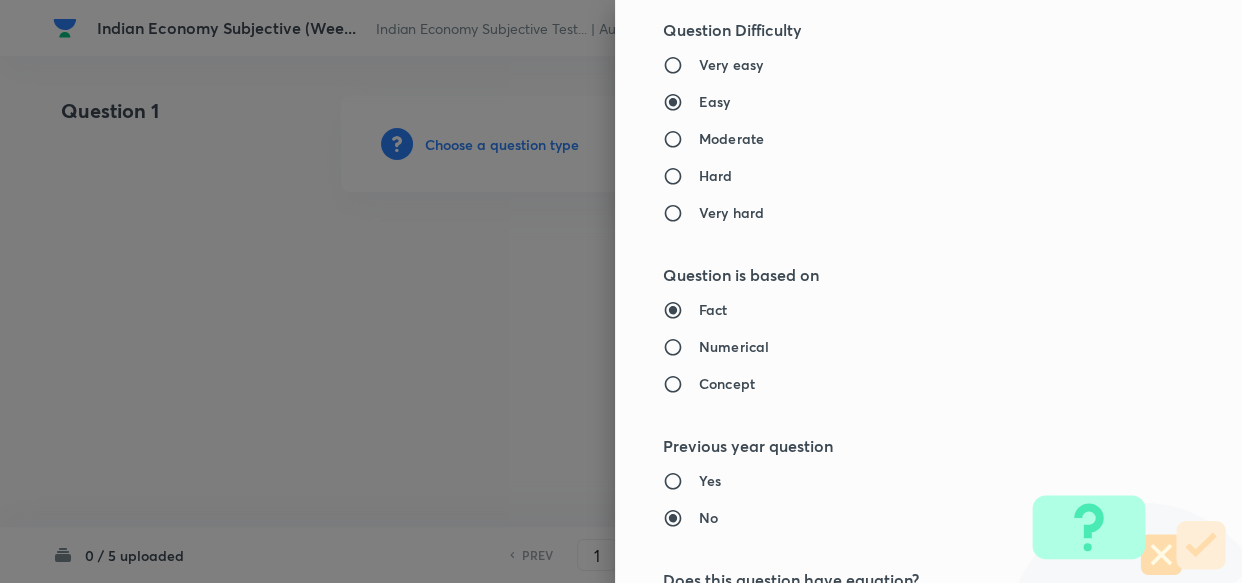 type on "Geography" 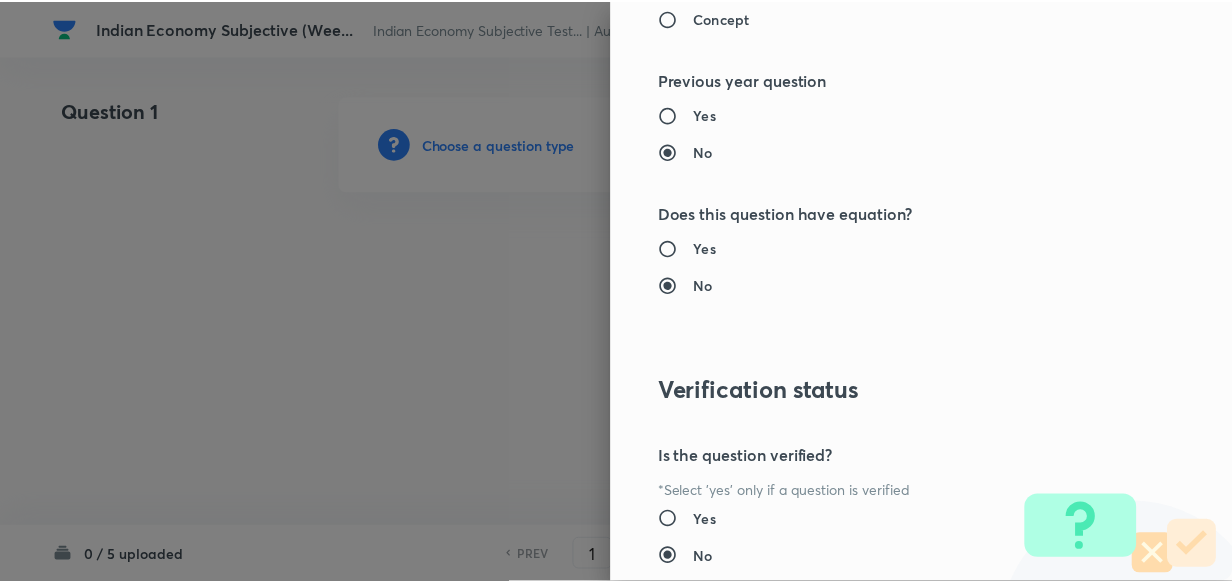scroll, scrollTop: 1900, scrollLeft: 0, axis: vertical 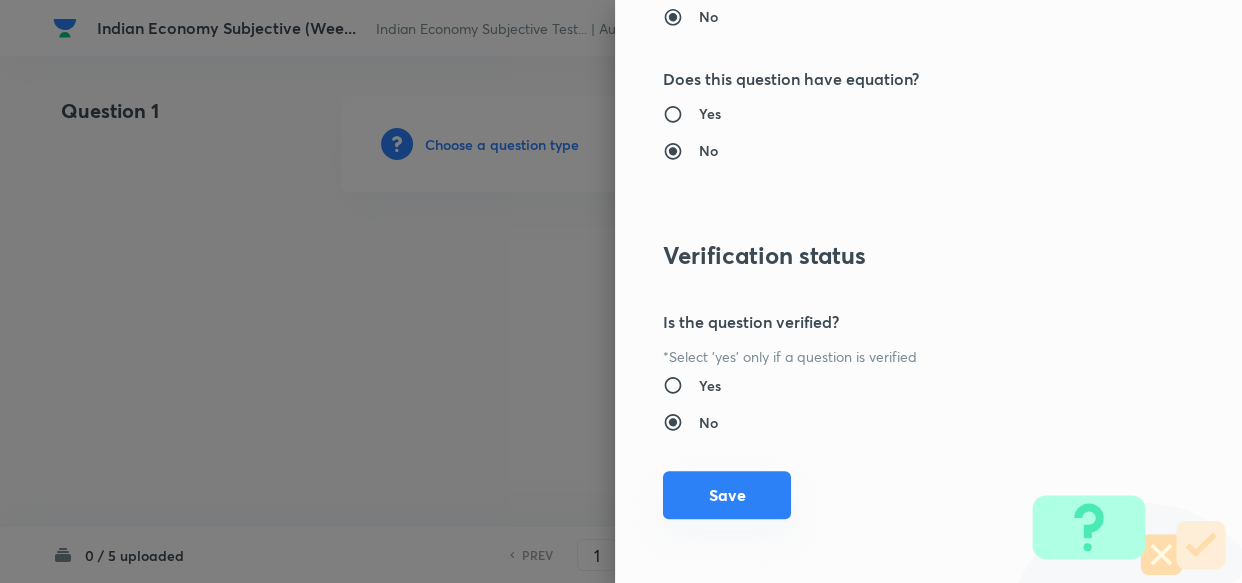 click on "Save" at bounding box center (727, 495) 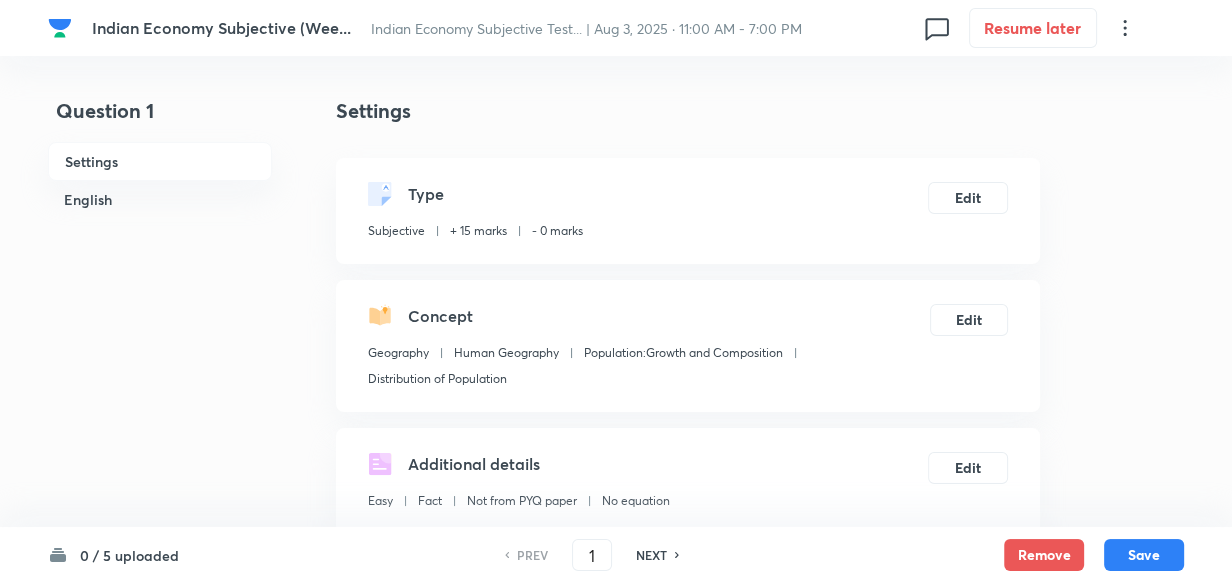 click on "English" at bounding box center [160, 199] 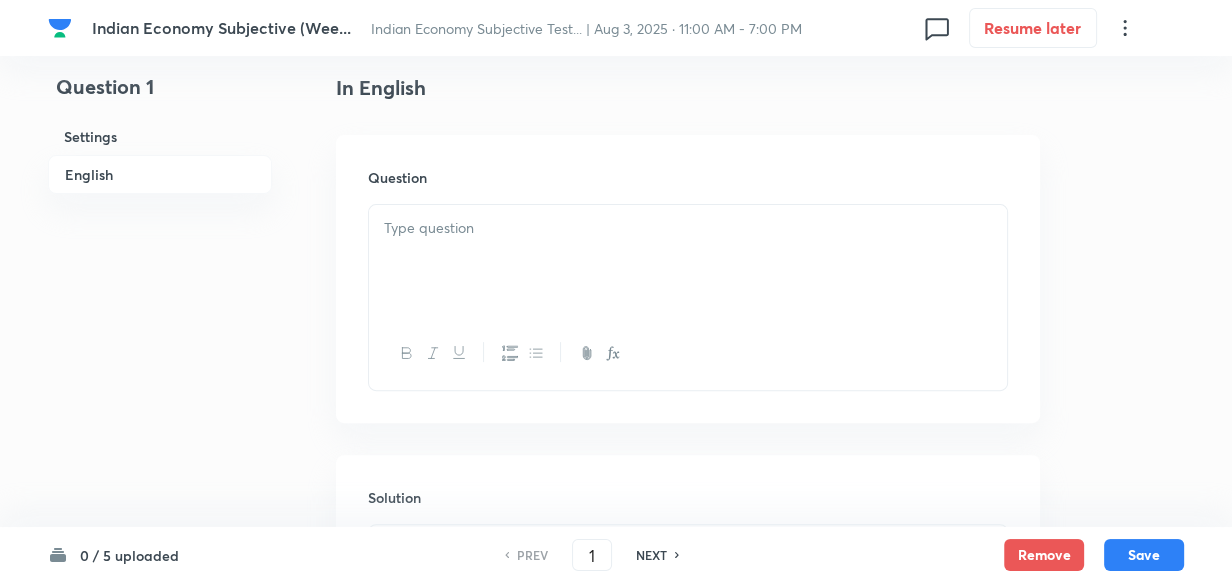 click at bounding box center (688, 228) 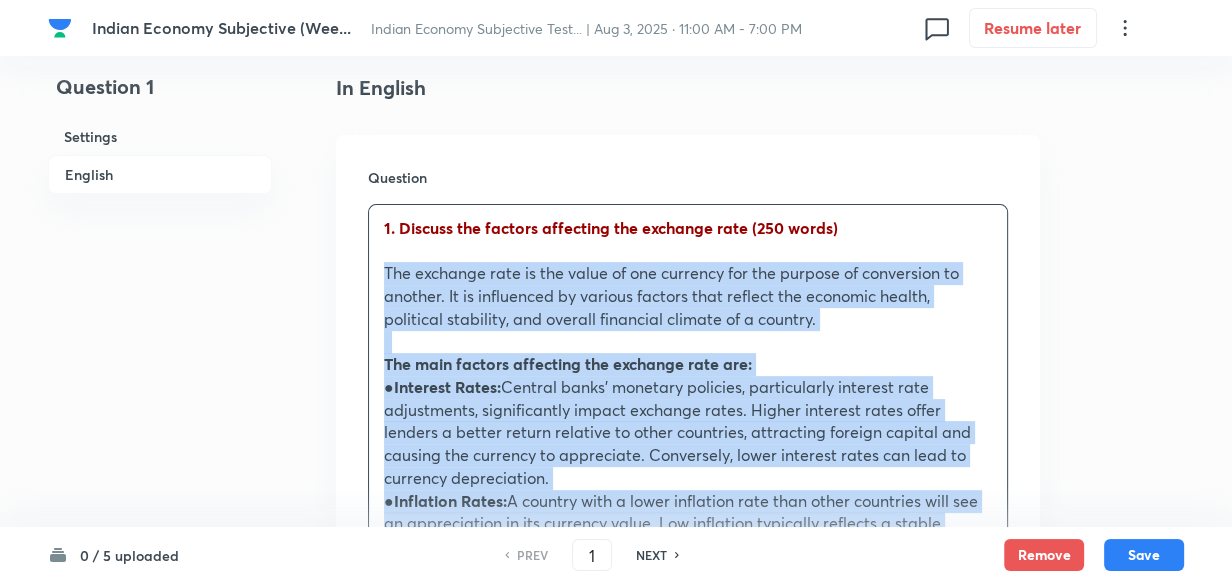 click on "1. Discuss the factors affecting the exchange rate (250 words)   The exchange rate is the value of one currency for the purpose of conversion to another. It is influenced by various factors that reflect the economic health, political stability, and overall financial climate of a country.    The main factors affecting the exchange rate are: ● Interest Rates:  Central banks' monetary policies, particularly interest rate adjustments, significantly impact exchange rates. Higher interest rates offer lenders a better return relative to other countries, attracting foreign capital and causing the currency to appreciate. Conversely, lower interest rates can lead to currency depreciation. ● Inflation Rates:  A country with a lower inflation rate than other countries will see an appreciation in its currency value. Low inflation typically reflects a stable economy with consistent purchasing power, making the currency more attractive to investors. Higher inflation, on the other hand, diminishes currency value. ●" at bounding box center [688, 694] 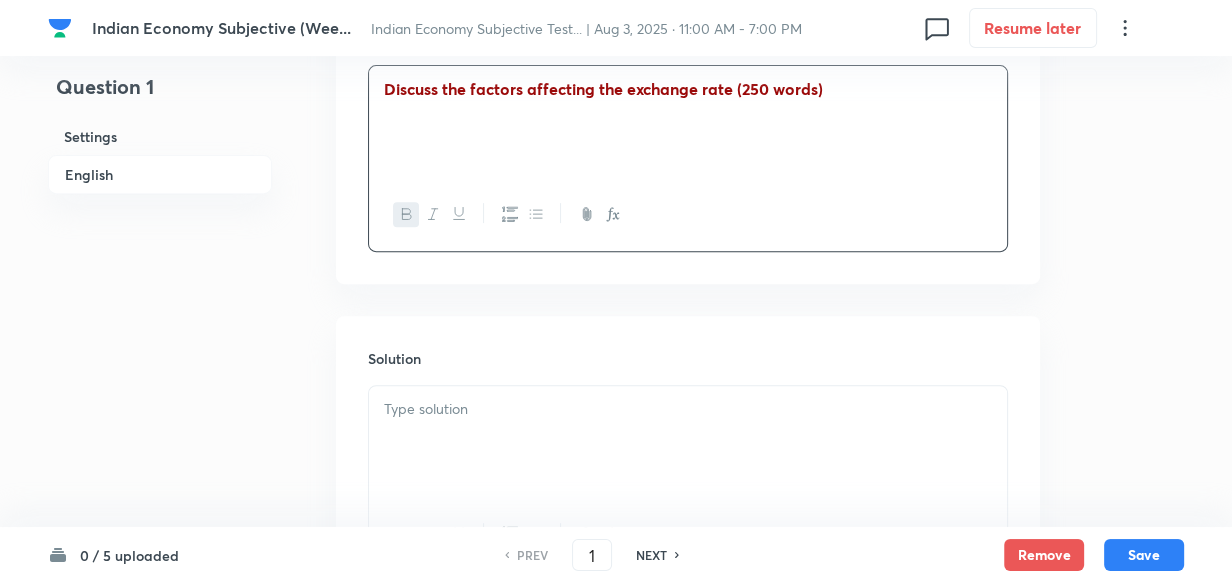 scroll, scrollTop: 814, scrollLeft: 0, axis: vertical 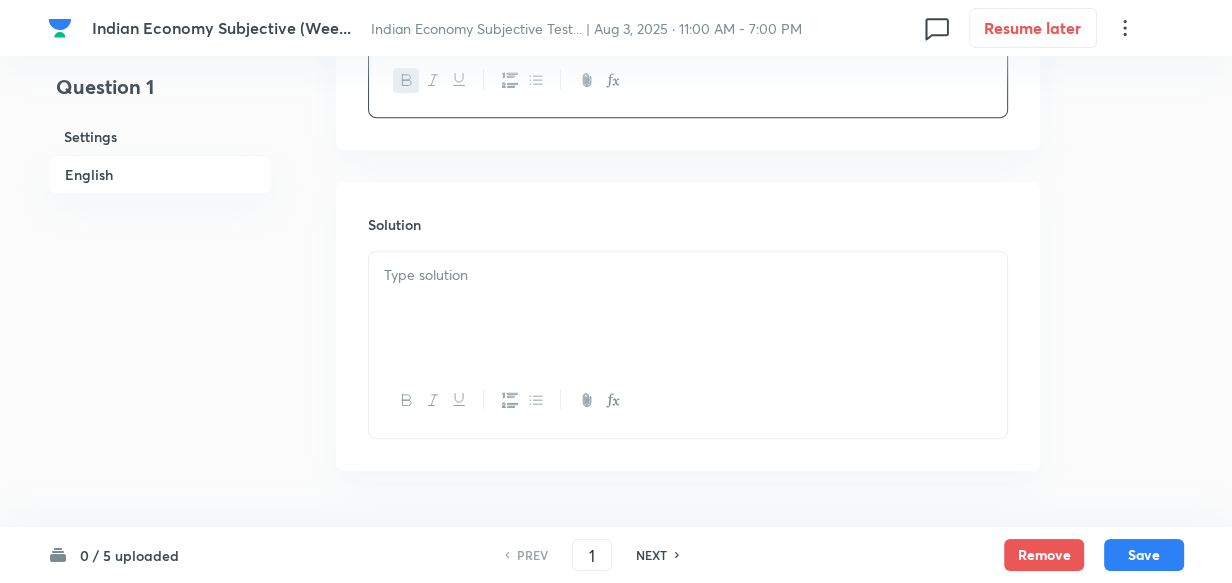 click at bounding box center (688, 308) 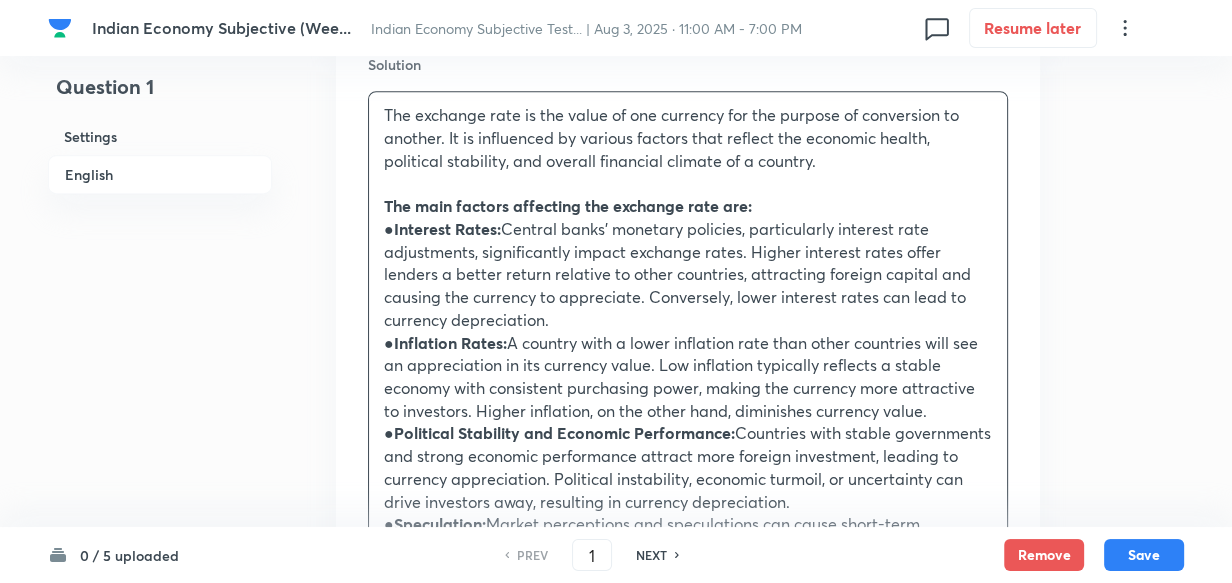 scroll, scrollTop: 1269, scrollLeft: 0, axis: vertical 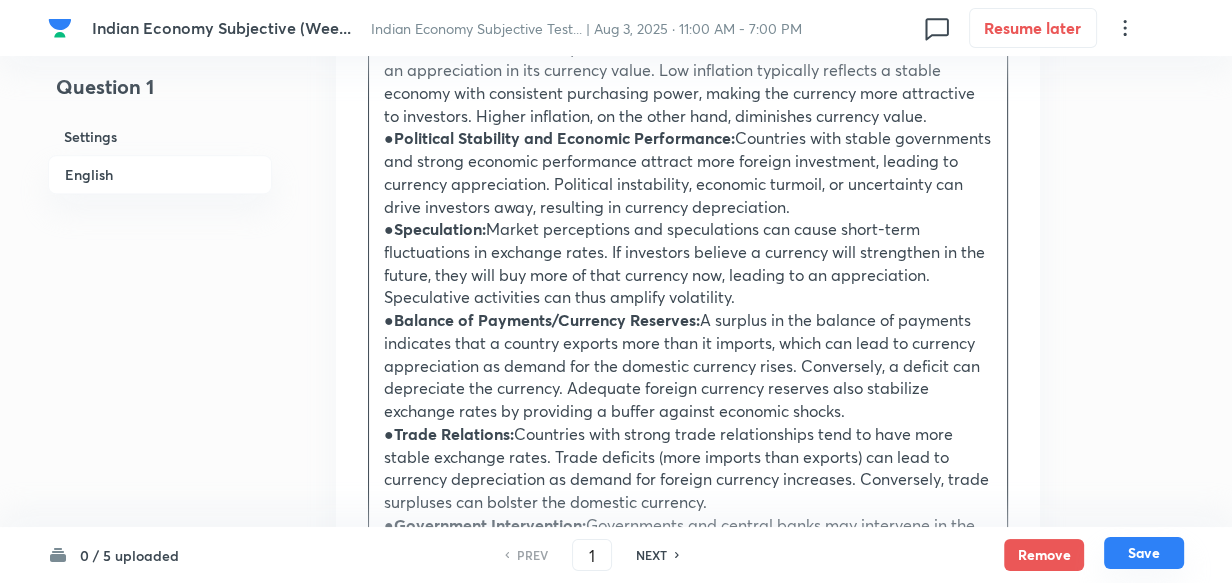 click on "Save" at bounding box center (1144, 553) 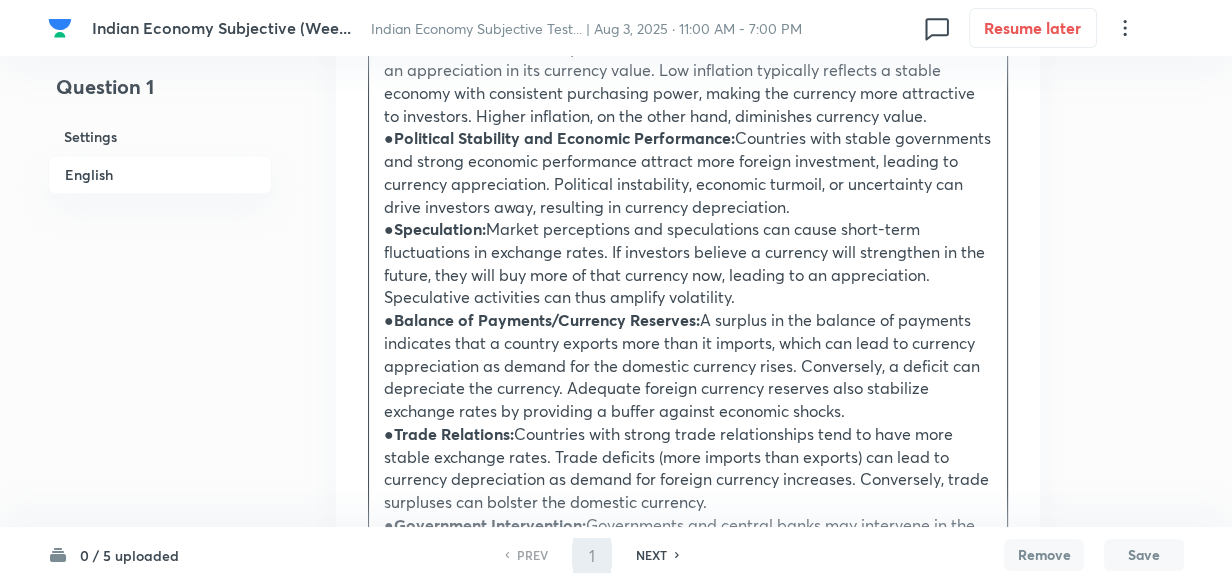 type on "2" 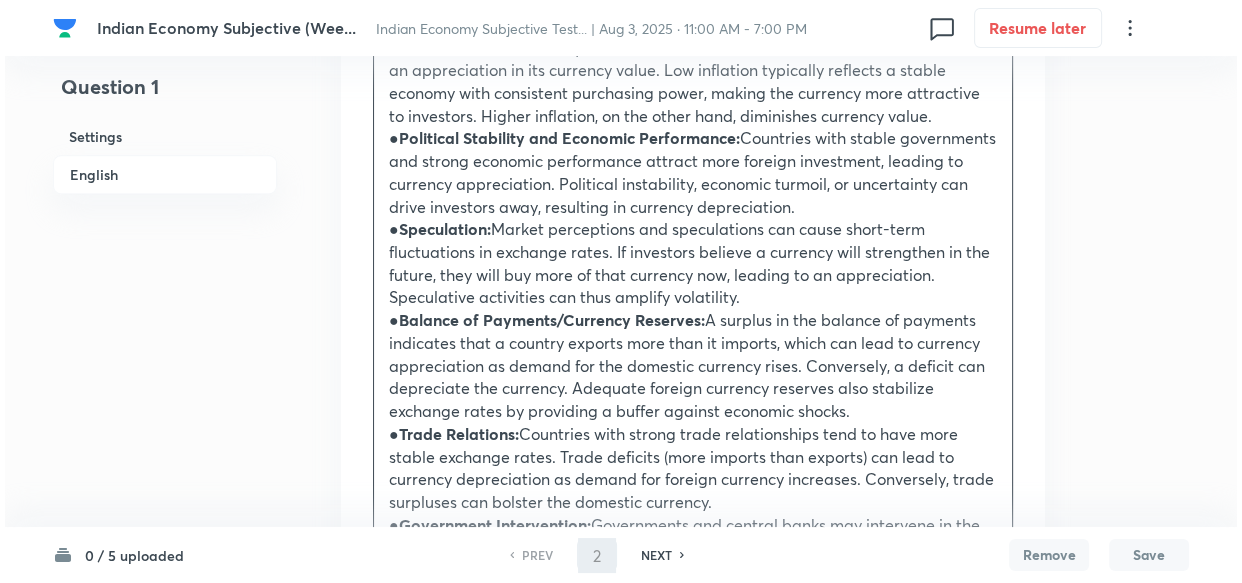 scroll, scrollTop: 0, scrollLeft: 0, axis: both 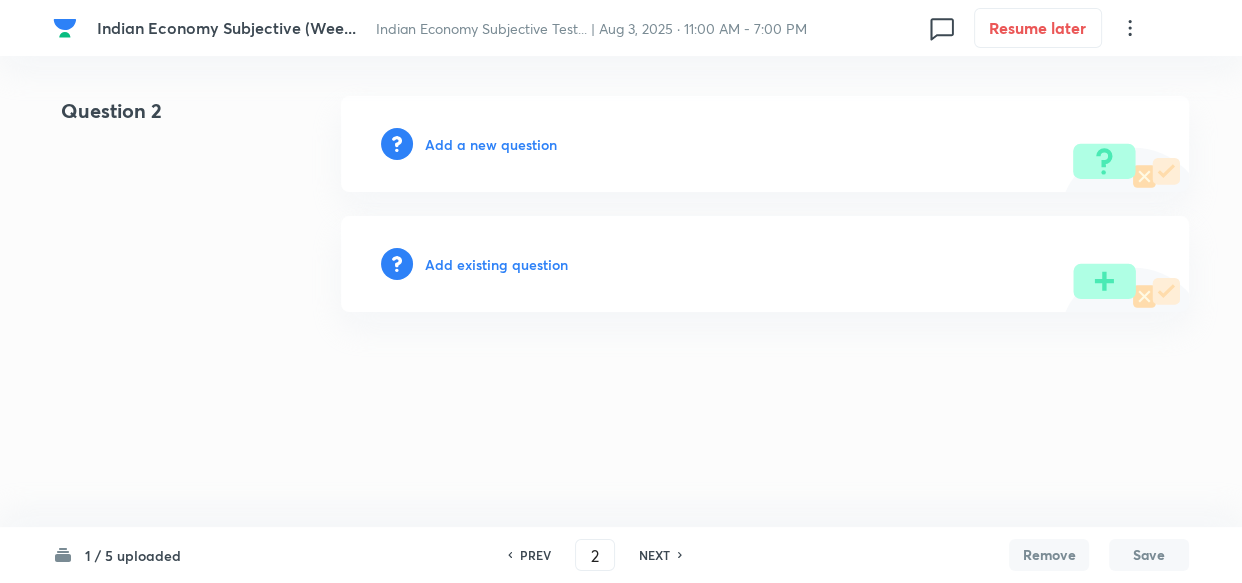 click on "Add a new question" at bounding box center (491, 144) 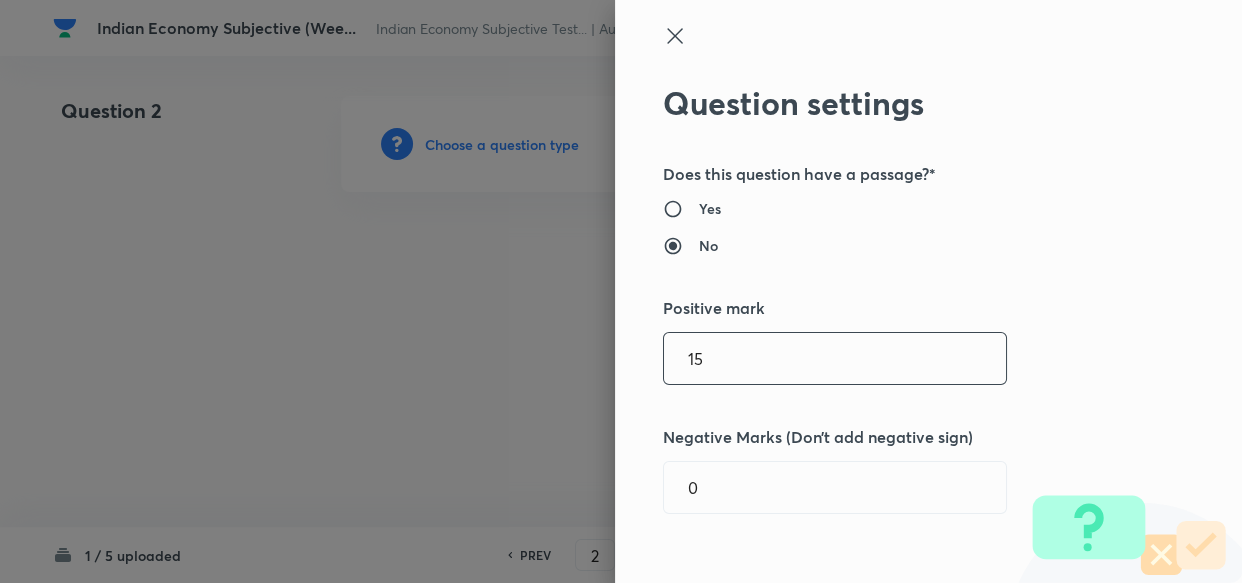 type 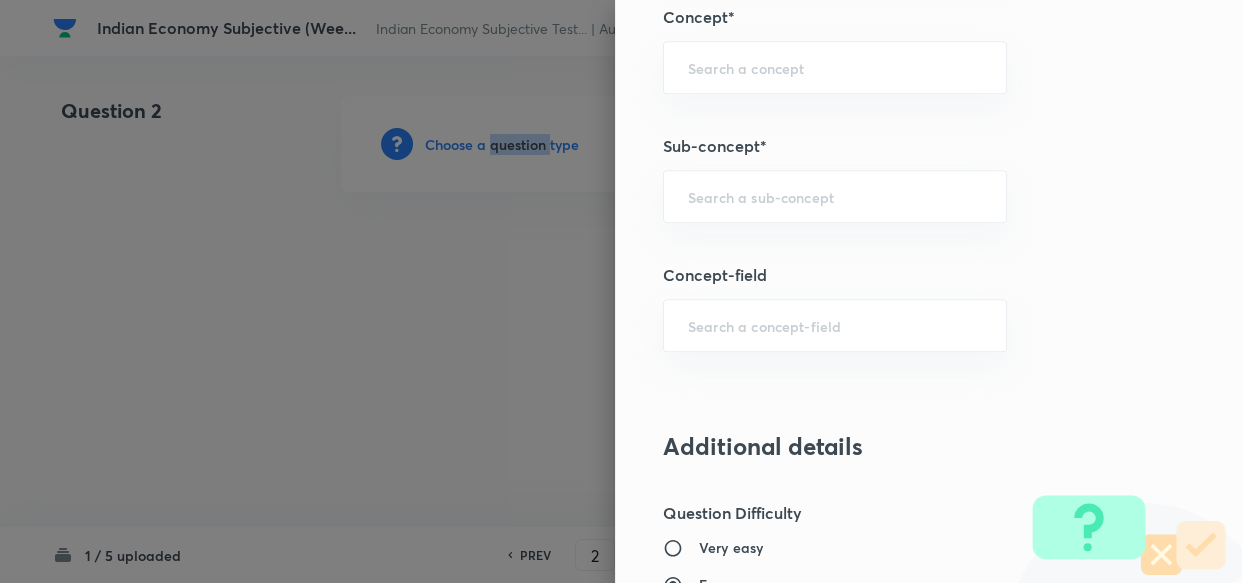 scroll, scrollTop: 1000, scrollLeft: 0, axis: vertical 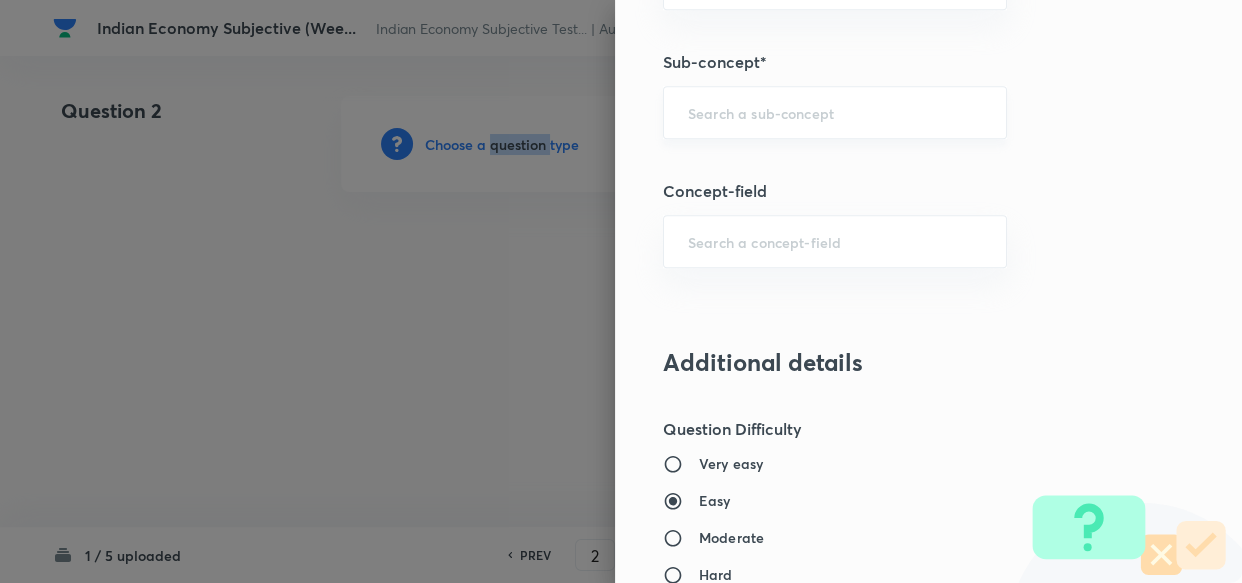 click on "​" at bounding box center (835, 112) 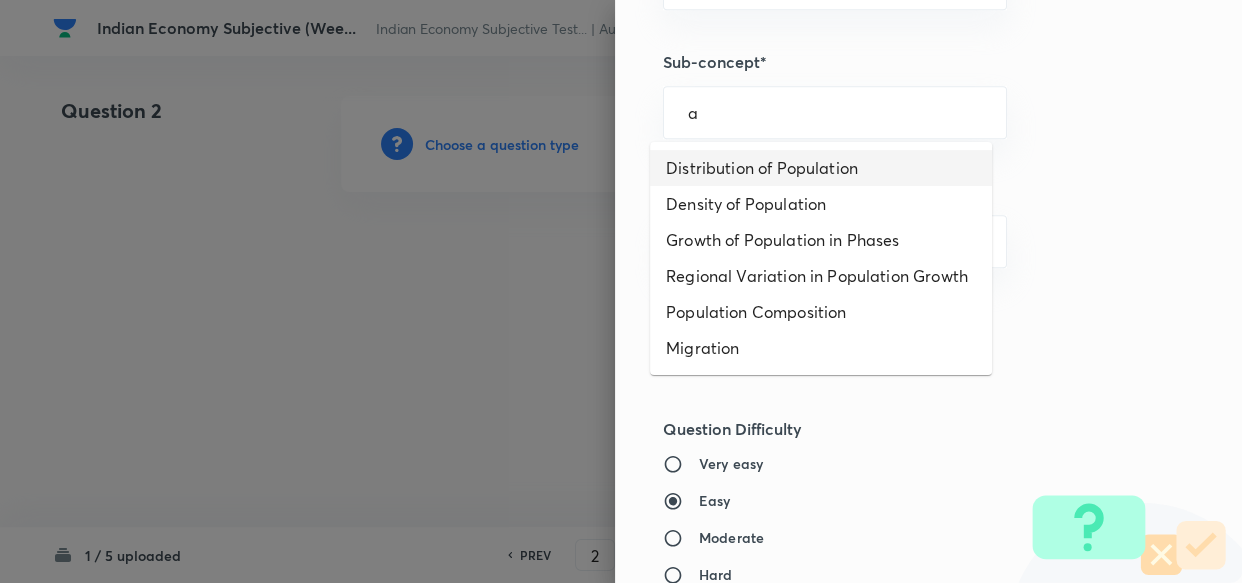 click on "Distribution of Population" at bounding box center [821, 168] 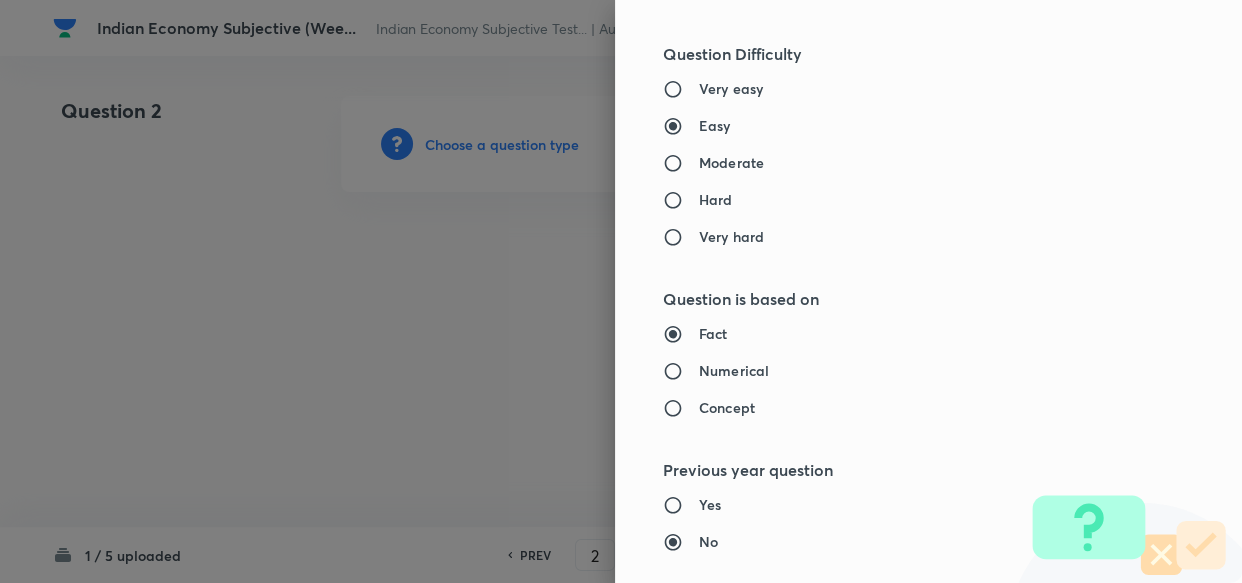 type on "Geography" 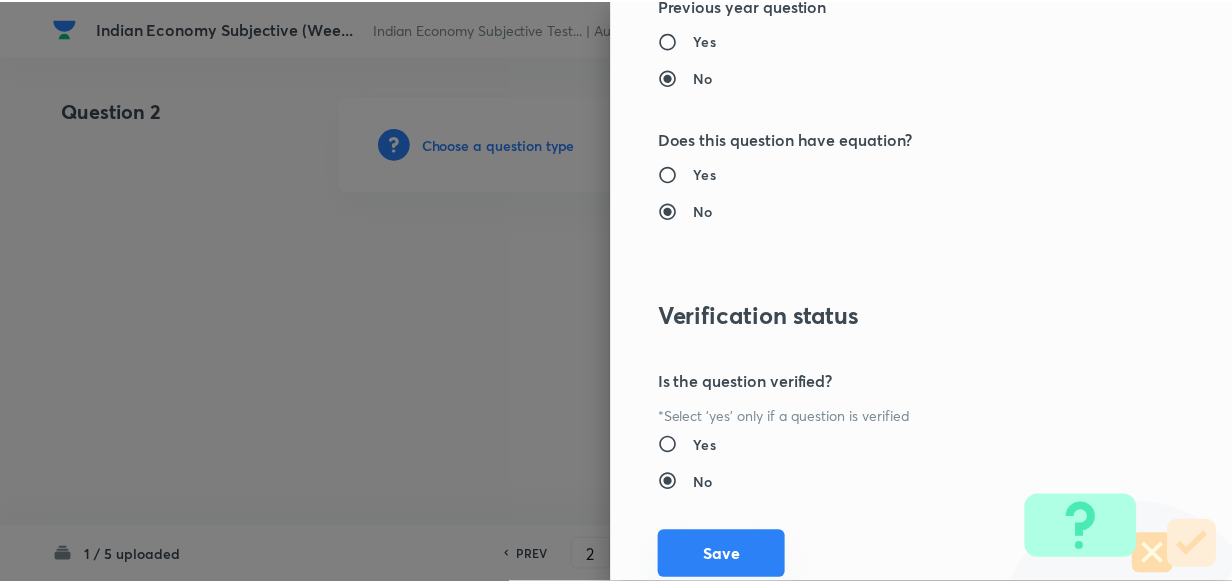 scroll, scrollTop: 1900, scrollLeft: 0, axis: vertical 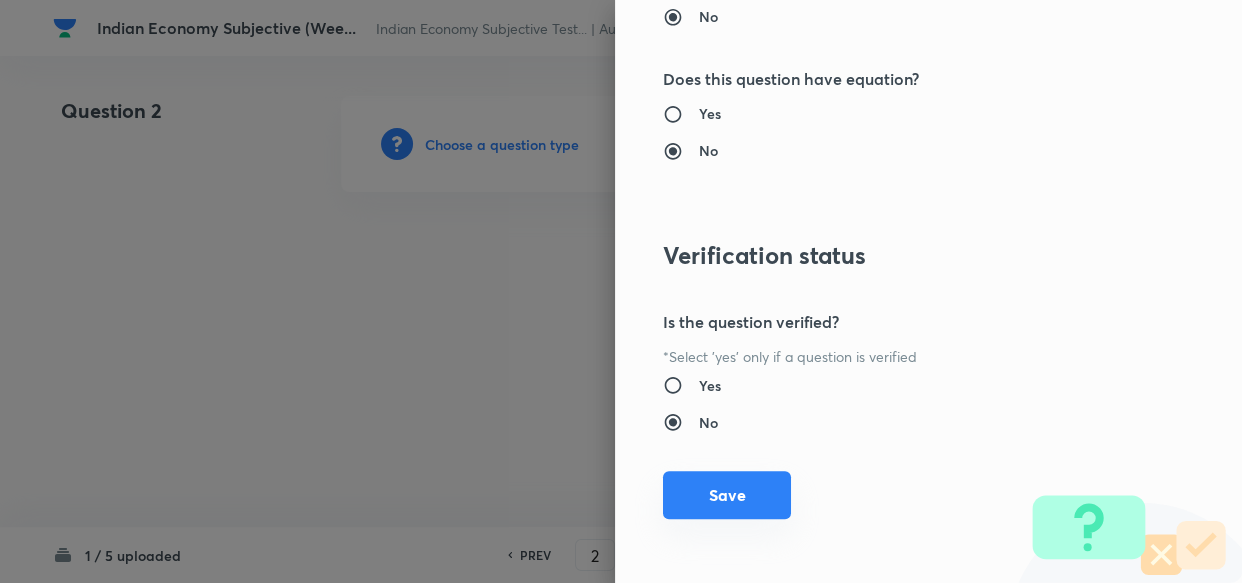 click on "Save" at bounding box center [727, 495] 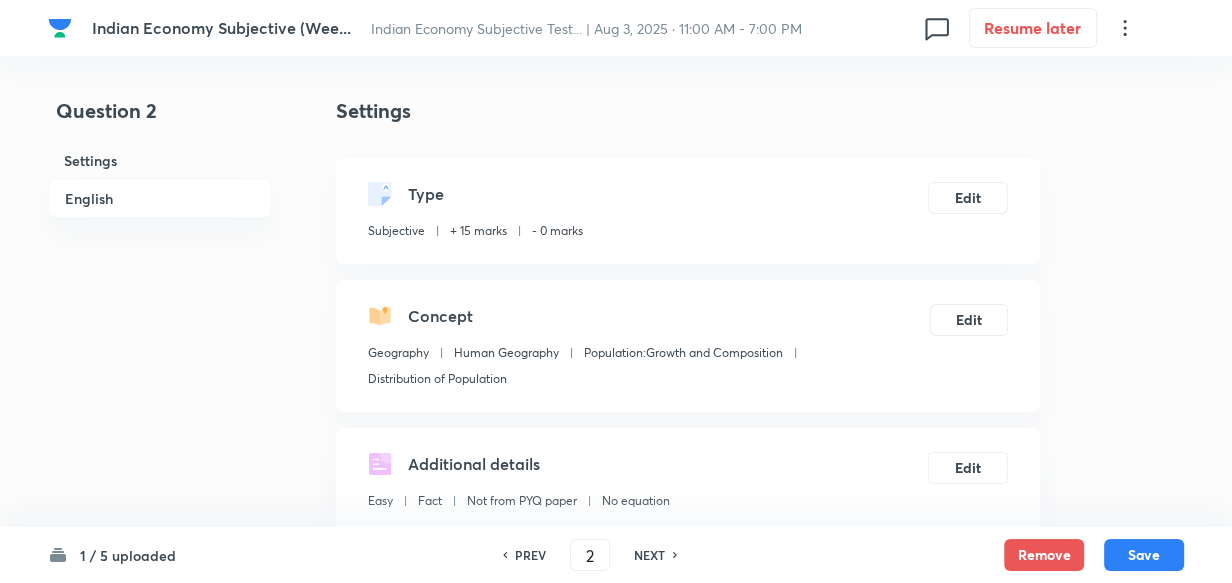 click on "English" at bounding box center [160, 198] 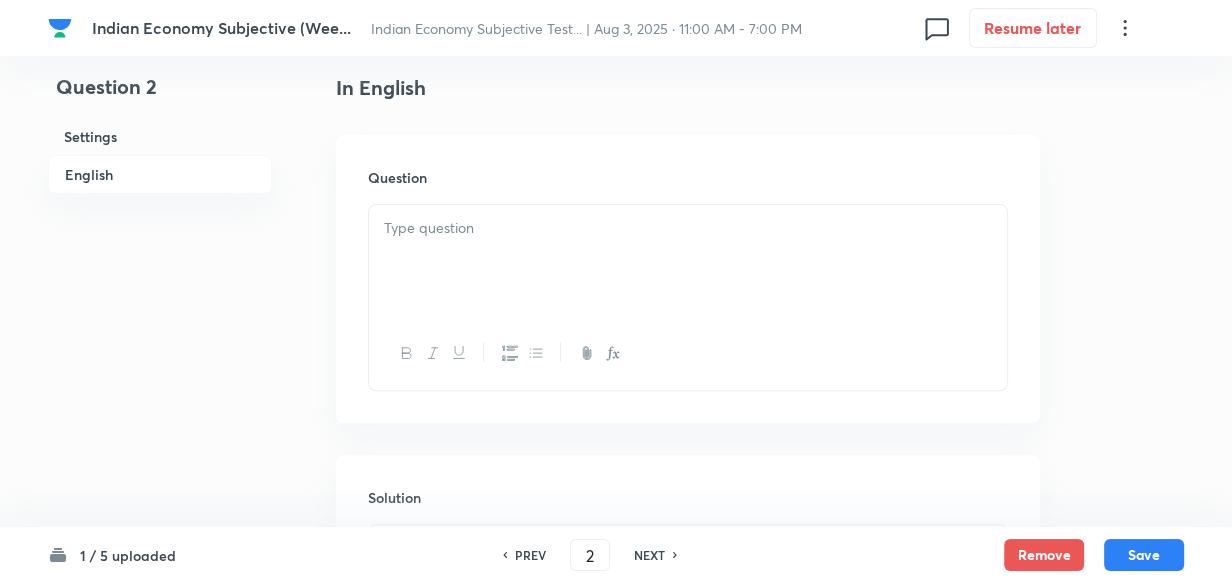 click at bounding box center (688, 228) 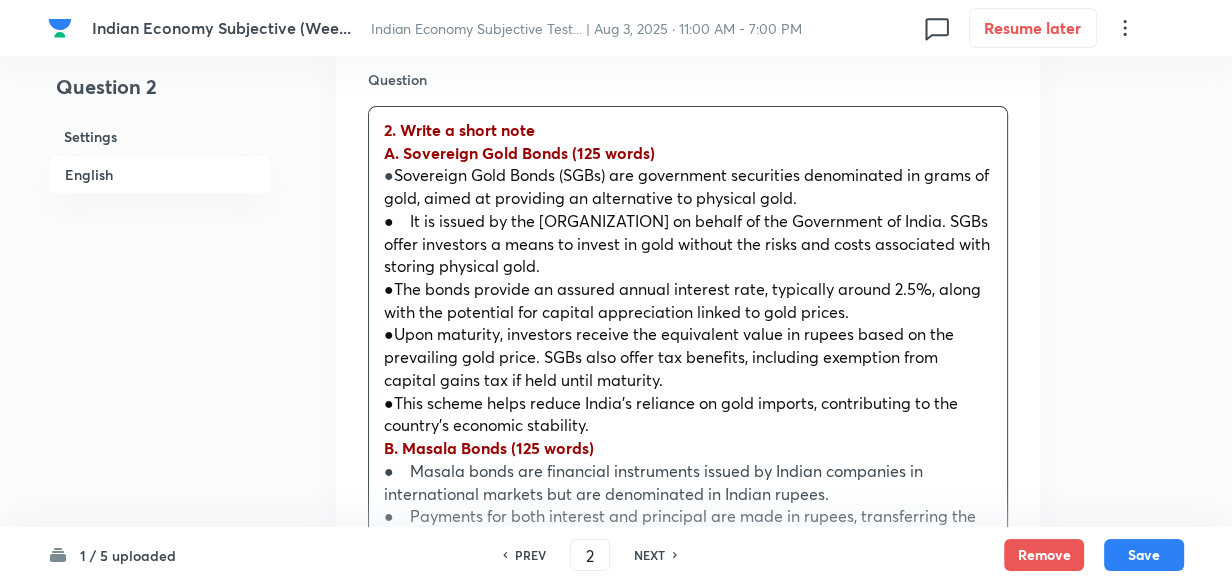 scroll, scrollTop: 541, scrollLeft: 0, axis: vertical 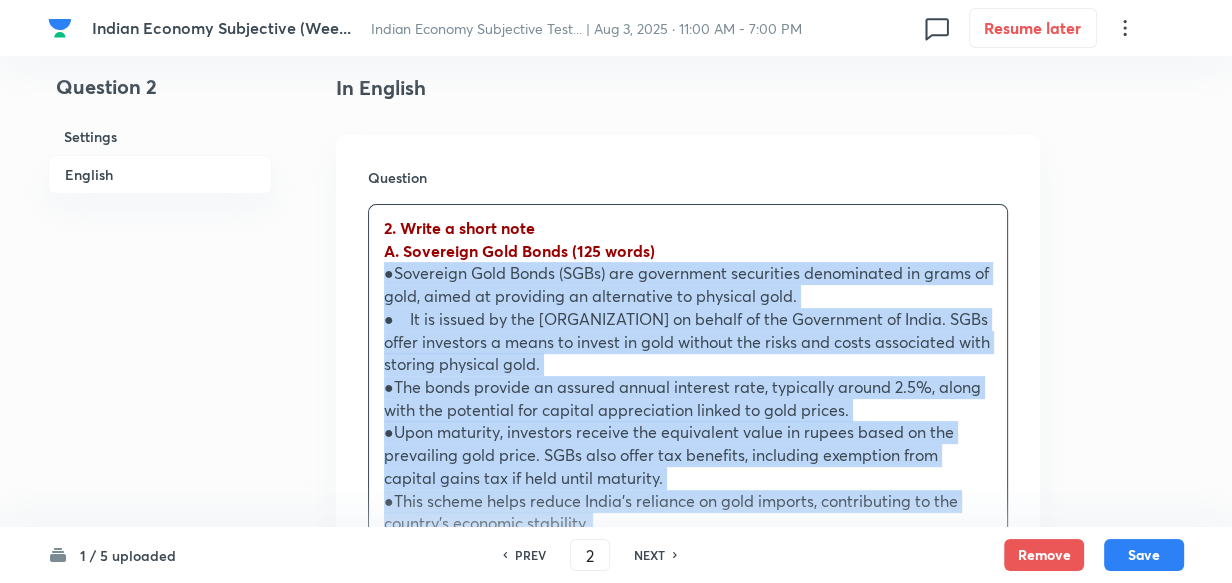 click on "2. Write a short note      A. Sovereign Gold Bonds (125 words) ●     Sovereign Gold Bonds (SGBs) are government securities denominated in grams of gold, aimed at providing an alternative to physical gold.  ●    It is issued by the Reserve Bank of India (RBI) on behalf of the Government of India. SGBs offer investors a means to invest in gold without the risks and costs associated with storing physical gold.  ●The bonds provide an assured annual interest rate, typically around 2.5%, along with the potential for capital appreciation linked to gold prices.  ●Upon maturity, investors receive the equivalent value in rupees based on the prevailing gold price. SGBs also offer tax benefits, including exemption from capital gains tax if held until maturity.  ●This scheme helps reduce India's reliance on gold imports, contributing to the country's economic stability. B. Masala Bonds (125 words)" at bounding box center [688, 501] 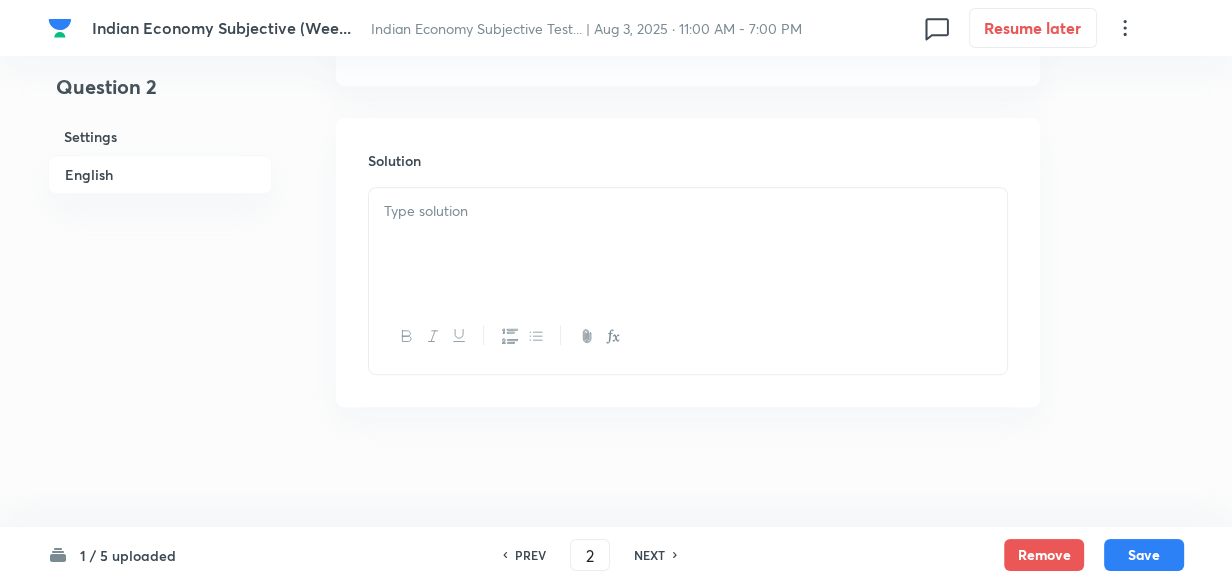 click at bounding box center [688, 244] 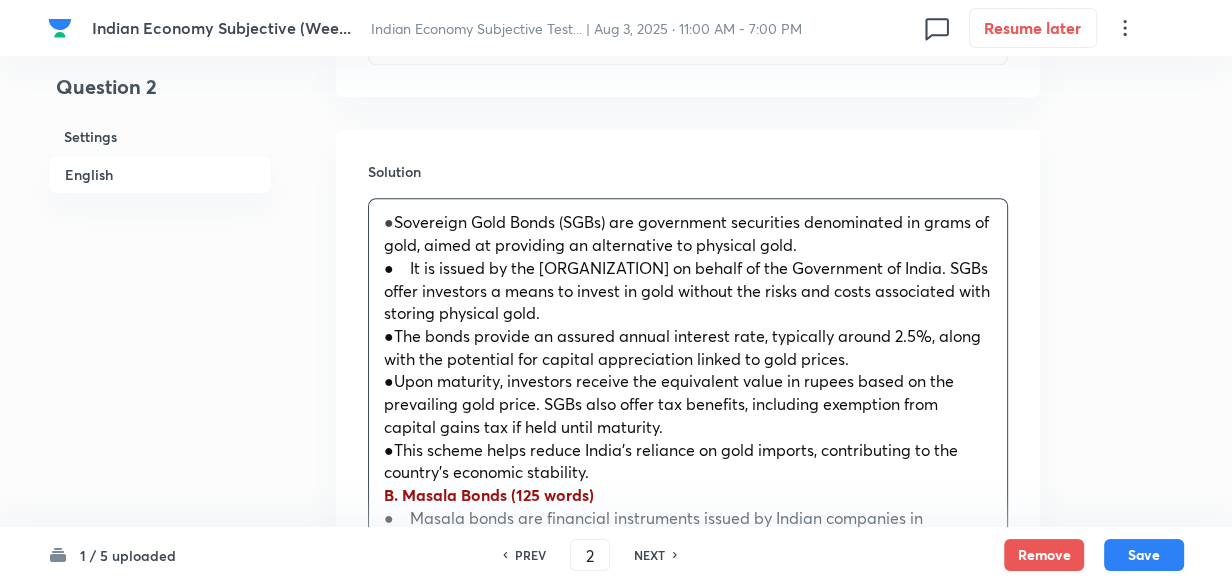 scroll, scrollTop: 1060, scrollLeft: 0, axis: vertical 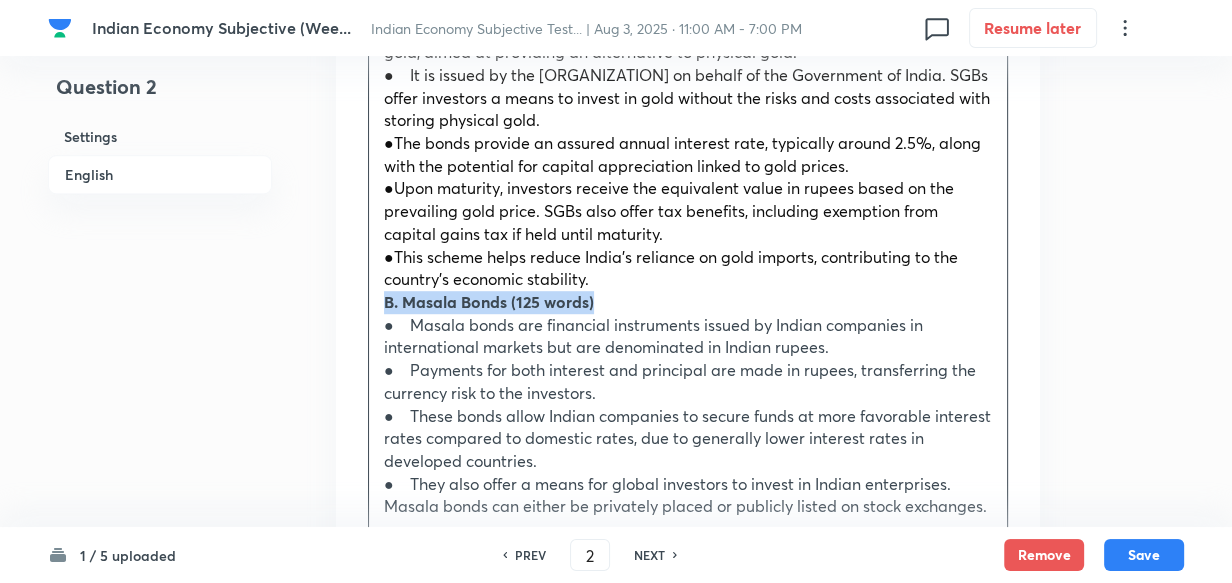 drag, startPoint x: 379, startPoint y: 306, endPoint x: 623, endPoint y: 302, distance: 244.03279 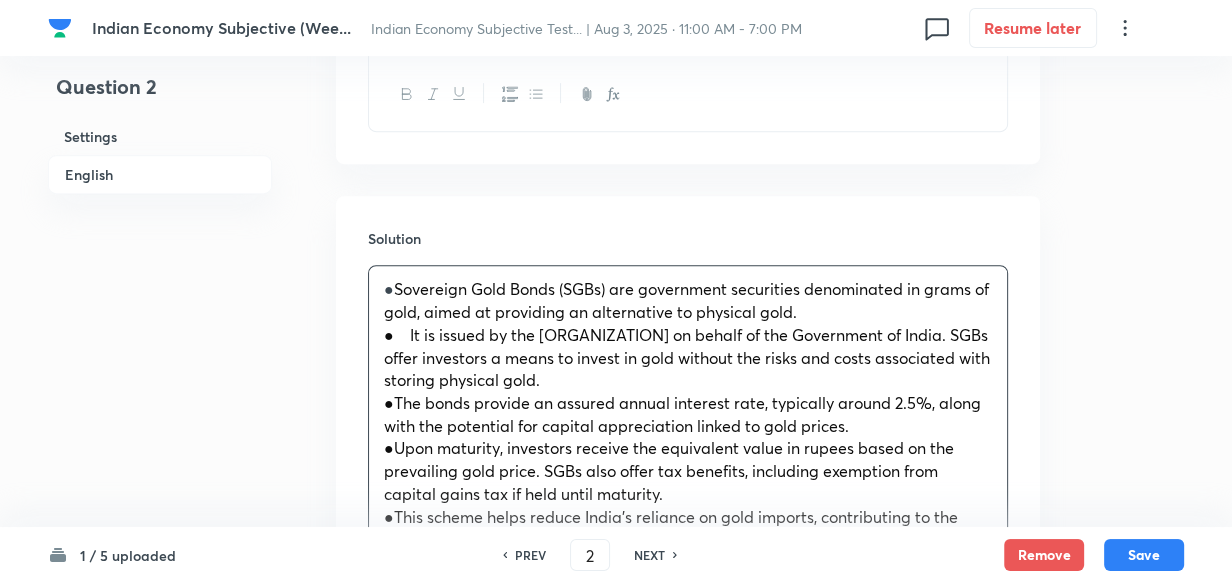 scroll, scrollTop: 605, scrollLeft: 0, axis: vertical 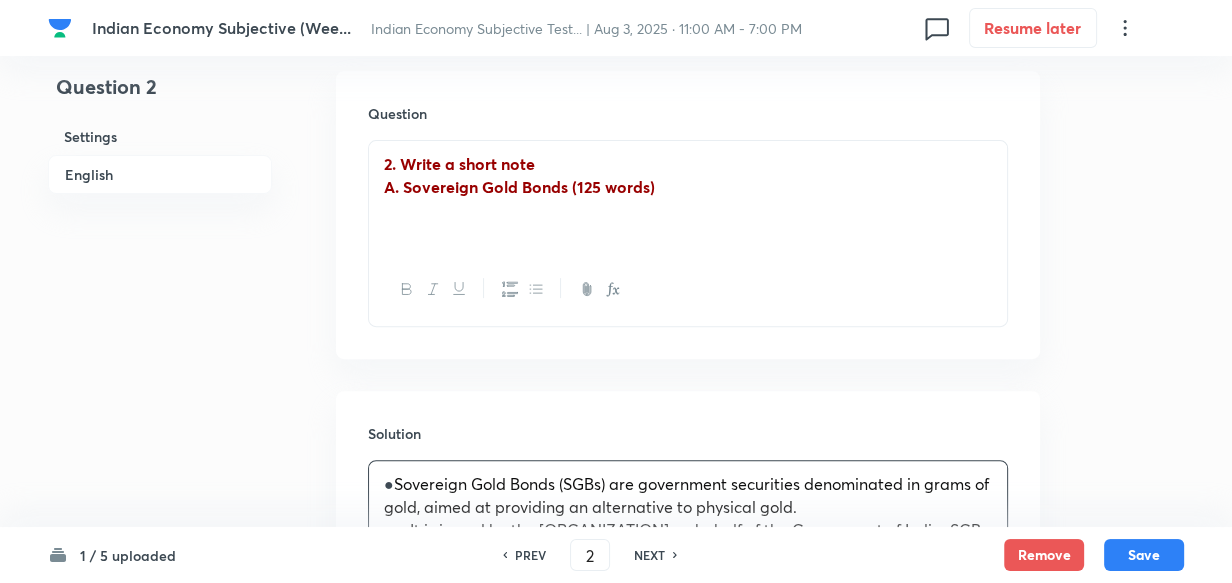 click at bounding box center (688, 209) 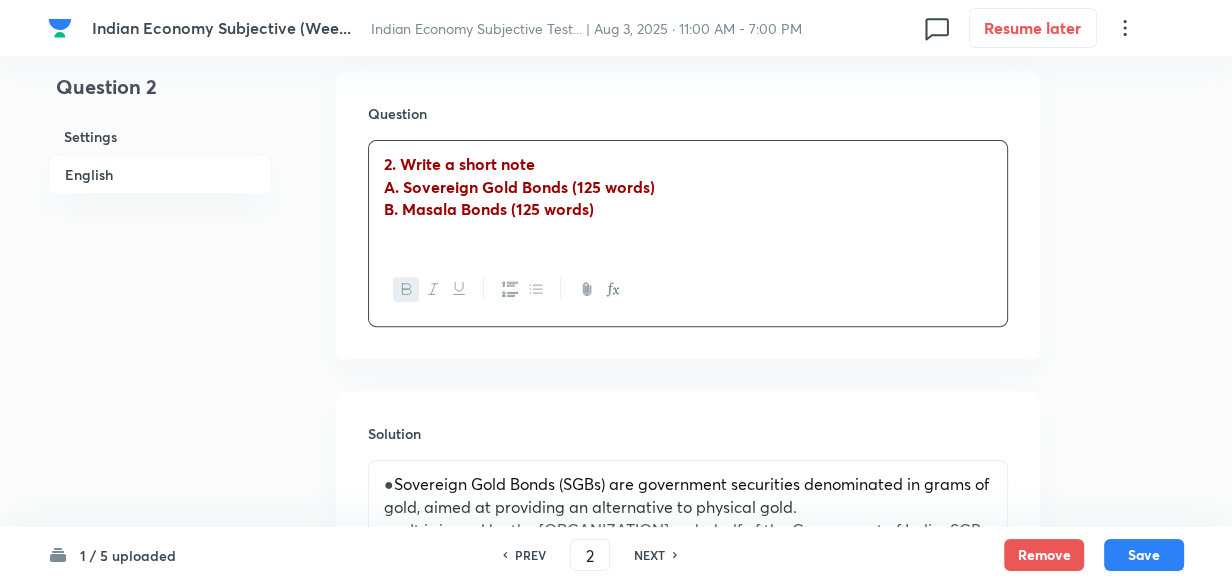drag, startPoint x: 720, startPoint y: 187, endPoint x: 378, endPoint y: 199, distance: 342.21045 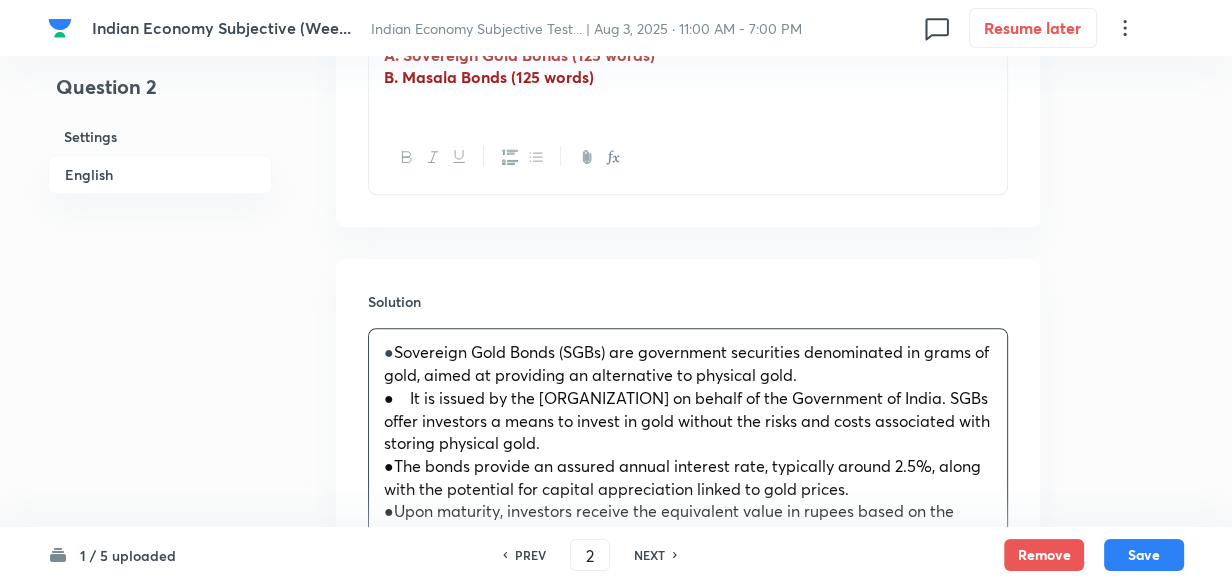 scroll, scrollTop: 878, scrollLeft: 0, axis: vertical 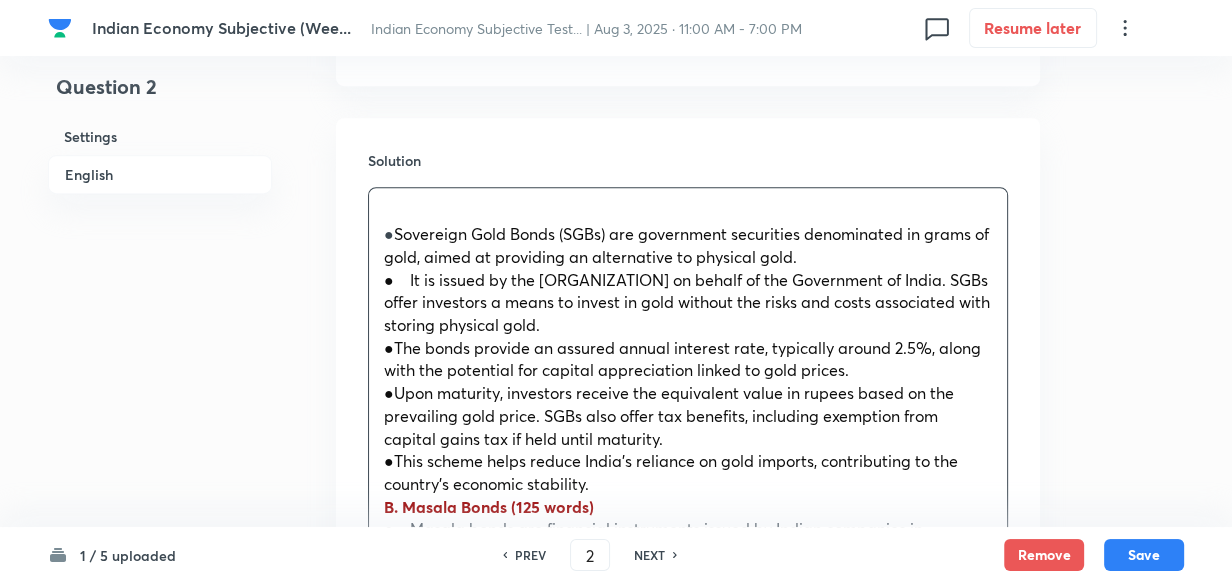paste 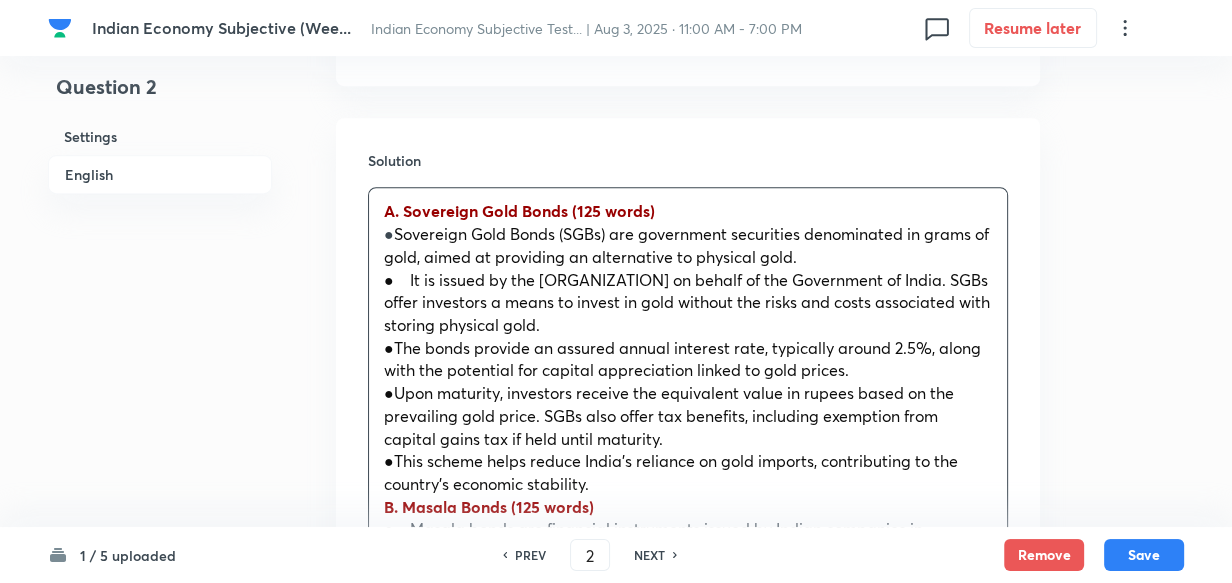 type 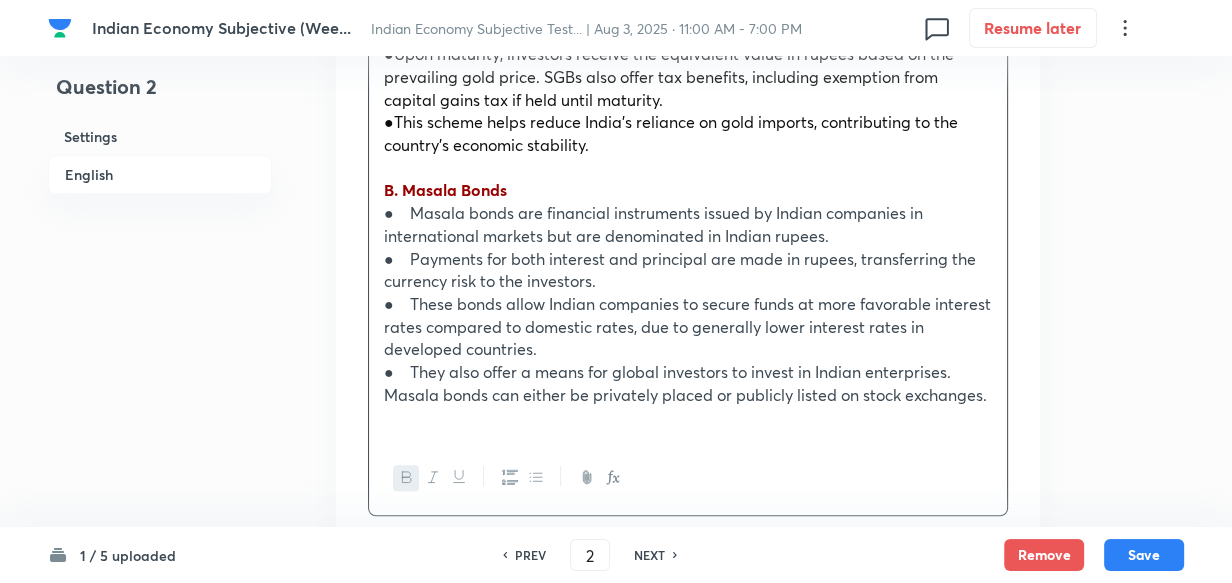 scroll, scrollTop: 1360, scrollLeft: 0, axis: vertical 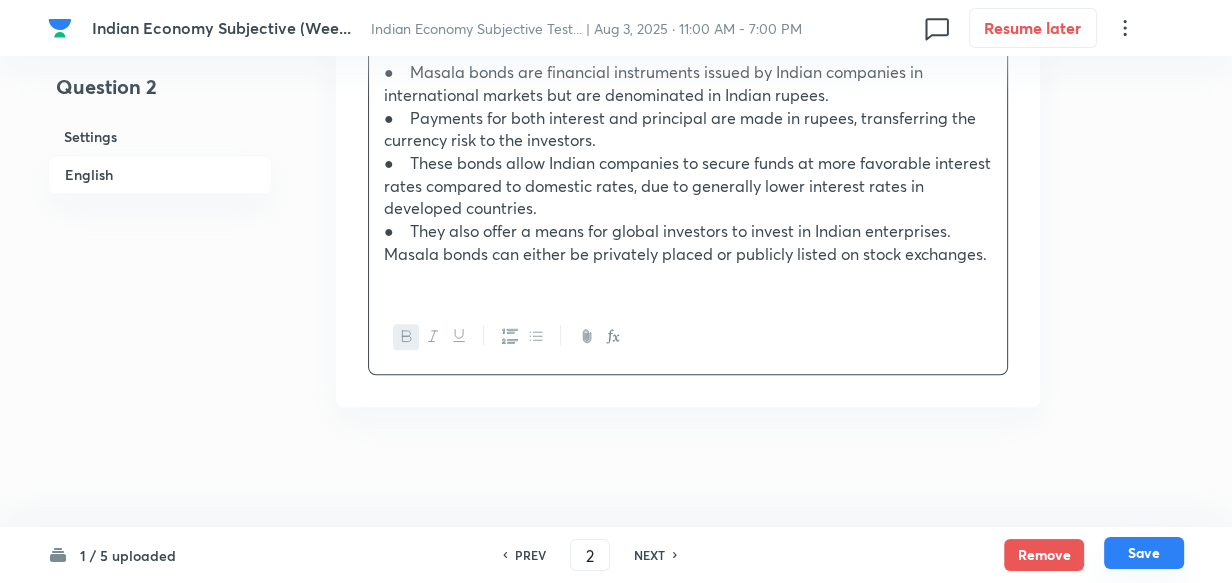 click on "Save" at bounding box center (1144, 553) 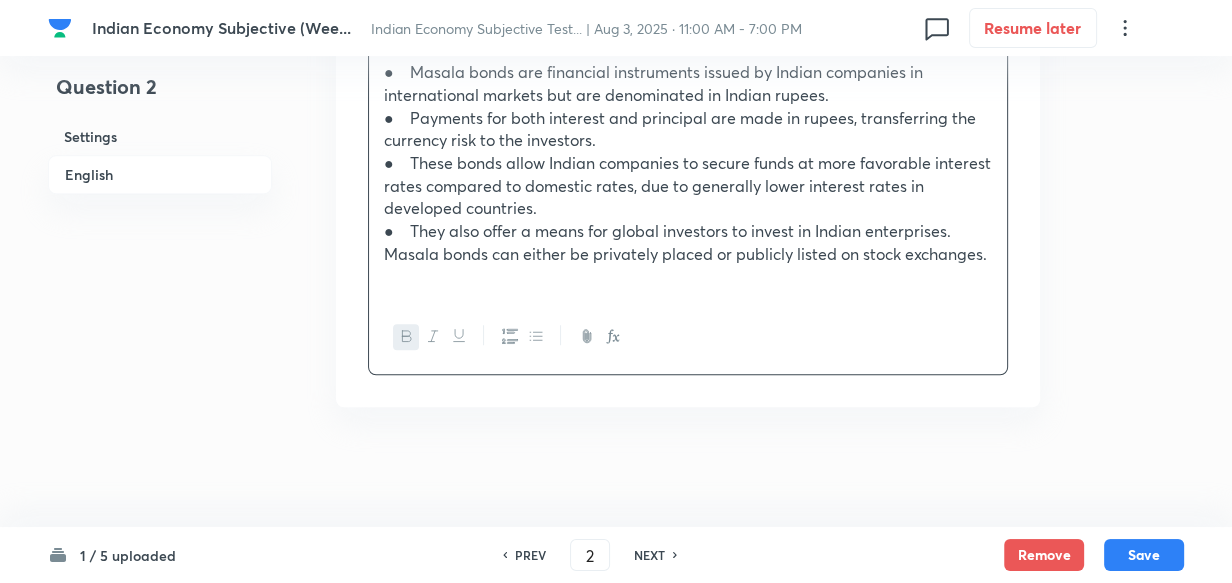 scroll, scrollTop: 1337, scrollLeft: 0, axis: vertical 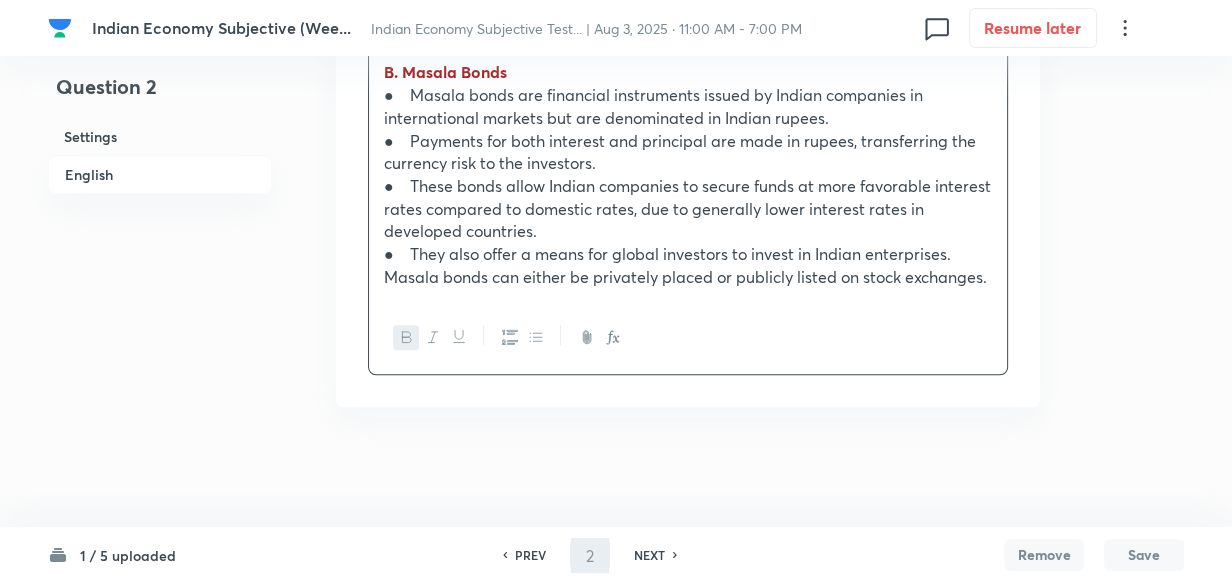 type on "3" 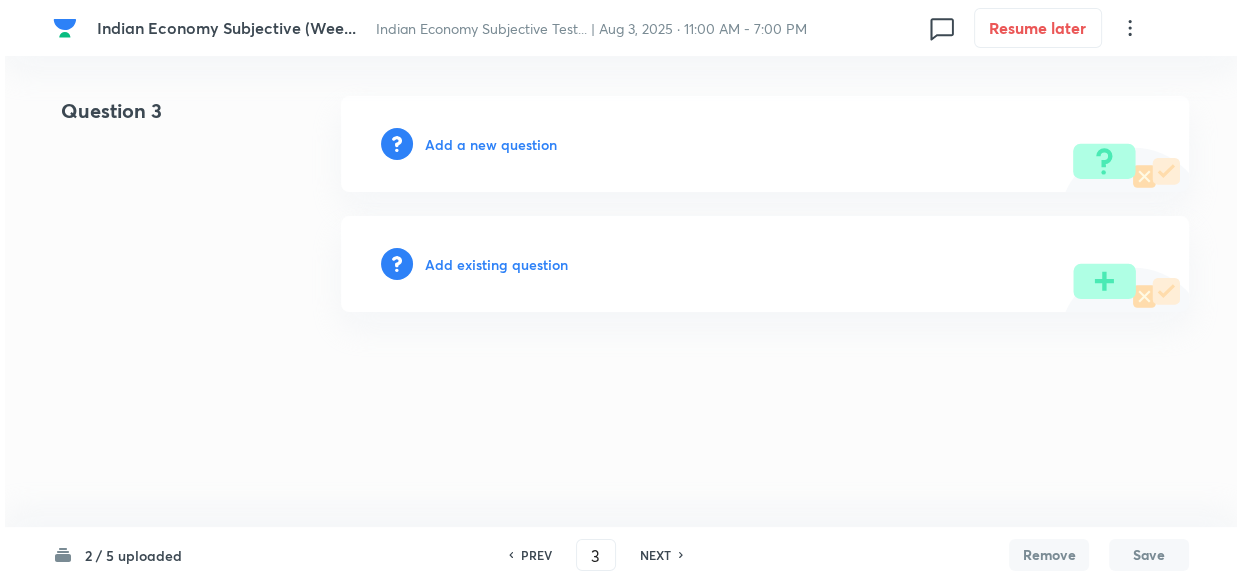 scroll, scrollTop: 0, scrollLeft: 0, axis: both 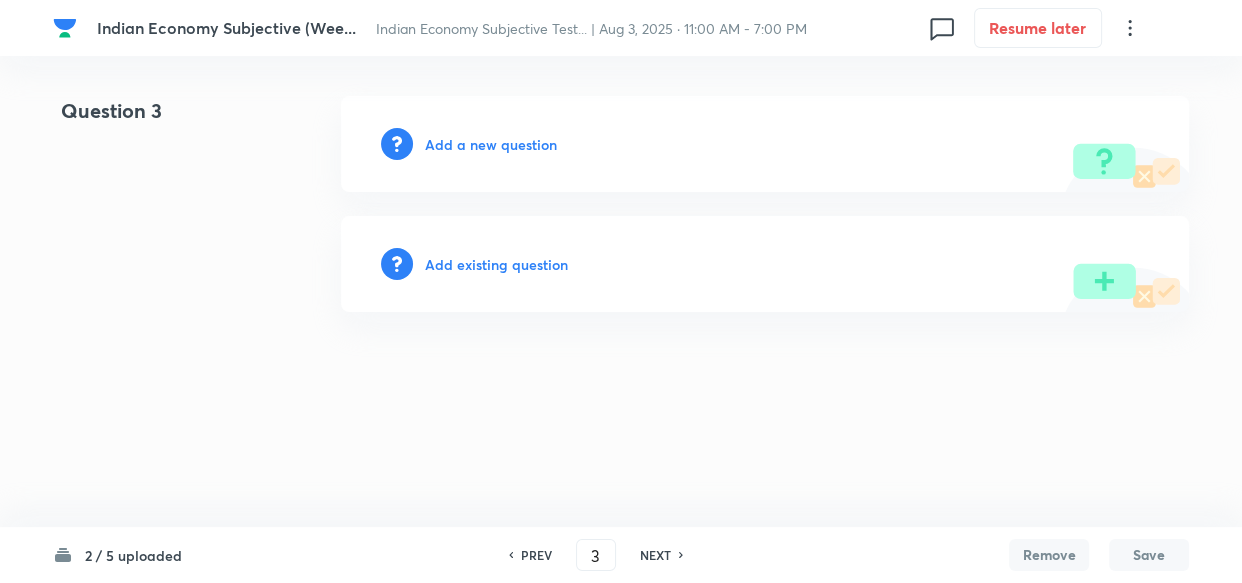 click on "Add a new question" at bounding box center (491, 144) 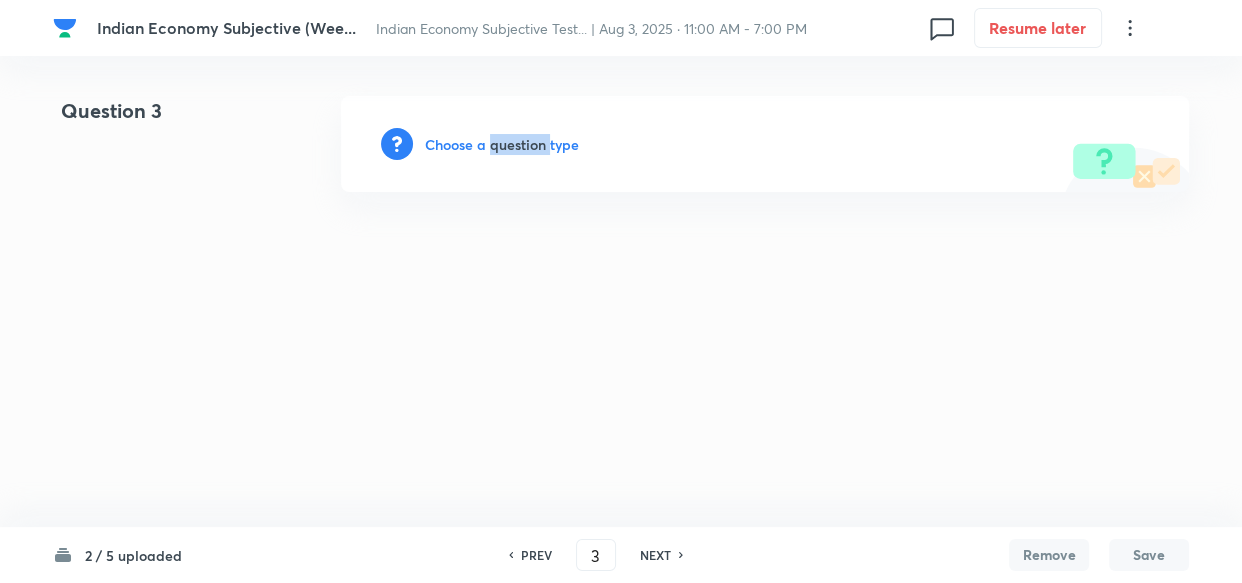 click on "Choose a question type" at bounding box center [502, 144] 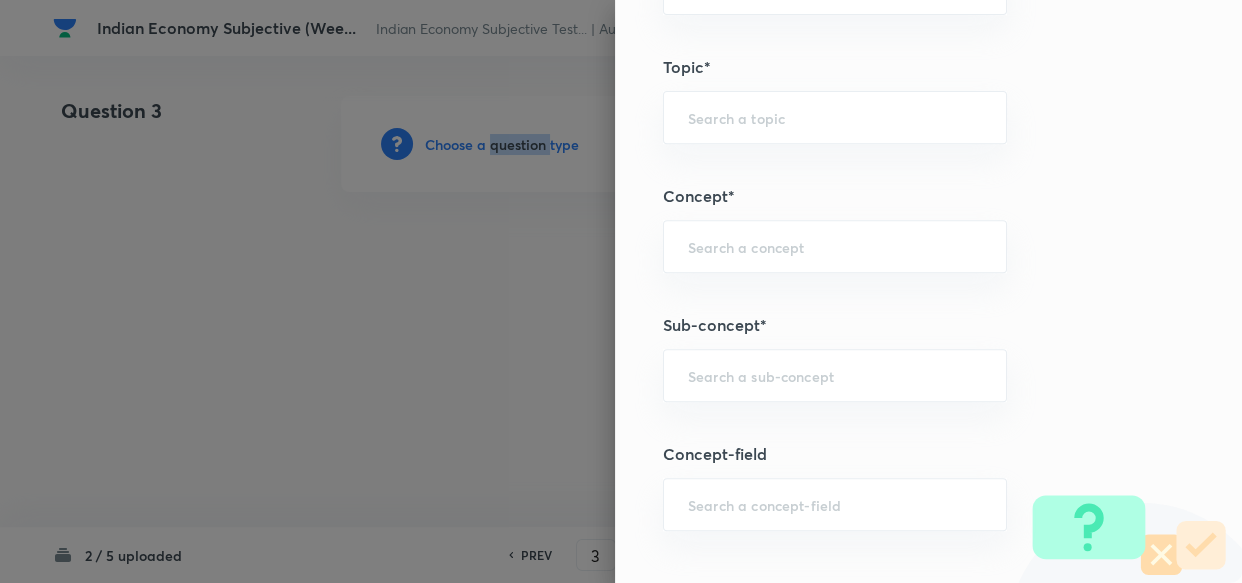 scroll, scrollTop: 909, scrollLeft: 0, axis: vertical 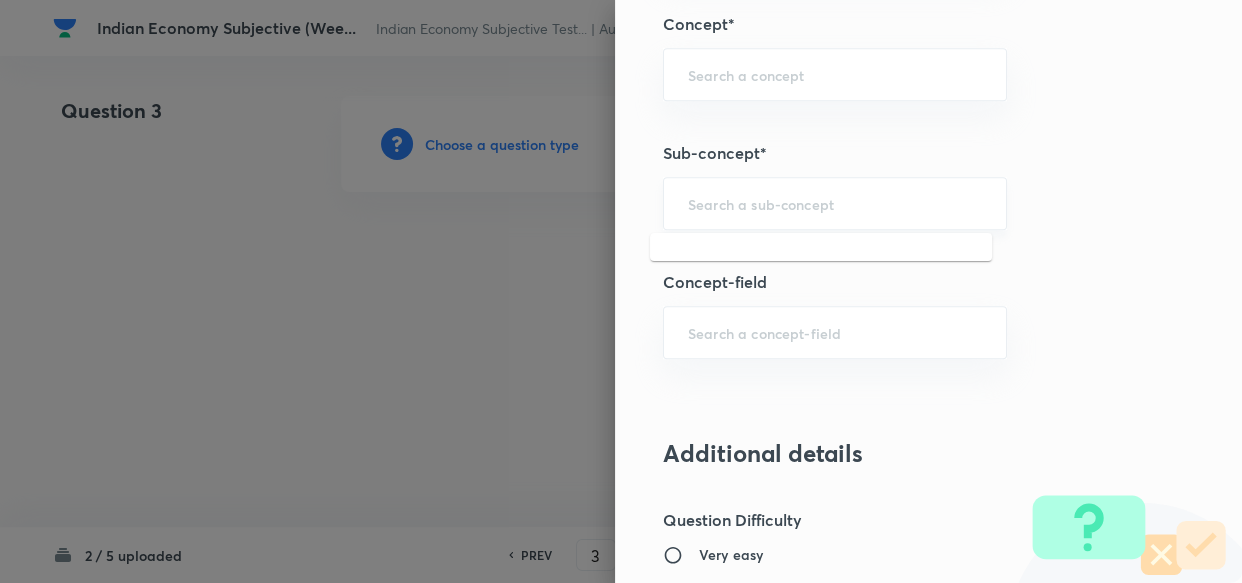 click at bounding box center [835, 203] 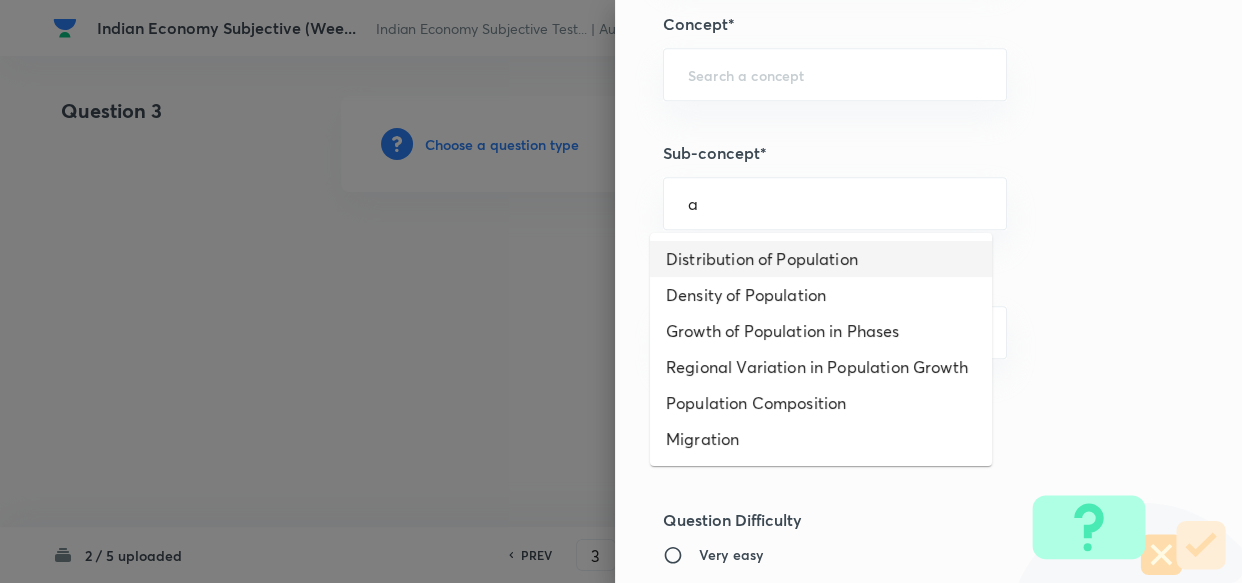 click on "Distribution of Population" at bounding box center (821, 259) 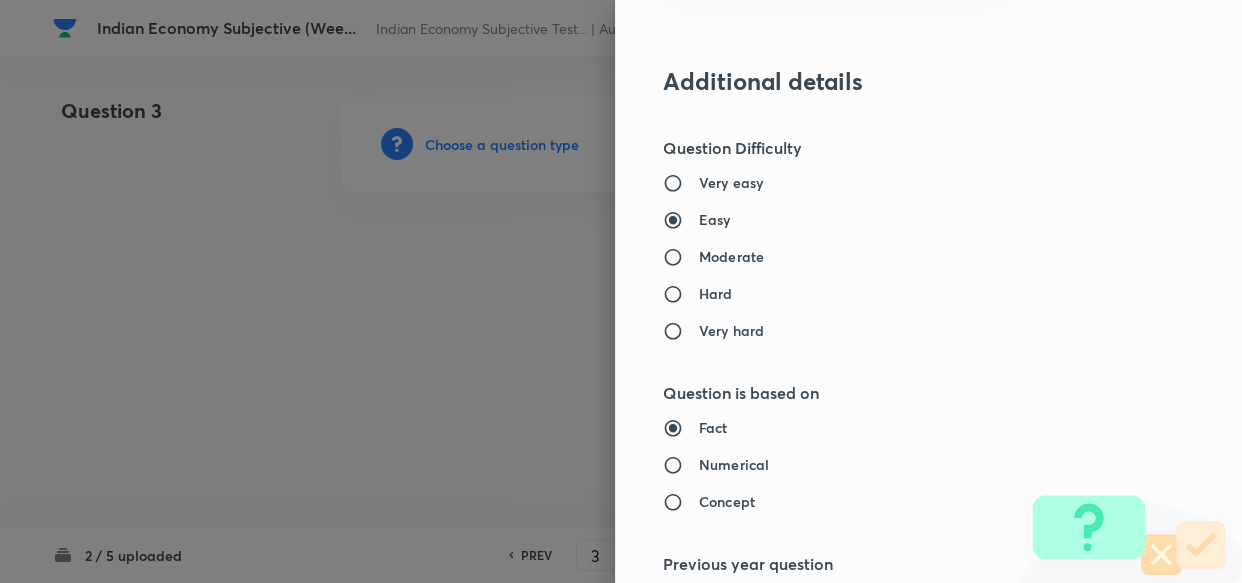 type on "Geography" 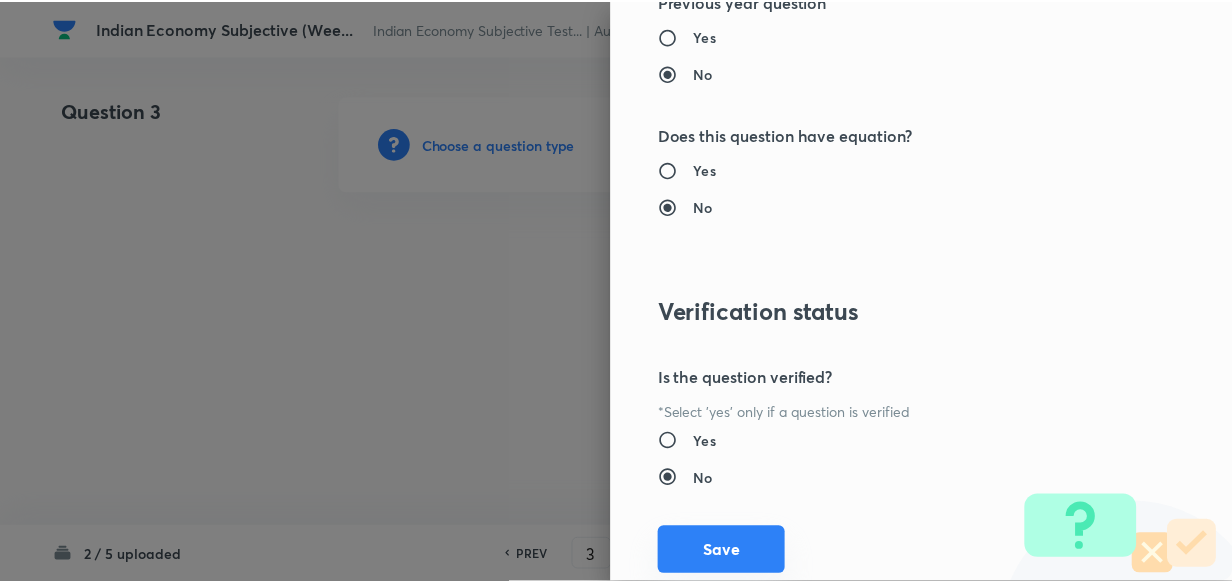 scroll, scrollTop: 1900, scrollLeft: 0, axis: vertical 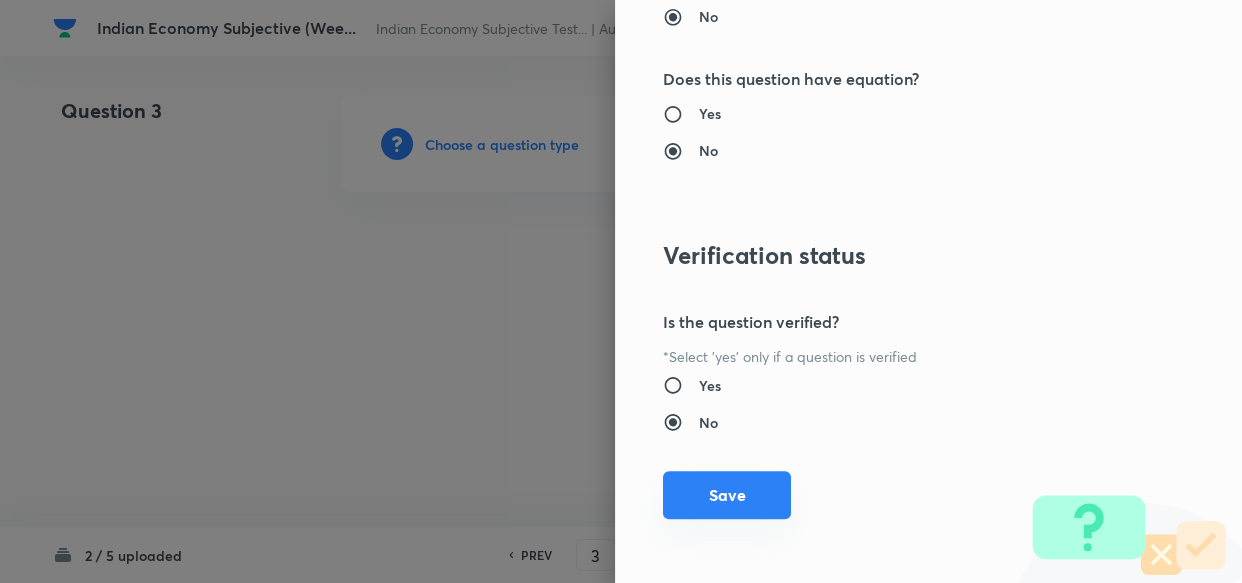 click on "Save" at bounding box center [727, 495] 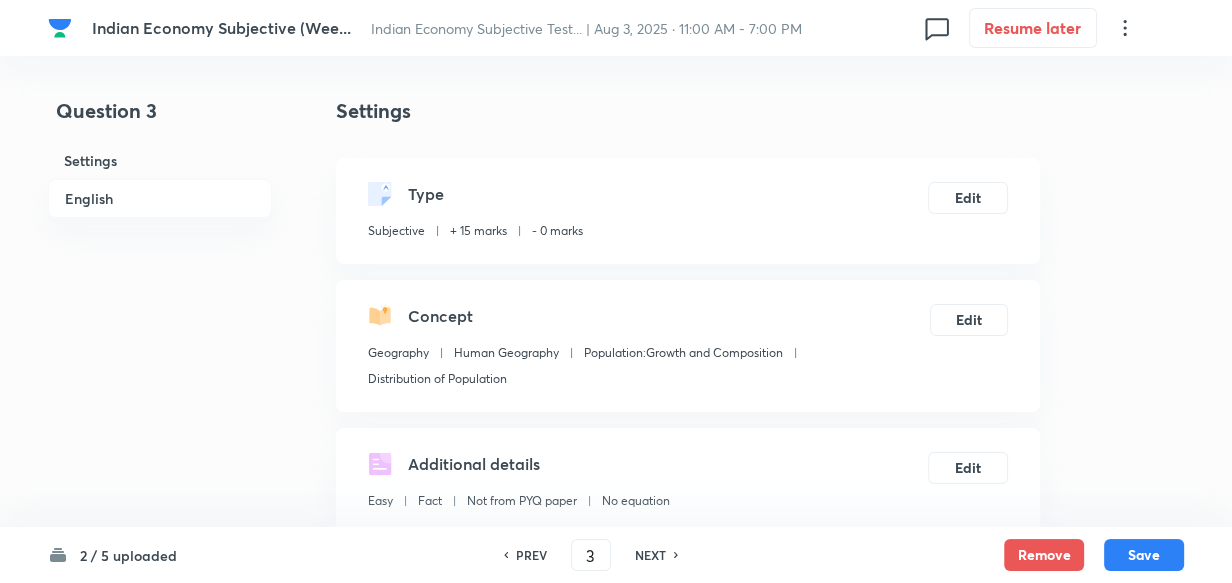 click on "English" at bounding box center [160, 198] 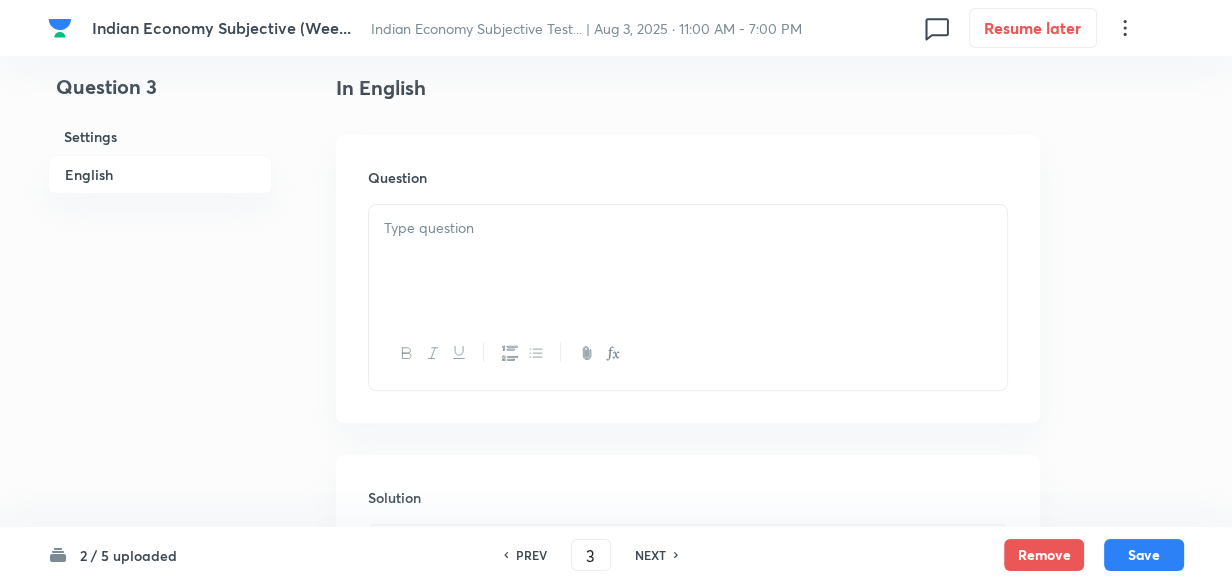 click at bounding box center (688, 261) 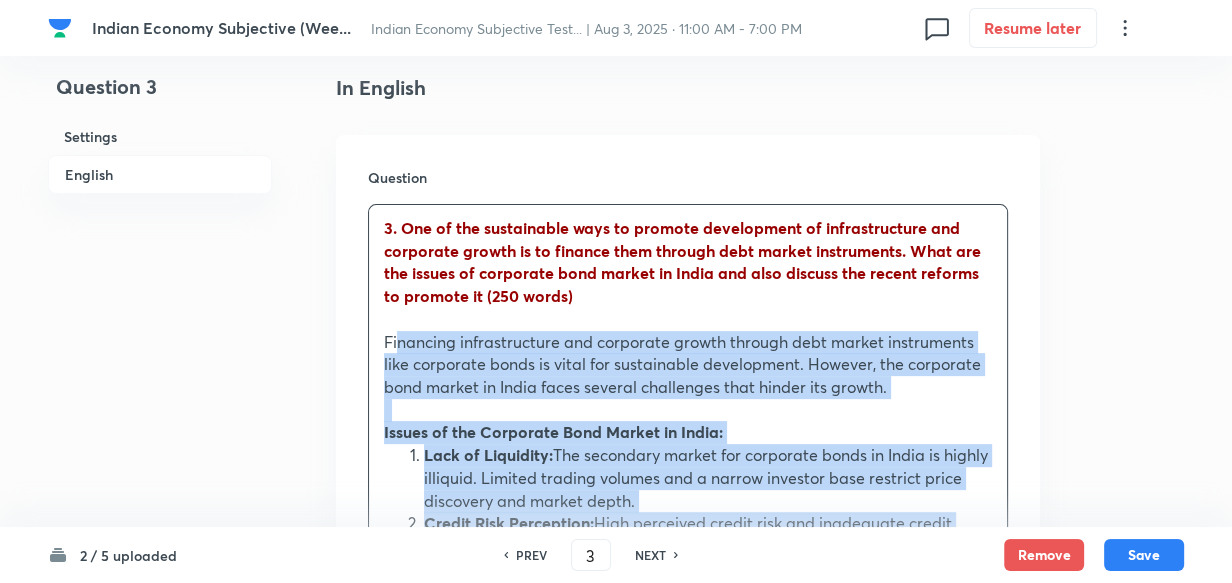 click on "Financing infrastructure and corporate growth through debt market instruments like corporate bonds is vital for sustainable development. However, the corporate bond market in India faces several challenges that hinder its growth." at bounding box center (688, 365) 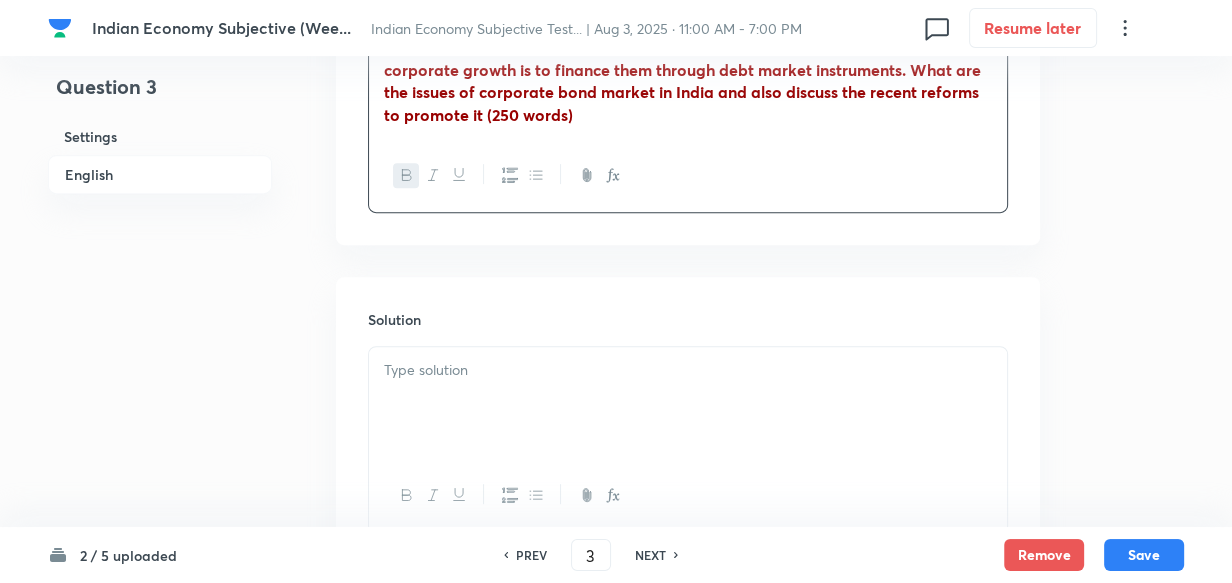 scroll, scrollTop: 723, scrollLeft: 0, axis: vertical 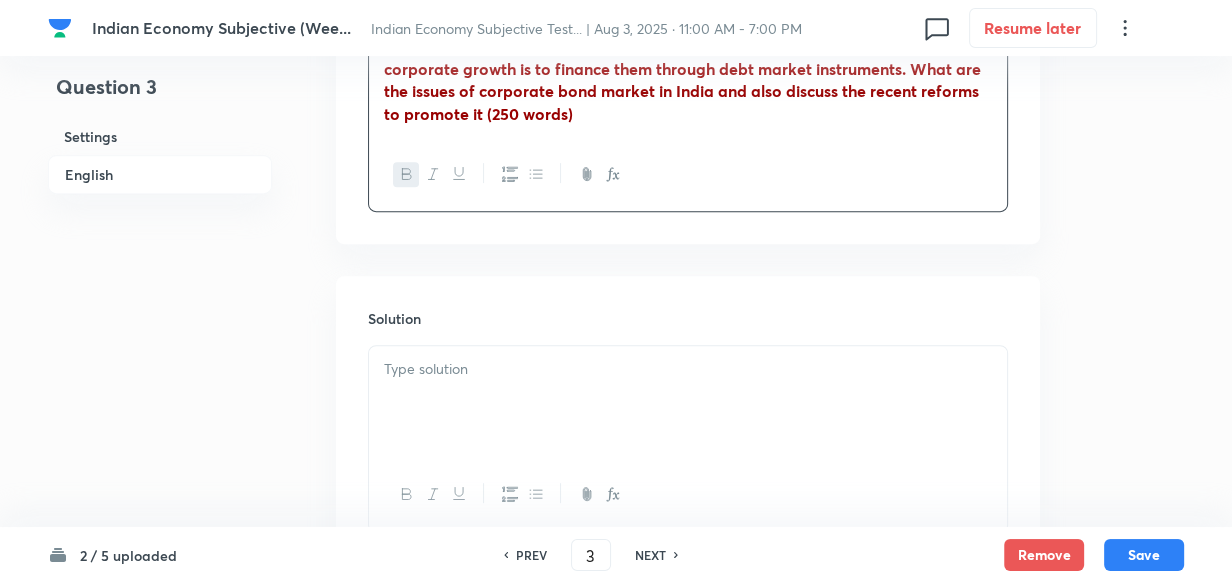 click at bounding box center (688, 369) 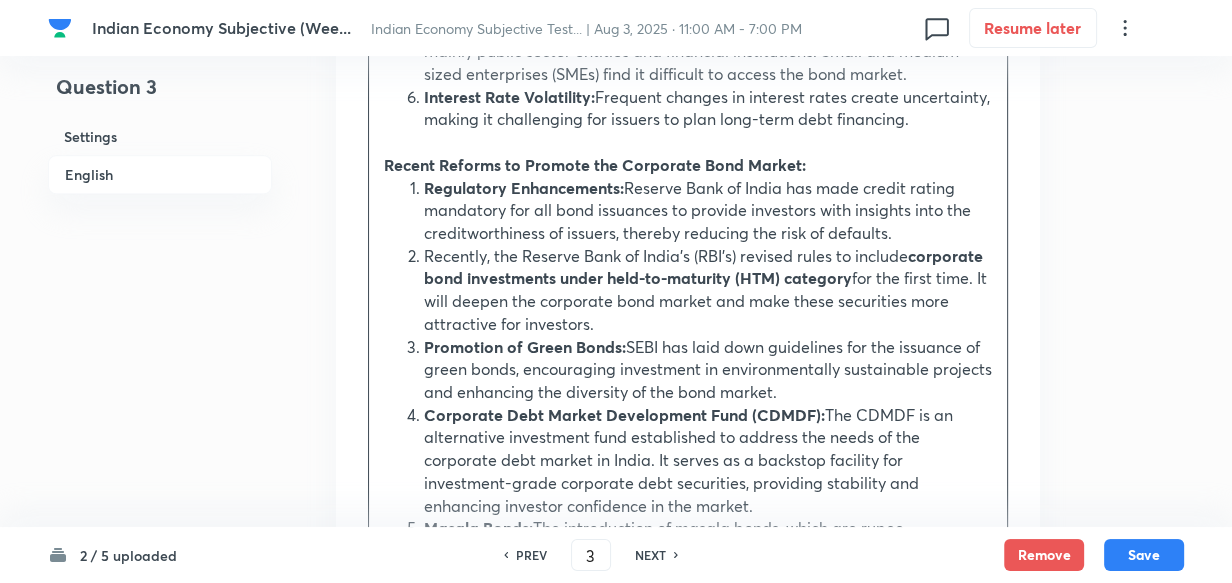 scroll, scrollTop: 1814, scrollLeft: 0, axis: vertical 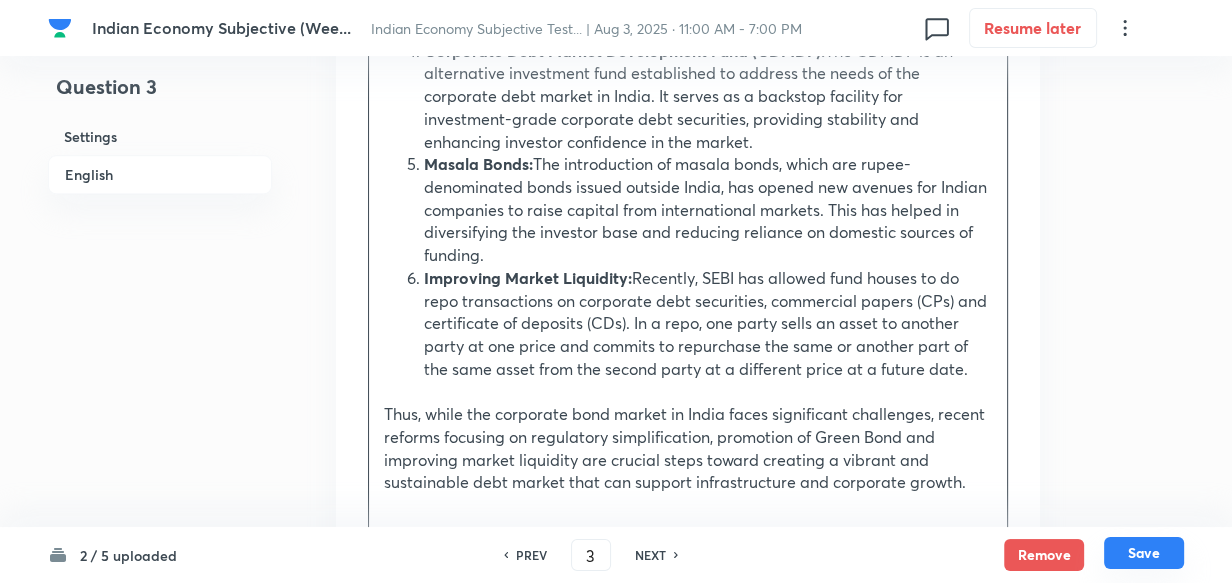 click on "Save" at bounding box center (1144, 553) 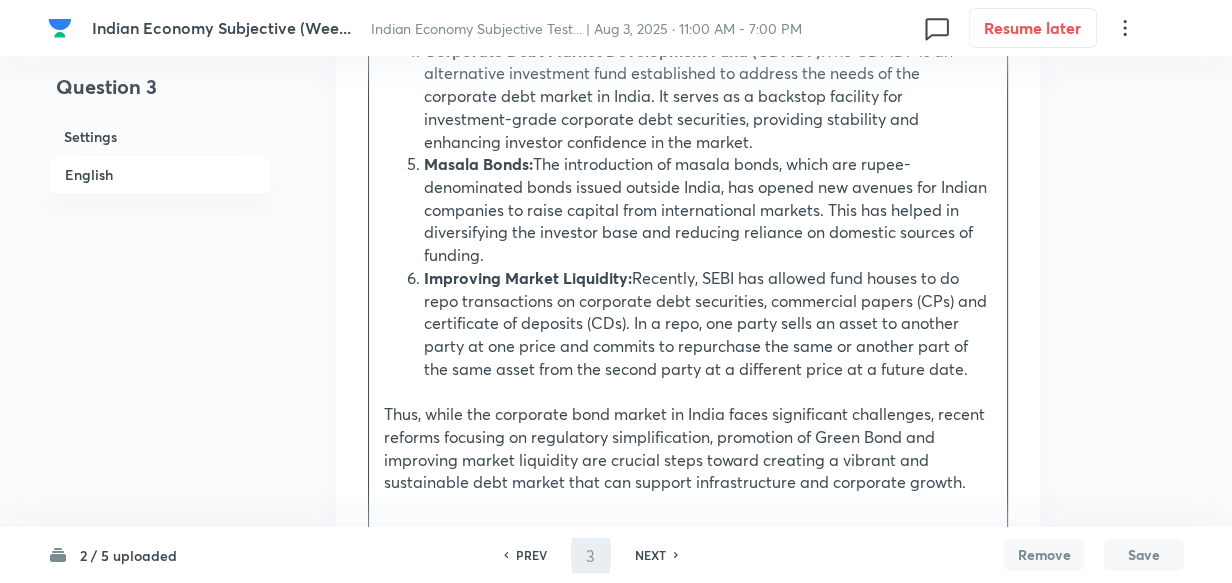 type on "4" 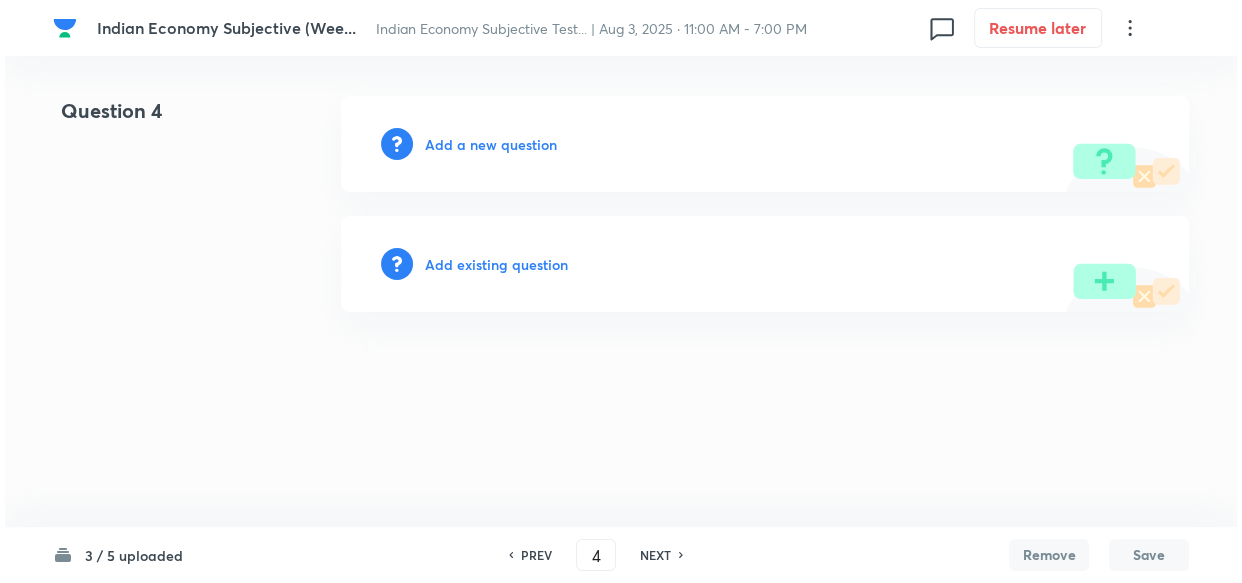 scroll, scrollTop: 0, scrollLeft: 0, axis: both 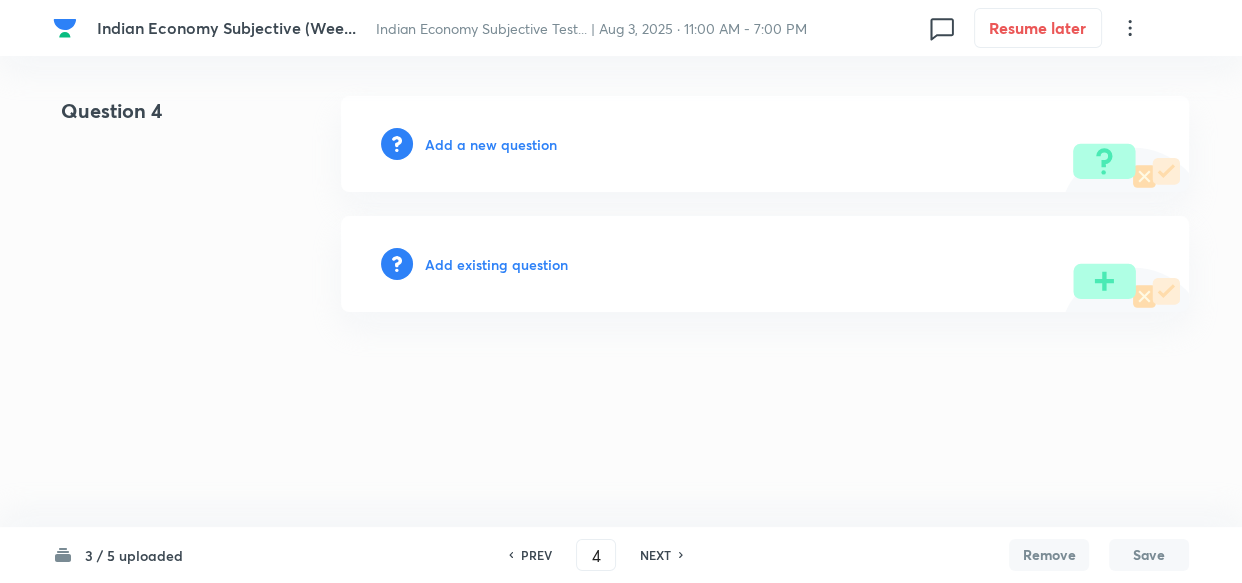 click on "Add a new question" at bounding box center (491, 144) 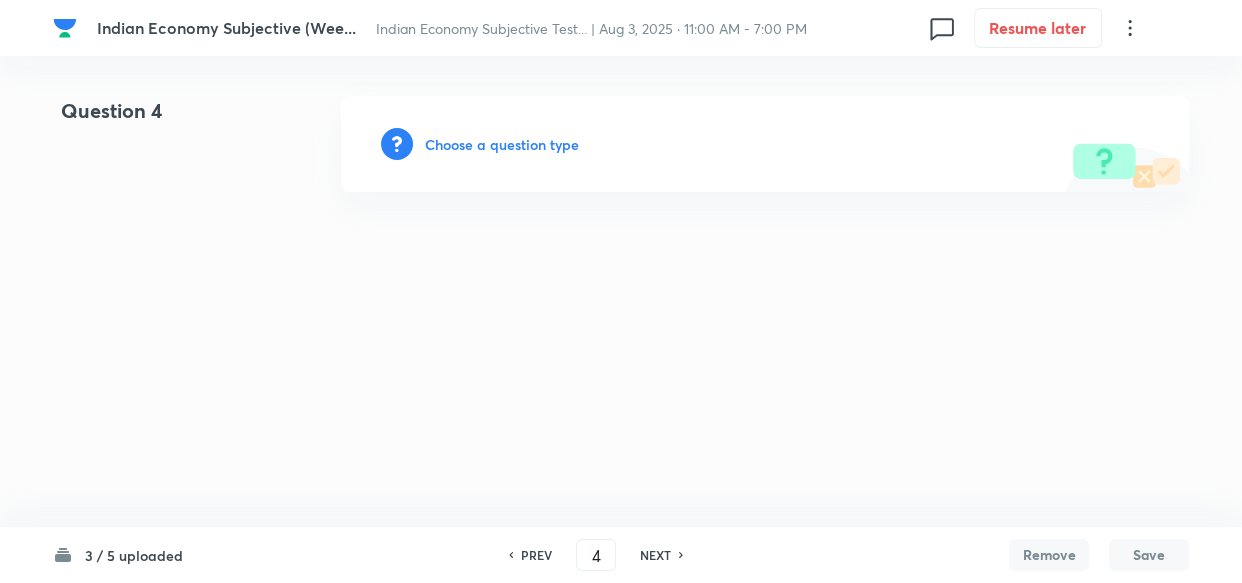 click on "Choose a question type" at bounding box center (502, 144) 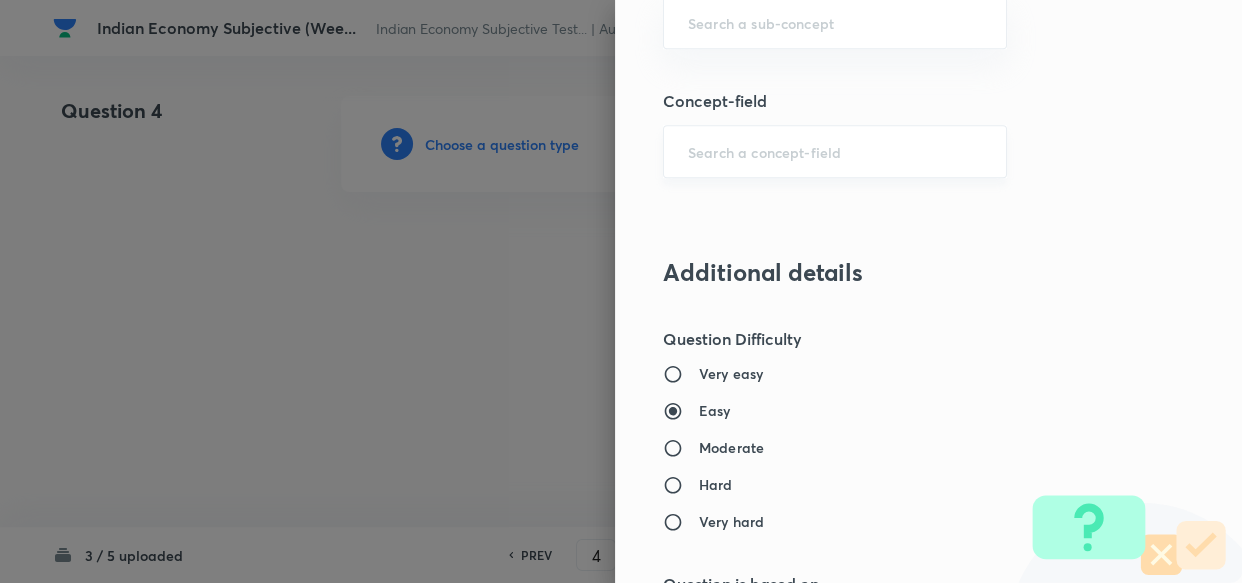 scroll, scrollTop: 1000, scrollLeft: 0, axis: vertical 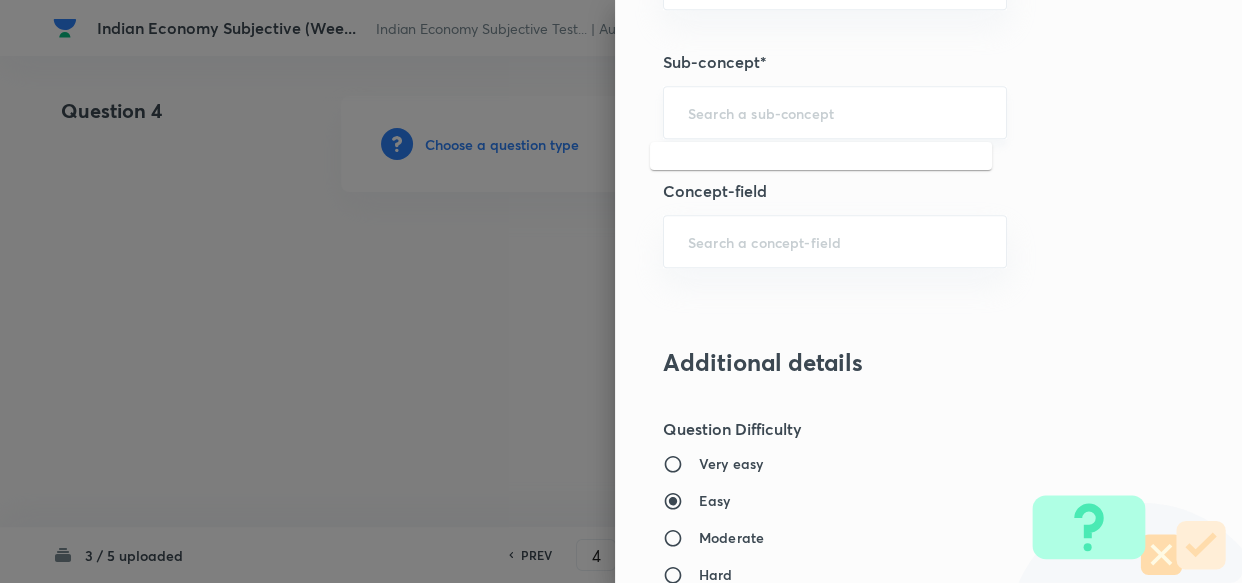 click at bounding box center [835, 112] 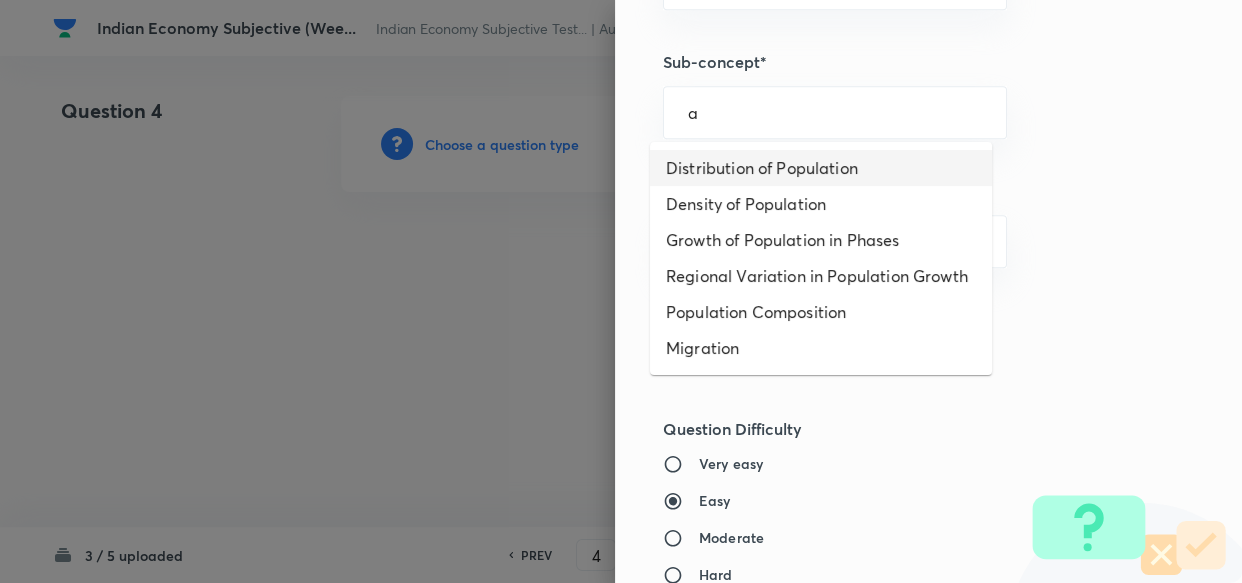 click on "Distribution of Population" at bounding box center [821, 168] 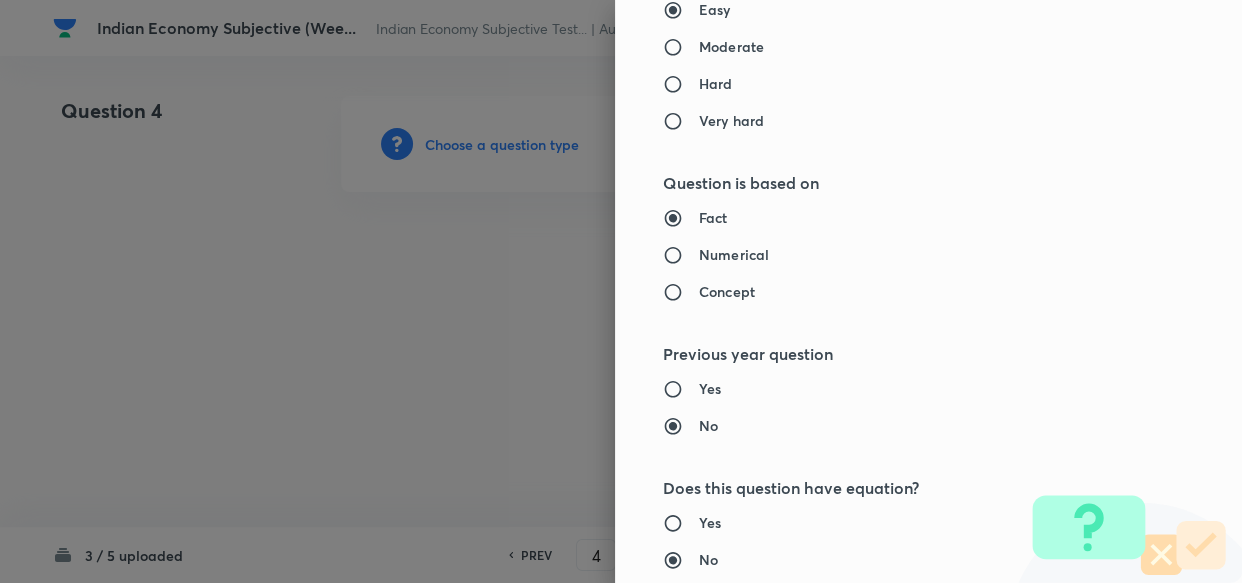type on "Geography" 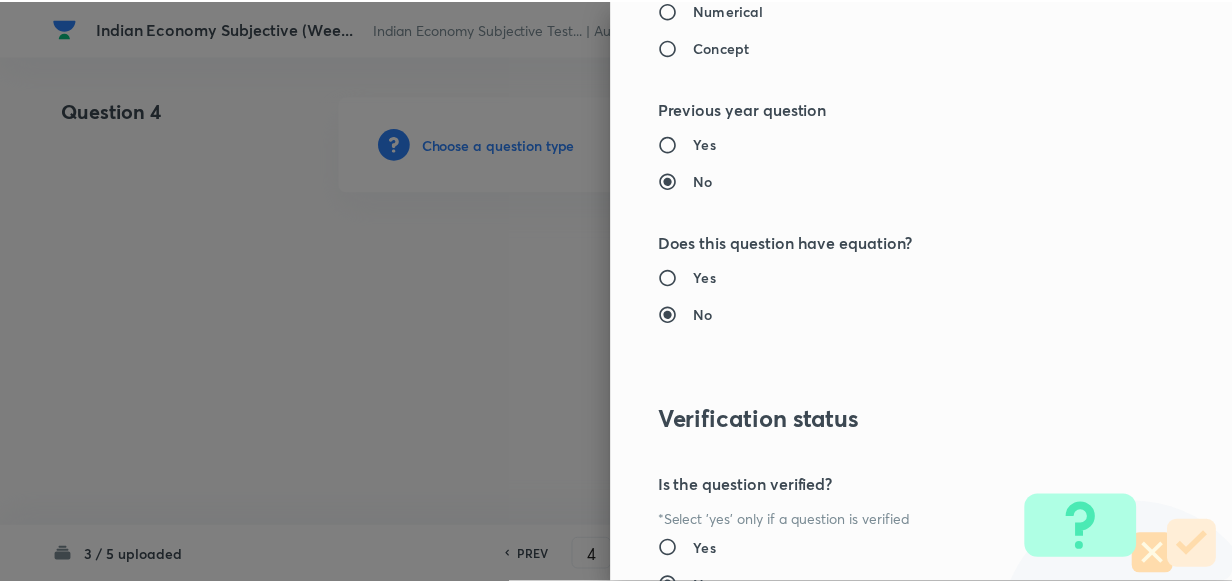 scroll, scrollTop: 1900, scrollLeft: 0, axis: vertical 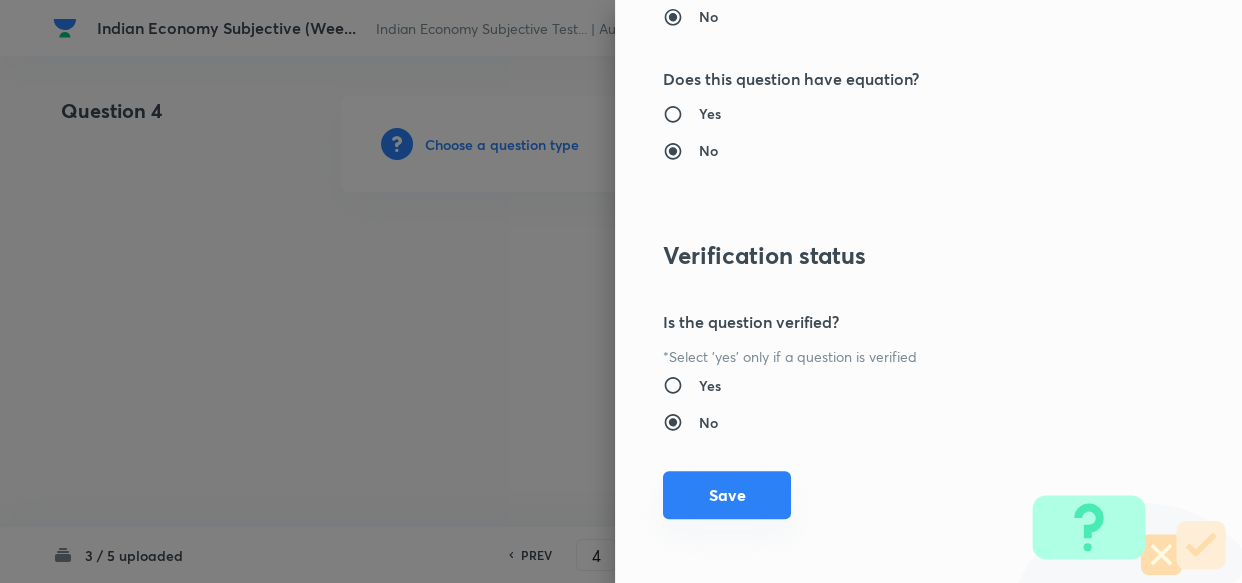 click on "Save" at bounding box center [727, 495] 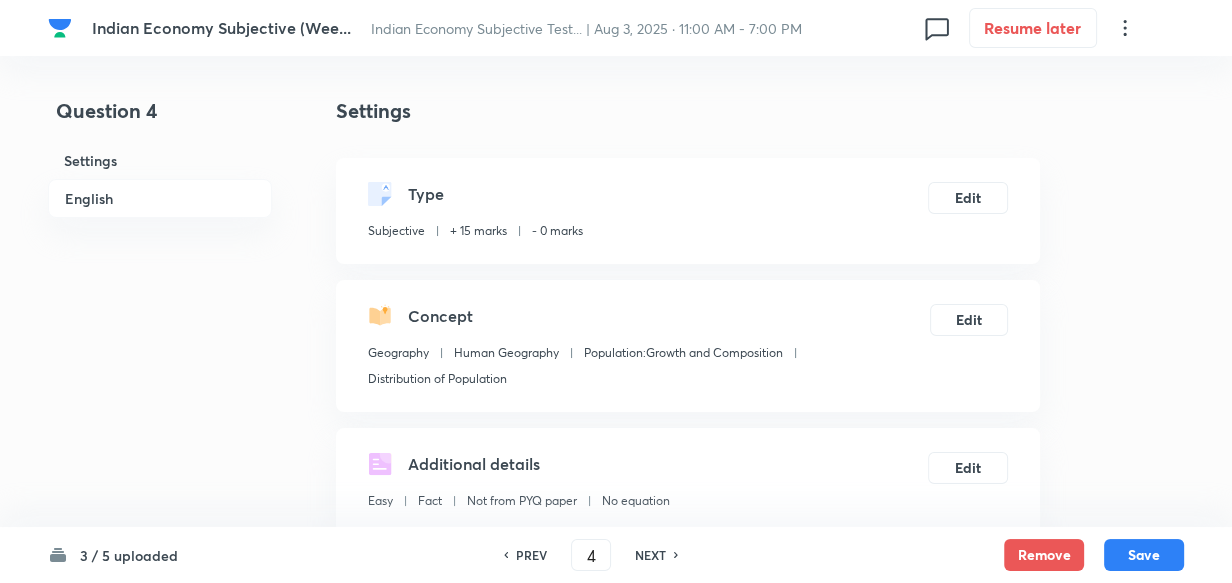 click on "English" at bounding box center (160, 198) 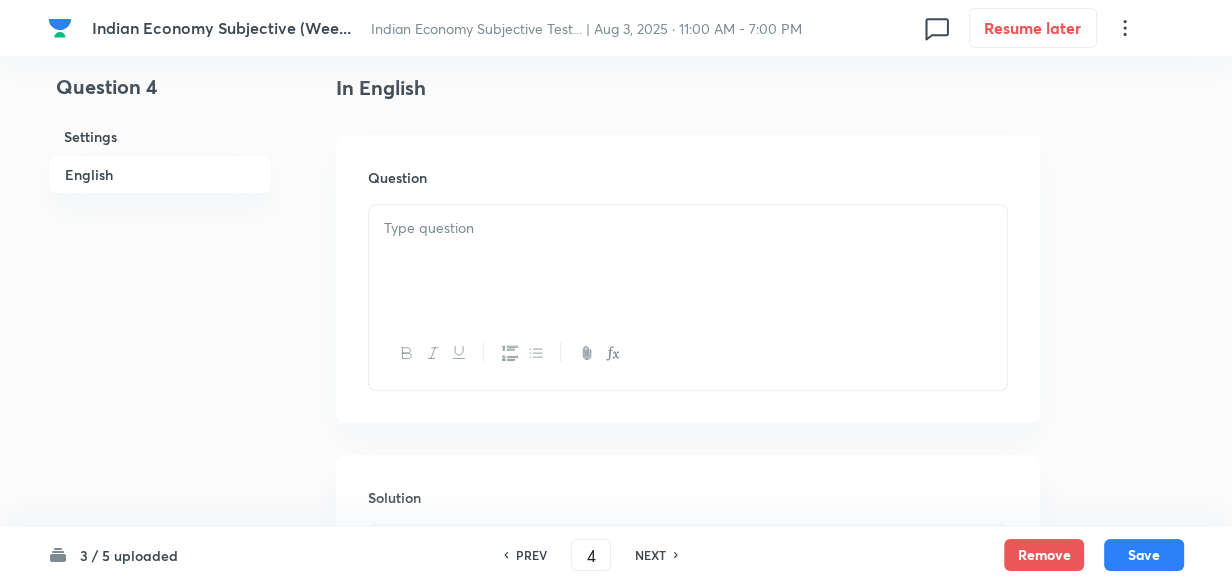 click at bounding box center [688, 228] 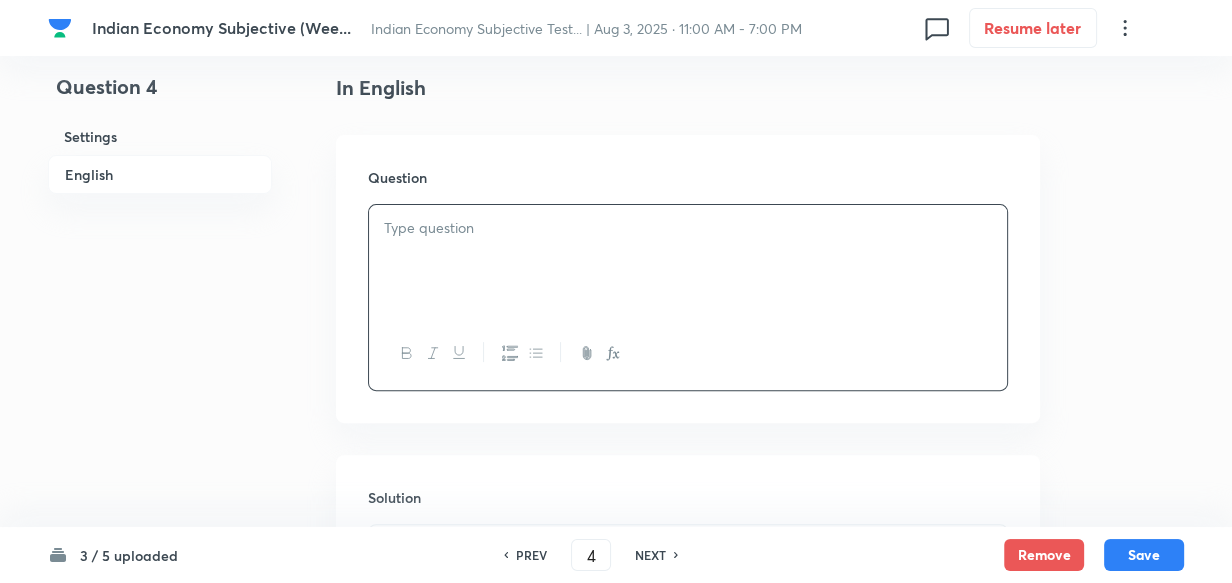 paste 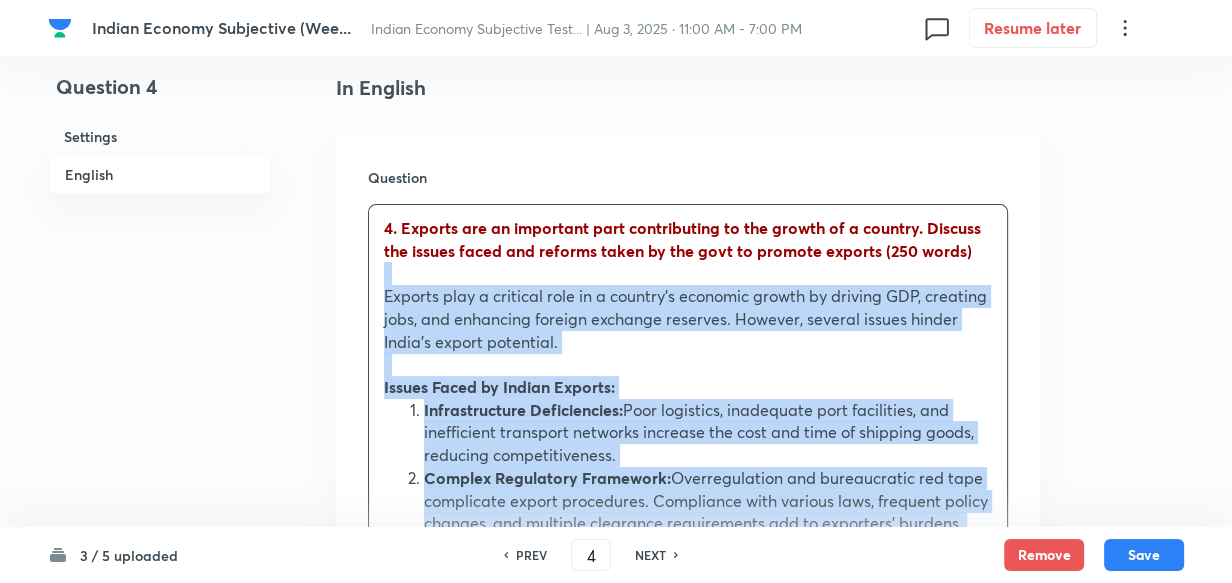 drag, startPoint x: 414, startPoint y: 281, endPoint x: 370, endPoint y: 286, distance: 44.28318 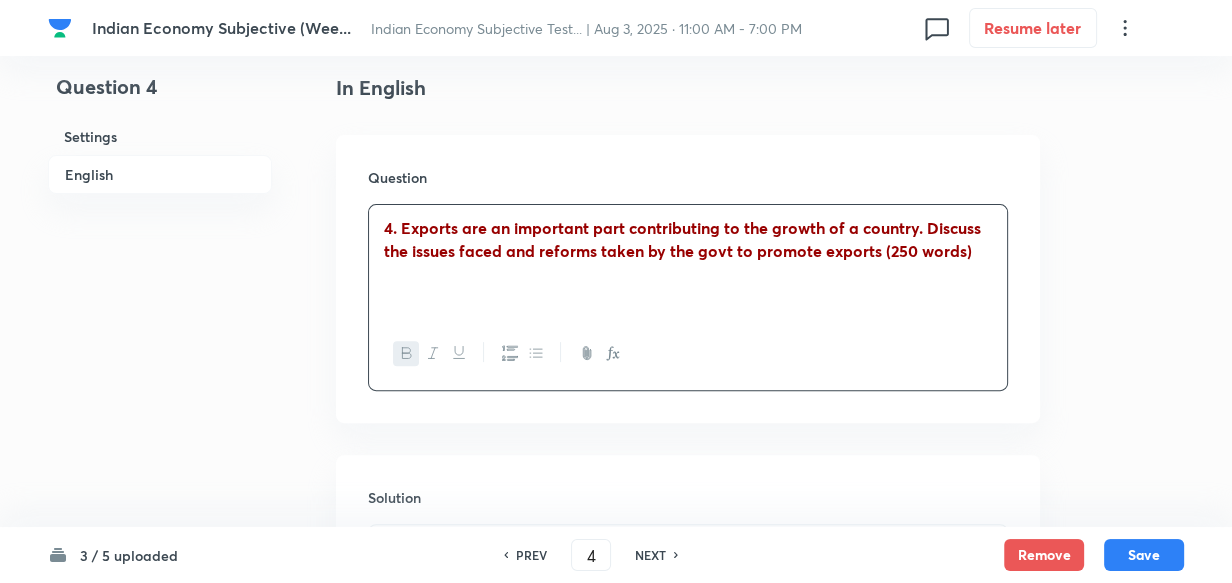 type 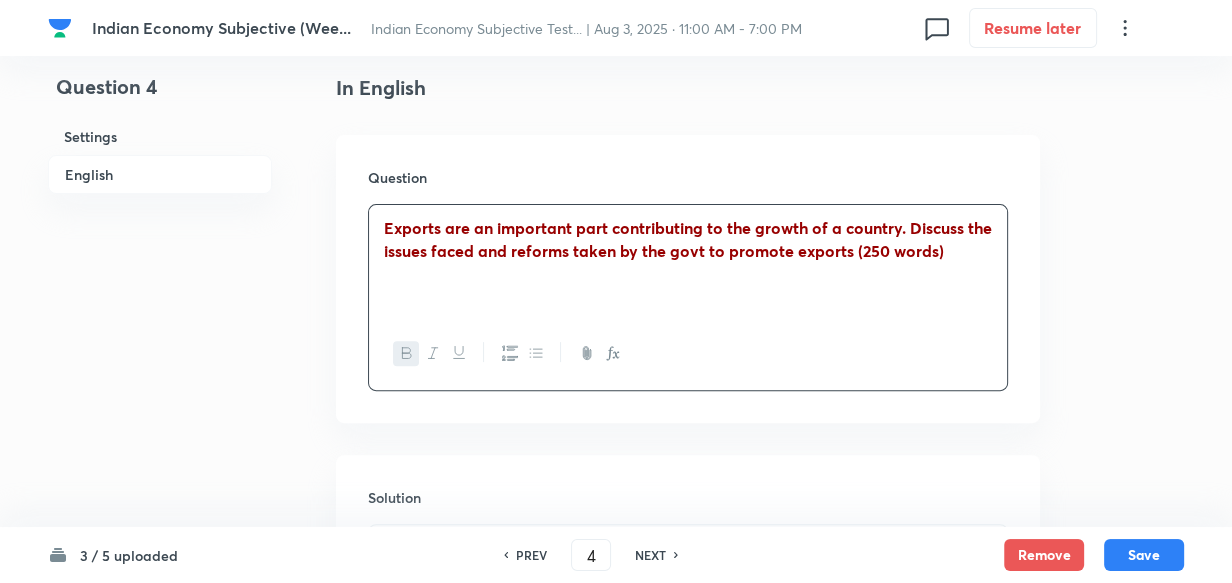 scroll, scrollTop: 878, scrollLeft: 0, axis: vertical 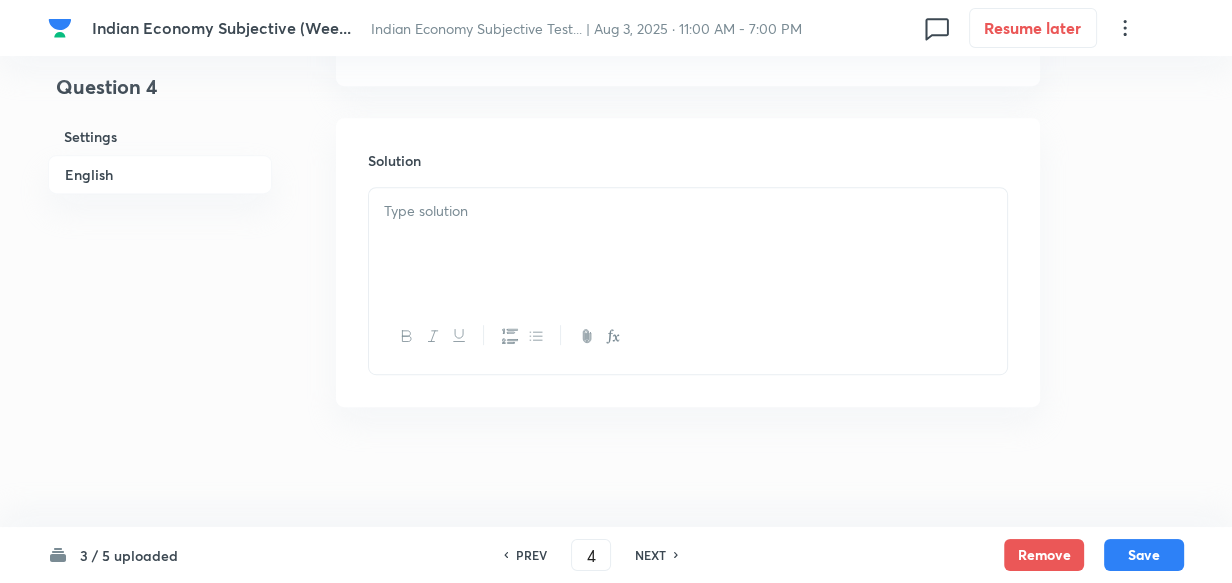 click at bounding box center (688, 211) 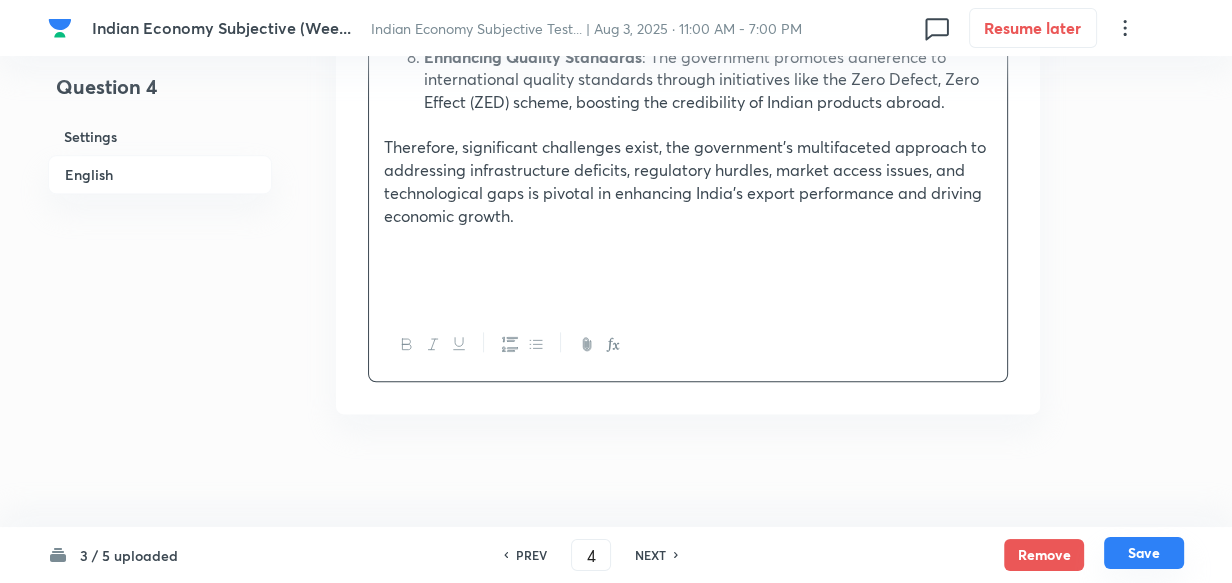 click on "Save" at bounding box center [1144, 553] 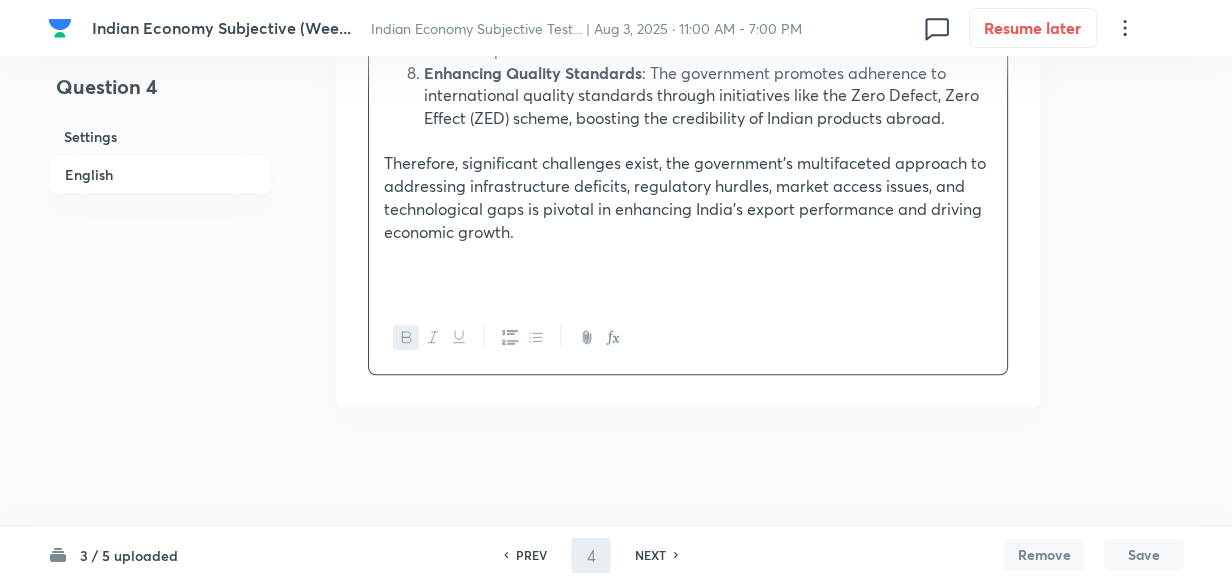 scroll, scrollTop: 2123, scrollLeft: 0, axis: vertical 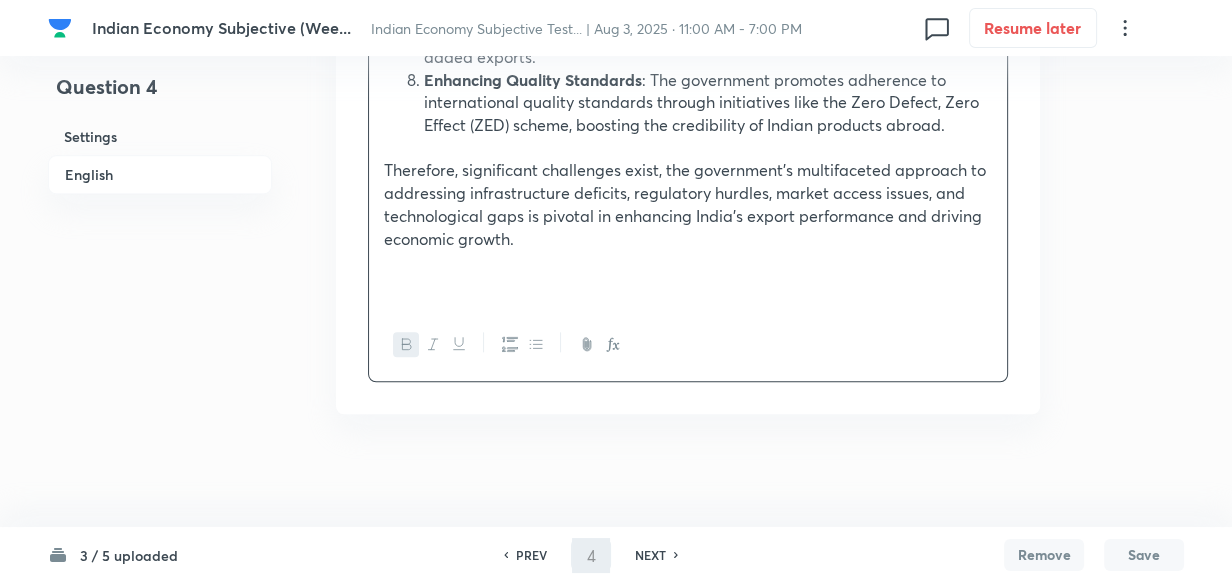 type on "5" 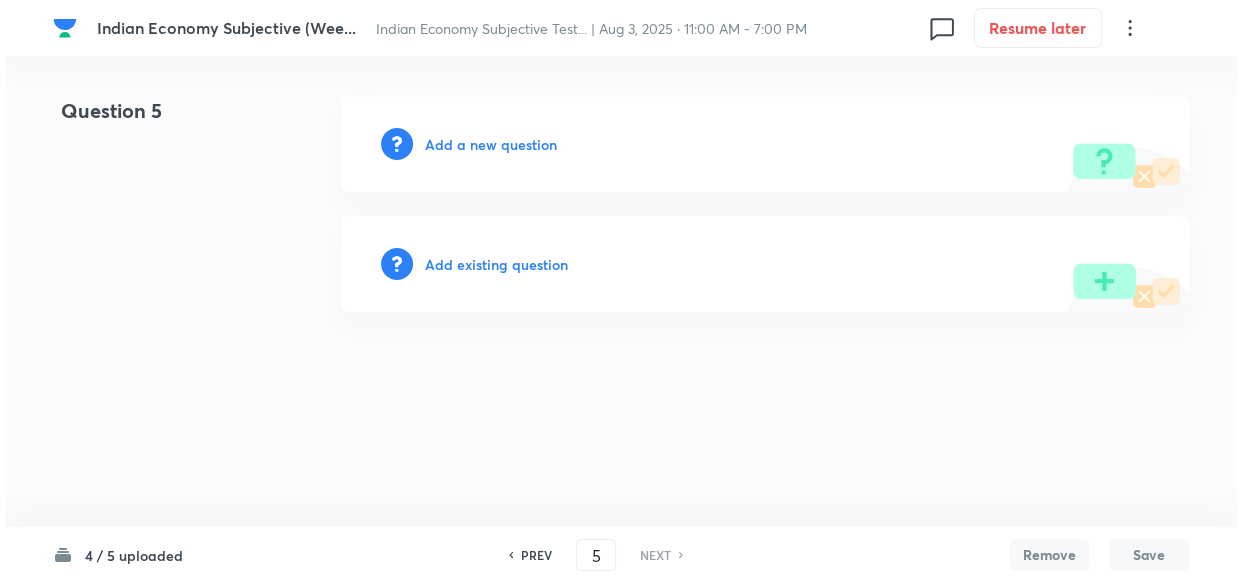 scroll, scrollTop: 0, scrollLeft: 0, axis: both 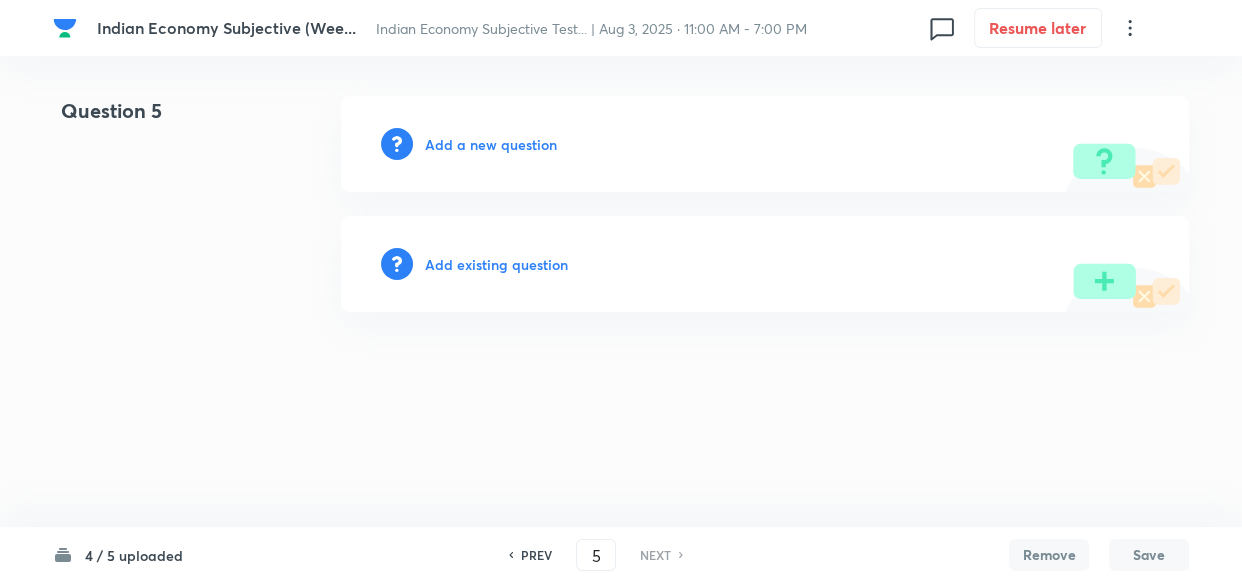 click on "Add a new question" at bounding box center (491, 144) 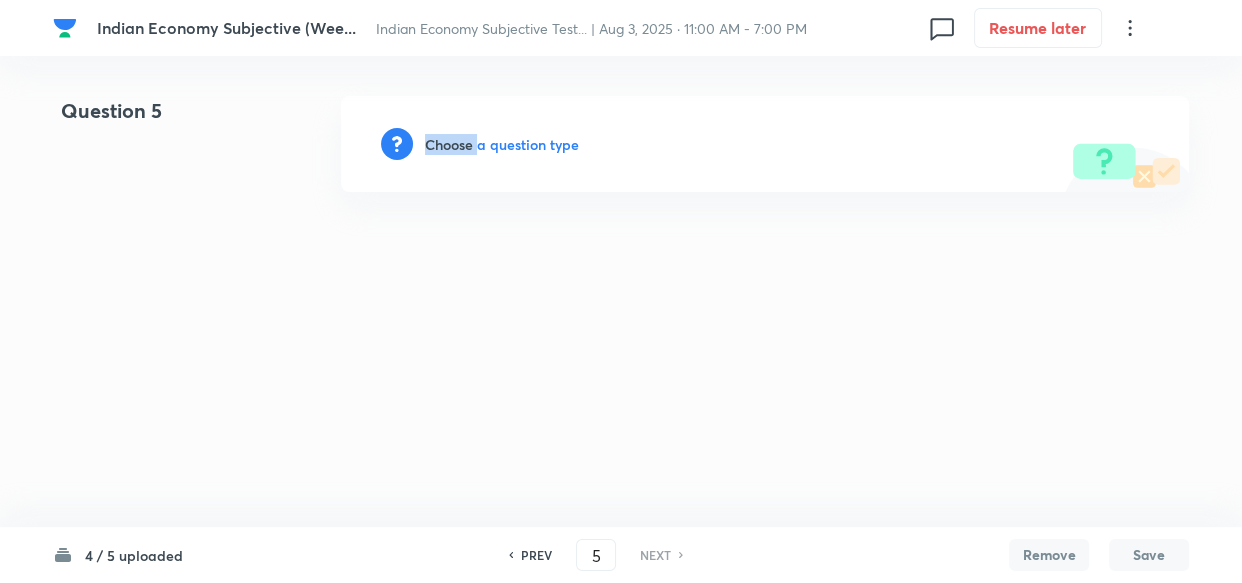 click on "Choose a question type" at bounding box center (502, 144) 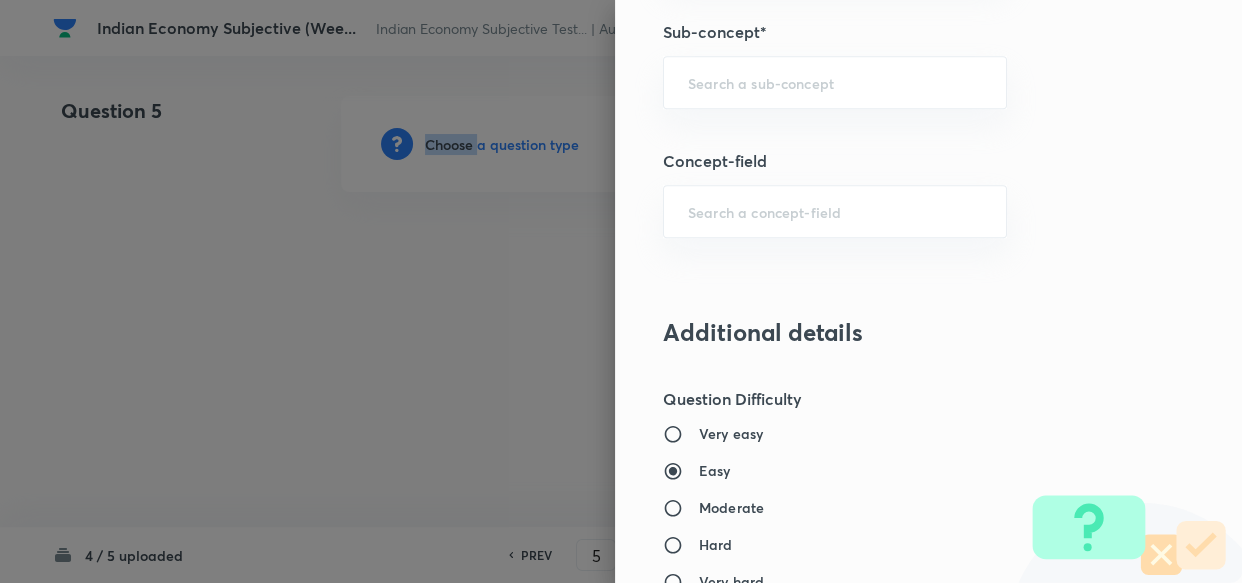 scroll, scrollTop: 1000, scrollLeft: 0, axis: vertical 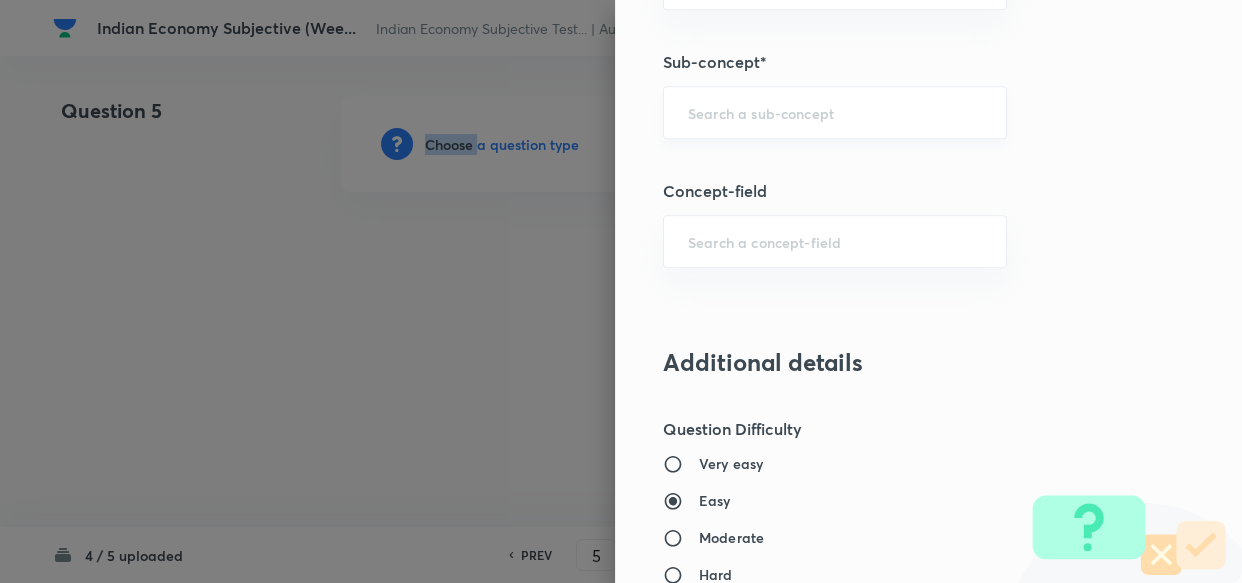 click on "​" at bounding box center (835, 112) 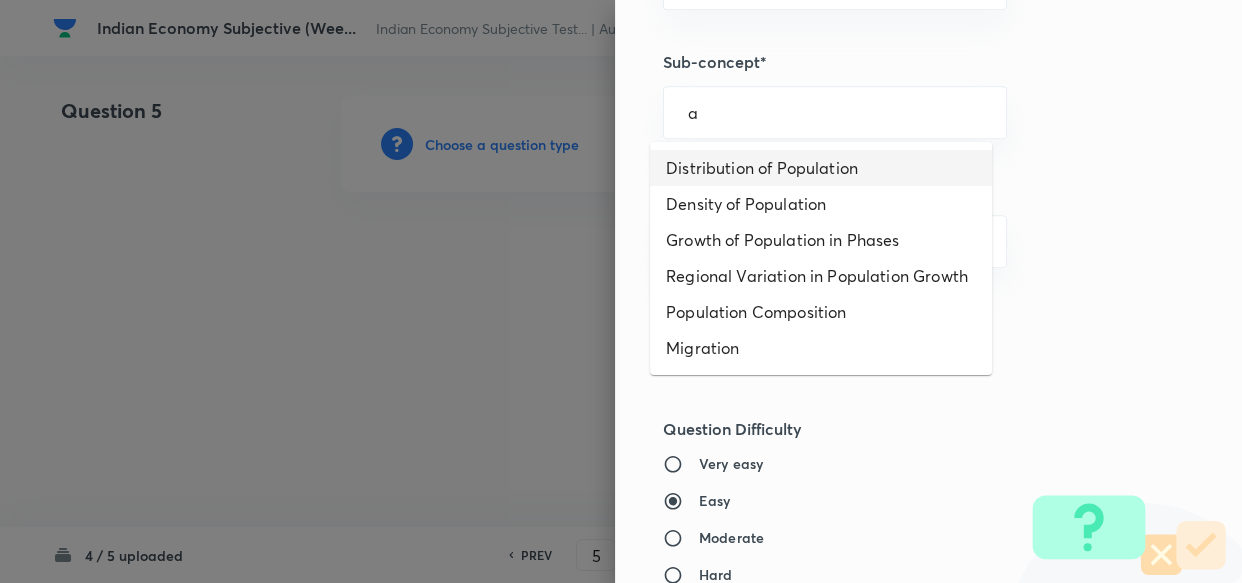 click on "Distribution of Population" at bounding box center [821, 168] 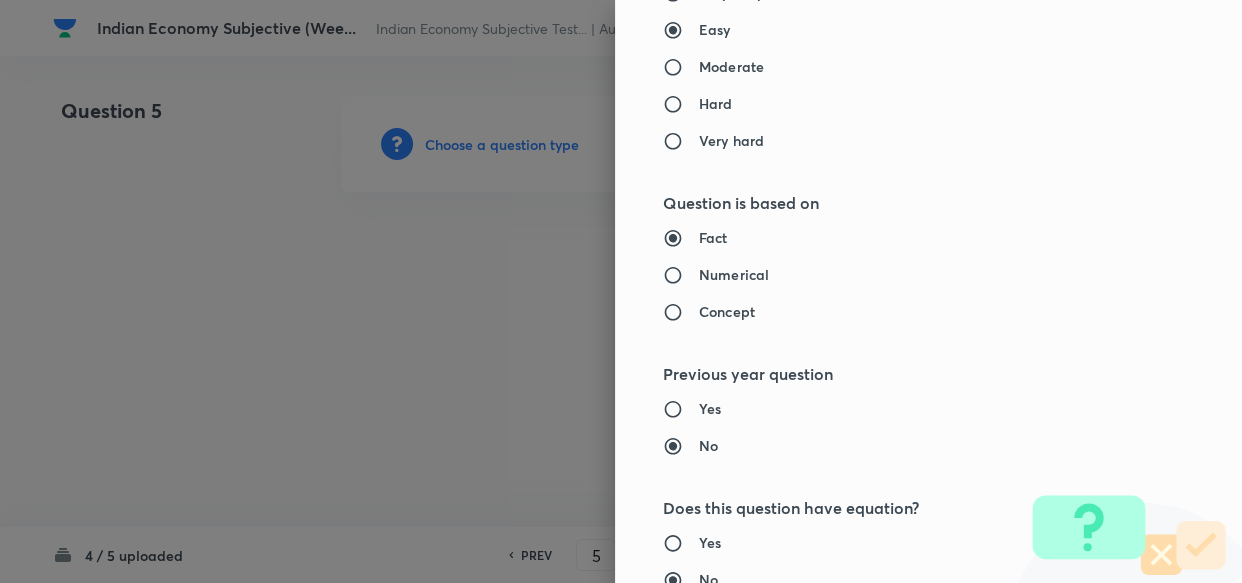 type on "Geography" 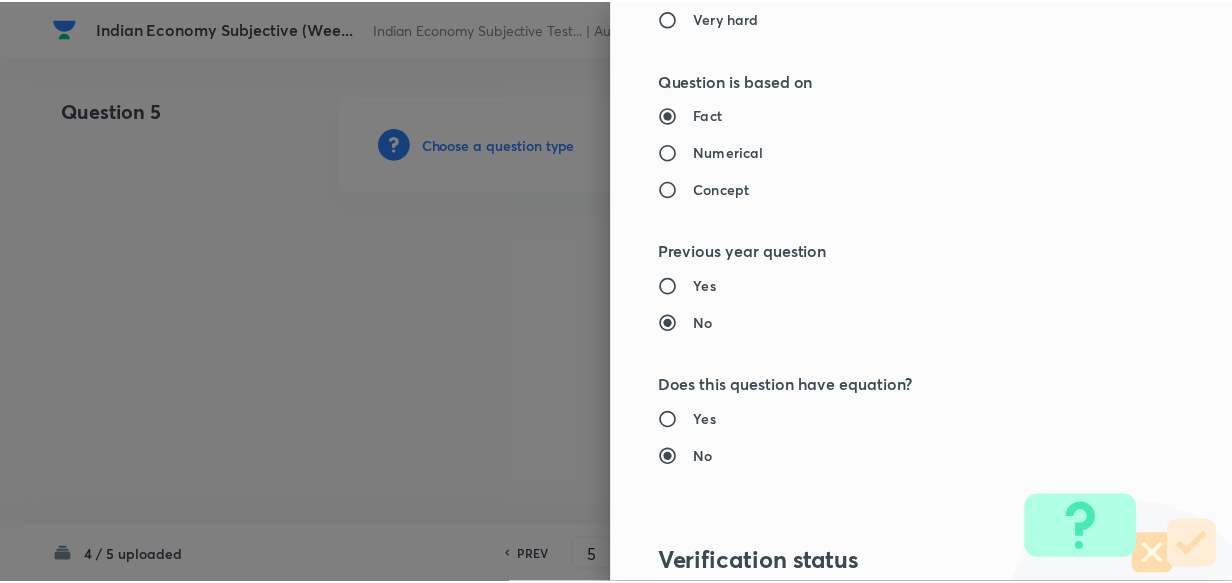 scroll, scrollTop: 1900, scrollLeft: 0, axis: vertical 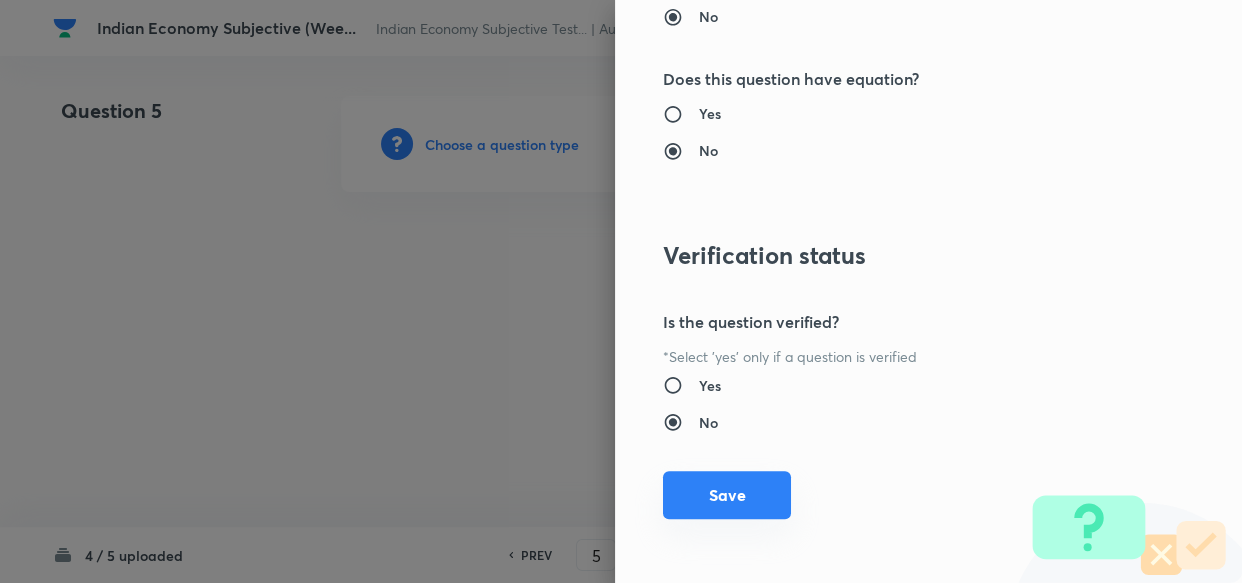 click on "Save" at bounding box center [727, 495] 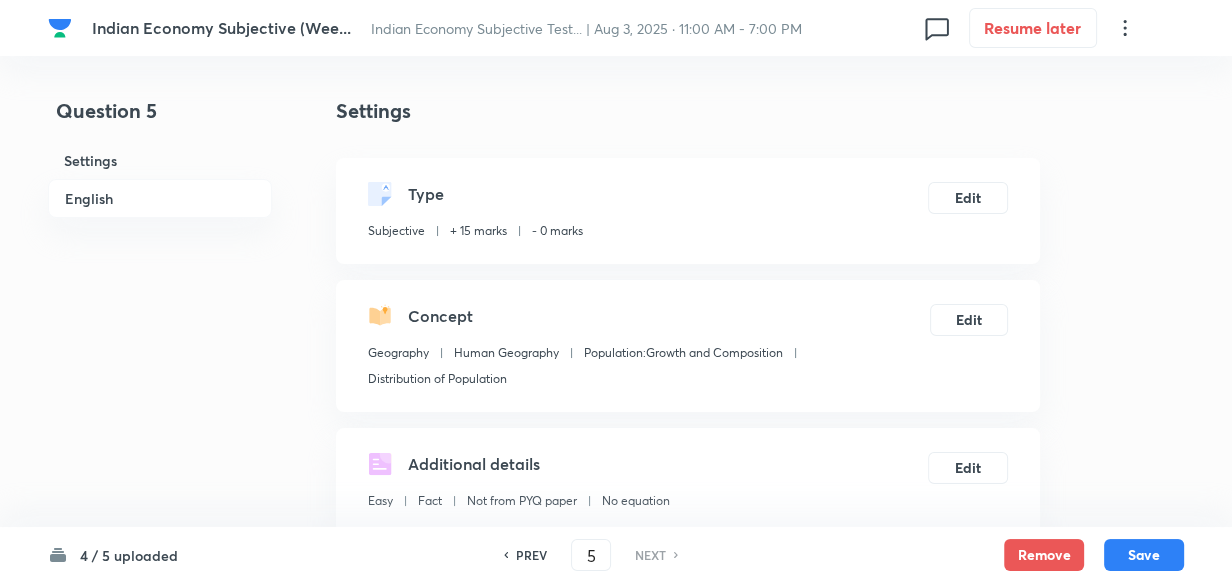click on "English" at bounding box center [160, 198] 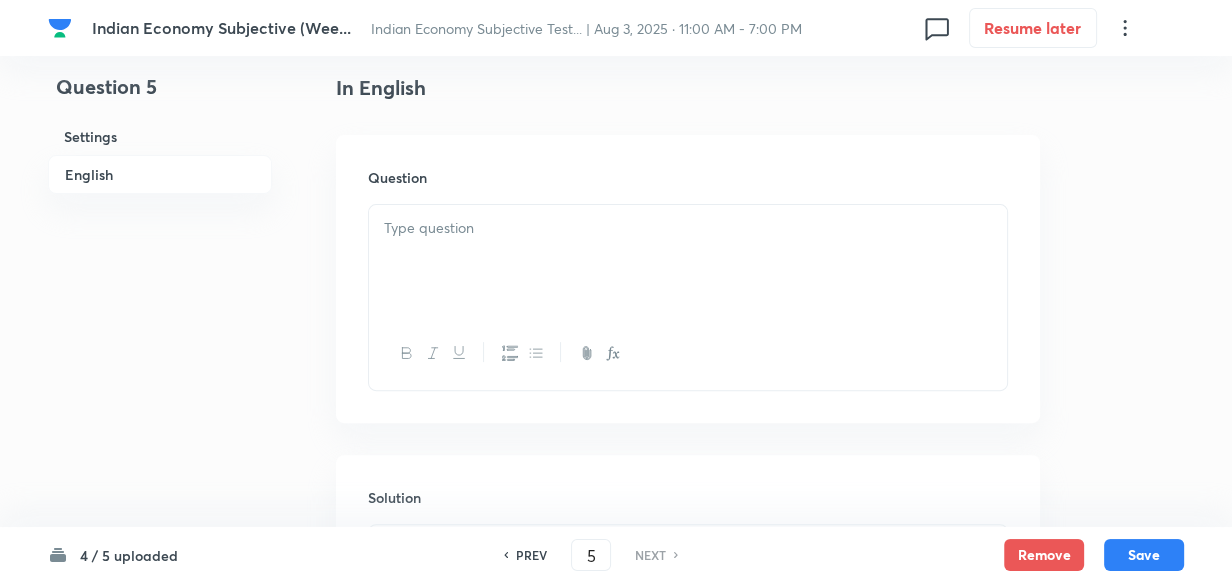 click at bounding box center [688, 228] 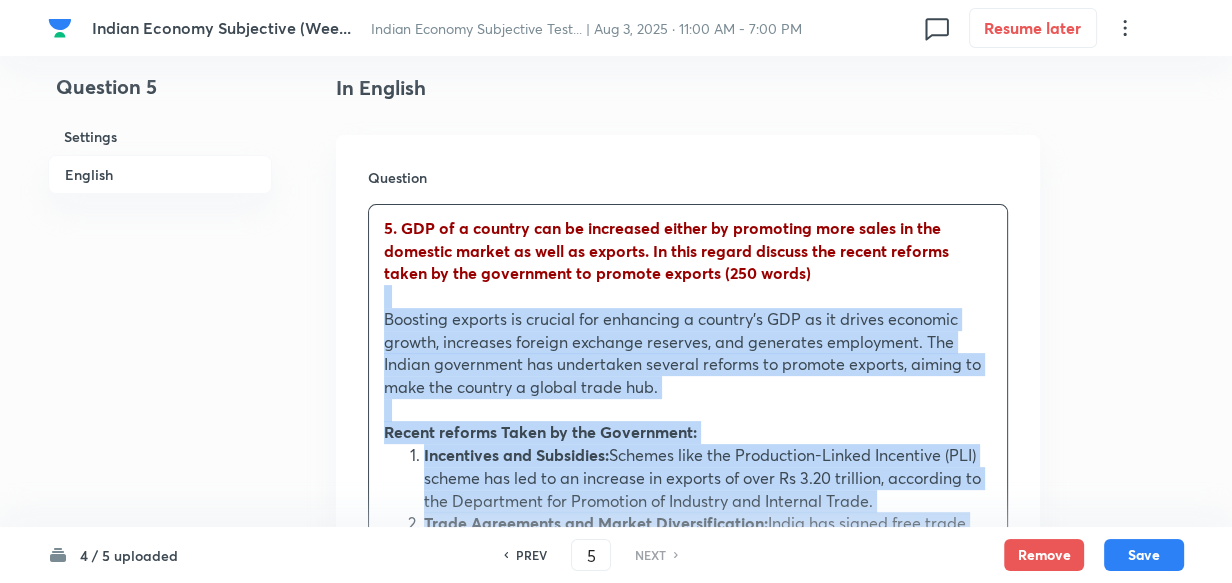 click on "5. GDP of a country can be increased either by promoting more sales in the domestic market as well as exports. In this regard discuss the recent reforms taken by the government to promote exports (250 words)   Boosting exports is crucial for enhancing a country's GDP as it drives economic growth, increases foreign exchange reserves, and generates employment. The Indian government has undertaken several reforms to promote exports, aiming to make the country a global trade hub.   Recent reforms Taken by the Government: Incentives and Subsidies:  Schemes like the Production-Linked Incentive (PLI) scheme has led to an increase in exports of over Rs 3.20 trillion, according to the Department for Promotion of Industry and Internal Trade.  Trade Agreements and Market Diversification:  India has signed free trade agreements (FTAs) with various countries to reduce tariffs and enhance market access.  Initiatives like the  Make in India and Atmanirbhar Bharat campaigns Enhancing Quality Standards:  The  The" at bounding box center (688, 705) 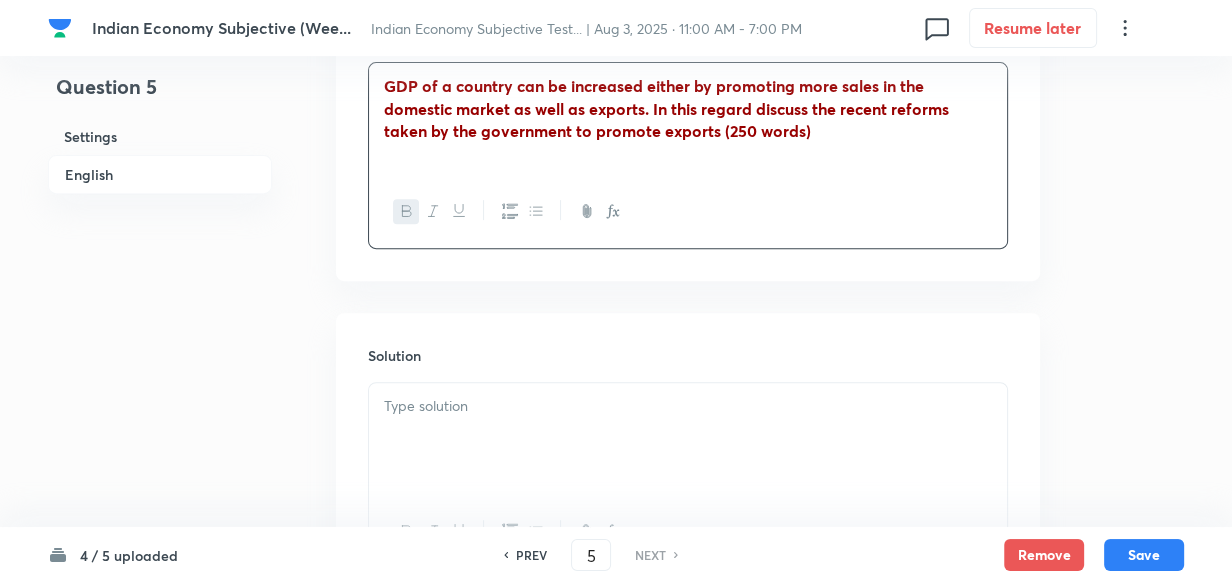 scroll, scrollTop: 878, scrollLeft: 0, axis: vertical 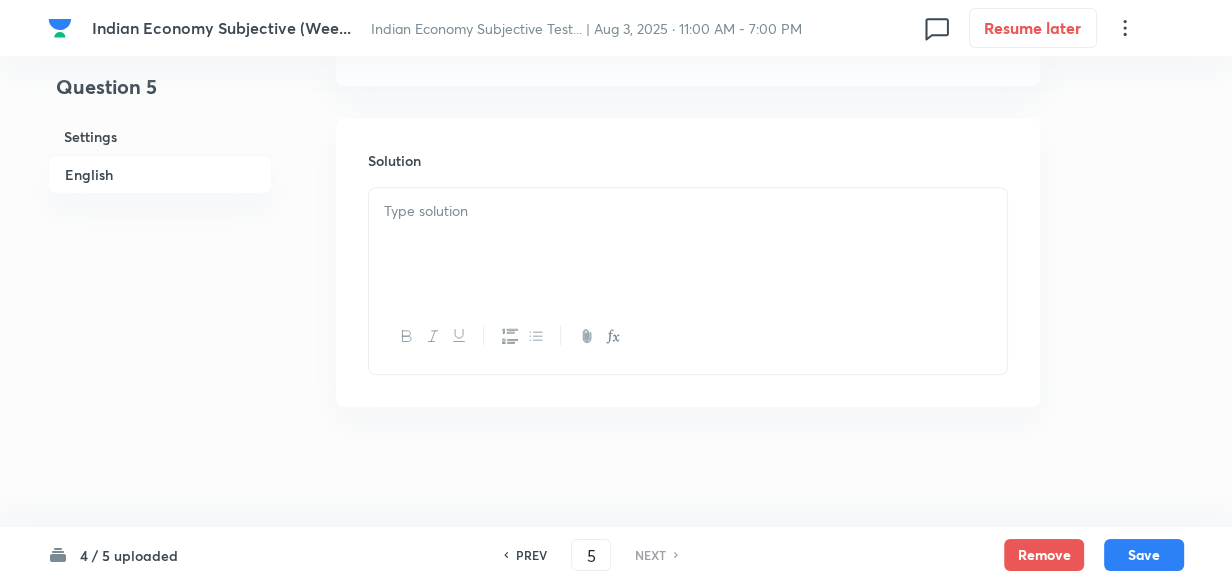 click at bounding box center (688, 244) 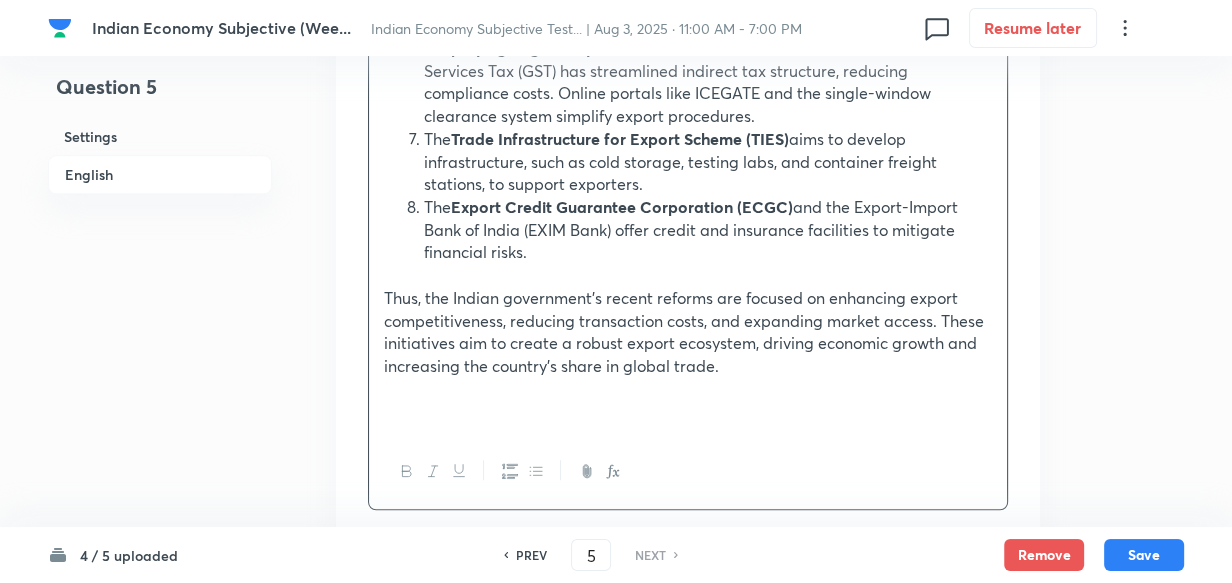 scroll, scrollTop: 1708, scrollLeft: 0, axis: vertical 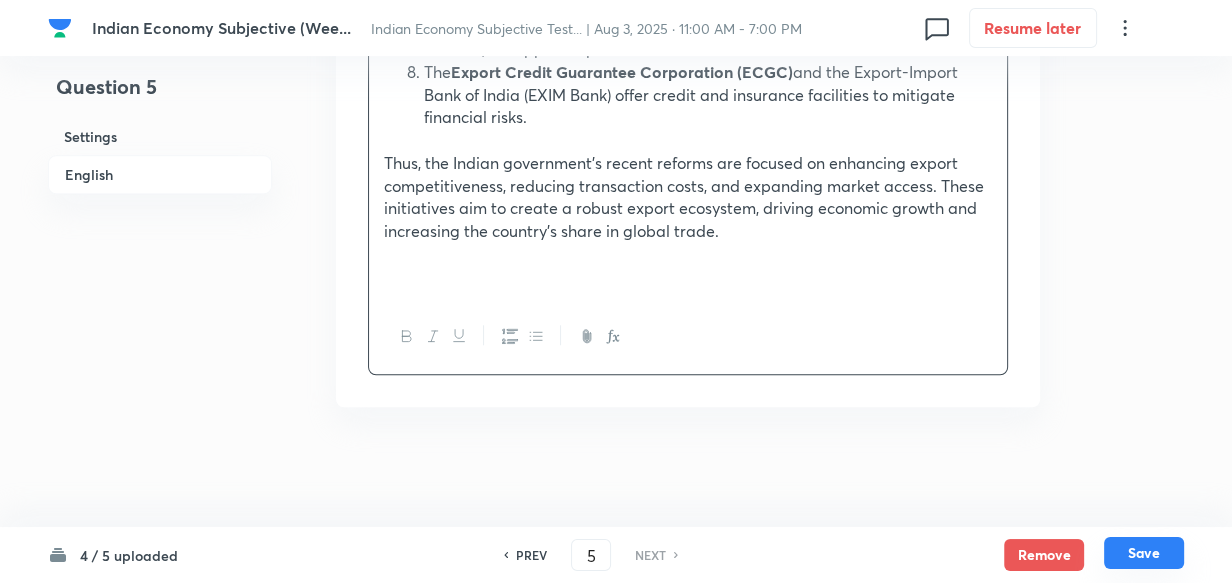 click on "Save" at bounding box center (1144, 553) 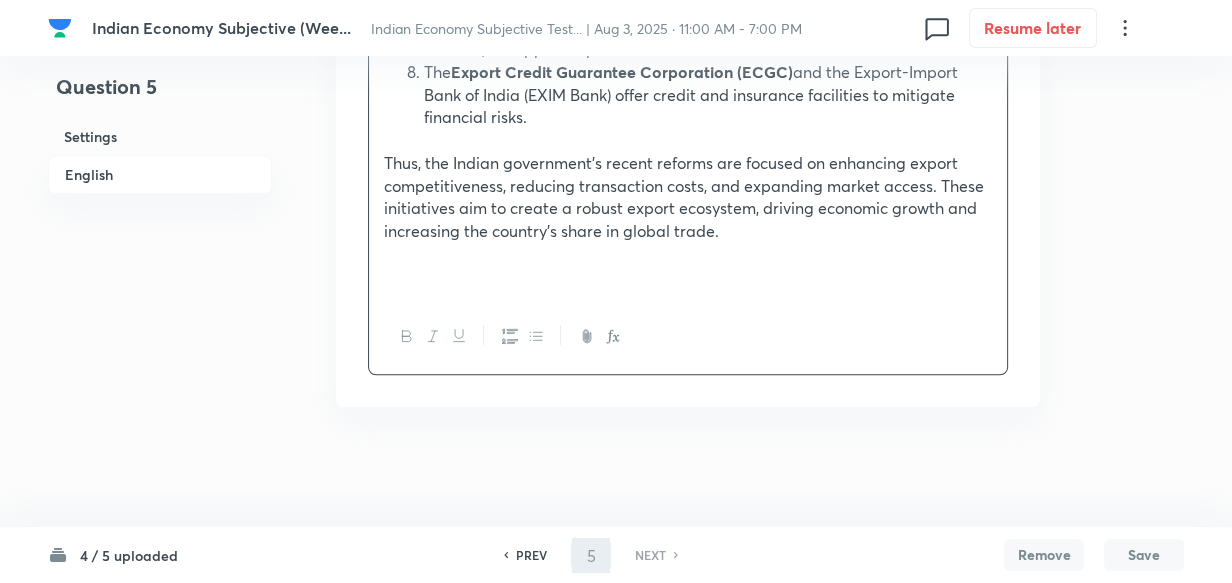 scroll, scrollTop: 1685, scrollLeft: 0, axis: vertical 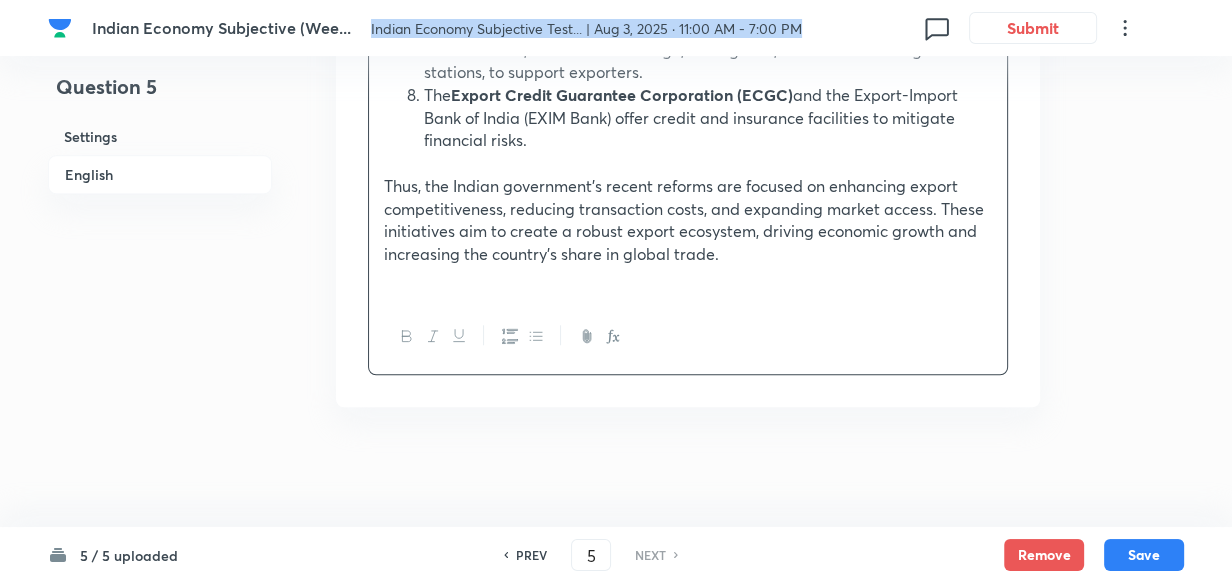 drag, startPoint x: 369, startPoint y: 29, endPoint x: 852, endPoint y: 55, distance: 483.69928 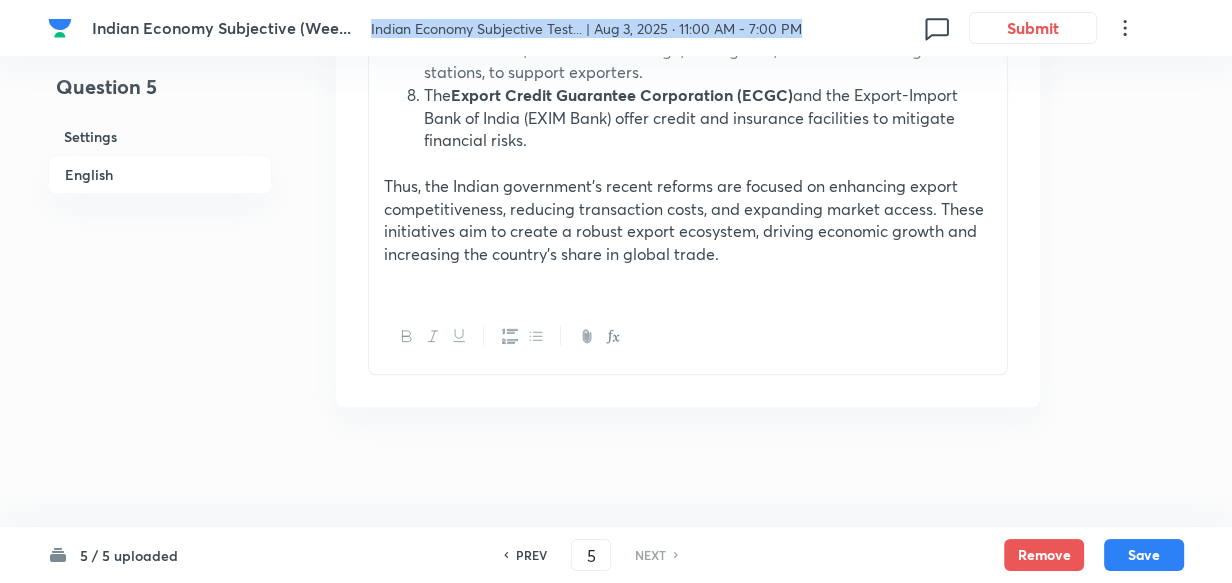 copy on "Indian Economy Subjective Test... | Aug 3, 2025 · 11:00 AM - 7:00 PM" 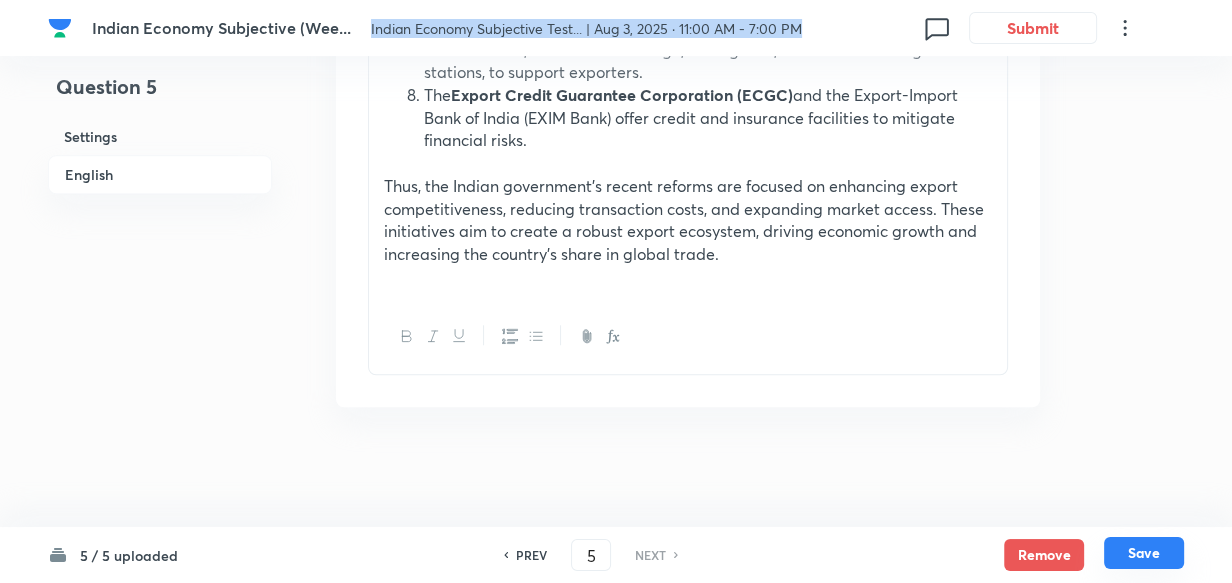 click on "Save" at bounding box center (1144, 553) 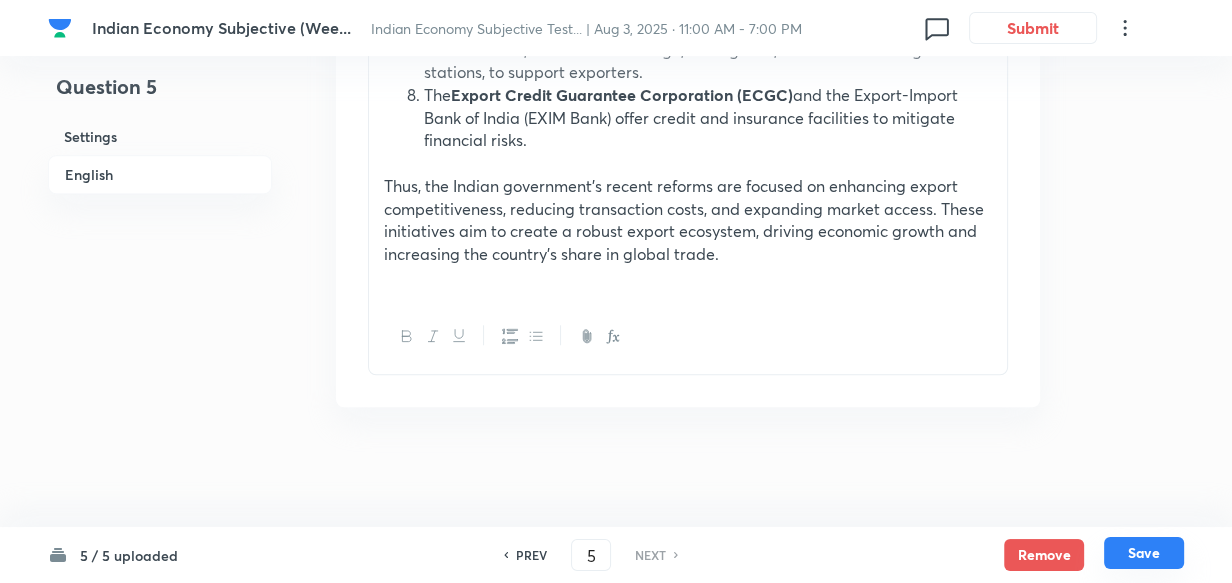 click on "Save" at bounding box center [1144, 553] 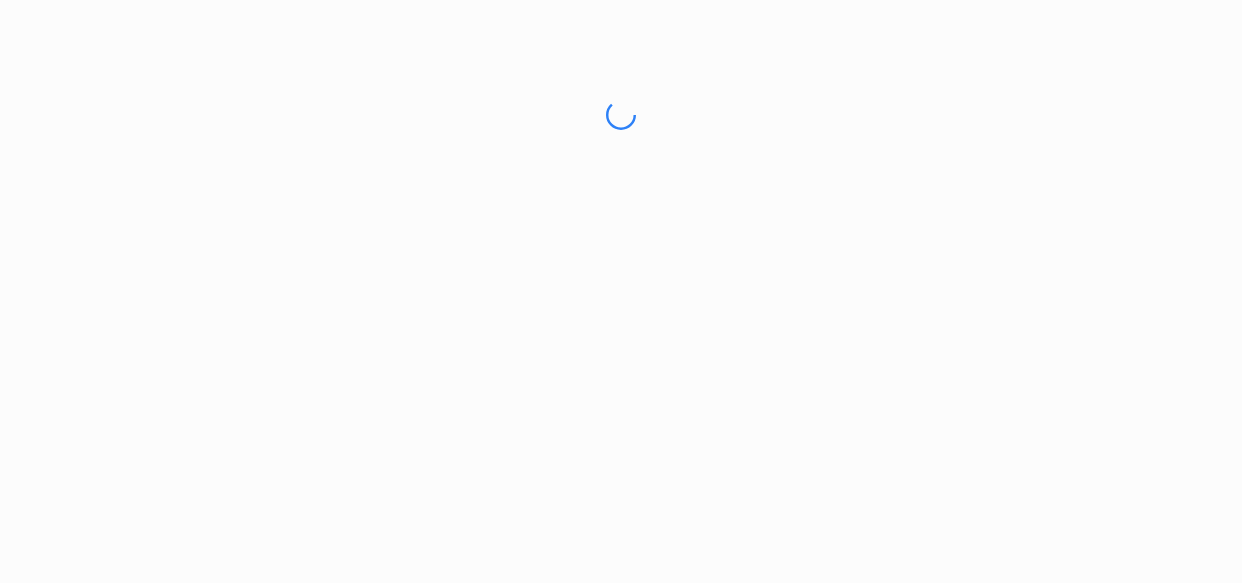 scroll, scrollTop: 0, scrollLeft: 0, axis: both 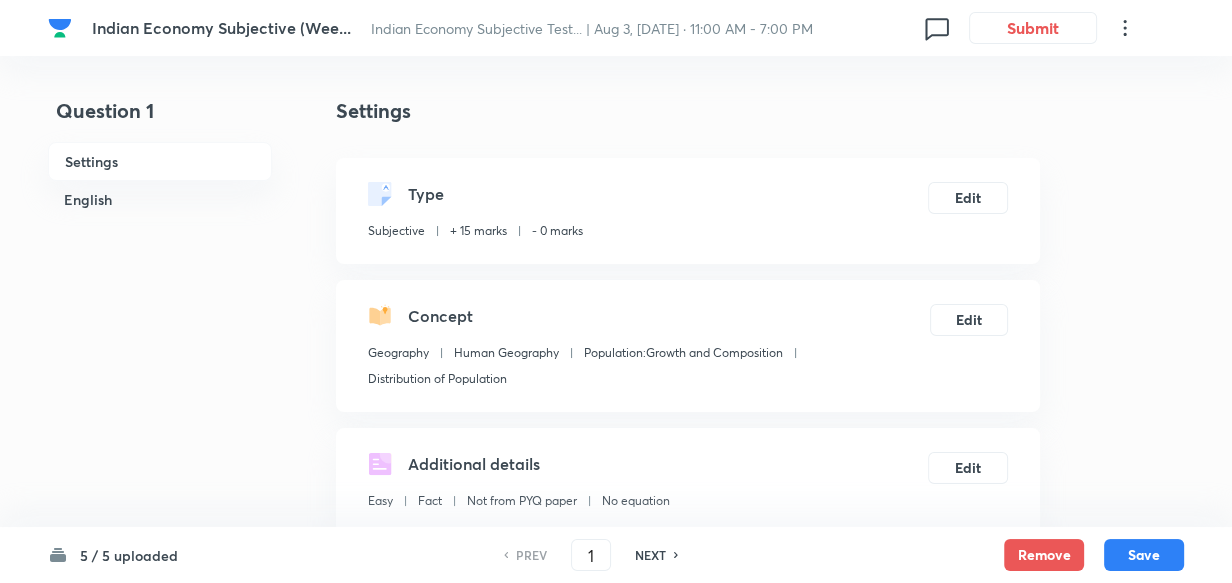 click on "English" at bounding box center [160, 199] 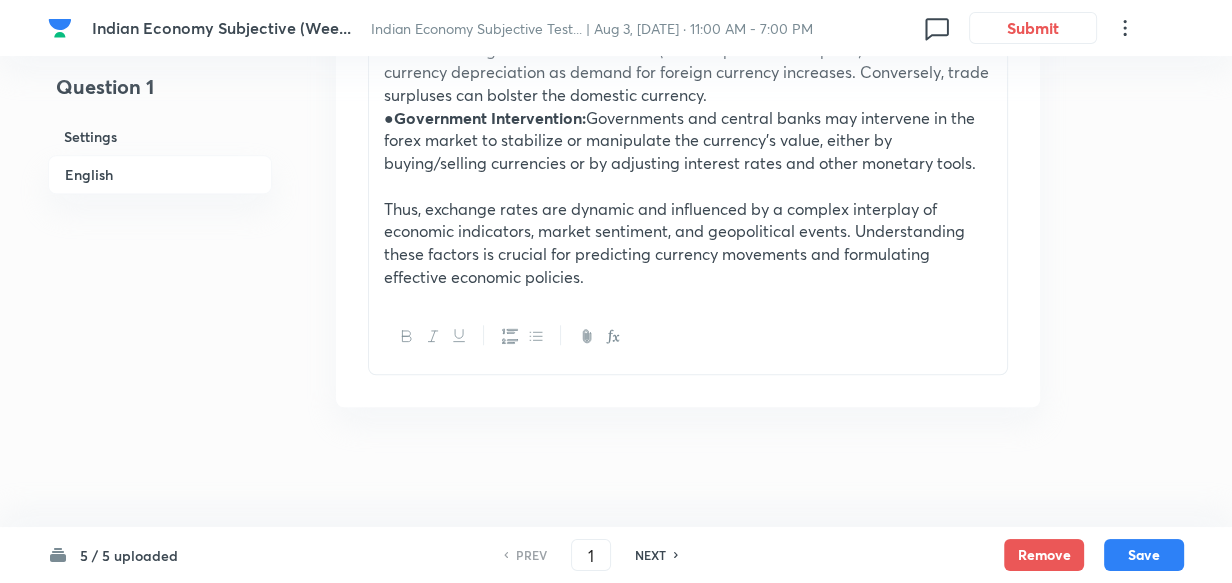scroll, scrollTop: 1682, scrollLeft: 0, axis: vertical 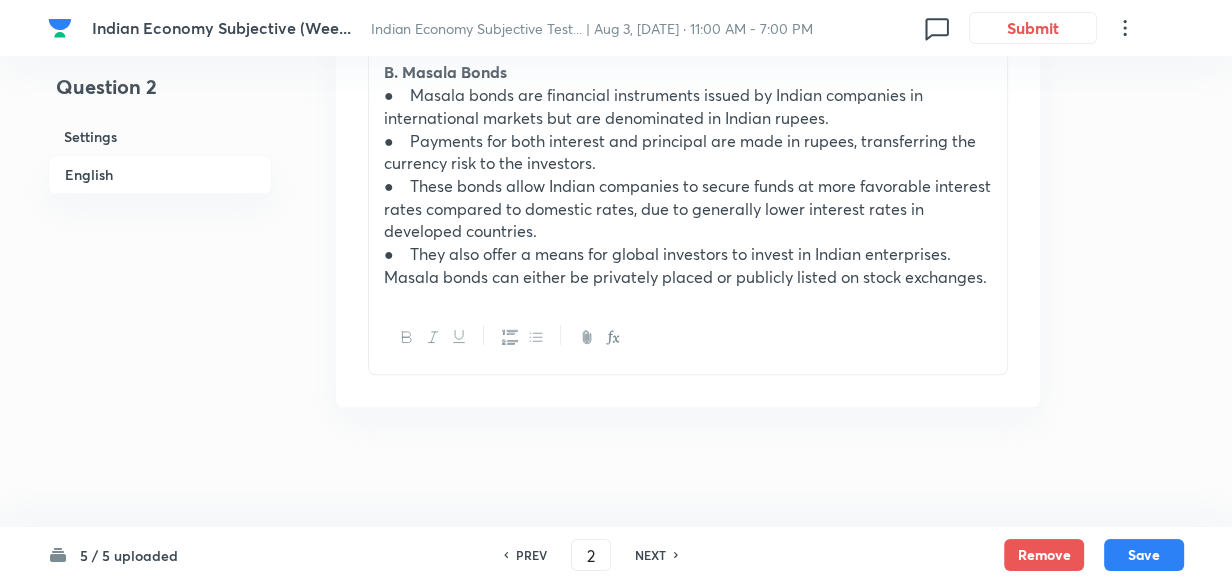 click on "English" at bounding box center [160, 174] 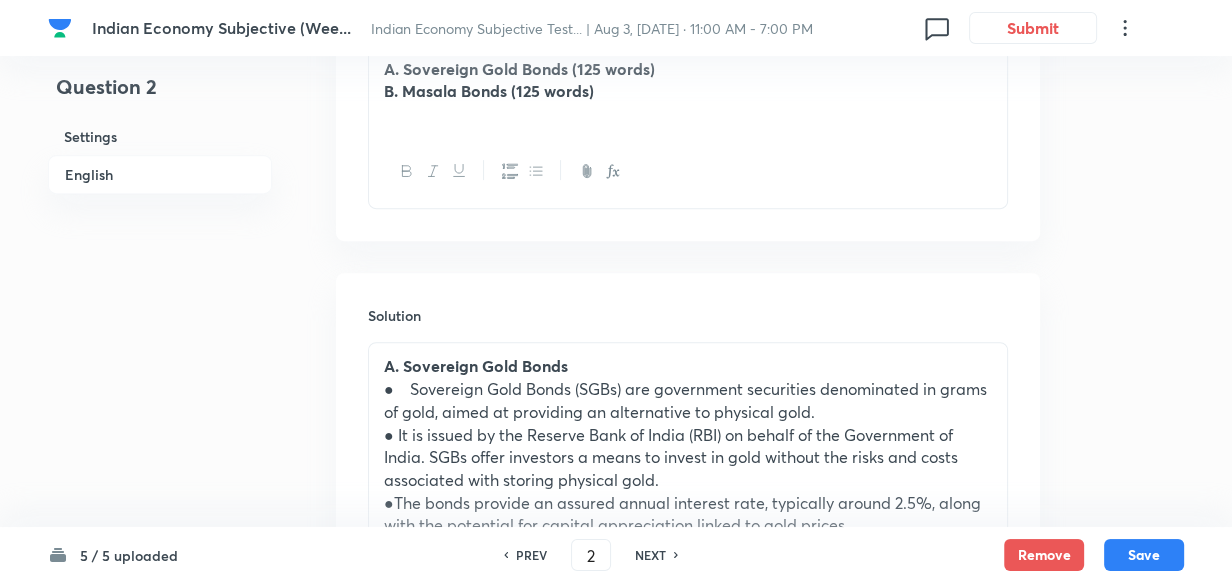 scroll, scrollTop: 541, scrollLeft: 0, axis: vertical 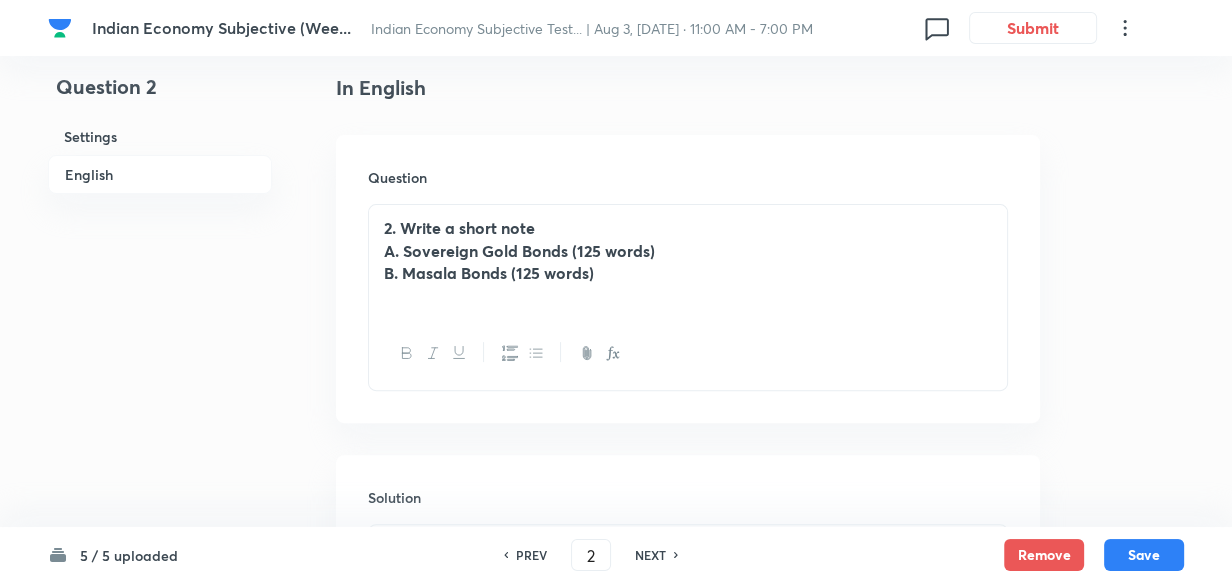 click on "A. Sovereign Gold Bonds (125 words)" at bounding box center [519, 250] 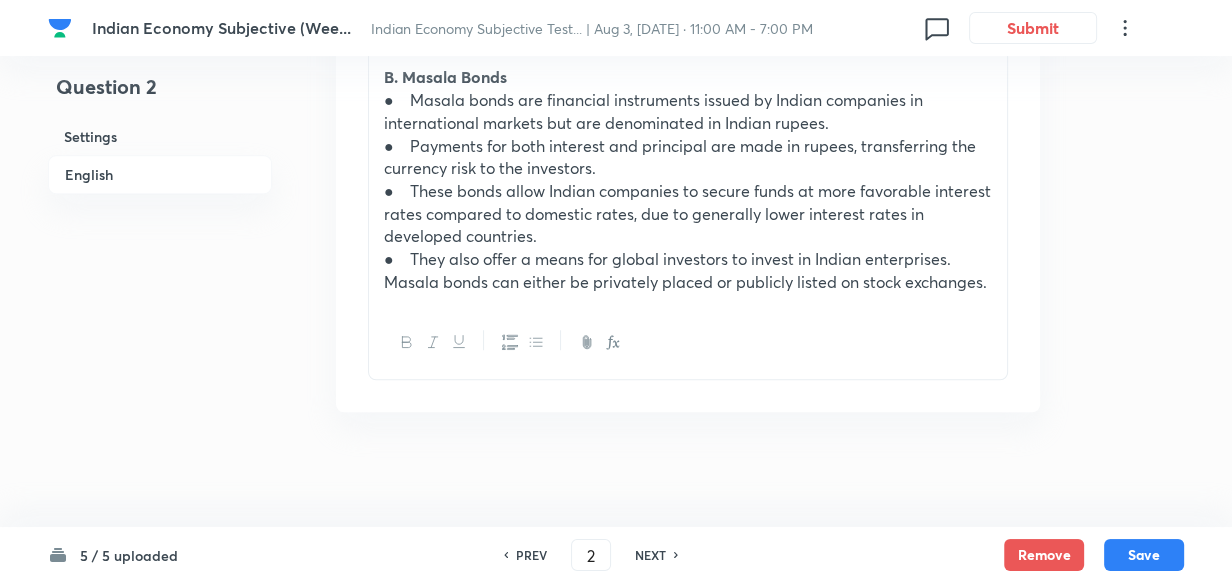 scroll, scrollTop: 1337, scrollLeft: 0, axis: vertical 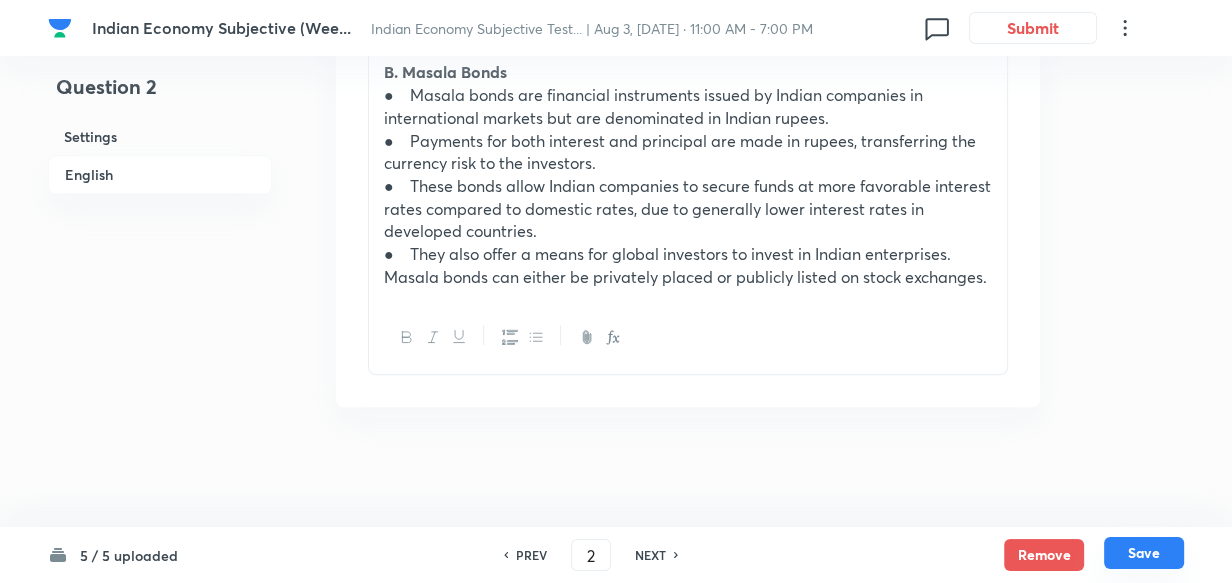 click on "Save" at bounding box center (1144, 553) 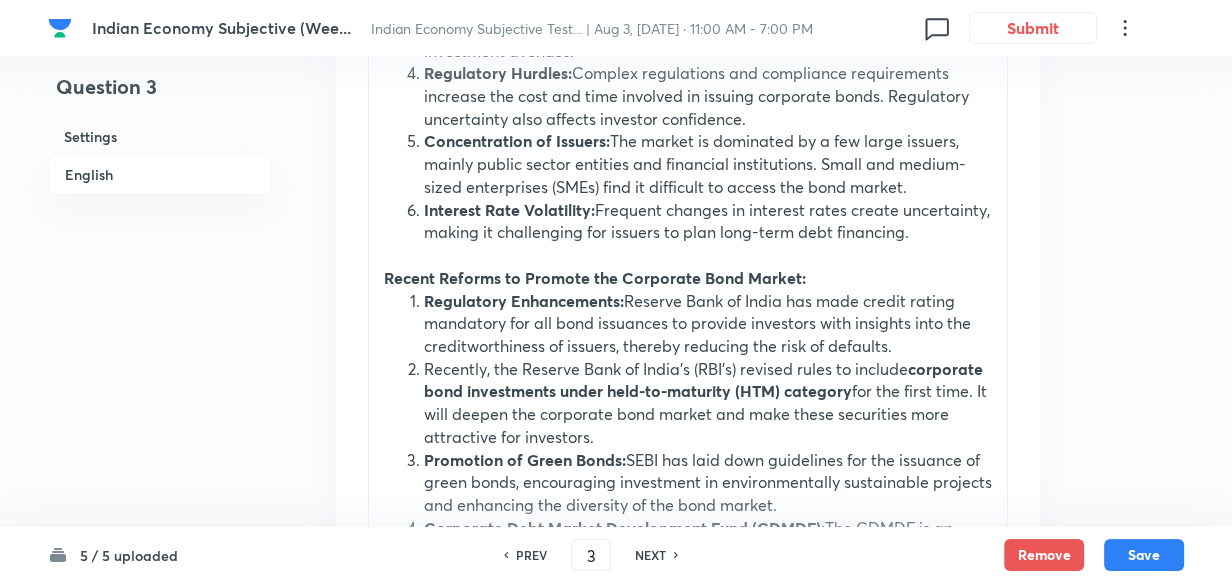drag, startPoint x: 158, startPoint y: 168, endPoint x: 375, endPoint y: 236, distance: 227.40492 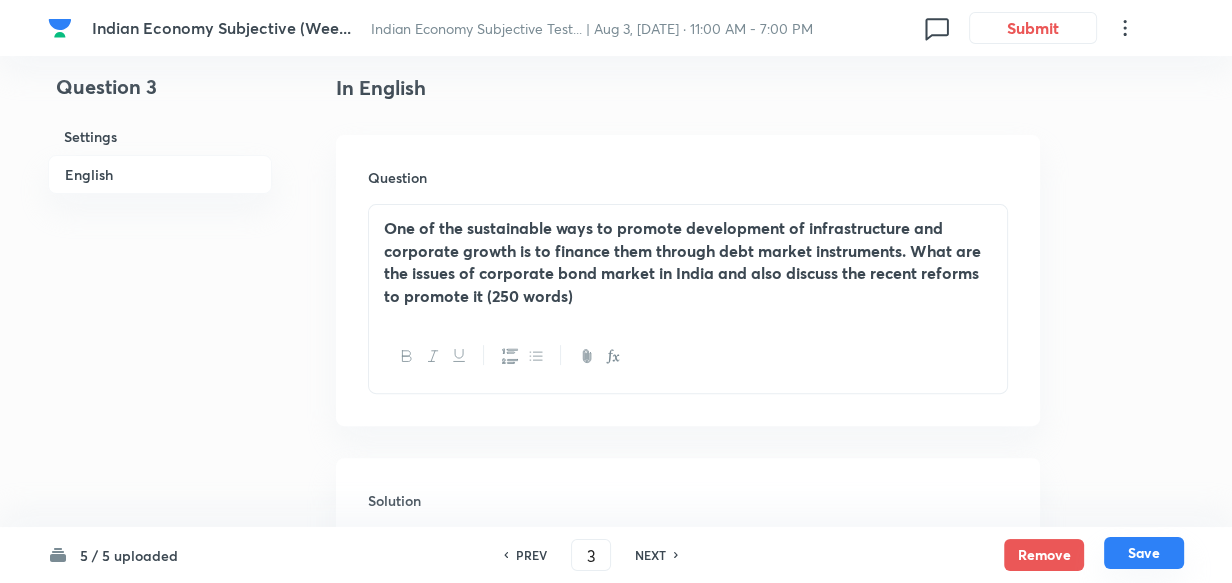 click on "Save" at bounding box center [1144, 553] 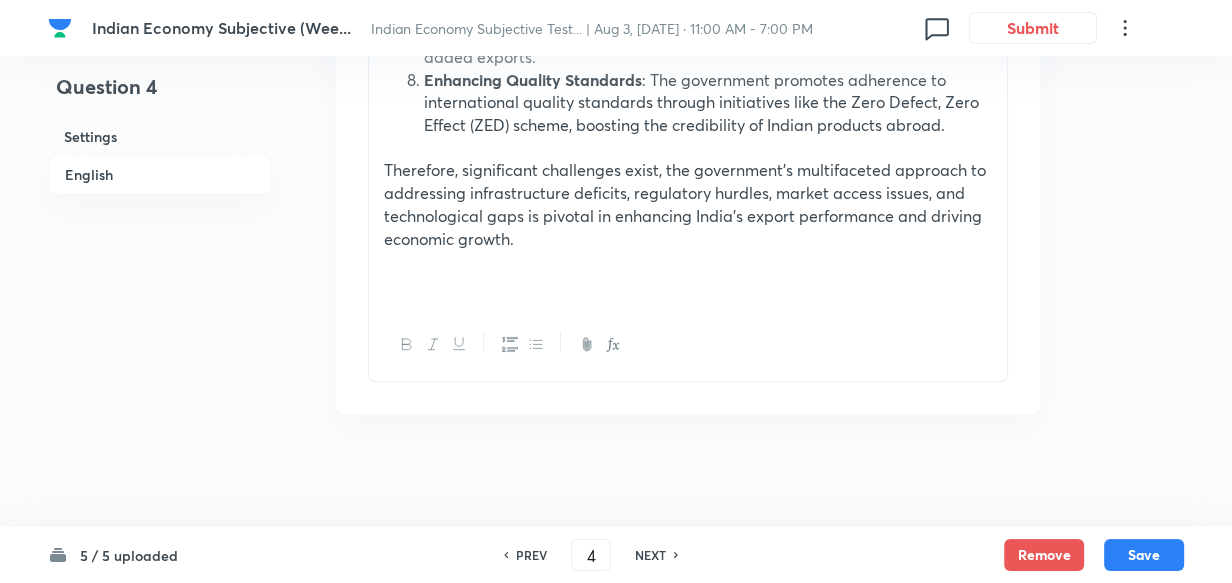 click on "NEXT" at bounding box center (650, 555) 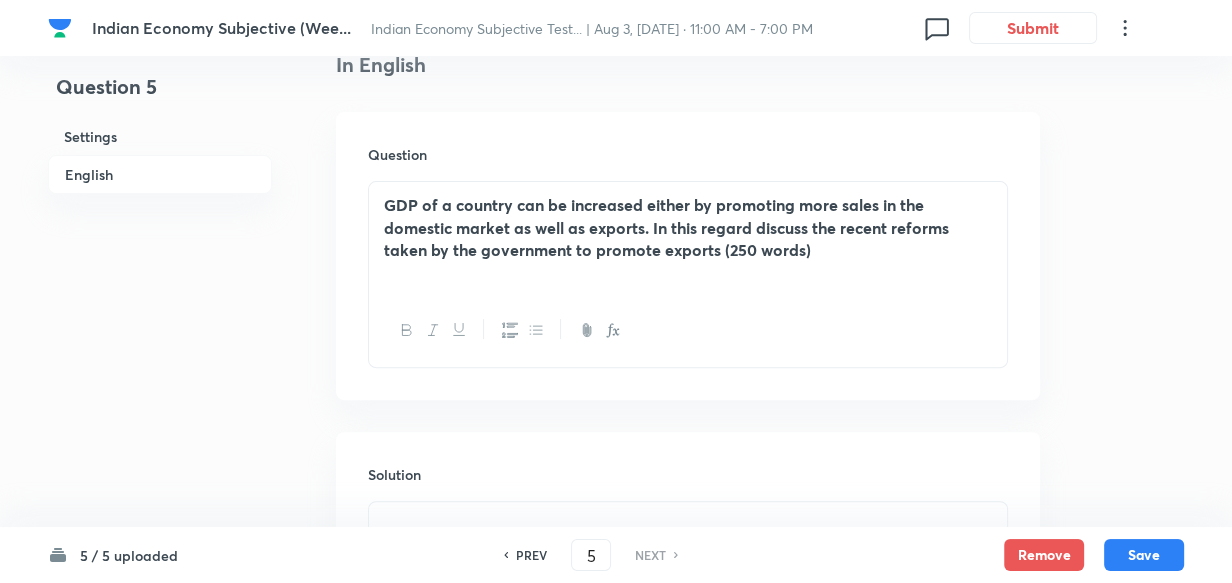 scroll, scrollTop: 230, scrollLeft: 0, axis: vertical 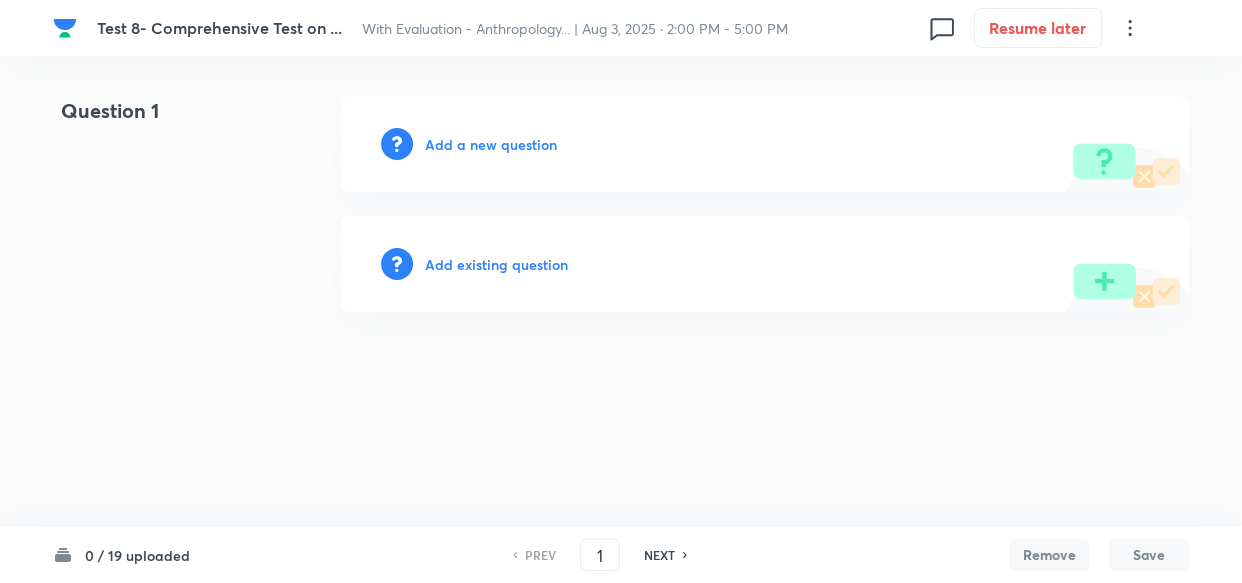 click on "Add a new question" at bounding box center (491, 144) 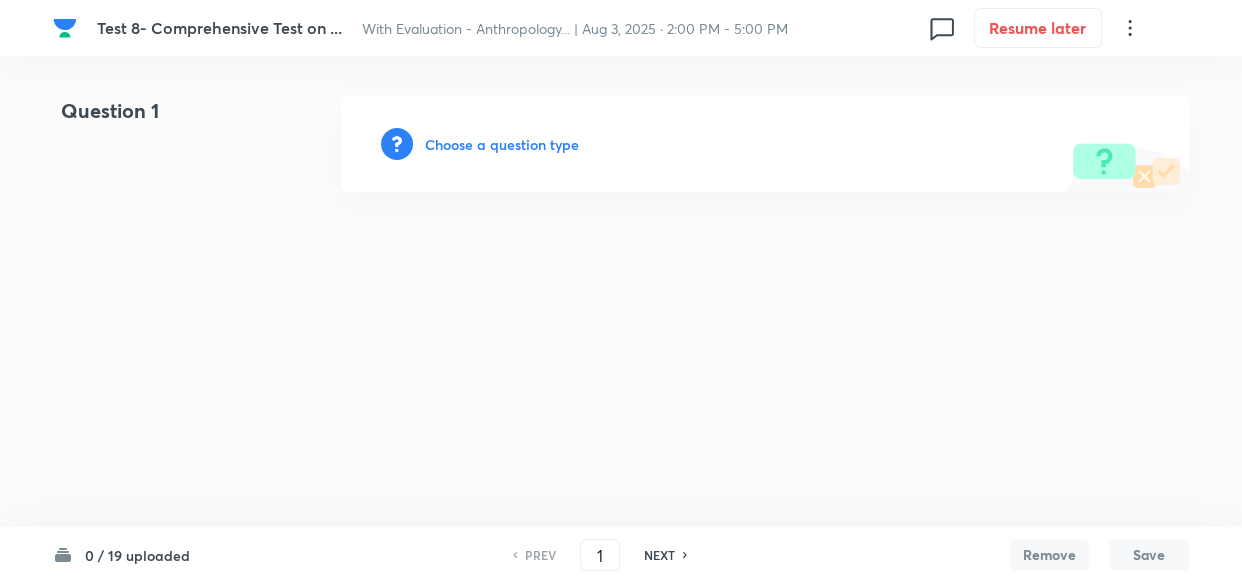 click on "Test 8- Comprehensive Test on ... With Evaluation - Anthropology... | Aug 3, 2025 · 2:00 PM - 5:00 PM 0 Resume later Question 1 Choose a question type
0 / 19 uploaded
PREV 1 ​ NEXT Remove Save No internet connection Test 8- Comprehensive Test on Paper 2 | Unacademy" at bounding box center (621, 144) 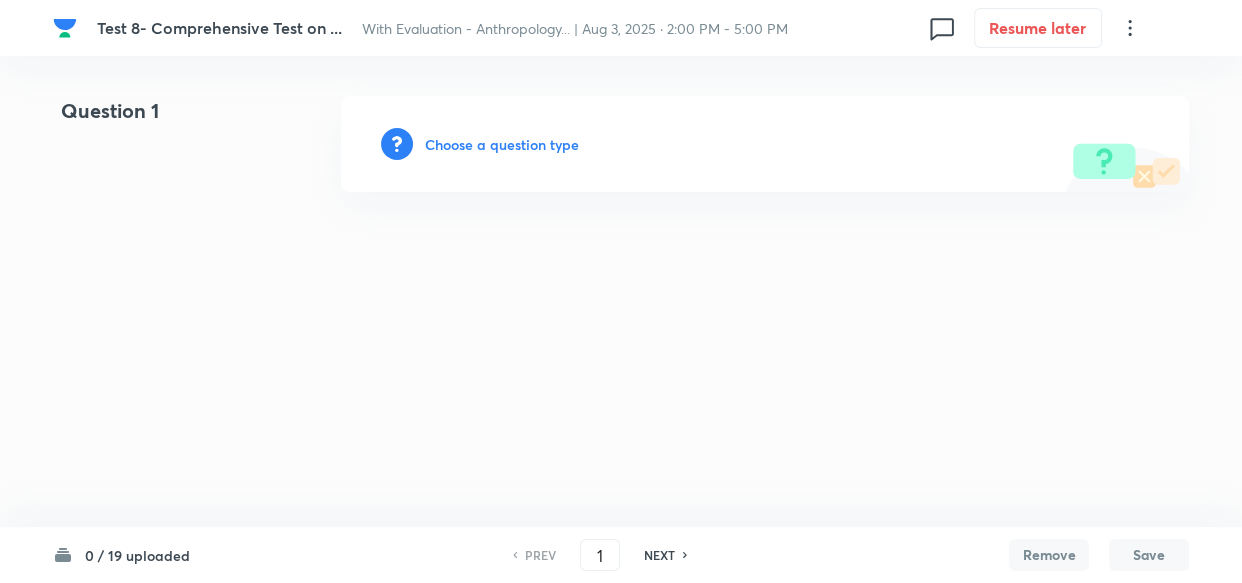 click on "Test 8- Comprehensive Test on ... With Evaluation - Anthropology... | Aug 3, 2025 · 2:00 PM - 5:00 PM 0 Resume later Question 1 Choose a question type
0 / 19 uploaded
PREV 1 ​ NEXT Remove Save No internet connection Test 8- Comprehensive Test on Paper 2 | Unacademy" at bounding box center [621, 144] 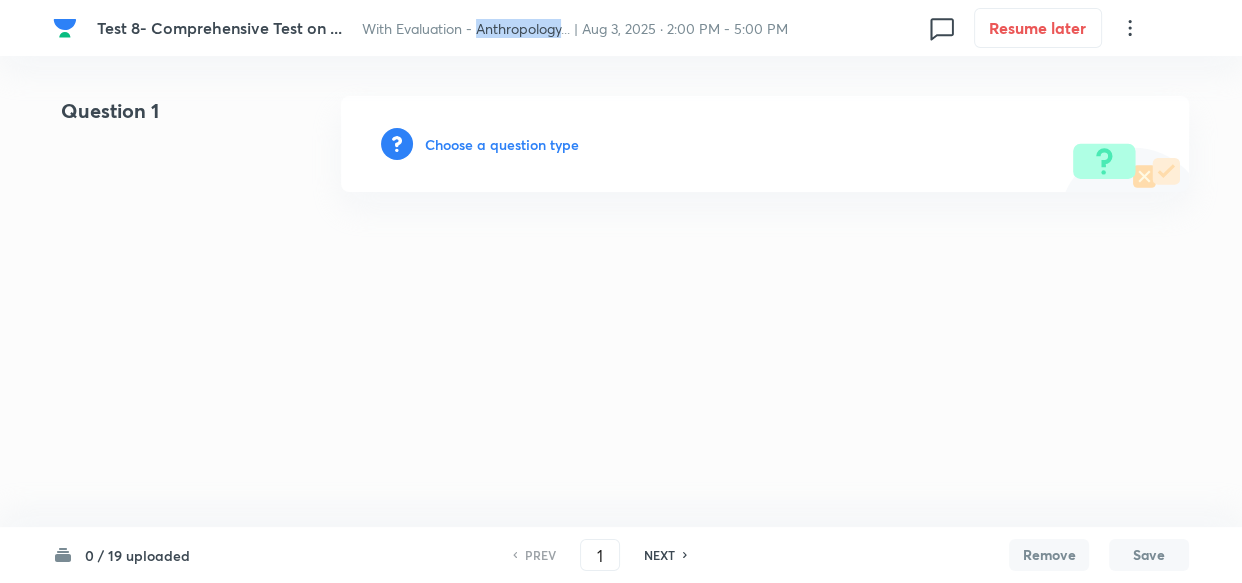 drag, startPoint x: 478, startPoint y: 29, endPoint x: 566, endPoint y: 33, distance: 88.09086 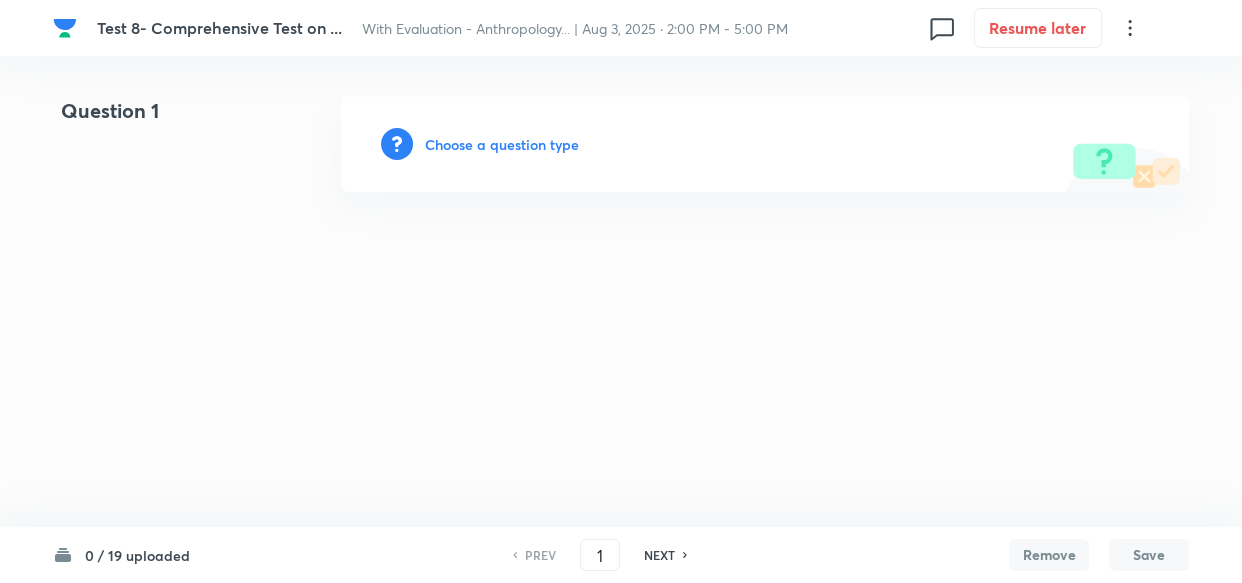 click on "Choose a question type" at bounding box center [502, 144] 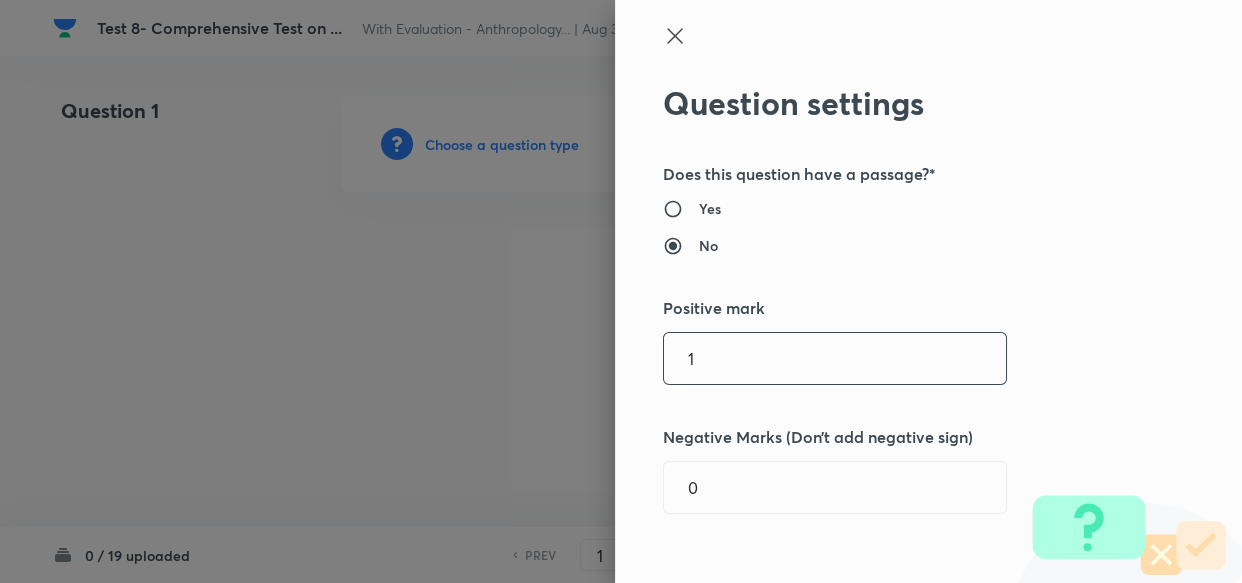 click on "1" at bounding box center [835, 358] 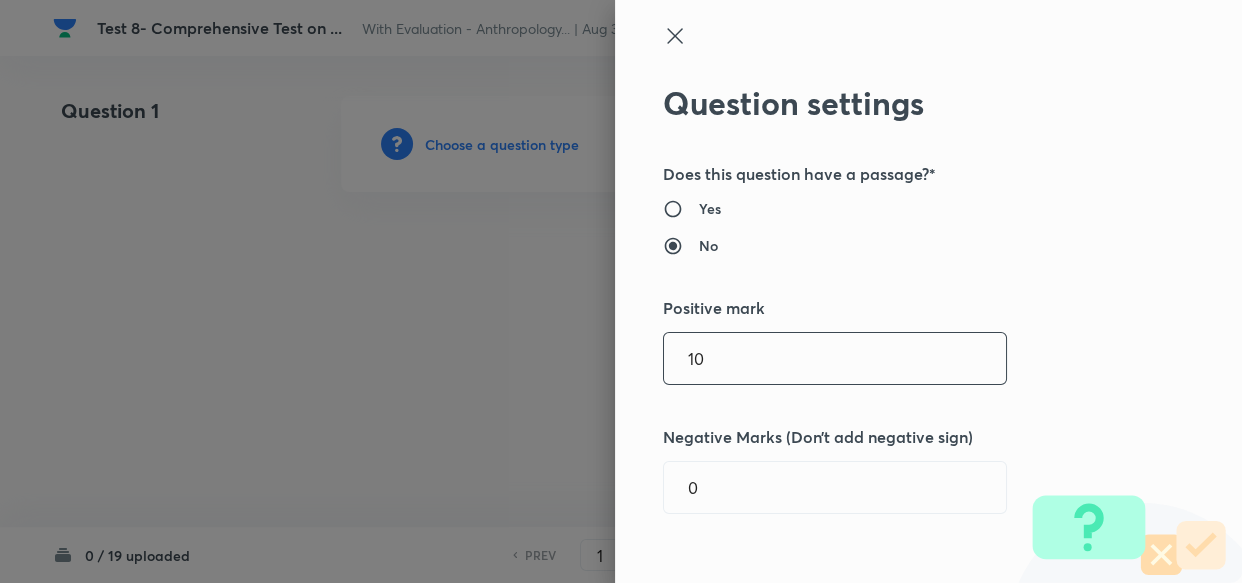 type on "10" 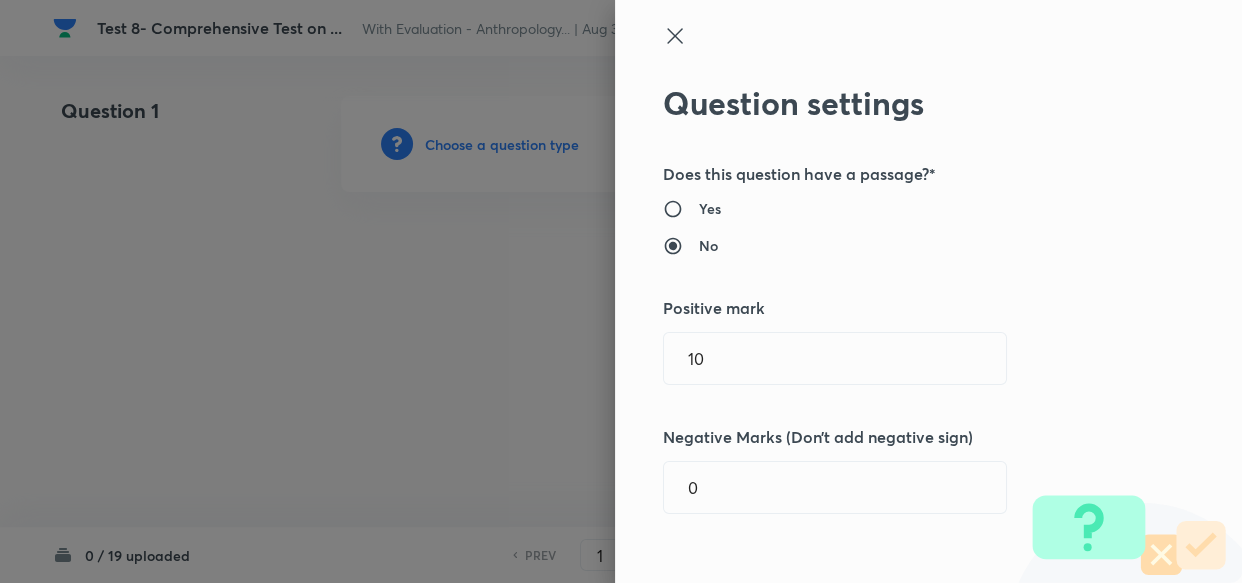 click on "Question settings Does this question have a passage?* Yes No Positive mark 10 ​ Negative Marks (Don’t add negative sign) 0 ​ Syllabus Topic group* ​ Topic* ​ Concept* ​ Sub-concept* ​ Concept-field ​ Additional details Question Difficulty Very easy Easy Moderate Hard Very hard Question is based on Fact Numerical Concept Previous year question Yes No Does this question have equation? Yes No Verification status Is the question verified? *Select 'yes' only if a question is verified Yes No Save" at bounding box center (928, 291) 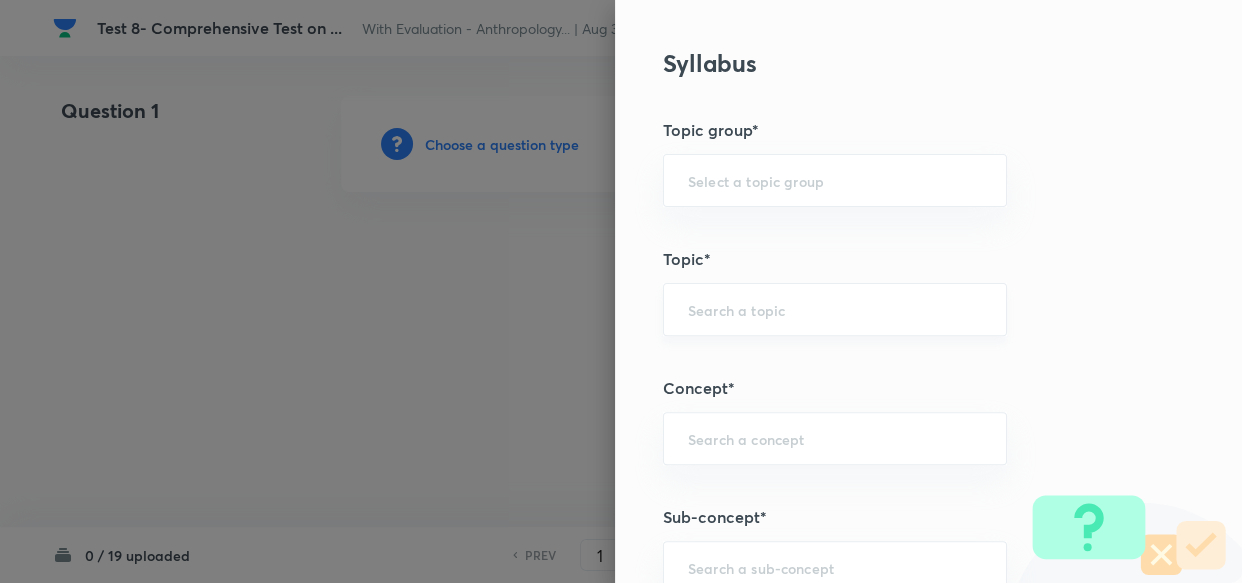 scroll, scrollTop: 909, scrollLeft: 0, axis: vertical 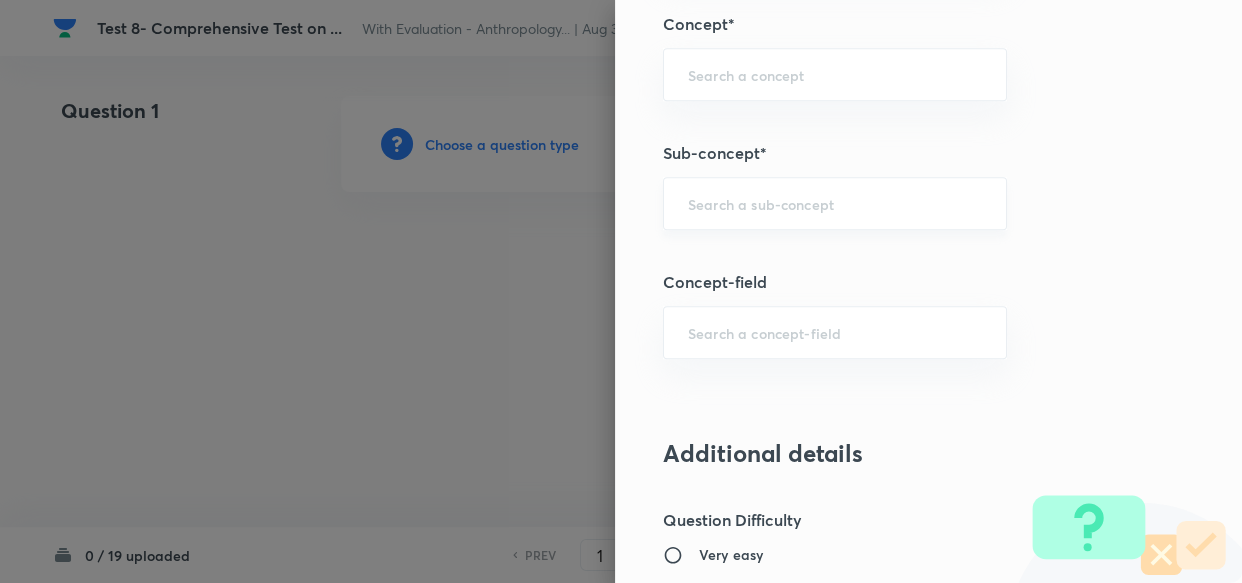 click at bounding box center (835, 203) 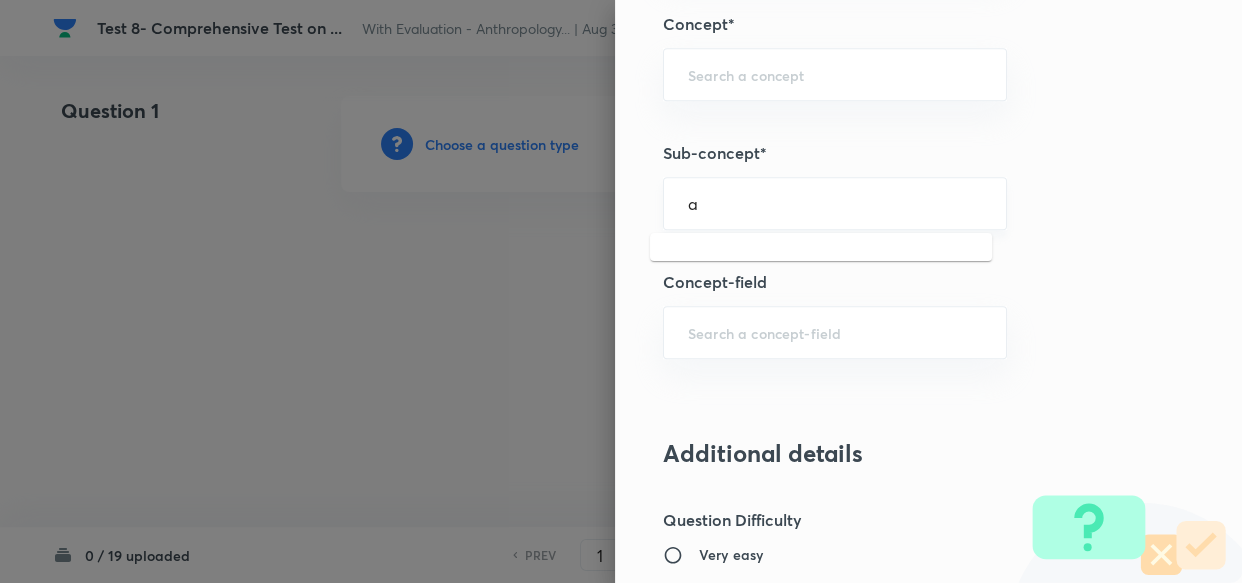 click on "a" at bounding box center (835, 203) 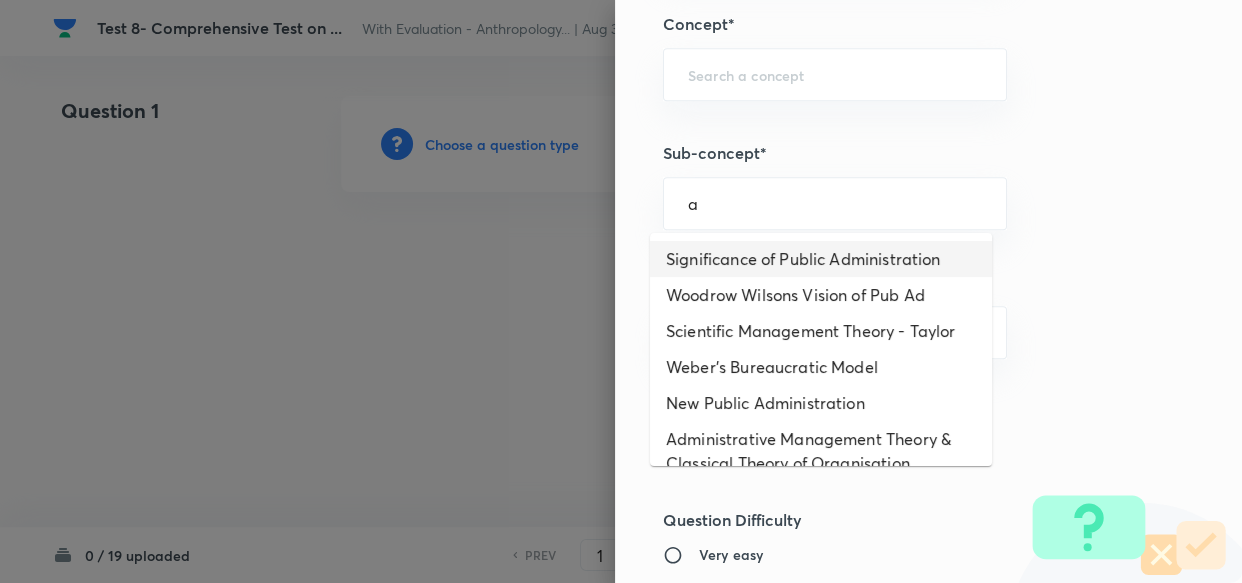 click on "Significance of Public Administration" at bounding box center [821, 259] 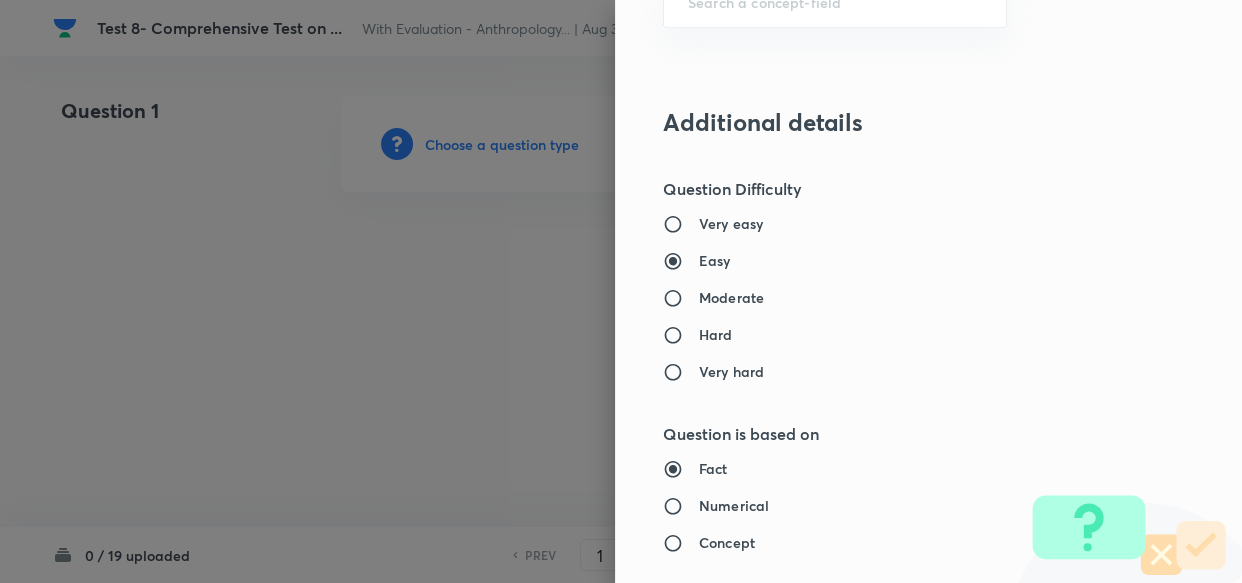 type on "Public Administration Optional" 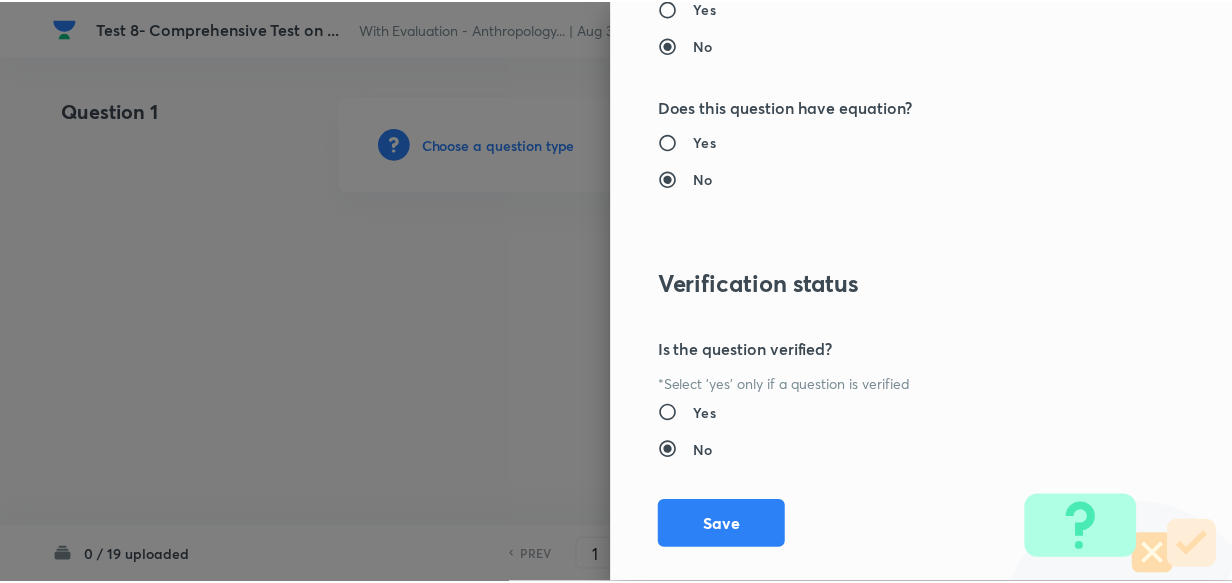 scroll, scrollTop: 1900, scrollLeft: 0, axis: vertical 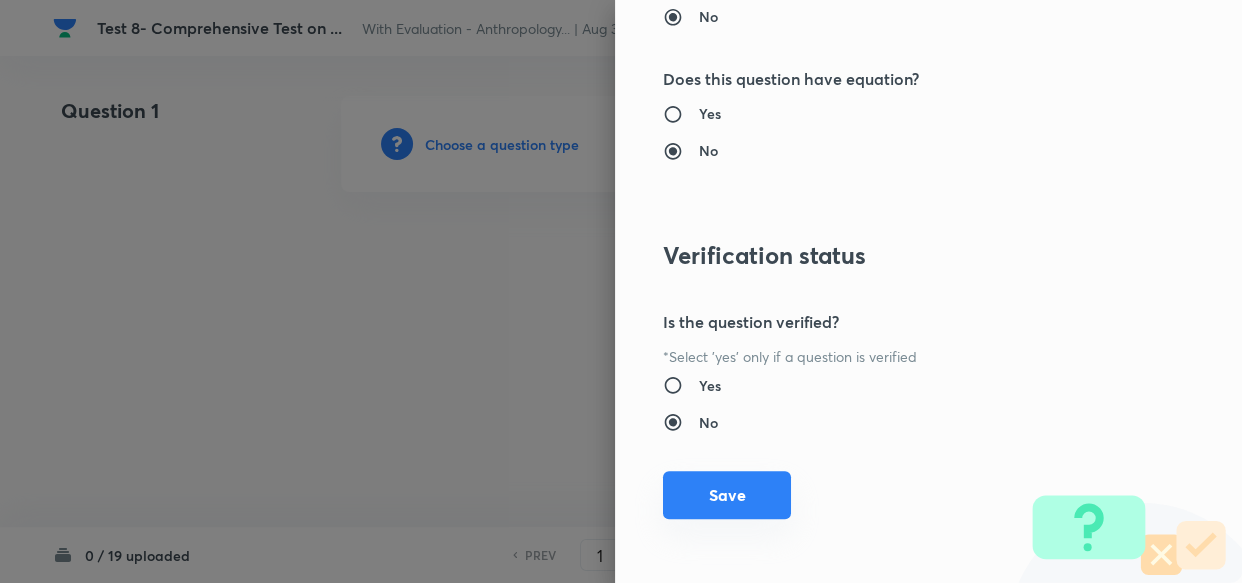 click on "Save" at bounding box center (727, 495) 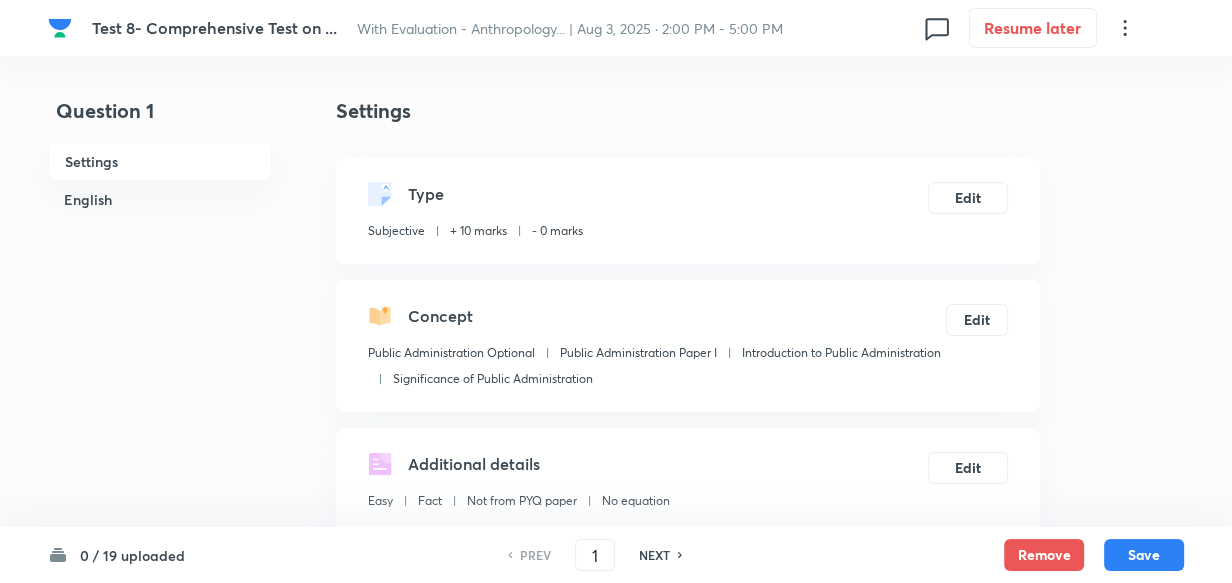 click on "English" at bounding box center [160, 199] 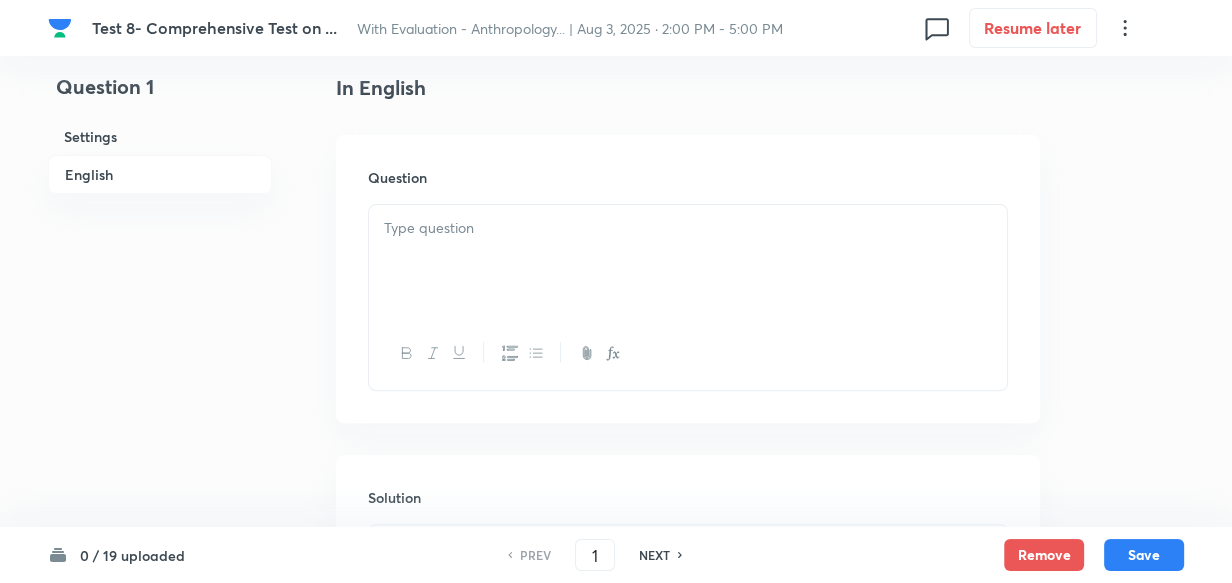 click at bounding box center (688, 261) 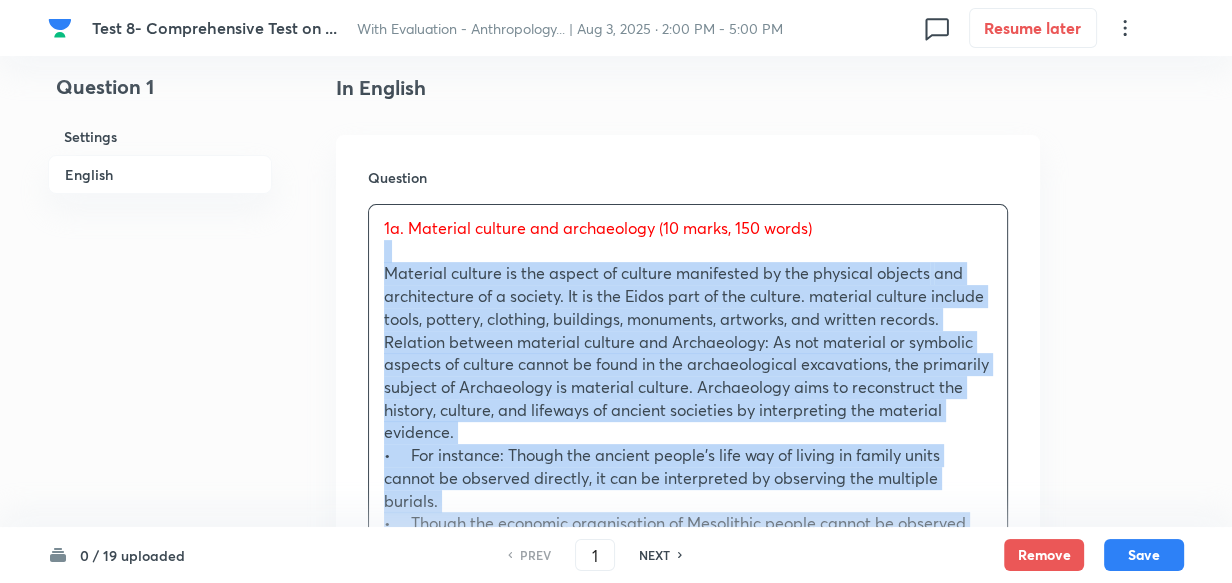 drag, startPoint x: 383, startPoint y: 270, endPoint x: 333, endPoint y: 257, distance: 51.662365 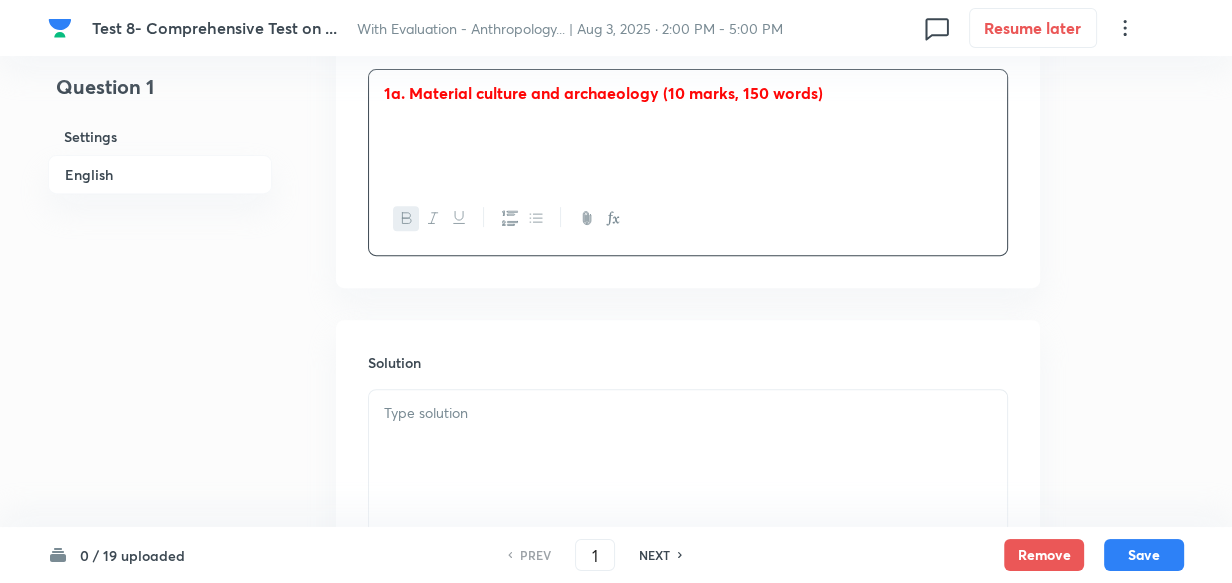 scroll, scrollTop: 878, scrollLeft: 0, axis: vertical 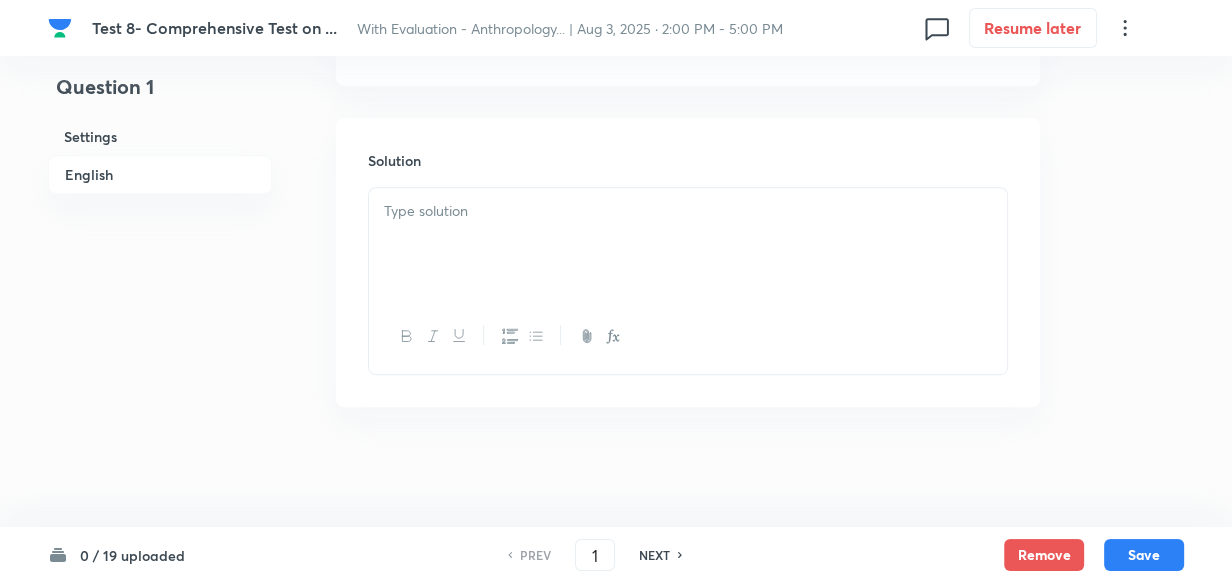 click at bounding box center [688, 244] 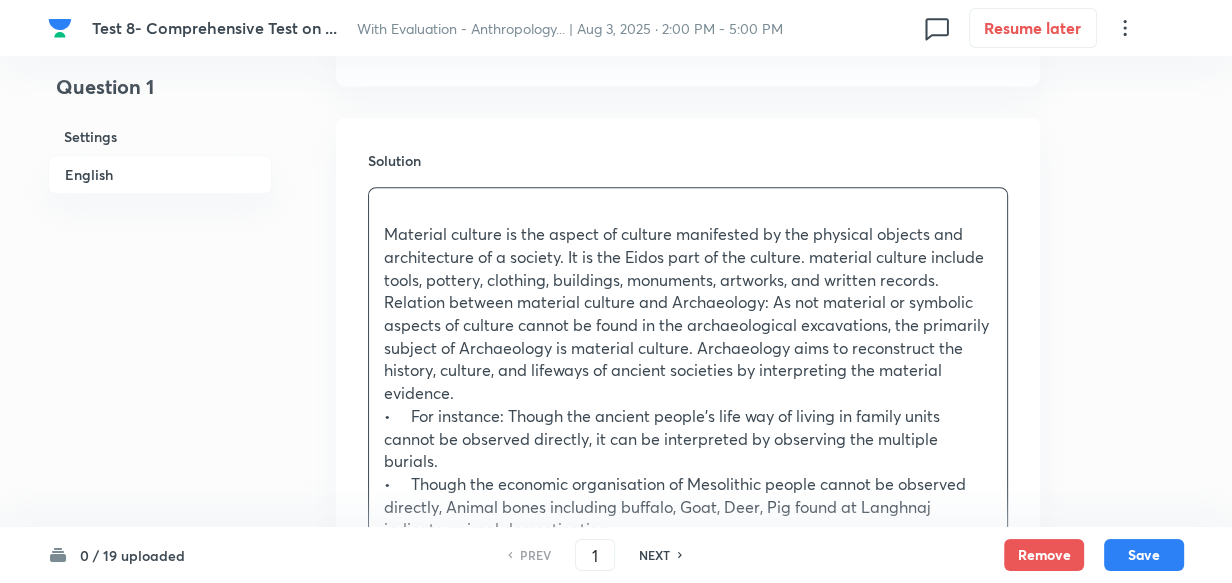 scroll, scrollTop: 1332, scrollLeft: 0, axis: vertical 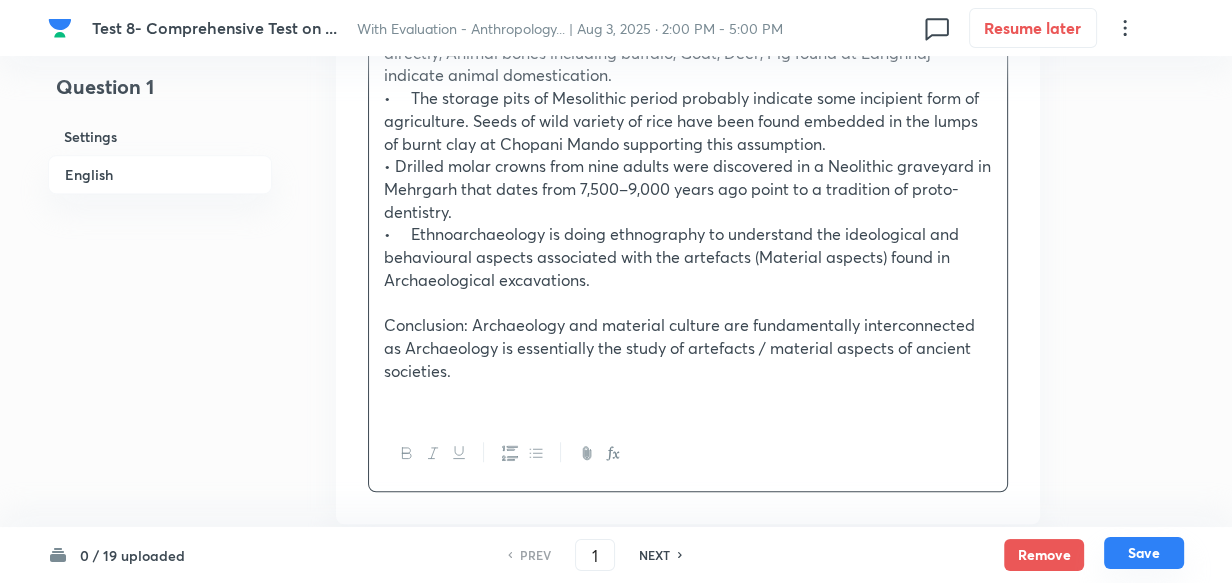 click on "Save" at bounding box center (1144, 553) 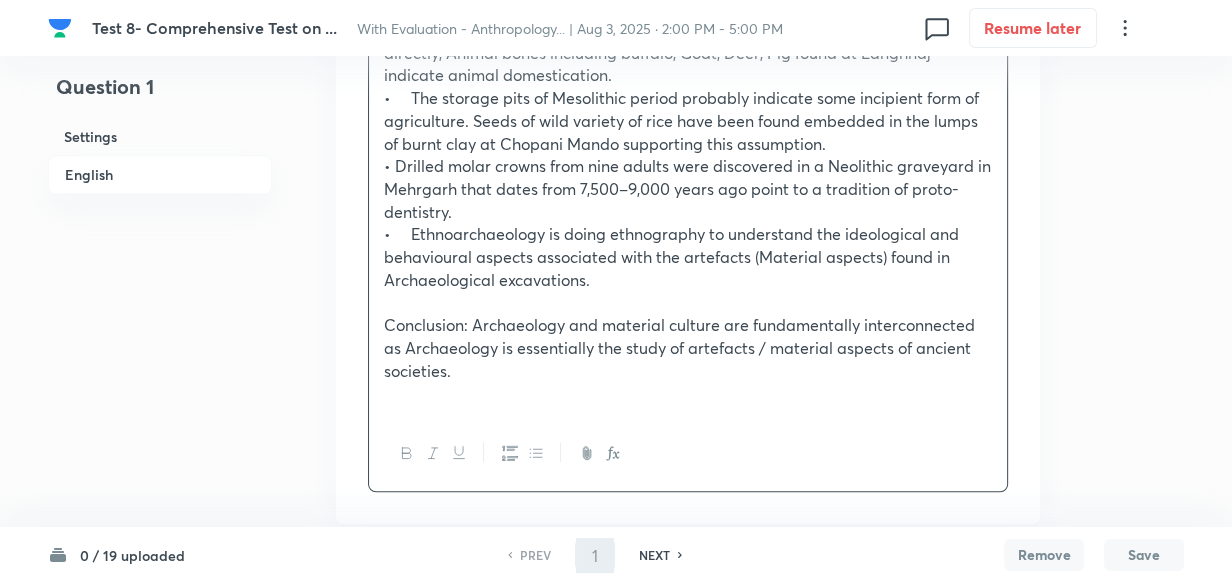 type on "2" 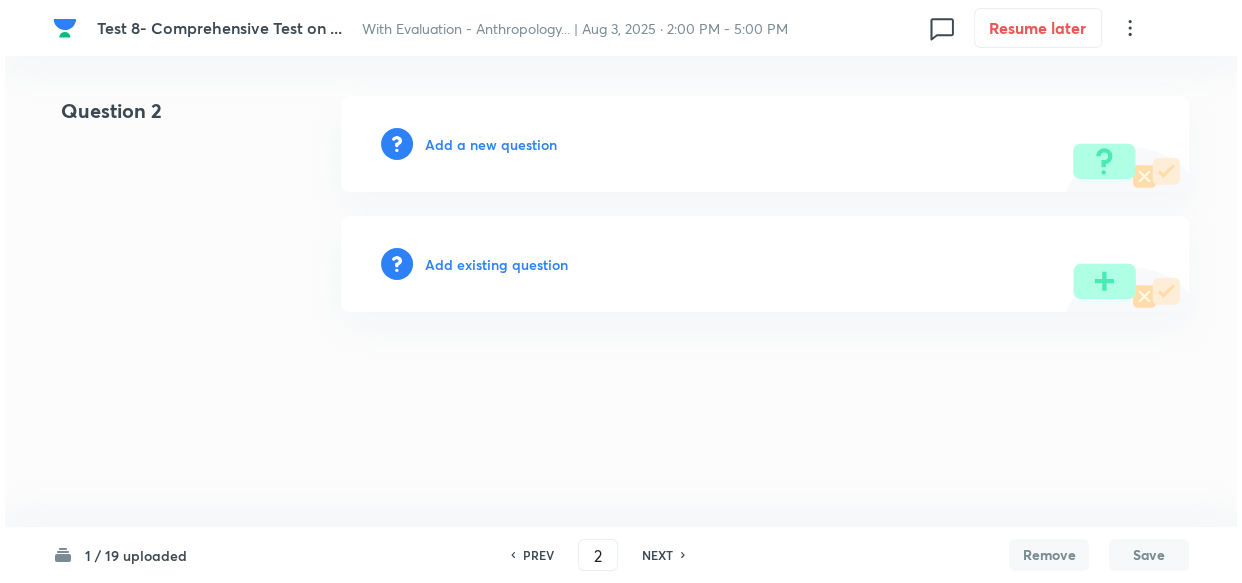 scroll, scrollTop: 0, scrollLeft: 0, axis: both 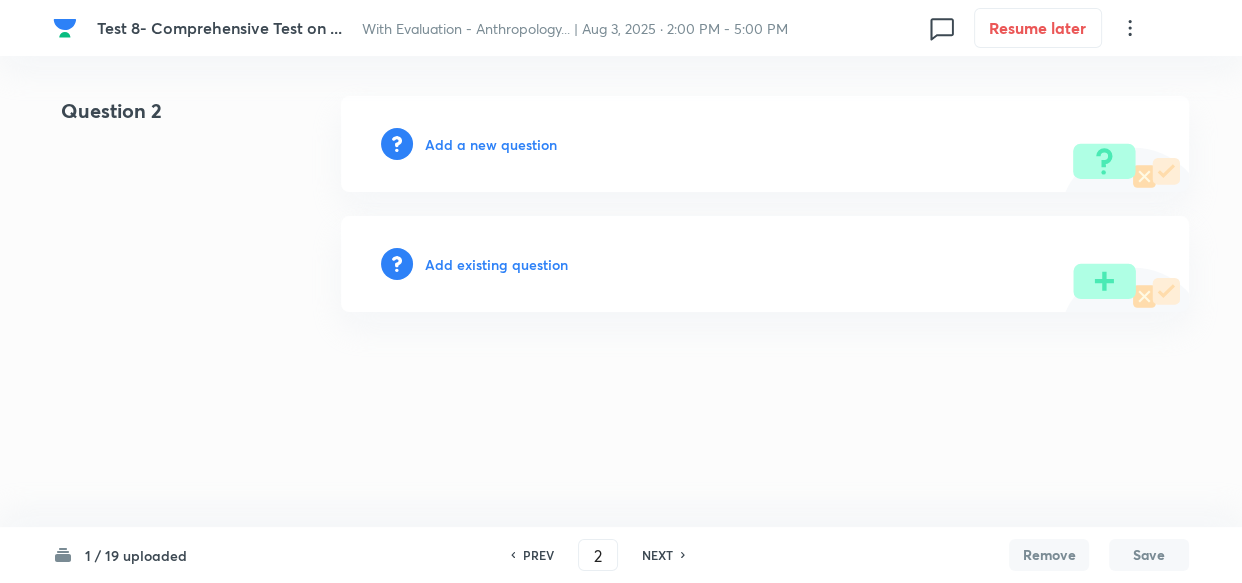 click on "Add a new question" at bounding box center [491, 144] 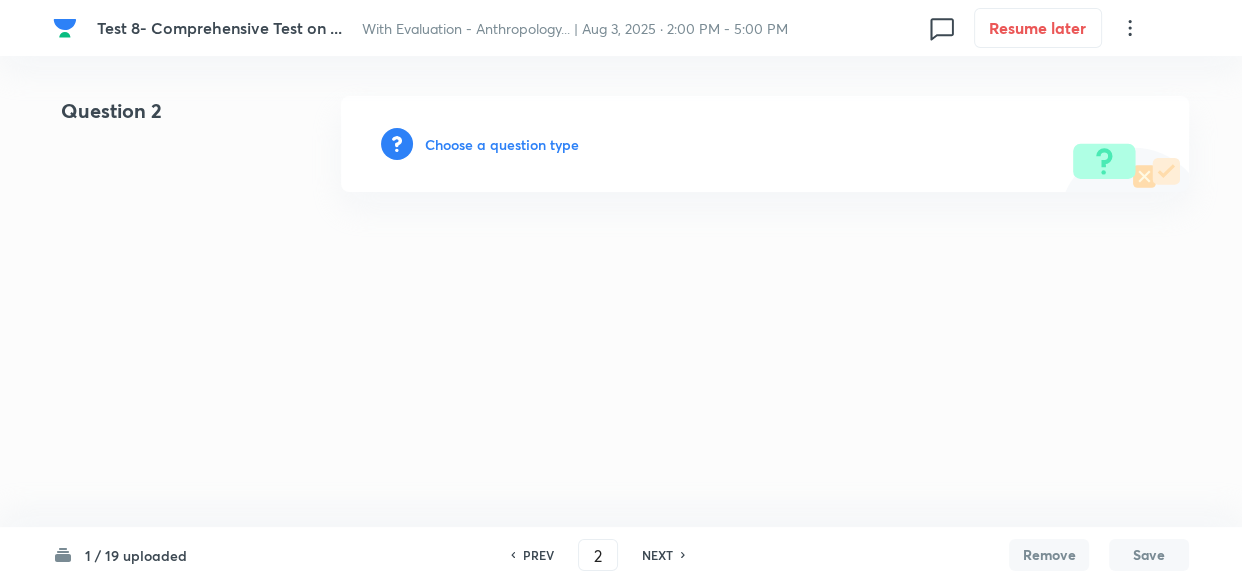 click on "Choose a question type" at bounding box center [502, 144] 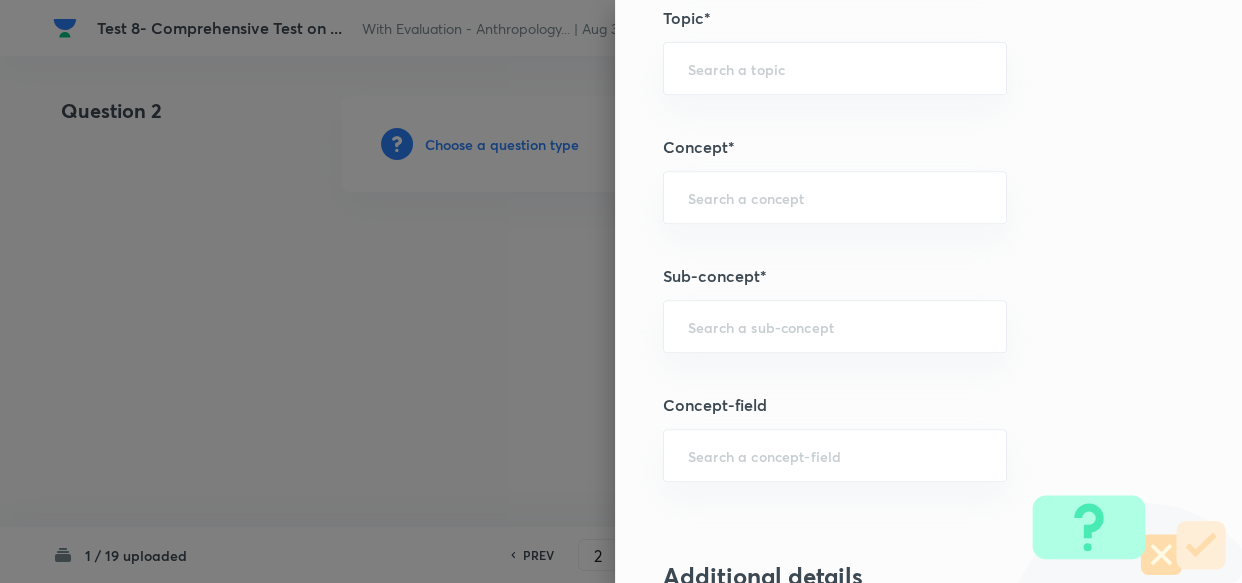 scroll, scrollTop: 909, scrollLeft: 0, axis: vertical 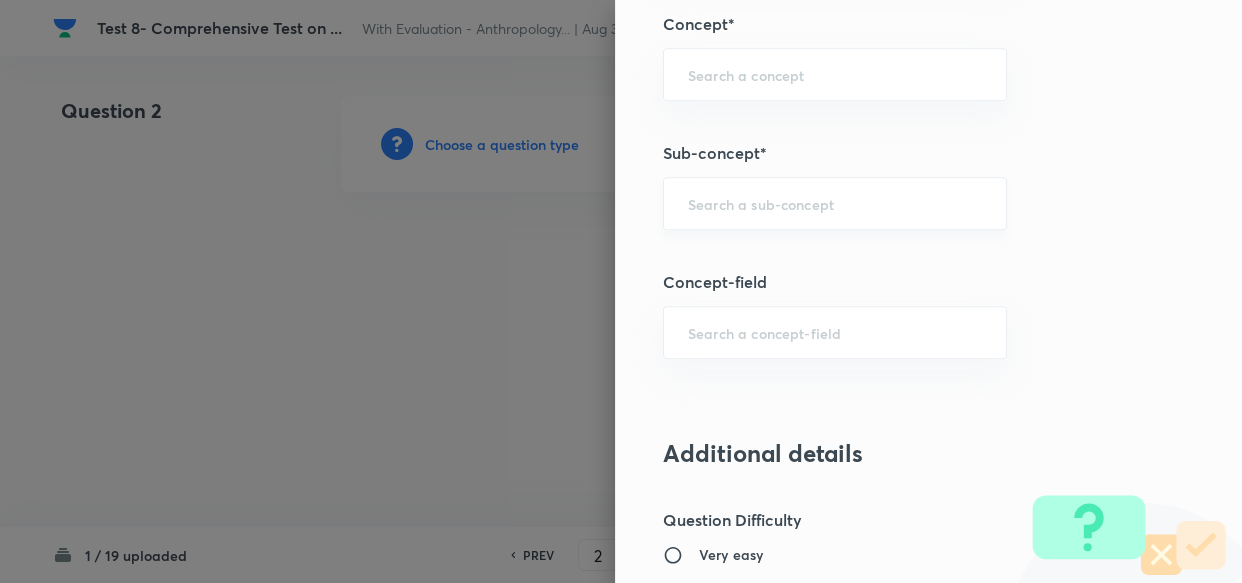 click on "​" at bounding box center (835, 203) 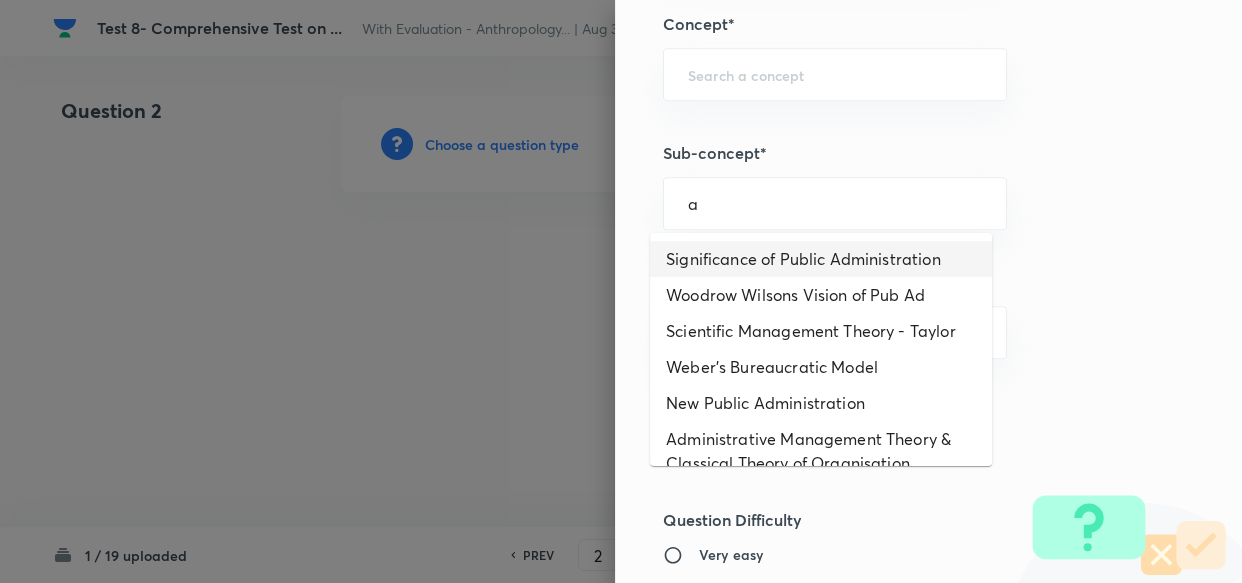 click on "Significance of Public Administration" at bounding box center [821, 259] 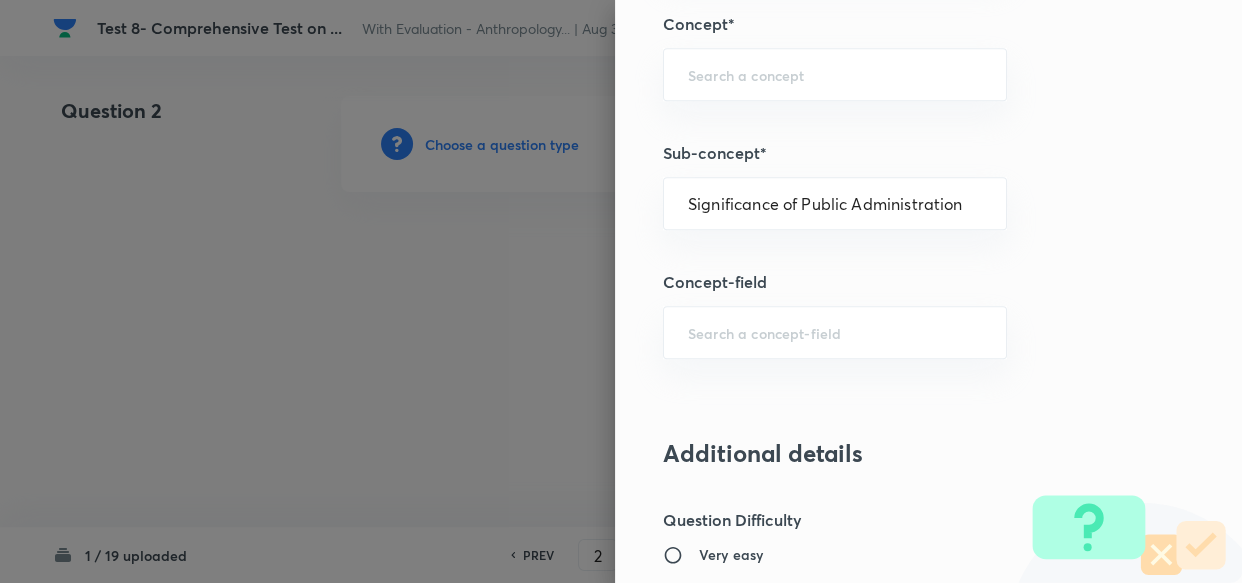 type on "Public Administration Optional" 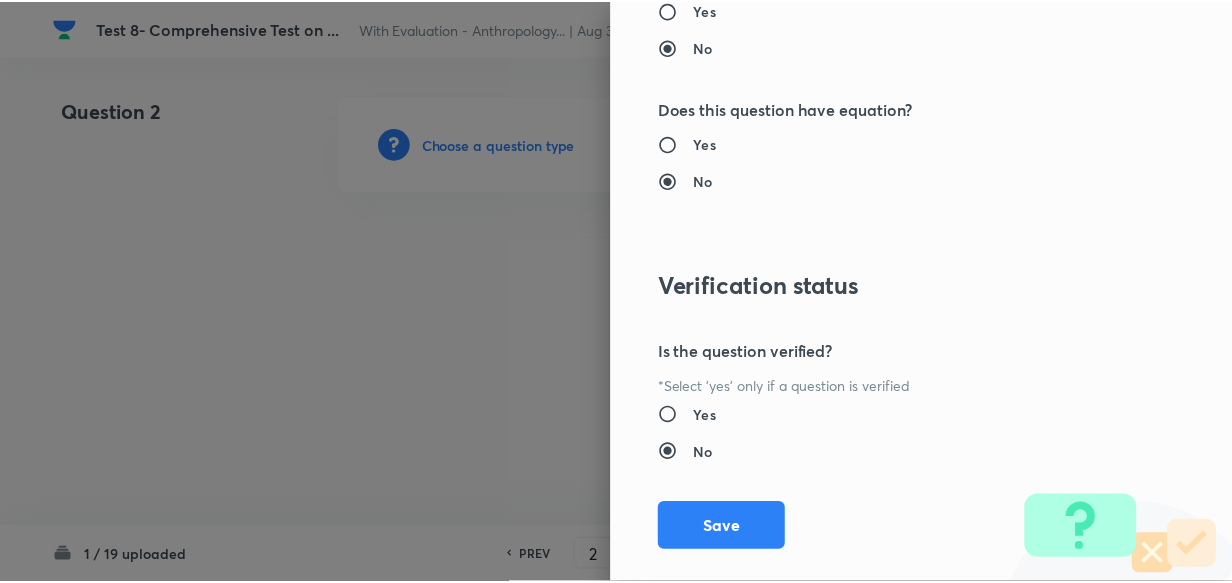scroll, scrollTop: 1900, scrollLeft: 0, axis: vertical 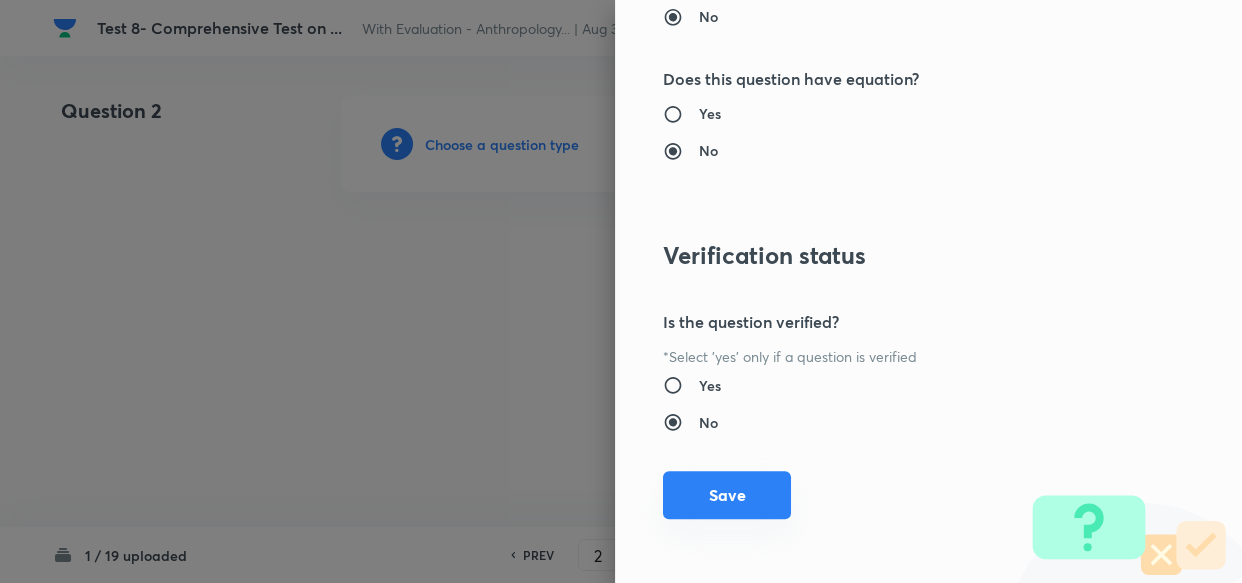 click on "Save" at bounding box center [727, 495] 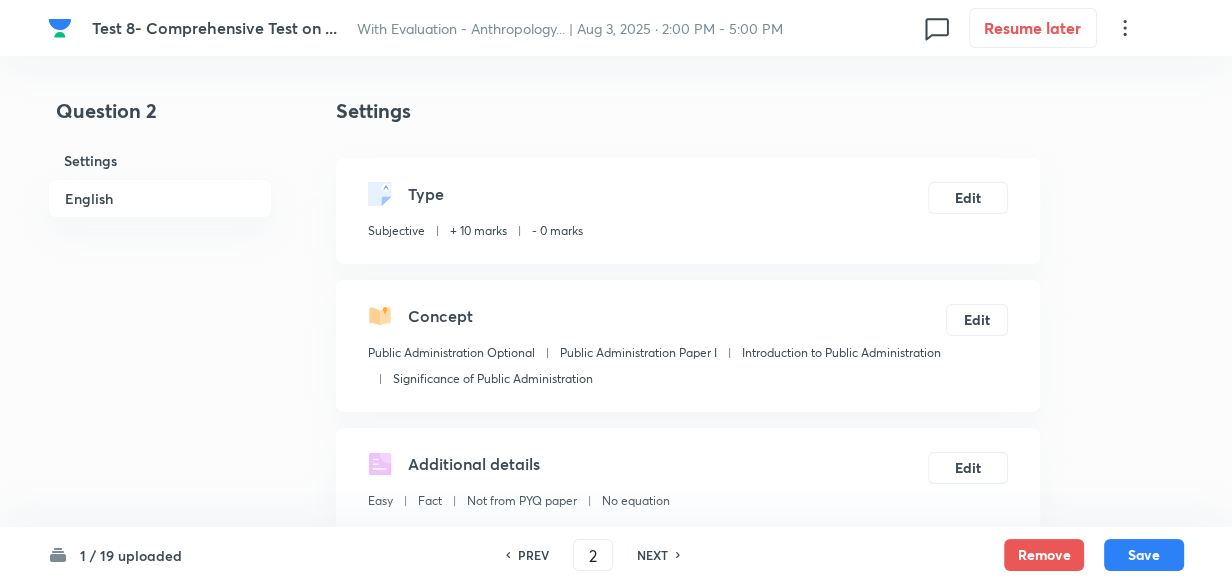 click on "English" at bounding box center (160, 198) 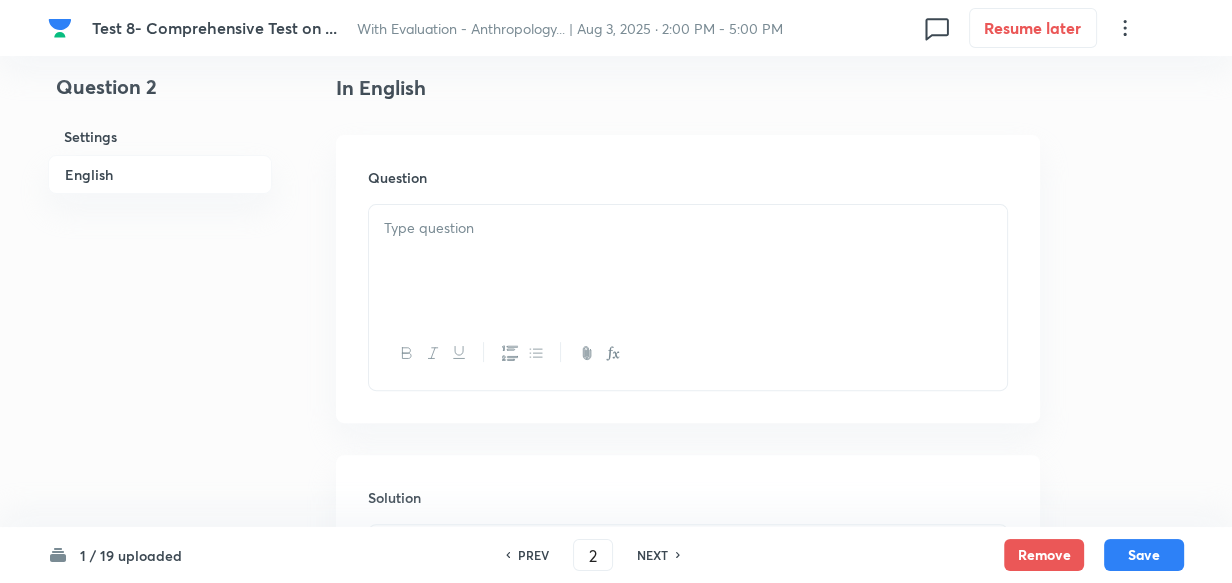 click at bounding box center [688, 261] 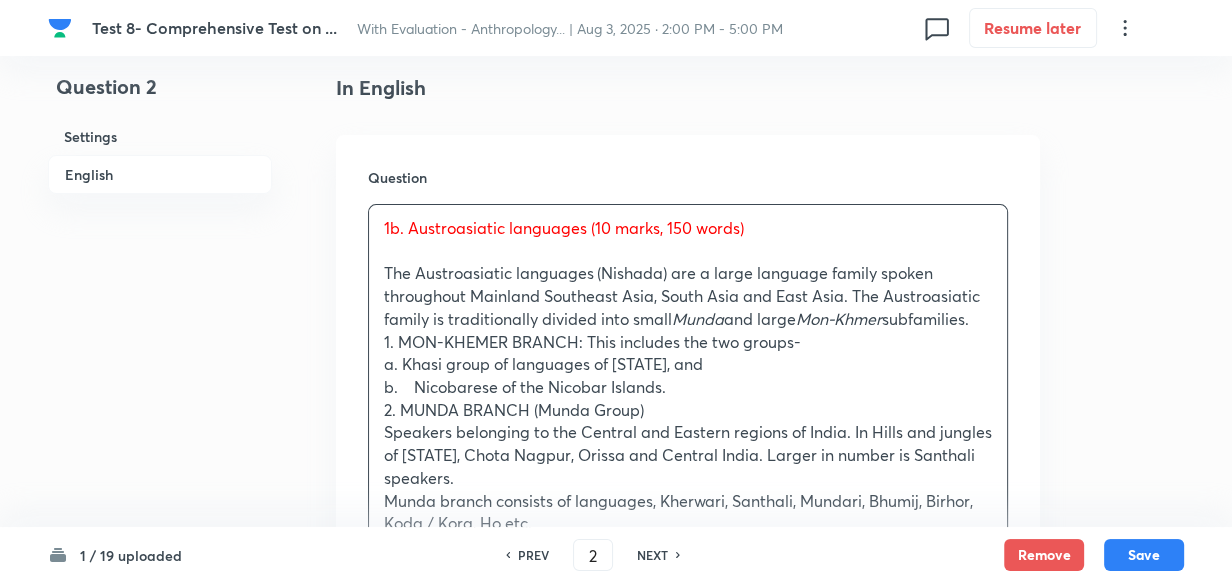 click on "Question 1b. Austroasiatic languages (10 marks, 150 words) The Austroasiatic languages (Nishada) are a large language family spoken throughout Mainland Southeast Asia, South Asia and East Asia. The Austroasiatic family is traditionally divided into small Munda and large Mon-Khmer subfamilies. 1. MON-KHEMER BRANCH: This includes the two groups- a. Khasi group of languages of Assam, and b. Nicobarese of the Nicobar Islands. 2. MUNDA BRANCH (Munda Group) Speakers belonging to the Central and Eastern regions of India. In Hills and jungles of Bihar, Chota Nagpur, Orissa and Central India. Larger in number is Santhali speakers. Munda branch consists of languages, Kherwari, Santhali, Mundari, Bhumij, Birhor, Koda / Kora, Ho etc. Santali is one of the 22 scheduled languages of India. Features: ● As a result, the two branches have evolved in different directions which makes the reconstruction of their common ancestor extremely difficult." at bounding box center (688, 564) 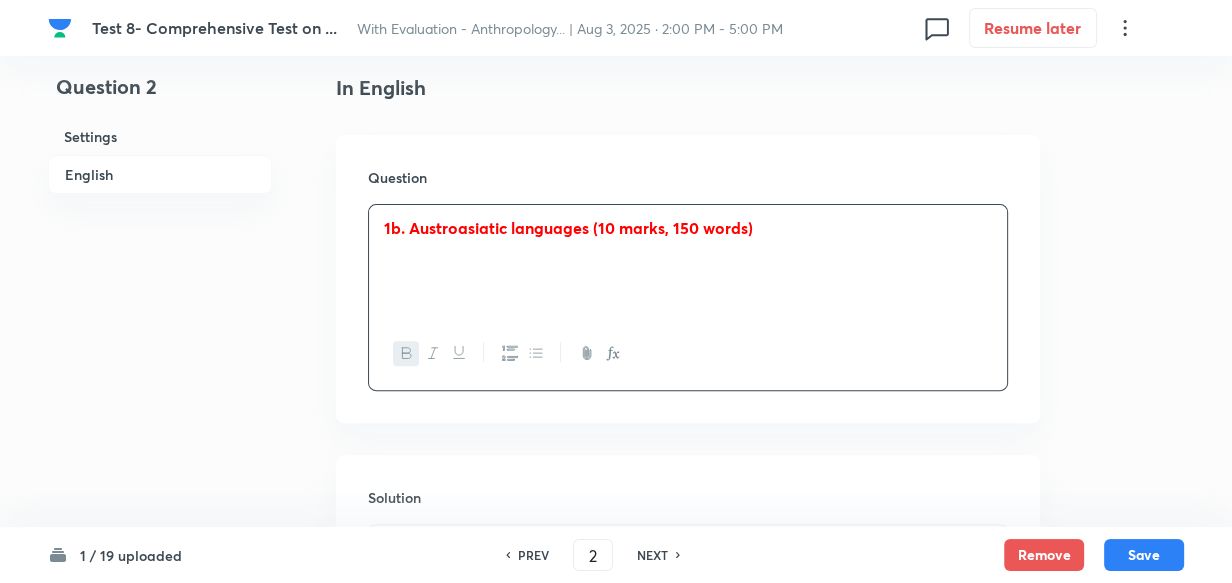 type 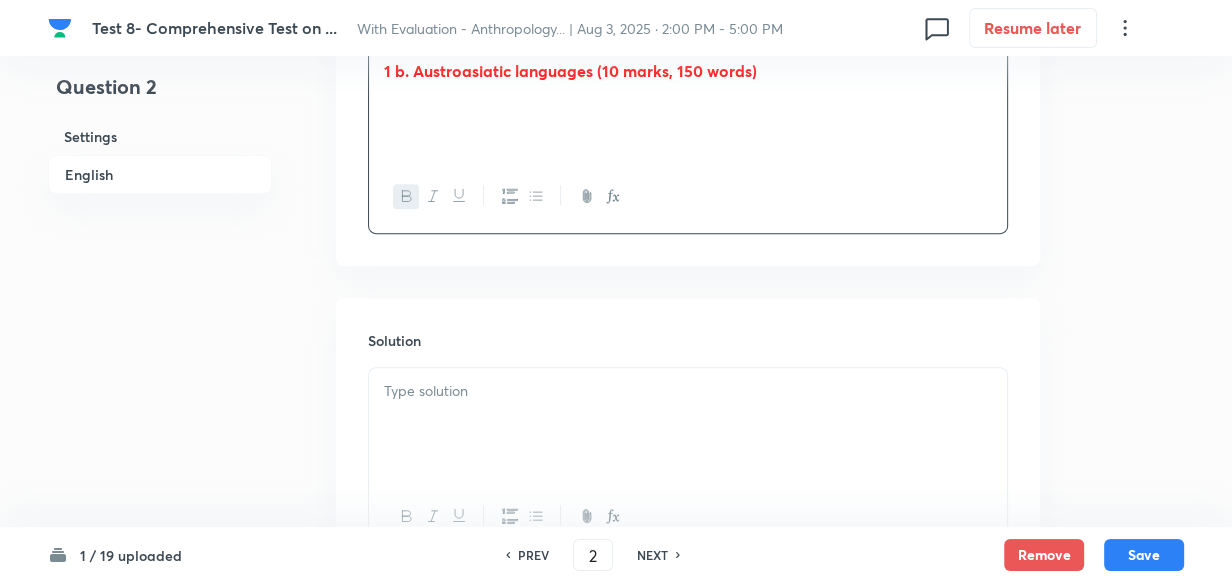 scroll, scrollTop: 814, scrollLeft: 0, axis: vertical 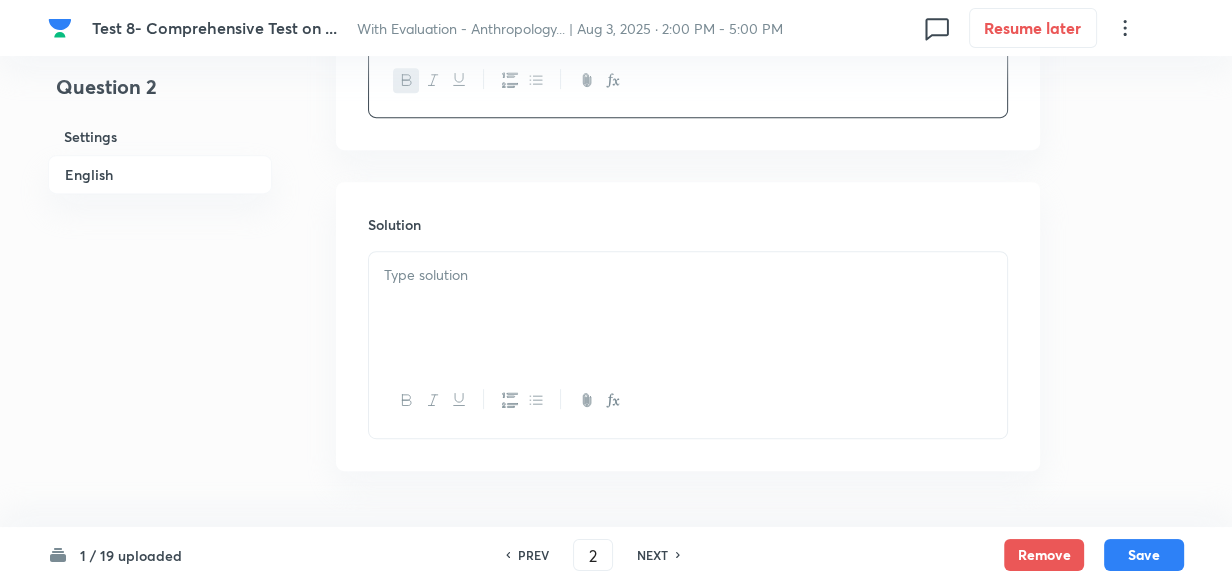 click at bounding box center [688, 275] 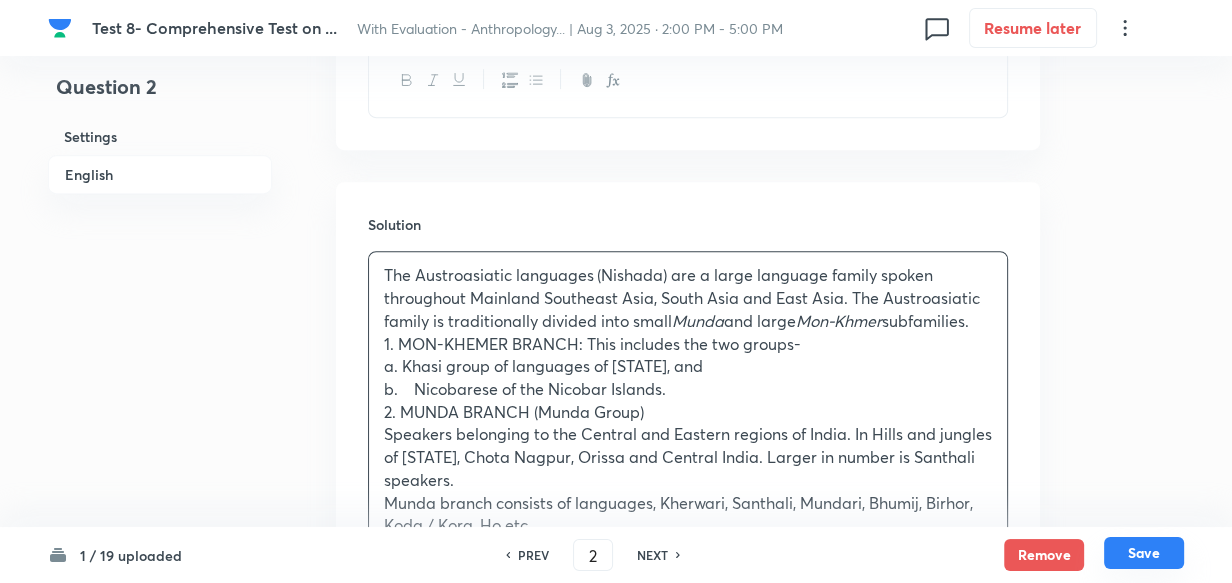 click on "Save" at bounding box center (1144, 553) 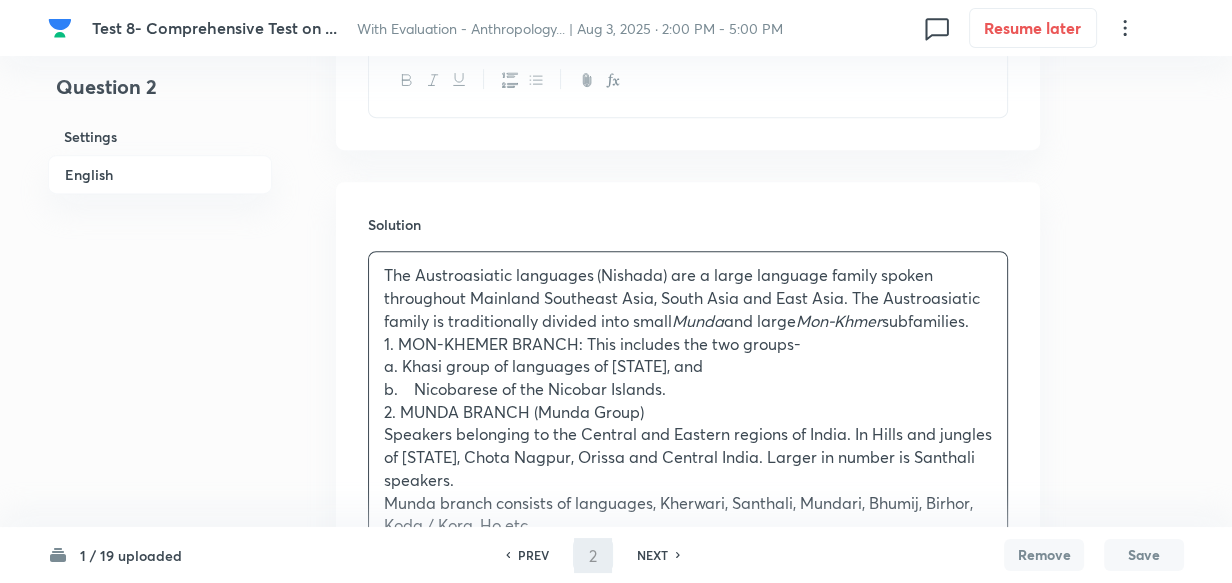 type on "3" 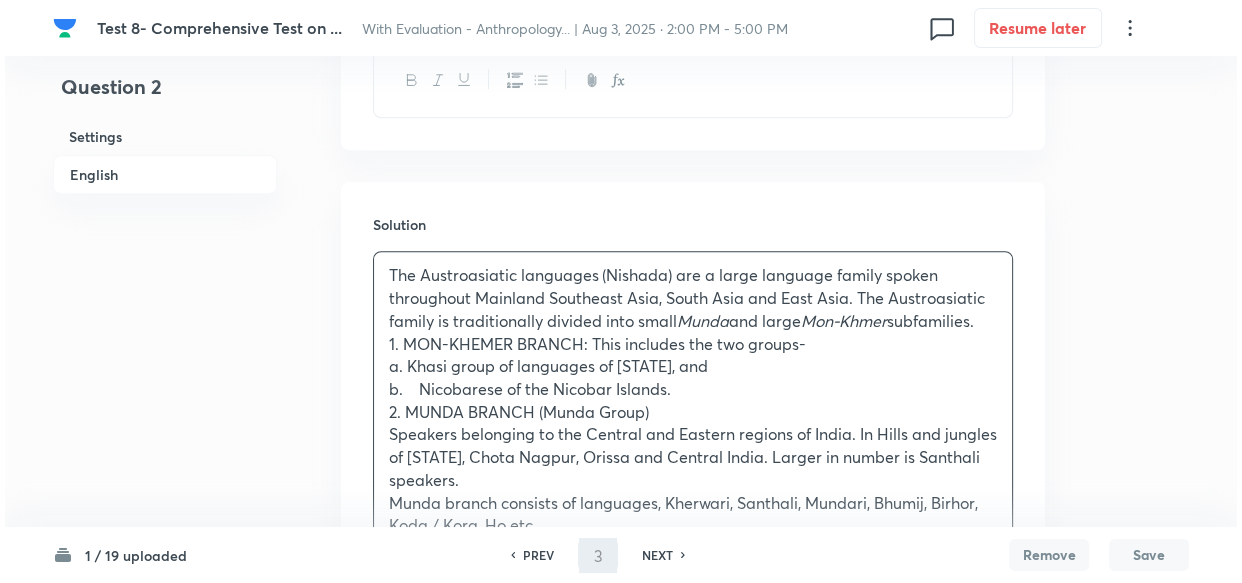 scroll, scrollTop: 0, scrollLeft: 0, axis: both 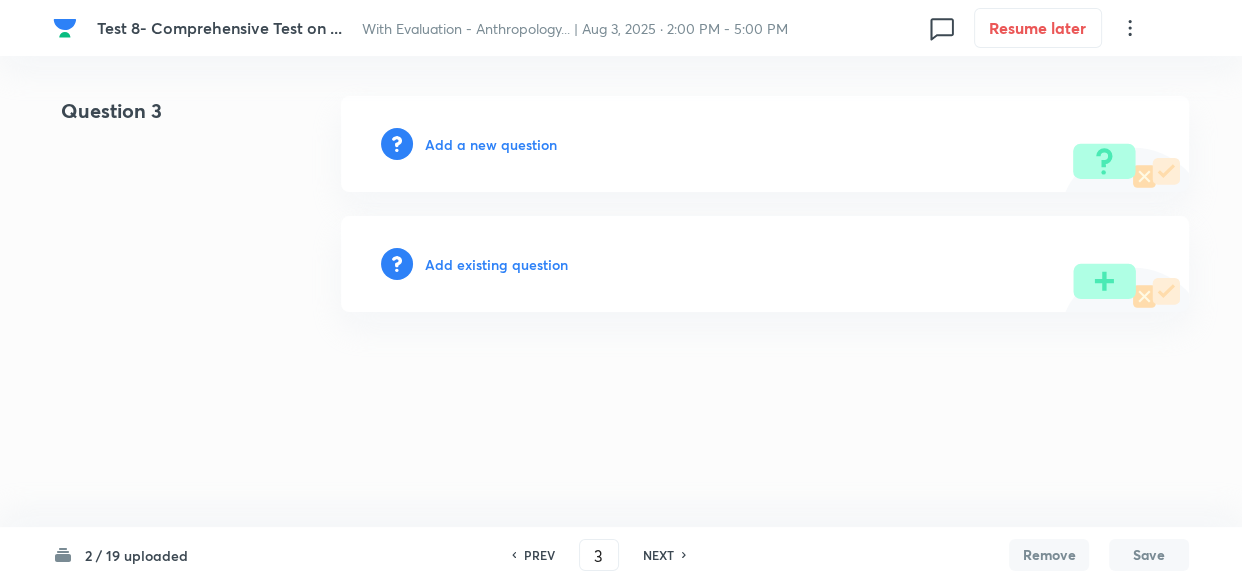 click on "Add a new question" at bounding box center [491, 144] 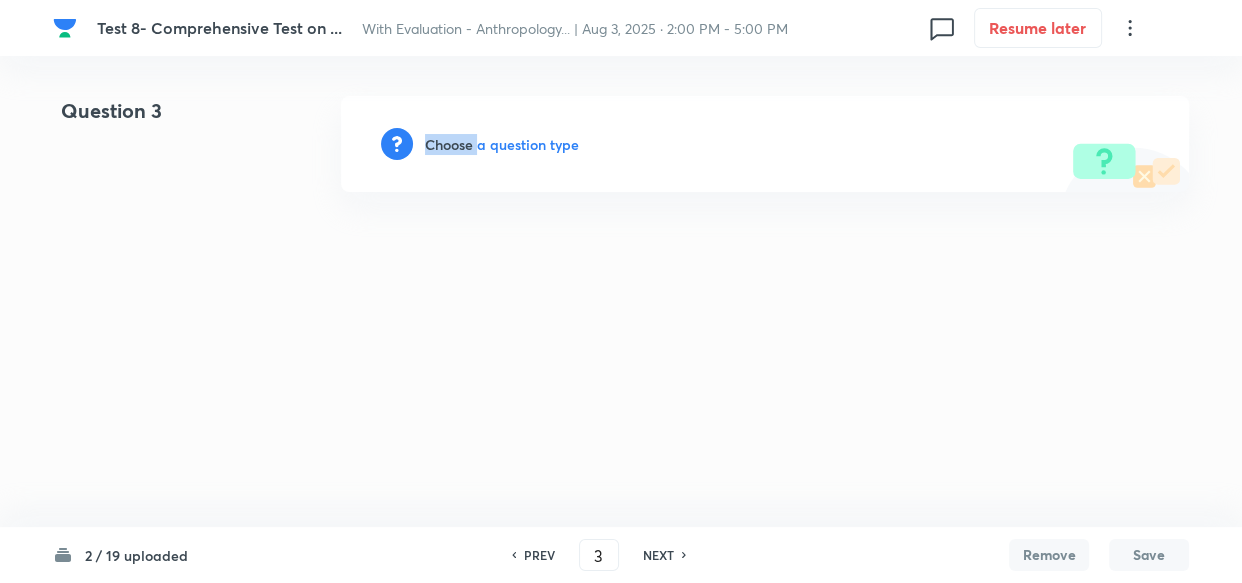 click on "Choose a question type" at bounding box center (502, 144) 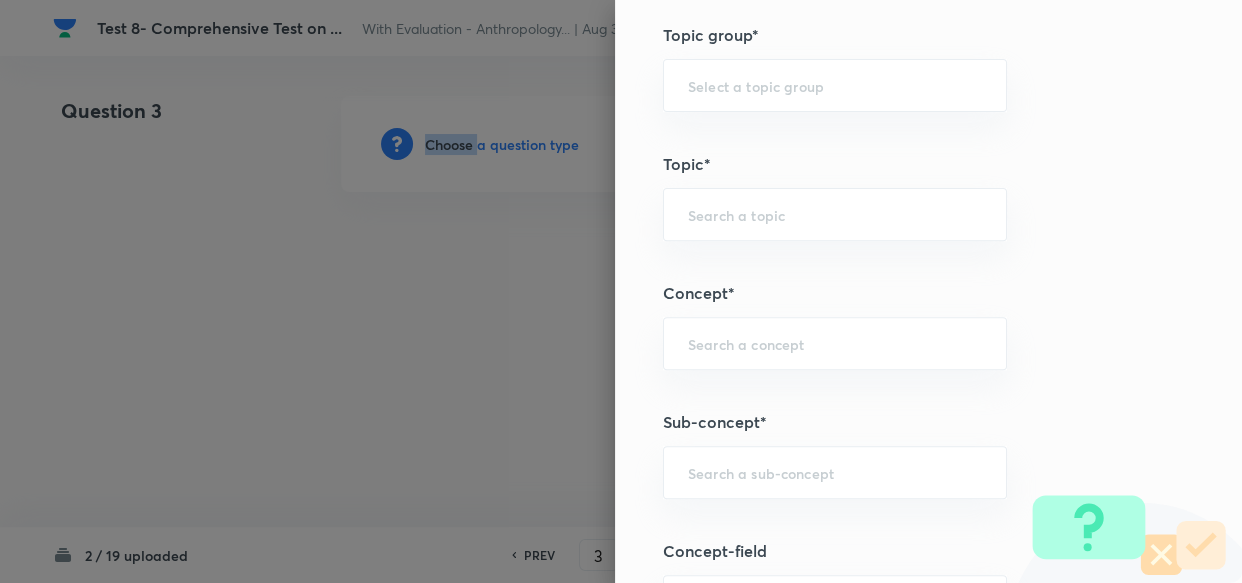 scroll, scrollTop: 818, scrollLeft: 0, axis: vertical 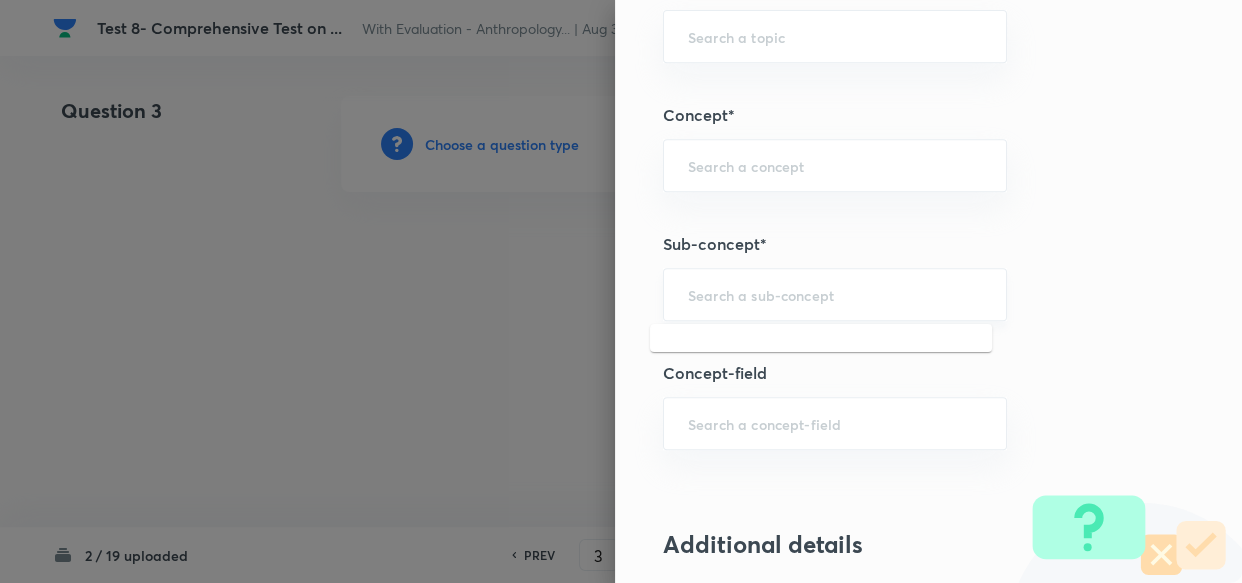 click at bounding box center (835, 294) 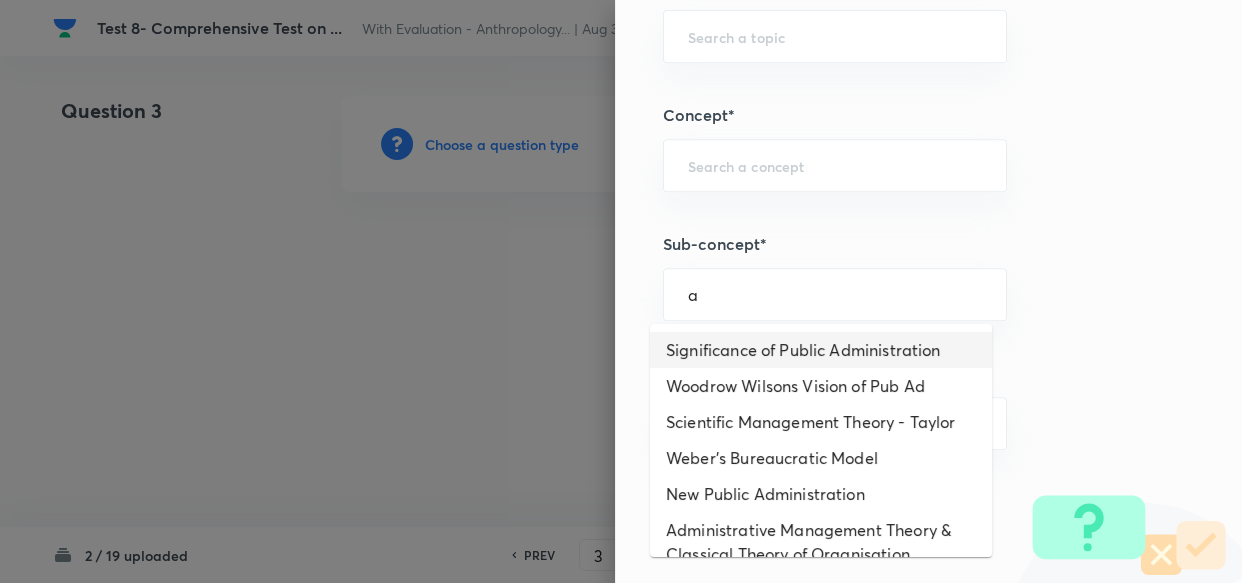 click on "Significance of Public Administration" at bounding box center [821, 350] 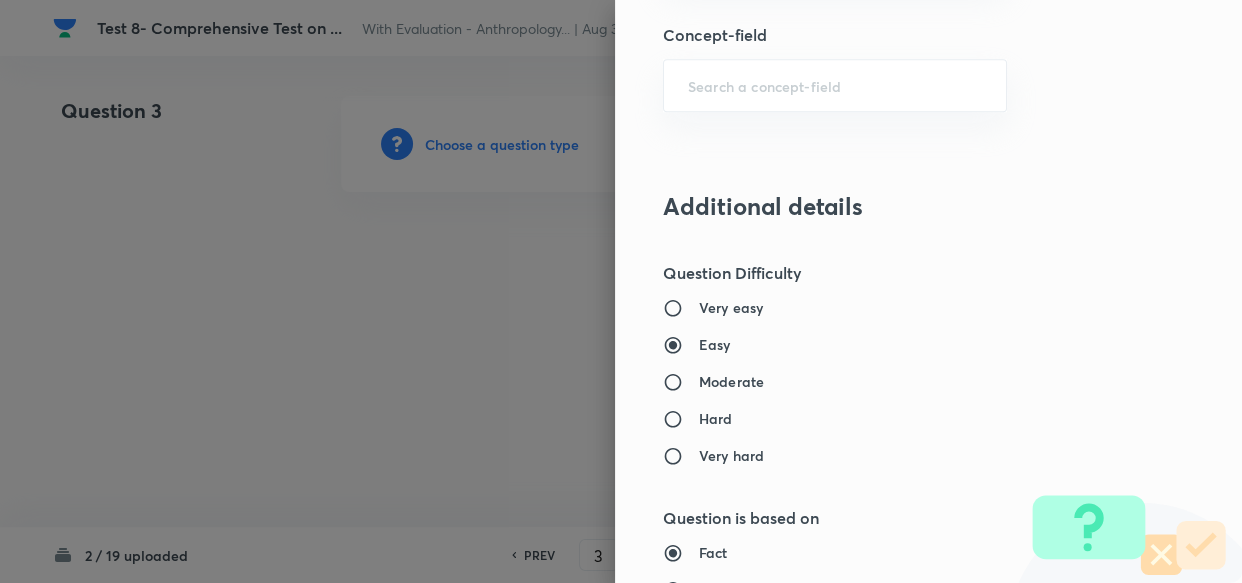 type on "Public Administration Optional" 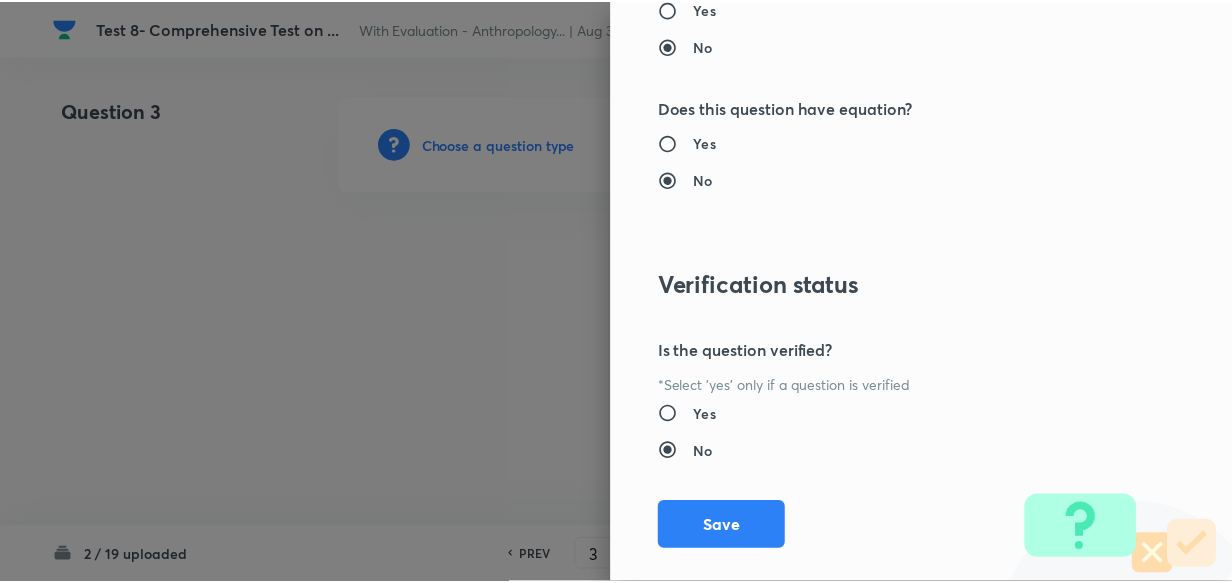 scroll, scrollTop: 1900, scrollLeft: 0, axis: vertical 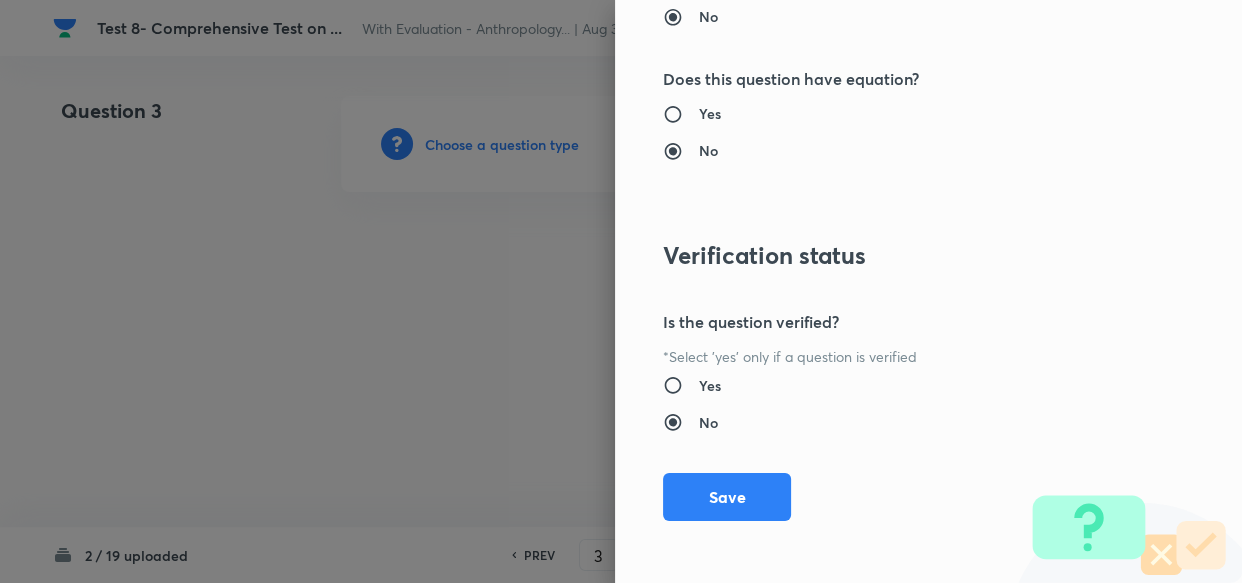 click on "Question settings Does this question have a passage?* Yes No Positive mark 10 ​ Negative Marks (Don’t add negative sign) 0 ​ Syllabus Topic group* Public Administration Optional ​ Topic* Public Administration Paper I ​ Concept* Introduction to Public Administration ​ Sub-concept* Significance of Public Administration ​ Concept-field ​ Additional details Question Difficulty Very easy Easy Moderate Hard Very hard Question is based on Fact Numerical Concept Previous year question Yes No Does this question have equation? Yes No Verification status Is the question verified? *Select 'yes' only if a question is verified Yes No Save" at bounding box center [928, 291] 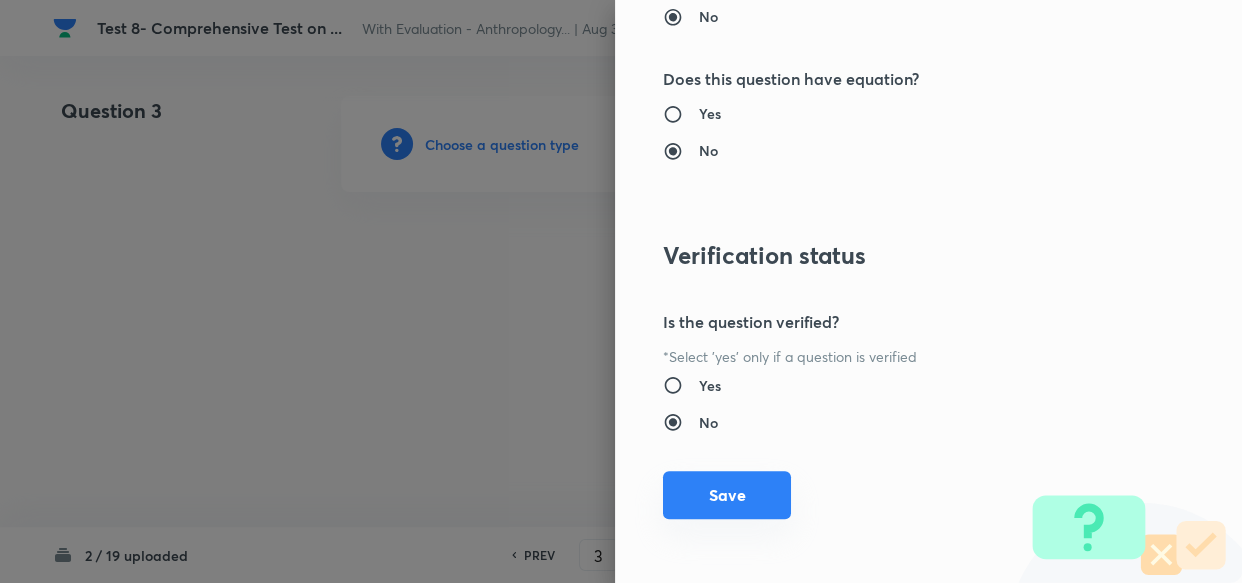 click on "Save" at bounding box center [727, 495] 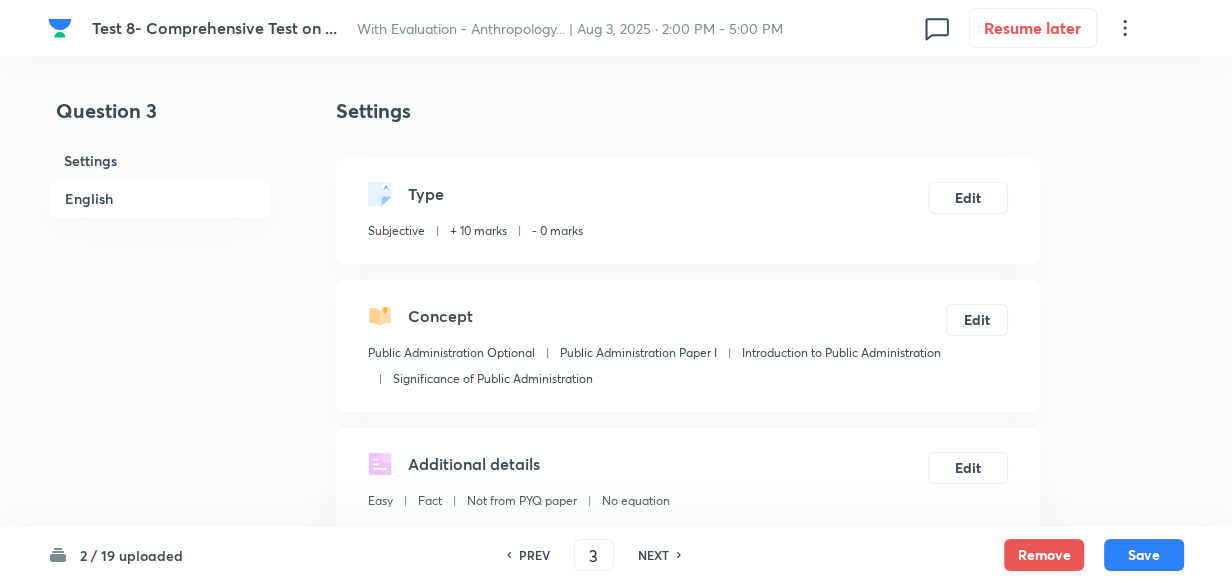 click on "English" at bounding box center (160, 198) 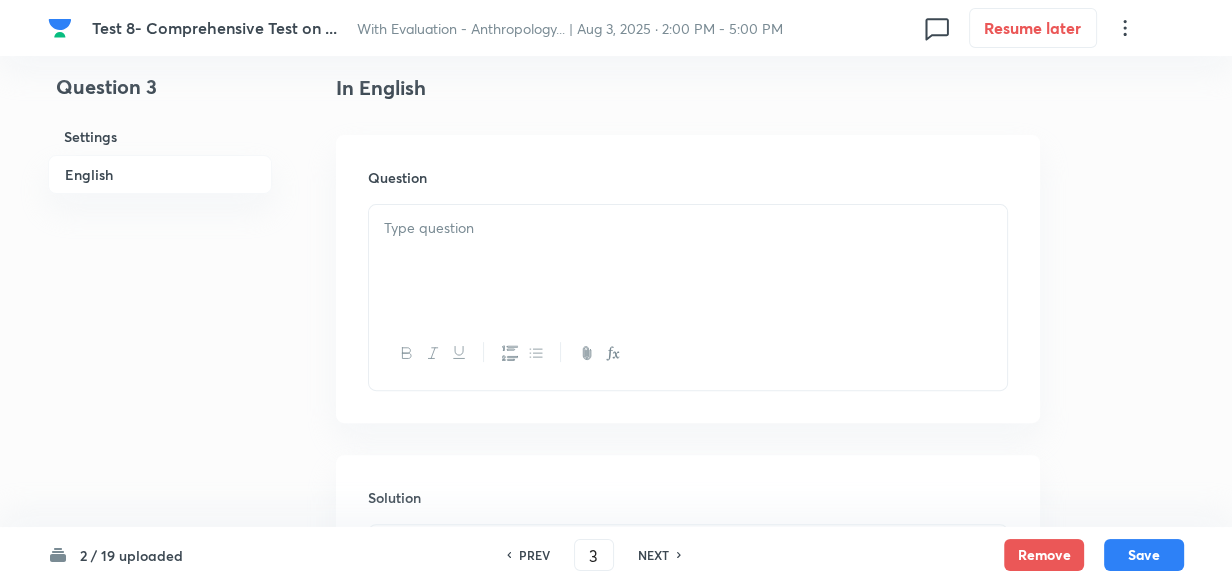 click at bounding box center [688, 261] 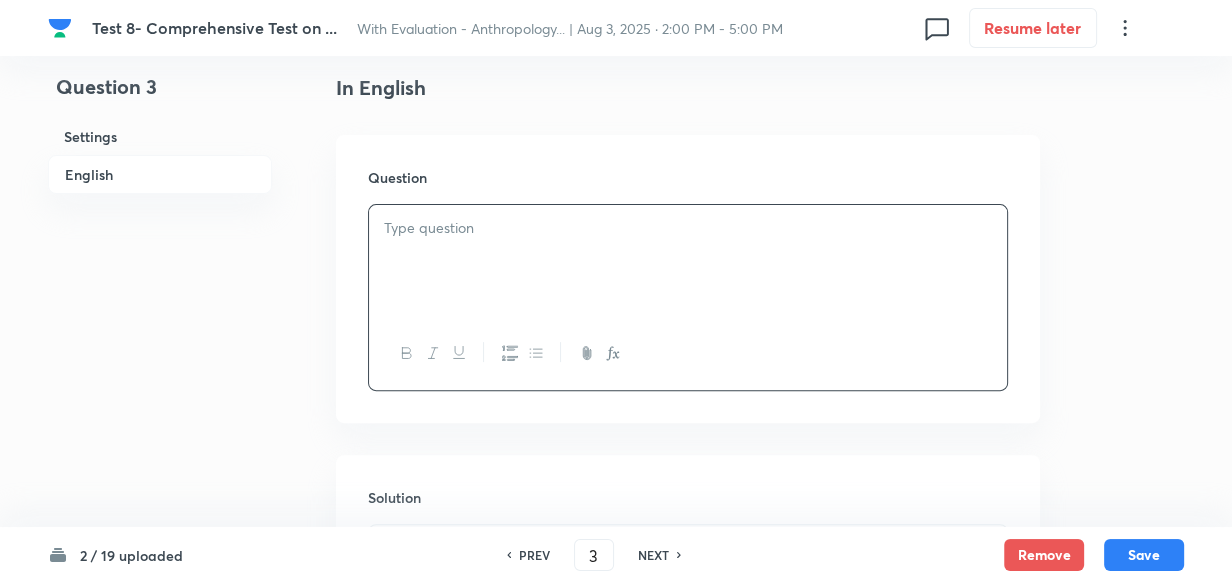 paste 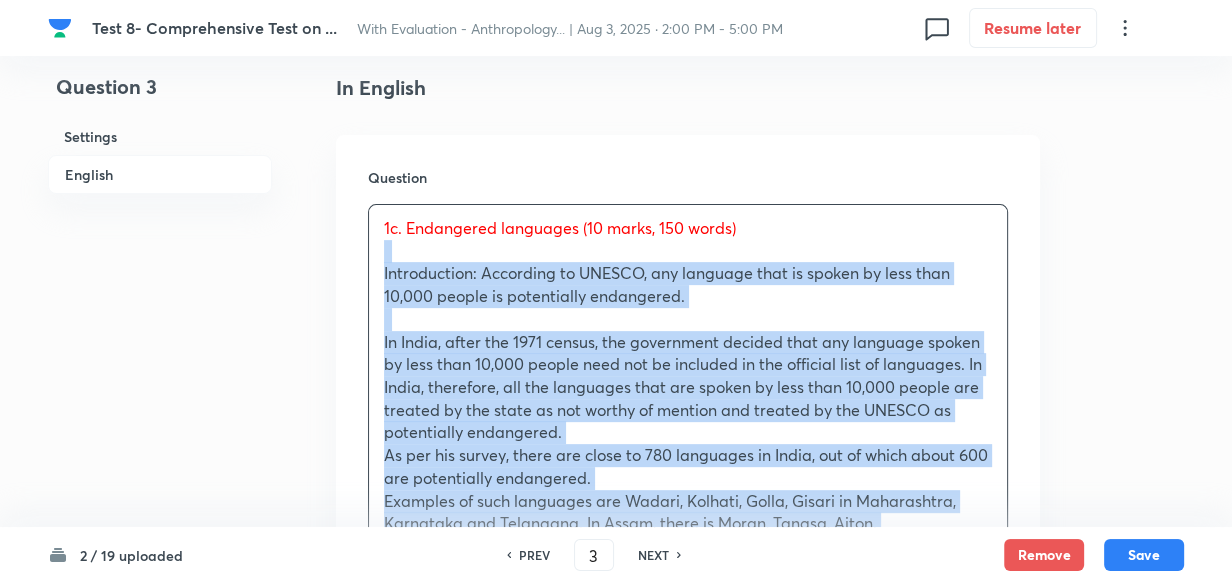 drag, startPoint x: 382, startPoint y: 256, endPoint x: 341, endPoint y: 256, distance: 41 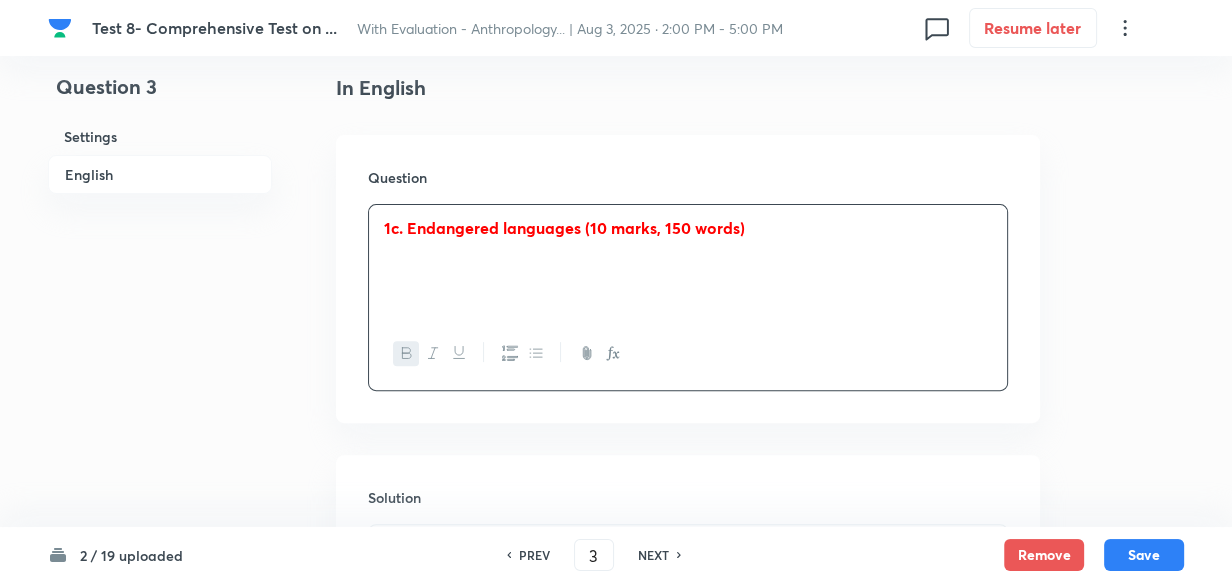 type 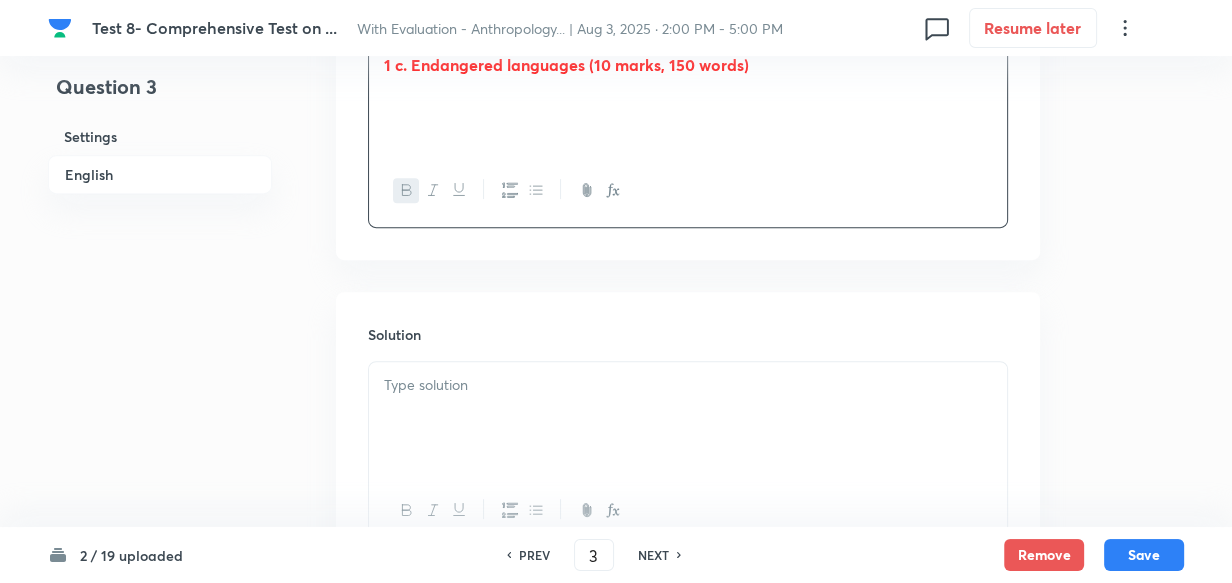 scroll, scrollTop: 878, scrollLeft: 0, axis: vertical 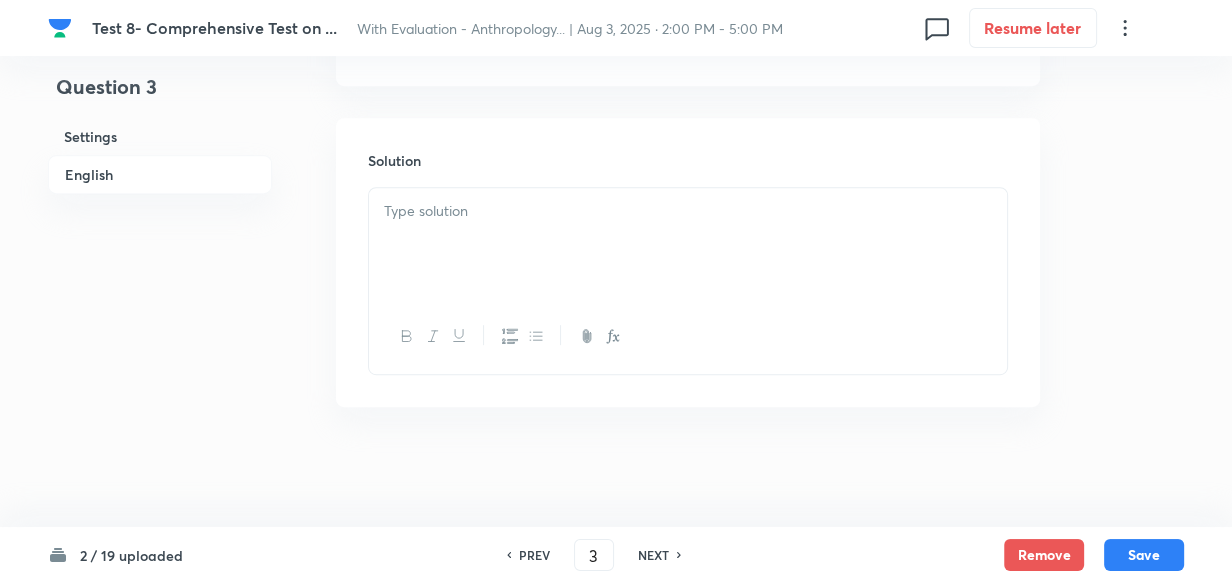 click at bounding box center (688, 336) 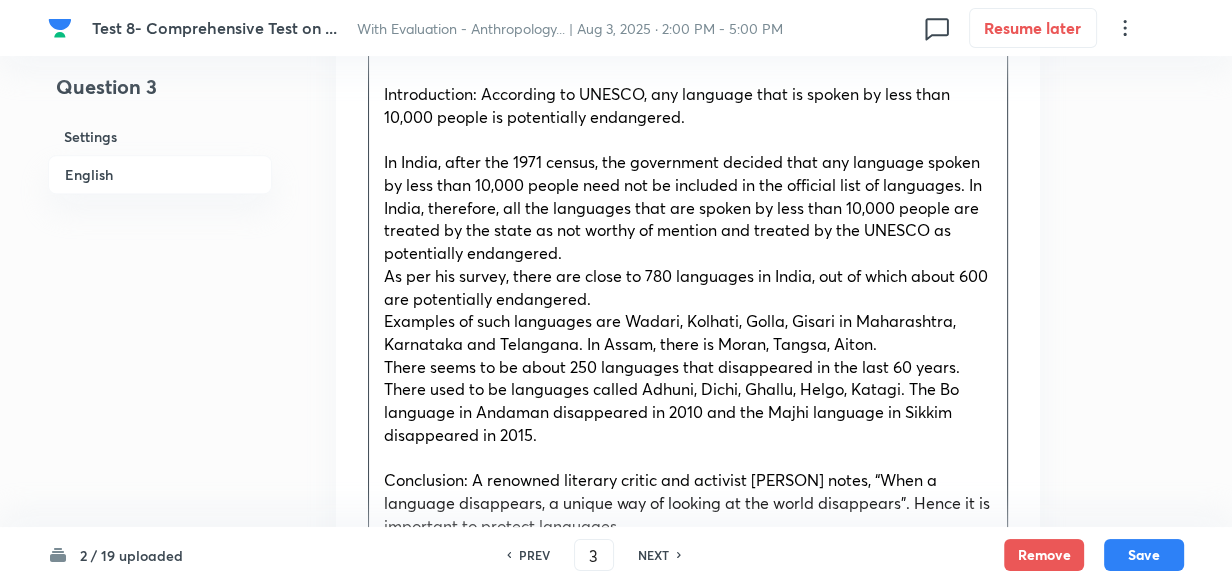 scroll, scrollTop: 1150, scrollLeft: 0, axis: vertical 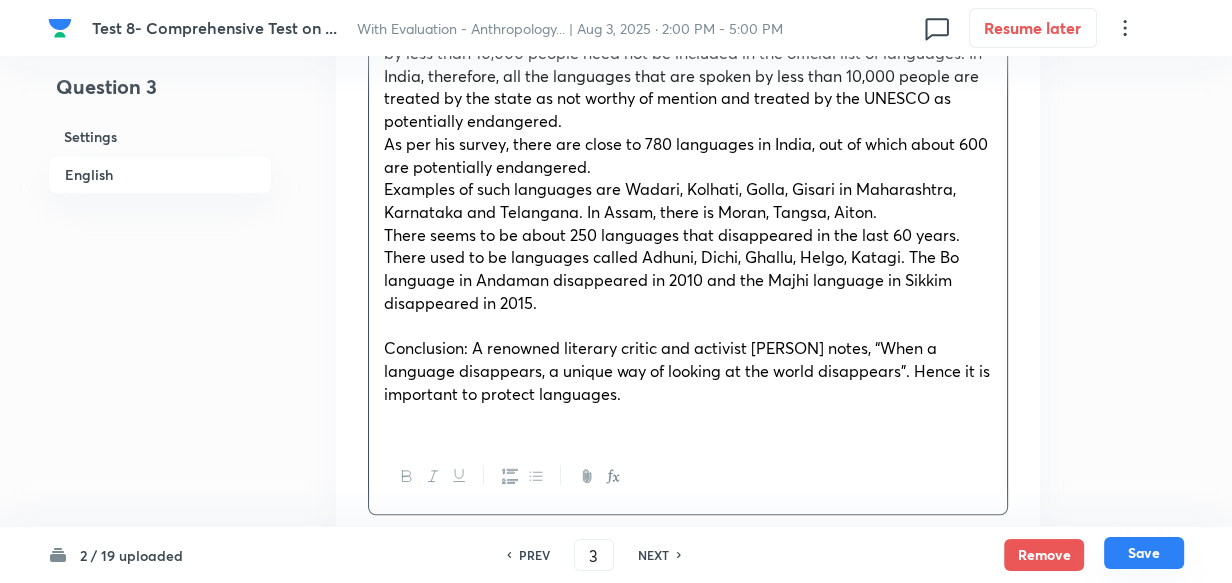 click on "Save" at bounding box center [1144, 553] 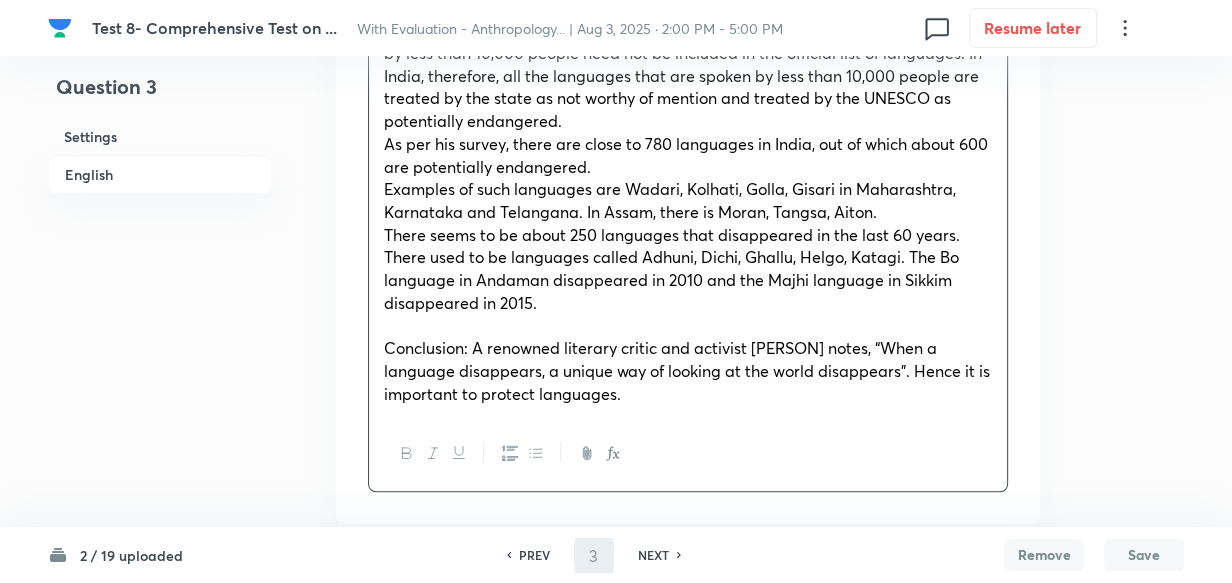 type on "4" 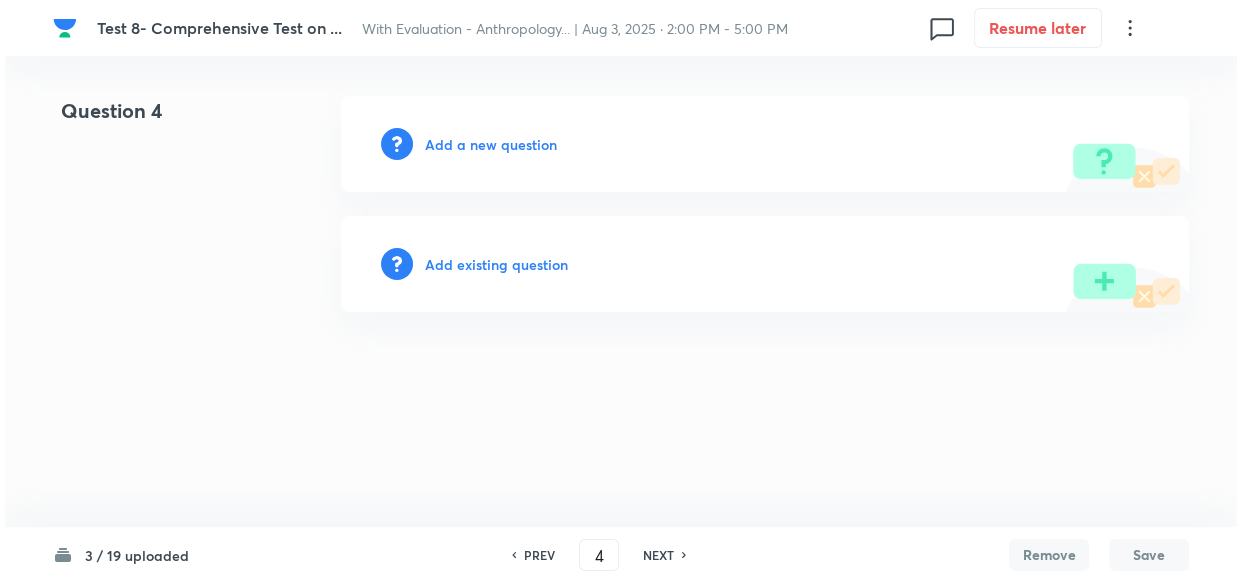 scroll, scrollTop: 0, scrollLeft: 0, axis: both 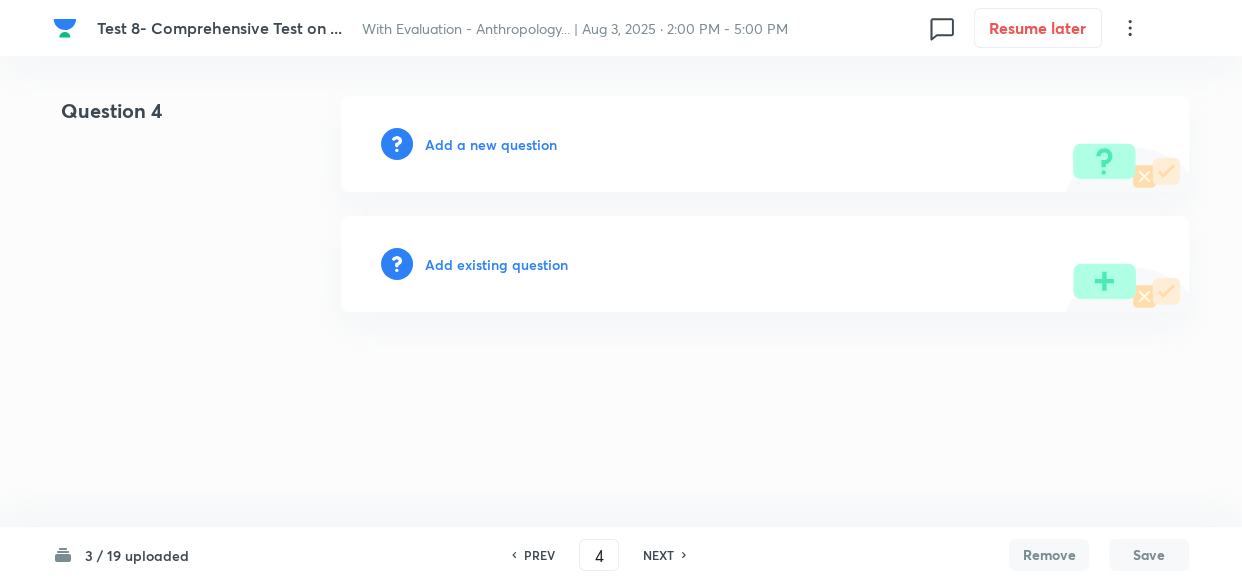 click on "Add a new question" at bounding box center (491, 144) 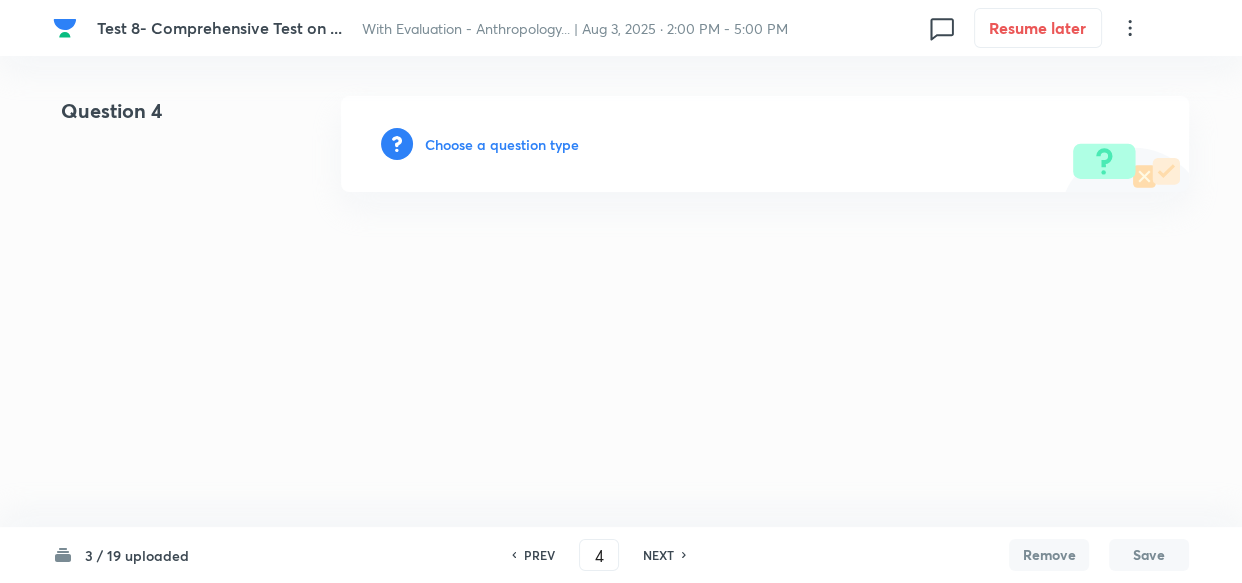 click on "Choose a question type" at bounding box center (502, 144) 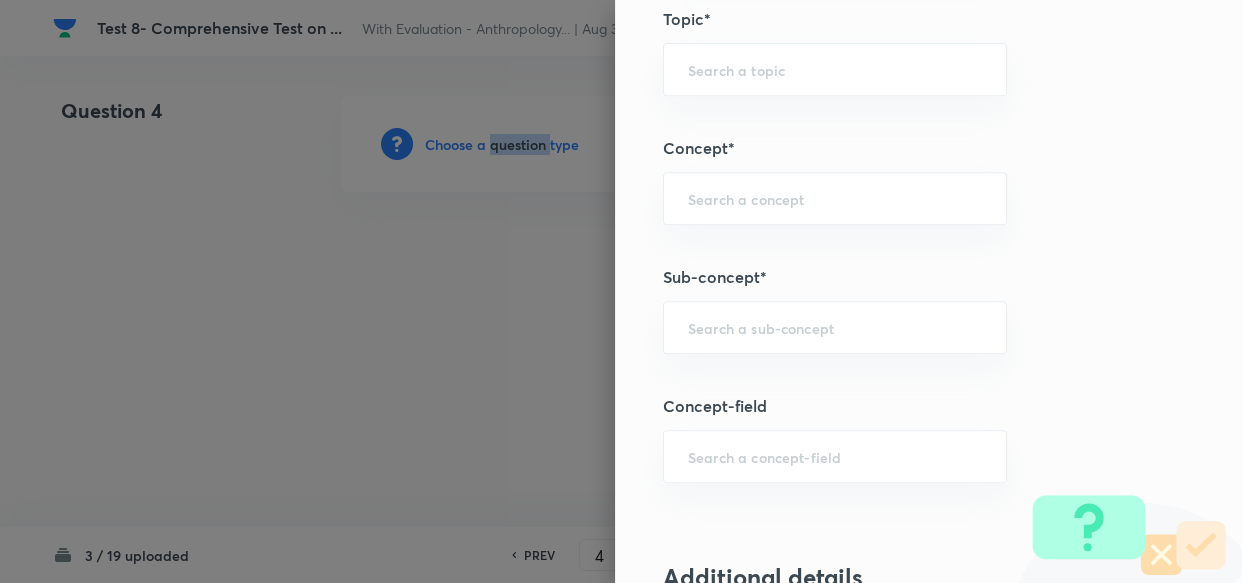scroll, scrollTop: 909, scrollLeft: 0, axis: vertical 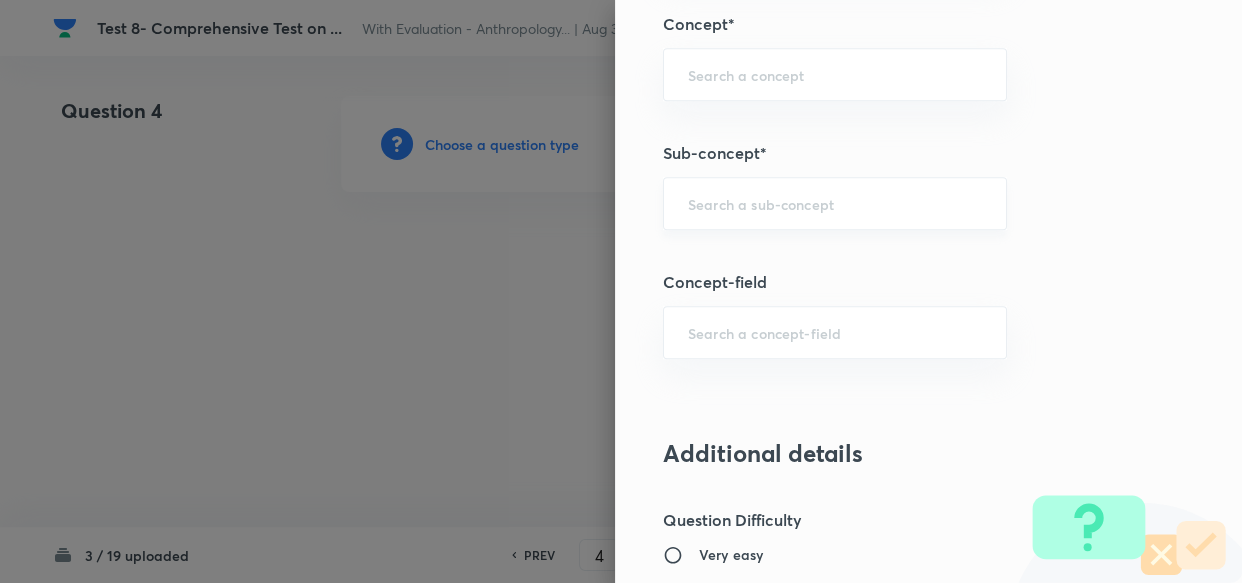 click at bounding box center [835, 203] 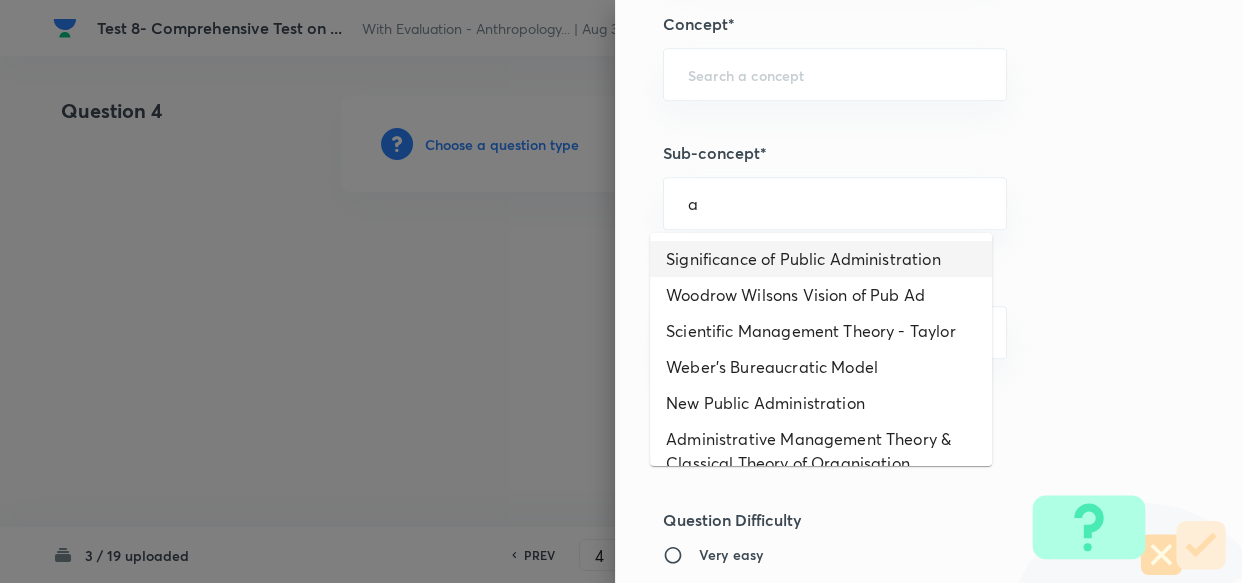click on "Significance of Public Administration" at bounding box center (821, 259) 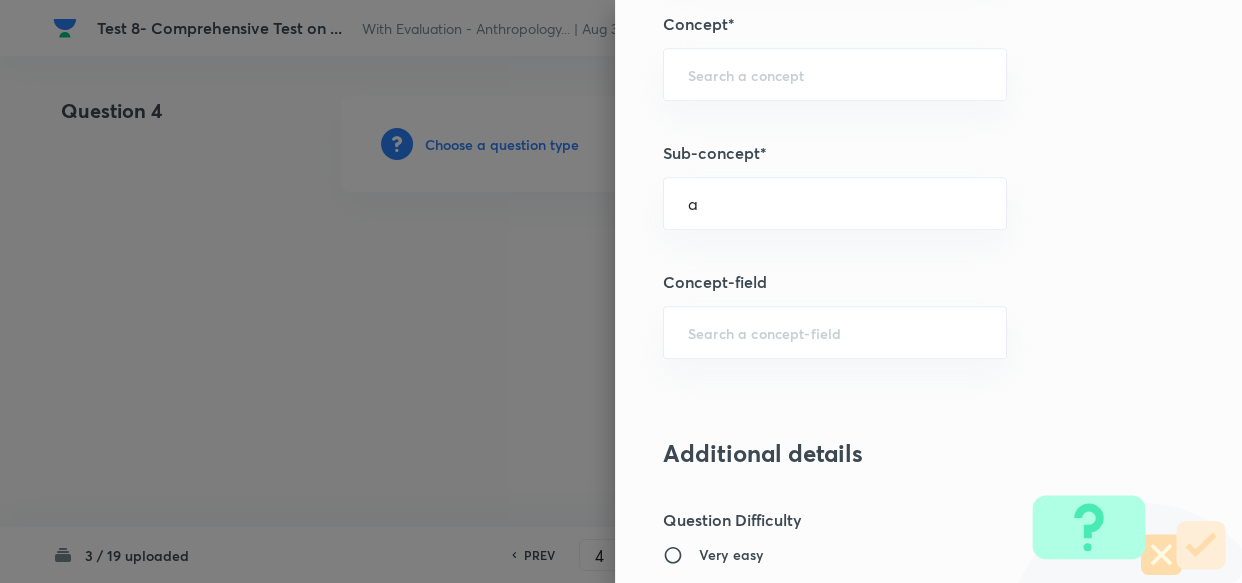 type on "Significance of Public Administration" 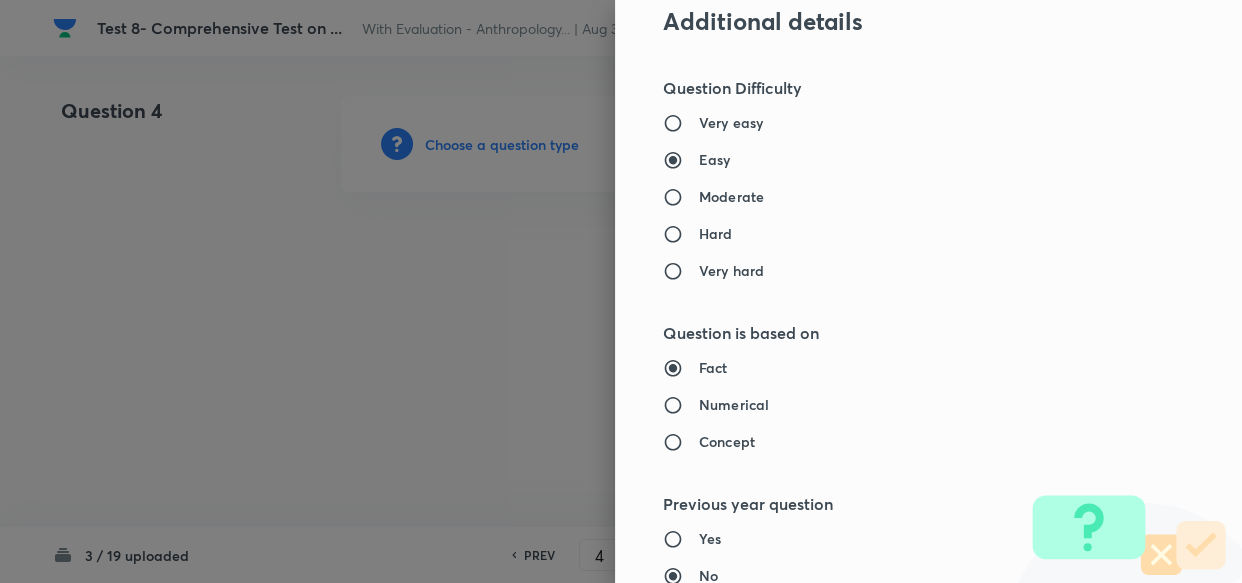 type on "Public Administration Optional" 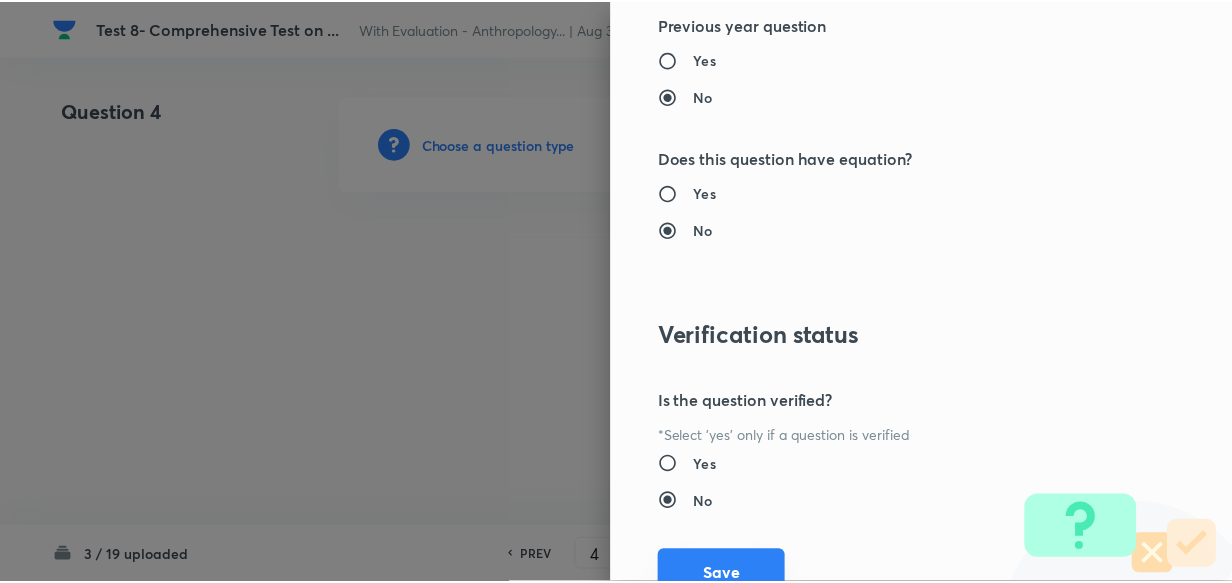 scroll, scrollTop: 1900, scrollLeft: 0, axis: vertical 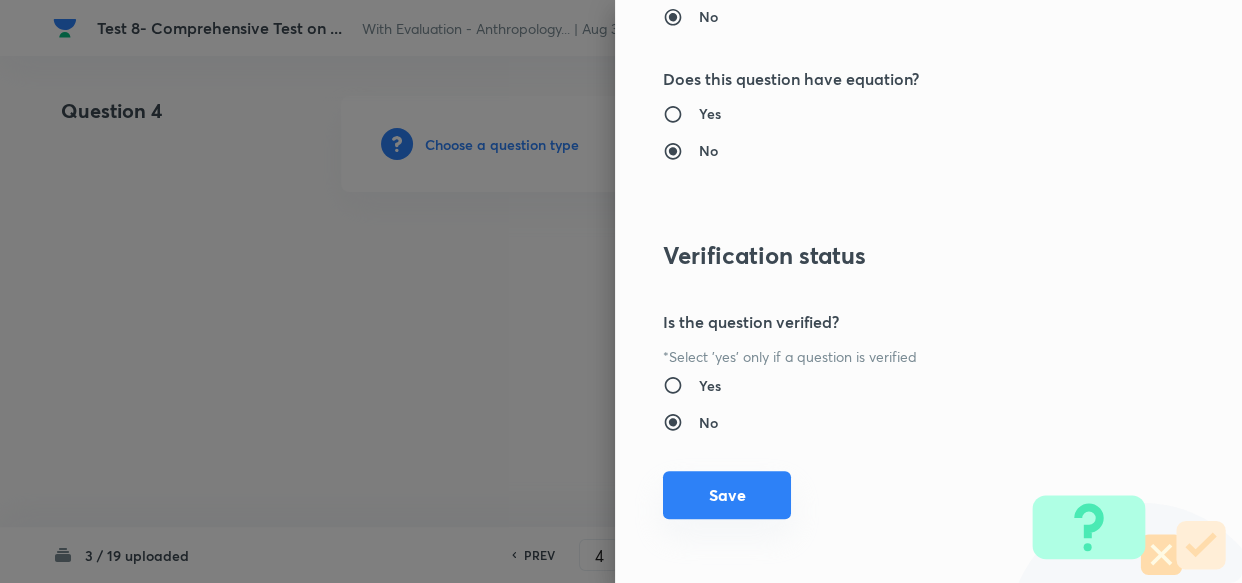 click on "Save" at bounding box center [727, 495] 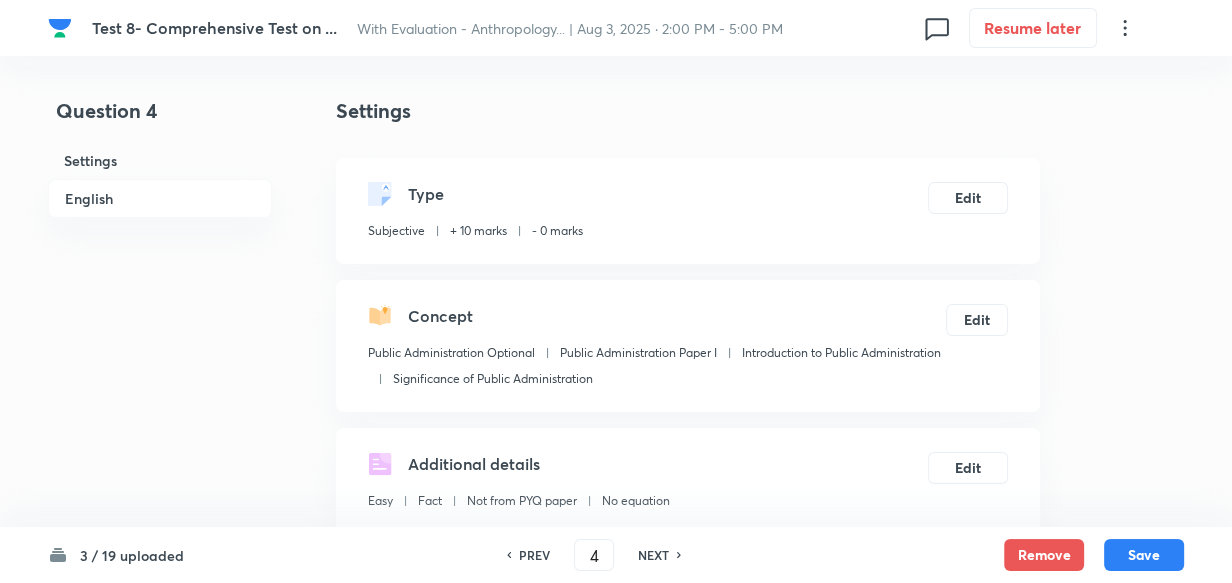 click on "English" at bounding box center (160, 198) 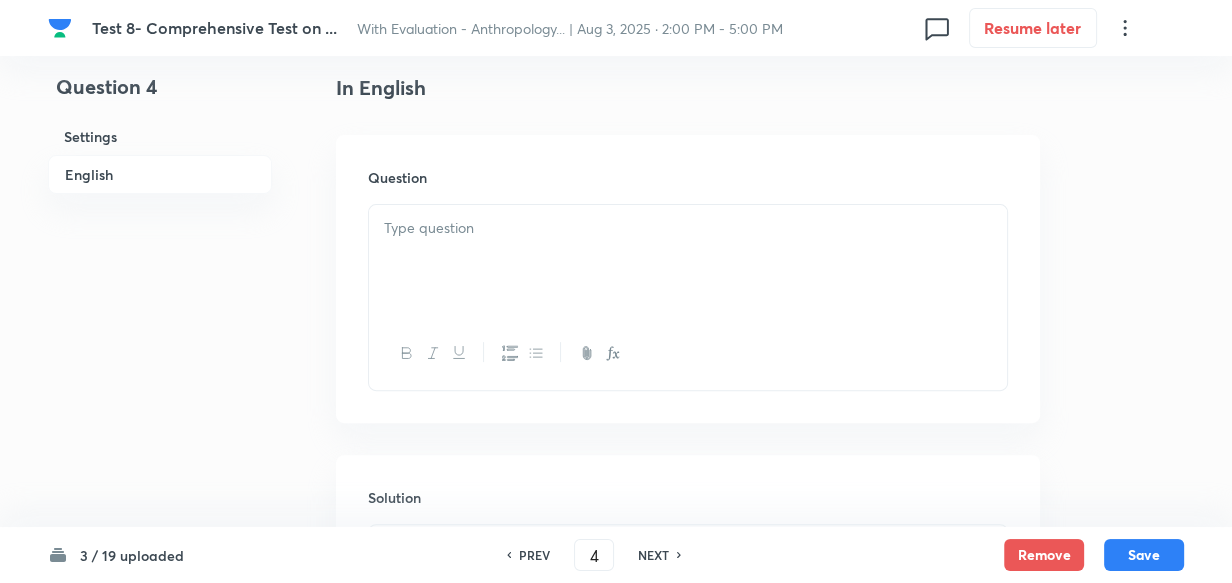 click at bounding box center (688, 261) 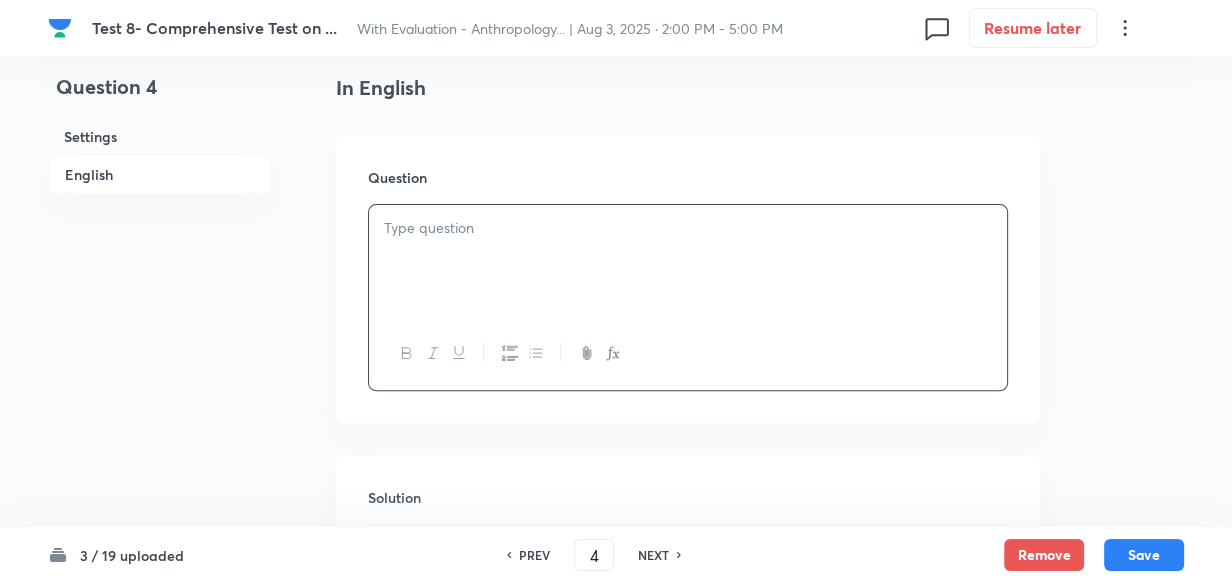 paste 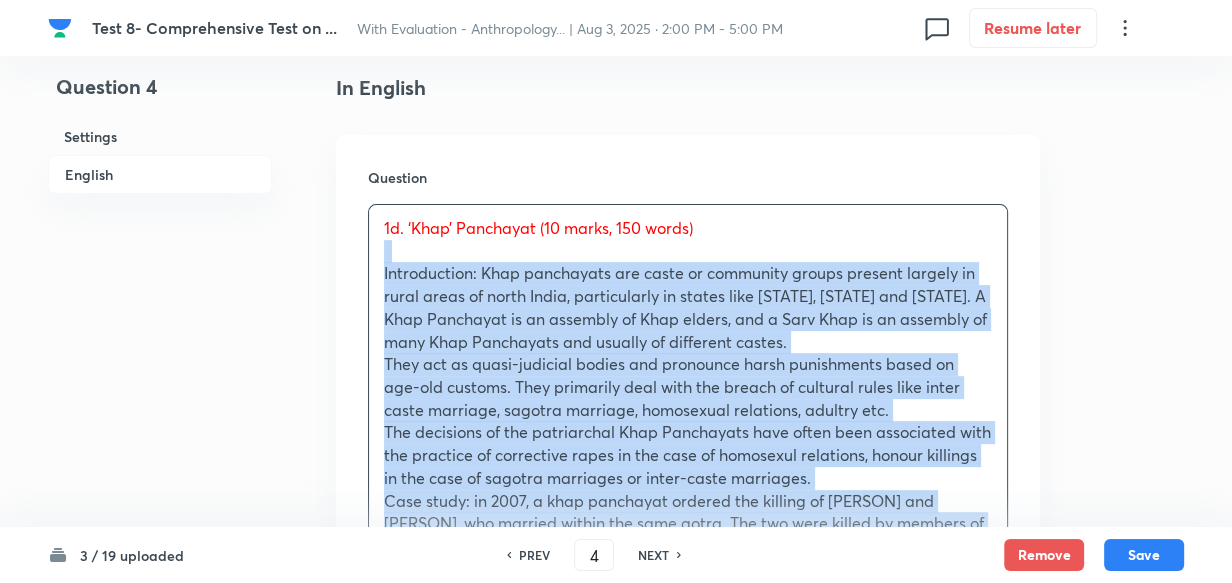 drag, startPoint x: 386, startPoint y: 261, endPoint x: 361, endPoint y: 255, distance: 25.70992 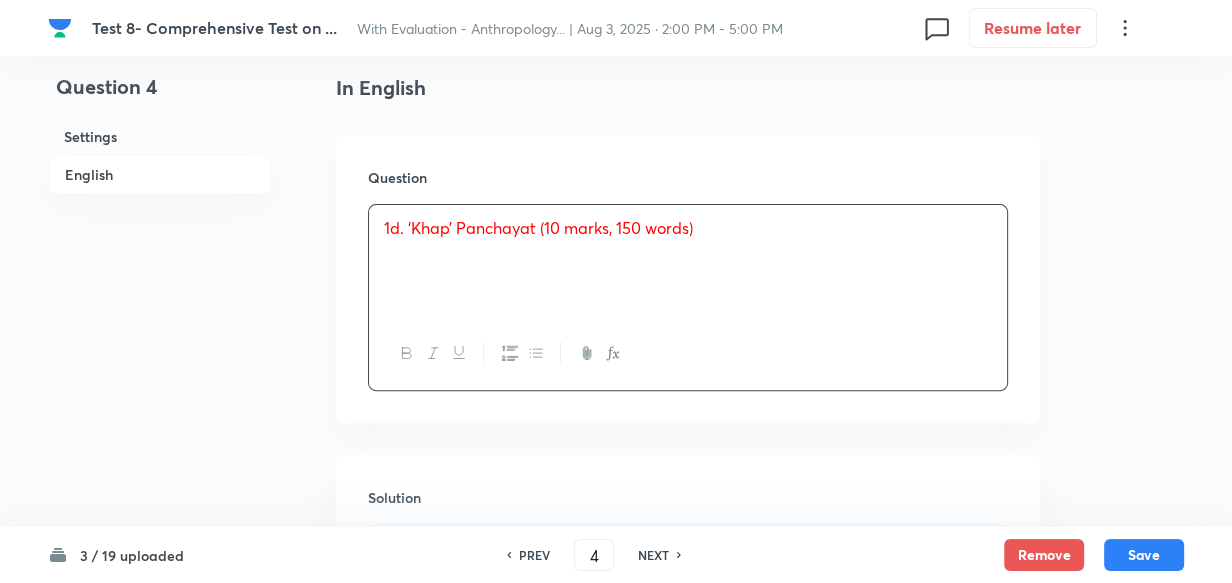 type 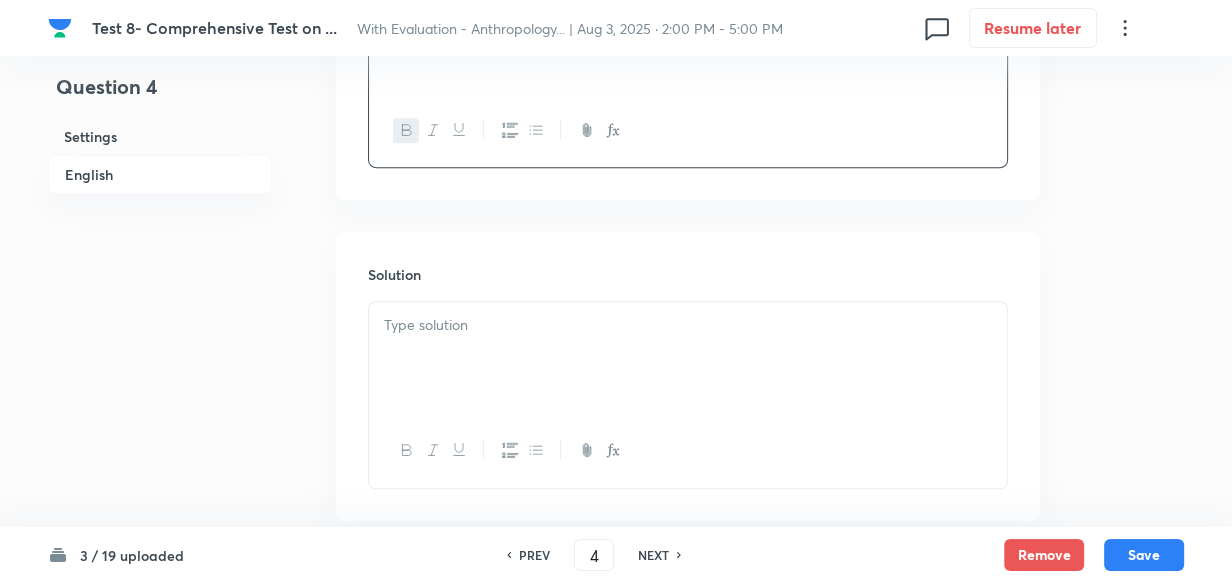 scroll, scrollTop: 878, scrollLeft: 0, axis: vertical 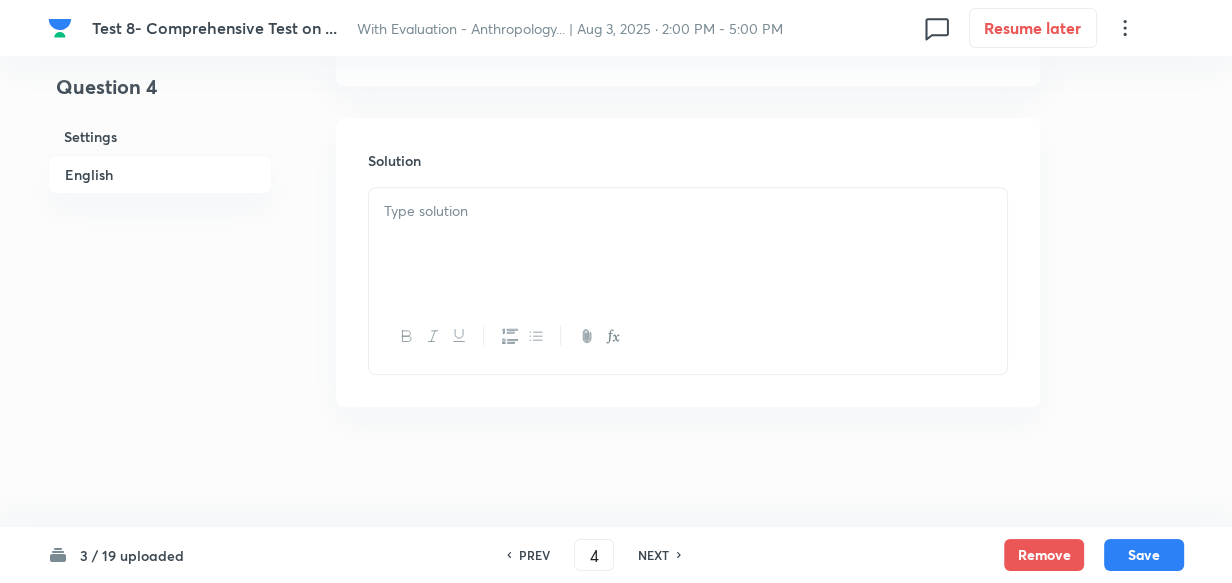 click at bounding box center [688, 244] 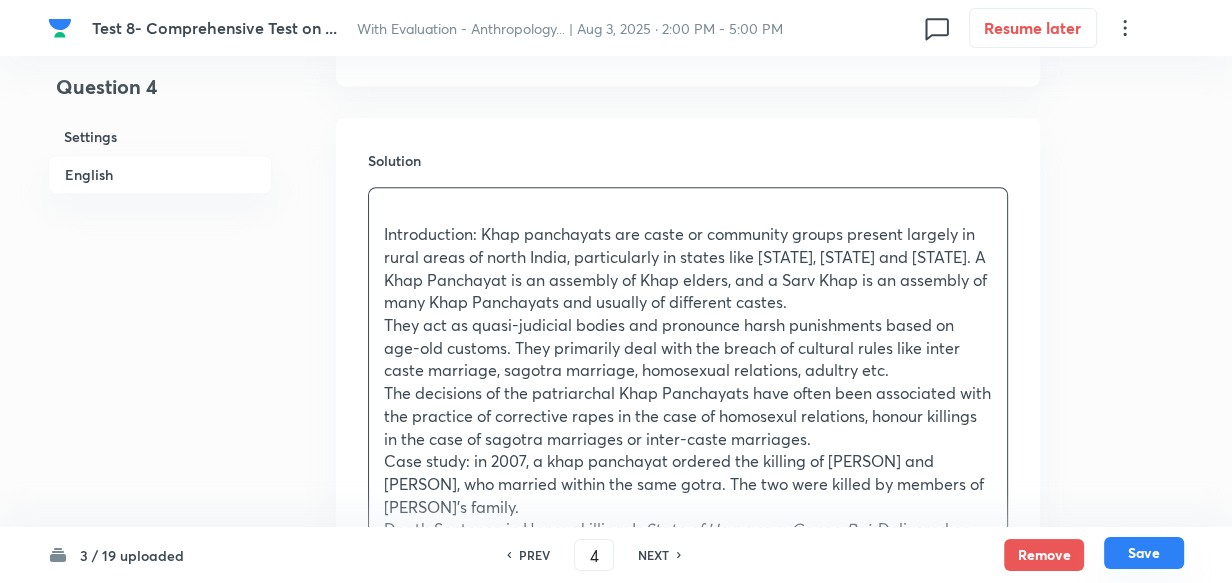click on "Save" at bounding box center [1144, 553] 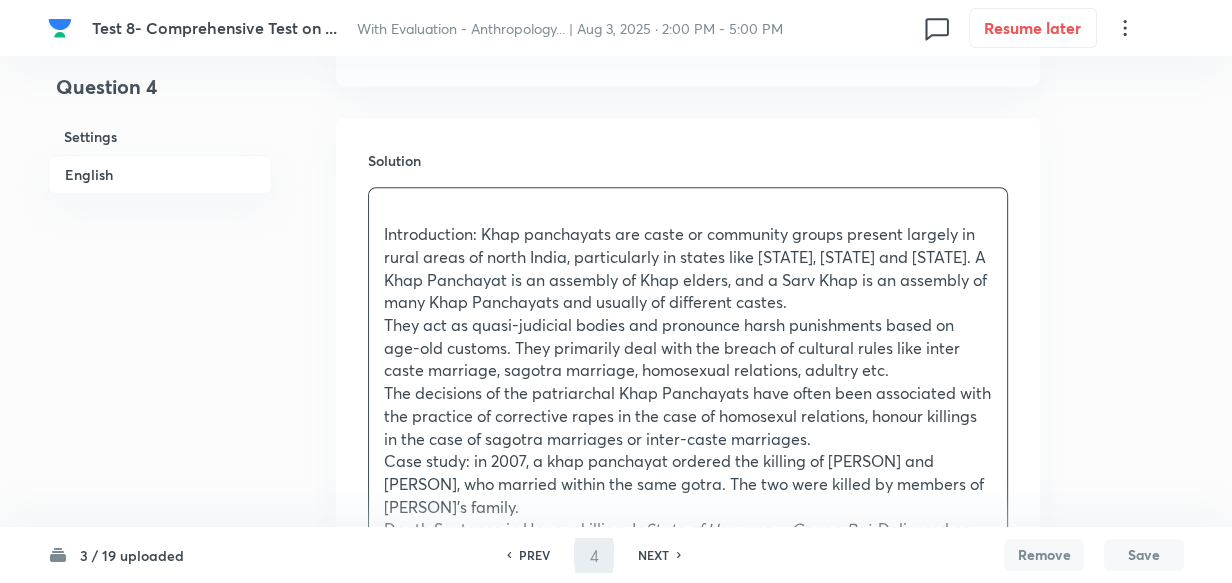 type on "5" 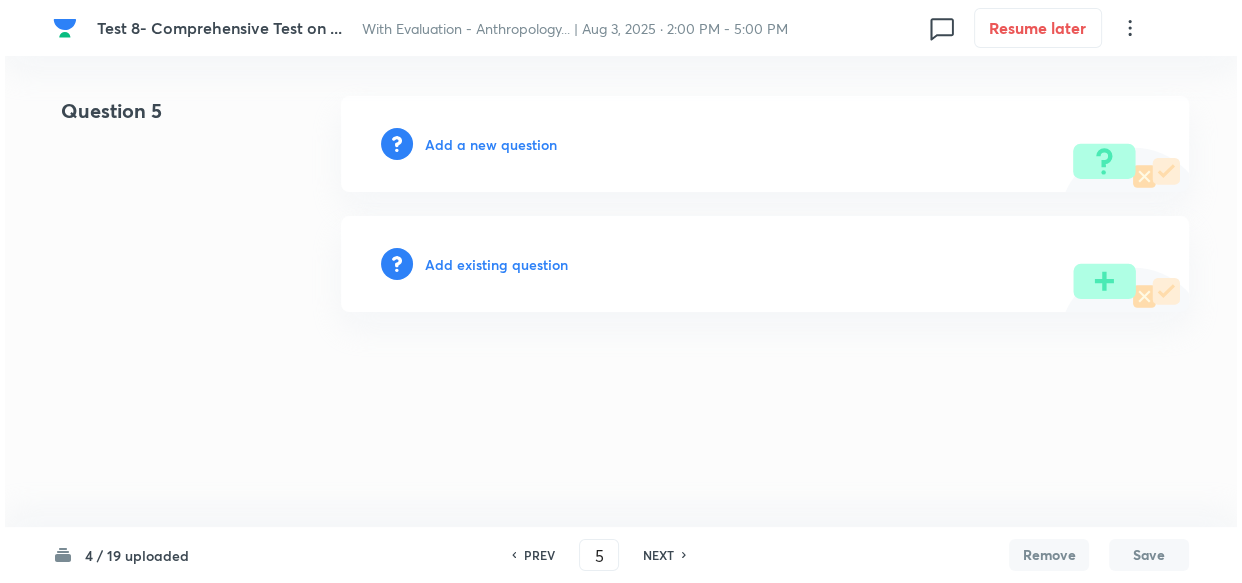 scroll, scrollTop: 0, scrollLeft: 0, axis: both 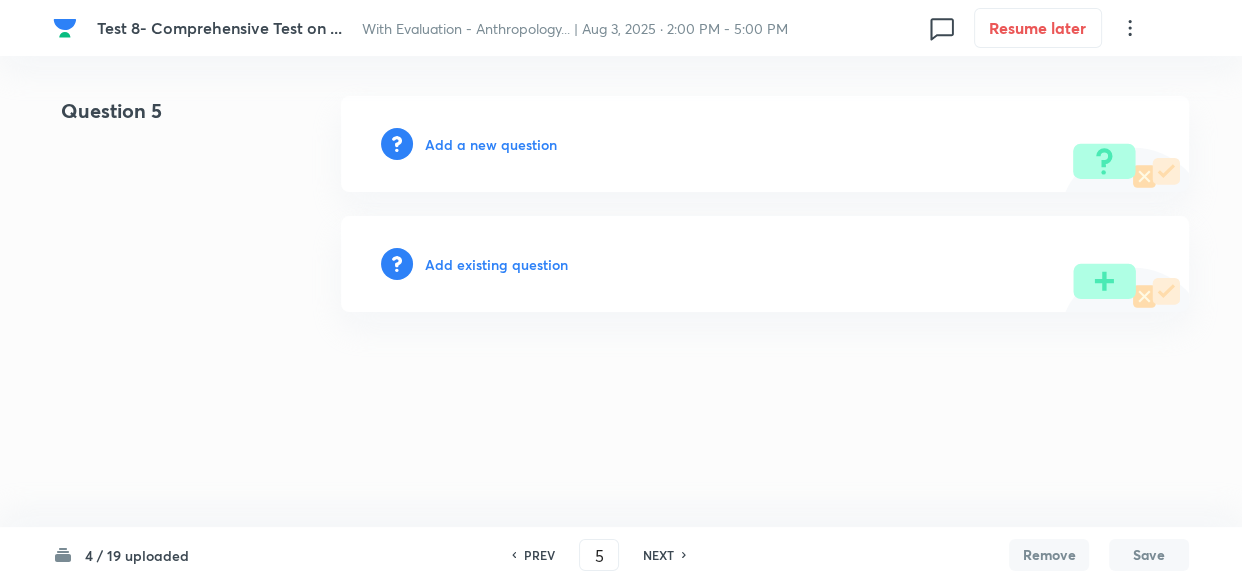 click on "Add a new question" at bounding box center [491, 144] 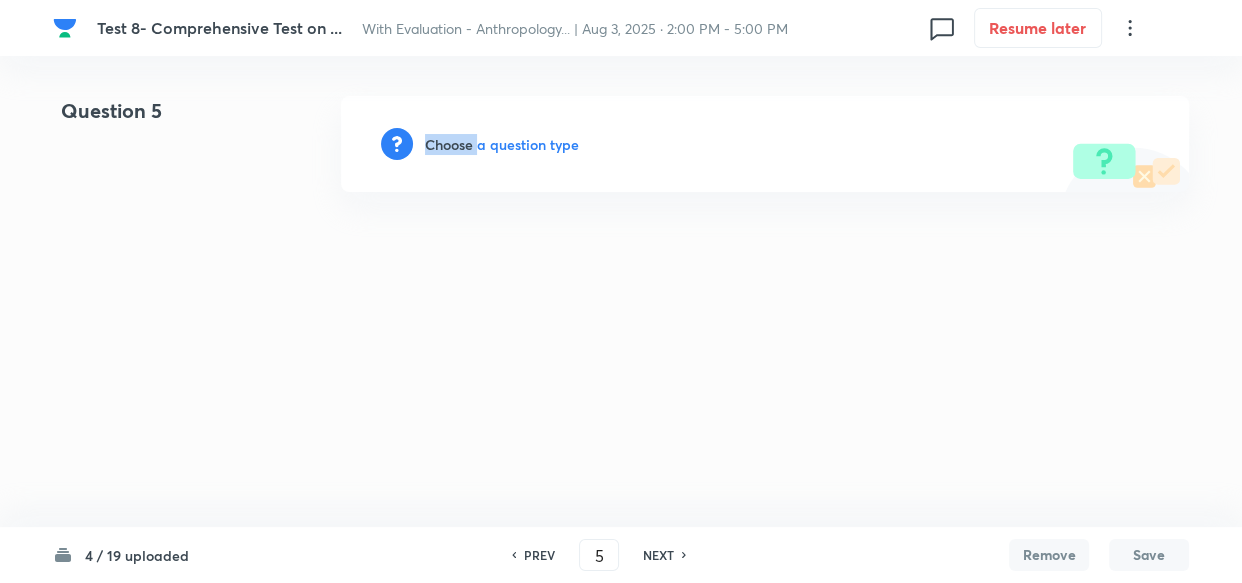 click on "Choose a question type" at bounding box center (502, 144) 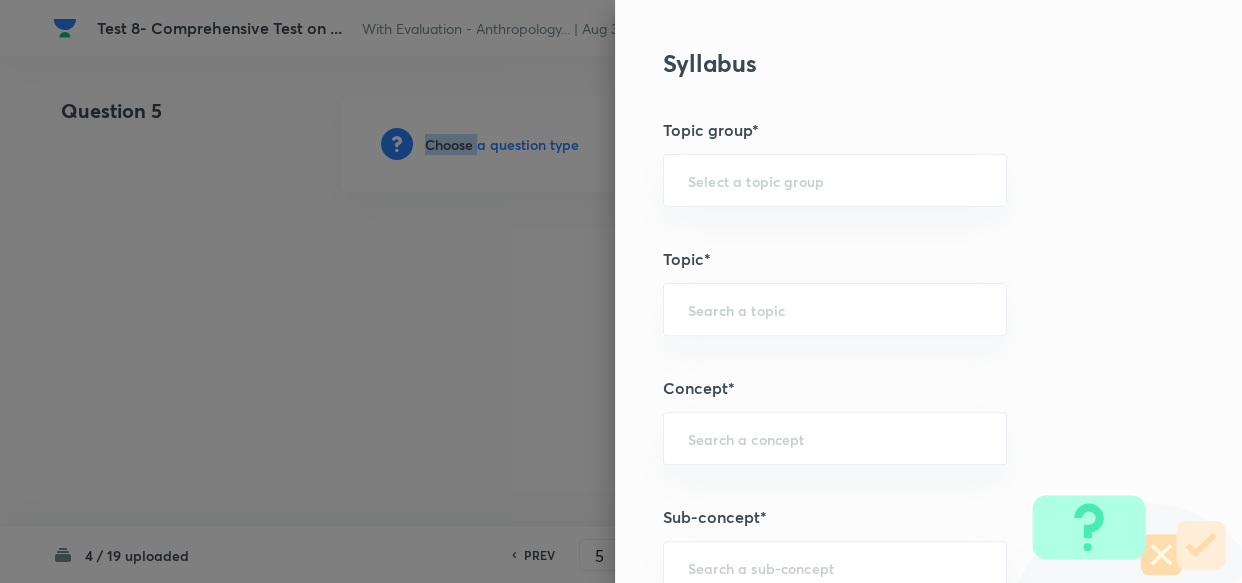 scroll, scrollTop: 909, scrollLeft: 0, axis: vertical 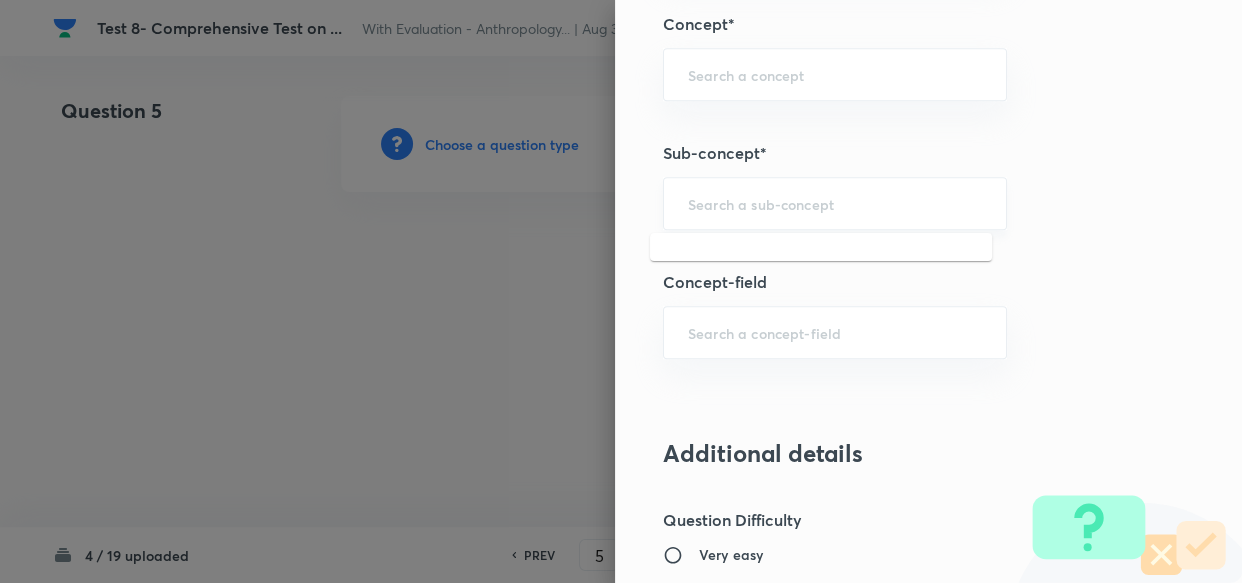 click at bounding box center (835, 203) 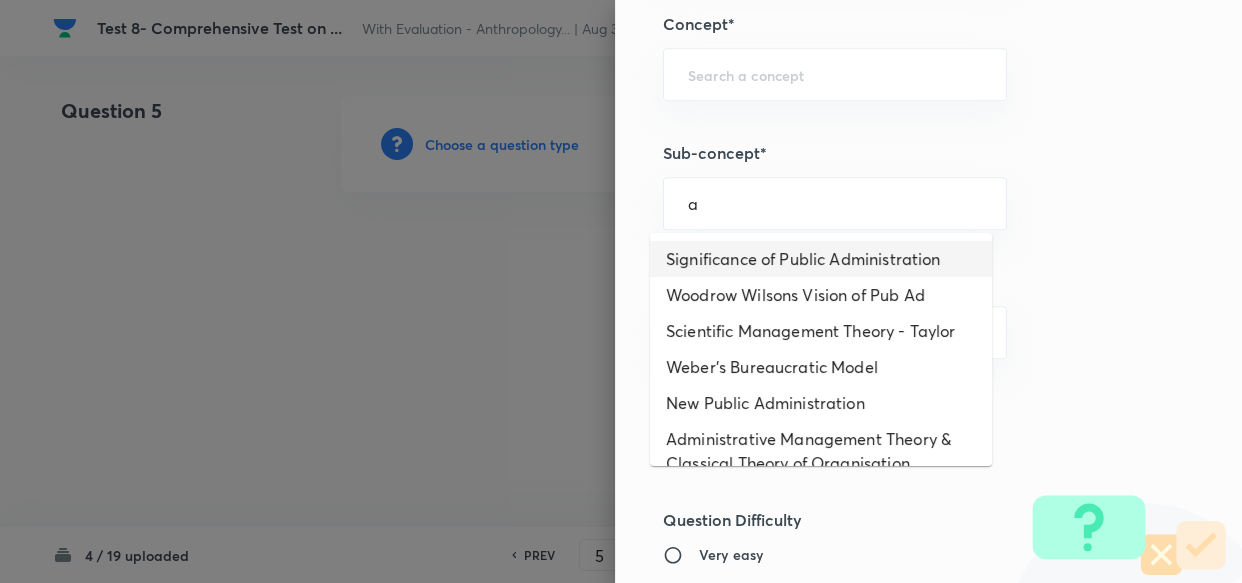click on "Significance of Public Administration" at bounding box center [821, 259] 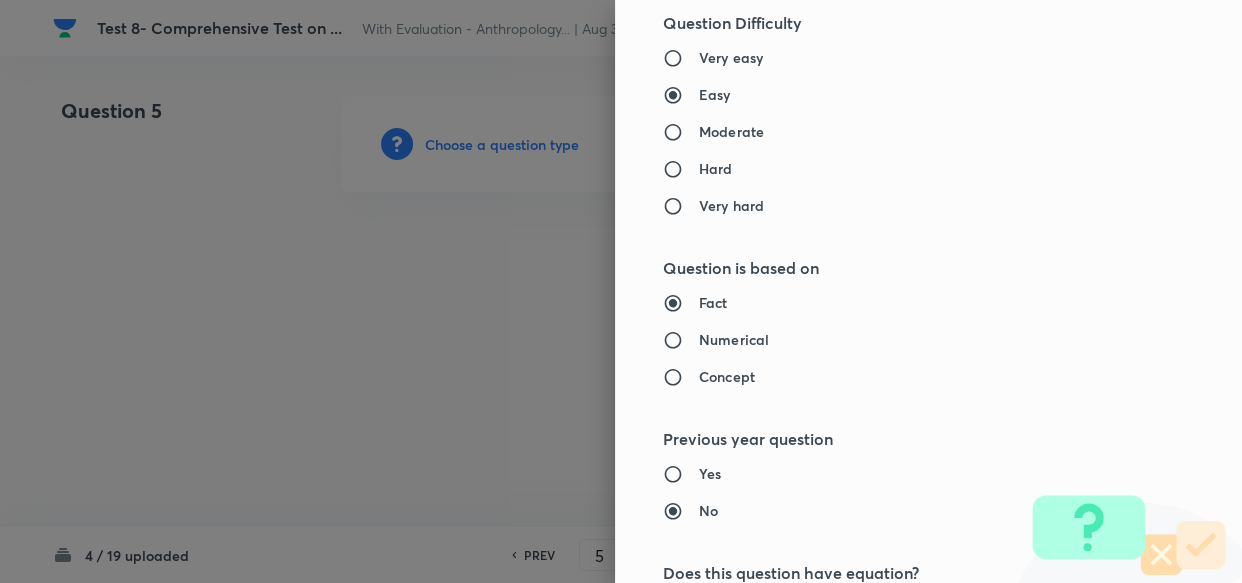 type on "Public Administration Optional" 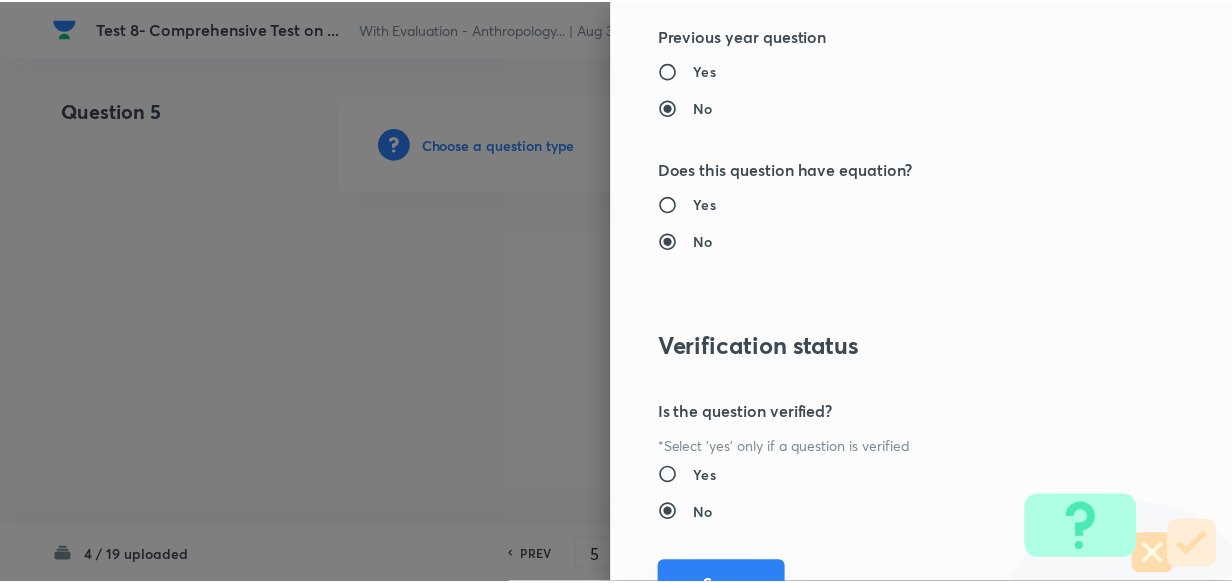 scroll, scrollTop: 1900, scrollLeft: 0, axis: vertical 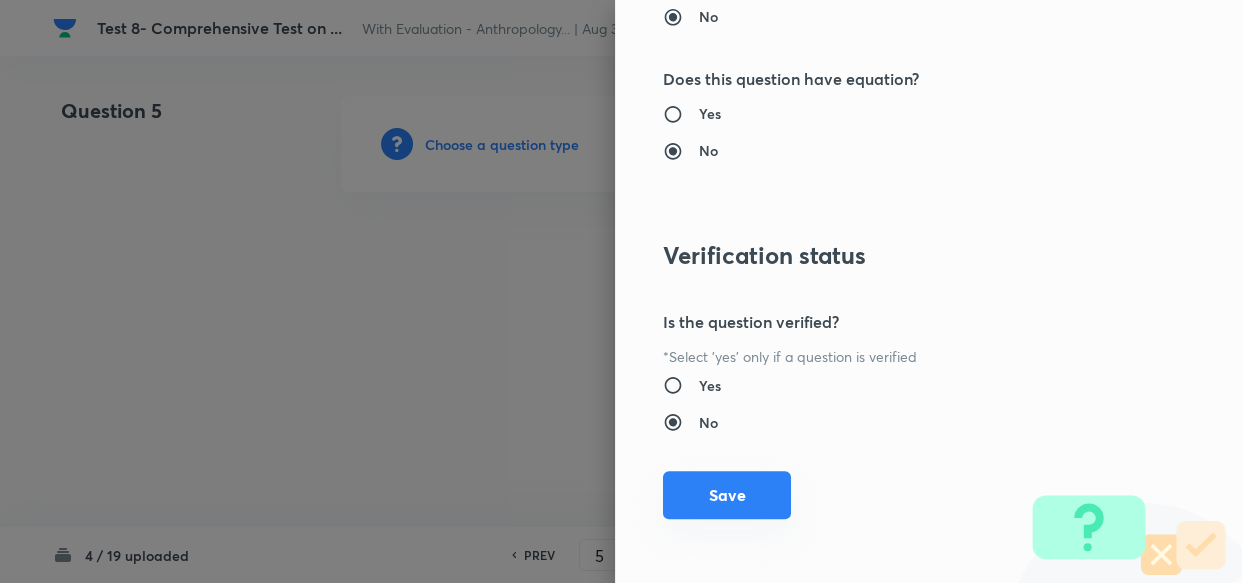 click on "Save" at bounding box center (727, 495) 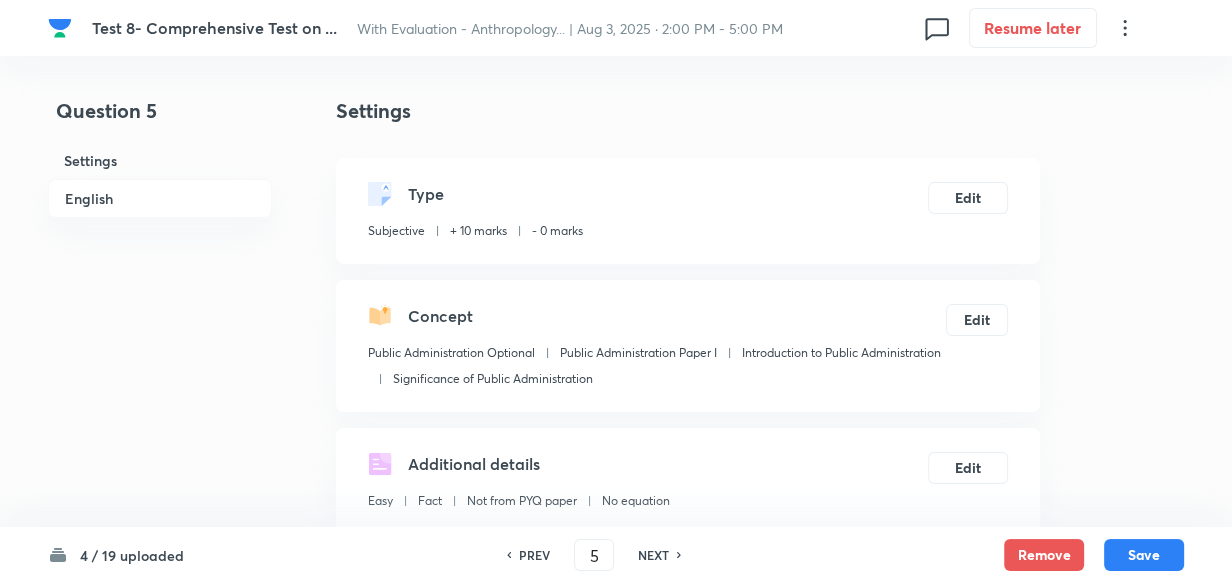 click on "English" at bounding box center [160, 198] 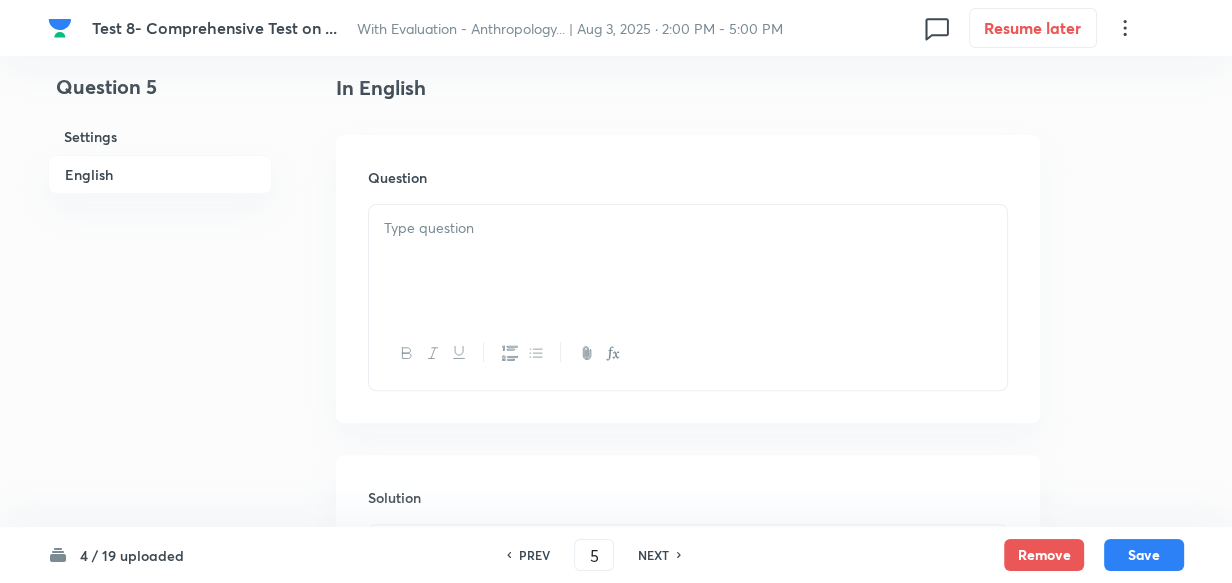 click at bounding box center (688, 261) 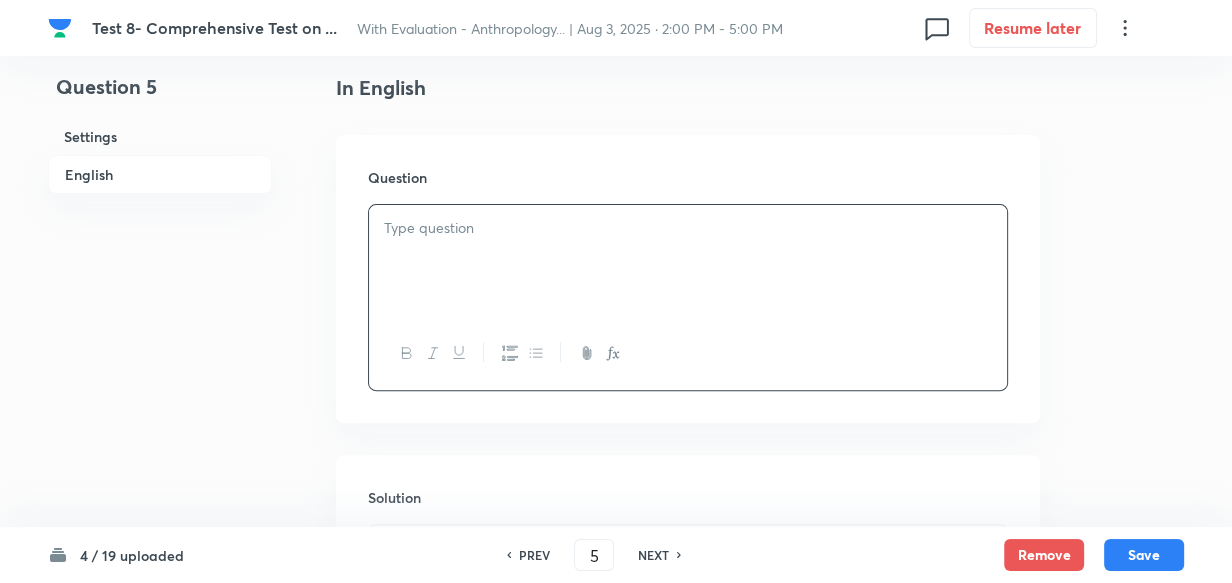 paste 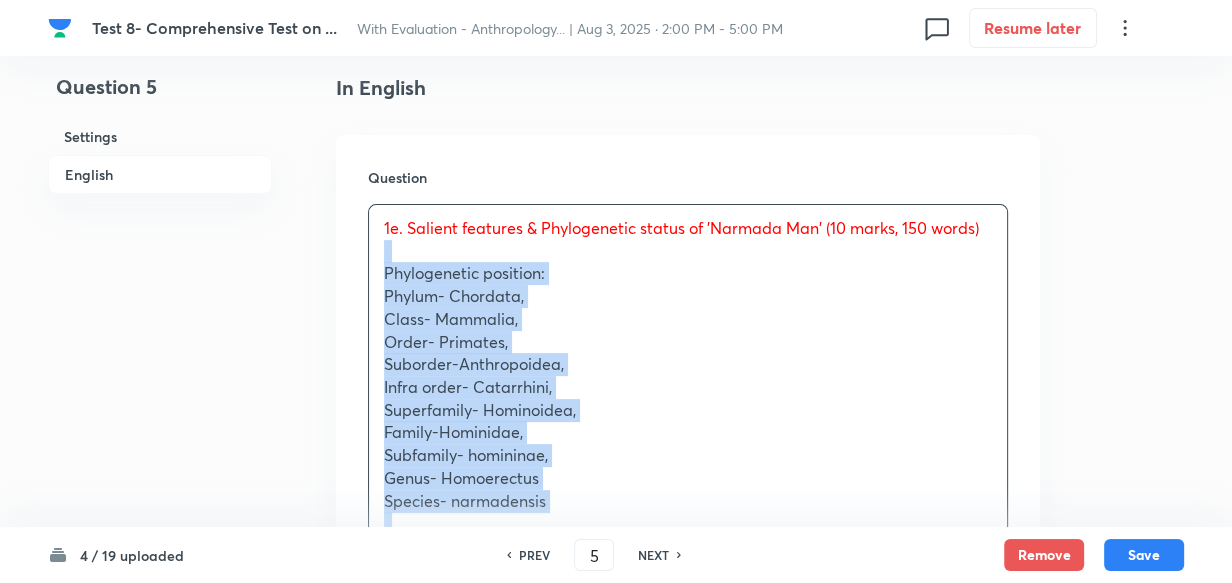 click on "Question 1e. Salient features & Phylogenetic status of 'Narmada Man' (10 marks, 150 words)   Phylogenetic position:  Phylum- Chordata,  Class- Mammalia,  Order- Primates,  Suborder-Anthropoidea,  Infra order- Catarrhini,  Superfamily- Hominoidea,  Family-Hominidae, Subfamily- homininae,  Genus- Homoerectus  Species- narmadensis   Discovery: December 5, 1982. On the banks of the Narmada at Madhya Pradesh’s Hathnora village, geologist Arun Sonakia discovered Narmada man. The discovery proved the presence of early humans in the subcontinent. “Unlike Africa, where stone tools were found along with human skeletons, all over India we were finding prehistoric stone tools, but there was no fossil evidence.”   Salient features: Narmada Human, initially named Narmada Man, belongs to the category of Homo erectus, preceding Homo sapiens sapiens. The Narmada fossil is a skull cap with a little bit of orbital roof,”   Narmada fossil could be 500,000 to 600,000 years old,” says Sonakia." at bounding box center (688, 701) 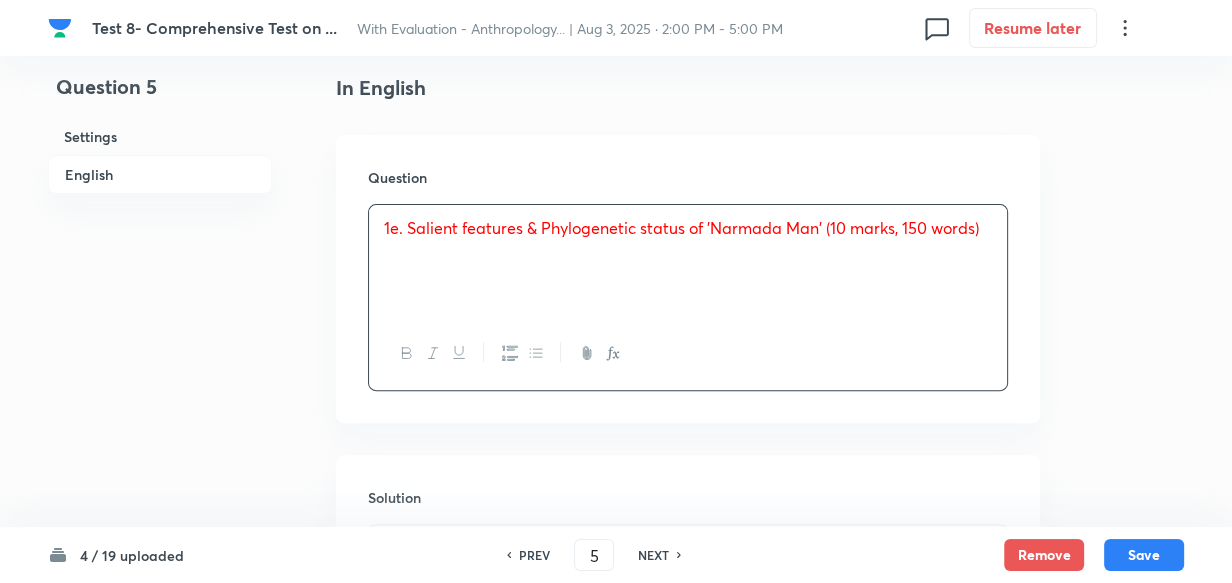 type 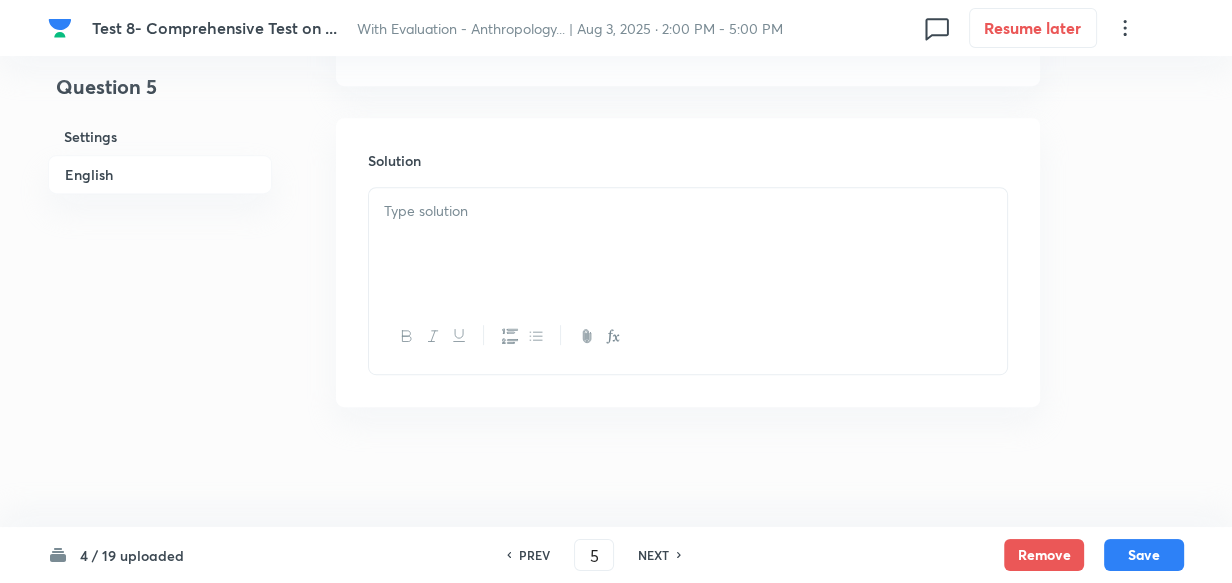 drag, startPoint x: 567, startPoint y: 217, endPoint x: 624, endPoint y: 239, distance: 61.09828 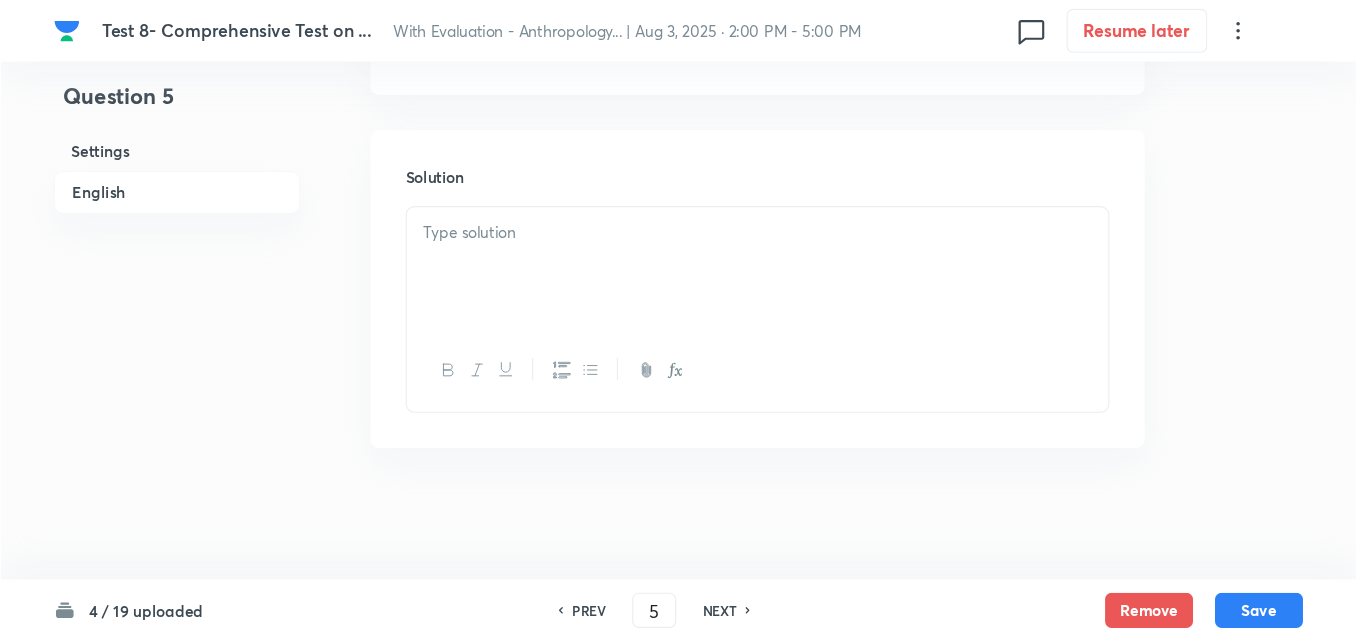 scroll, scrollTop: 820, scrollLeft: 0, axis: vertical 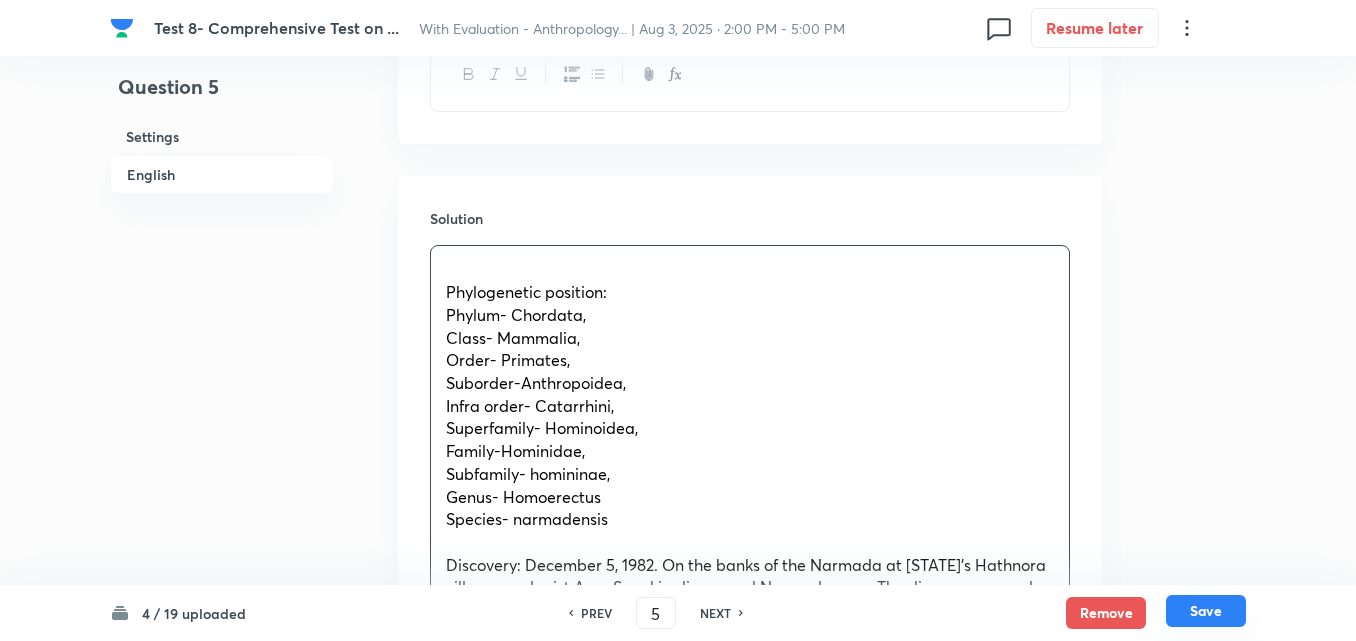 click on "Save" at bounding box center (1206, 611) 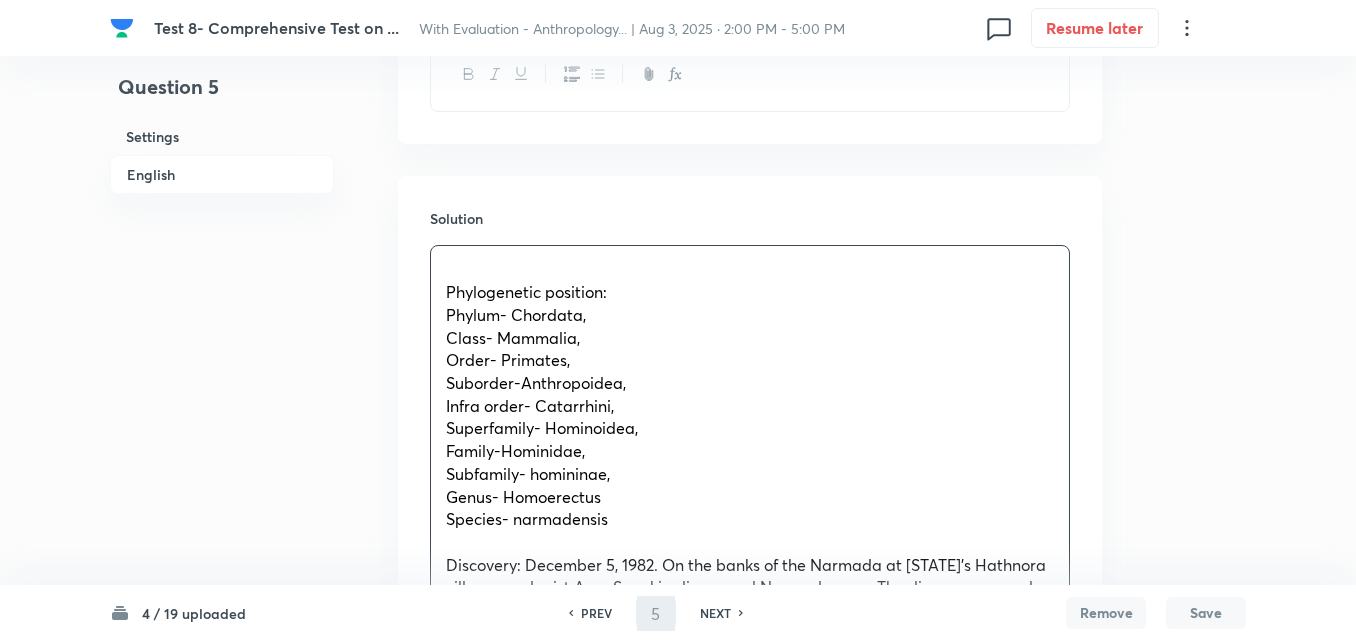 type on "6" 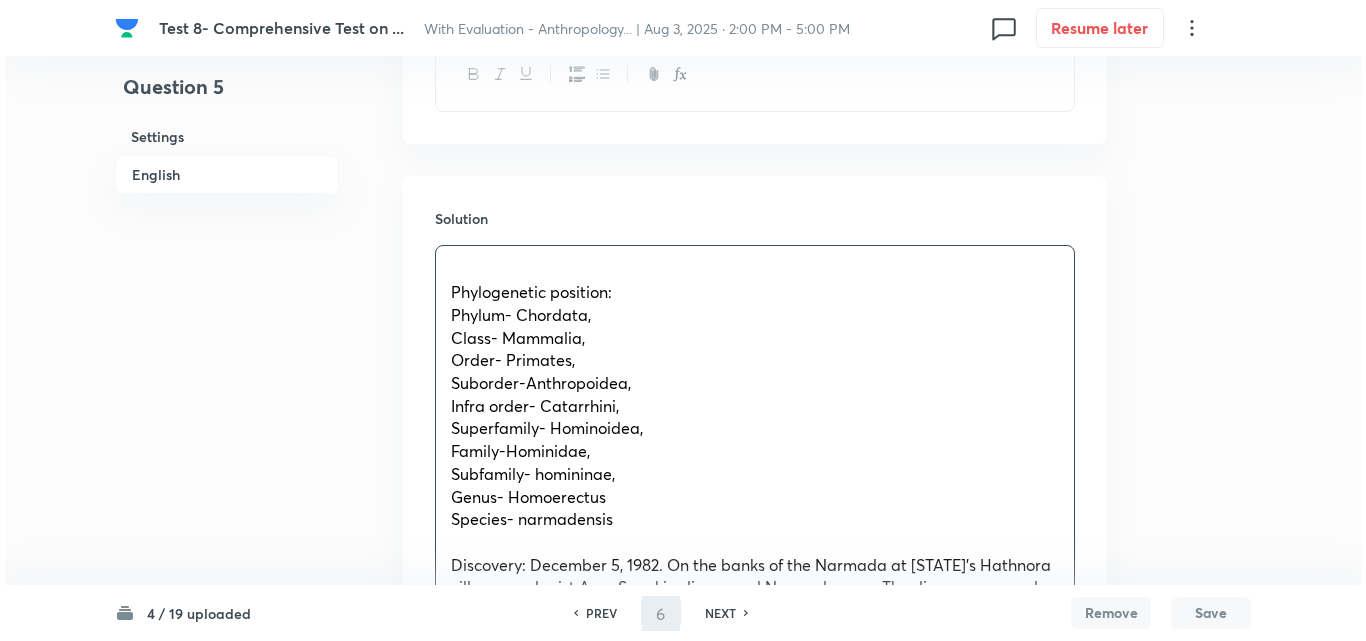 scroll, scrollTop: 0, scrollLeft: 0, axis: both 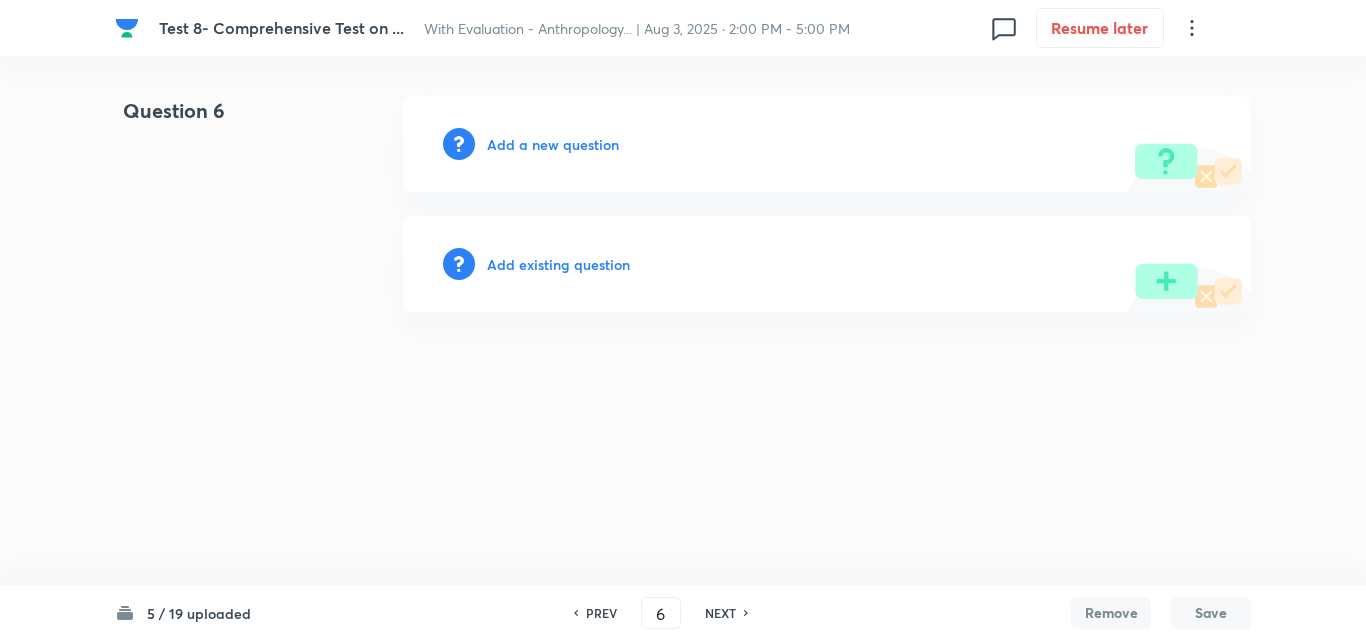 type 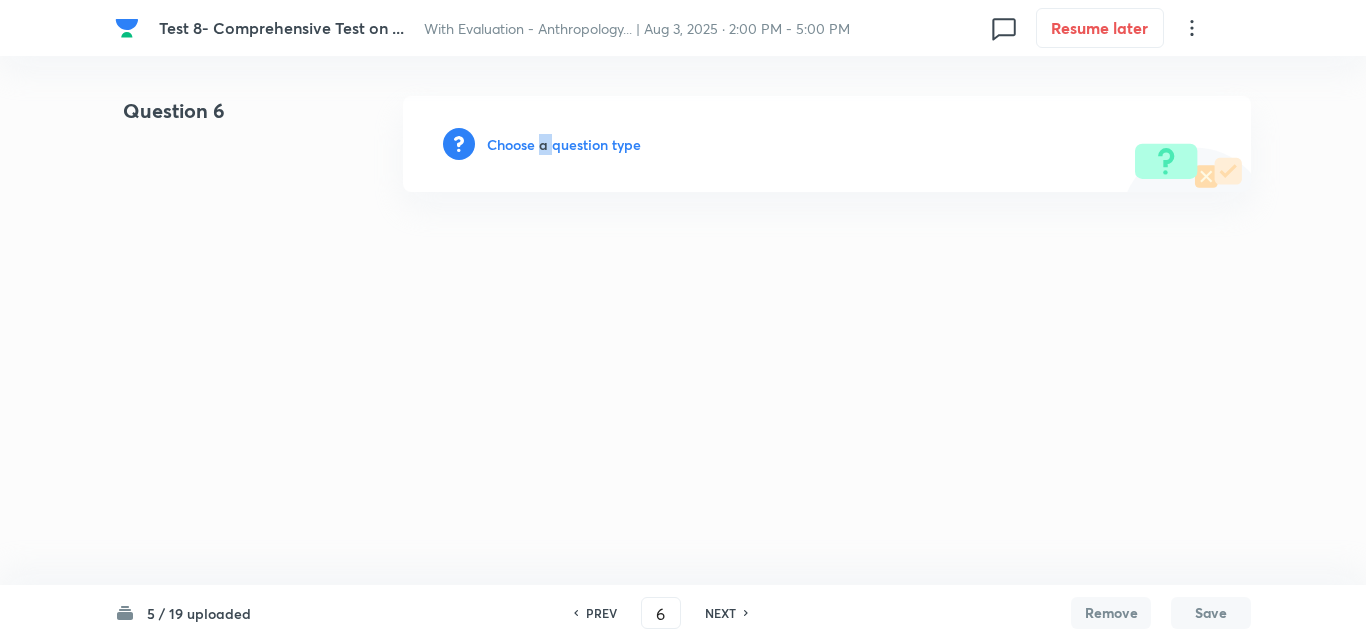 click on "Choose a question type" at bounding box center (564, 144) 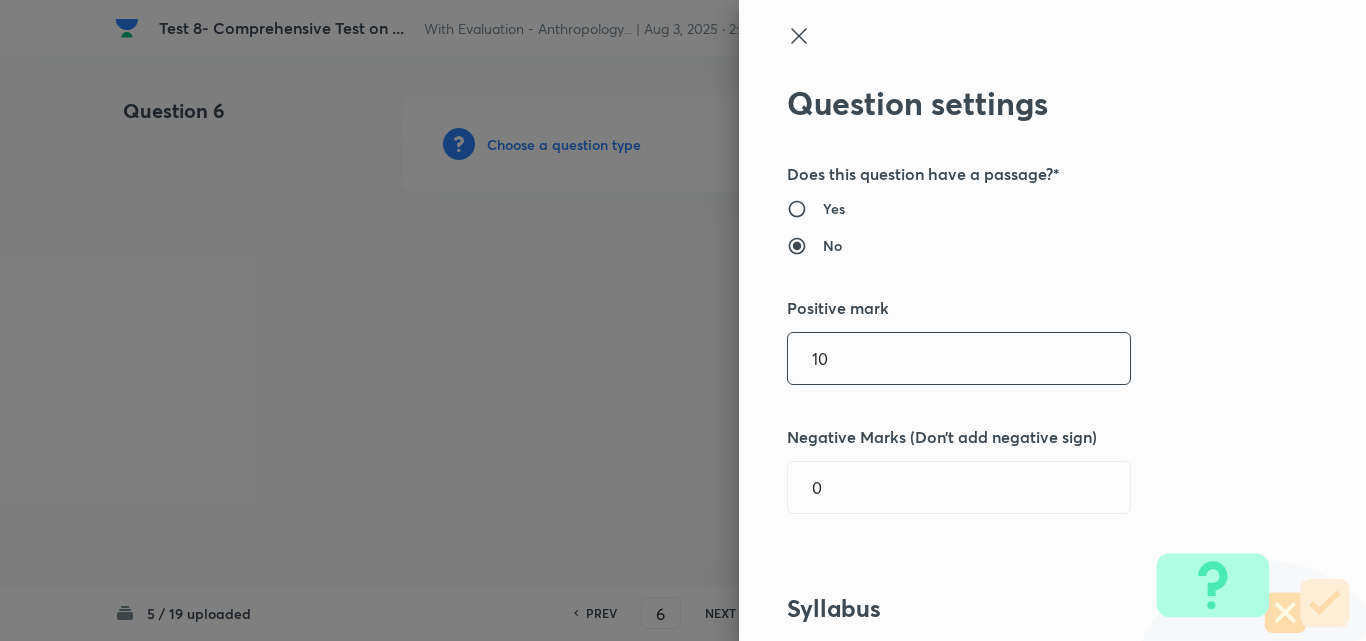 click on "Question settings Does this question have a passage?* Yes No Positive mark 10 ​ Negative Marks (Don’t add negative sign) 0 ​ Syllabus Topic group* ​ Topic* ​ Concept* ​ Sub-concept* ​ Concept-field ​ Additional details Question Difficulty Very easy Easy Moderate Hard Very hard Question is based on Fact Numerical Concept Previous year question Yes No Does this question have equation? Yes No Verification status Is the question verified? *Select 'yes' only if a question is verified Yes No Save" at bounding box center (1052, 320) 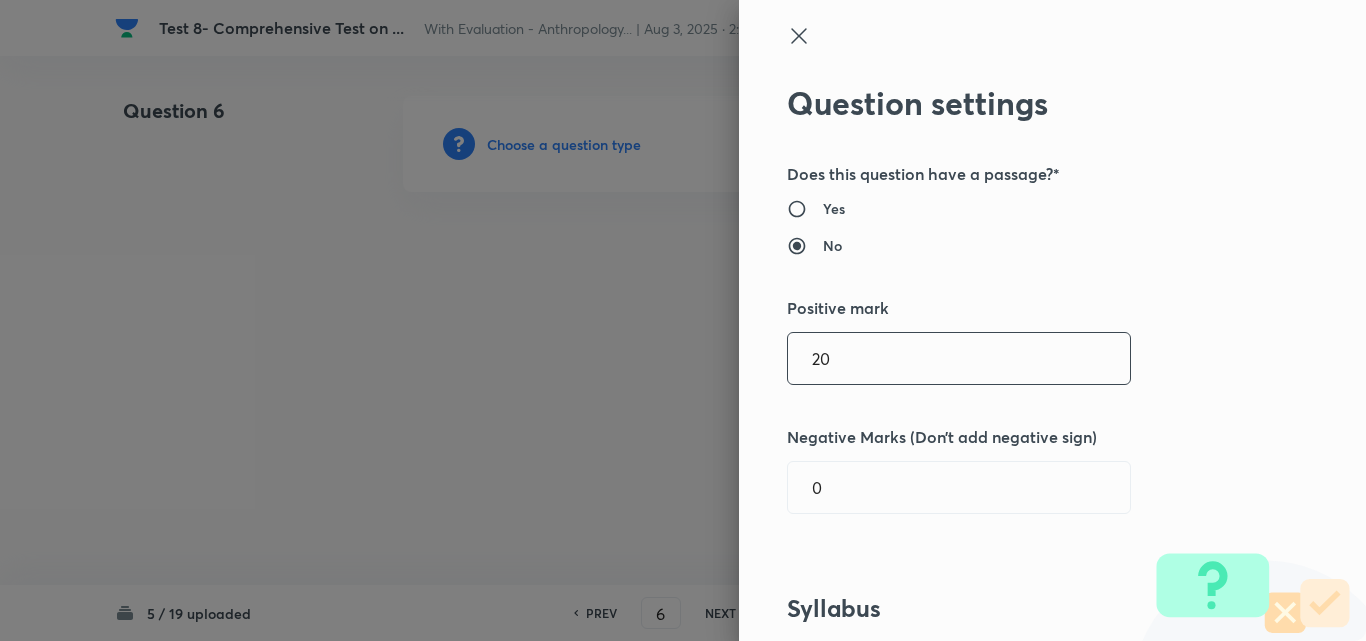 type on "20" 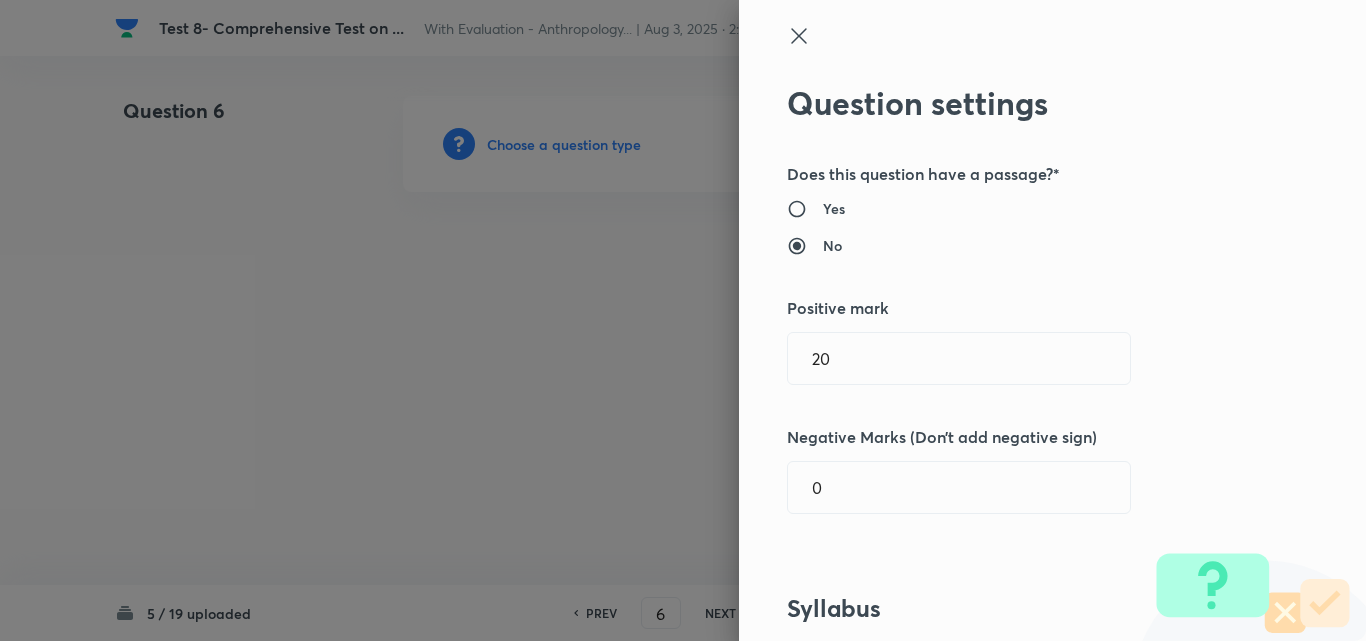click on "Question settings Does this question have a passage?* Yes No Positive mark 20 ​ Negative Marks (Don’t add negative sign) 0 ​ Syllabus Topic group* ​ Topic* ​ Concept* ​ Sub-concept* ​ Concept-field ​ Additional details Question Difficulty Very easy Easy Moderate Hard Very hard Question is based on Fact Numerical Concept Previous year question Yes No Does this question have equation? Yes No Verification status Is the question verified? *Select 'yes' only if a question is verified Yes No Save" at bounding box center [1052, 320] 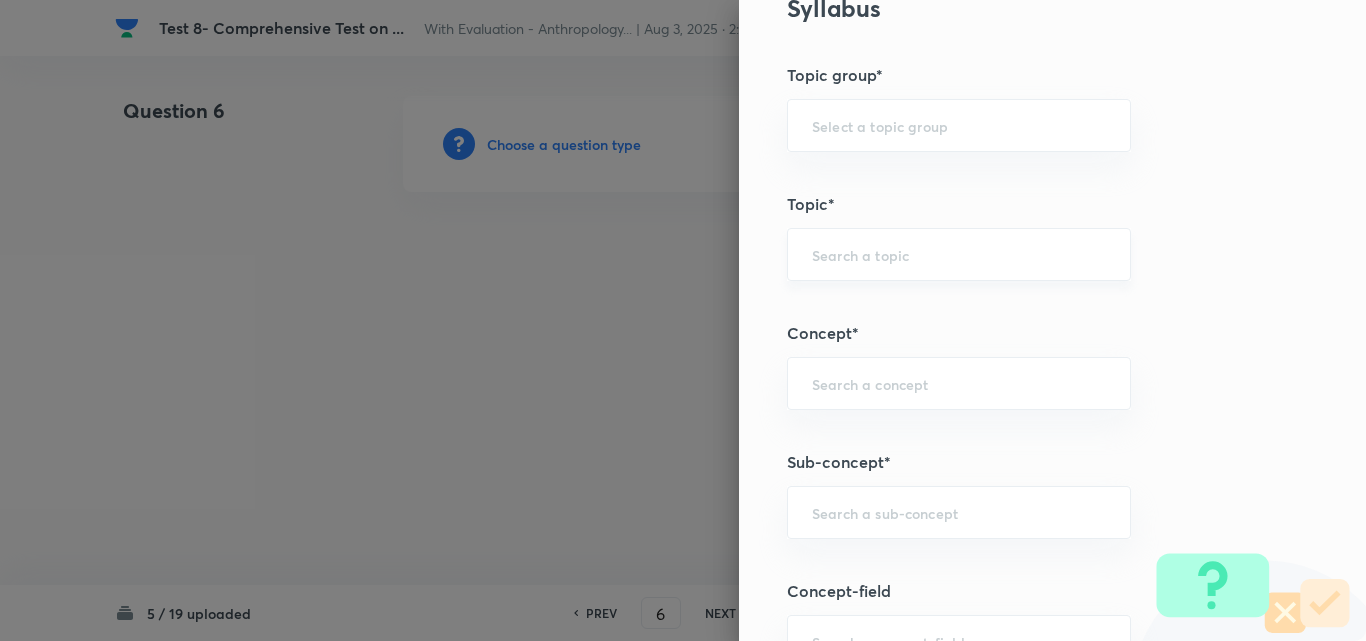 scroll, scrollTop: 900, scrollLeft: 0, axis: vertical 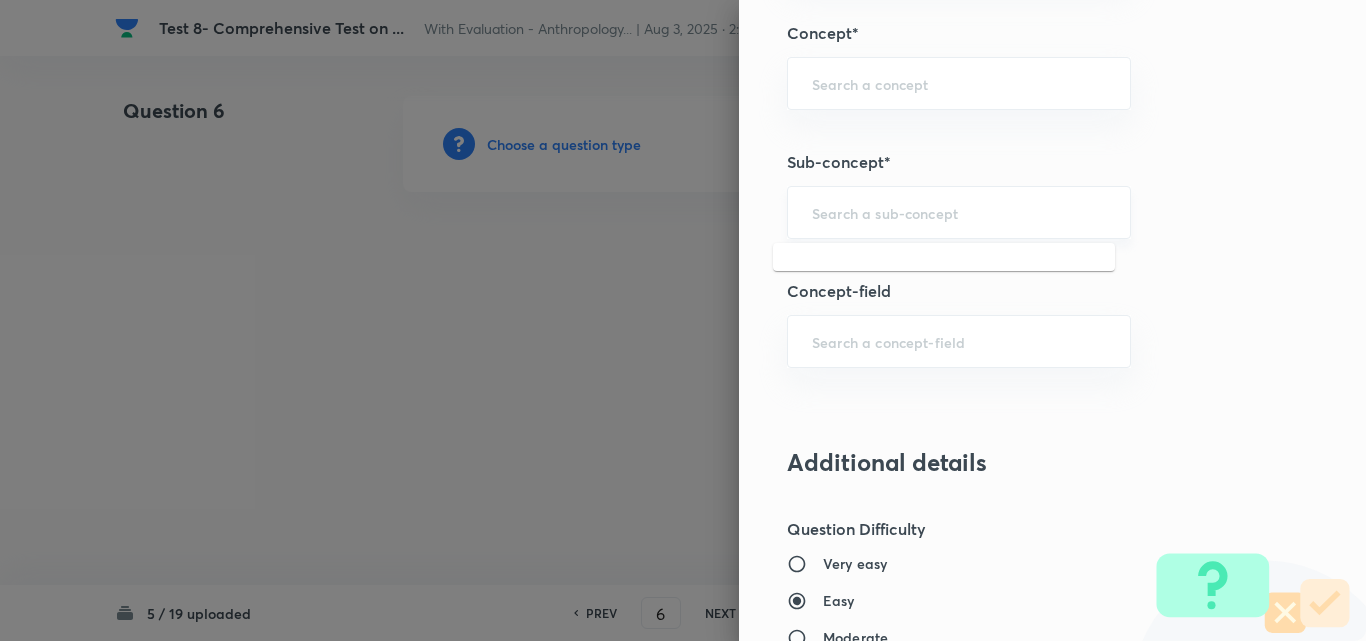 click at bounding box center [959, 212] 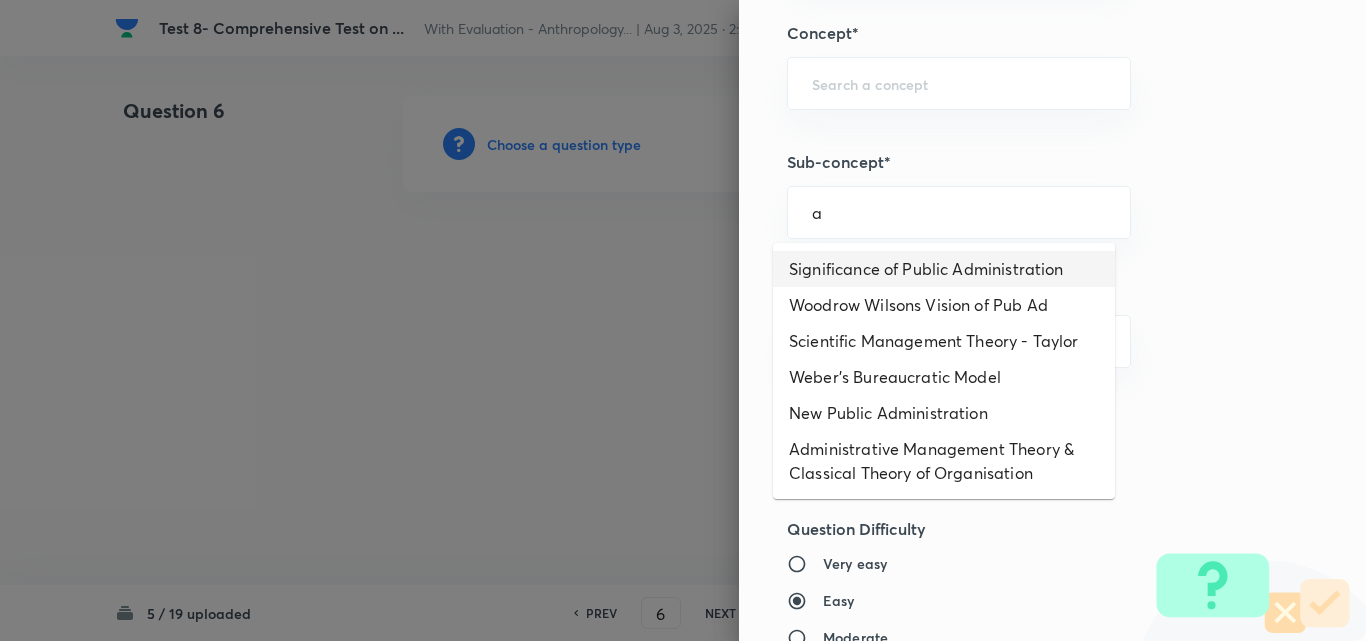 click on "Significance of Public Administration" at bounding box center [944, 269] 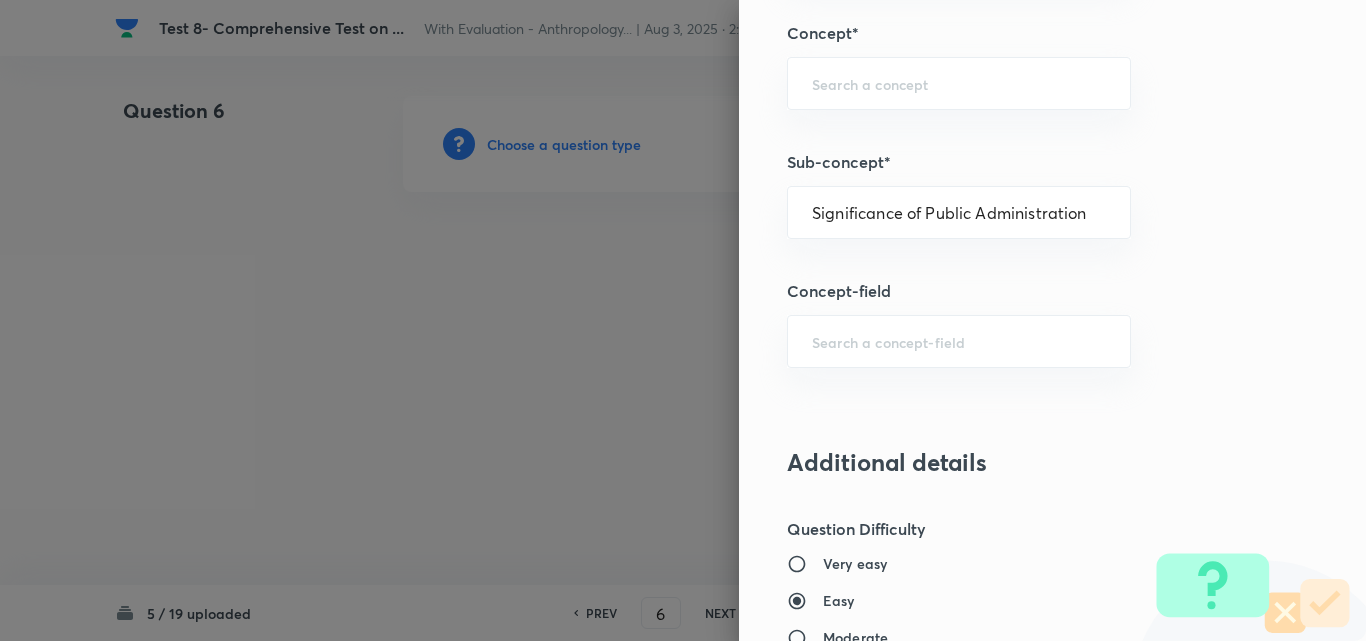 type on "Public Administration Optional" 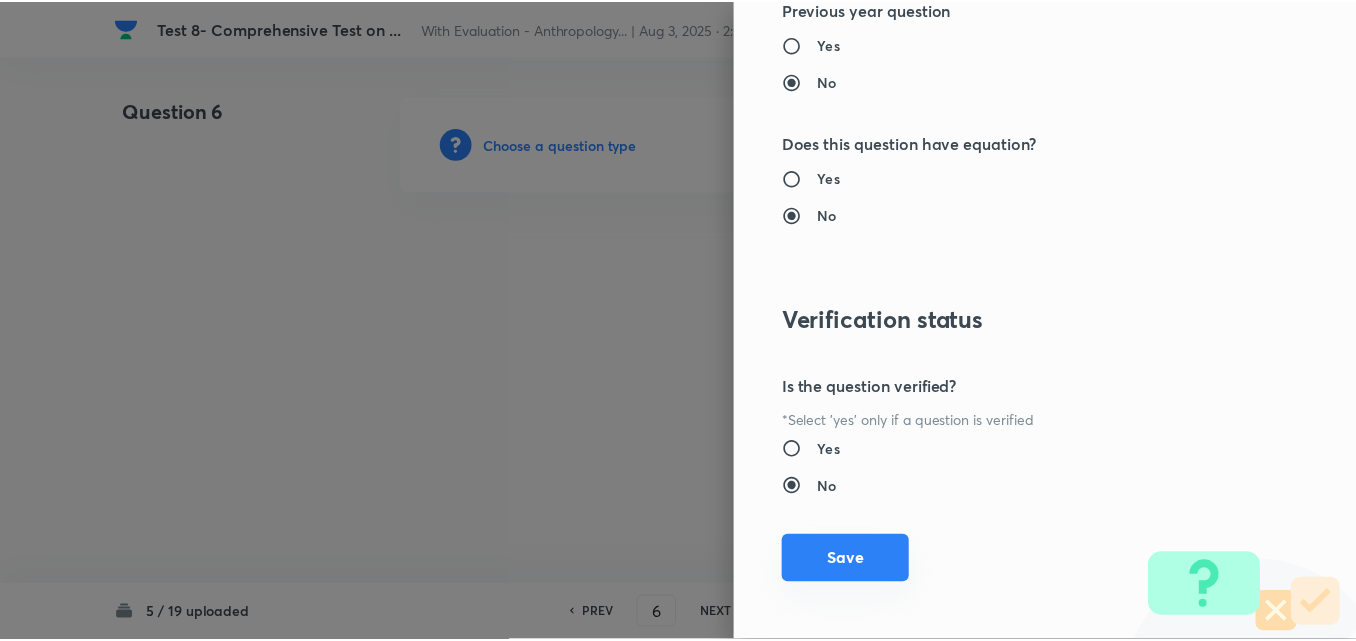 scroll, scrollTop: 1844, scrollLeft: 0, axis: vertical 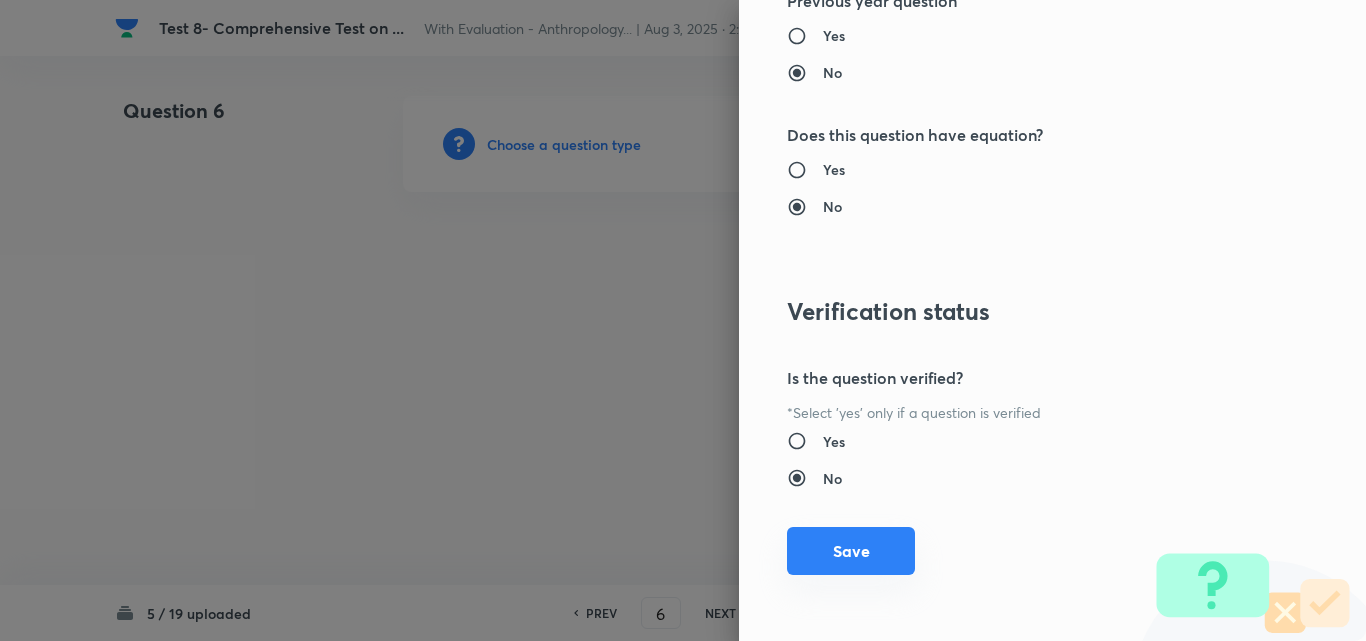click on "Save" at bounding box center [851, 551] 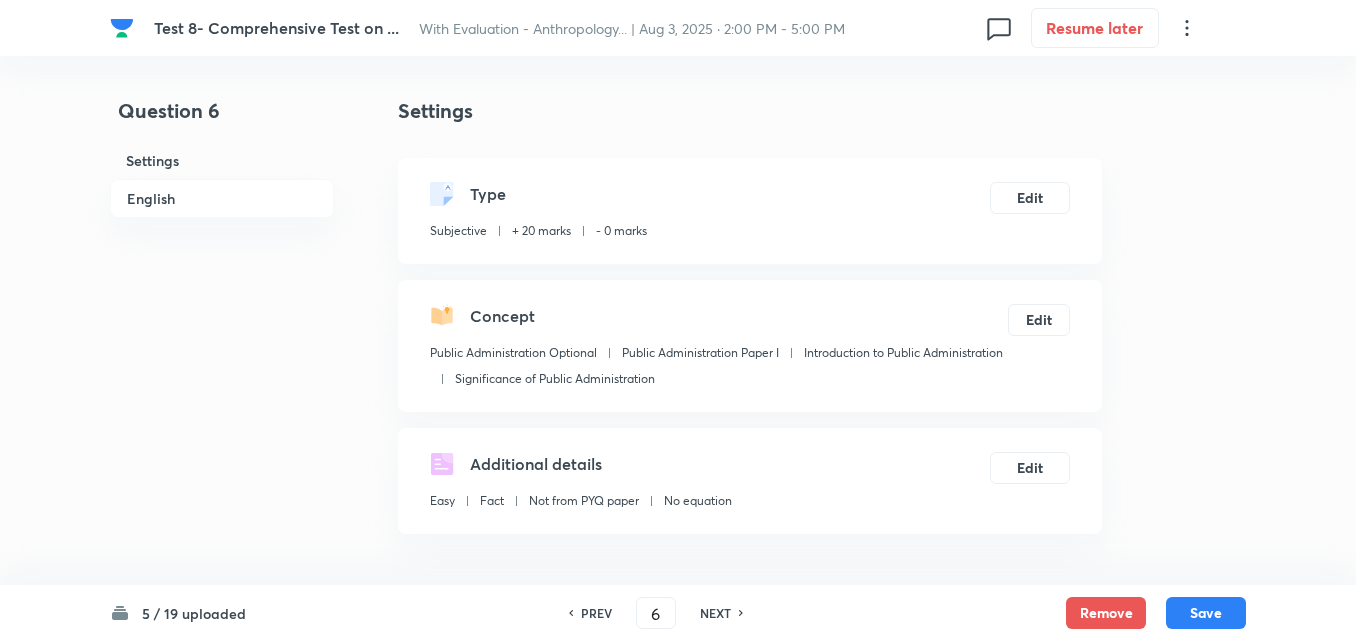 click on "English" at bounding box center (222, 198) 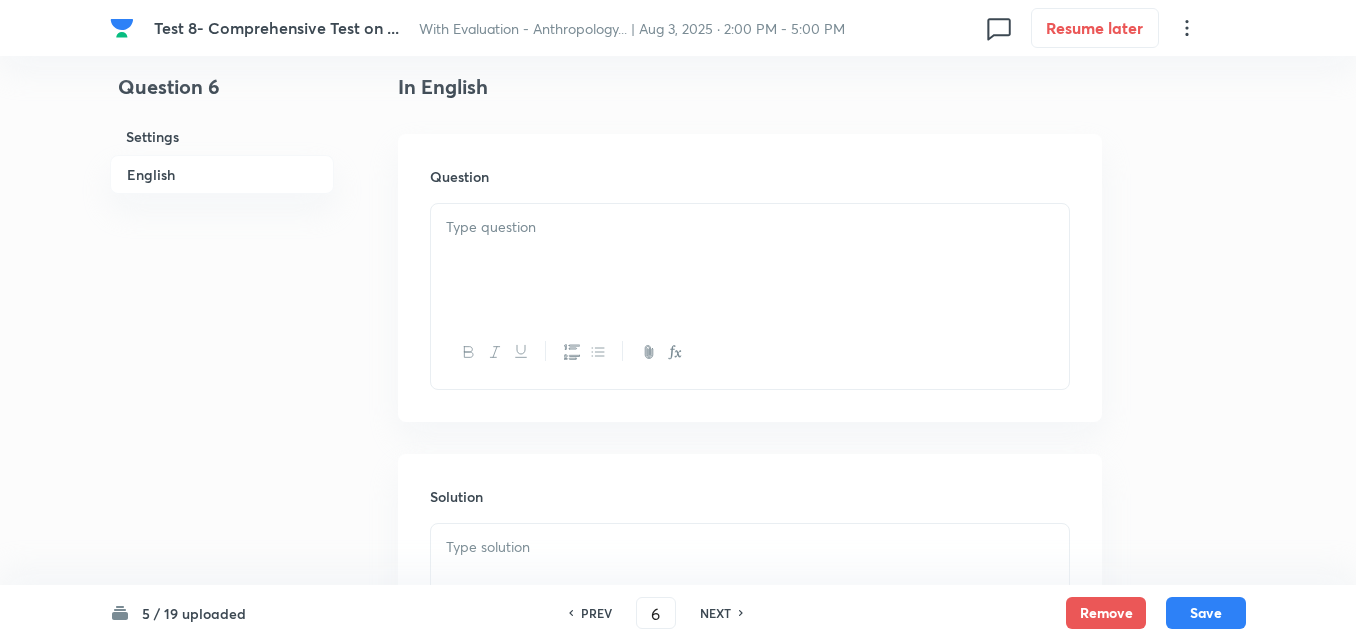 click at bounding box center (750, 260) 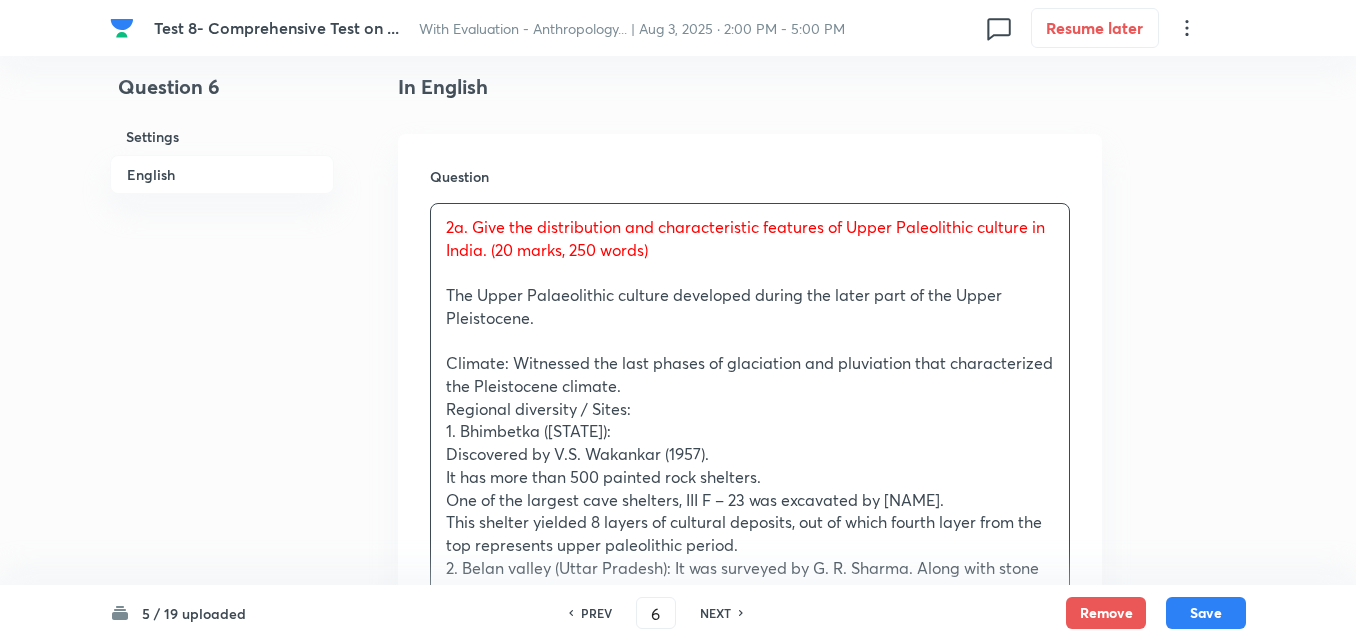 drag, startPoint x: 443, startPoint y: 276, endPoint x: 378, endPoint y: 328, distance: 83.240616 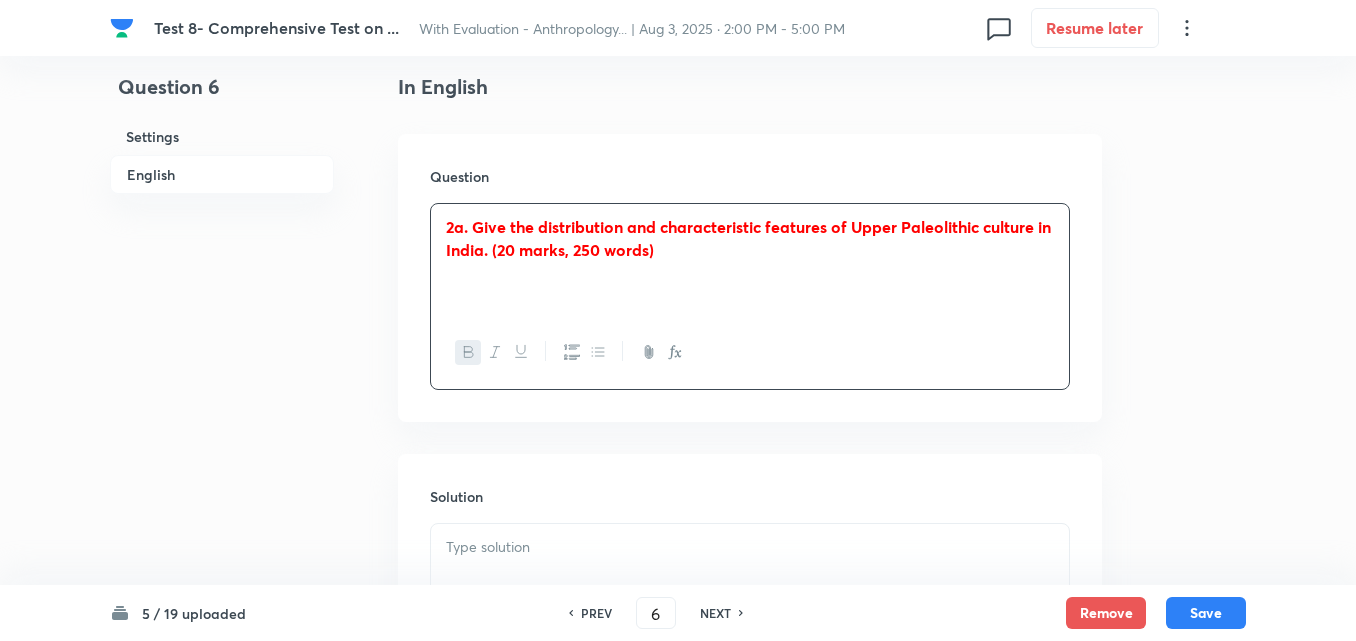 type 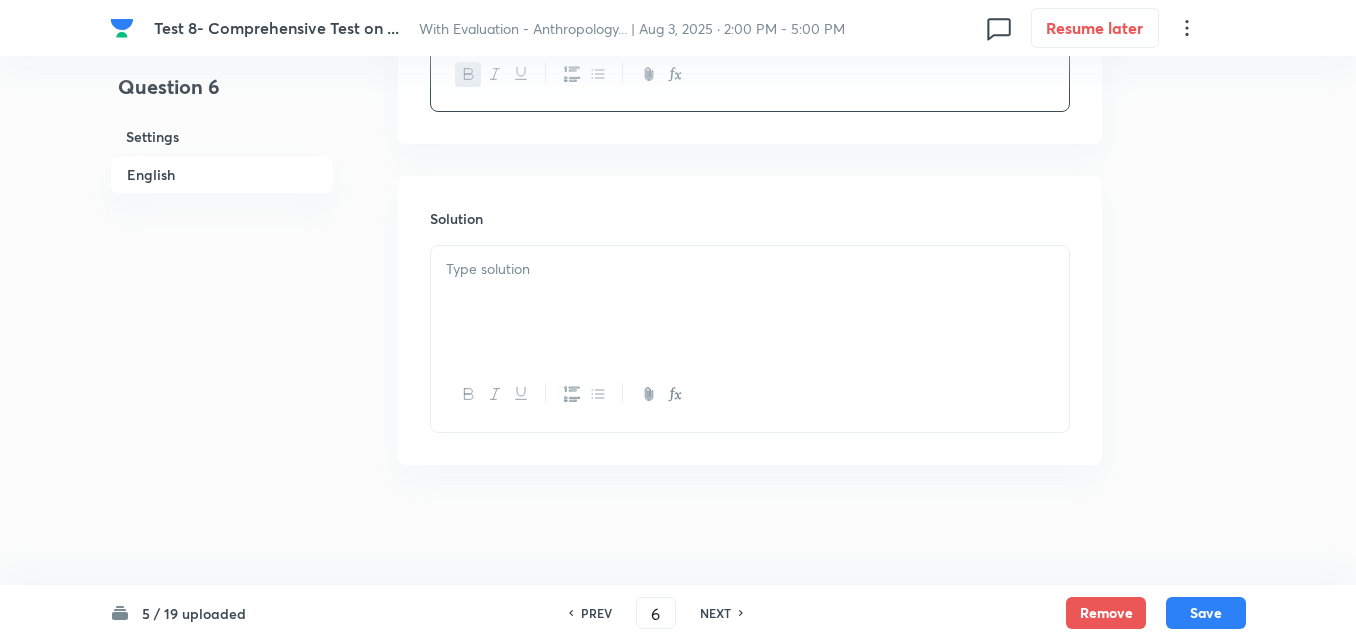 click at bounding box center [750, 302] 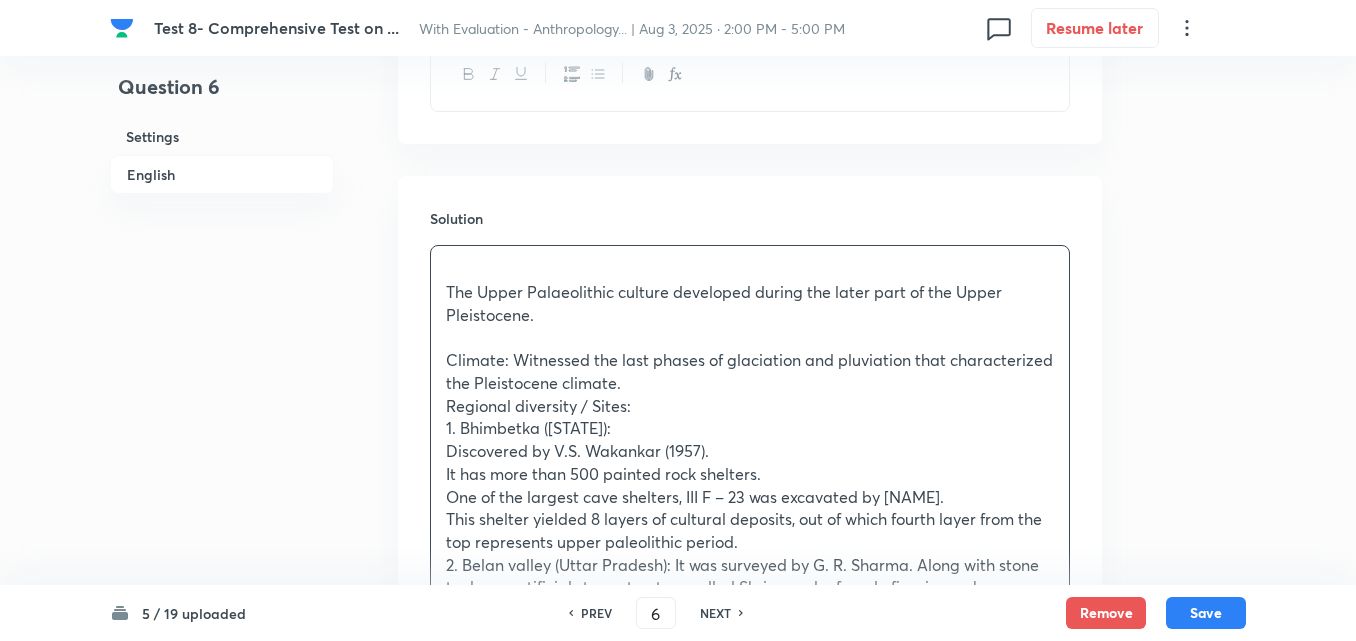 scroll, scrollTop: 1220, scrollLeft: 0, axis: vertical 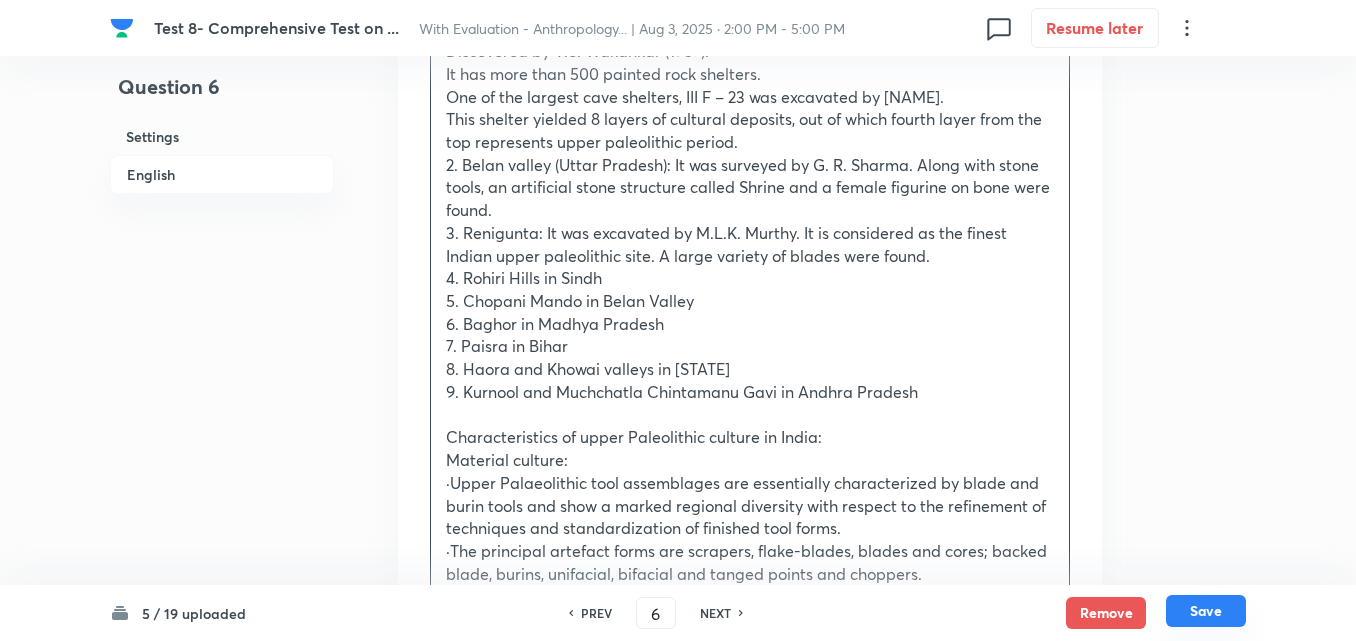 click on "Save" at bounding box center (1206, 611) 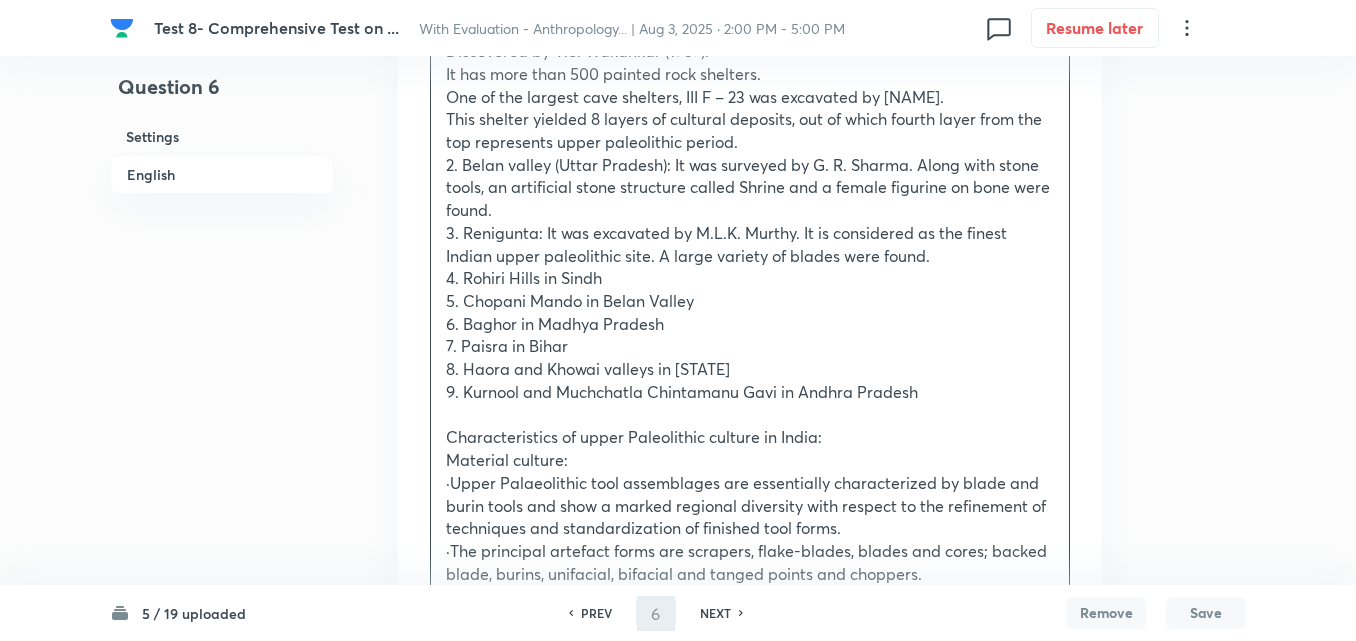 type on "7" 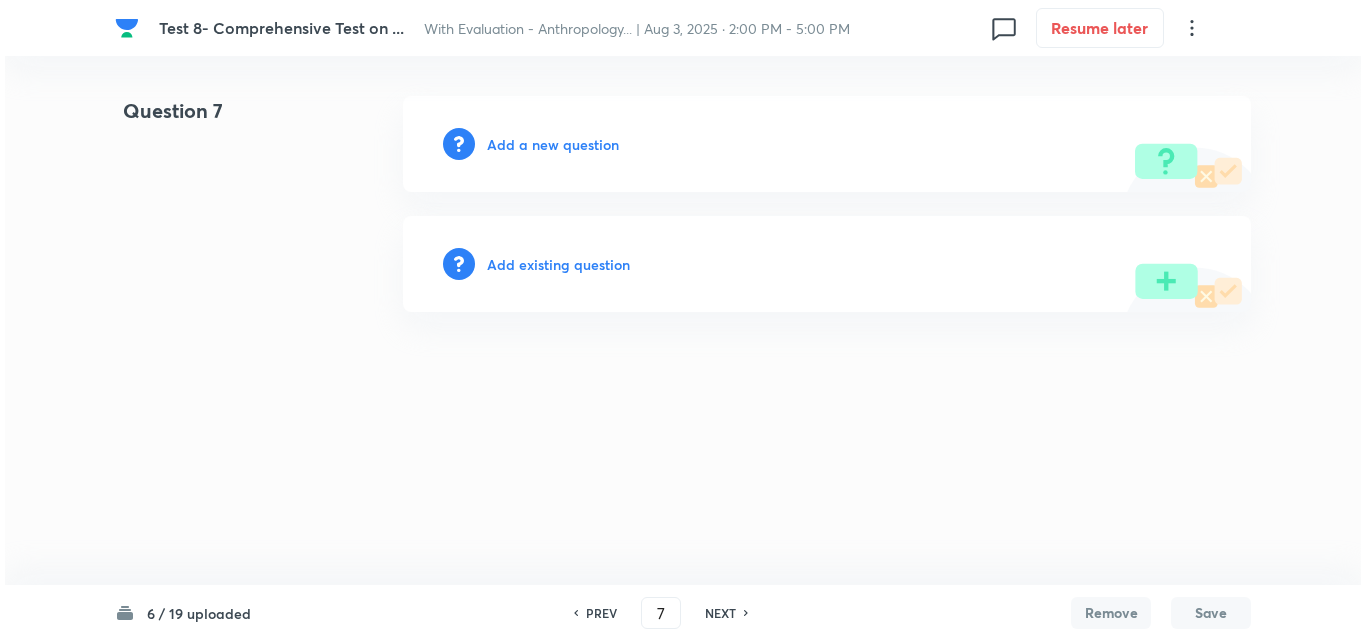 scroll, scrollTop: 0, scrollLeft: 0, axis: both 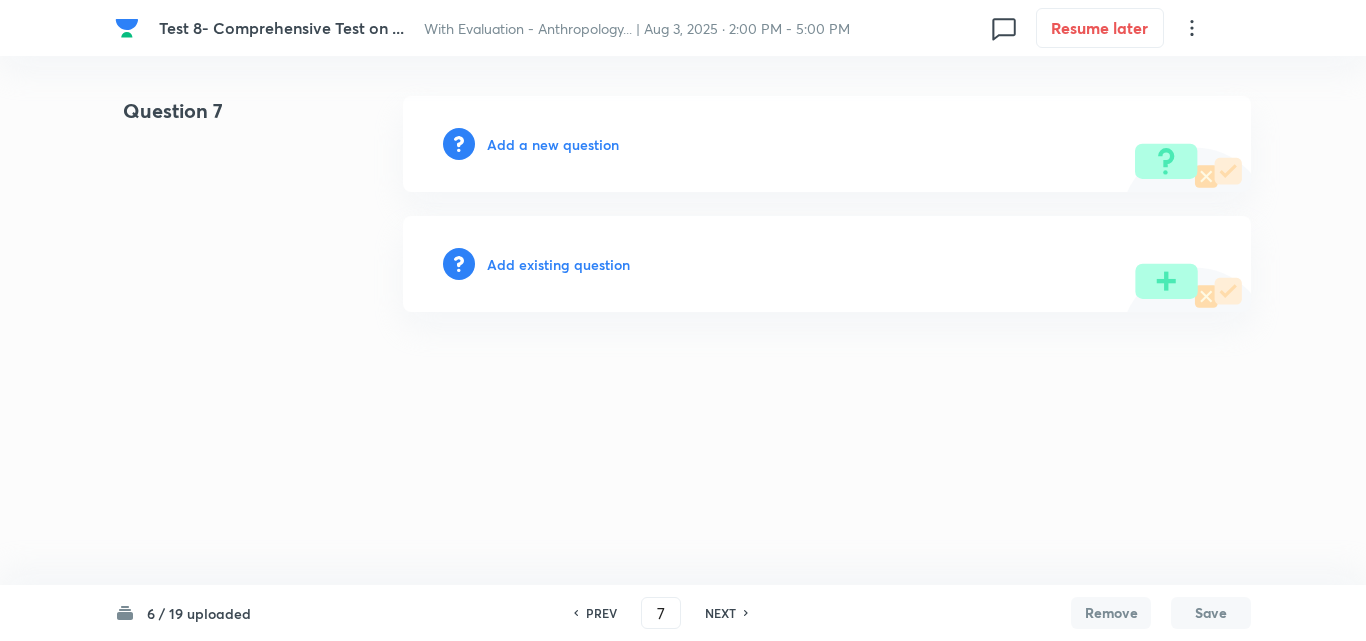 click on "Add a new question" at bounding box center (553, 144) 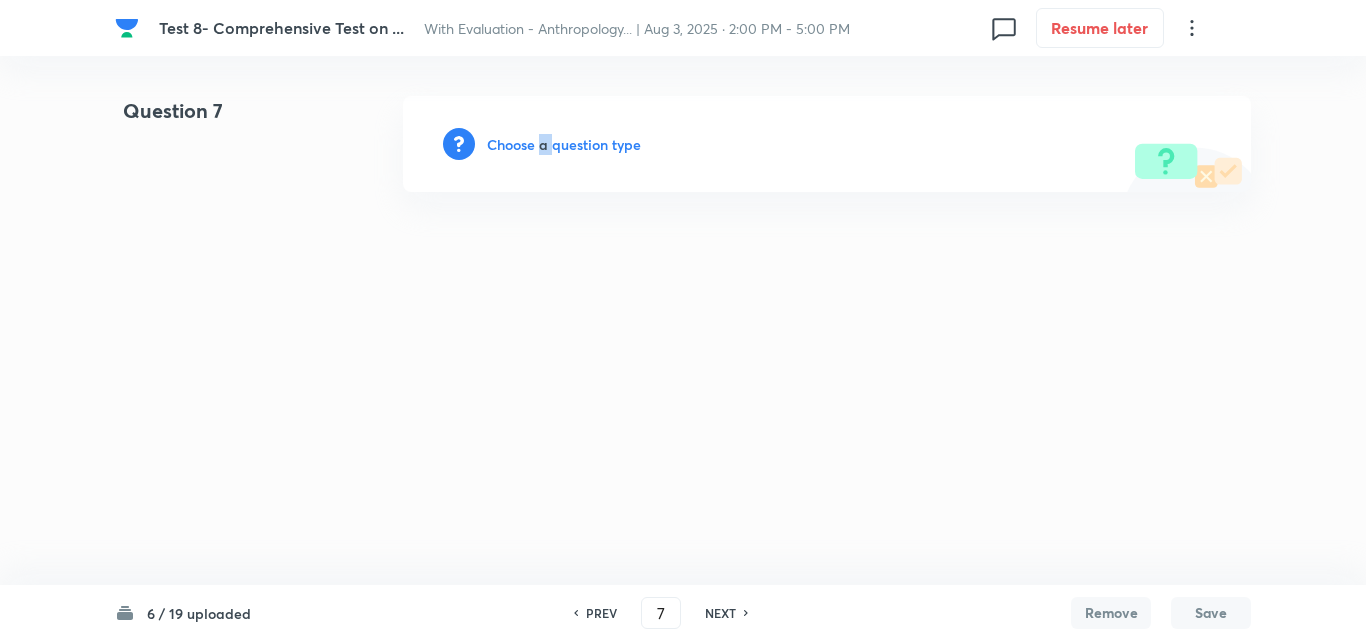 click on "Choose a question type" at bounding box center (564, 144) 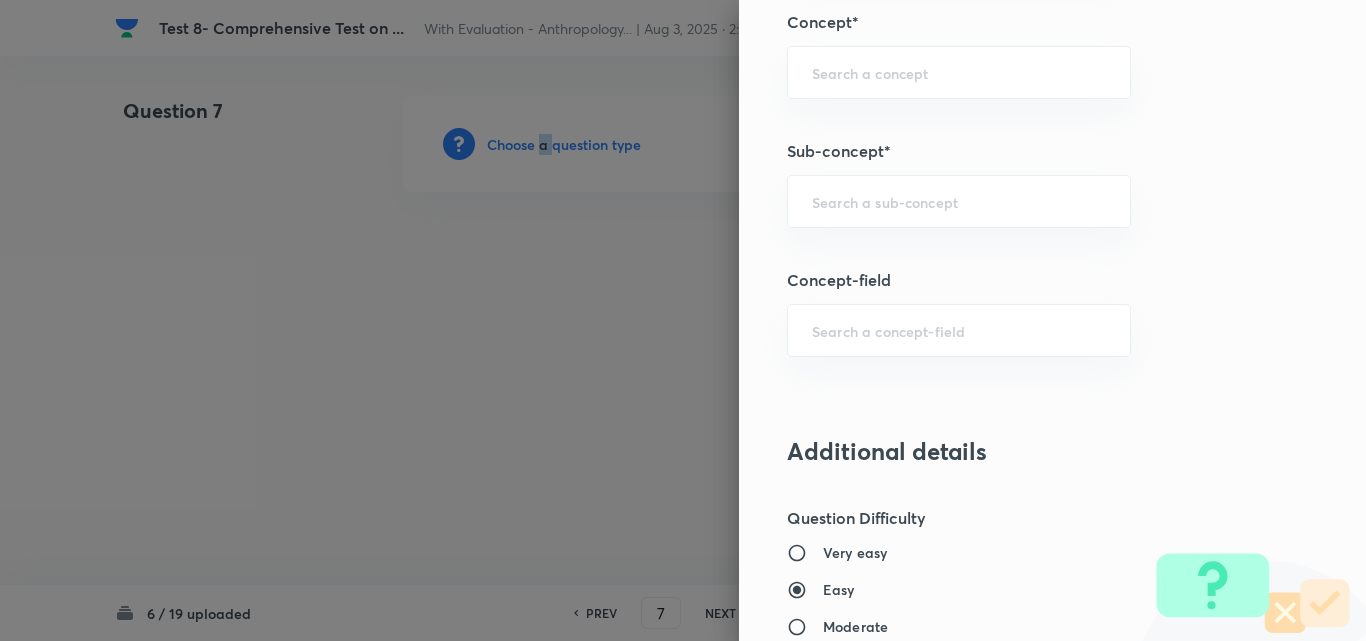 scroll, scrollTop: 1000, scrollLeft: 0, axis: vertical 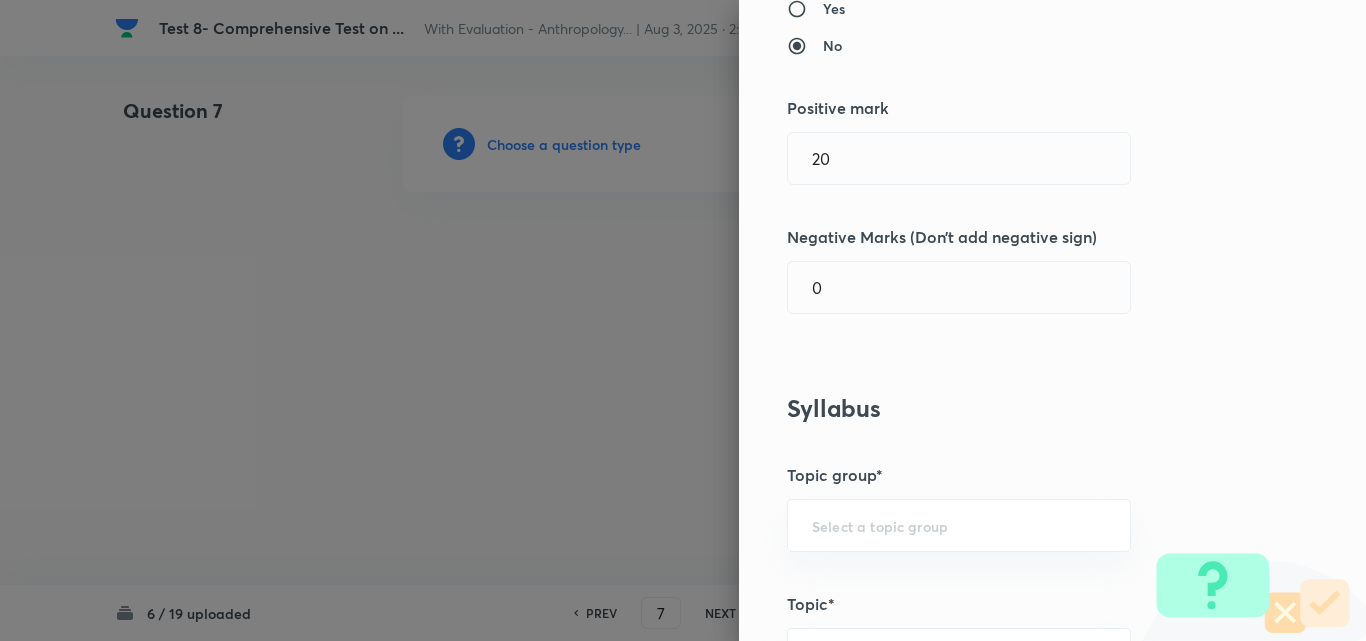 drag, startPoint x: 866, startPoint y: 160, endPoint x: 544, endPoint y: 173, distance: 322.26233 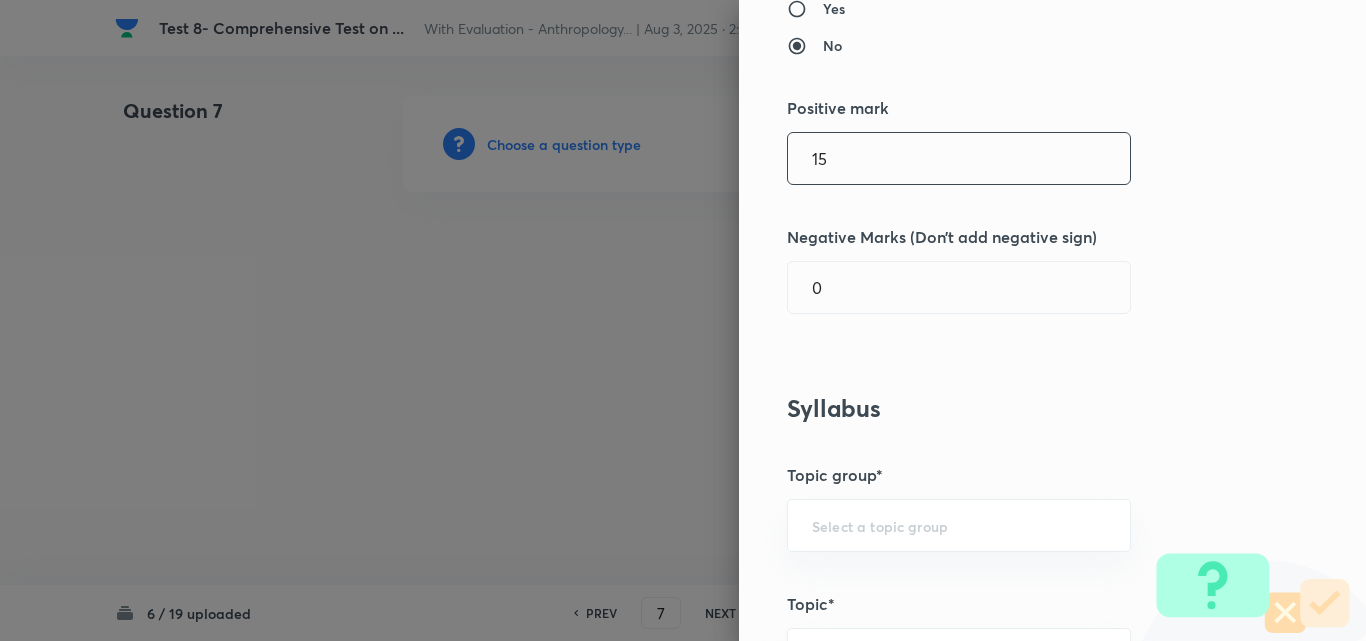 type on "15" 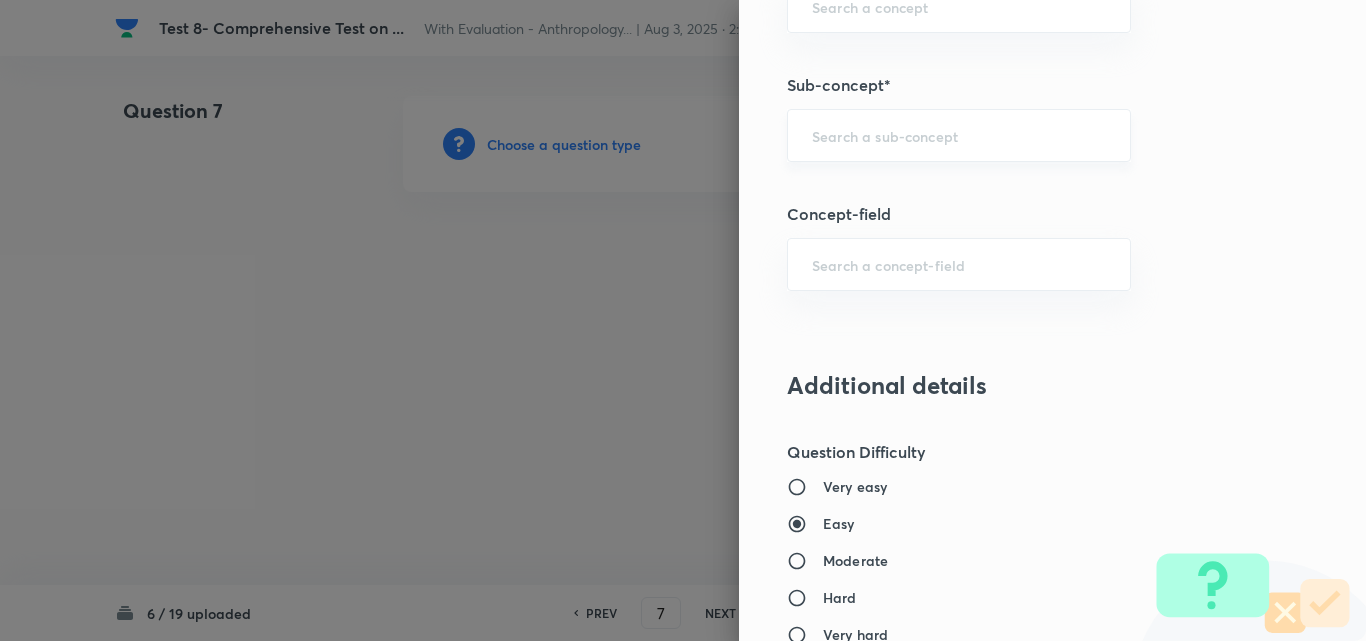 scroll, scrollTop: 900, scrollLeft: 0, axis: vertical 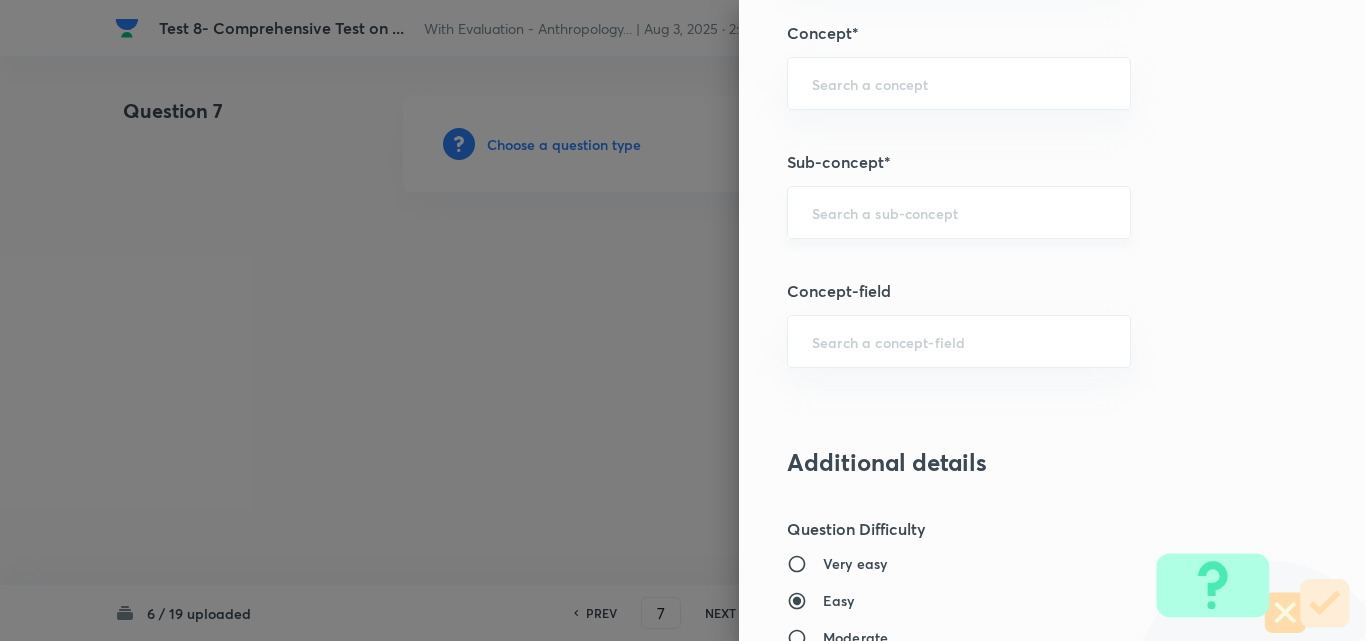 click at bounding box center [959, 212] 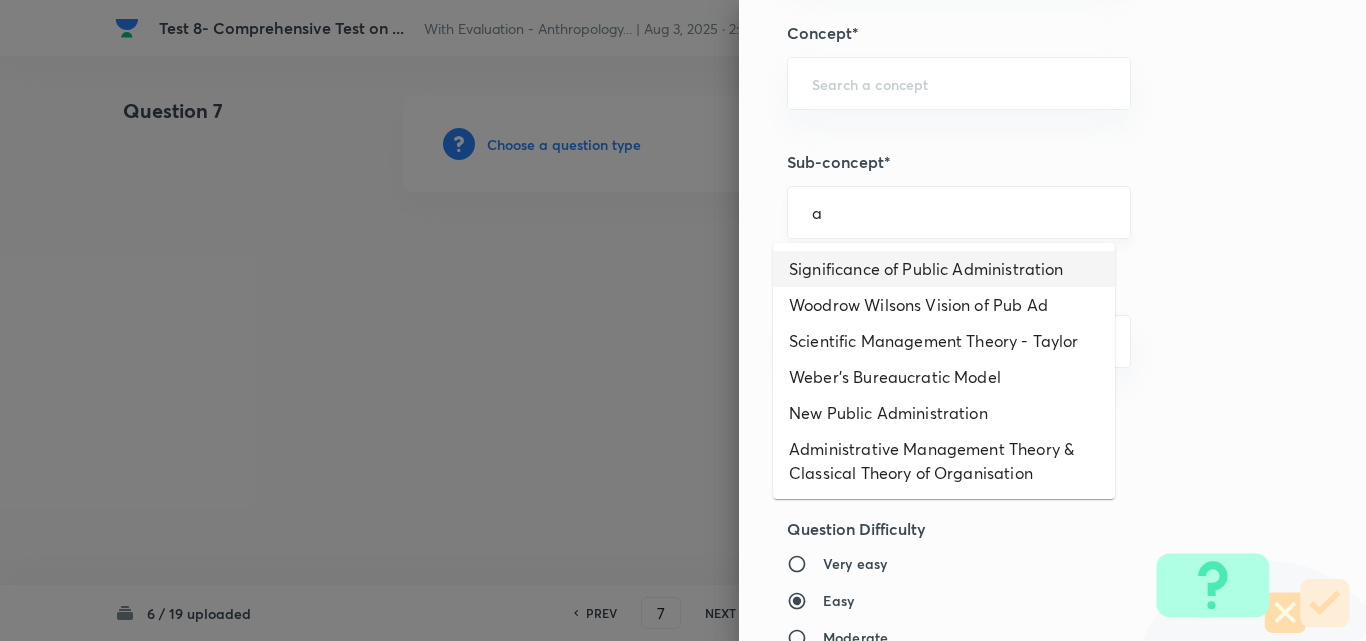 click on "Significance of Public Administration" at bounding box center [944, 269] 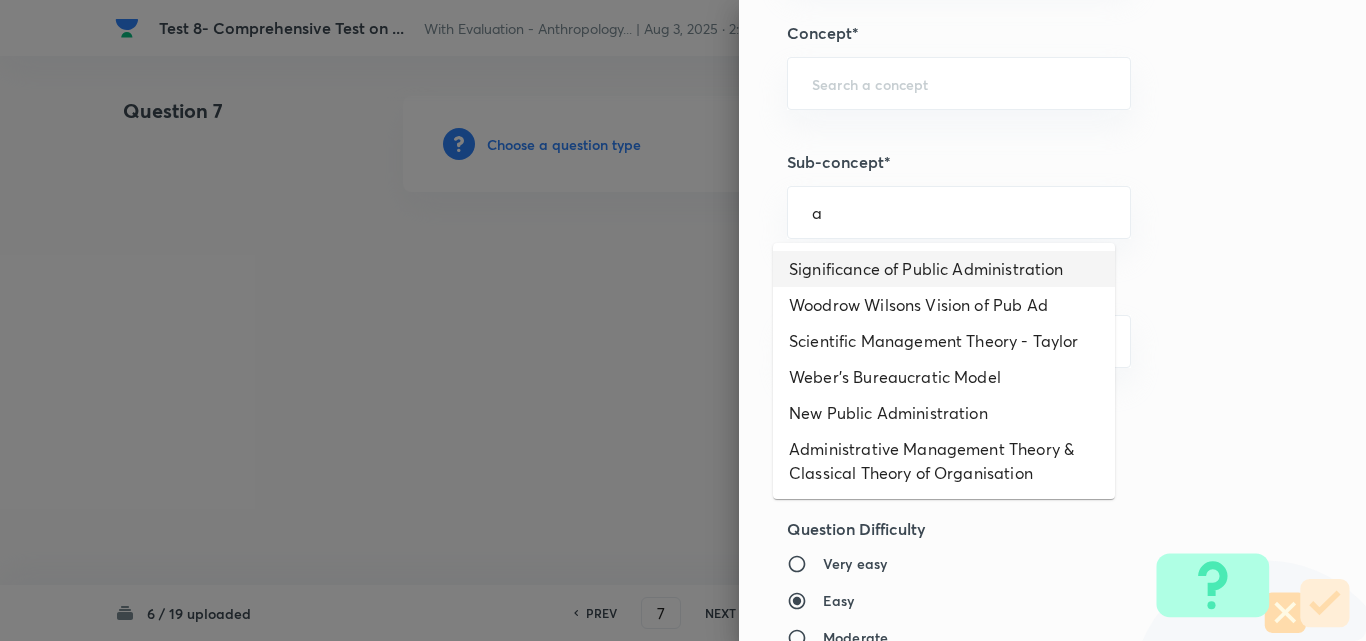 type on "Significance of Public Administration" 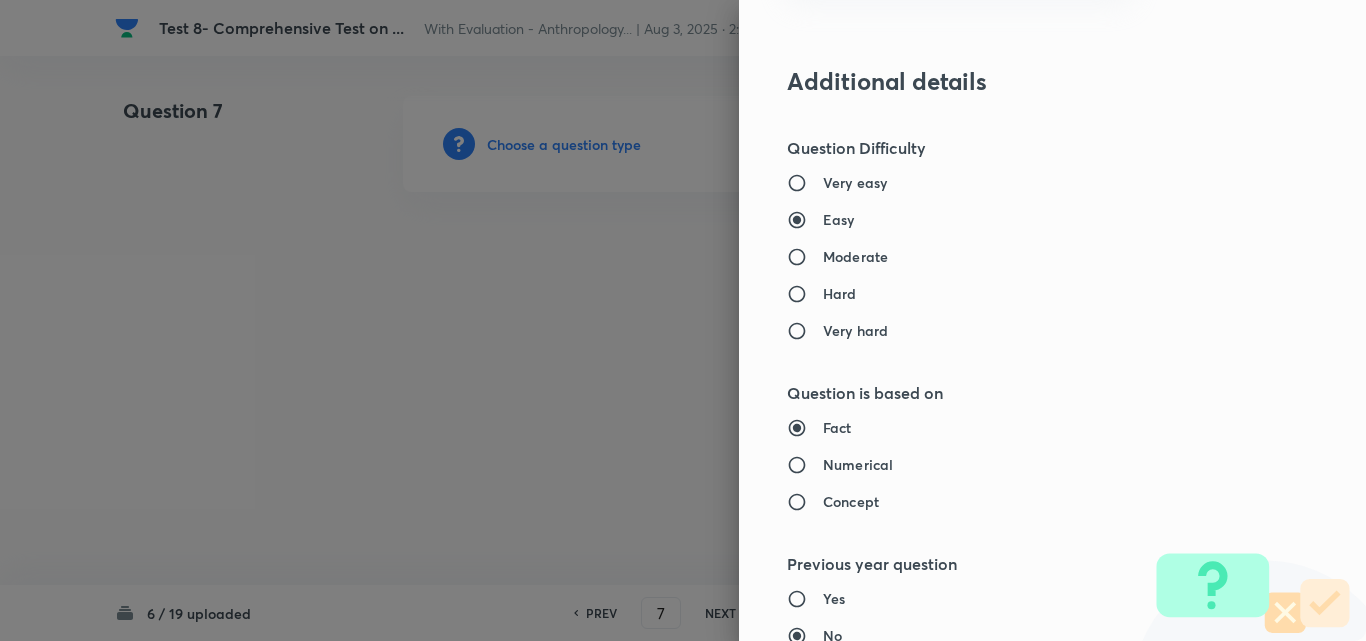 type on "Public Administration Optional" 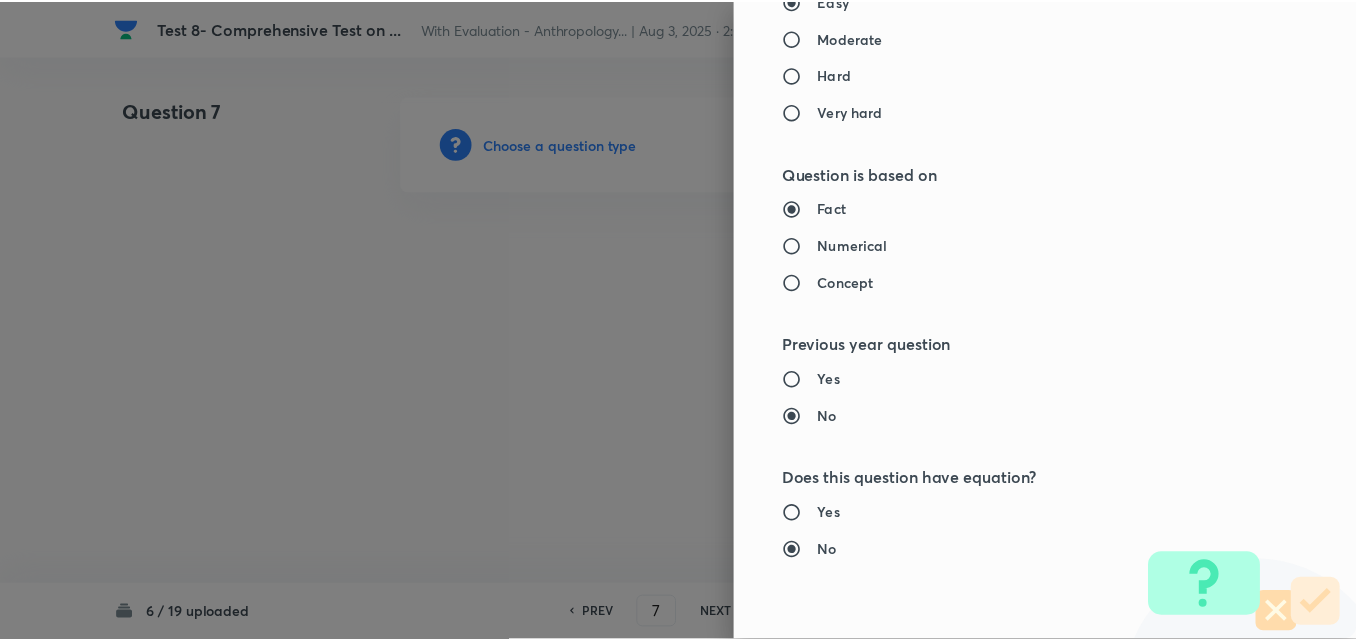scroll, scrollTop: 1844, scrollLeft: 0, axis: vertical 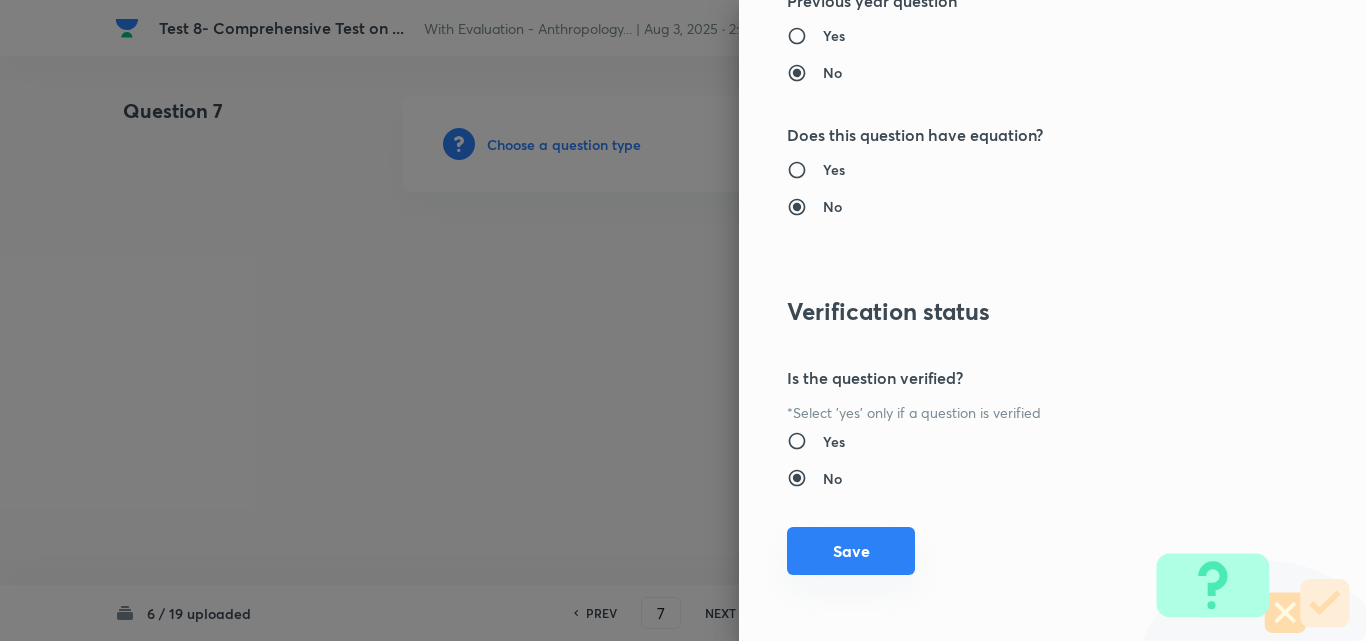 drag, startPoint x: 797, startPoint y: 557, endPoint x: 520, endPoint y: 463, distance: 292.51495 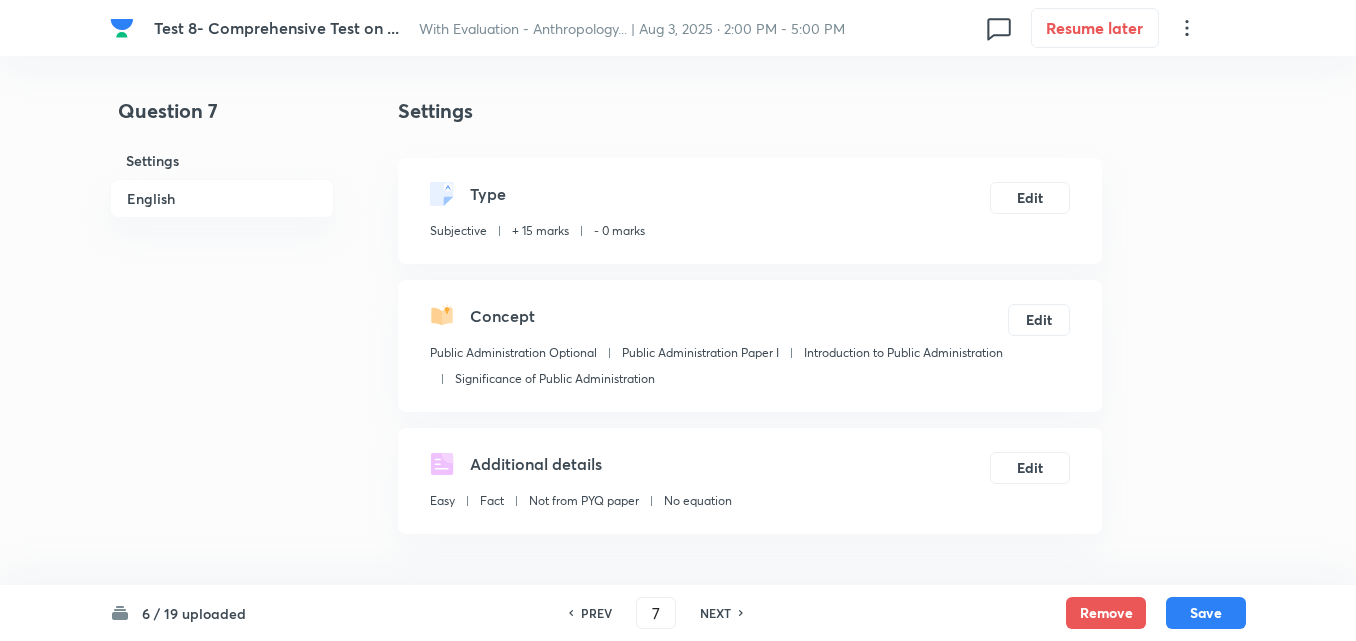 click on "English" at bounding box center [222, 198] 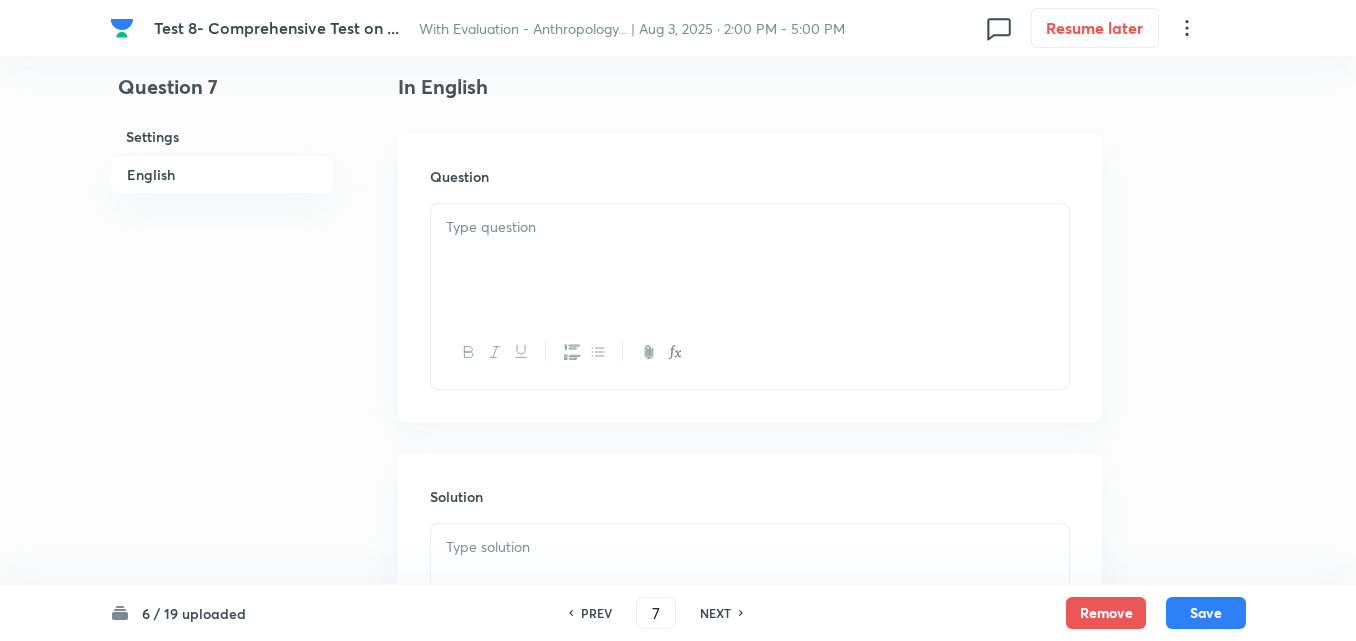 click at bounding box center [750, 260] 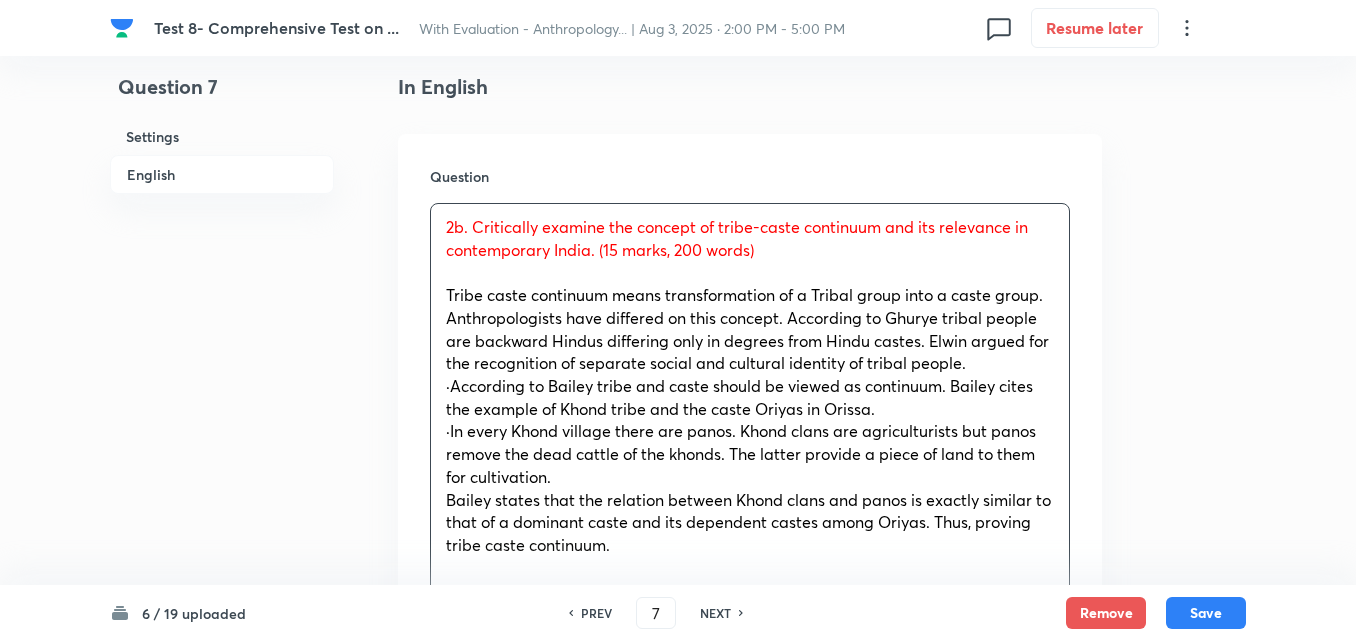 drag, startPoint x: 423, startPoint y: 274, endPoint x: 374, endPoint y: 313, distance: 62.625874 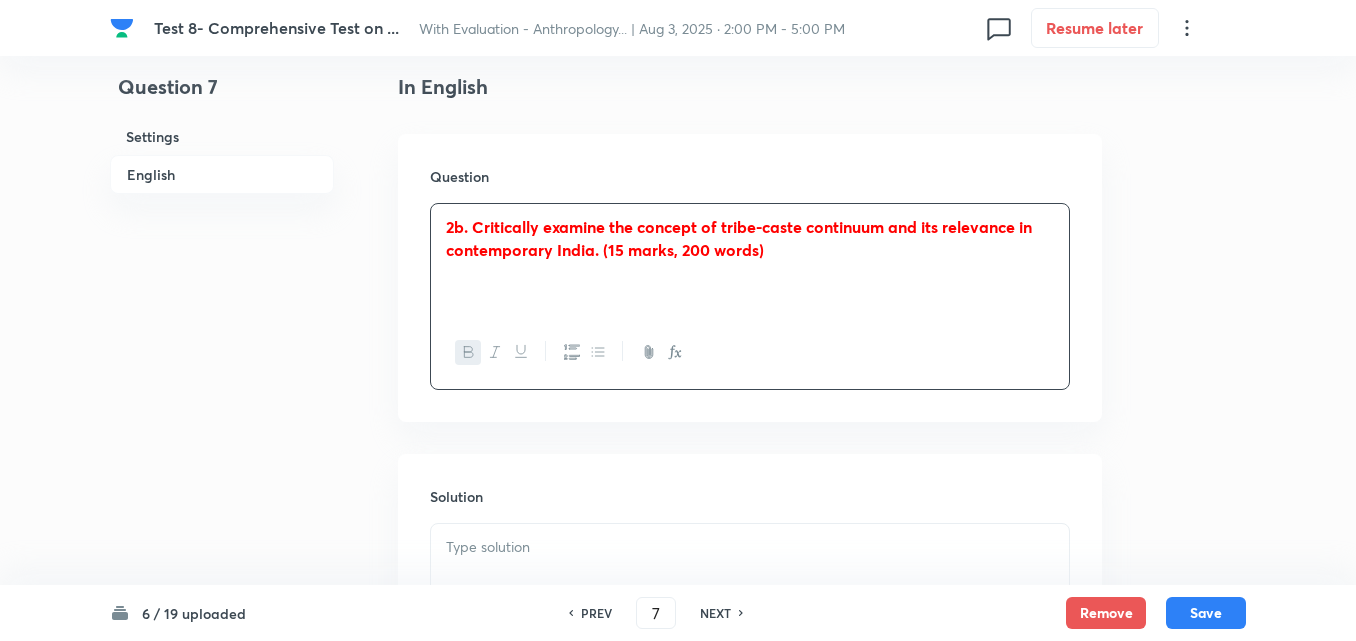 click on "Question 7 Settings English Settings Type Subjective + 15 marks - 0 marks Edit Concept Public Administration Optional Public Administration Paper I Introduction to Public Administration Significance of Public Administration Edit Additional details Easy Fact Not from PYQ paper No equation Edit In English Question 2b. Critically examine the concept of tribe-caste continuum and its relevance in contemporary India. (15 marks, 200 words) Solution" at bounding box center [678, 188] 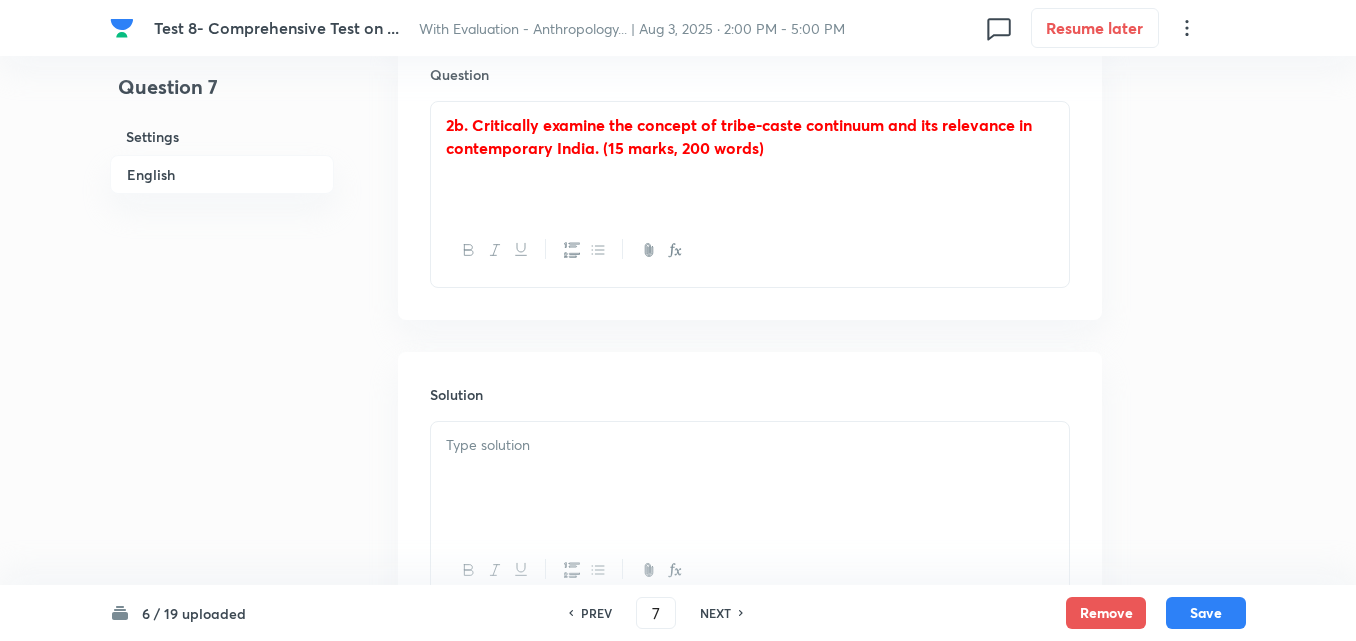 scroll, scrollTop: 742, scrollLeft: 0, axis: vertical 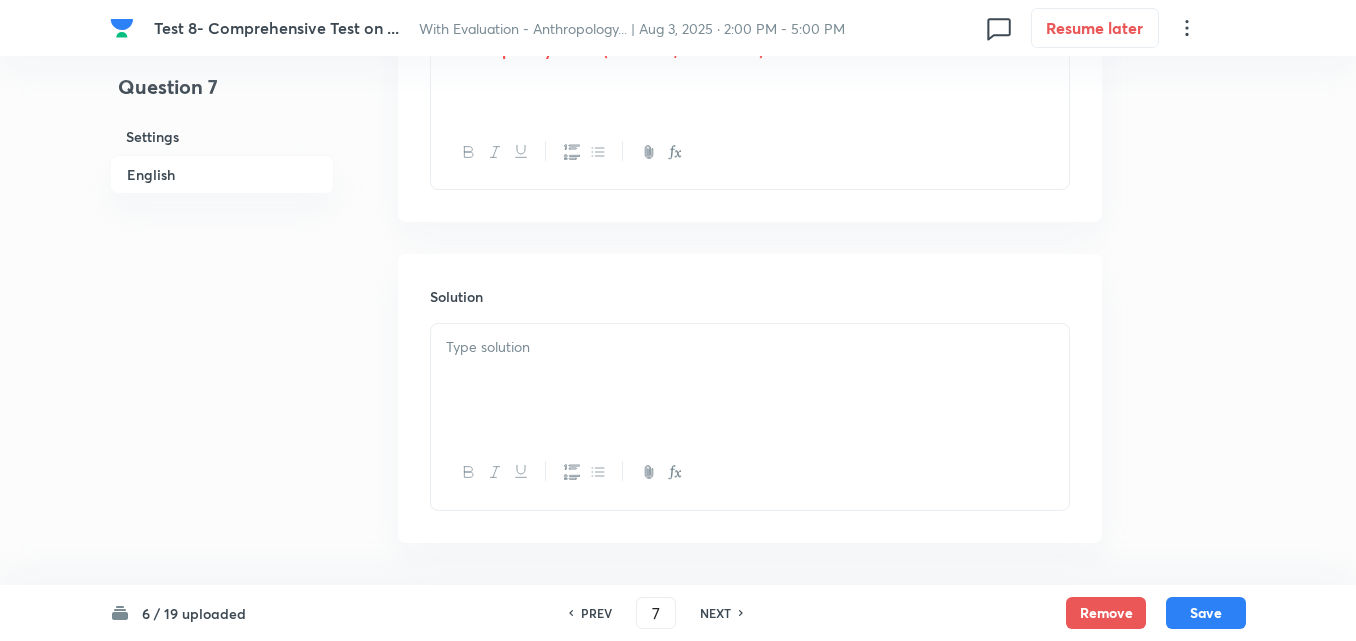 click at bounding box center [750, 380] 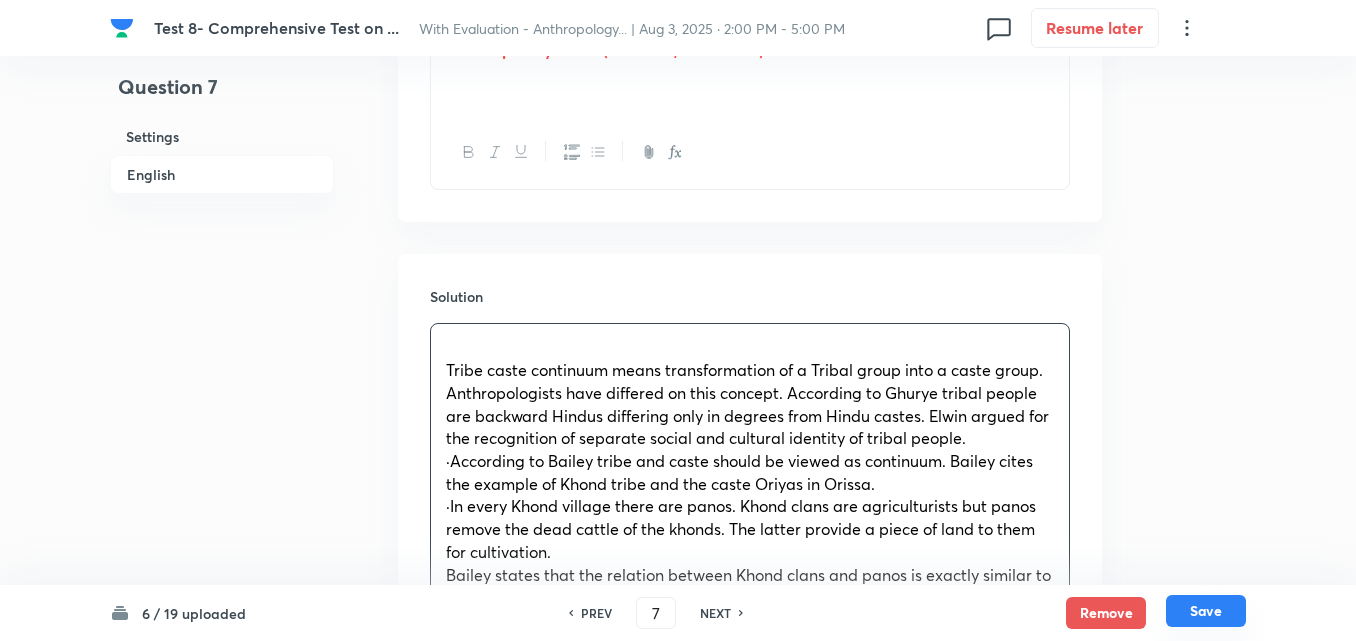 click on "Save" at bounding box center [1206, 611] 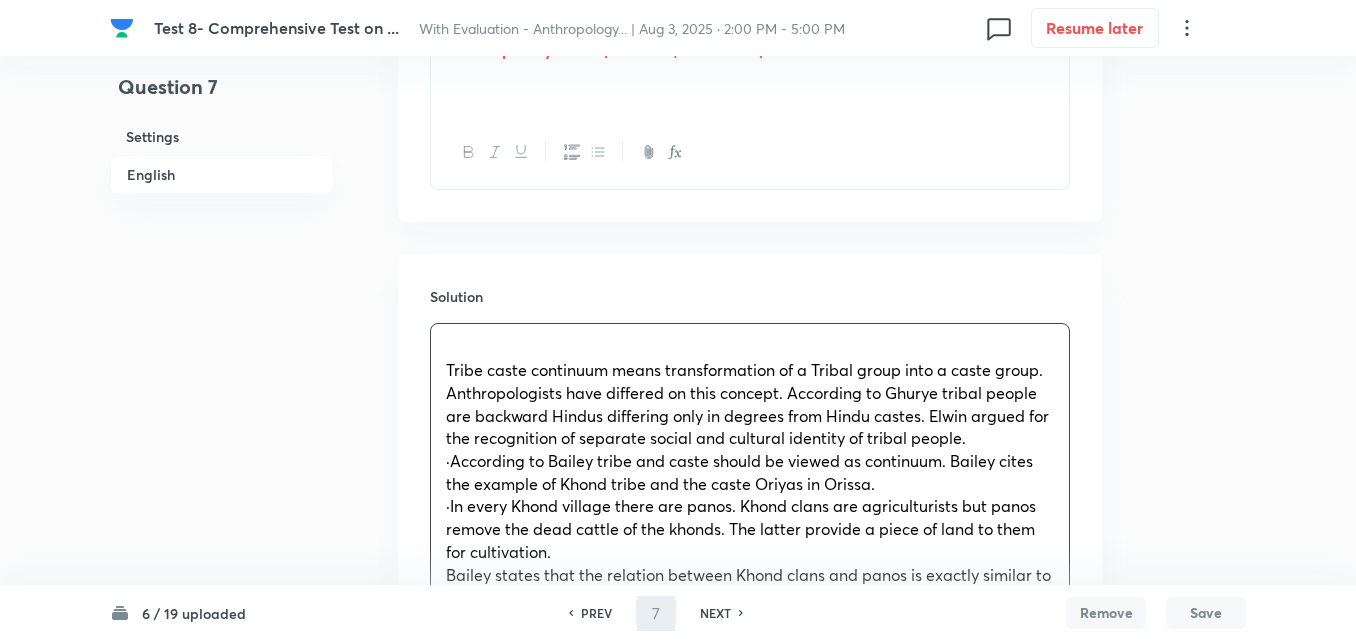 type on "8" 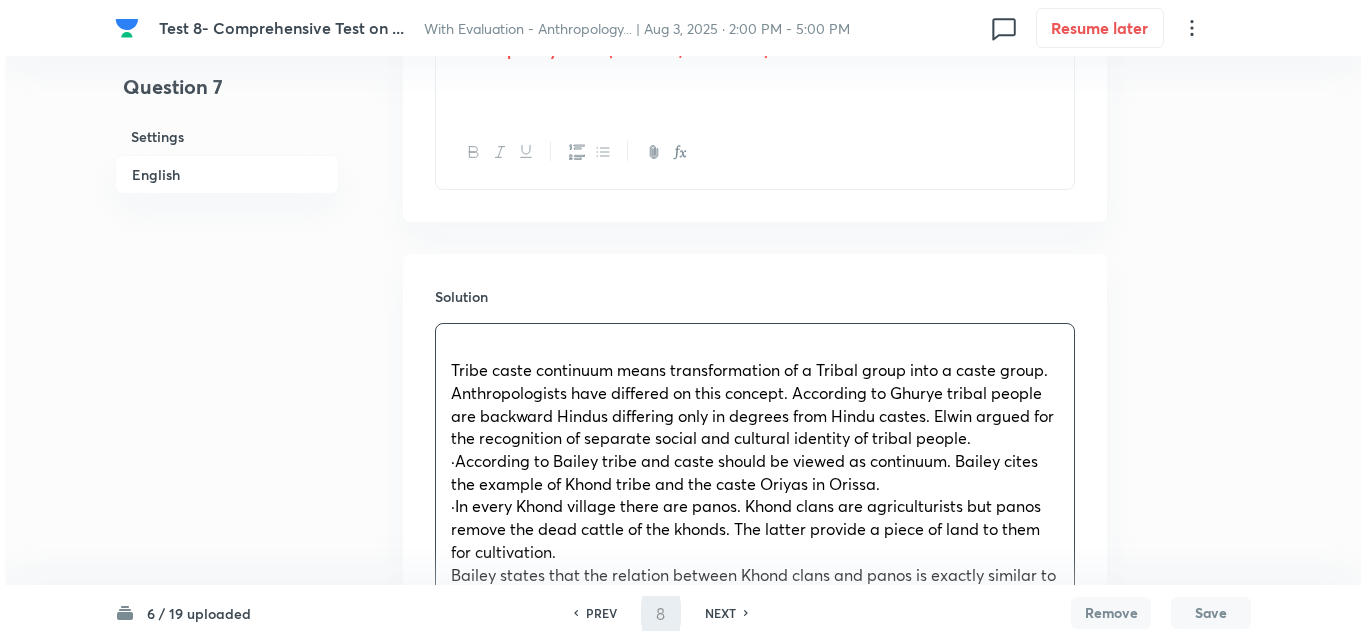 scroll, scrollTop: 0, scrollLeft: 0, axis: both 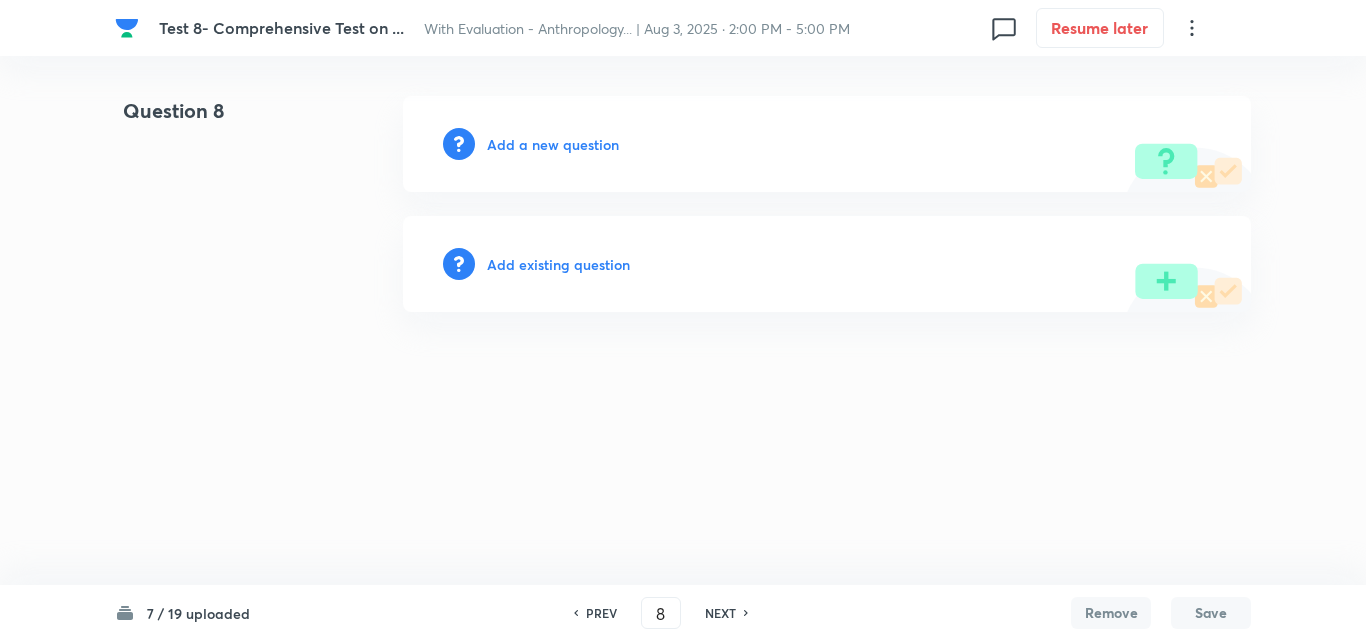 click on "Add a new question" at bounding box center [553, 144] 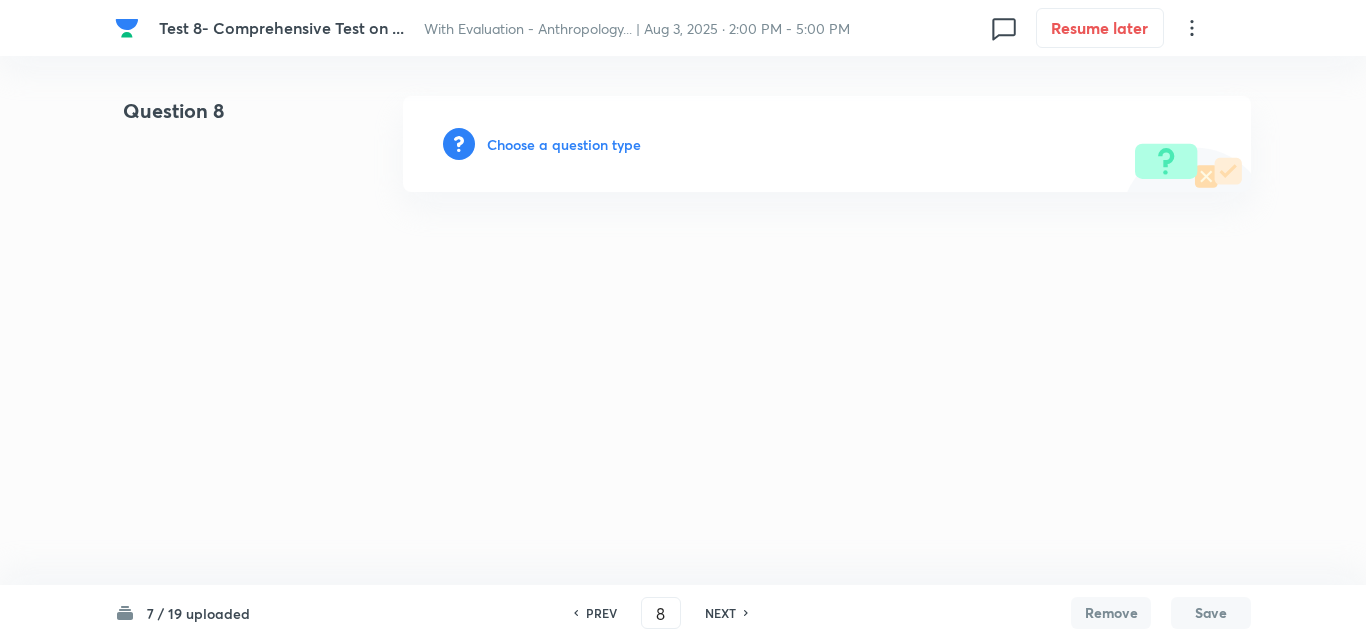 click on "Choose a question type" at bounding box center [564, 144] 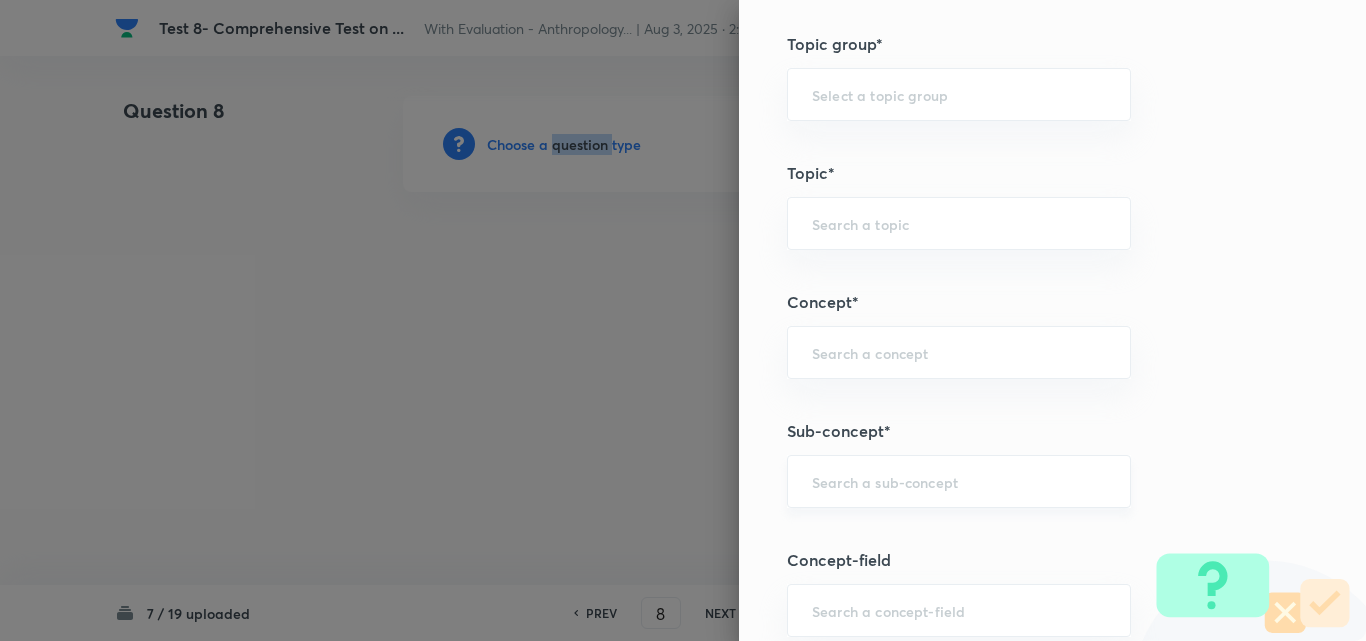 scroll, scrollTop: 800, scrollLeft: 0, axis: vertical 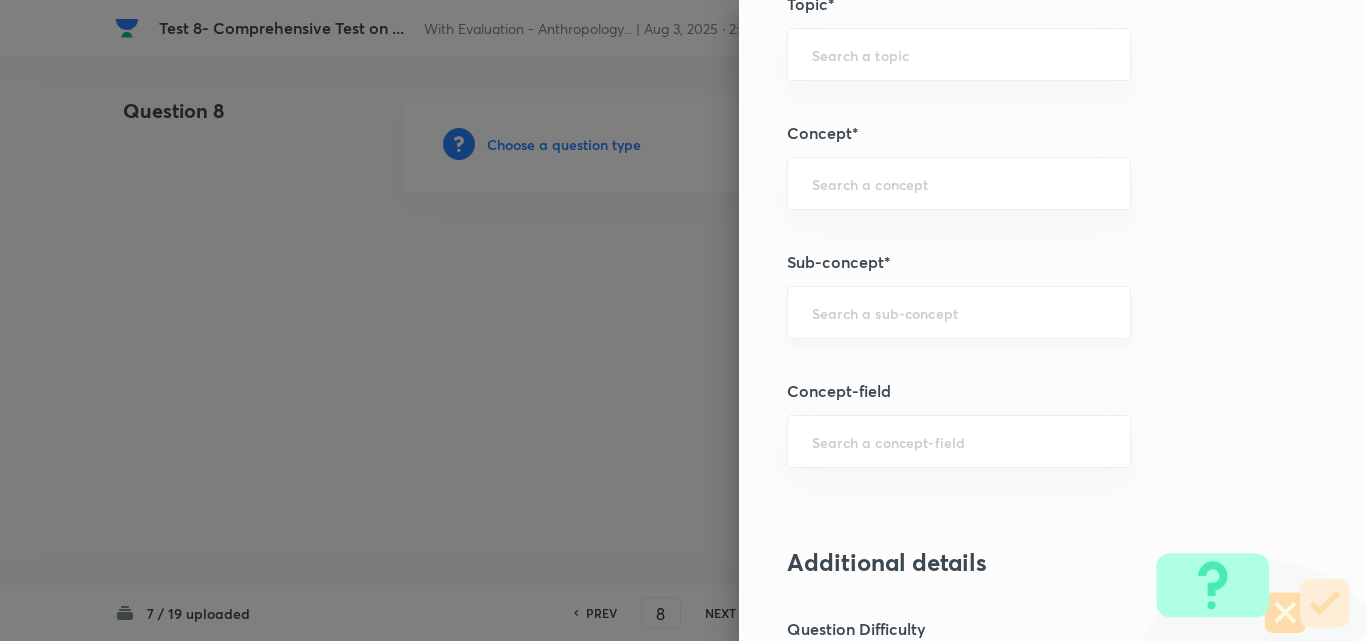 click at bounding box center [959, 312] 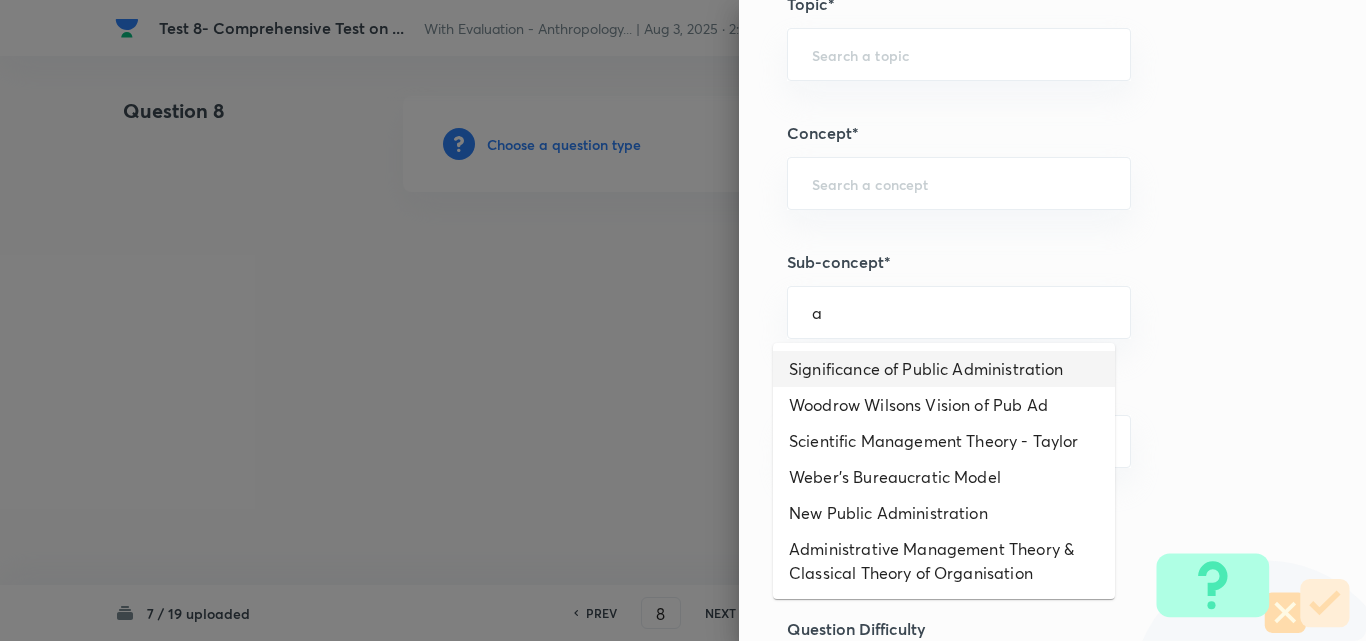 click on "Significance of Public Administration" at bounding box center [944, 369] 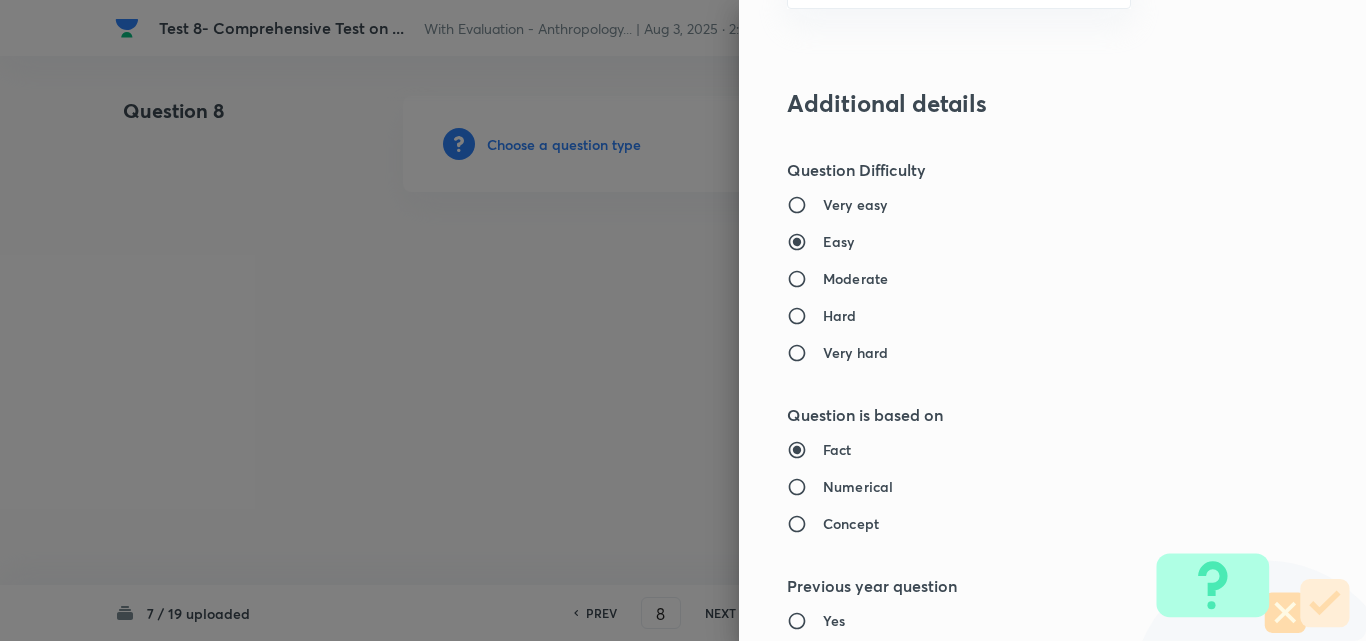 type on "Public Administration Optional" 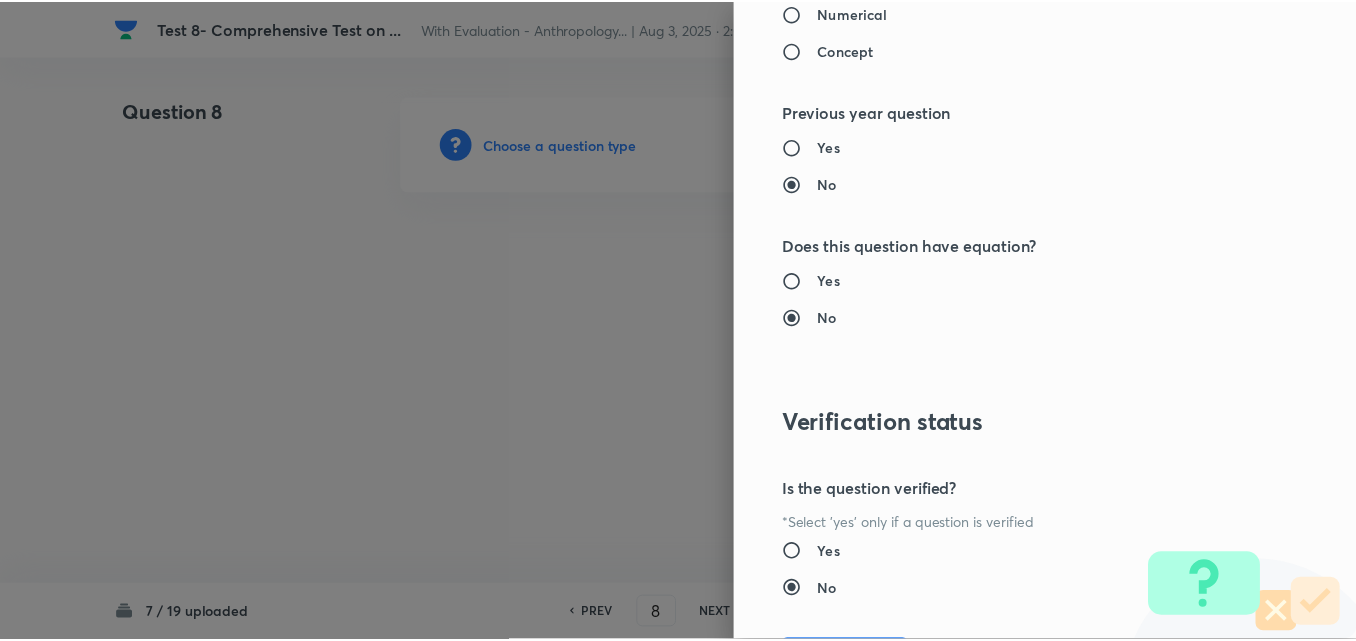 scroll, scrollTop: 1844, scrollLeft: 0, axis: vertical 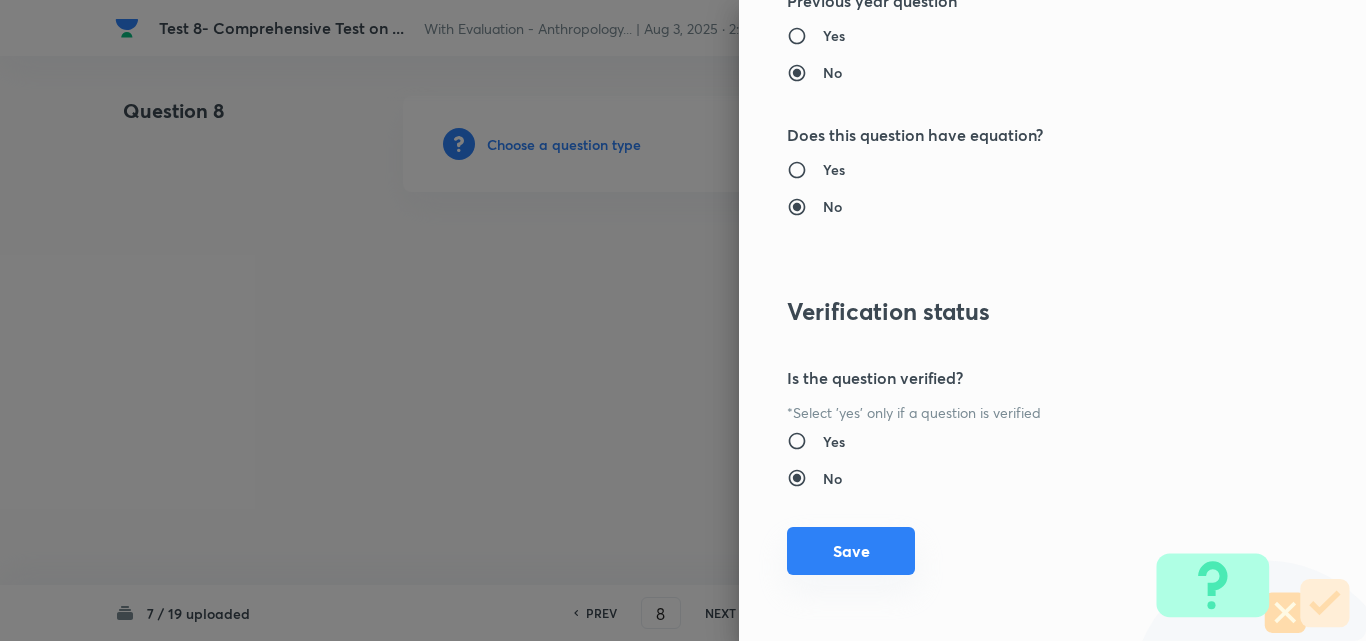 click on "Save" at bounding box center [851, 551] 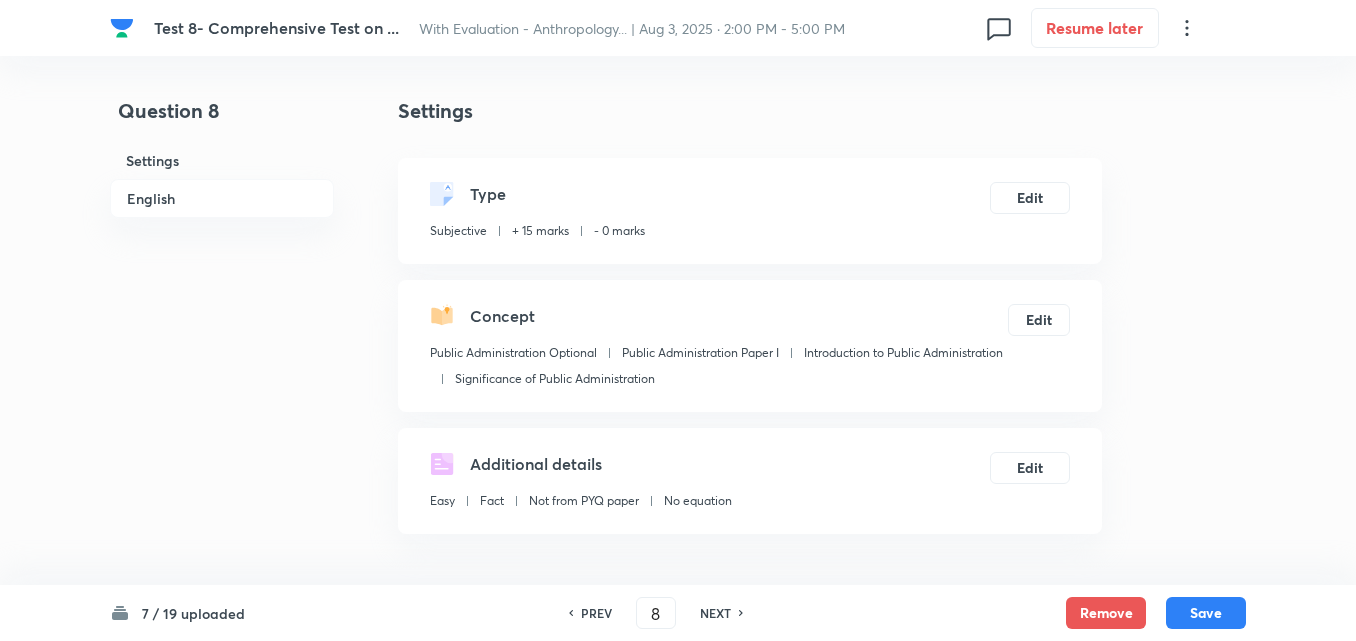 click on "English" at bounding box center (222, 198) 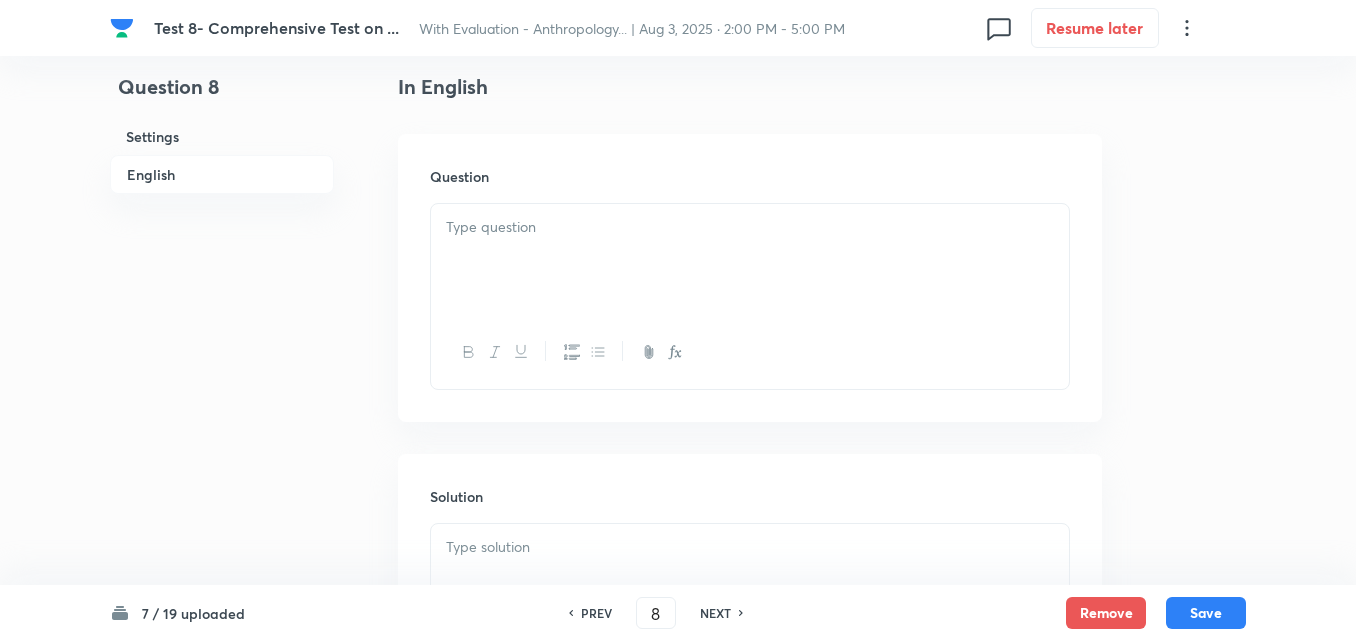 click on "English" at bounding box center (222, 174) 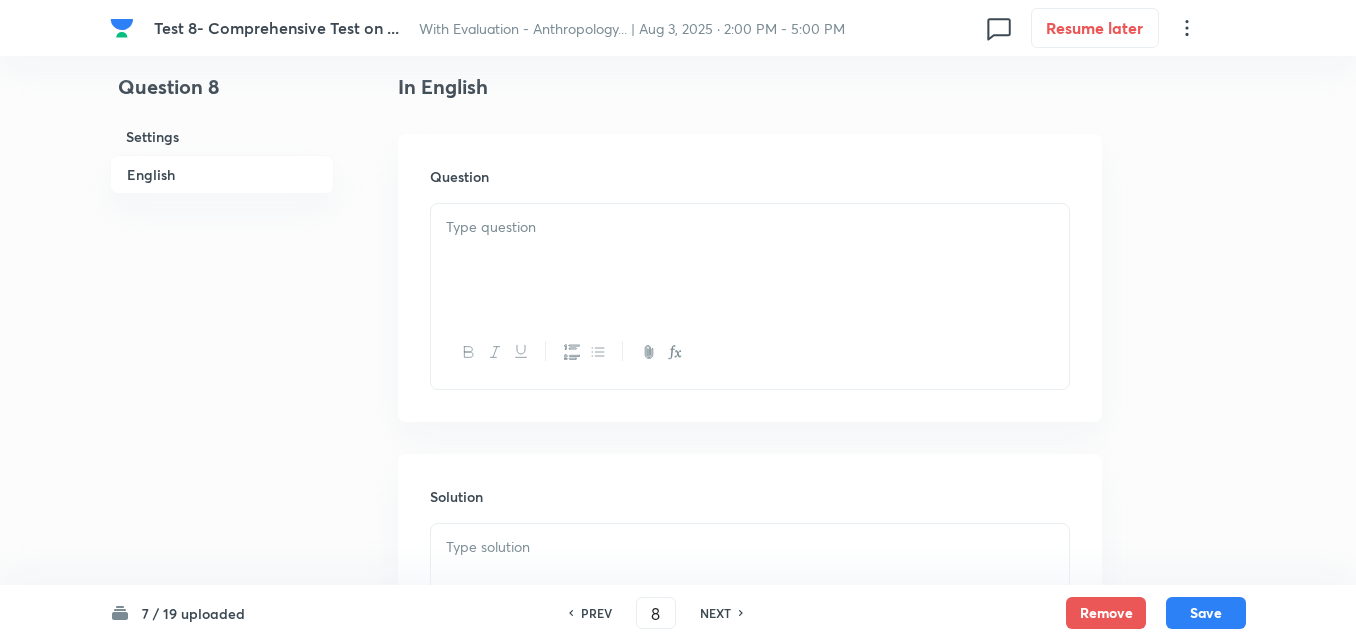 click at bounding box center (750, 260) 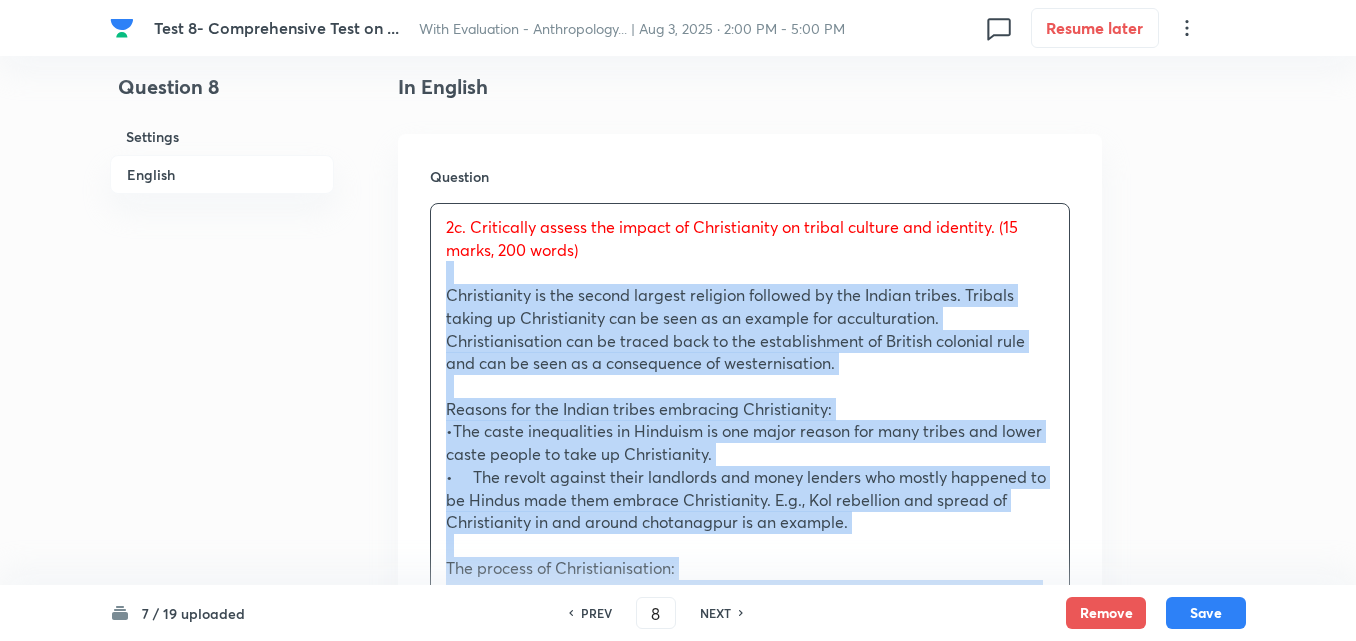 drag, startPoint x: 433, startPoint y: 272, endPoint x: 394, endPoint y: 304, distance: 50.447994 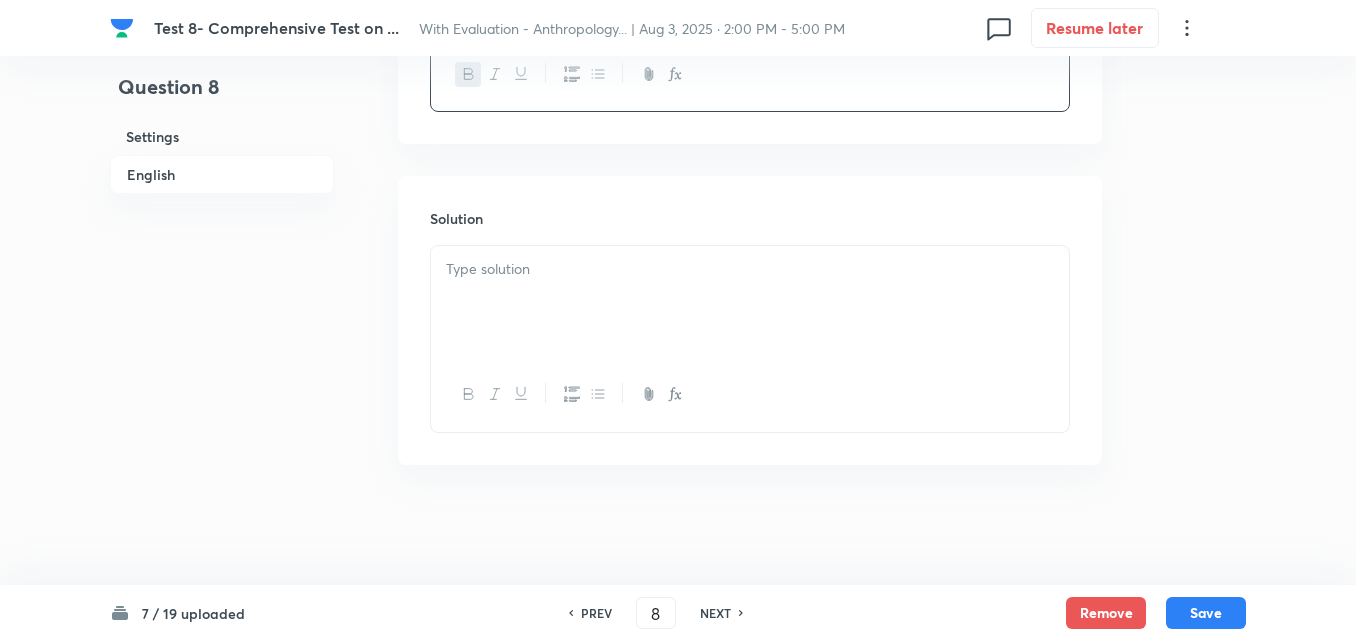 click at bounding box center (750, 302) 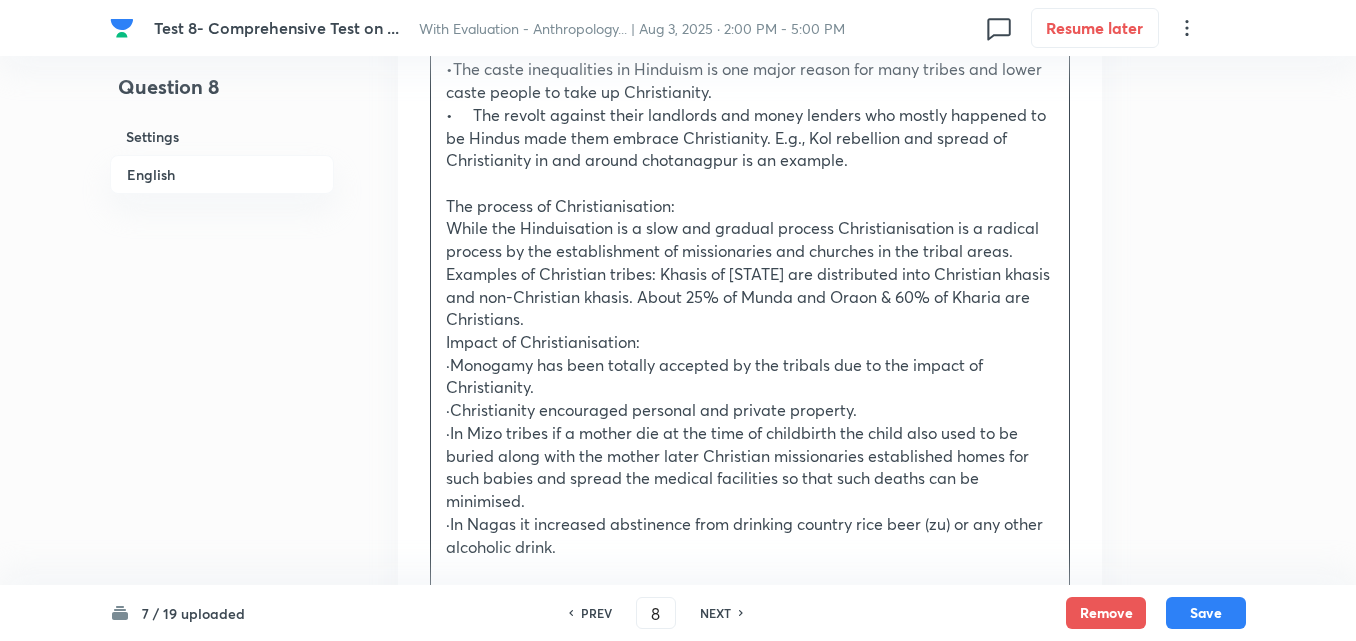 scroll, scrollTop: 1420, scrollLeft: 0, axis: vertical 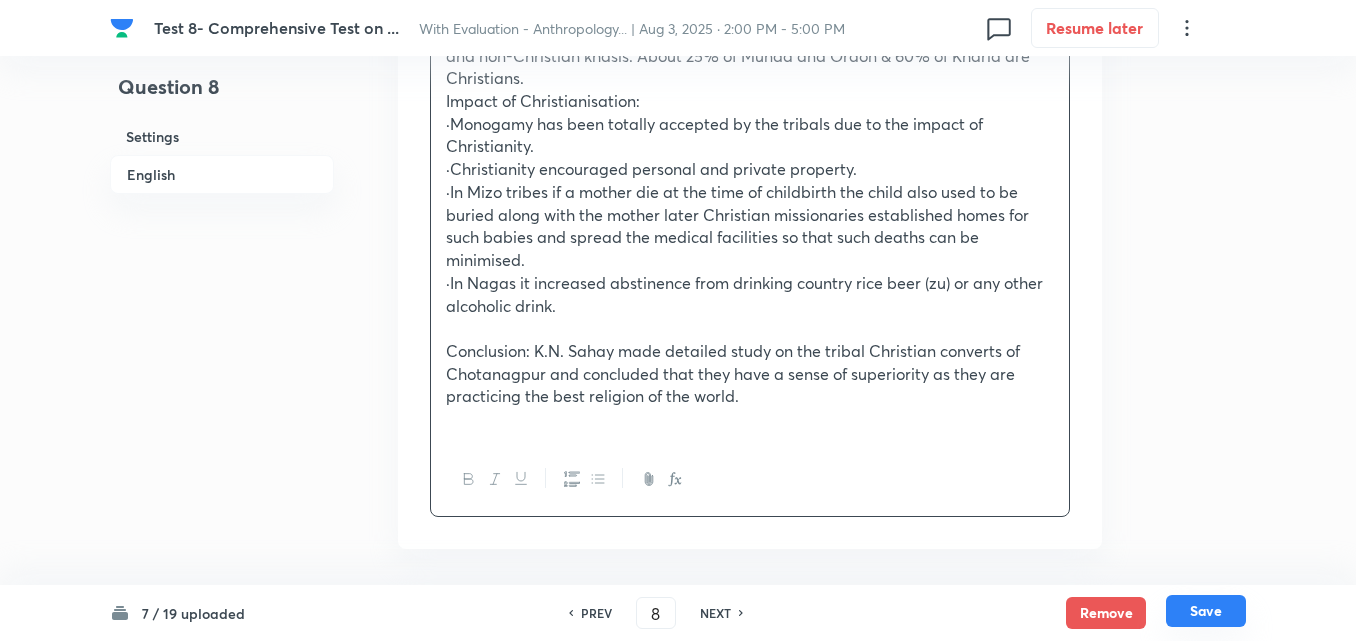 click on "Save" at bounding box center (1206, 611) 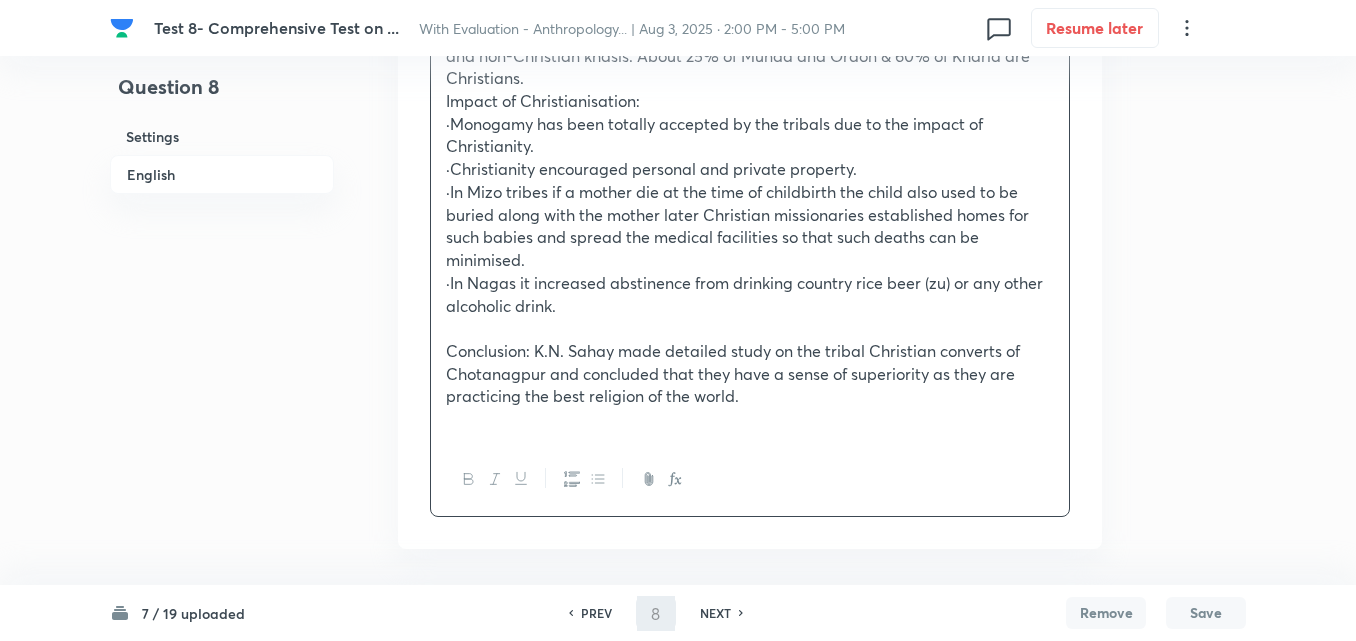 type on "9" 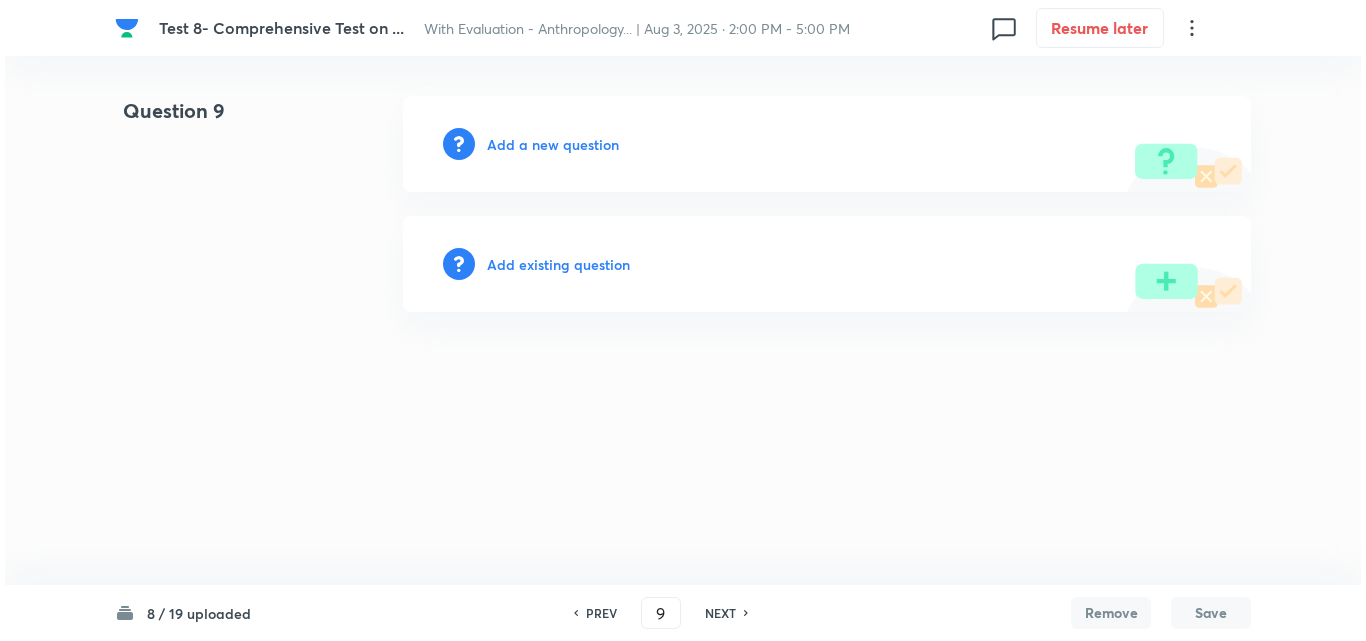 scroll, scrollTop: 0, scrollLeft: 0, axis: both 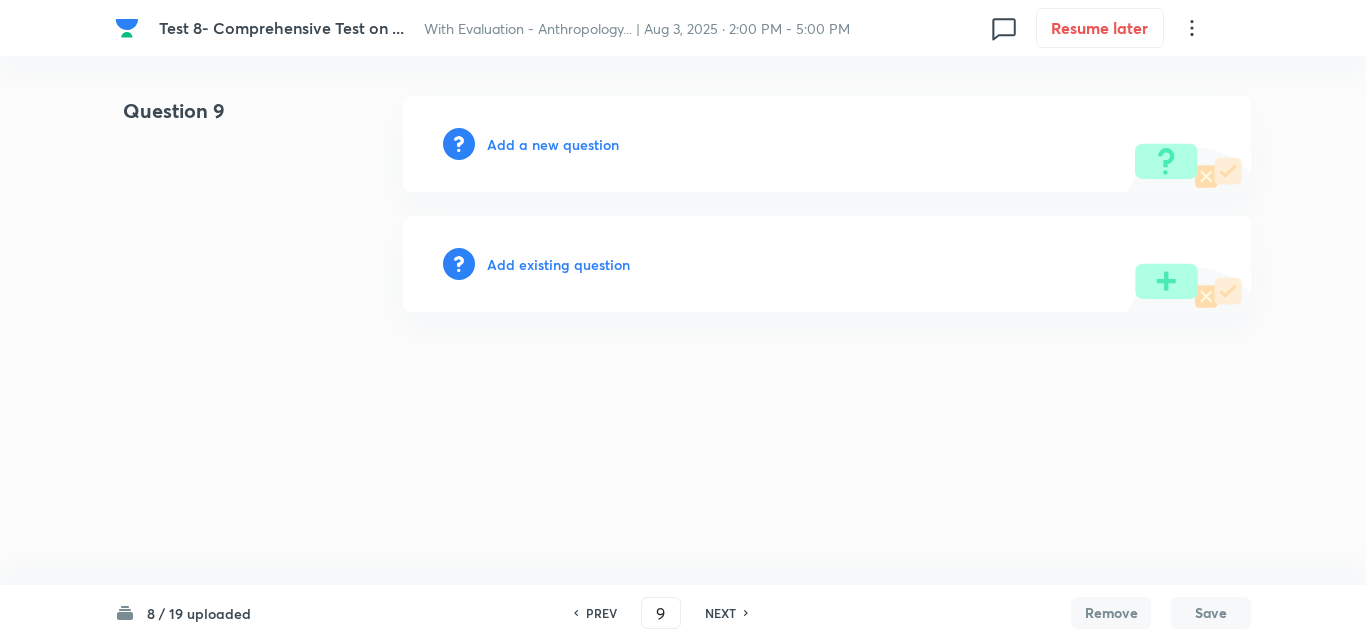 click on "Add a new question" at bounding box center [827, 144] 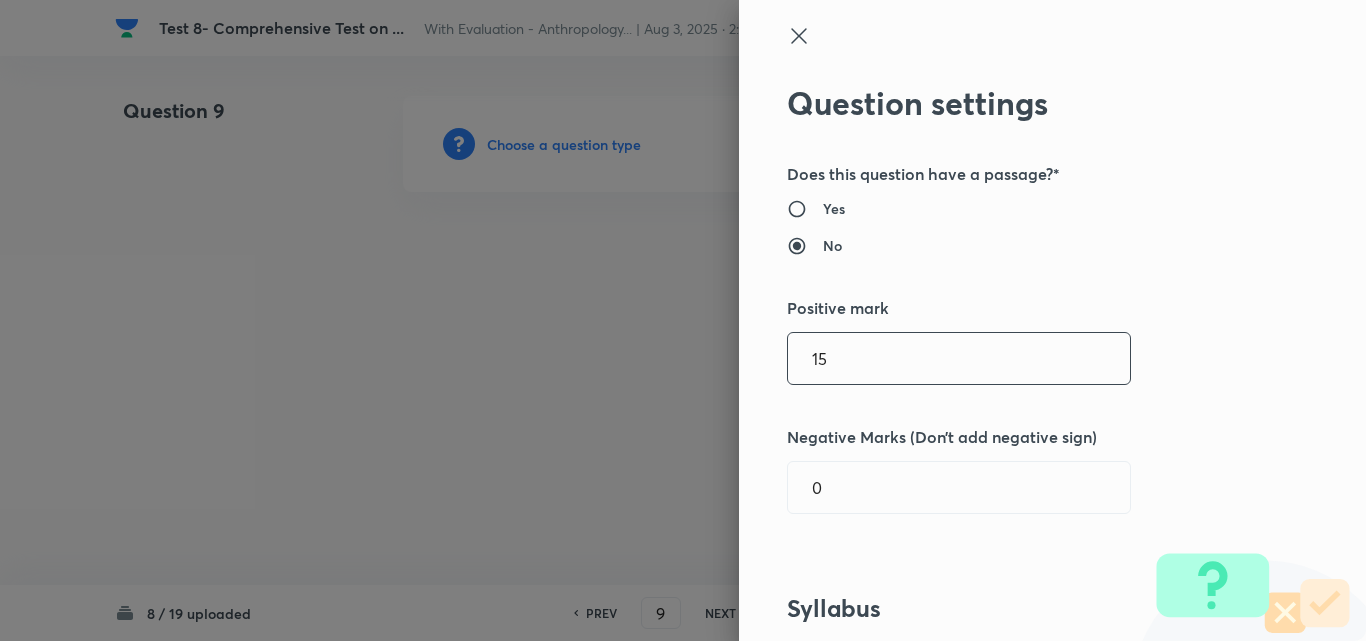type 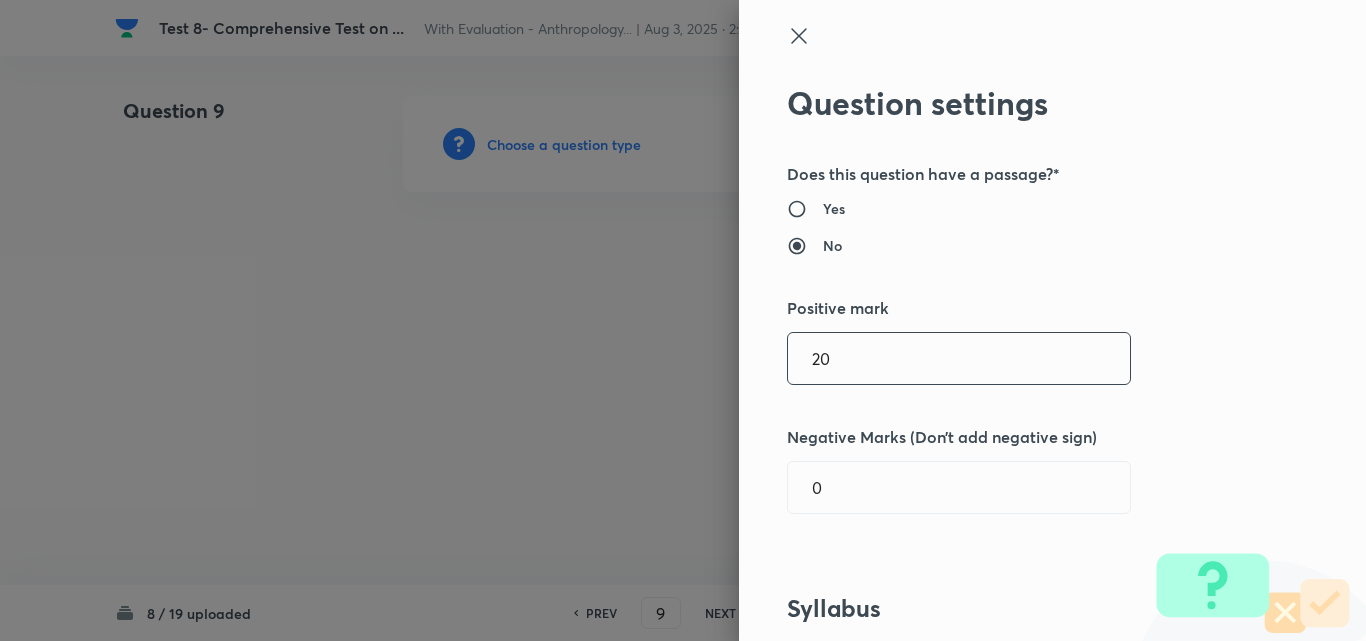 type on "20" 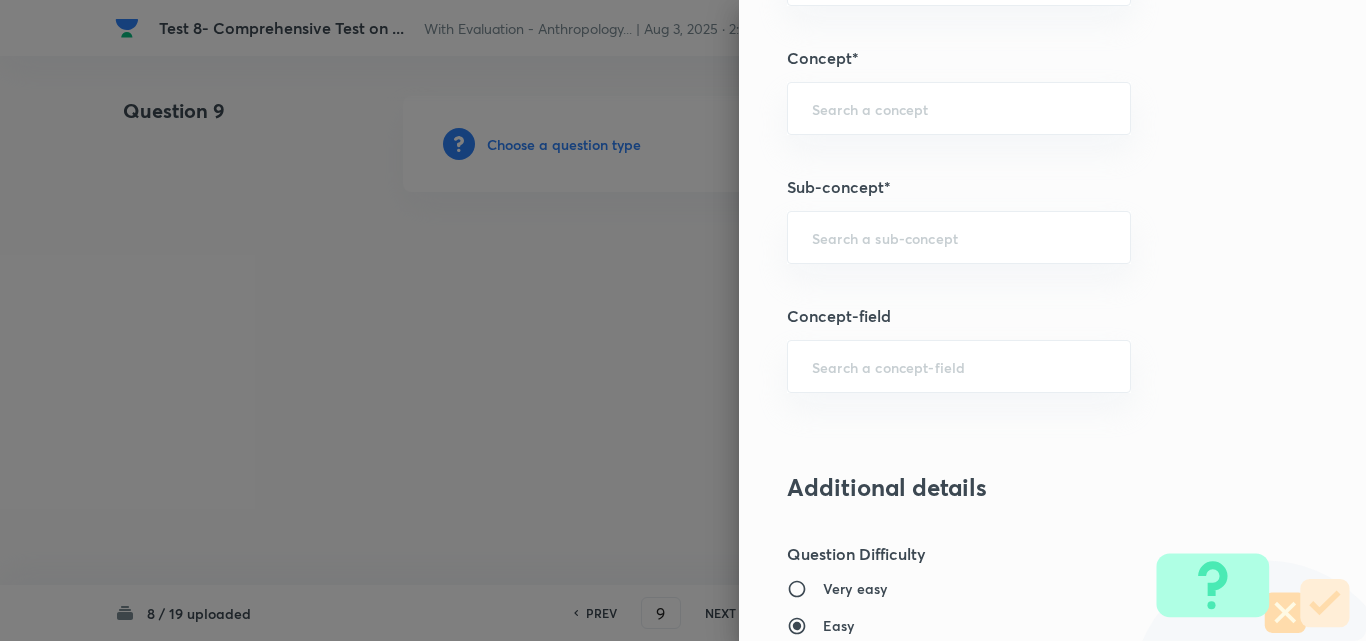 scroll, scrollTop: 1000, scrollLeft: 0, axis: vertical 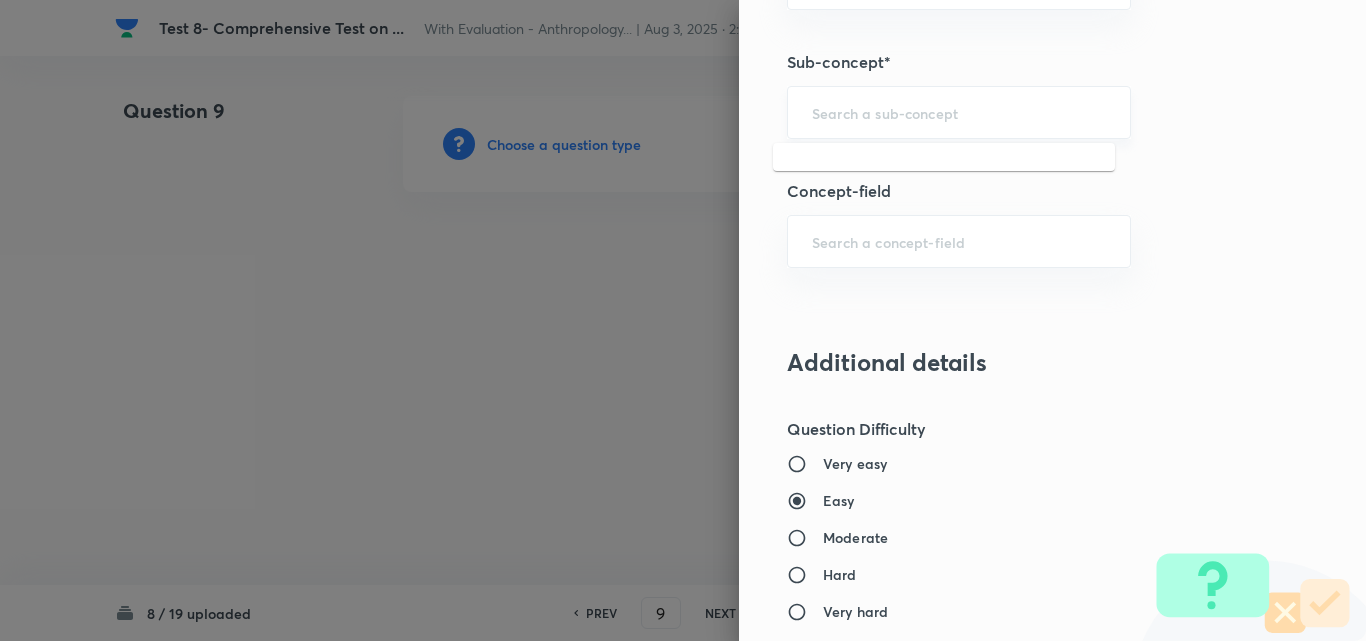 click at bounding box center [959, 112] 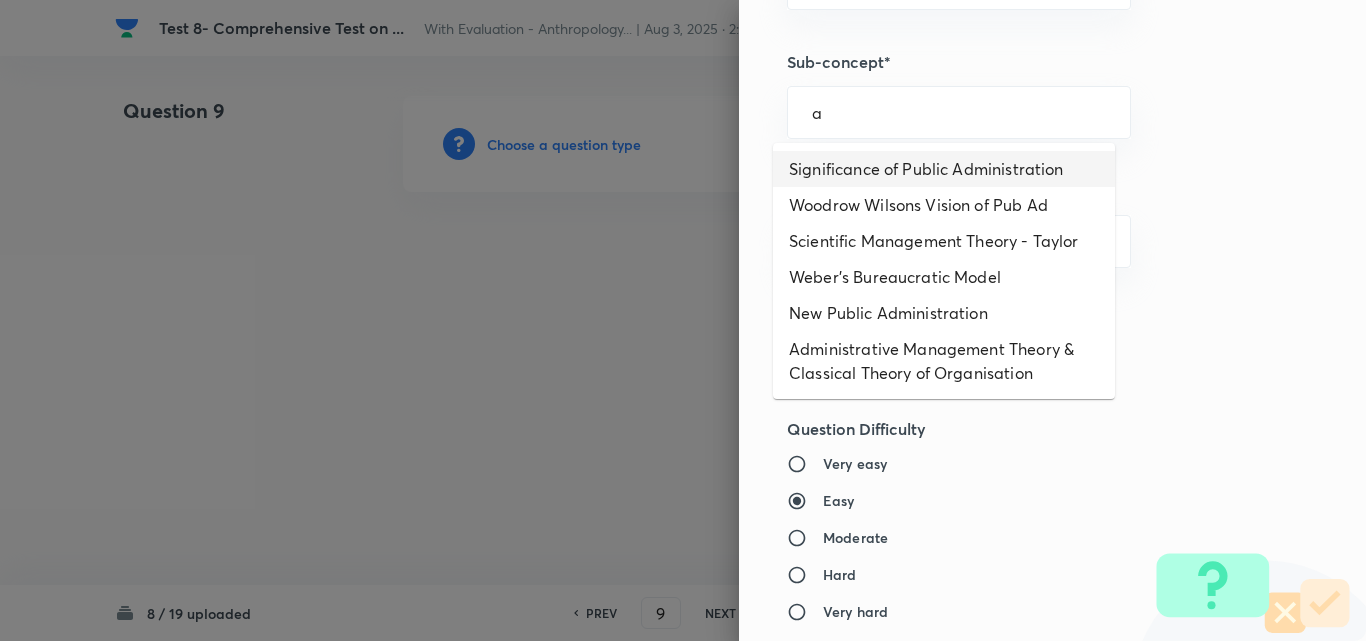 click on "Significance of Public Administration" at bounding box center [944, 169] 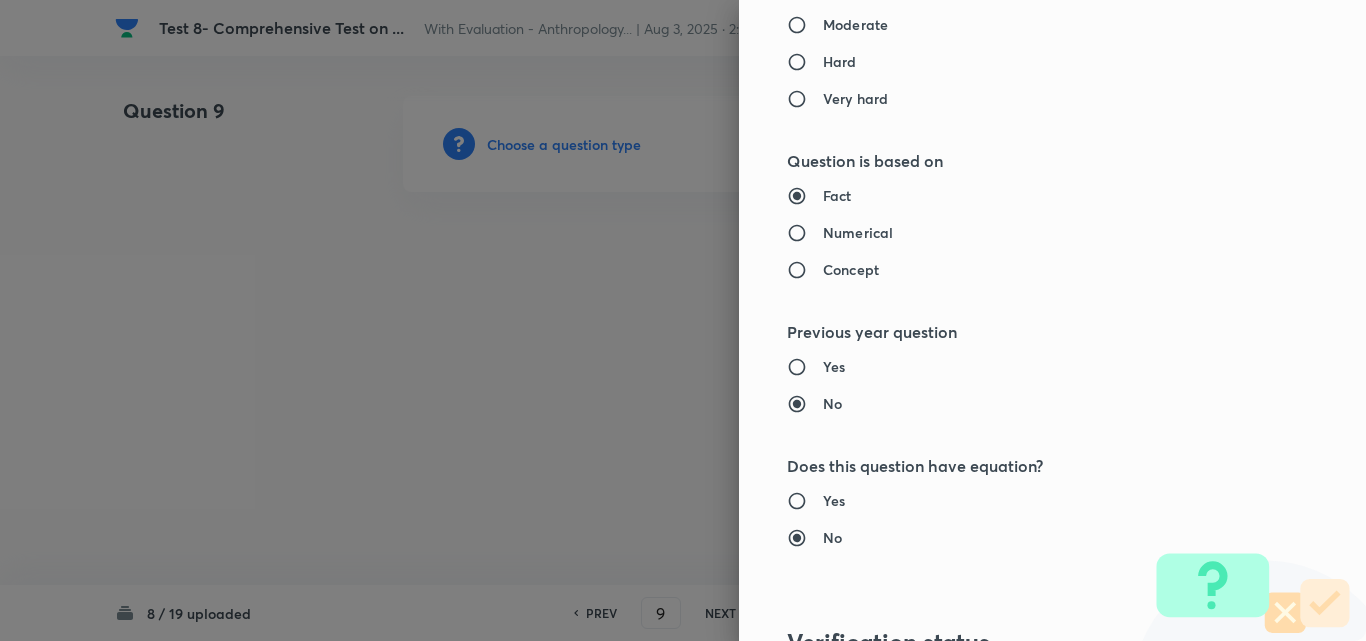 type on "Public Administration Optional" 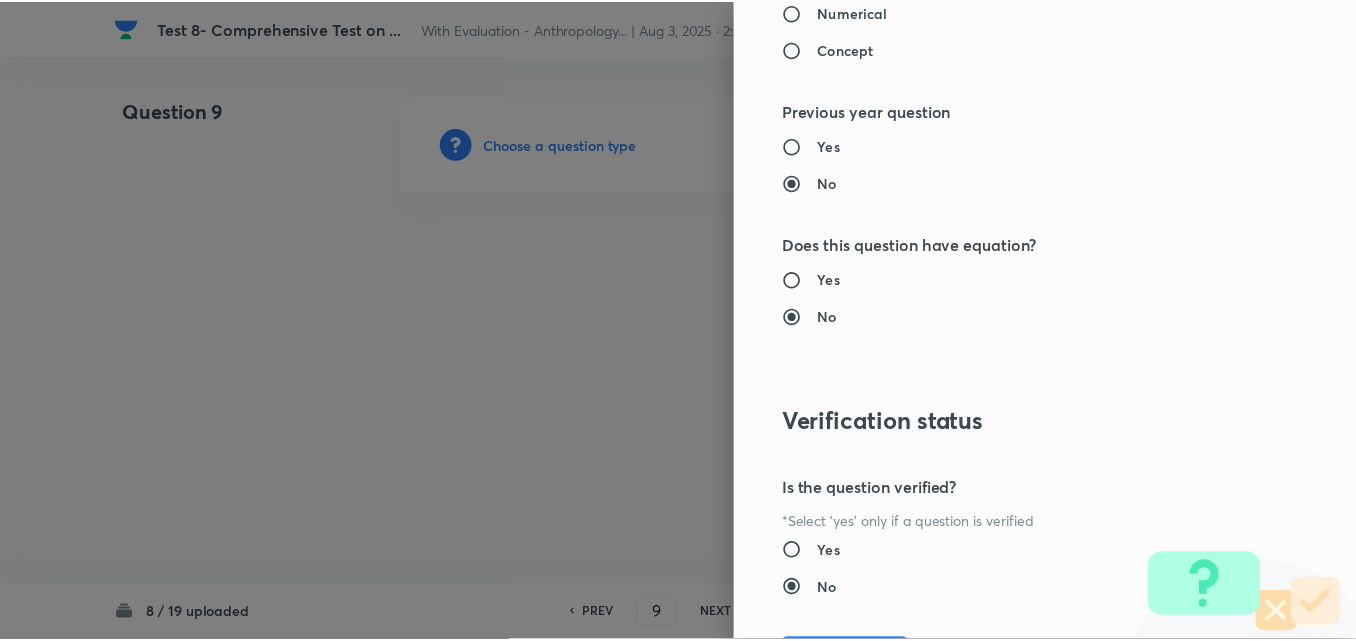 scroll, scrollTop: 1844, scrollLeft: 0, axis: vertical 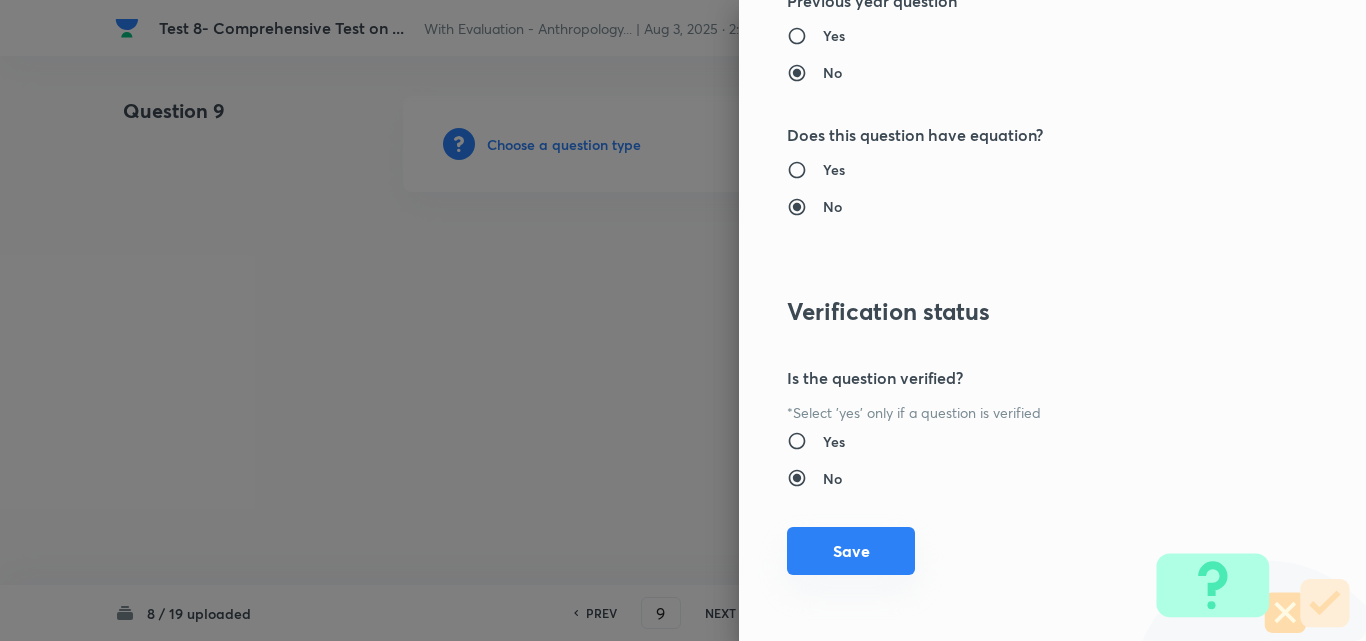 click on "Save" at bounding box center [851, 551] 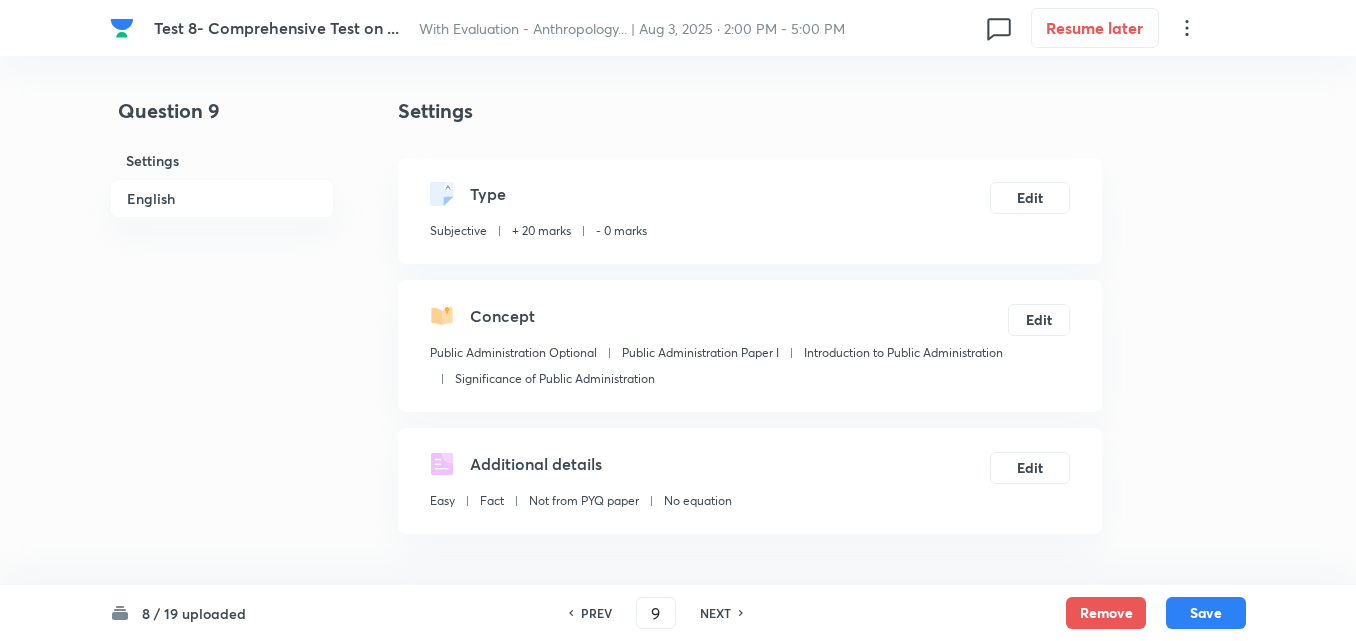 click on "English" at bounding box center (222, 198) 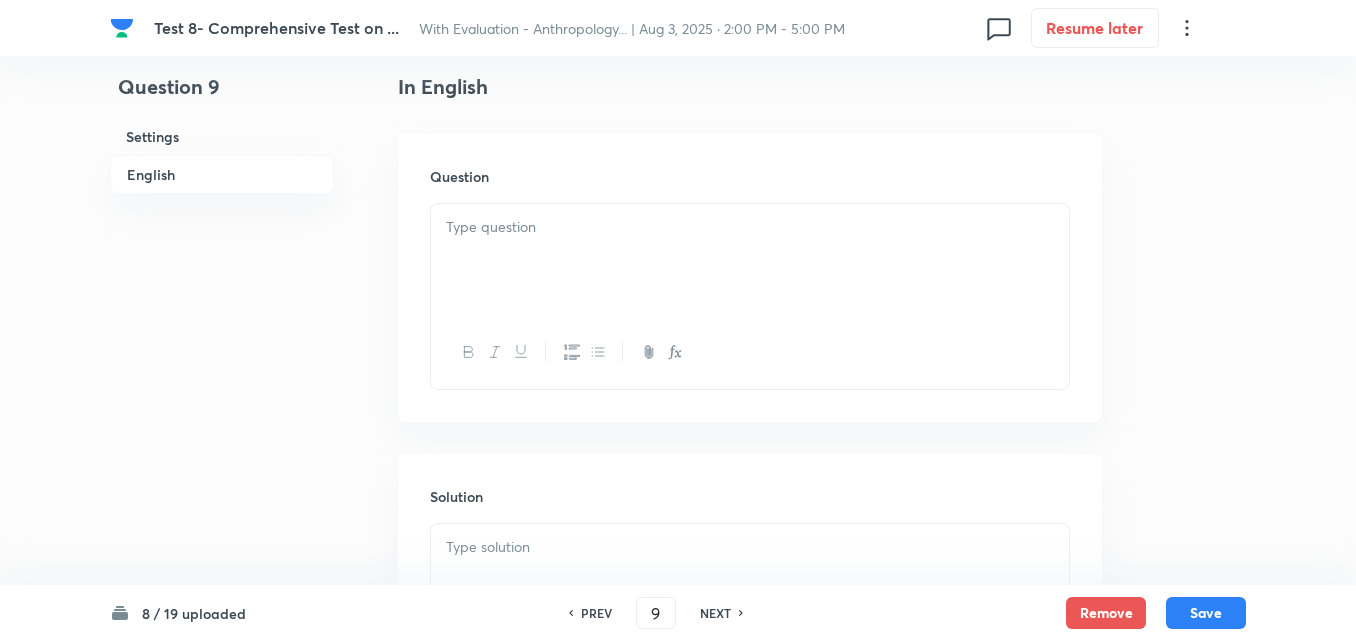 click at bounding box center [750, 260] 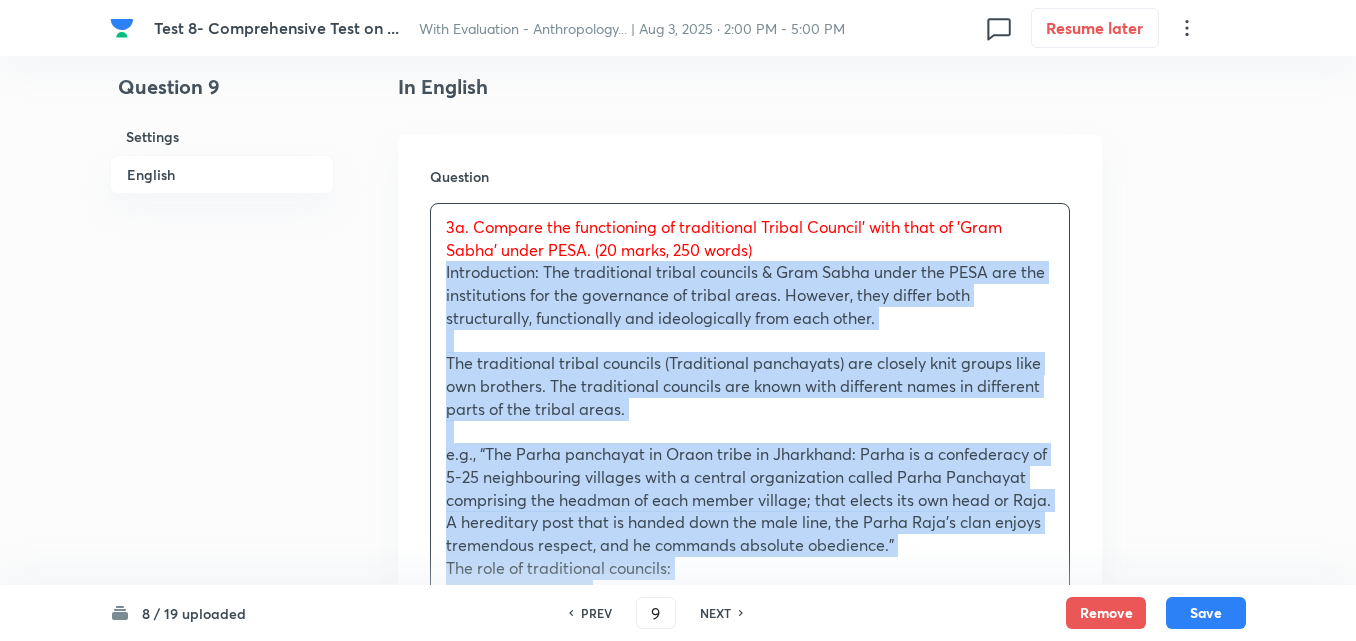 drag, startPoint x: 437, startPoint y: 266, endPoint x: 418, endPoint y: 269, distance: 19.235384 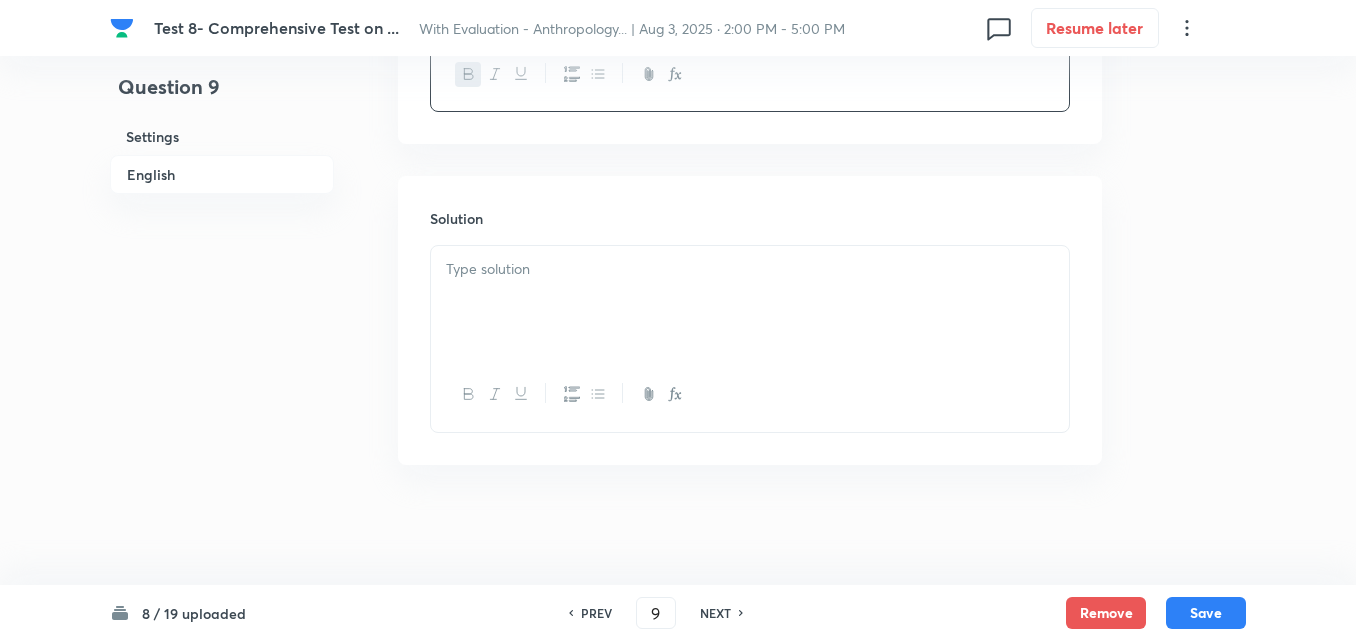click at bounding box center [750, 302] 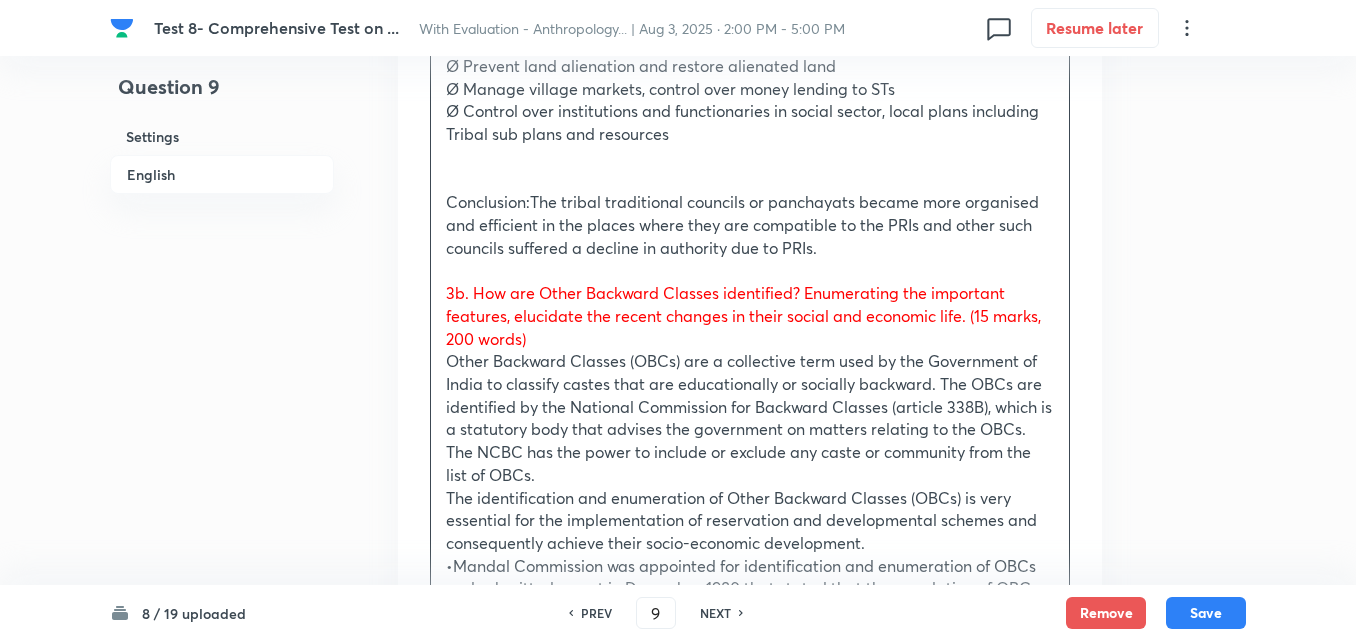 scroll, scrollTop: 1920, scrollLeft: 0, axis: vertical 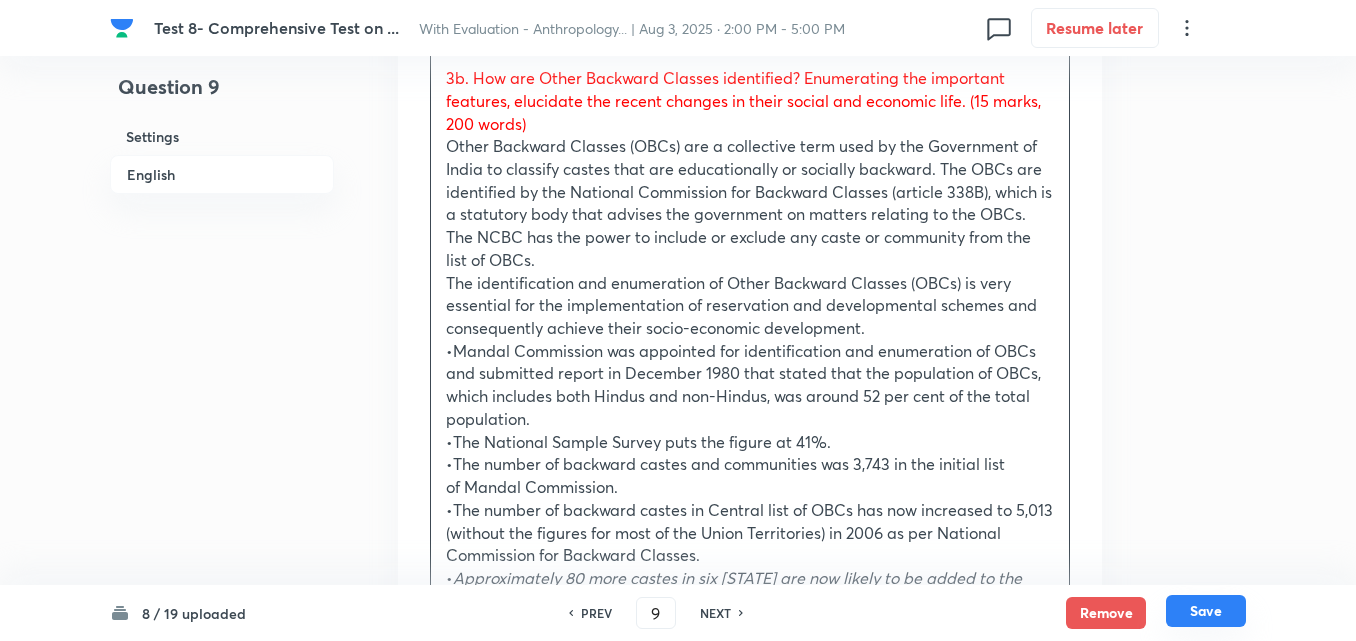 click on "Save" at bounding box center (1206, 611) 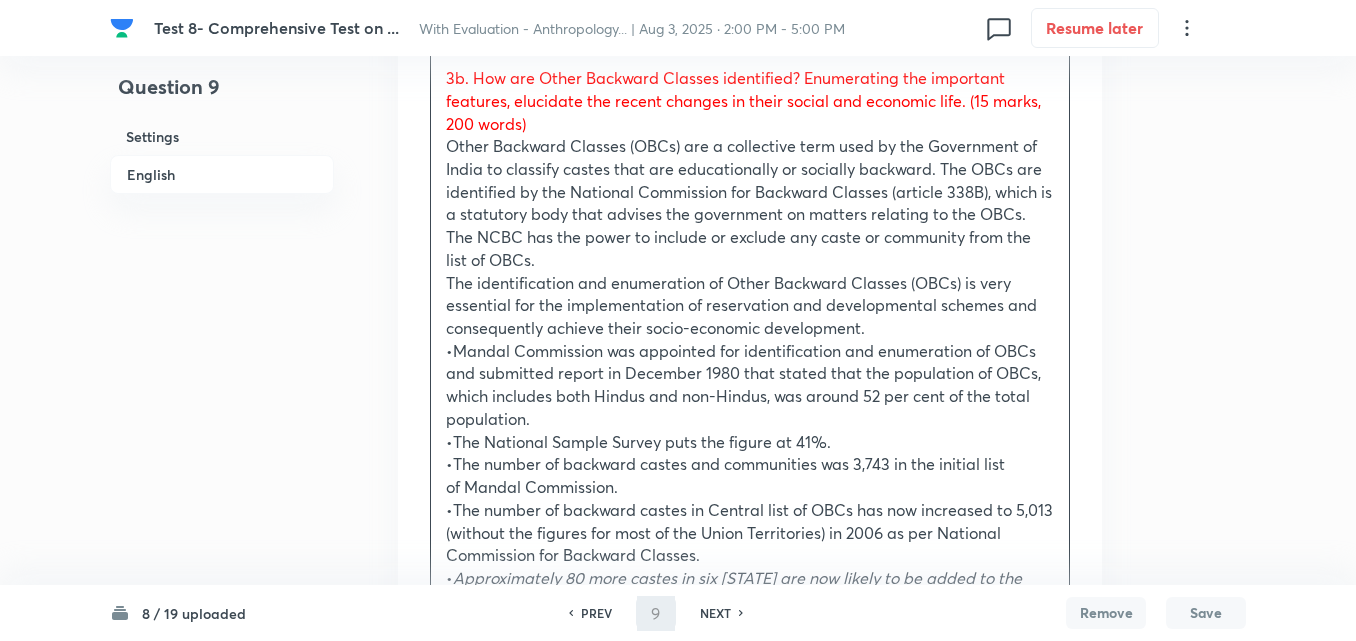 type on "10" 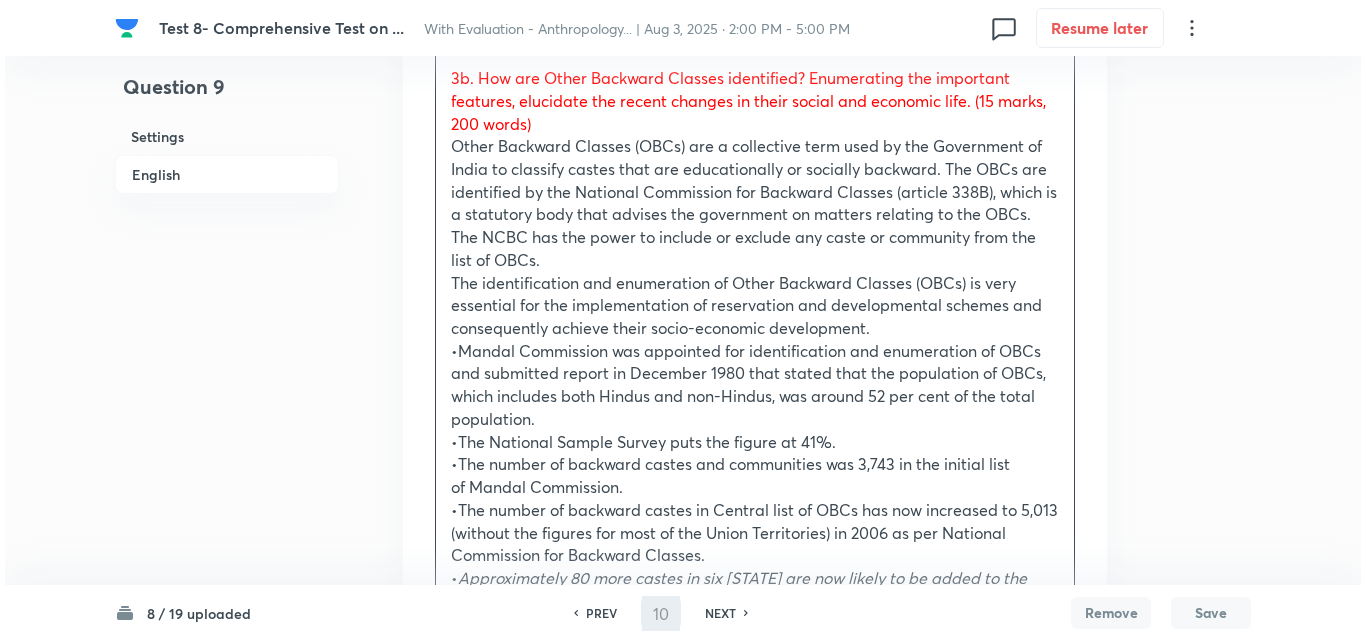 scroll, scrollTop: 0, scrollLeft: 0, axis: both 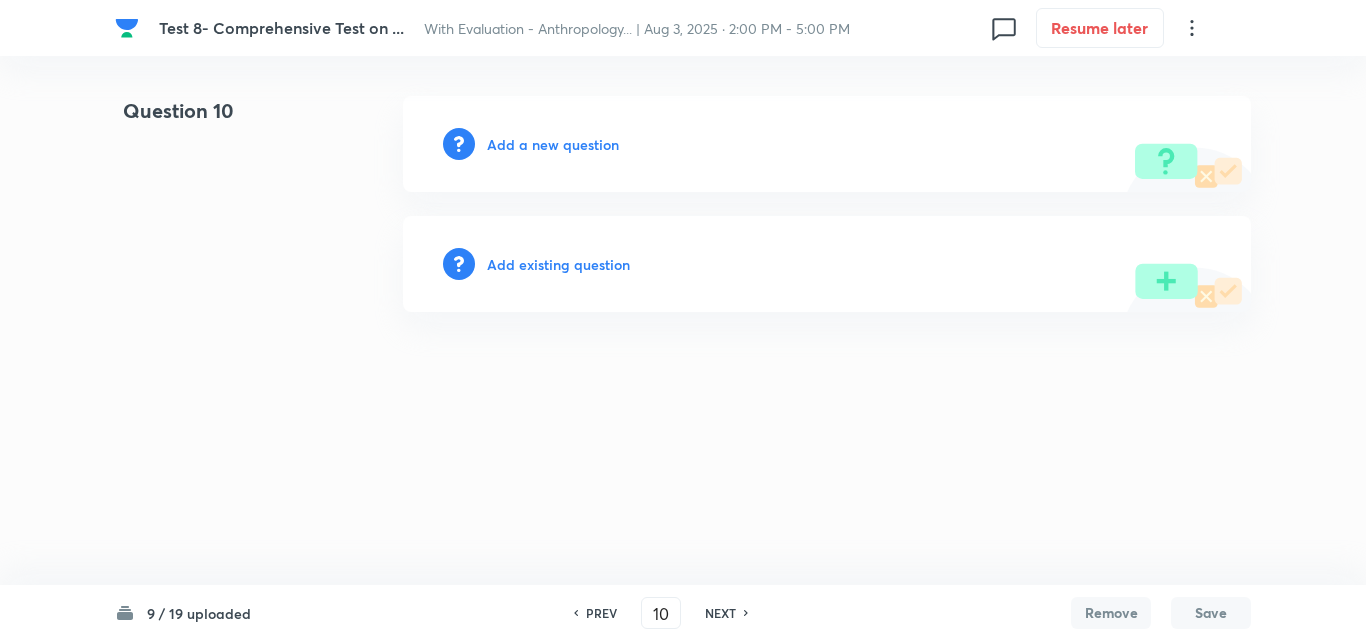 click on "Add a new question" at bounding box center [553, 144] 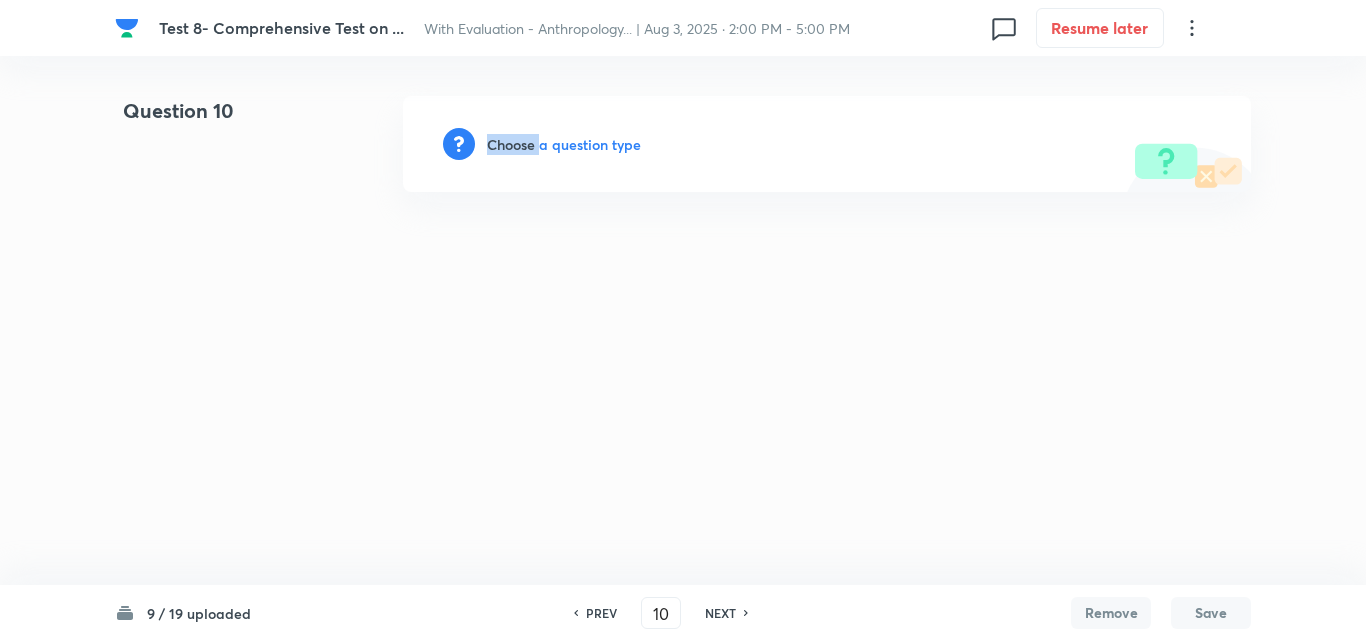 click on "Choose a question type" at bounding box center [564, 144] 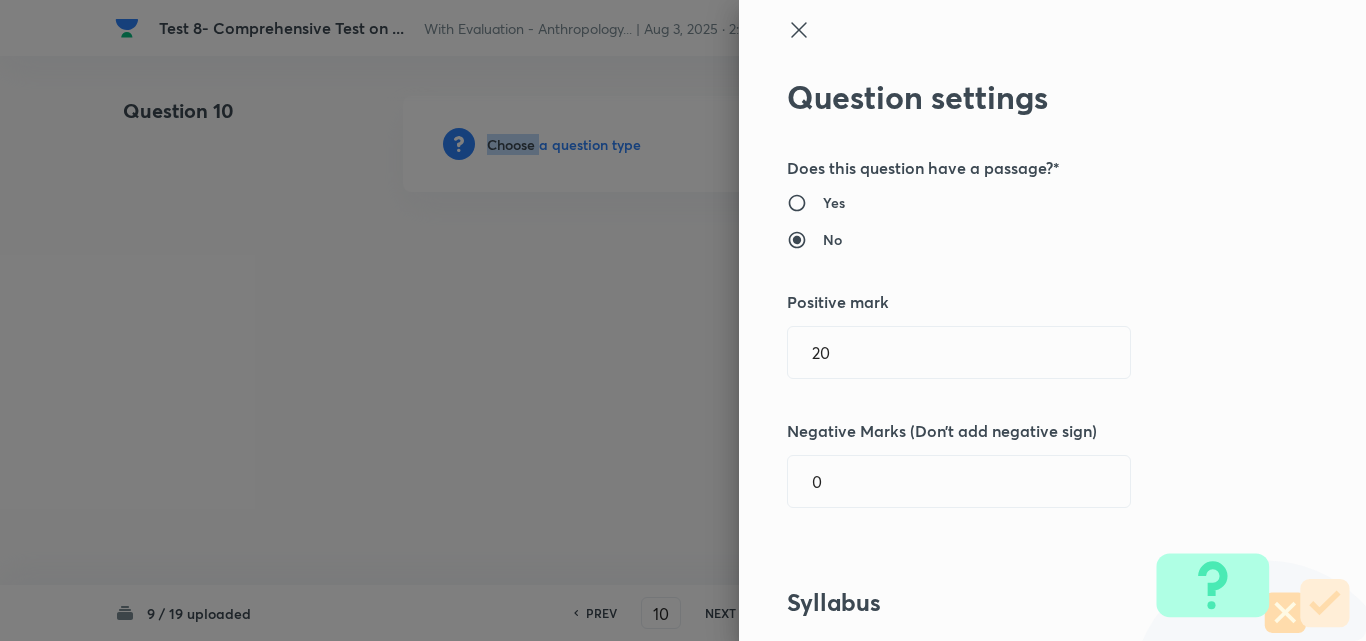 scroll, scrollTop: 0, scrollLeft: 0, axis: both 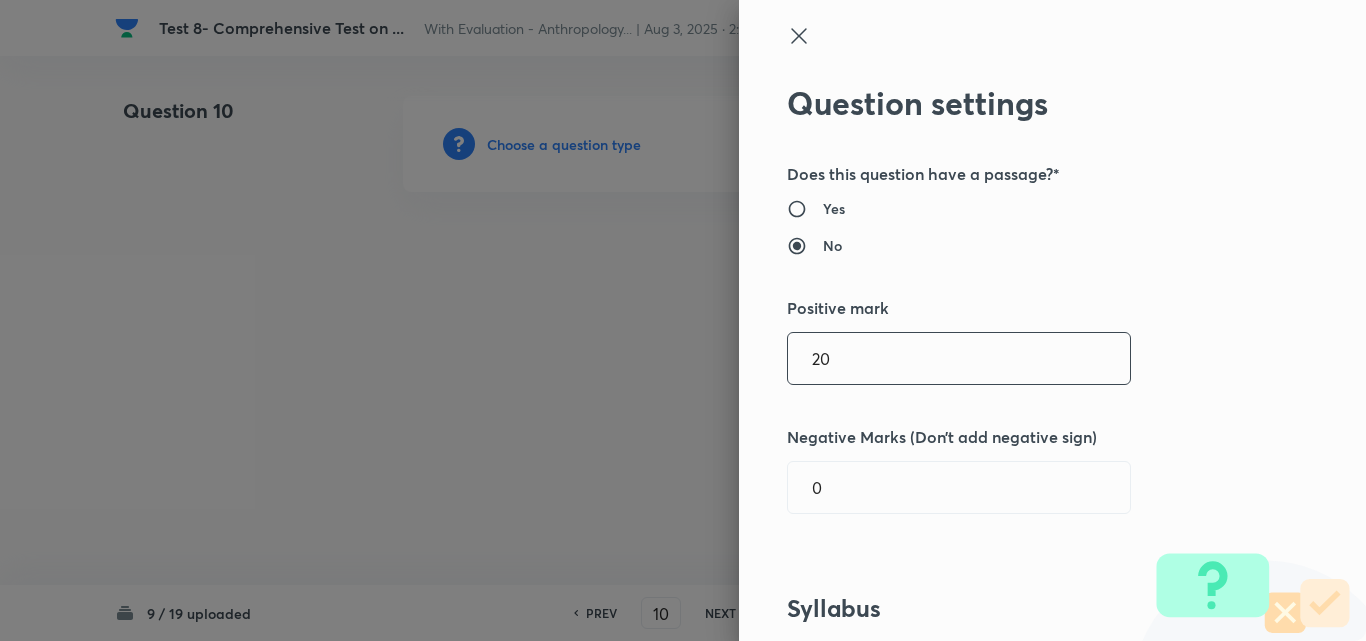 drag, startPoint x: 889, startPoint y: 378, endPoint x: 604, endPoint y: 337, distance: 287.93402 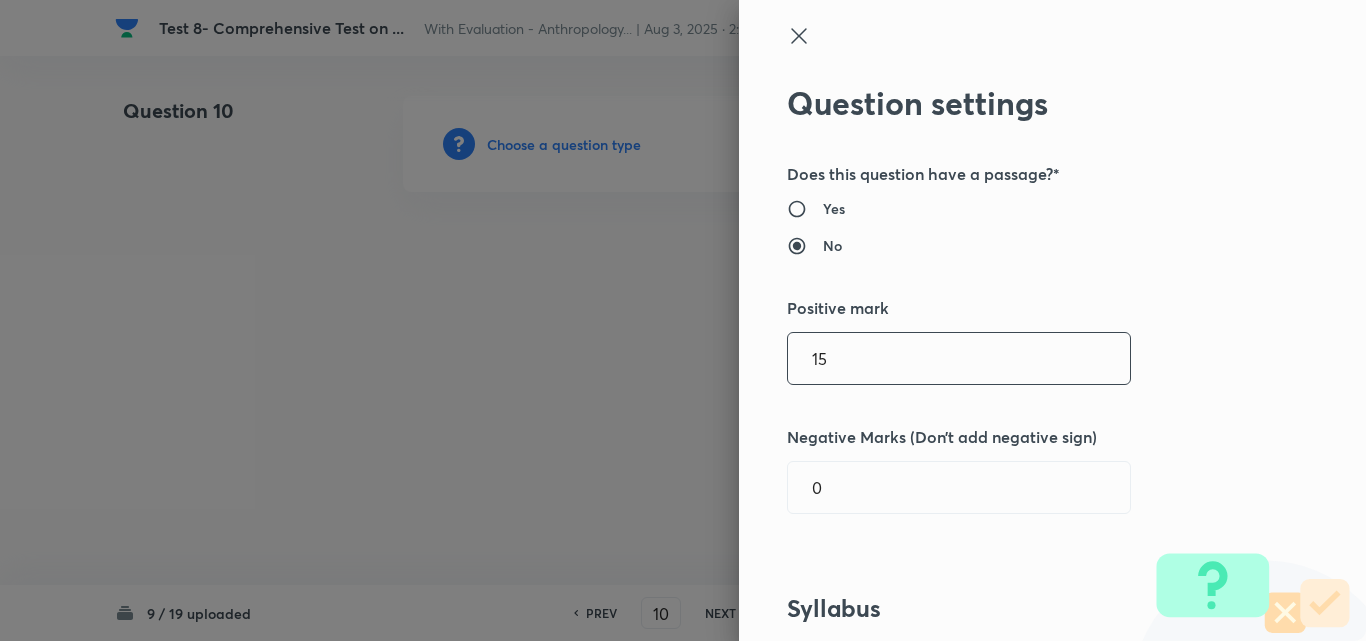 type on "15" 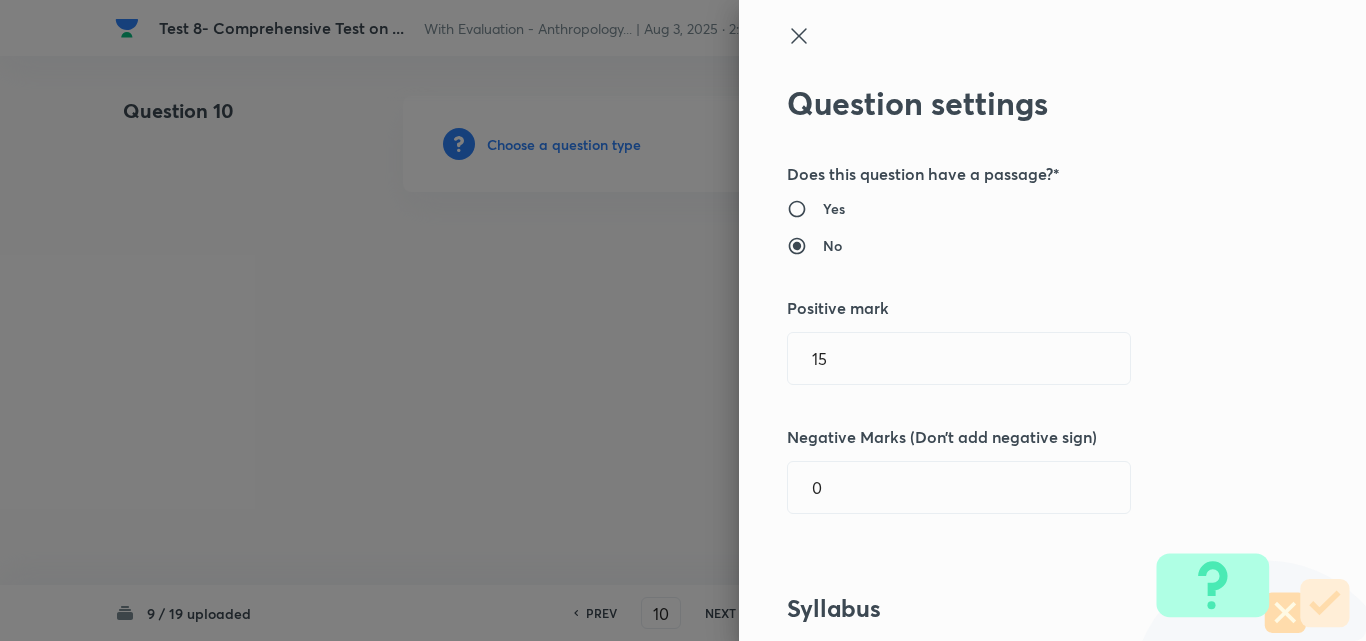 click on "Question settings Does this question have a passage?* Yes No Positive mark 15 ​ Negative Marks (Don’t add negative sign) 0 ​ Syllabus Topic group* ​ Topic* ​ Concept* ​ Sub-concept* ​ Concept-field ​ Additional details Question Difficulty Very easy Easy Moderate Hard Very hard Question is based on Fact Numerical Concept Previous year question Yes No Does this question have equation? Yes No Verification status Is the question verified? *Select 'yes' only if a question is verified Yes No Save" at bounding box center [1052, 320] 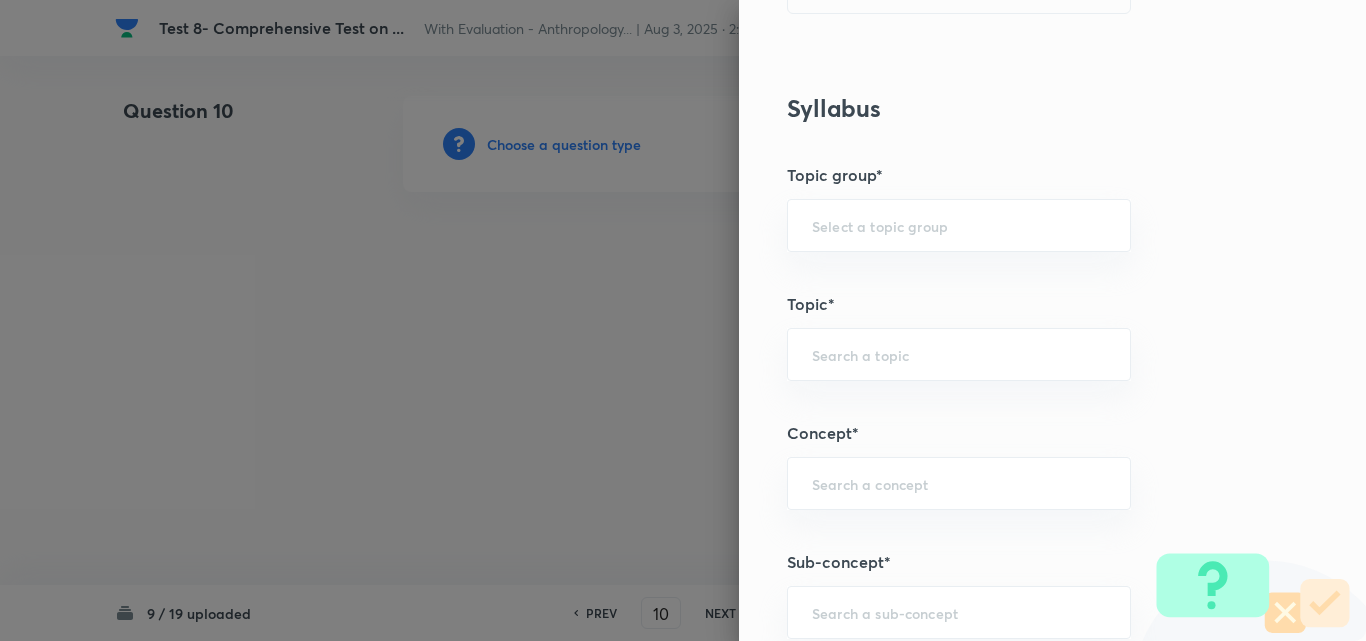 scroll, scrollTop: 900, scrollLeft: 0, axis: vertical 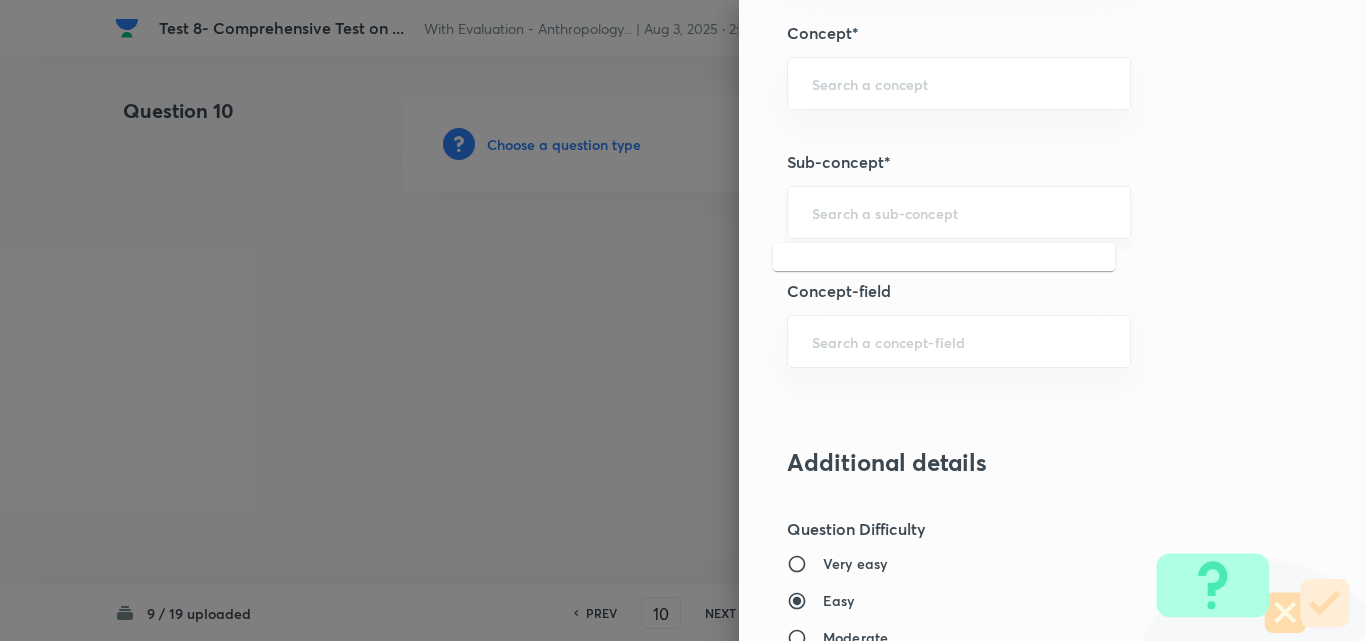 click at bounding box center [959, 212] 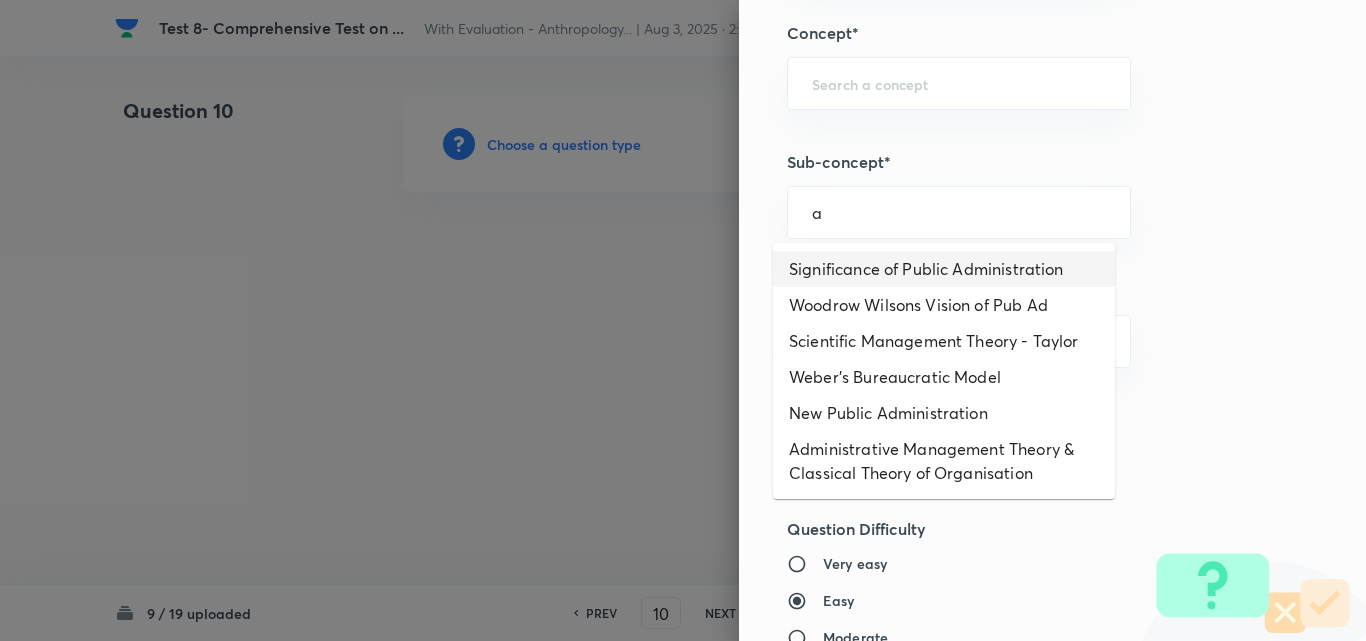 click on "Significance of Public Administration" at bounding box center (944, 269) 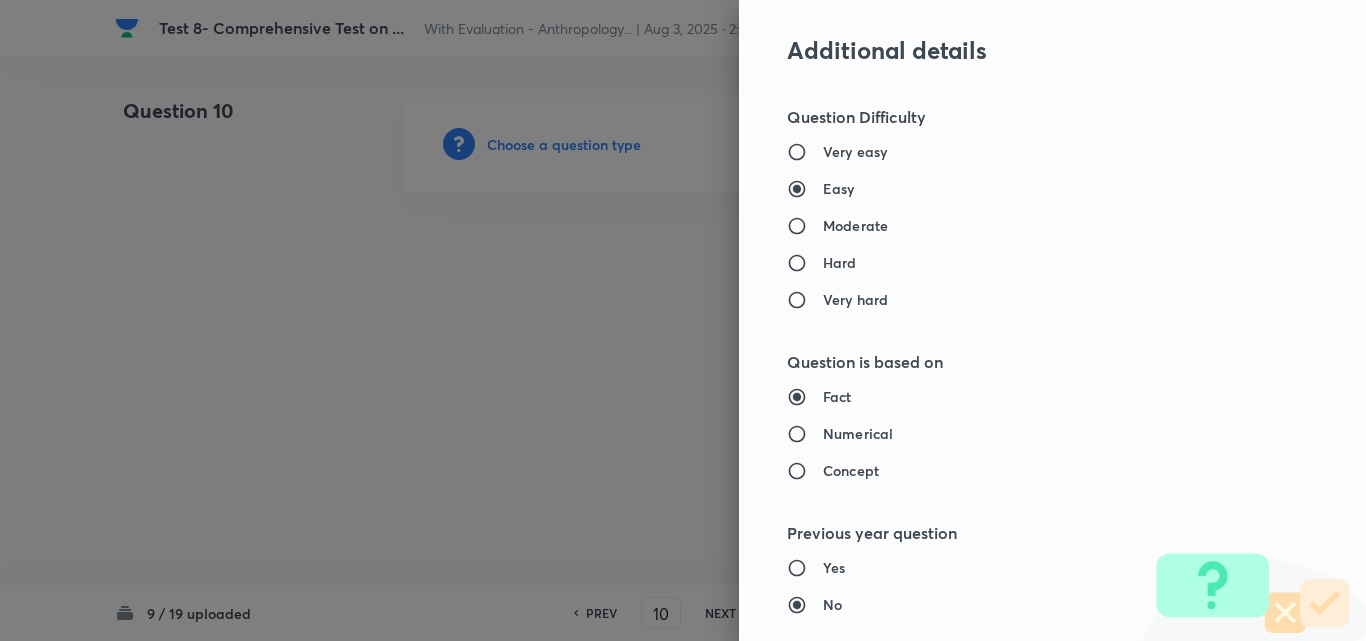 type on "Public Administration Optional" 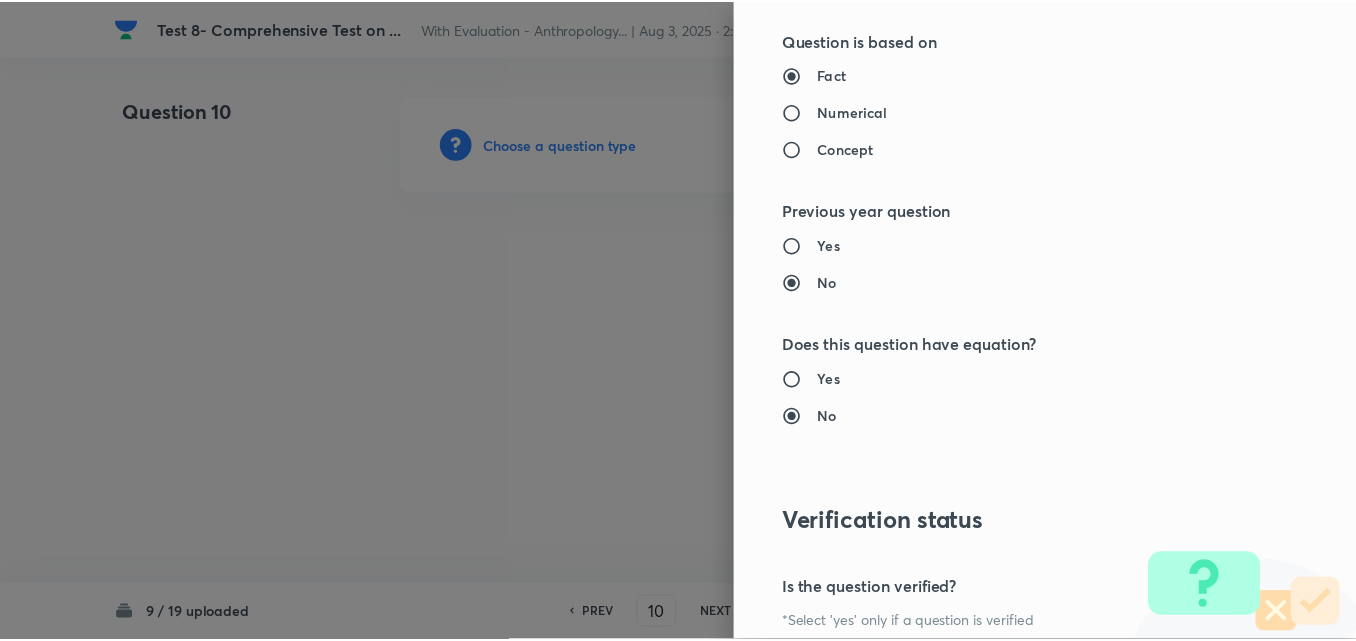 scroll, scrollTop: 1844, scrollLeft: 0, axis: vertical 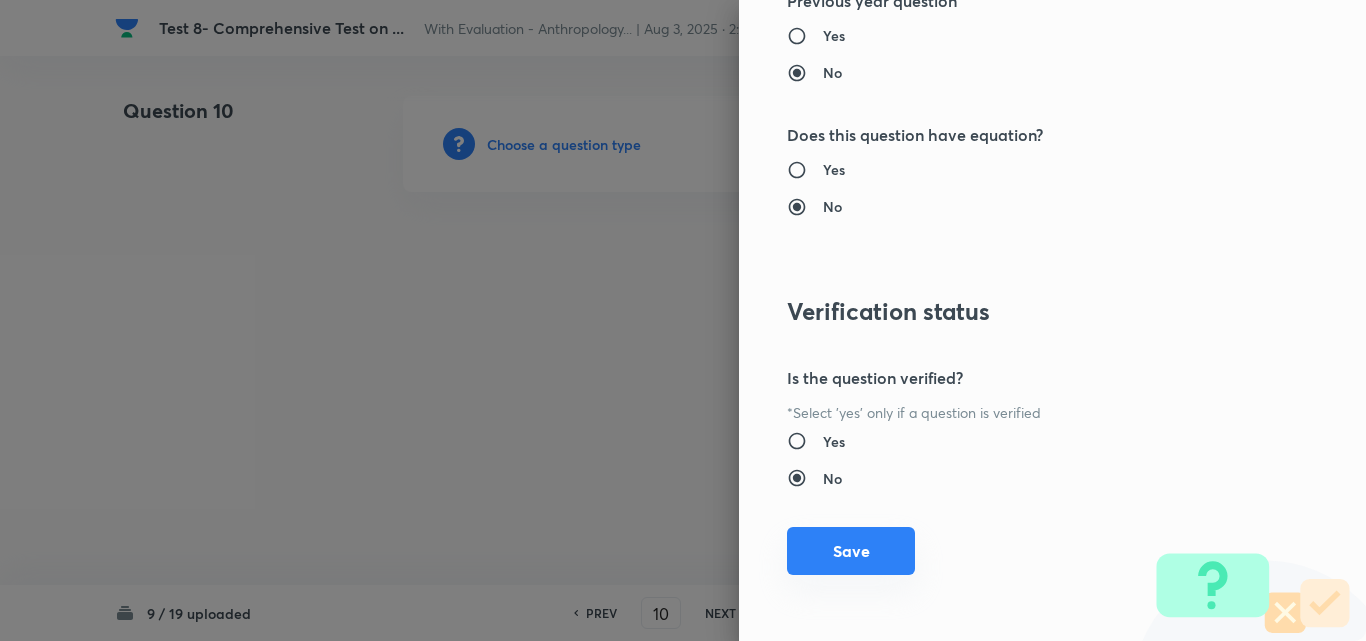 click on "Save" at bounding box center (851, 551) 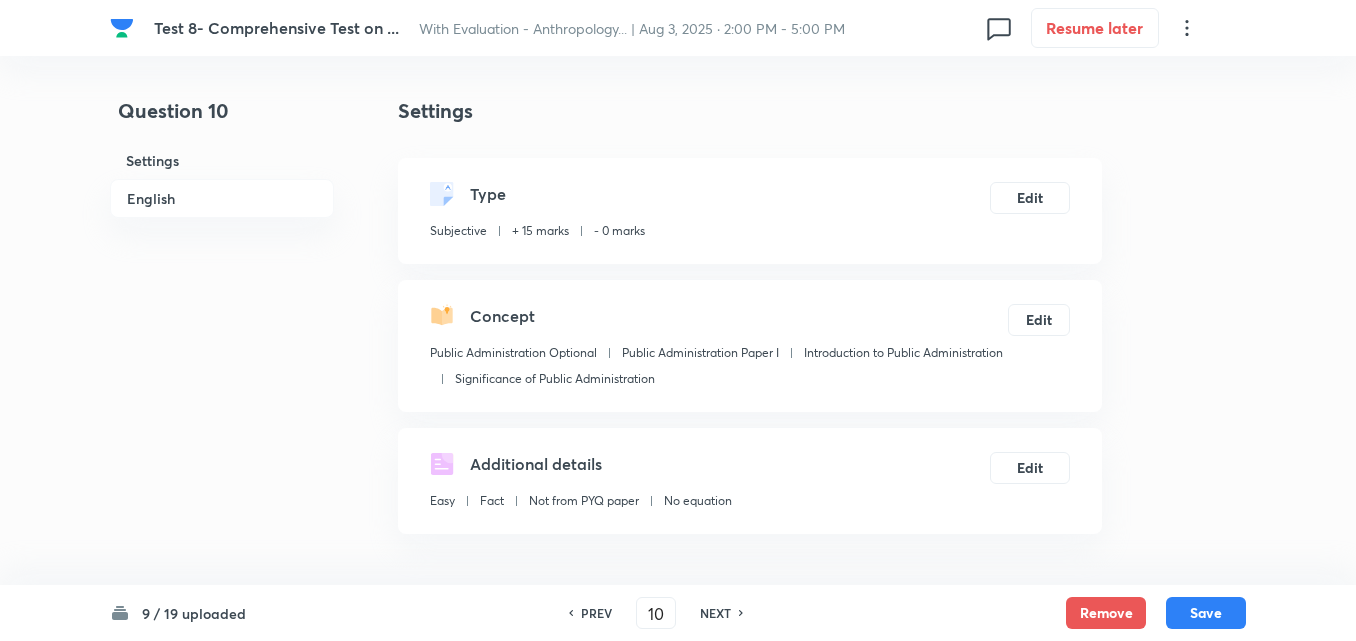 click on "English" at bounding box center [222, 198] 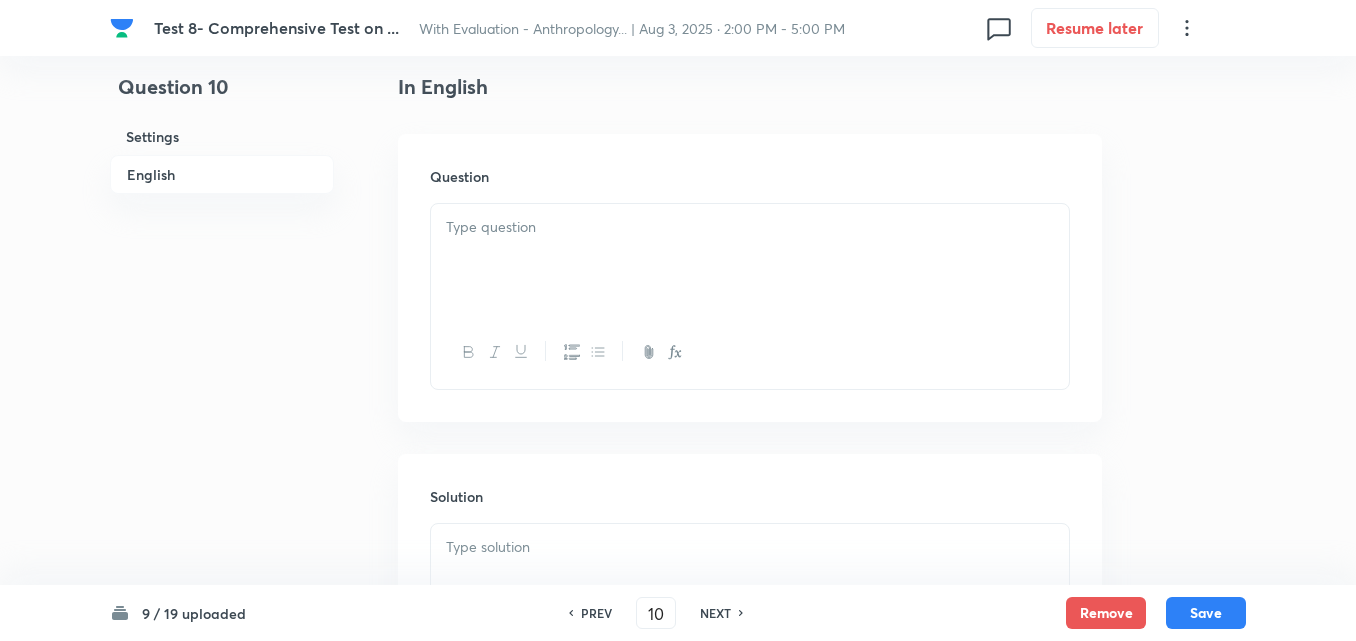 click at bounding box center (750, 260) 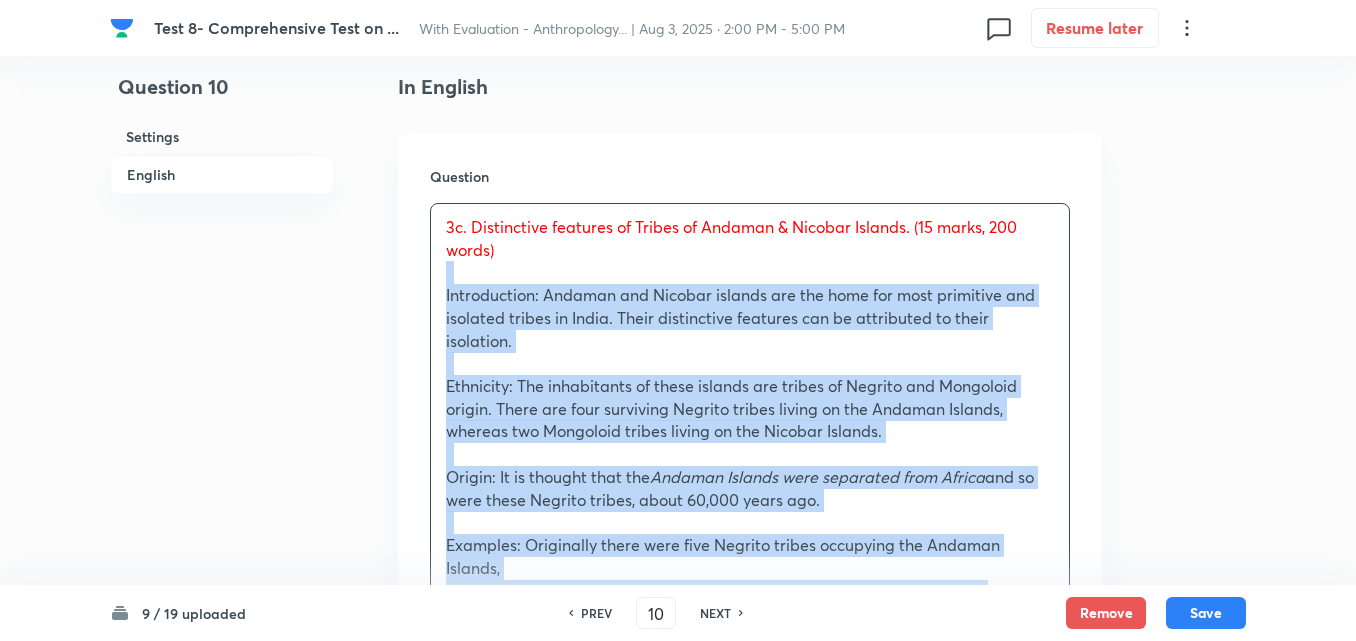 drag, startPoint x: 443, startPoint y: 272, endPoint x: 372, endPoint y: 310, distance: 80.529495 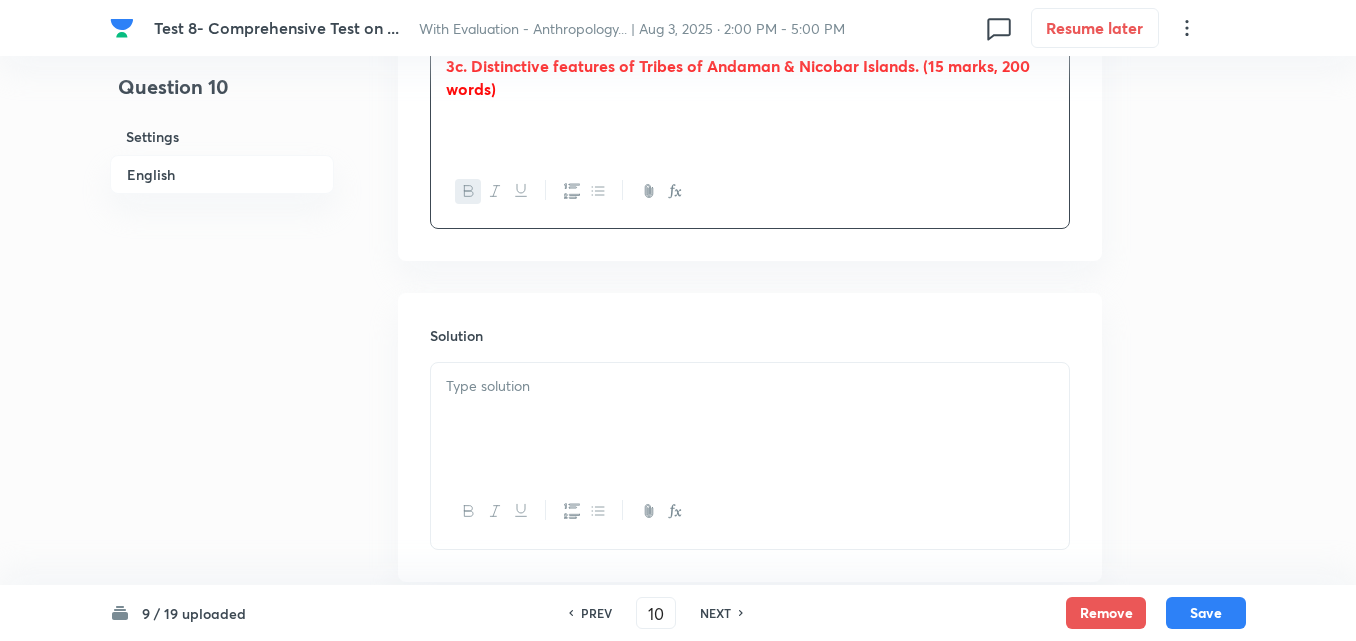 scroll, scrollTop: 820, scrollLeft: 0, axis: vertical 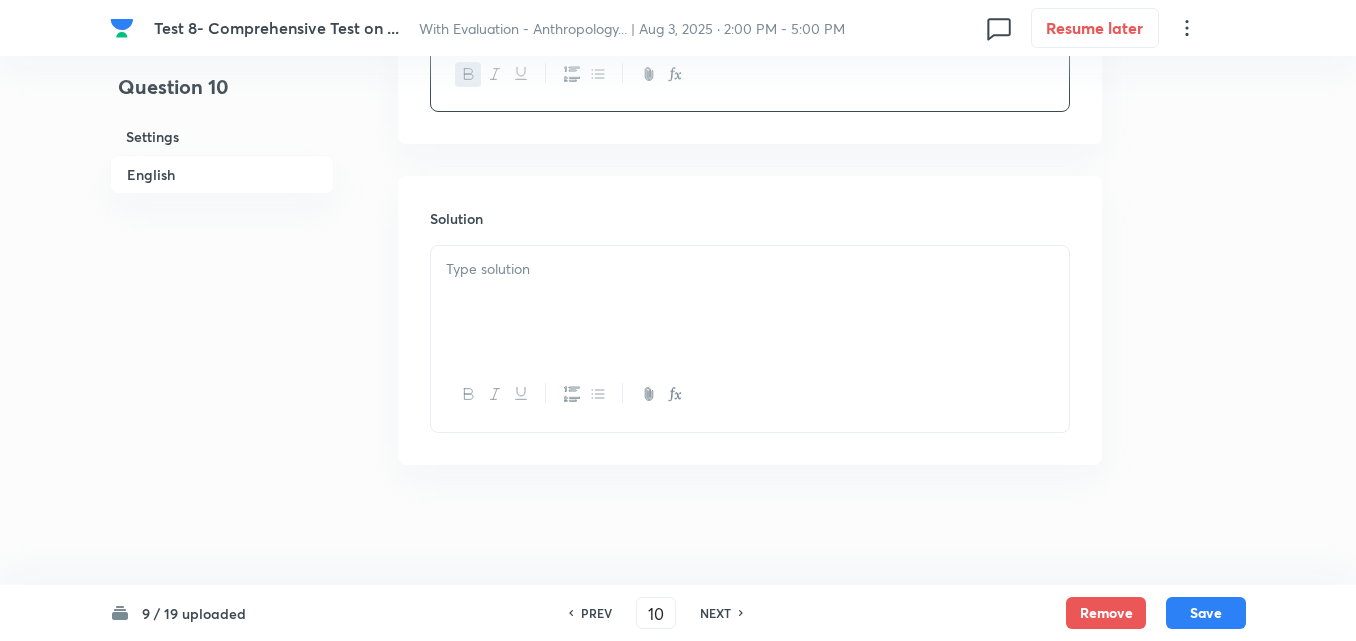 click at bounding box center (750, 302) 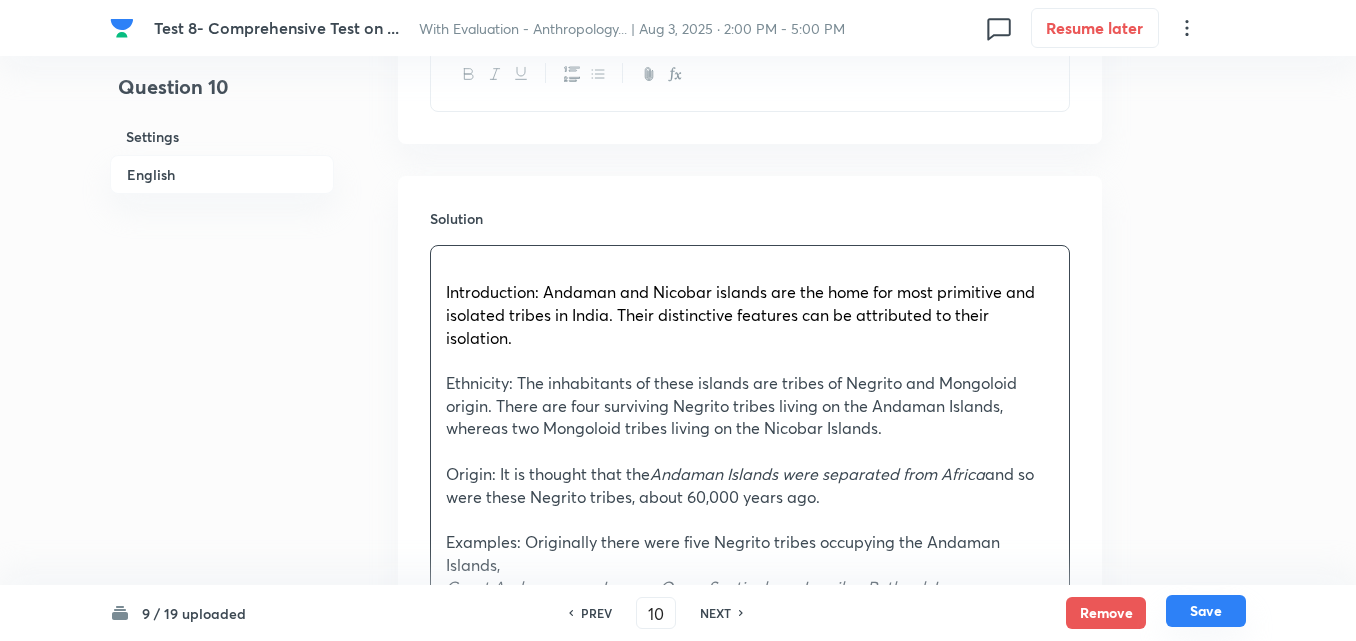 click on "Save" at bounding box center (1206, 611) 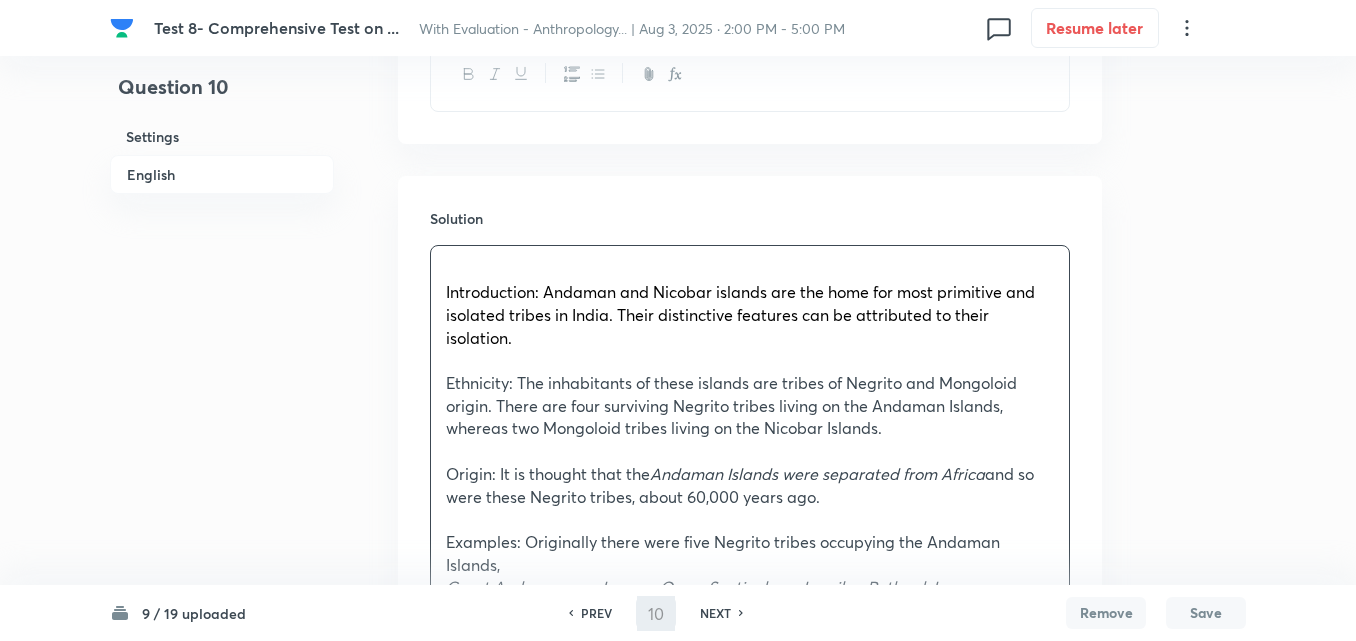 type on "11" 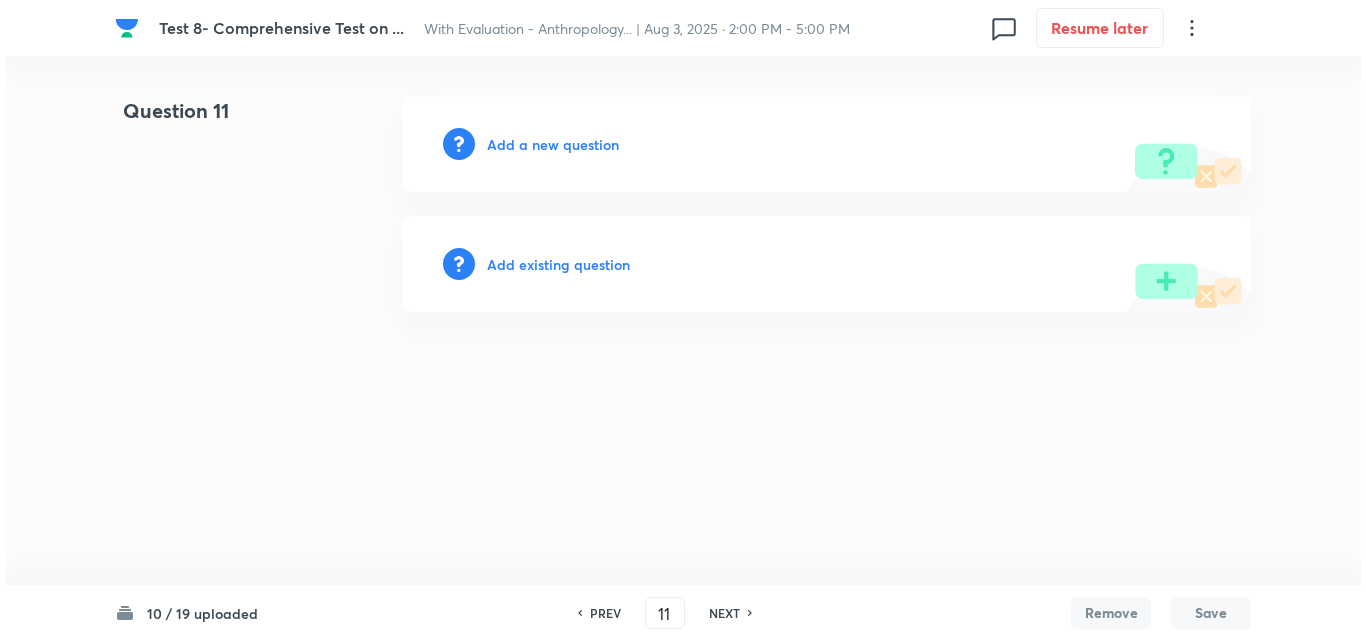 scroll, scrollTop: 0, scrollLeft: 0, axis: both 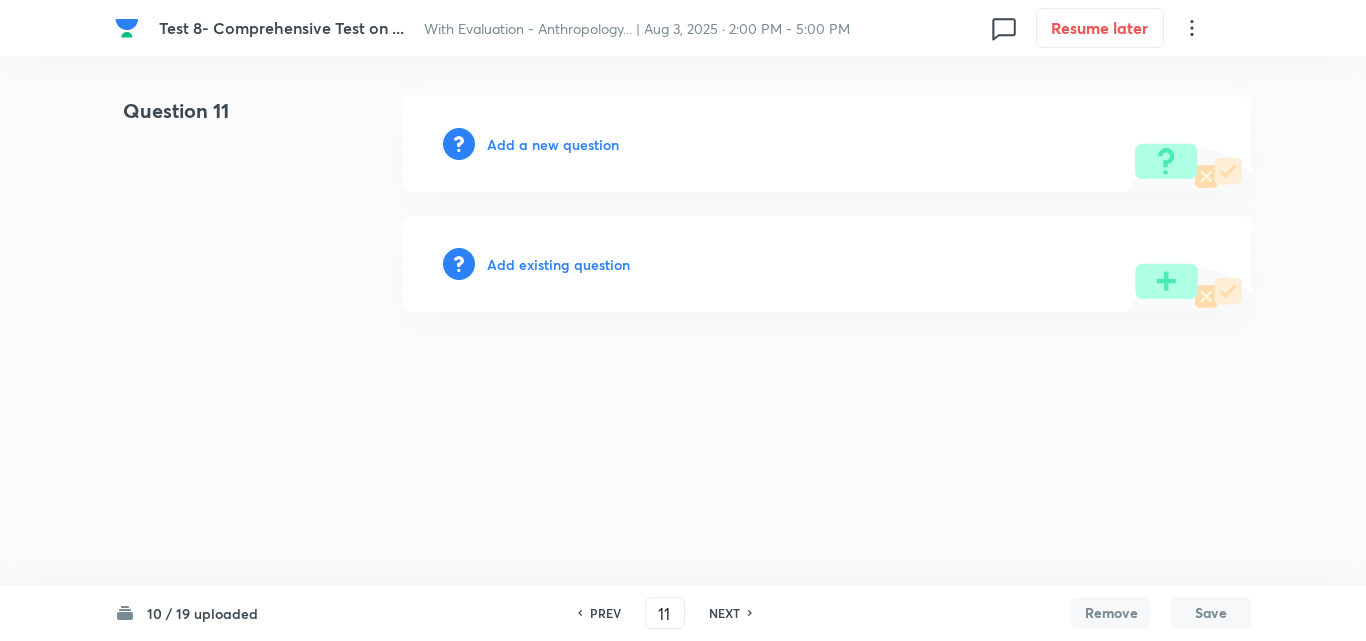 click on "Add a new question" at bounding box center [553, 144] 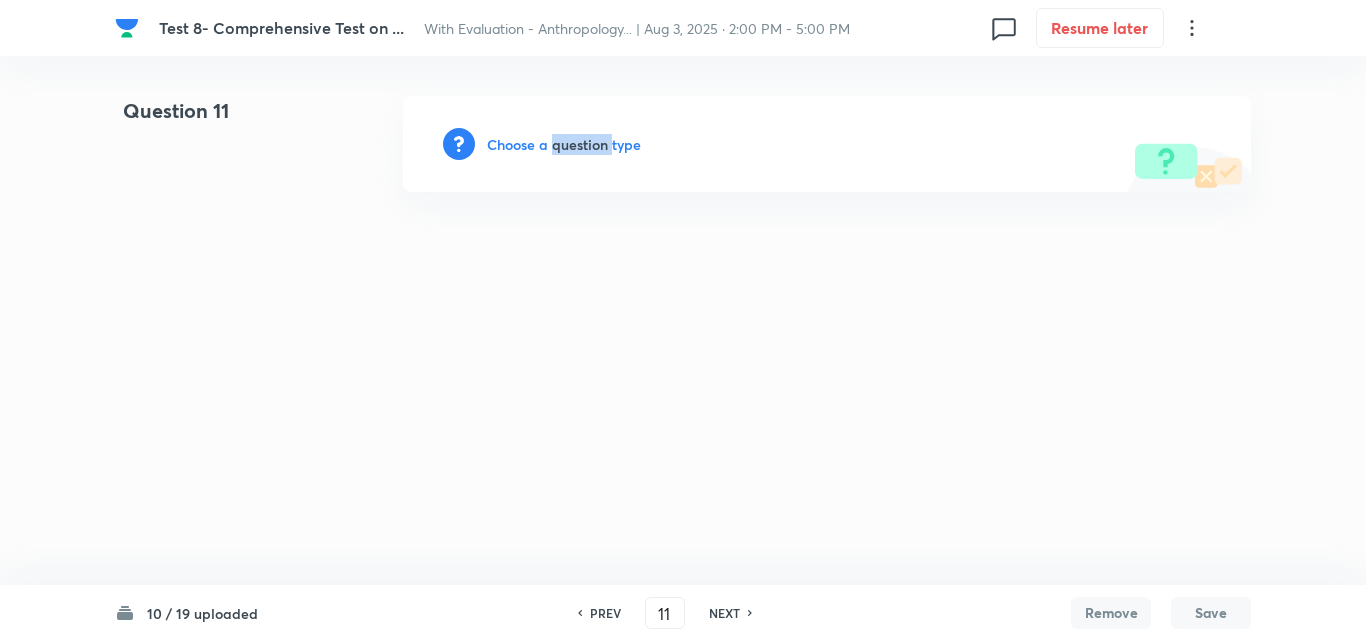 click on "Choose a question type" at bounding box center (564, 144) 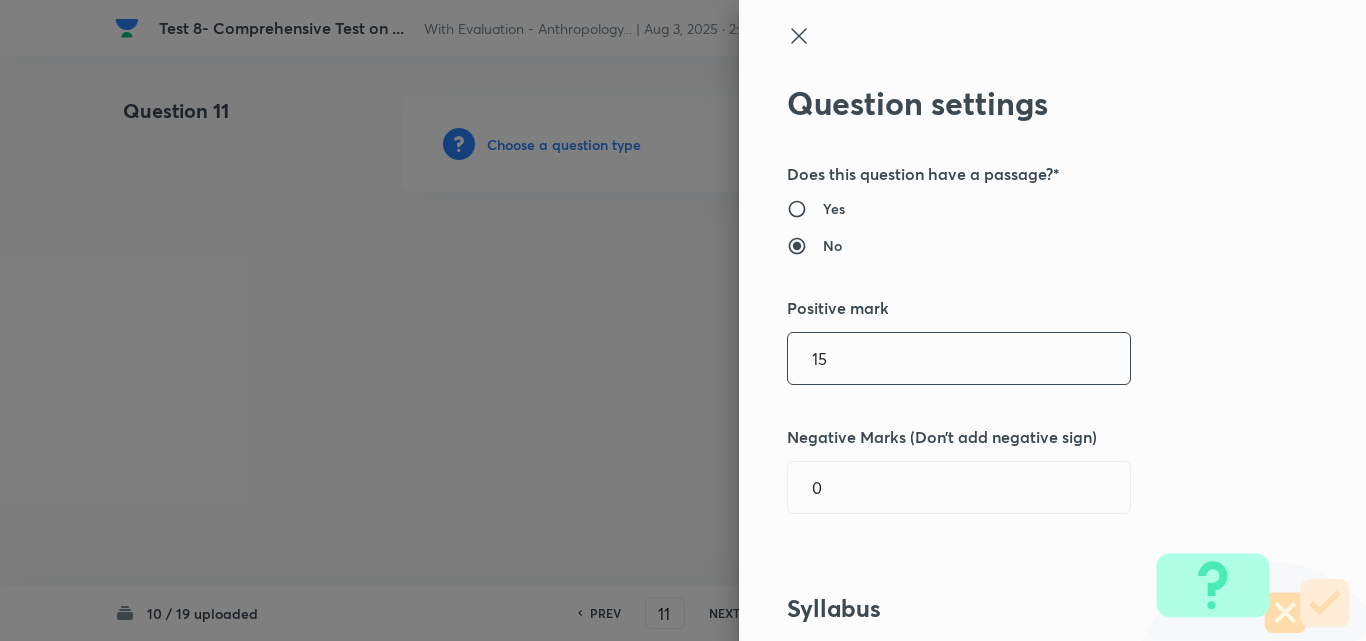drag, startPoint x: 809, startPoint y: 357, endPoint x: 653, endPoint y: 340, distance: 156.92355 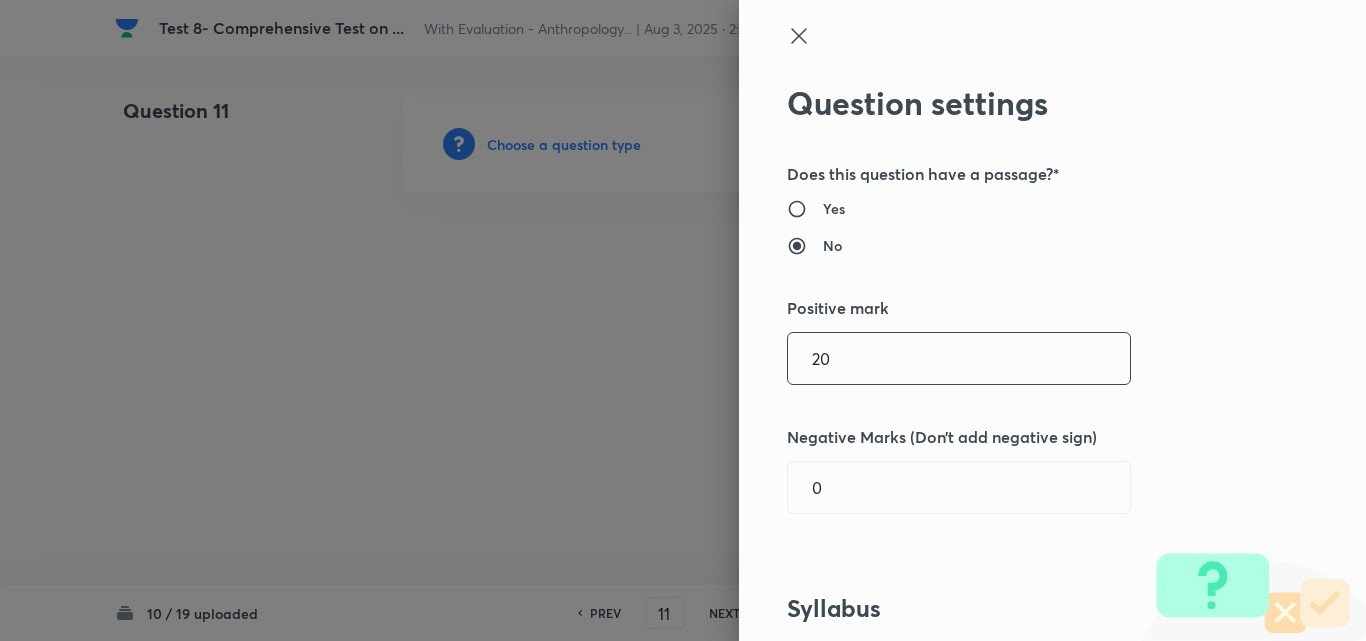 type on "20" 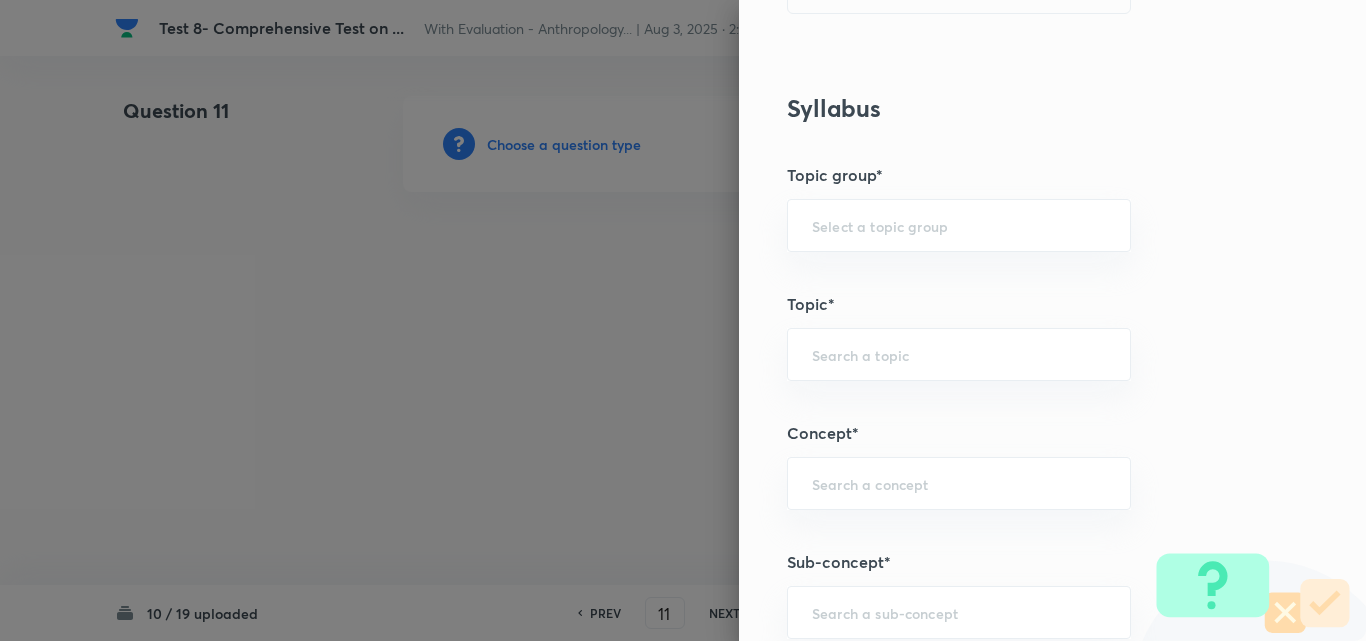 scroll, scrollTop: 1000, scrollLeft: 0, axis: vertical 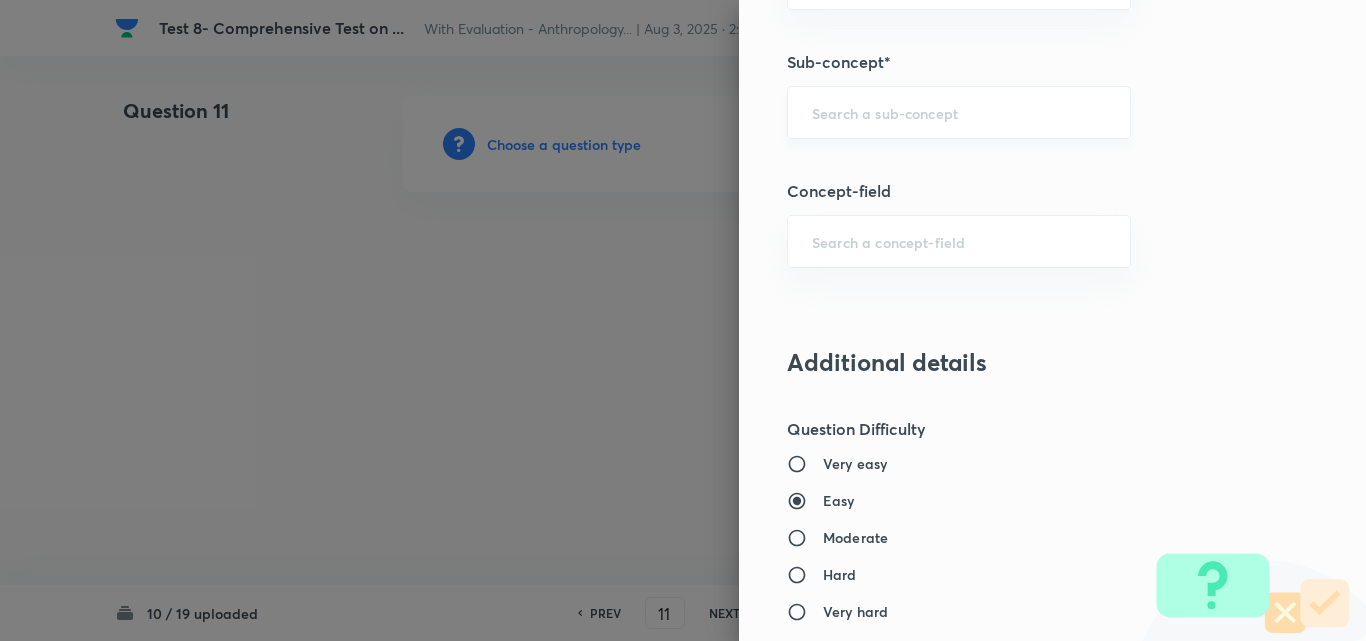 click on "​" at bounding box center [959, 112] 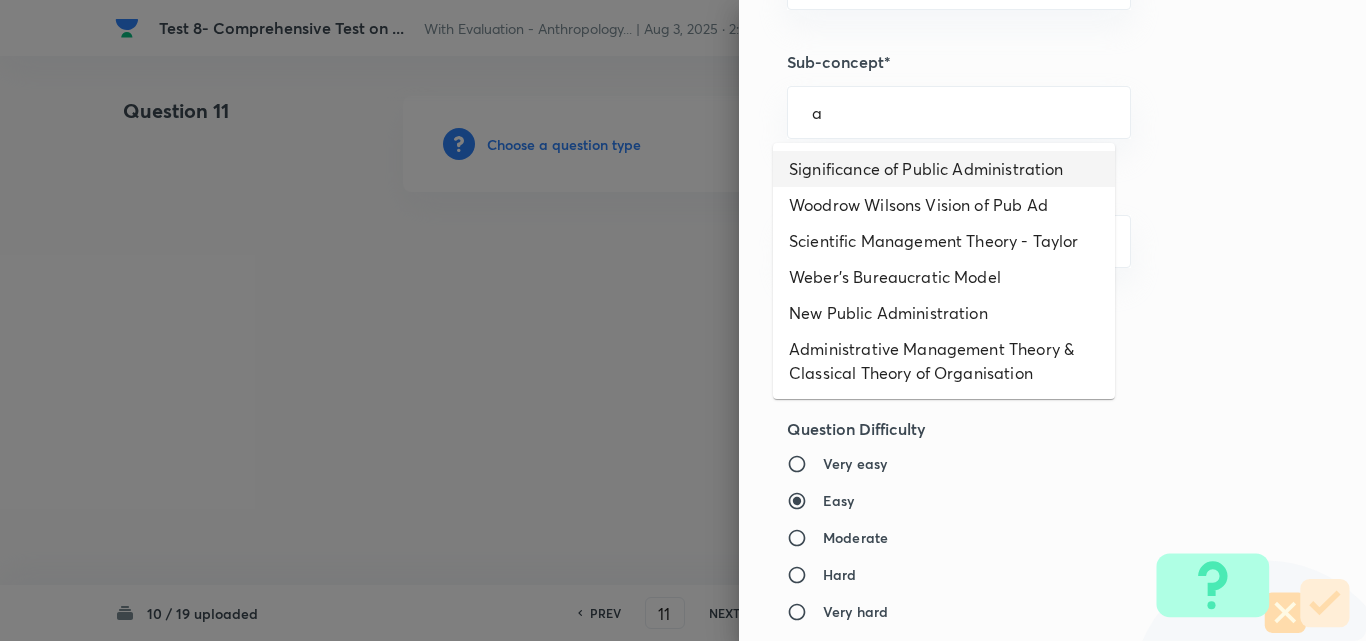 click on "Significance of Public Administration" at bounding box center (944, 169) 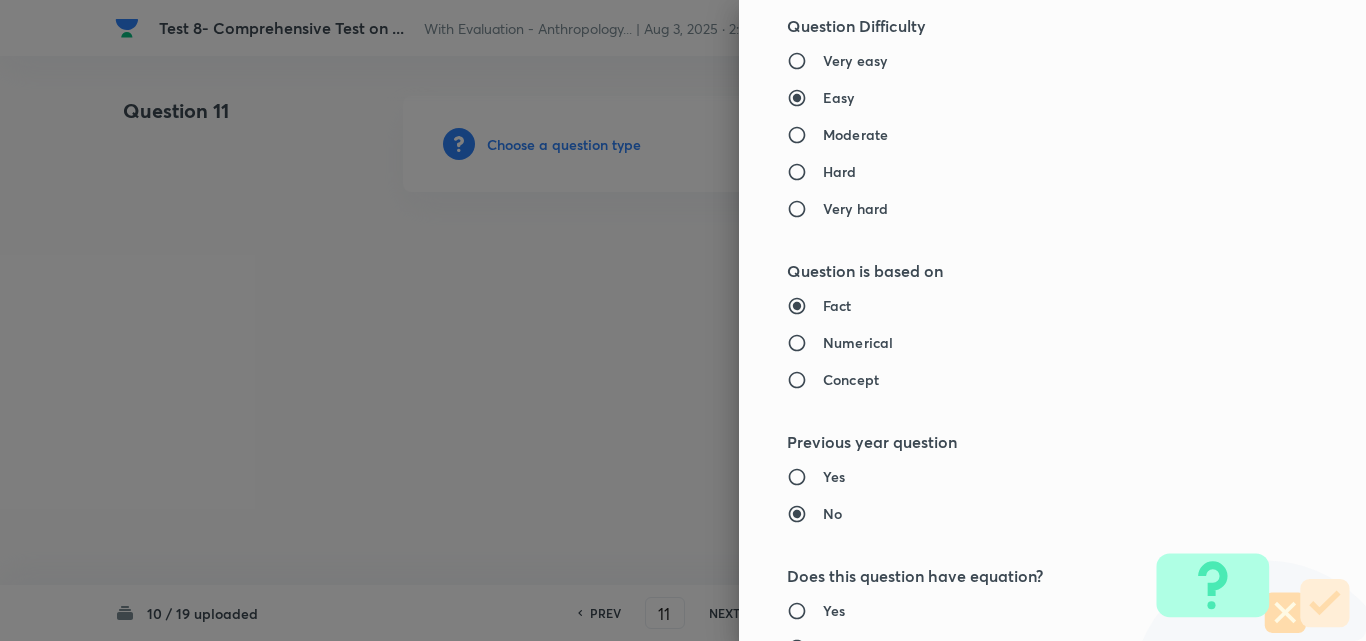 type on "Public Administration Optional" 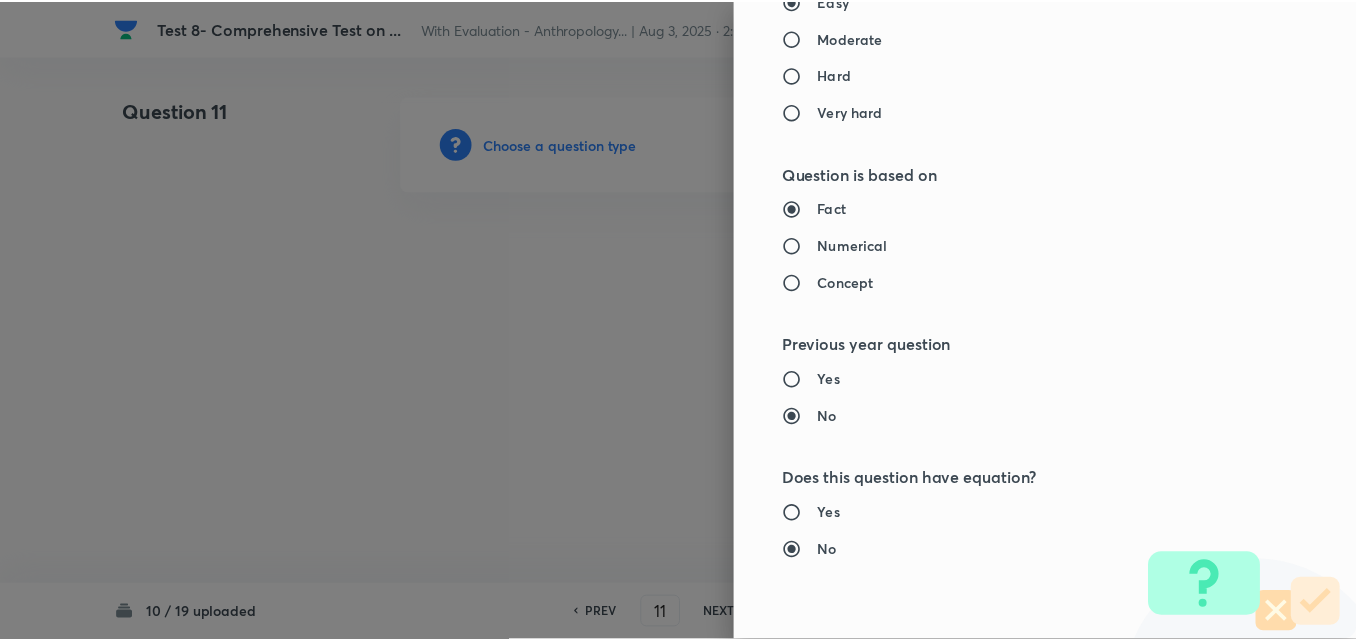 scroll, scrollTop: 1844, scrollLeft: 0, axis: vertical 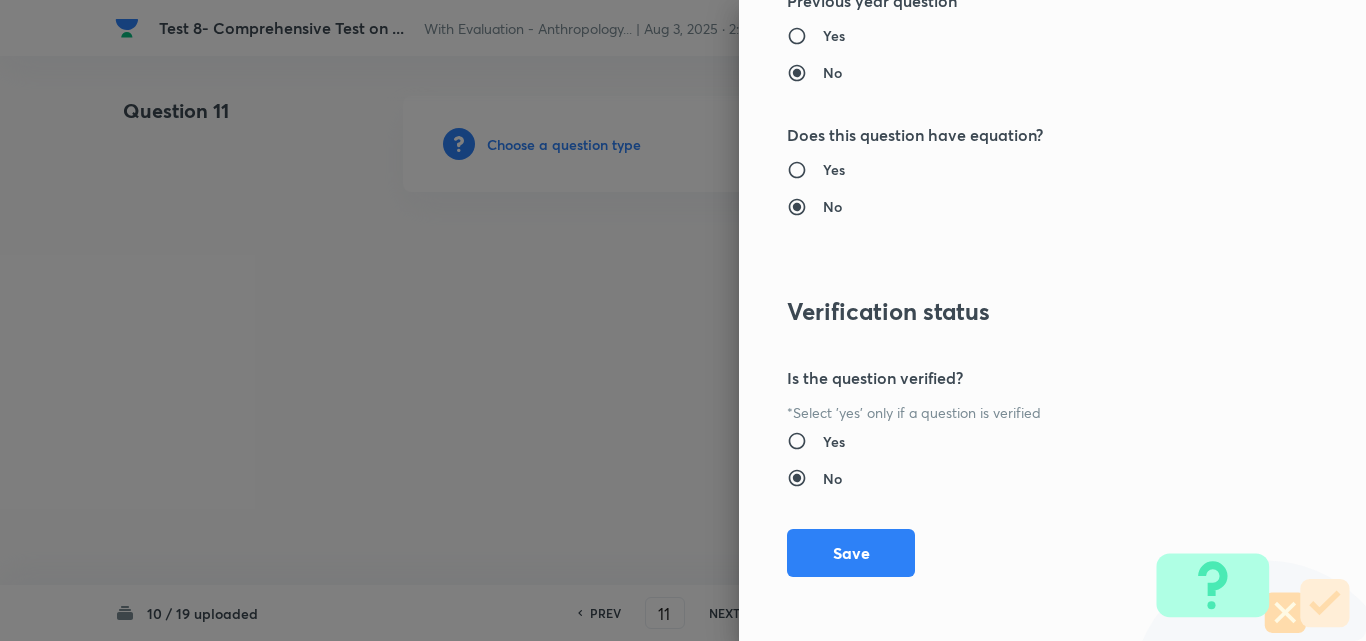 drag, startPoint x: 851, startPoint y: 516, endPoint x: 847, endPoint y: 535, distance: 19.416489 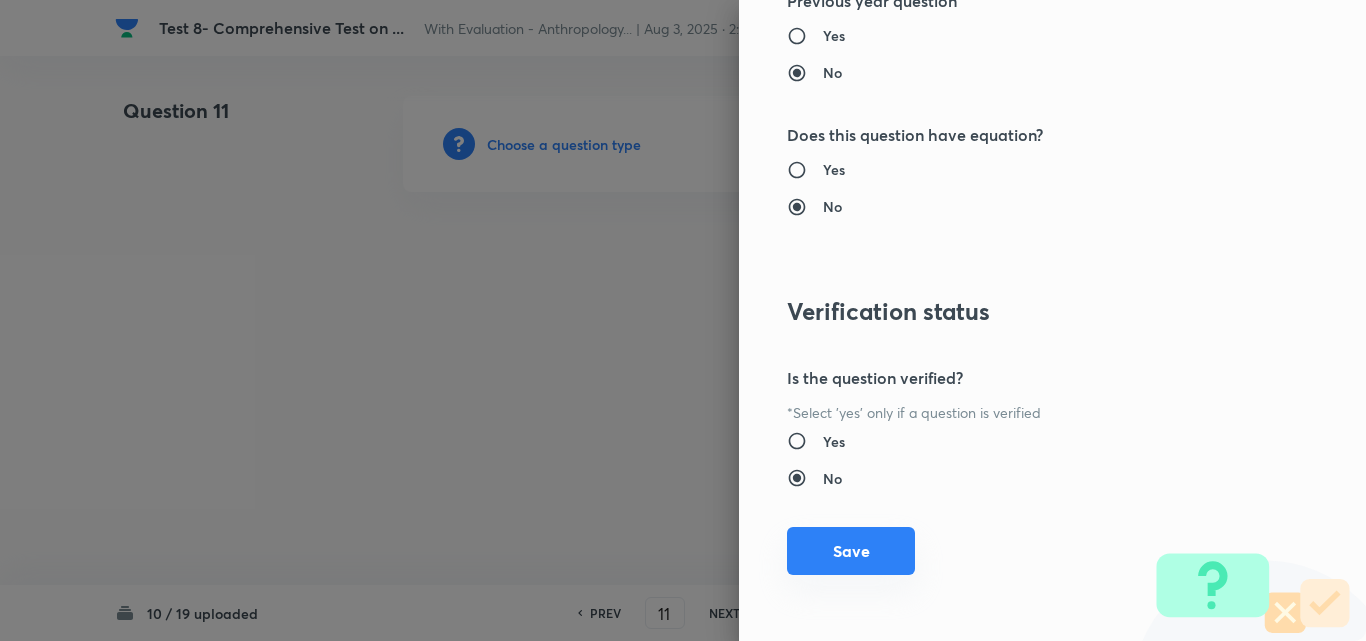 click on "Question settings Does this question have a passage?* Yes No Positive mark 20 ​ Negative Marks (Don’t add negative sign) 0 ​ Syllabus Topic group* Public Administration Optional ​ Topic* Public Administration Paper I ​ Concept* Introduction to Public Administration ​ Sub-concept* Significance of Public Administration ​ Concept-field ​ Additional details Question Difficulty Very easy Easy Moderate Hard Very hard Question is based on Fact Numerical Concept Previous year question Yes No Does this question have equation? Yes No Verification status Is the question verified? *Select 'yes' only if a question is verified Yes No Save" at bounding box center [1052, 320] 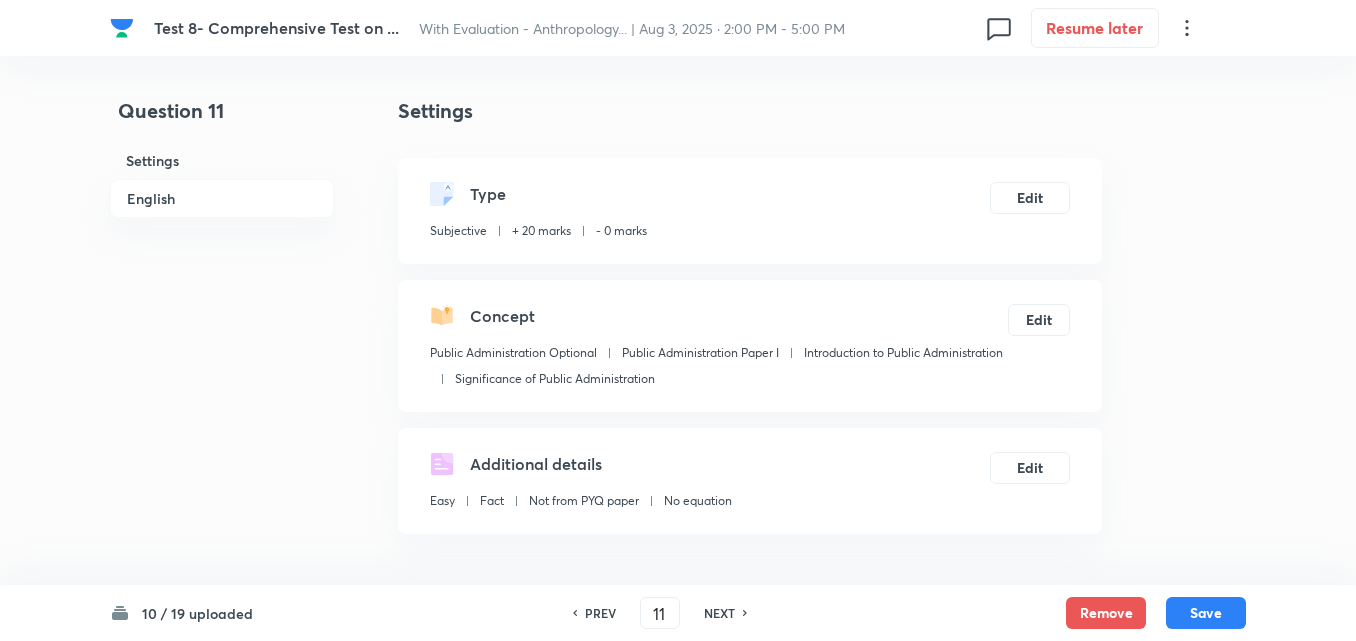 click on "English" at bounding box center (222, 198) 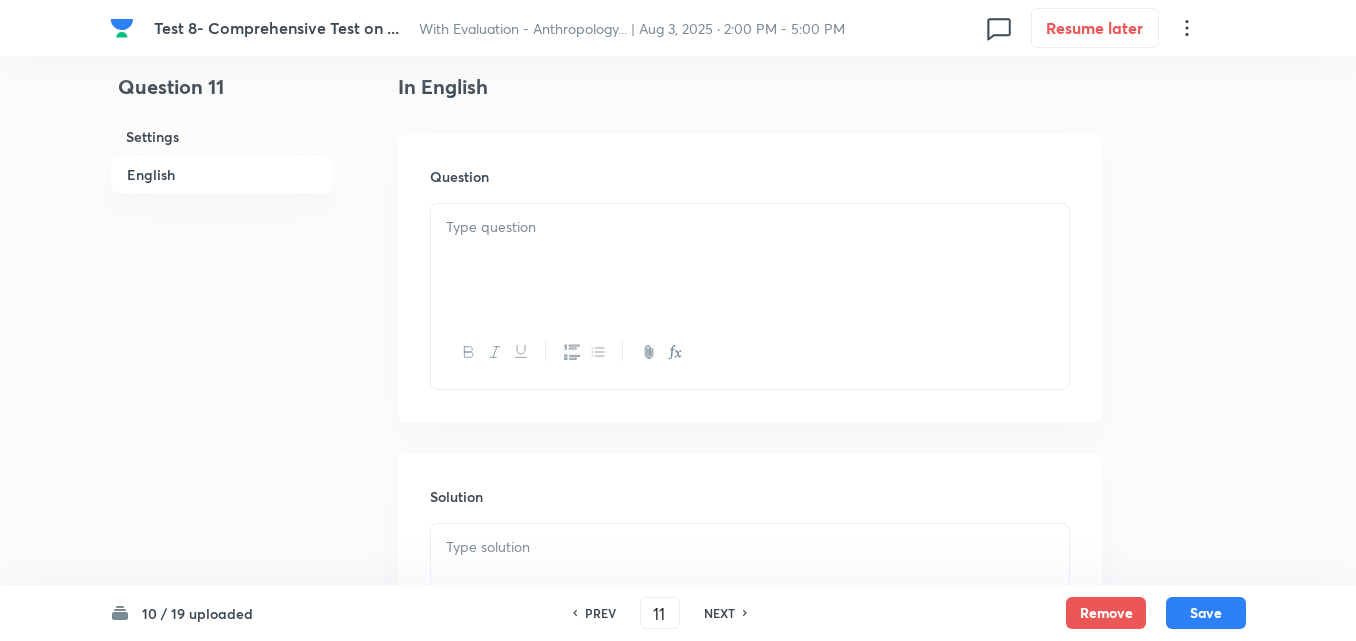click at bounding box center [750, 260] 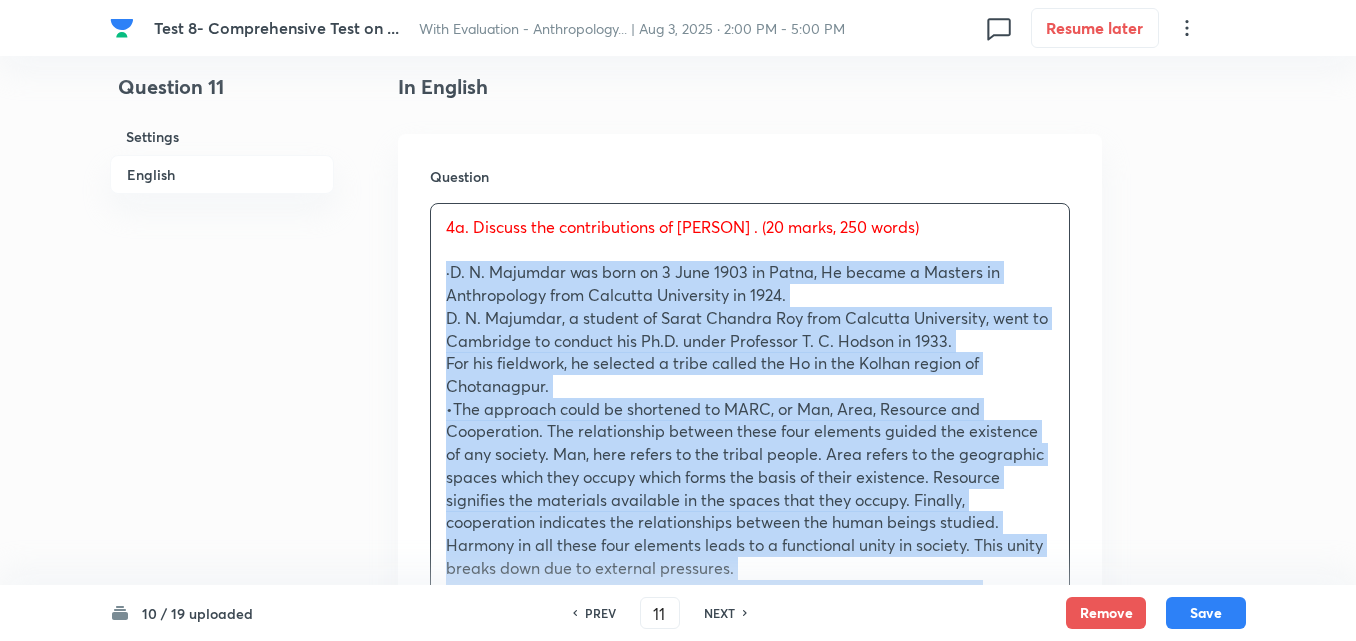 drag, startPoint x: 443, startPoint y: 294, endPoint x: 423, endPoint y: 291, distance: 20.22375 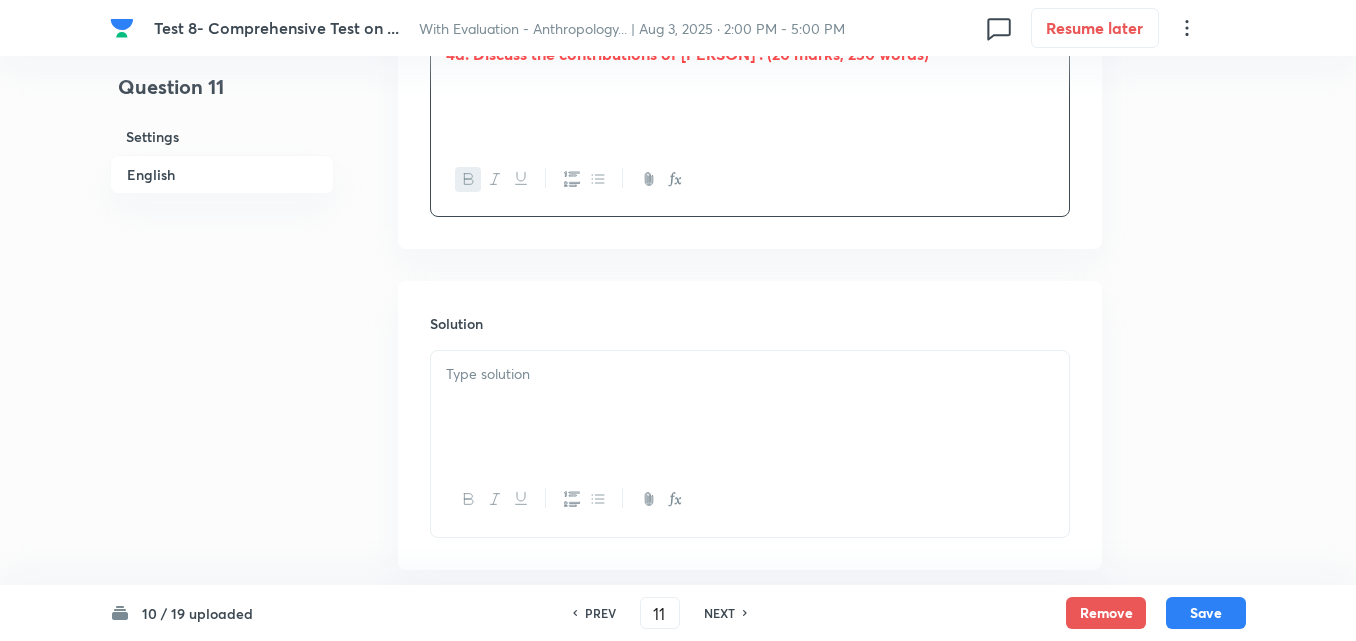 scroll, scrollTop: 820, scrollLeft: 0, axis: vertical 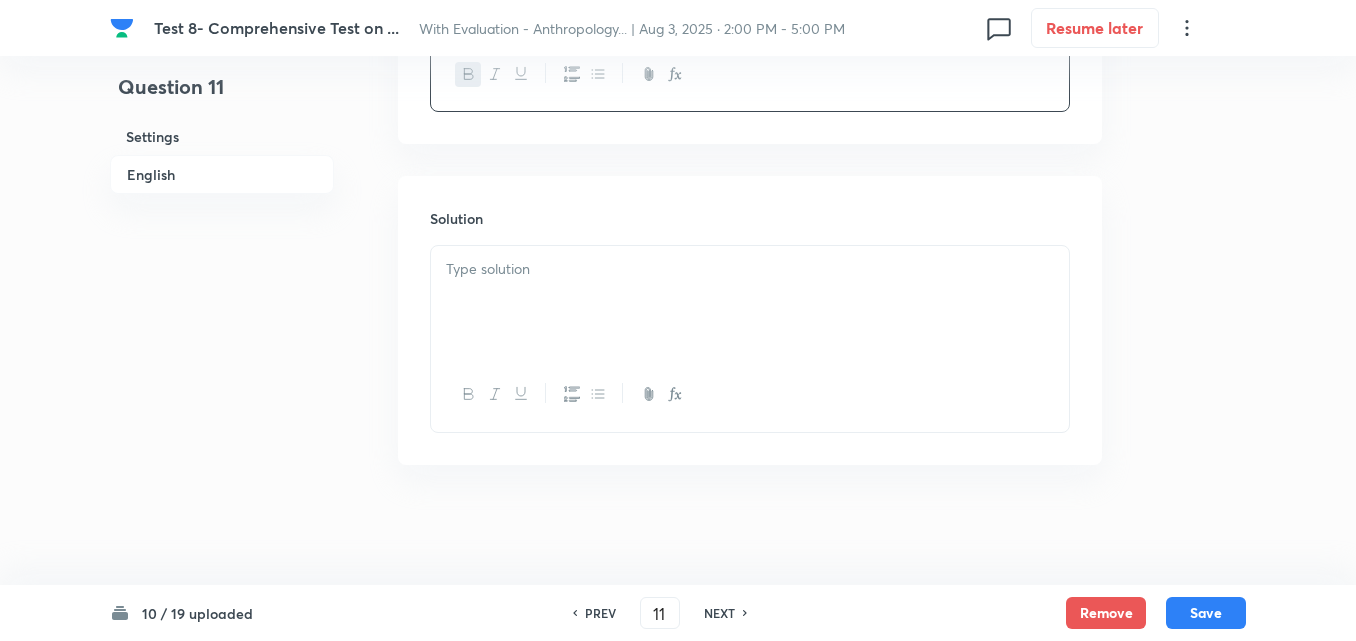 click at bounding box center [750, 302] 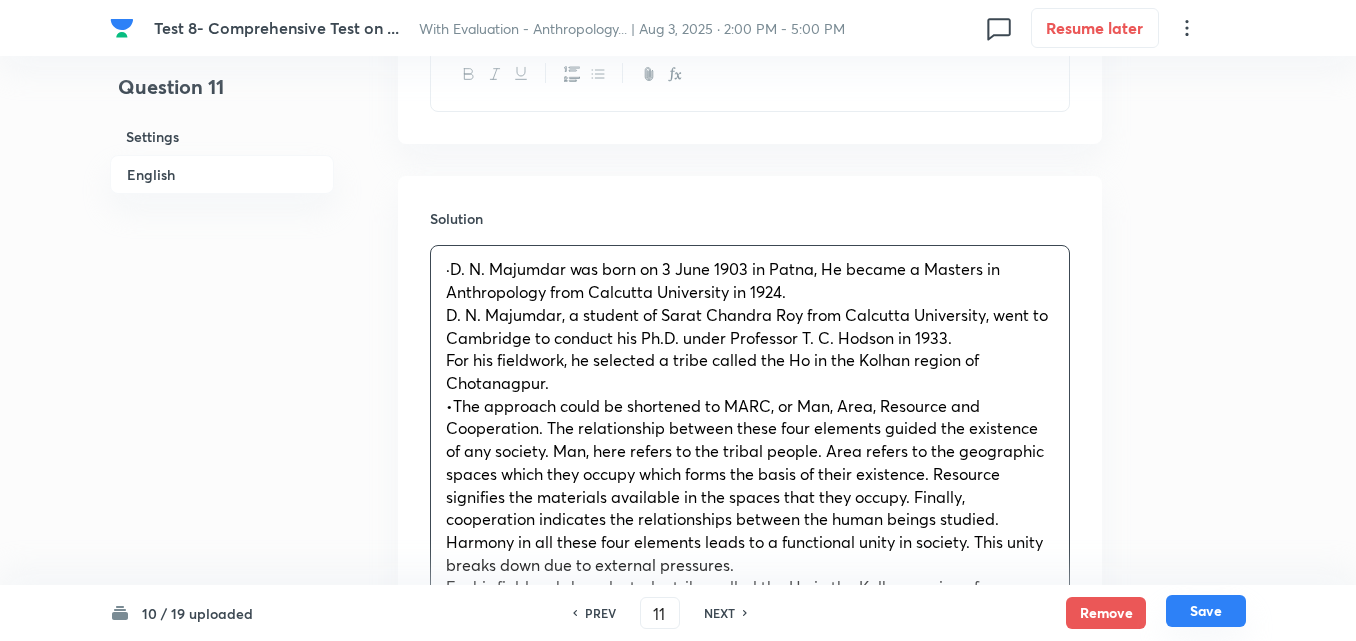 click on "Save" at bounding box center (1206, 611) 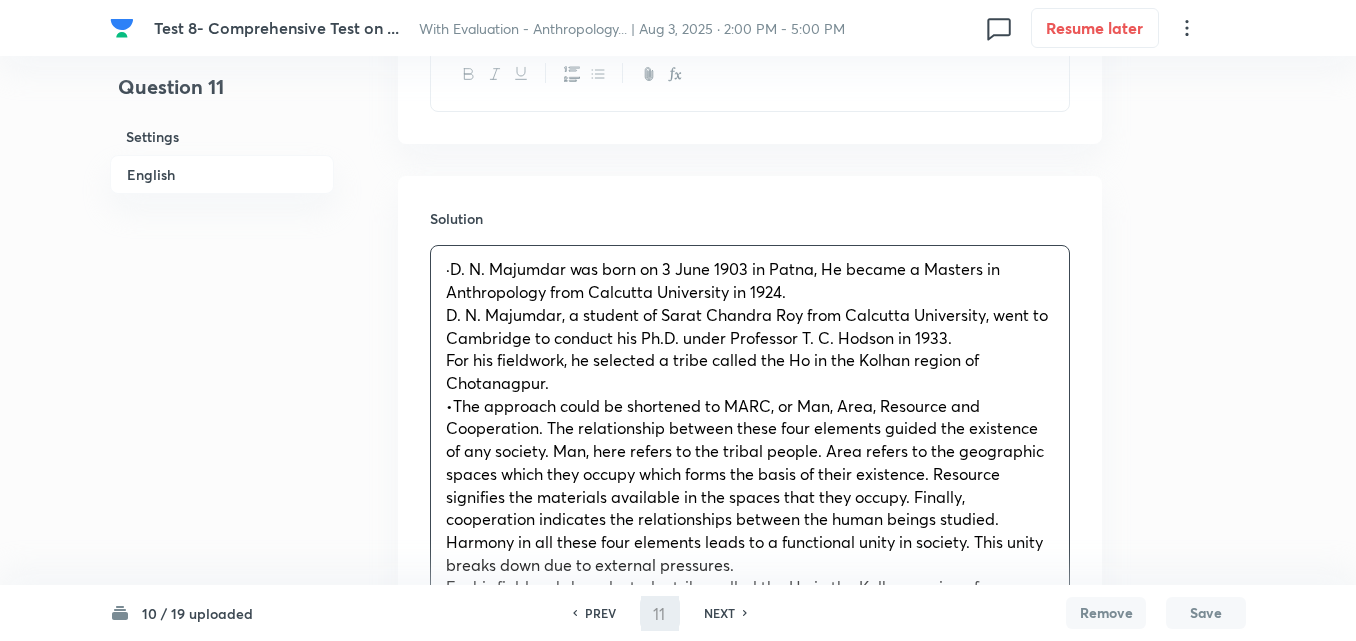 type on "12" 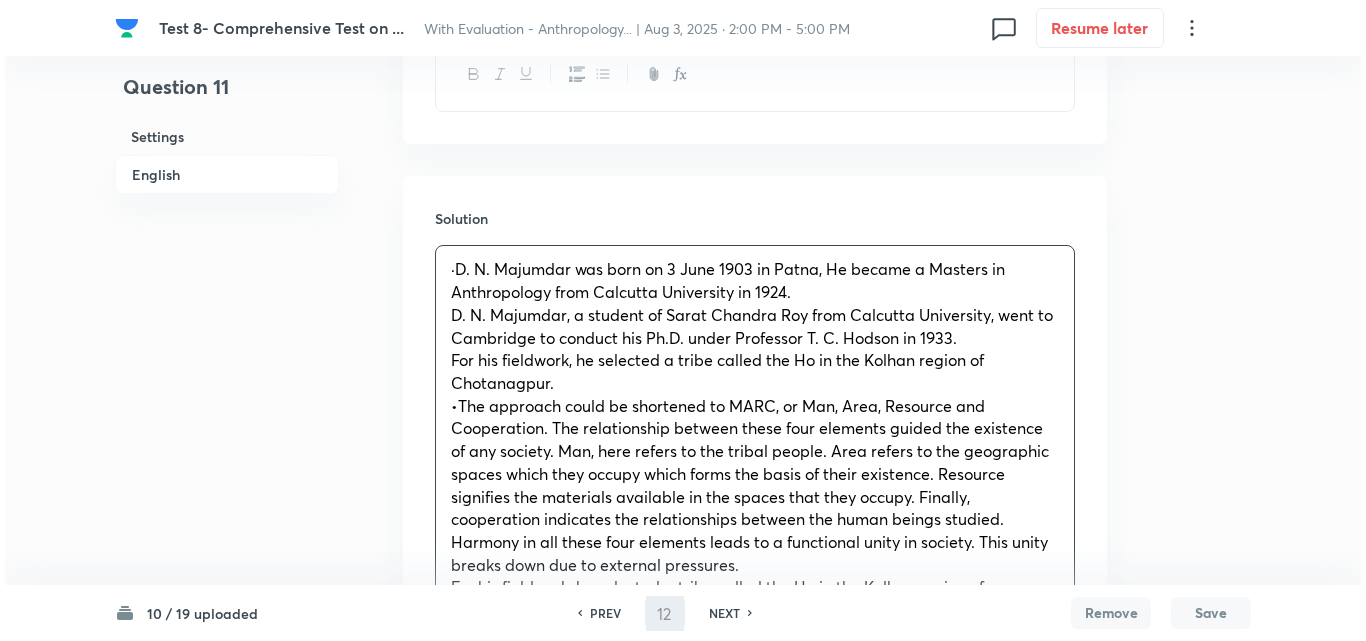 scroll, scrollTop: 0, scrollLeft: 0, axis: both 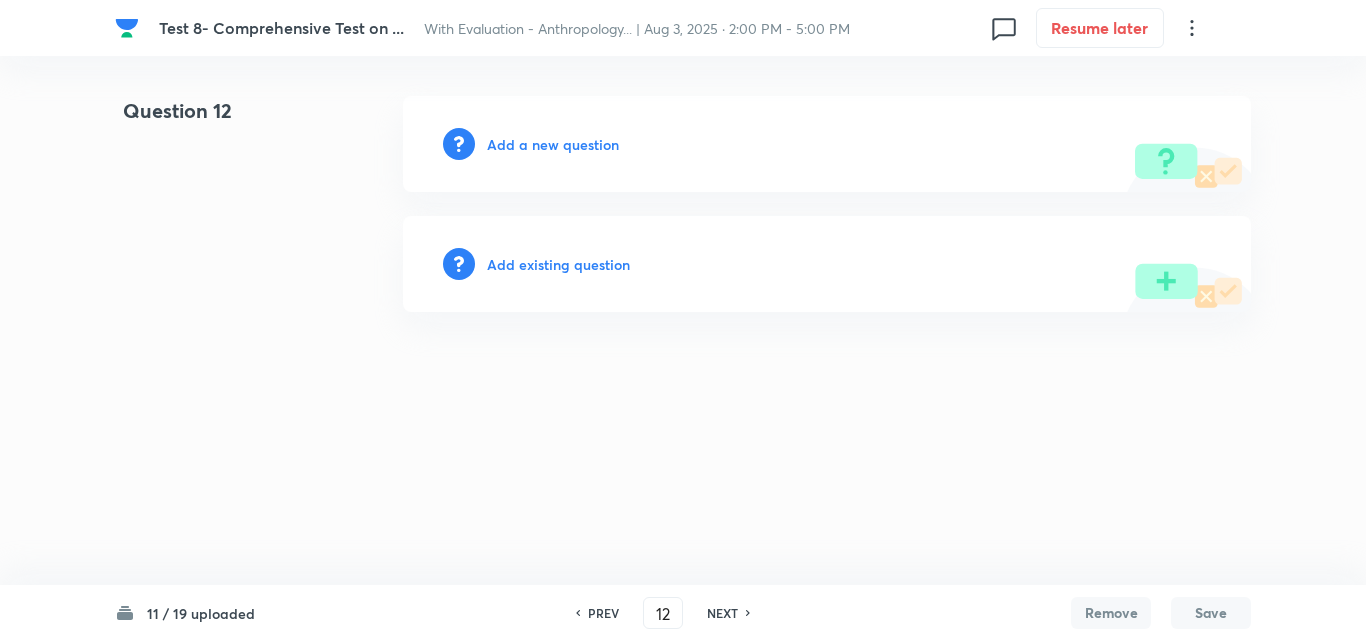 click on "Add a new question" at bounding box center (553, 144) 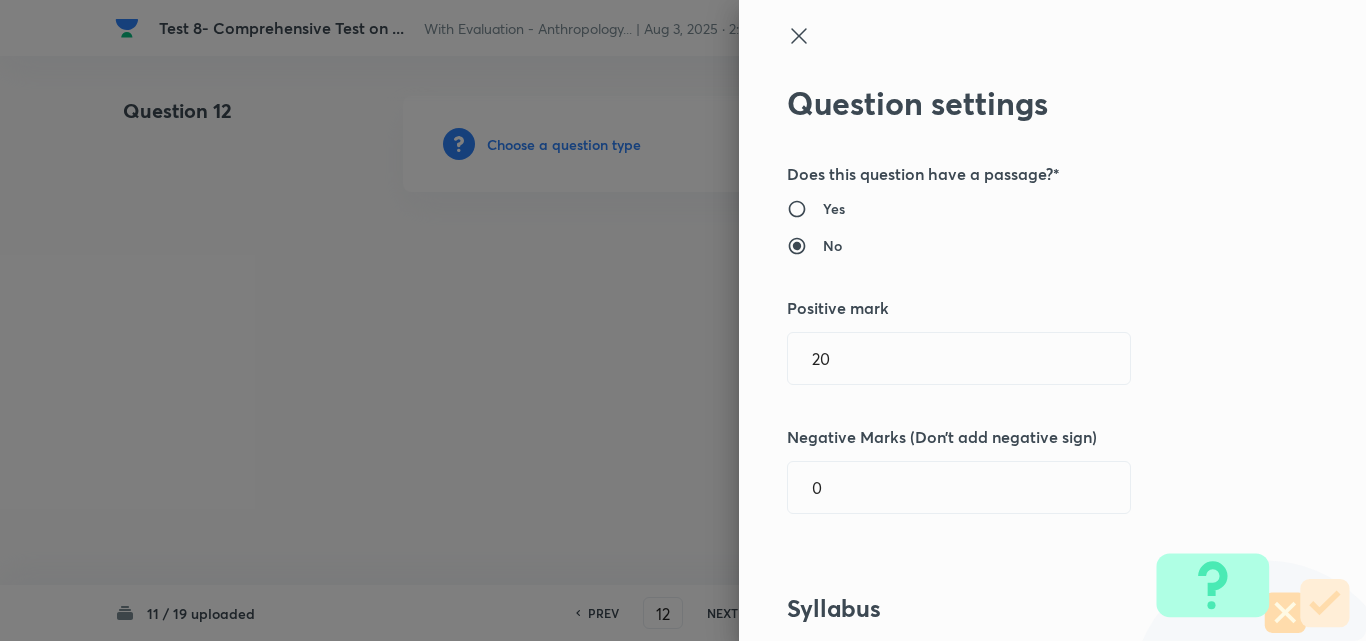 type 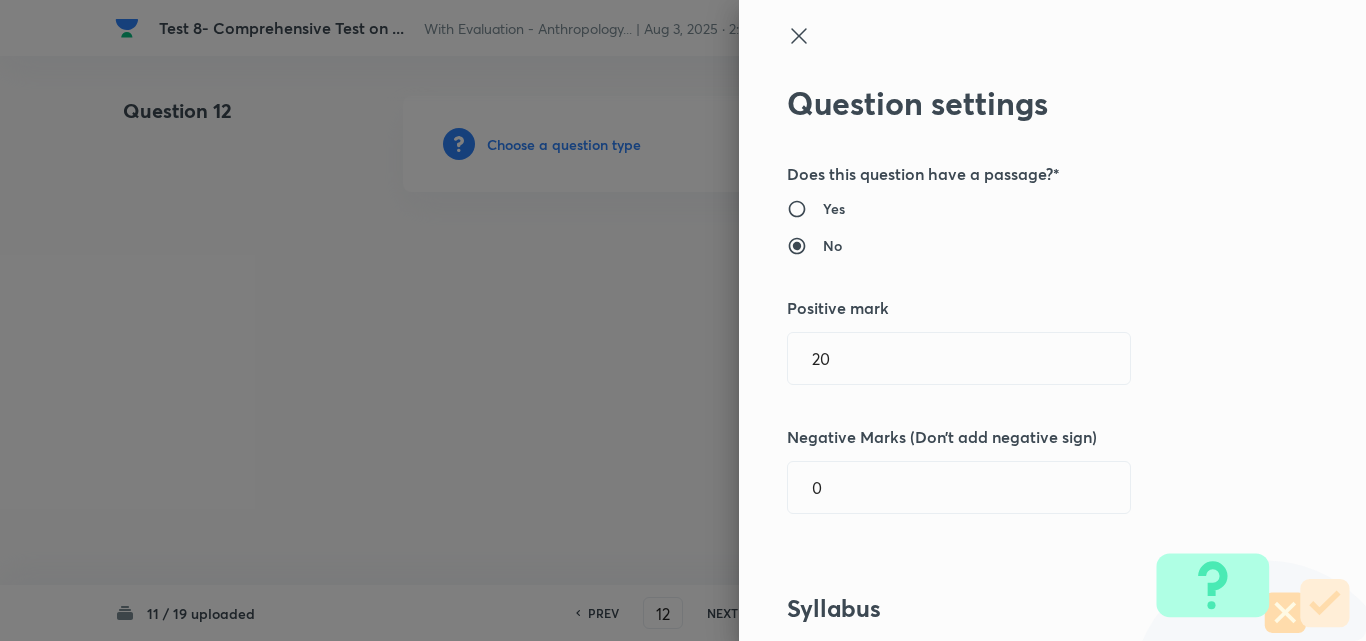 drag, startPoint x: 876, startPoint y: 366, endPoint x: 700, endPoint y: 348, distance: 176.91806 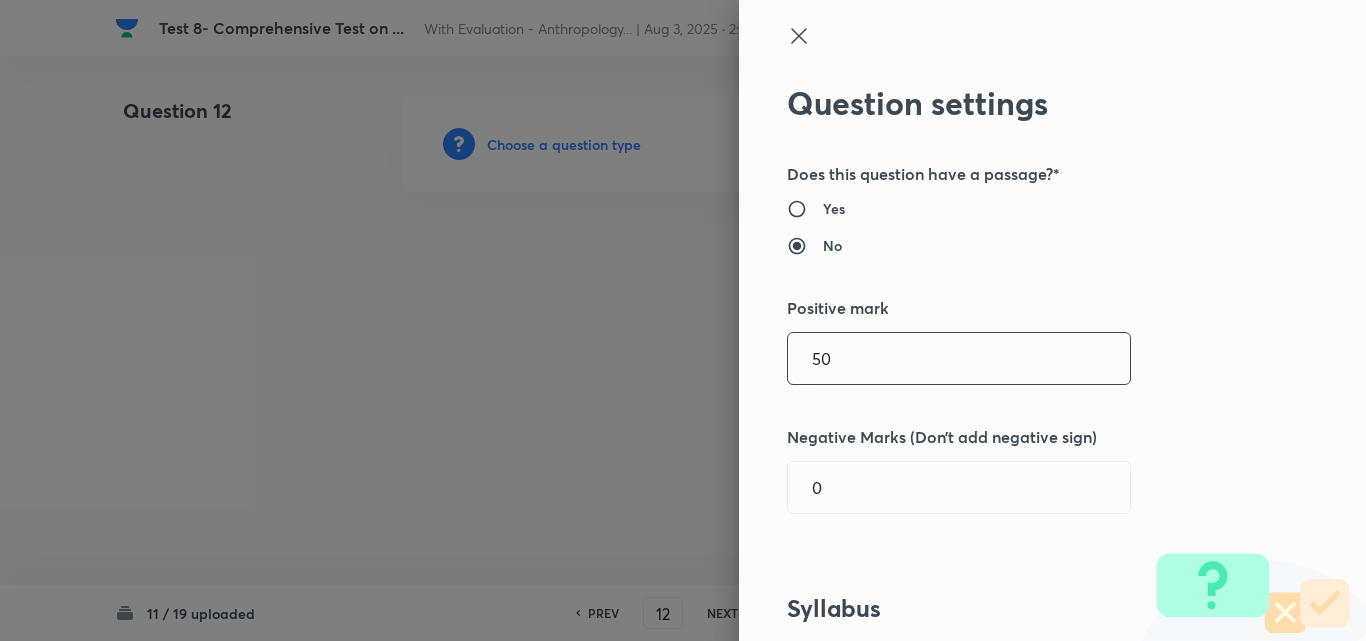 type on "50" 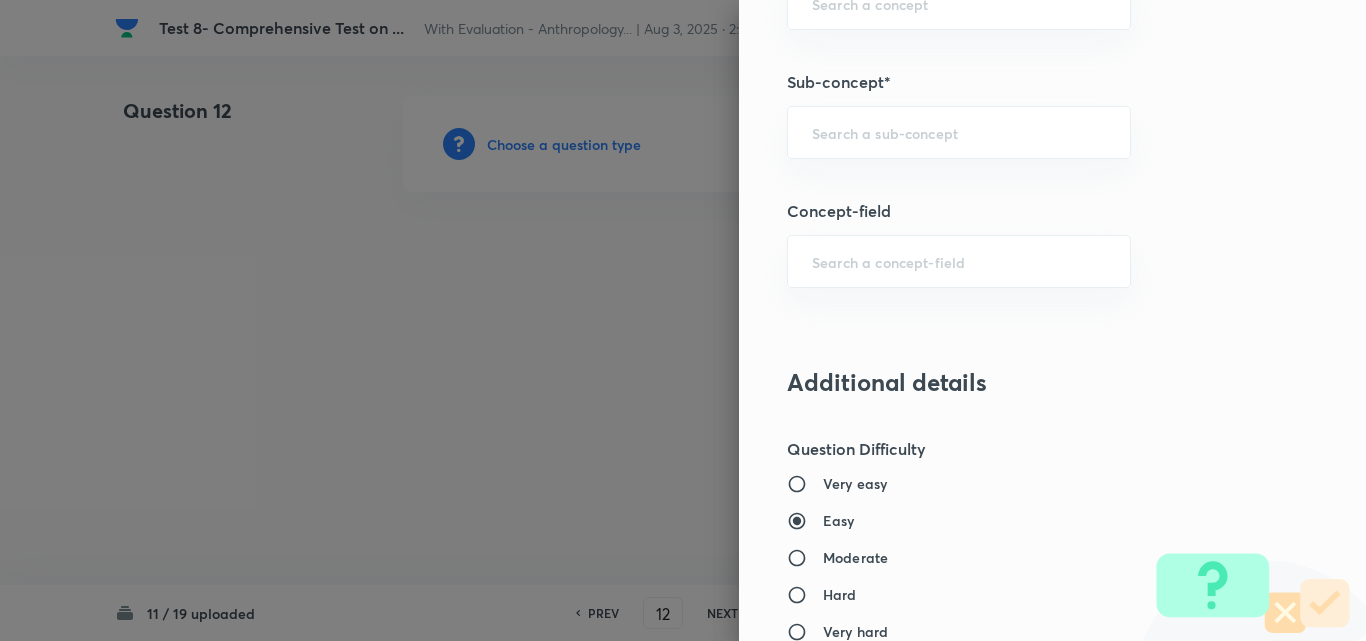 scroll, scrollTop: 1000, scrollLeft: 0, axis: vertical 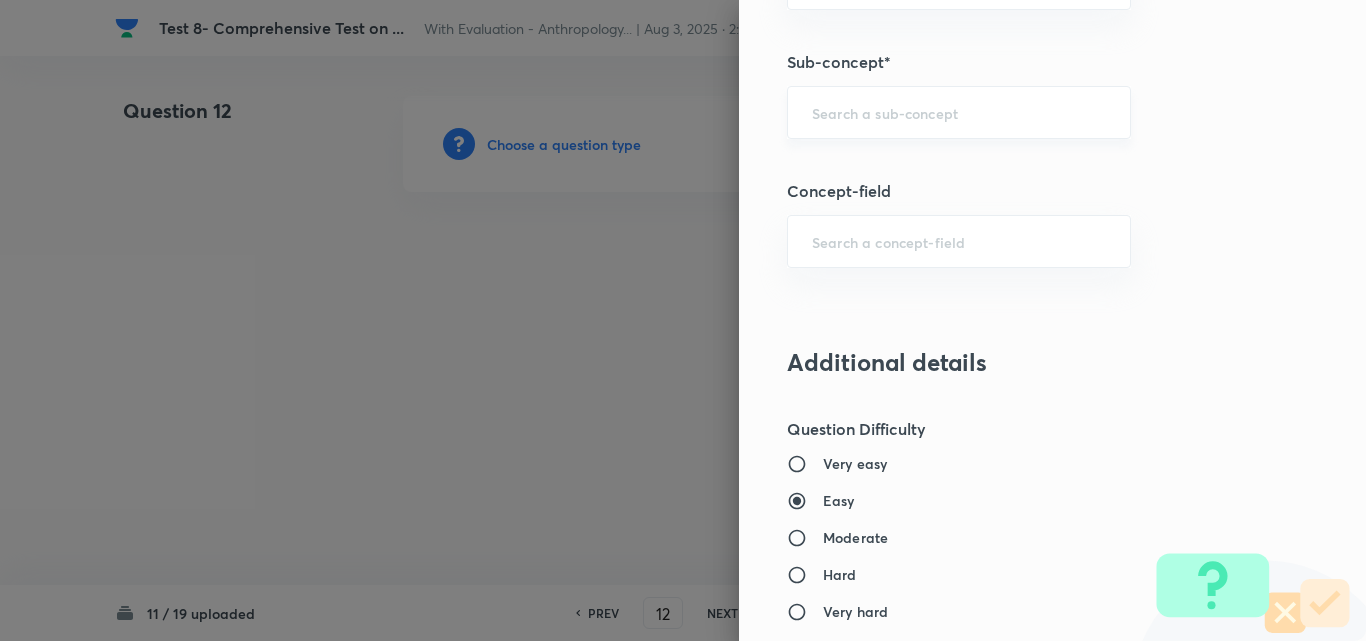 click on "​" at bounding box center [959, 112] 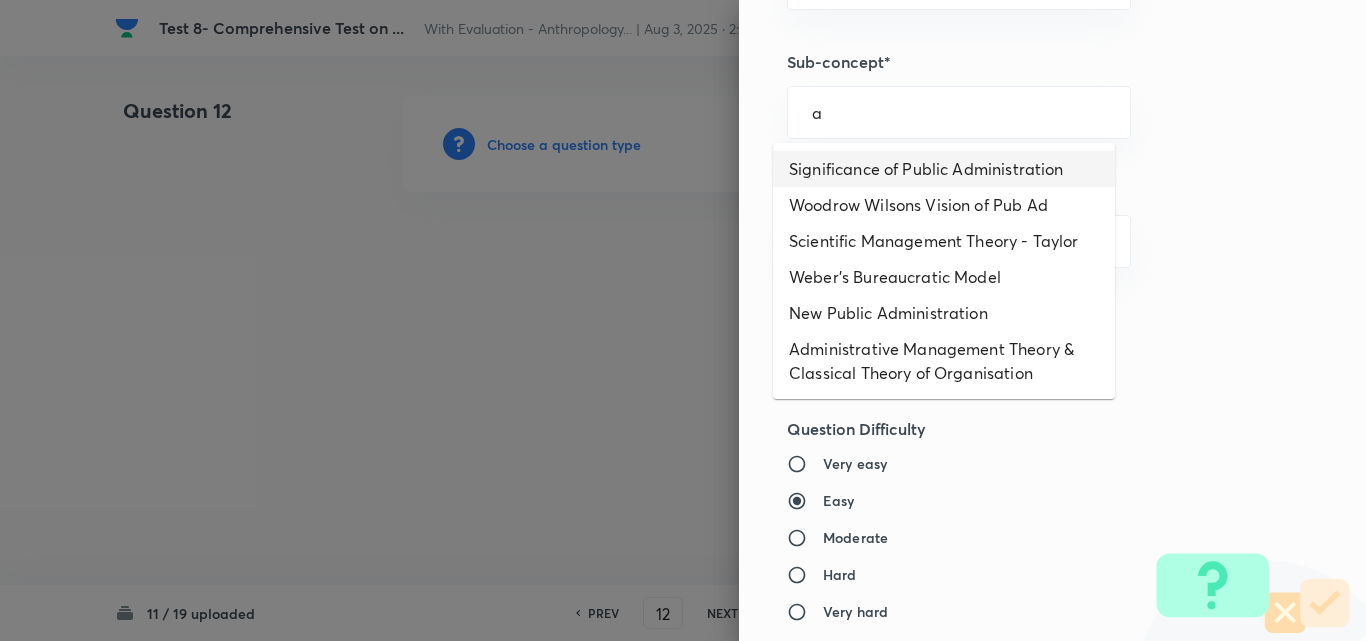 click on "Significance of Public Administration" at bounding box center [944, 169] 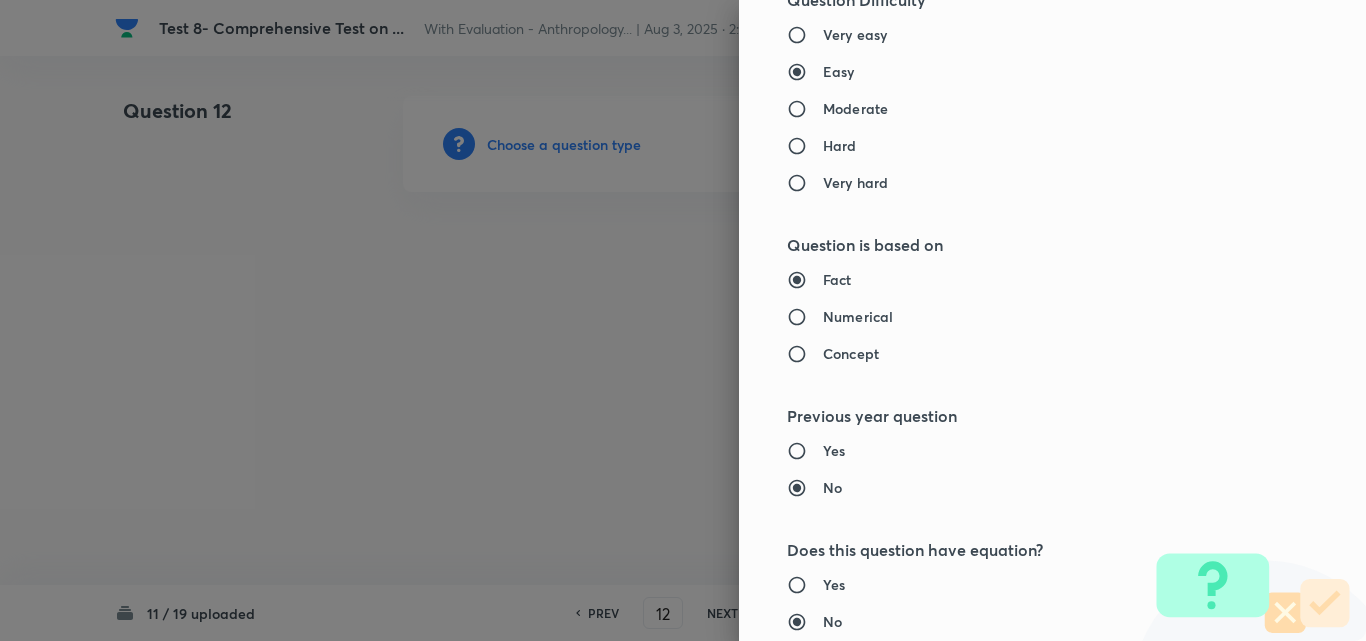 type on "Public Administration Optional" 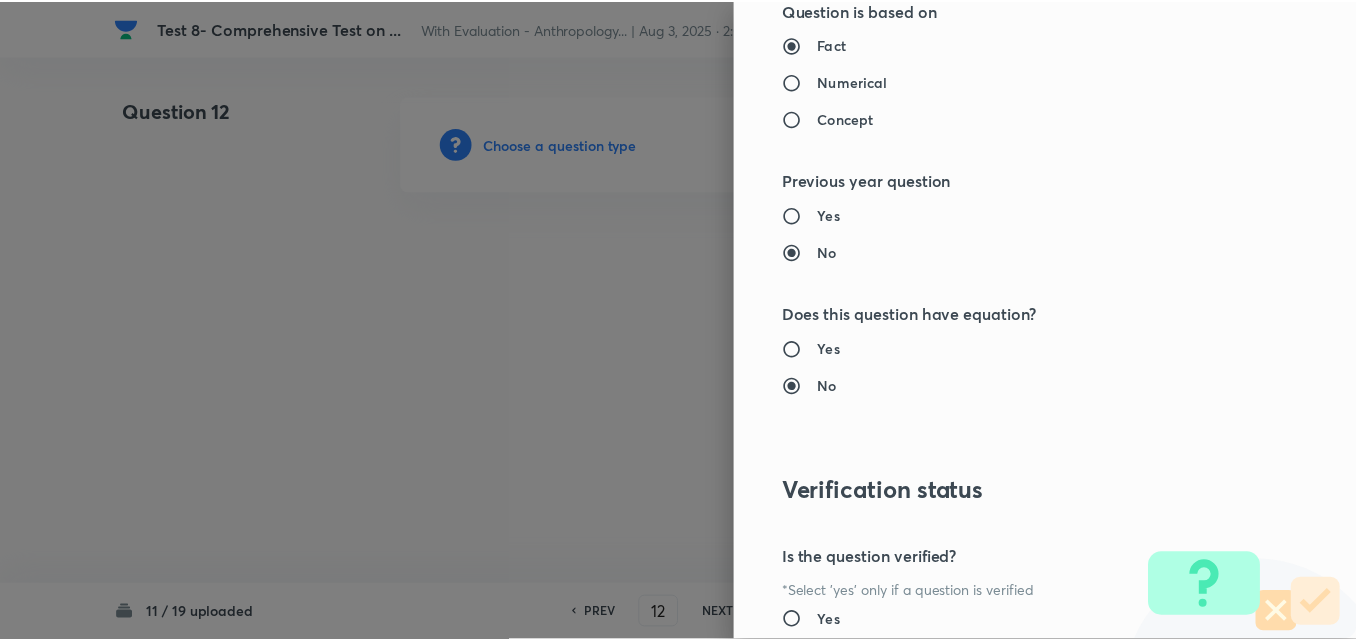 scroll, scrollTop: 1844, scrollLeft: 0, axis: vertical 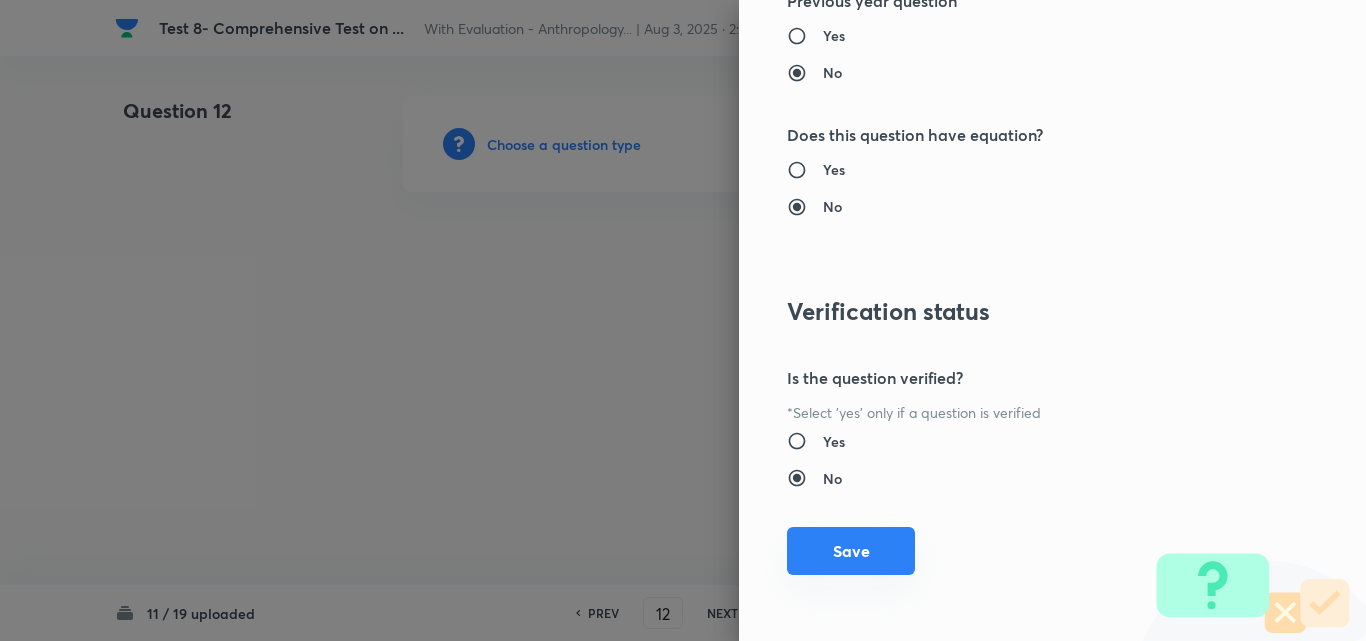 drag, startPoint x: 839, startPoint y: 552, endPoint x: 703, endPoint y: 501, distance: 145.24806 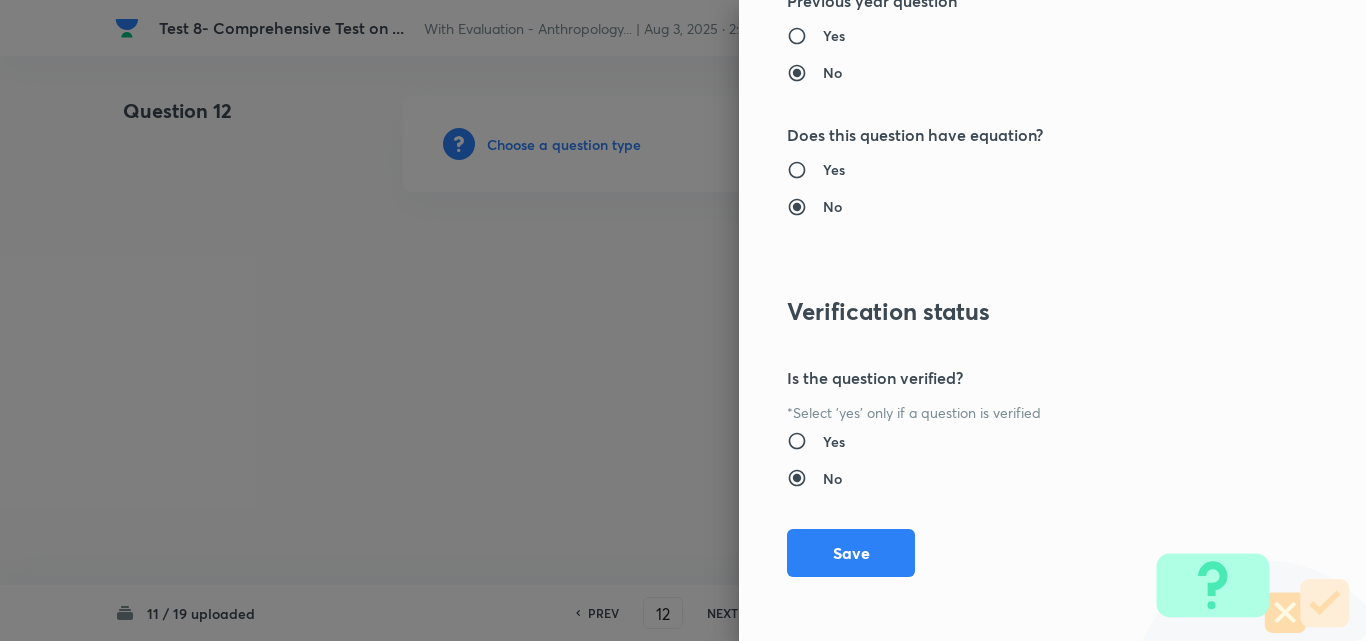 click on "Save" at bounding box center [851, 553] 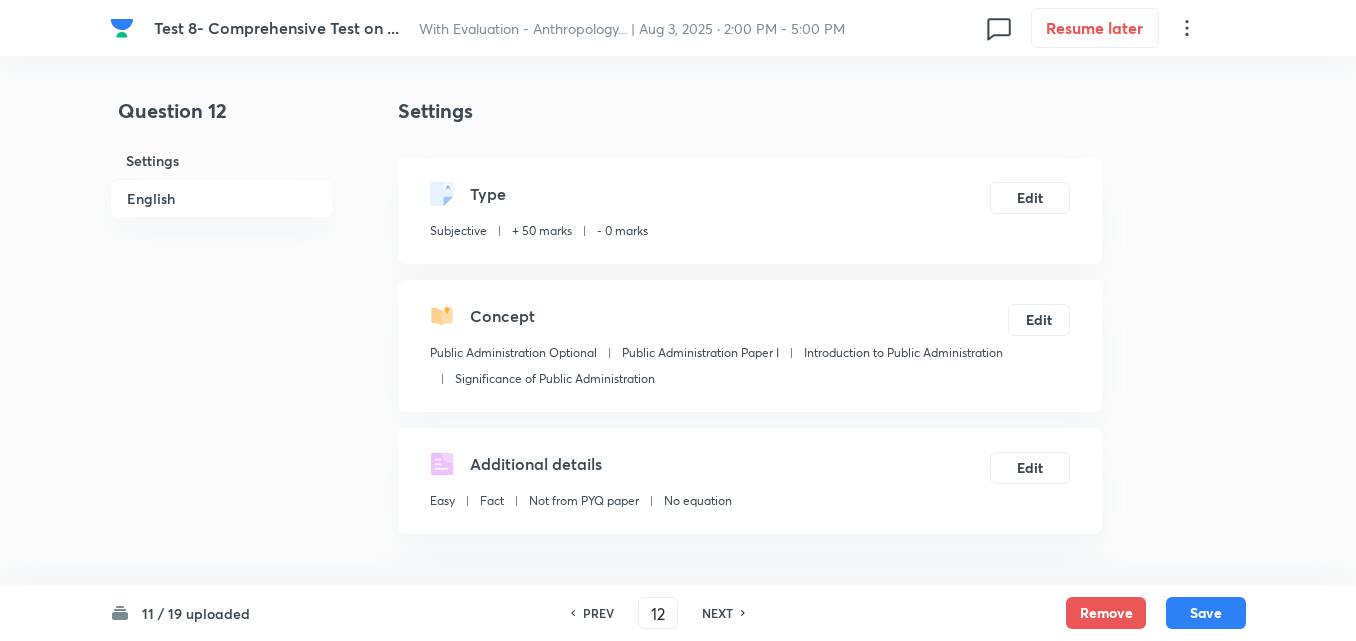 click on "English" at bounding box center [222, 198] 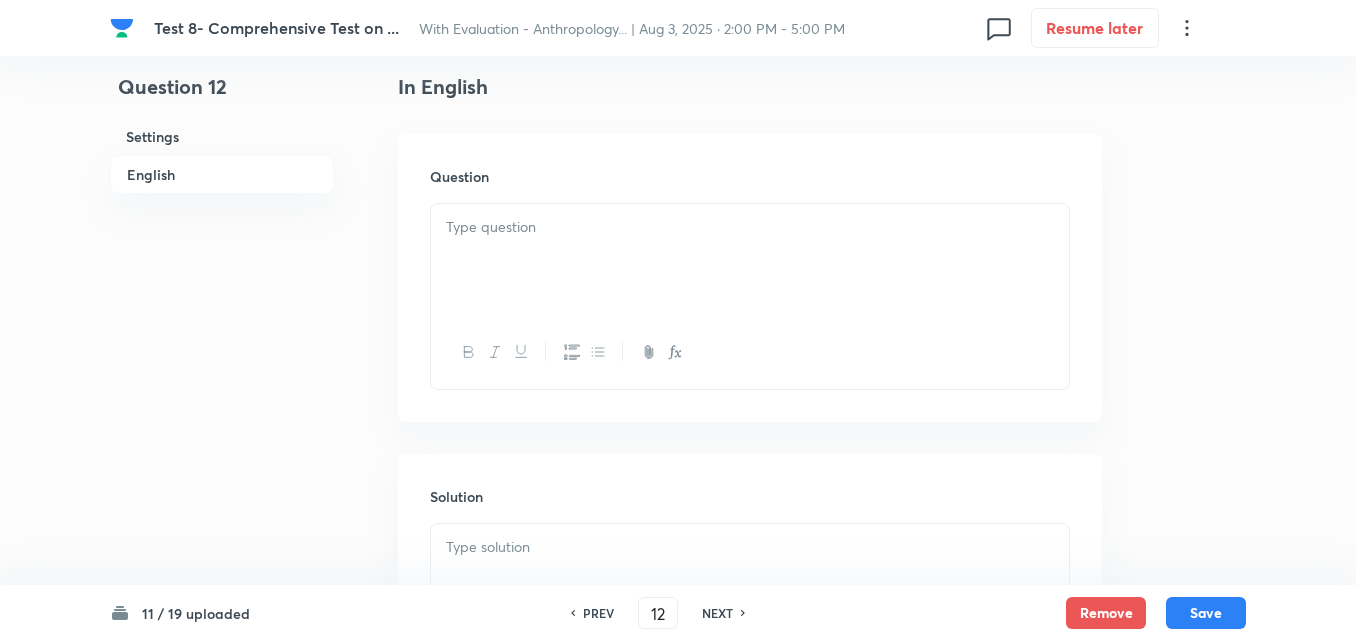 click at bounding box center (750, 260) 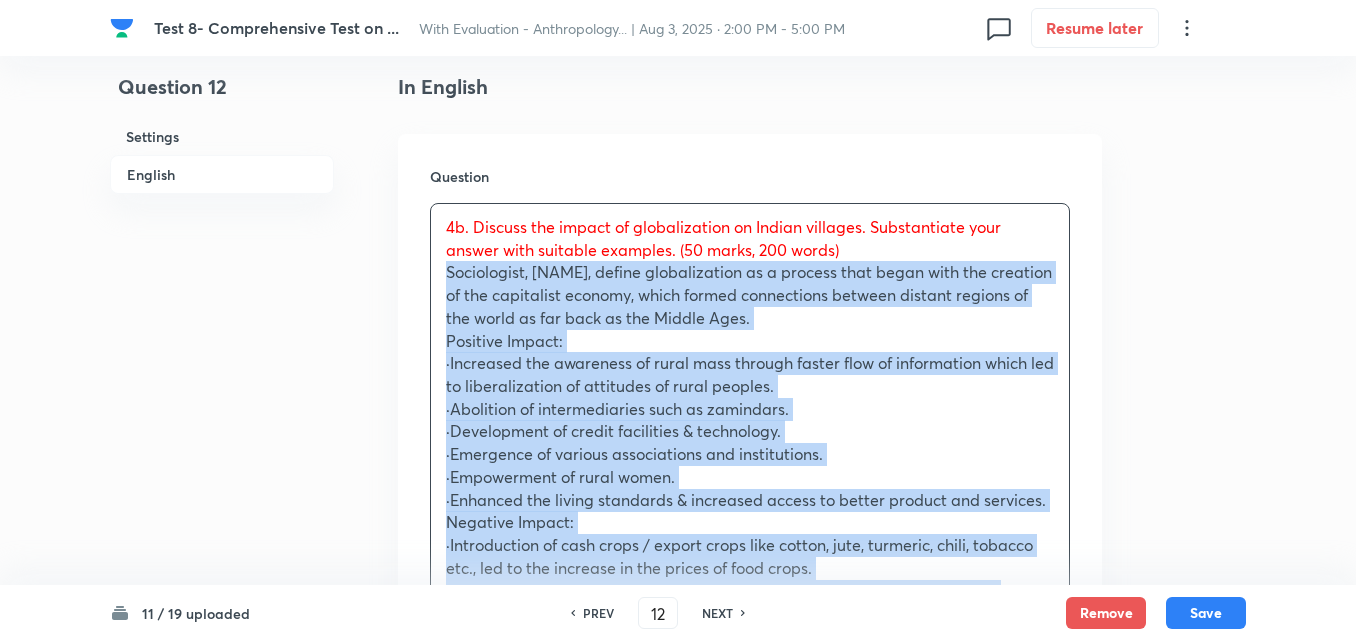 drag, startPoint x: 452, startPoint y: 269, endPoint x: 428, endPoint y: 297, distance: 36.878178 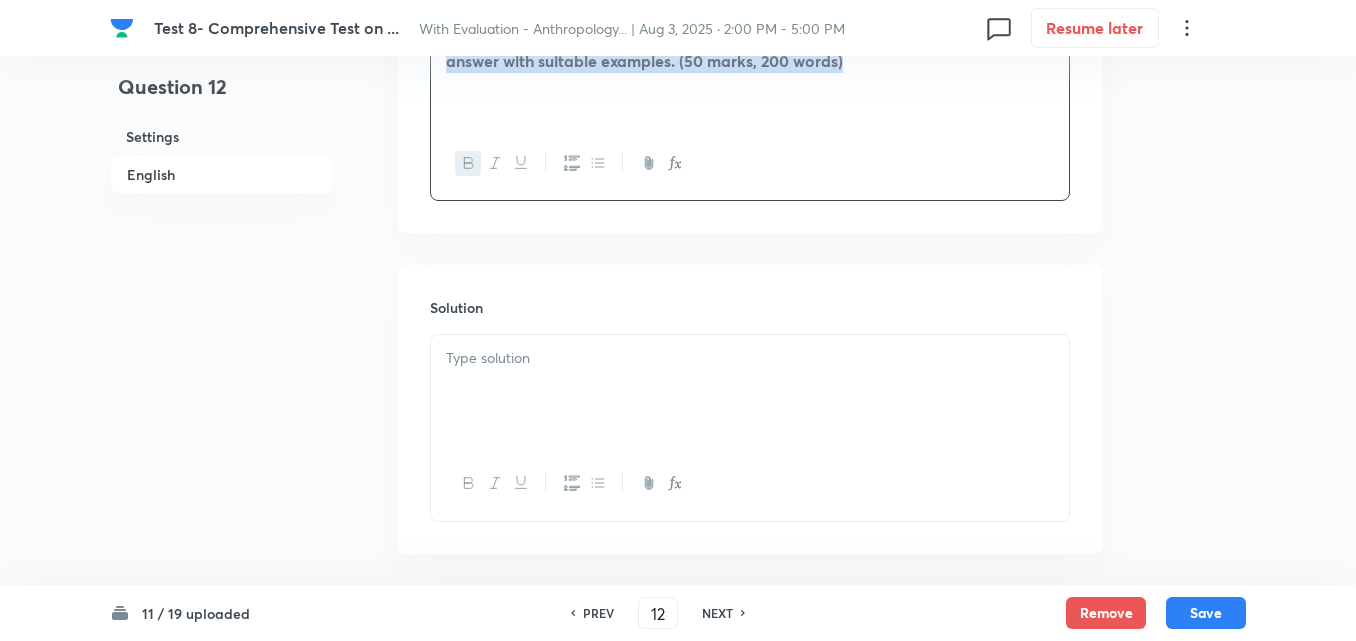 scroll, scrollTop: 820, scrollLeft: 0, axis: vertical 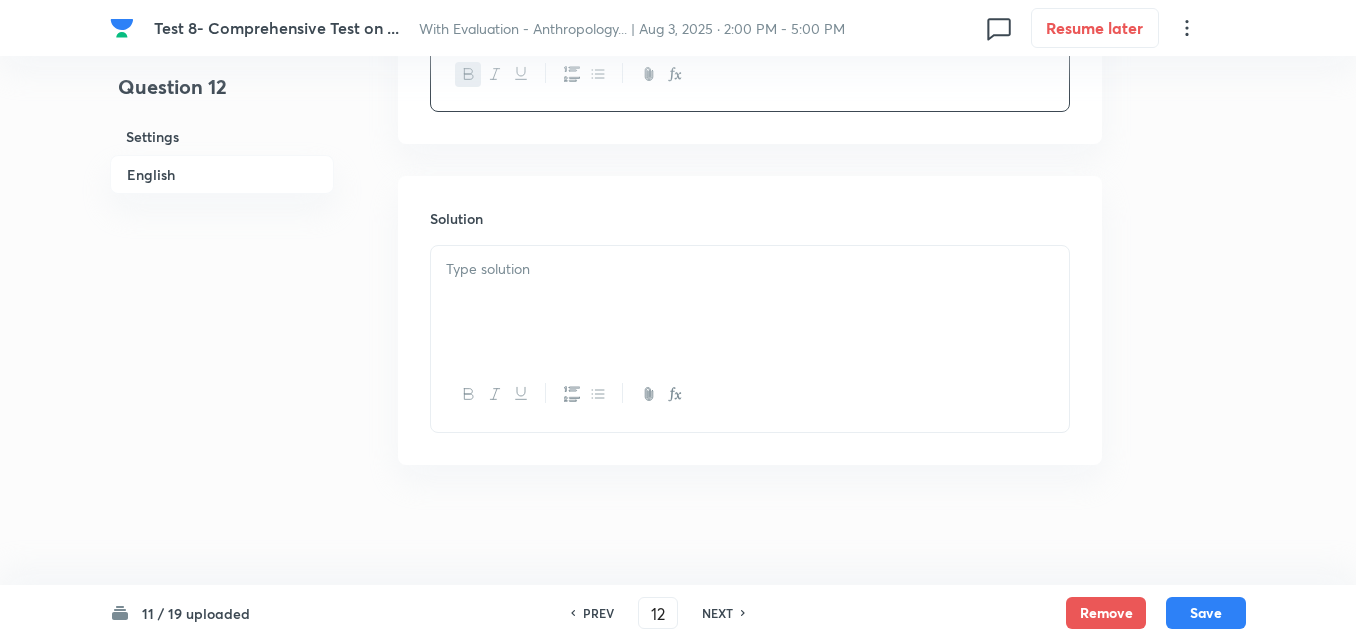 click at bounding box center (750, 269) 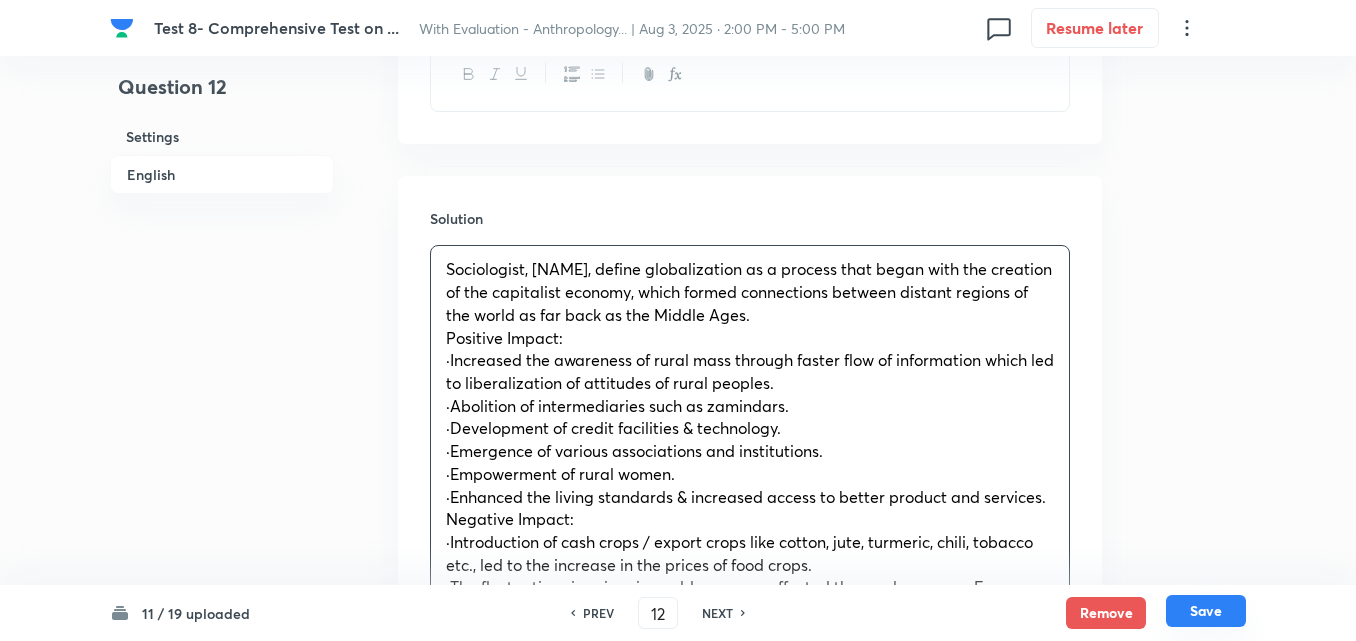click on "Save" at bounding box center (1206, 611) 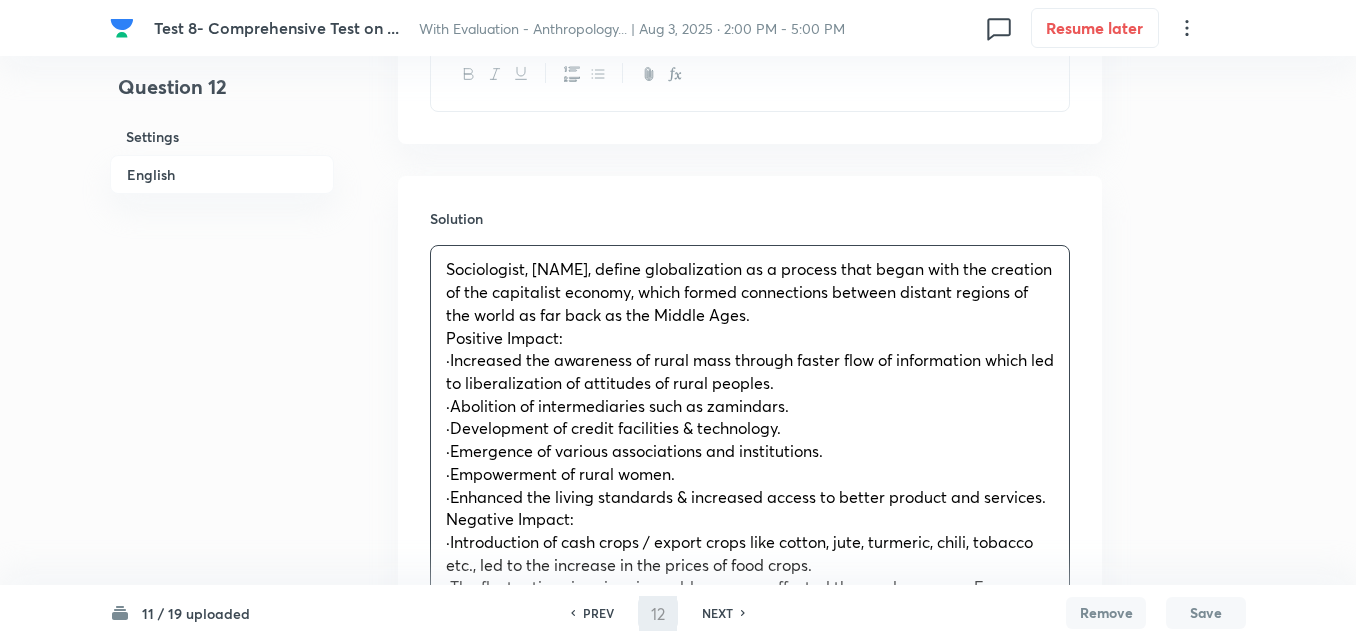 type on "13" 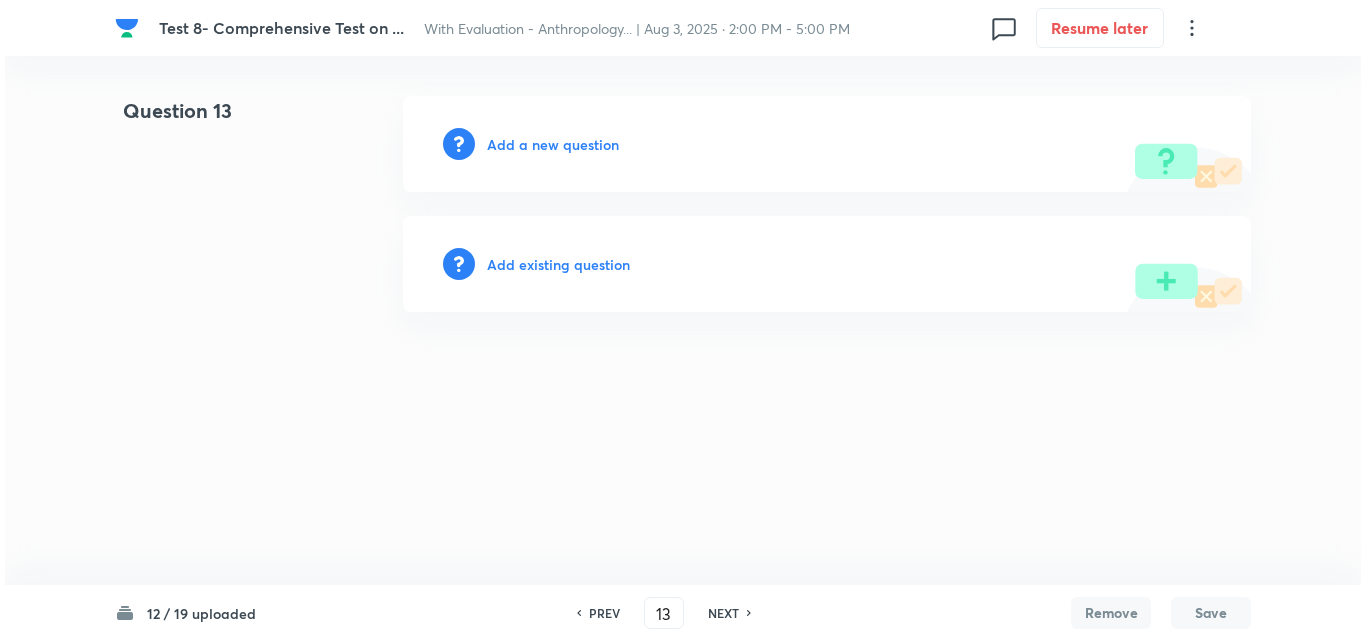 scroll, scrollTop: 0, scrollLeft: 0, axis: both 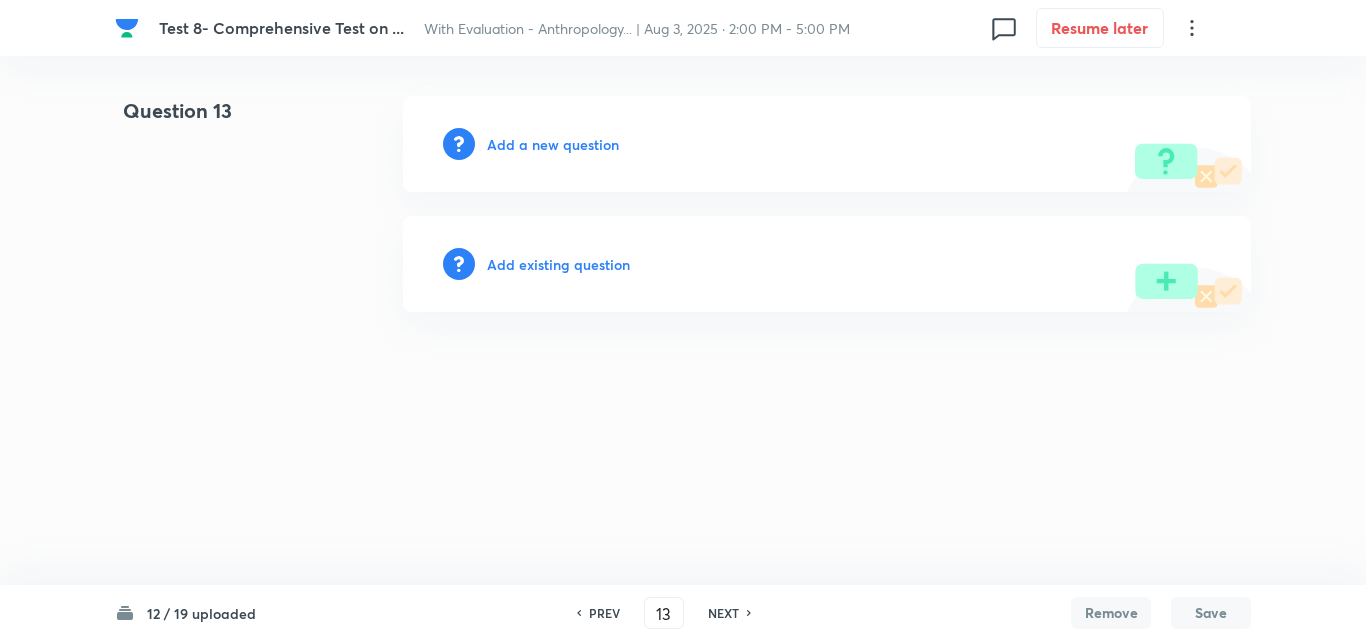 click on "Add a new question" at bounding box center [553, 144] 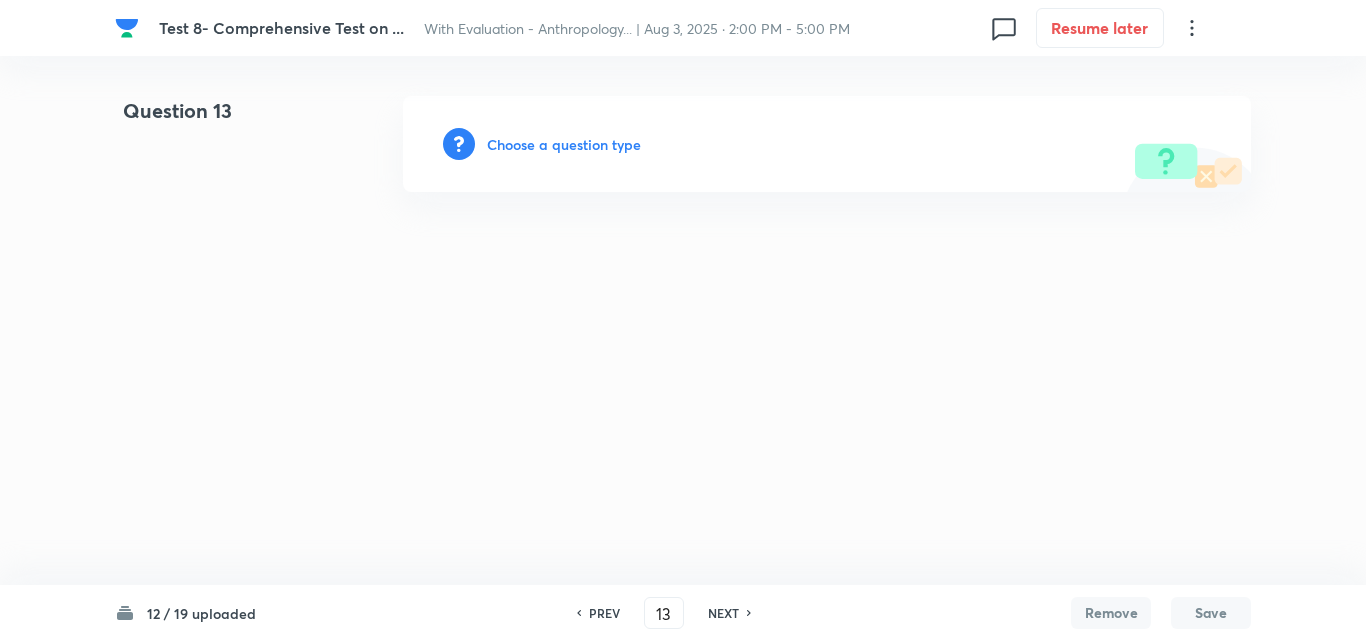 click on "Choose a question type" at bounding box center [564, 144] 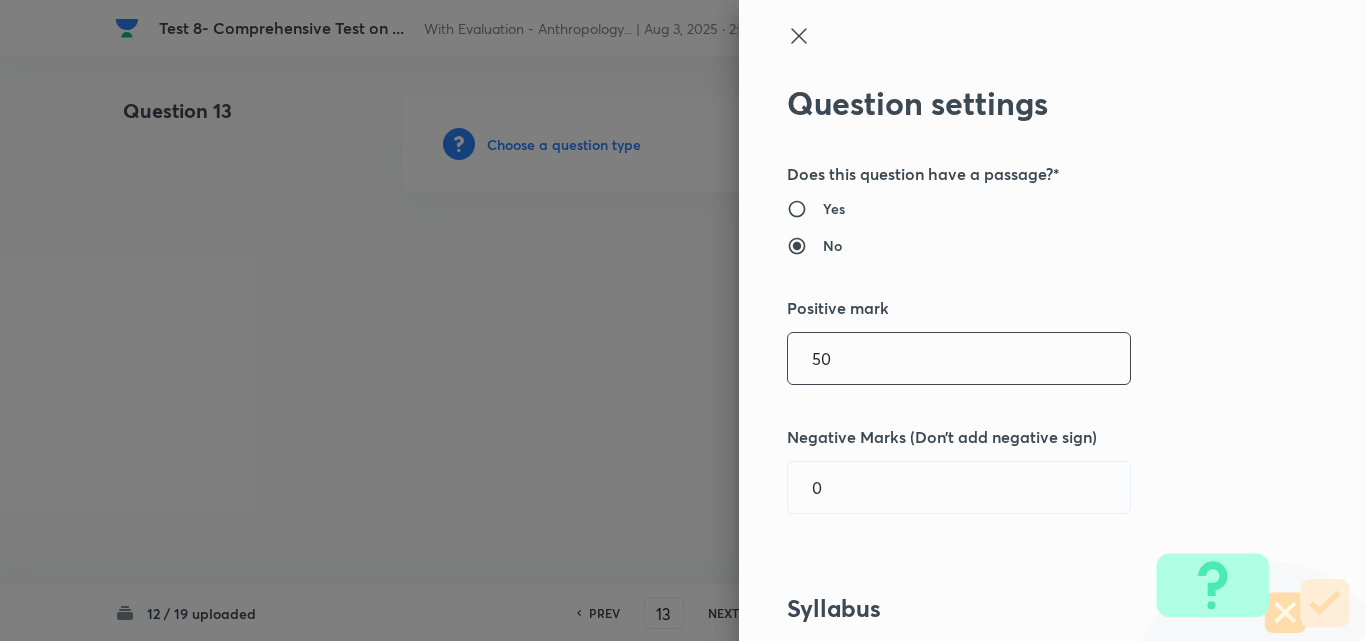 drag, startPoint x: 848, startPoint y: 367, endPoint x: 642, endPoint y: 353, distance: 206.47517 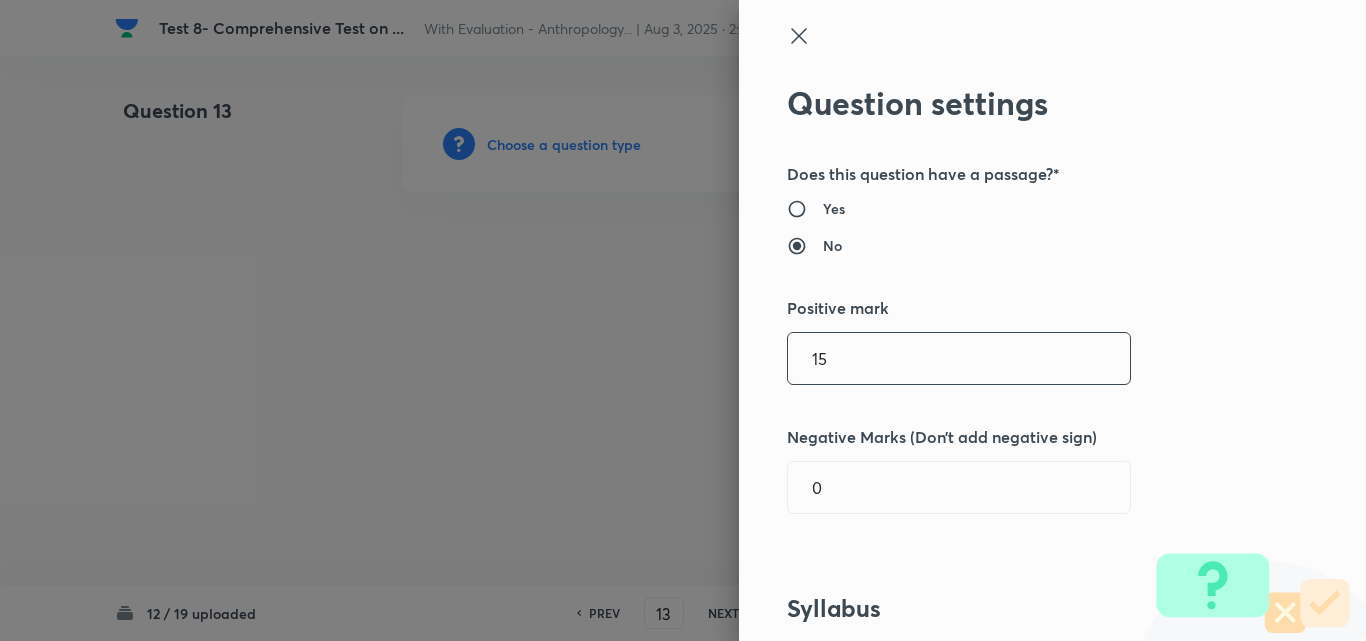 type on "15" 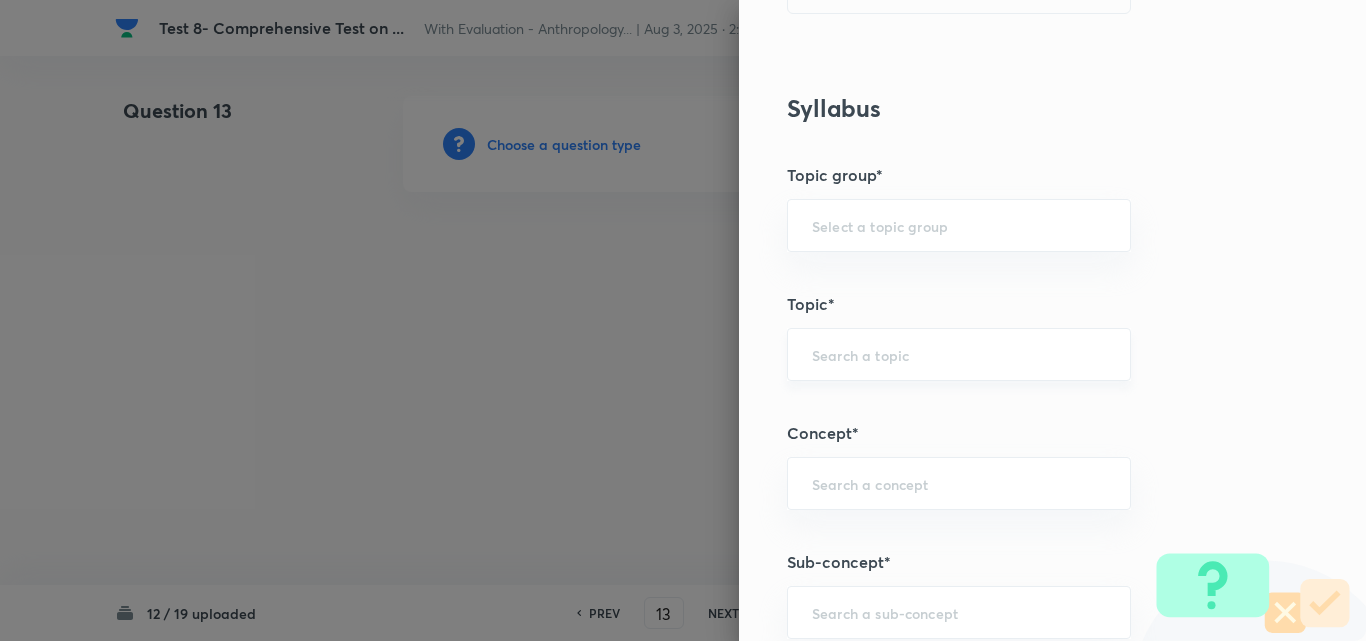scroll, scrollTop: 800, scrollLeft: 0, axis: vertical 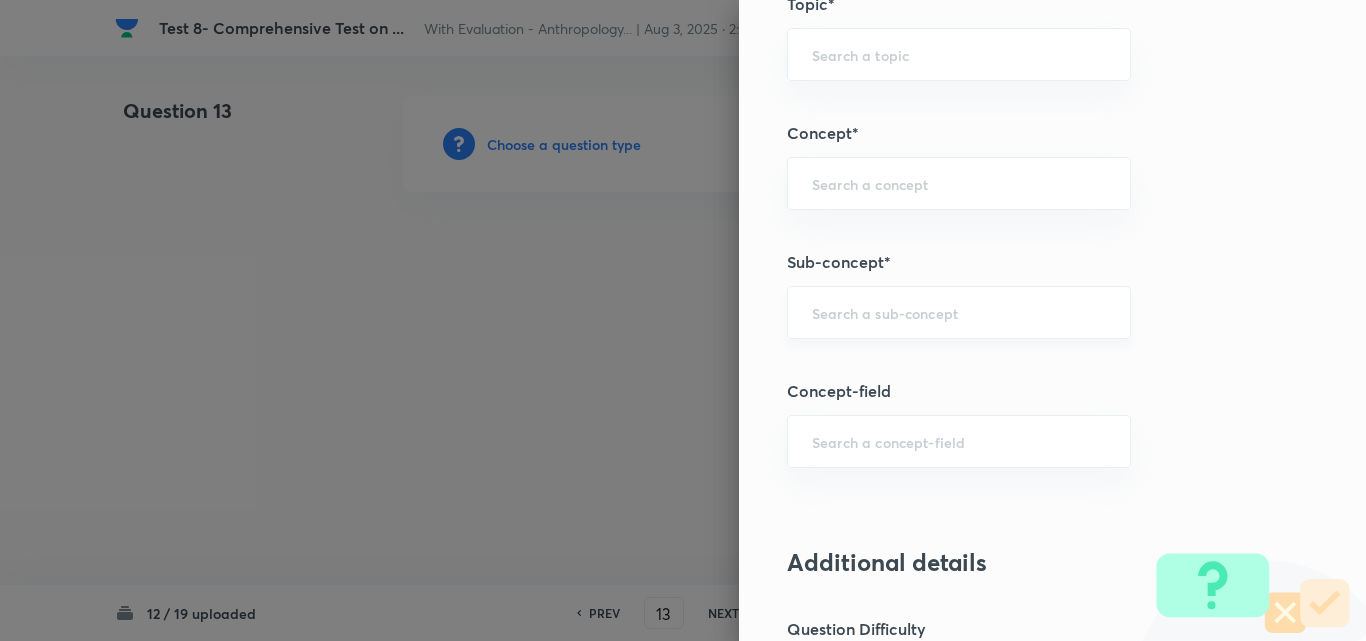click on "​" at bounding box center [959, 312] 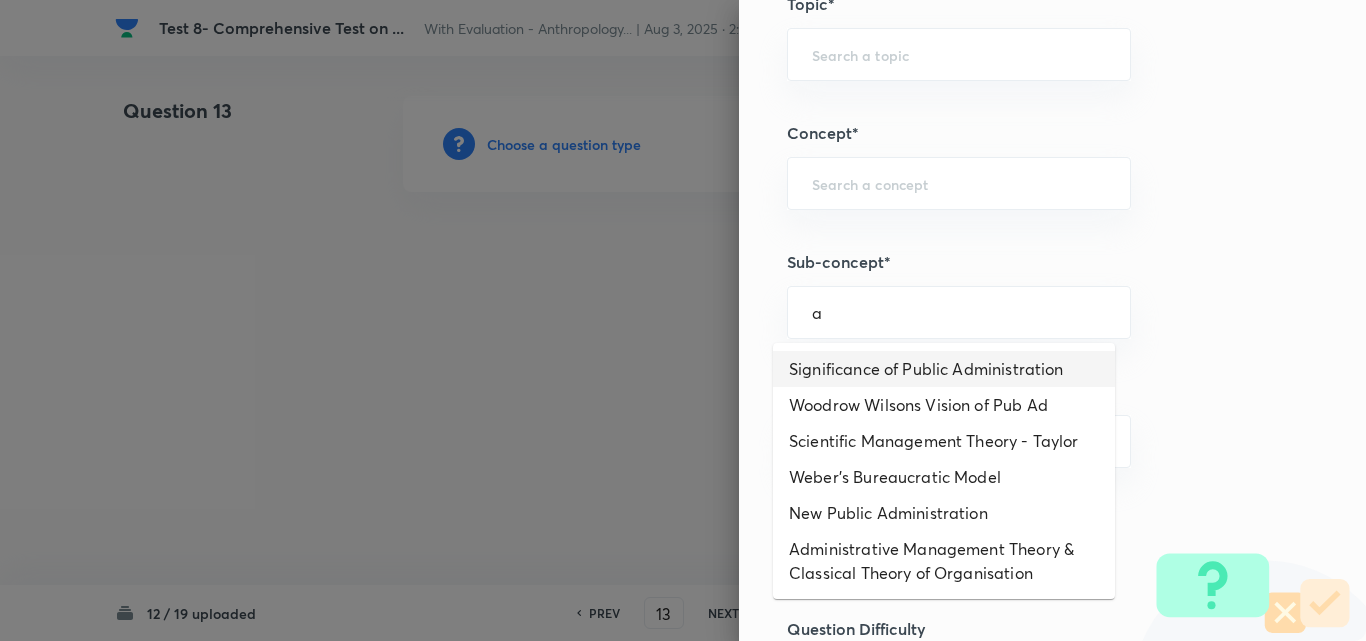 click on "Significance of Public Administration" at bounding box center (944, 369) 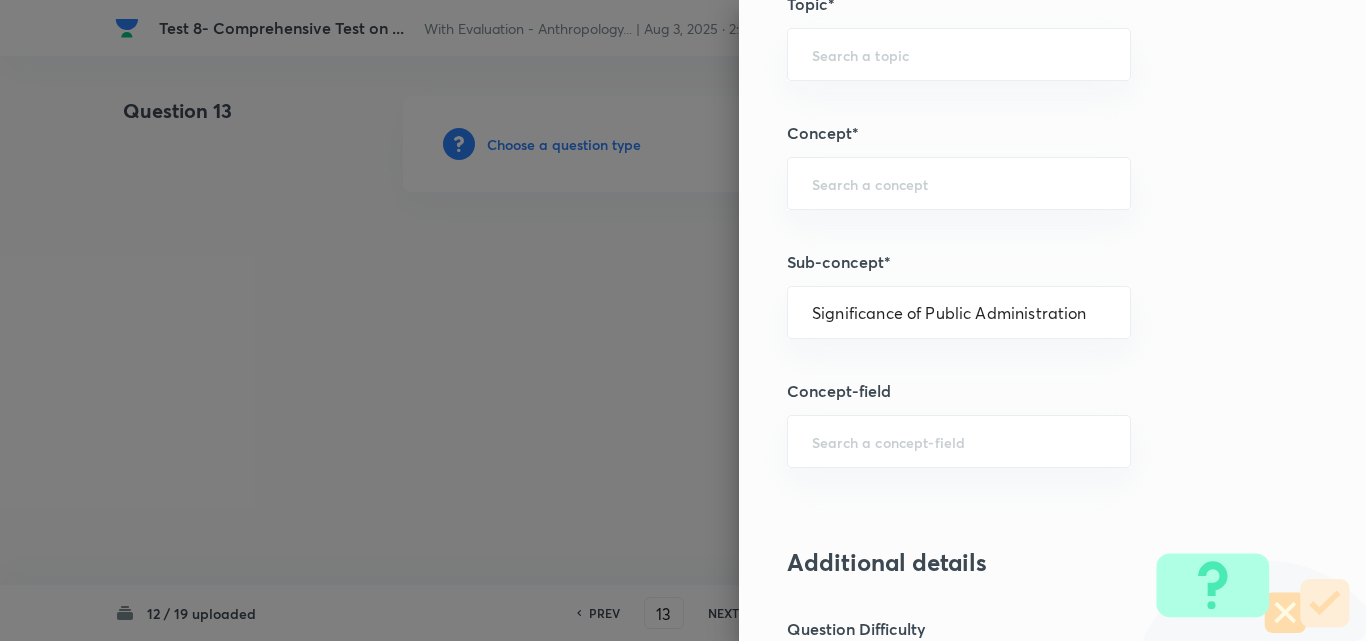 type on "Public Administration Optional" 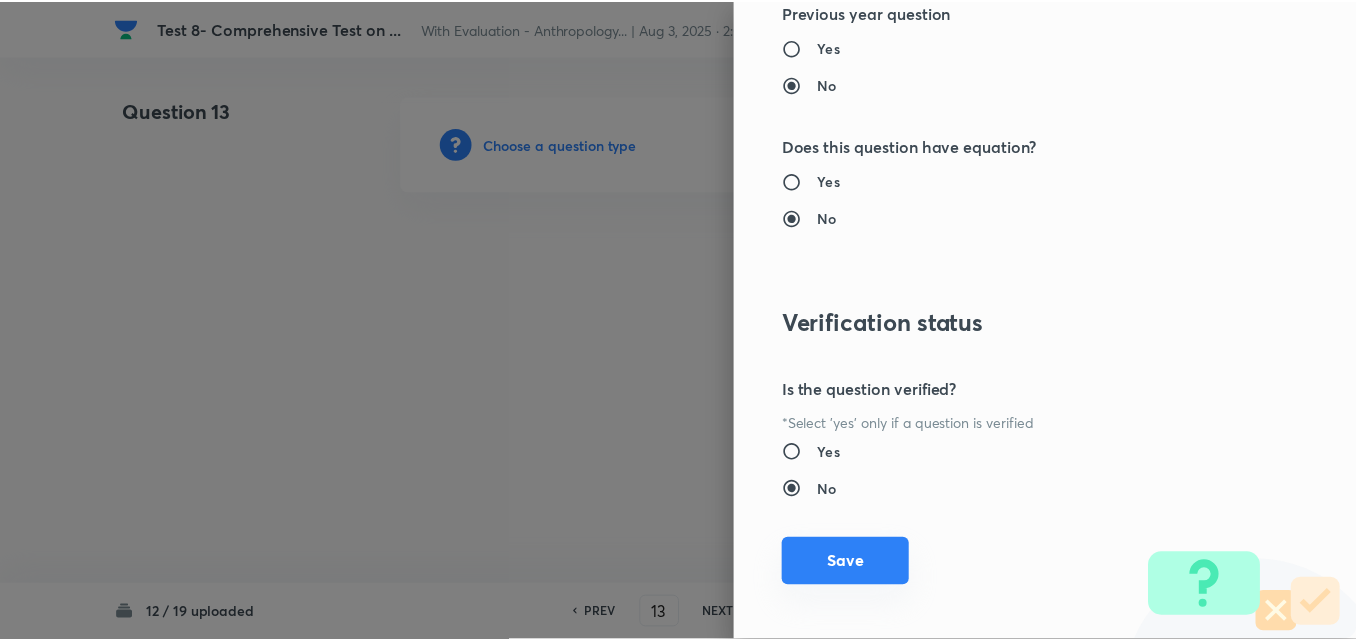 scroll, scrollTop: 1844, scrollLeft: 0, axis: vertical 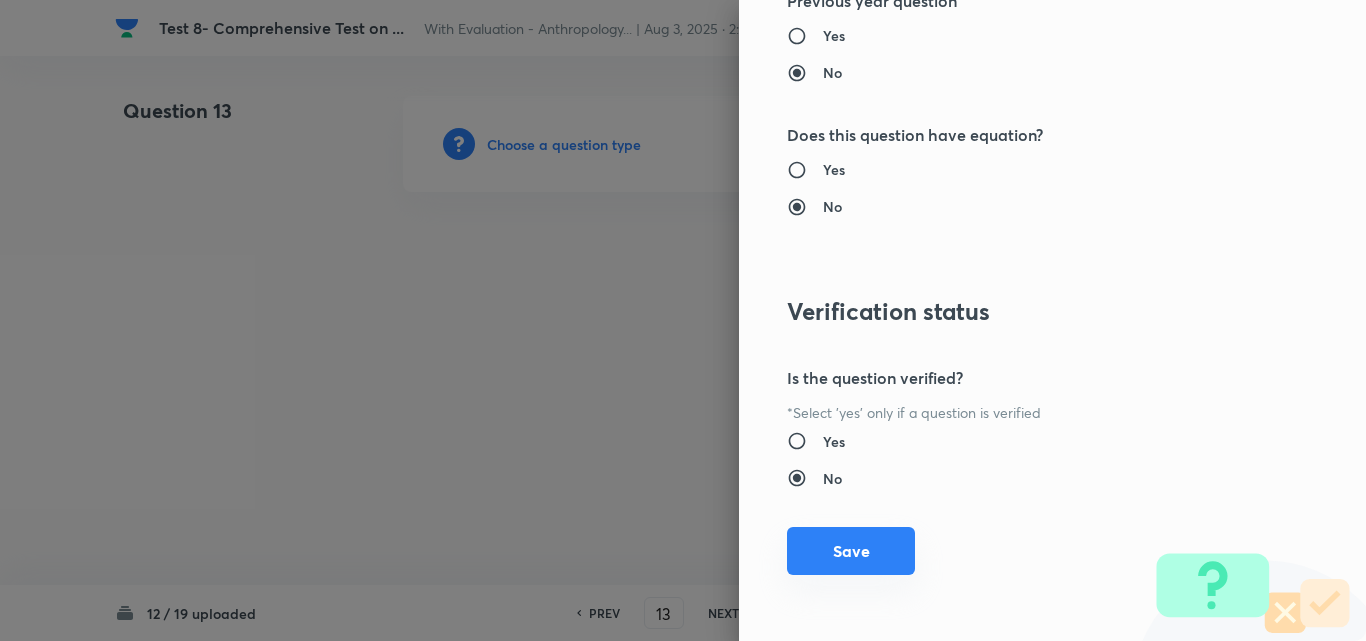 click on "Save" at bounding box center [851, 551] 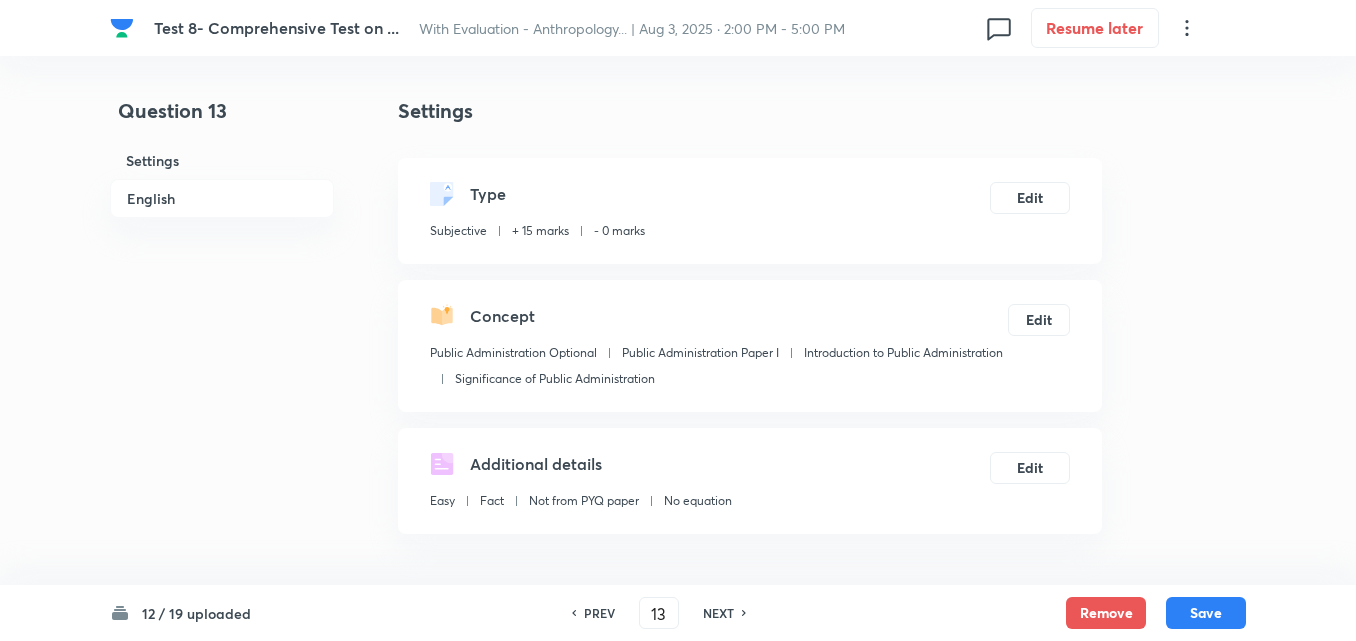 click on "English" at bounding box center (222, 198) 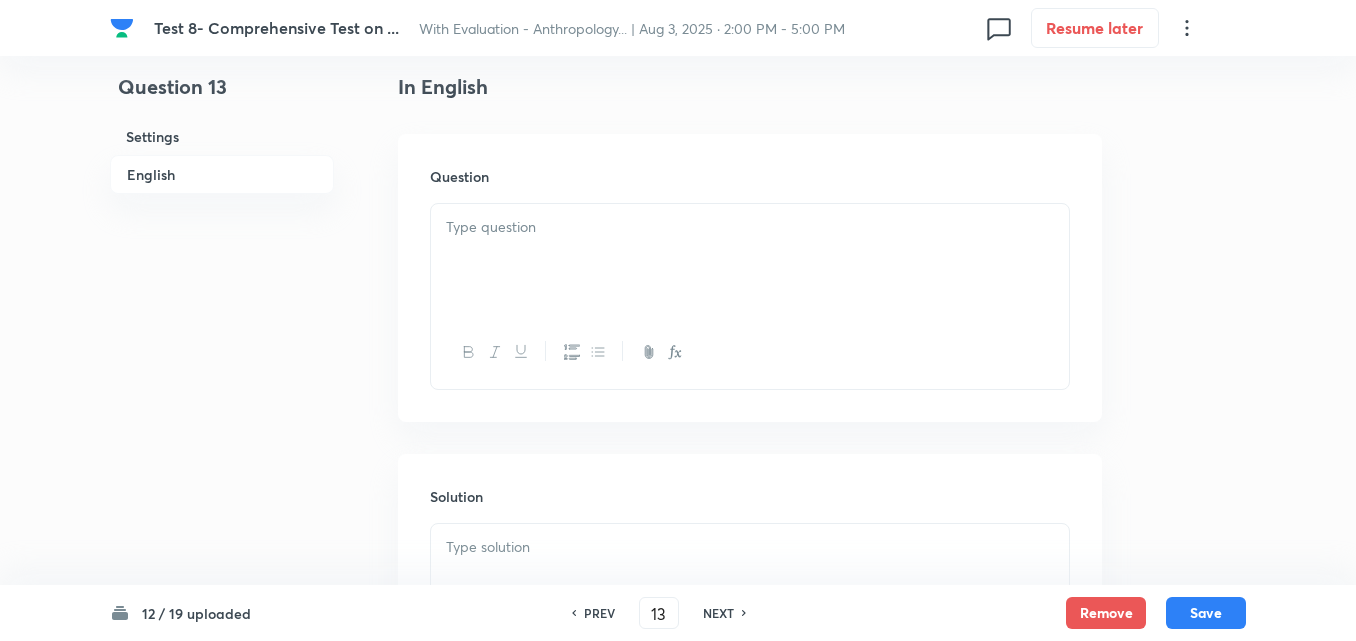 click at bounding box center [750, 260] 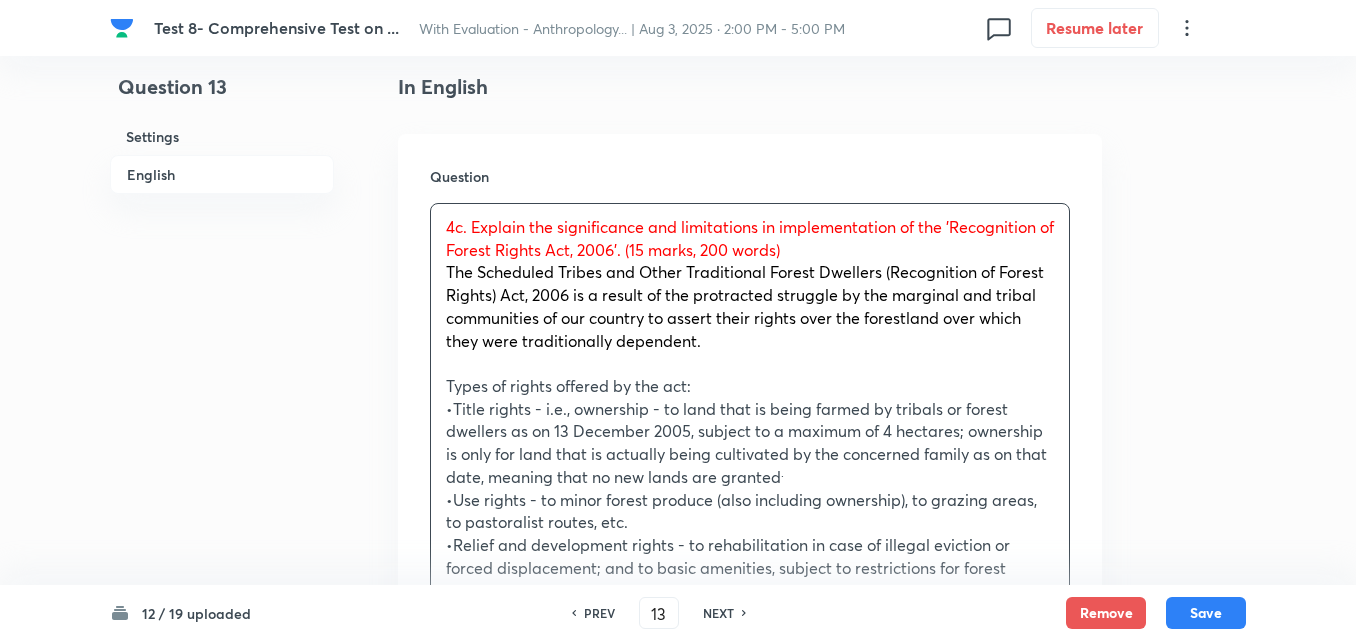 drag, startPoint x: 444, startPoint y: 284, endPoint x: 427, endPoint y: 284, distance: 17 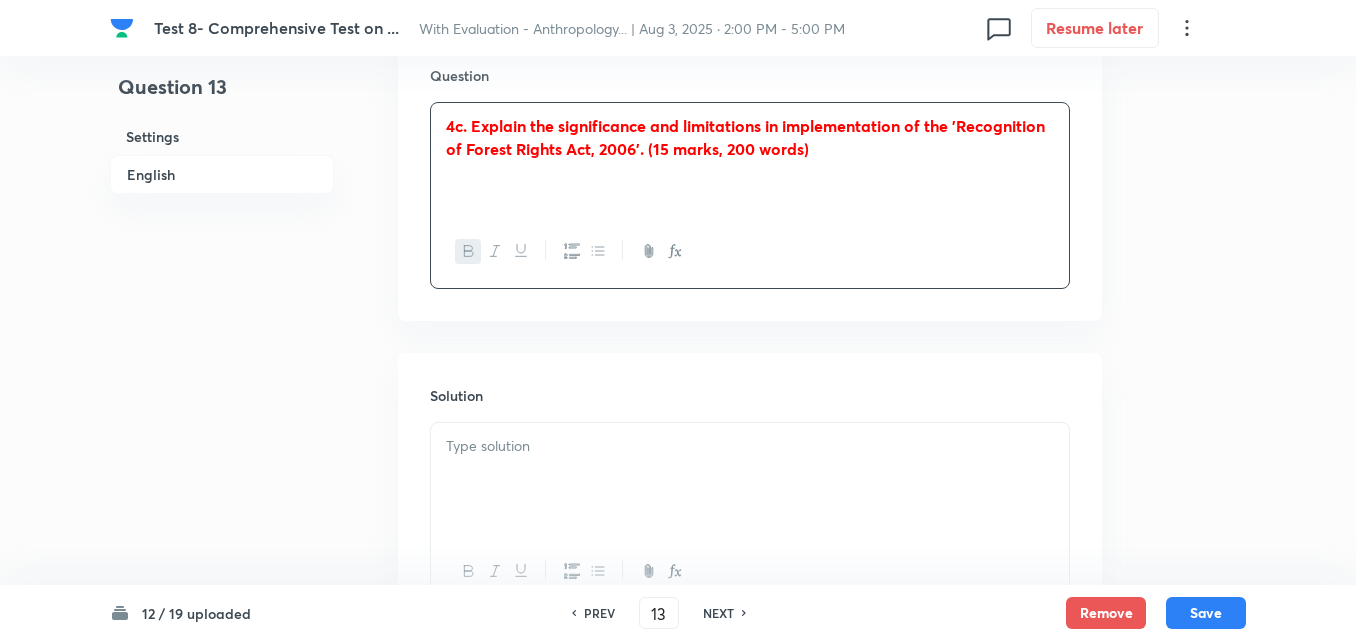 scroll, scrollTop: 820, scrollLeft: 0, axis: vertical 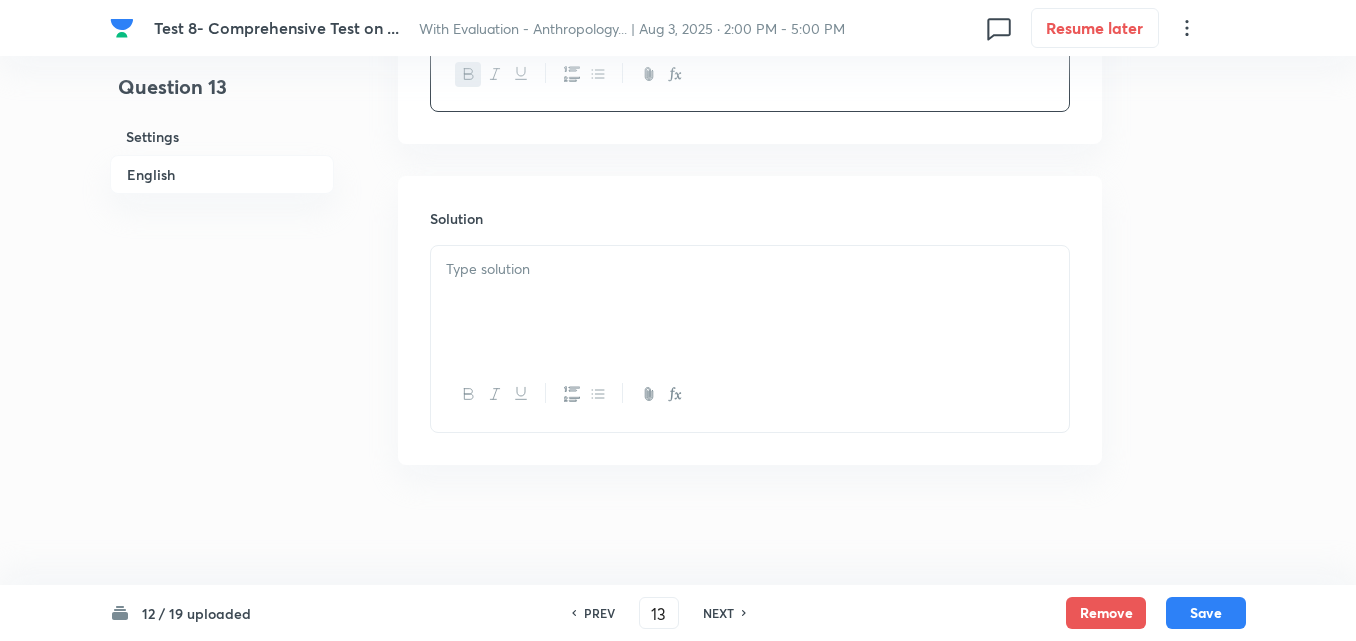 click at bounding box center (750, 302) 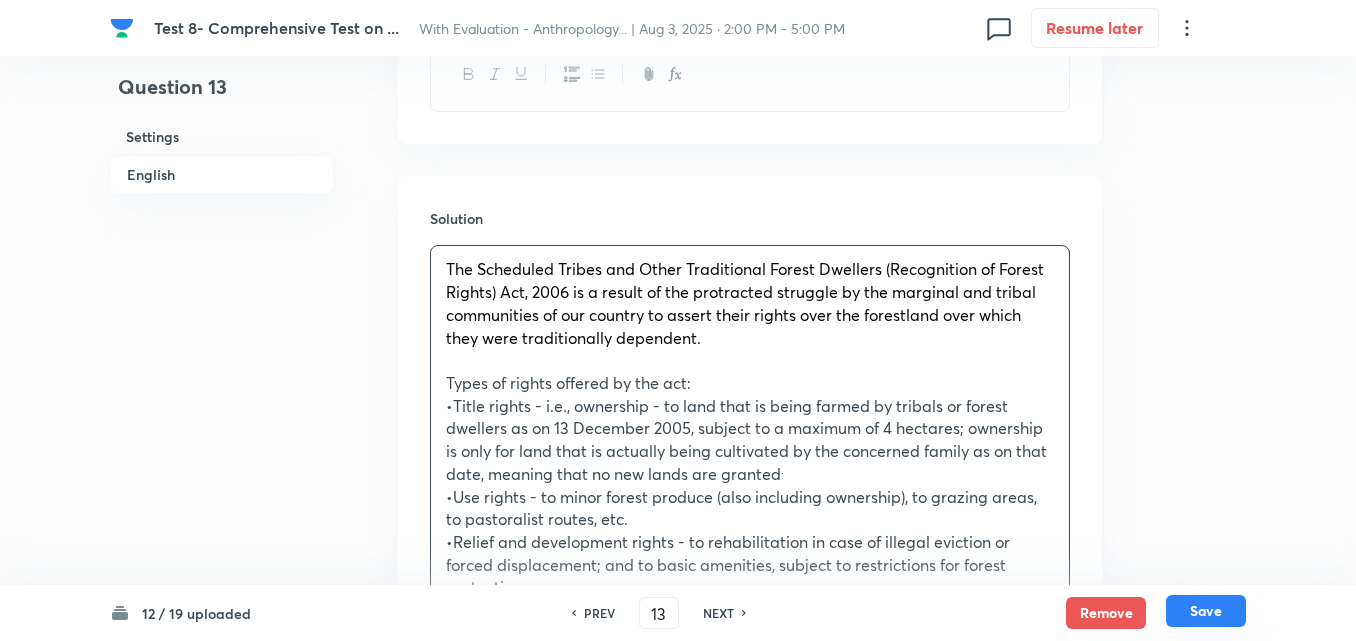 click on "Save" at bounding box center [1206, 611] 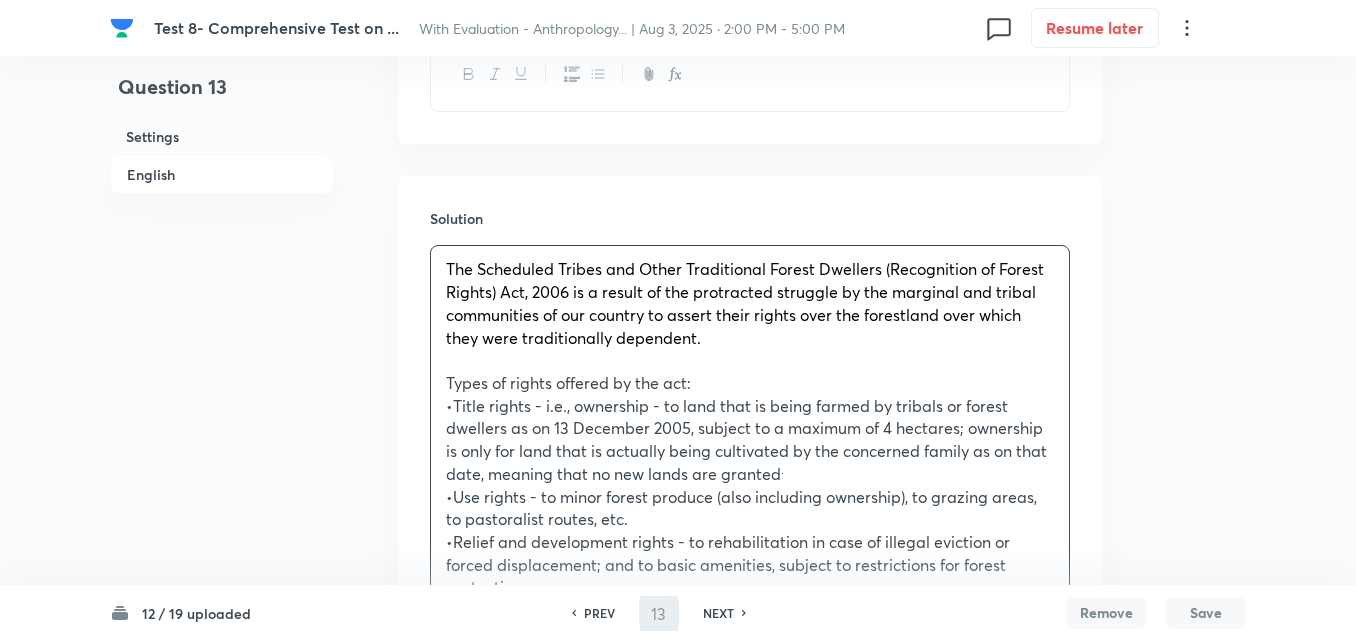 type on "14" 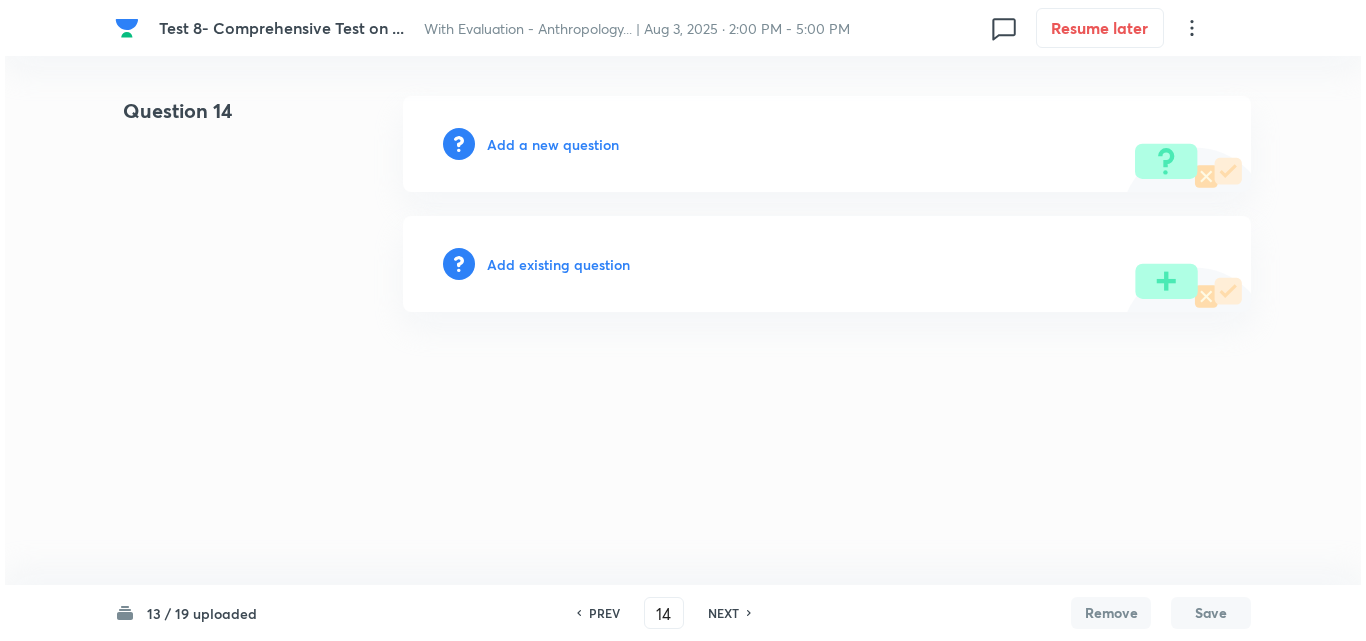 scroll, scrollTop: 0, scrollLeft: 0, axis: both 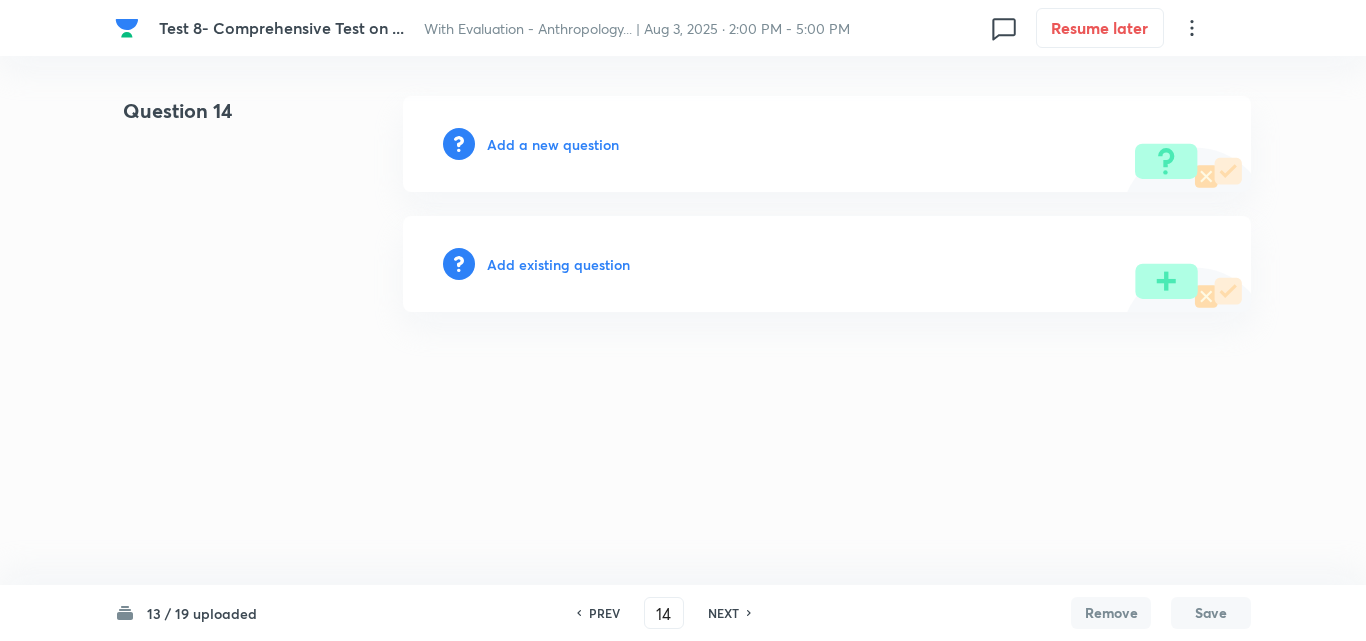 click on "Add a new question" at bounding box center [553, 144] 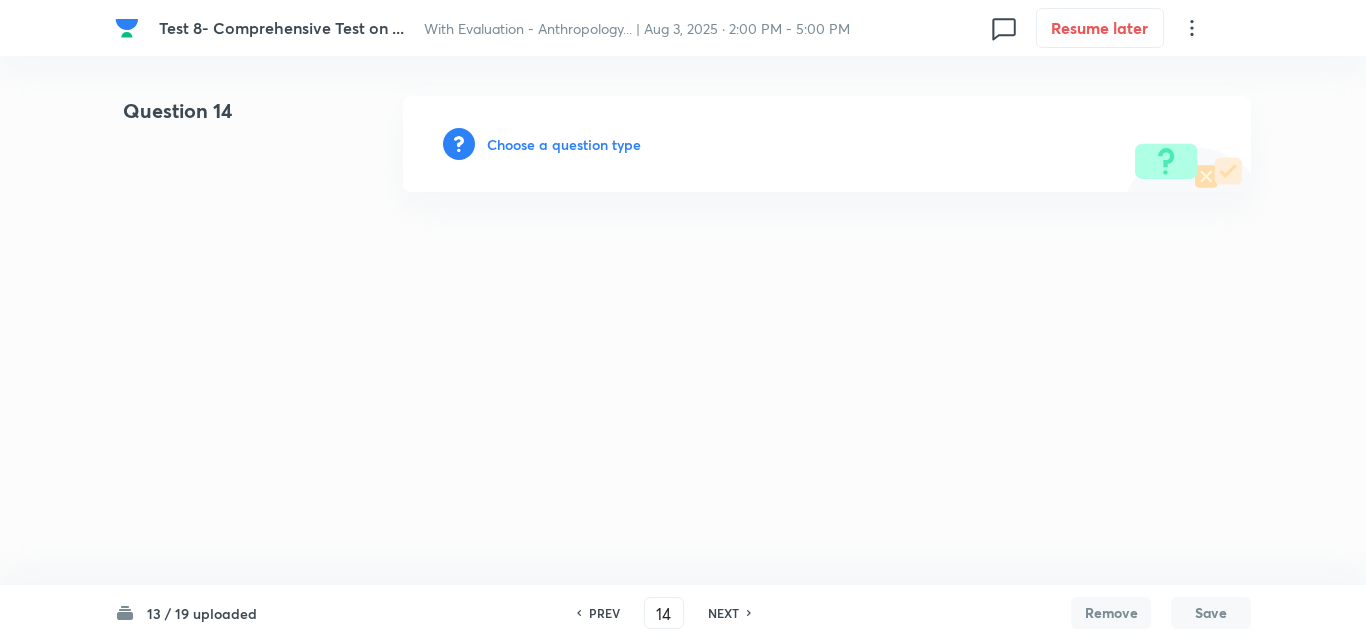 click on "Choose a question type" at bounding box center [564, 144] 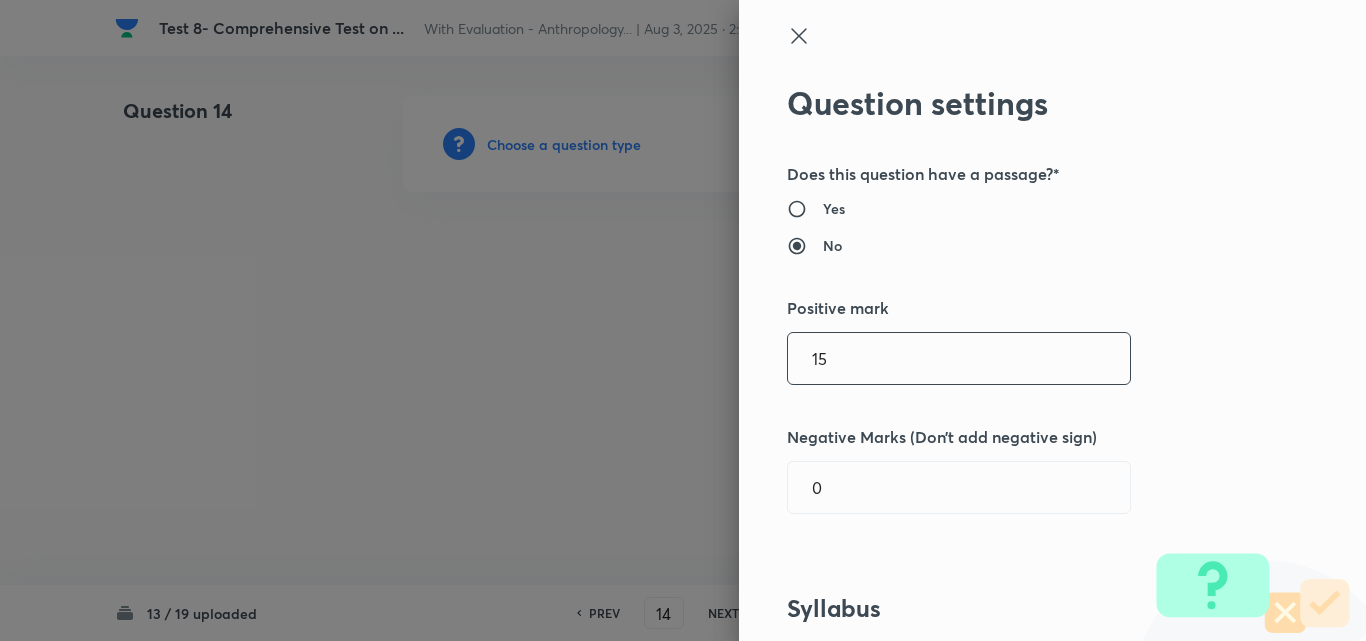 drag, startPoint x: 823, startPoint y: 359, endPoint x: 760, endPoint y: 358, distance: 63.007935 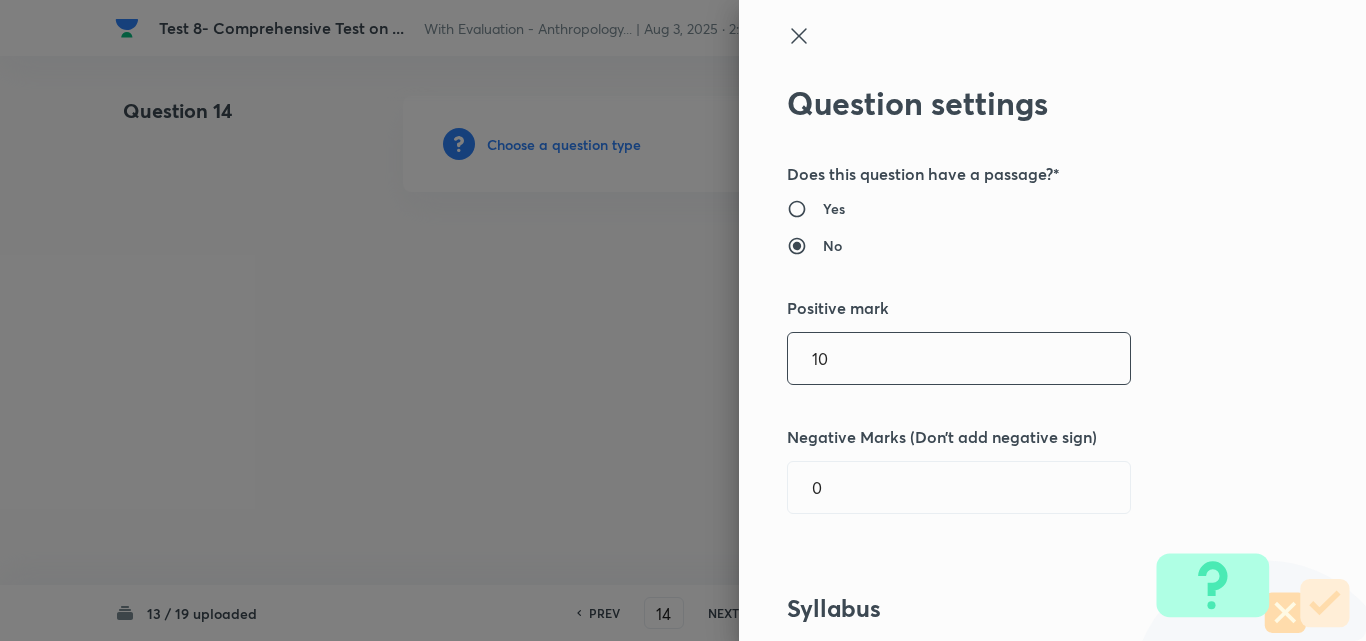 type on "10" 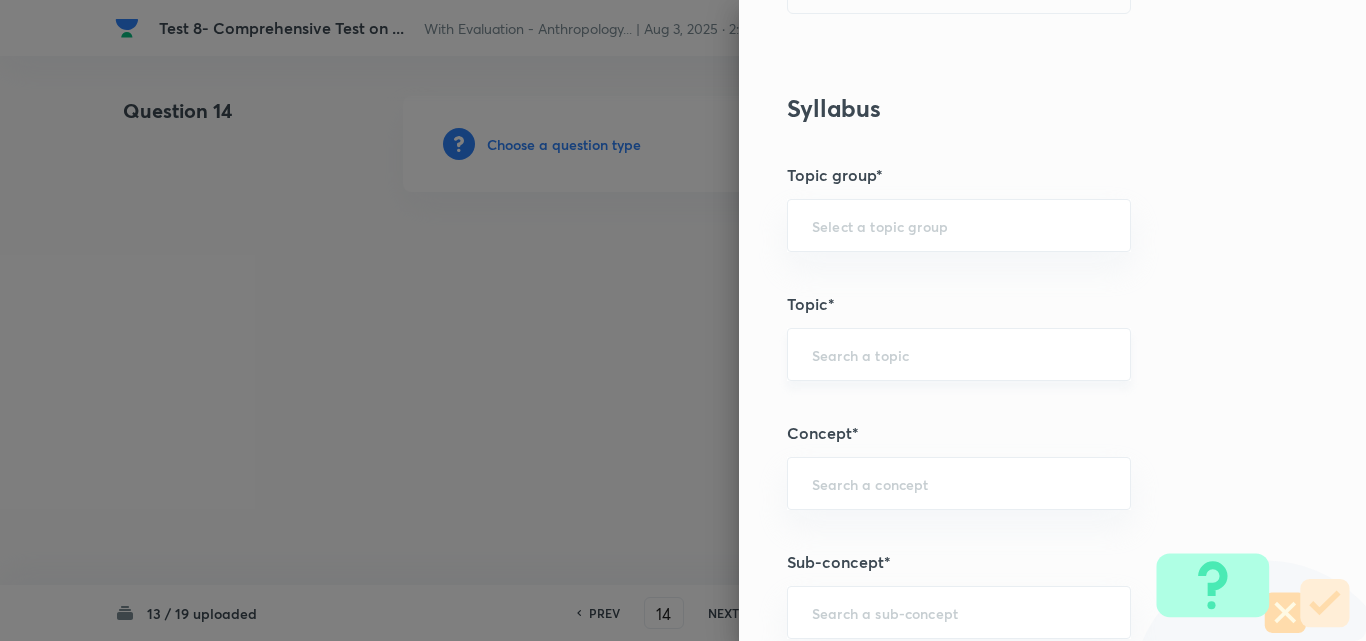 scroll, scrollTop: 900, scrollLeft: 0, axis: vertical 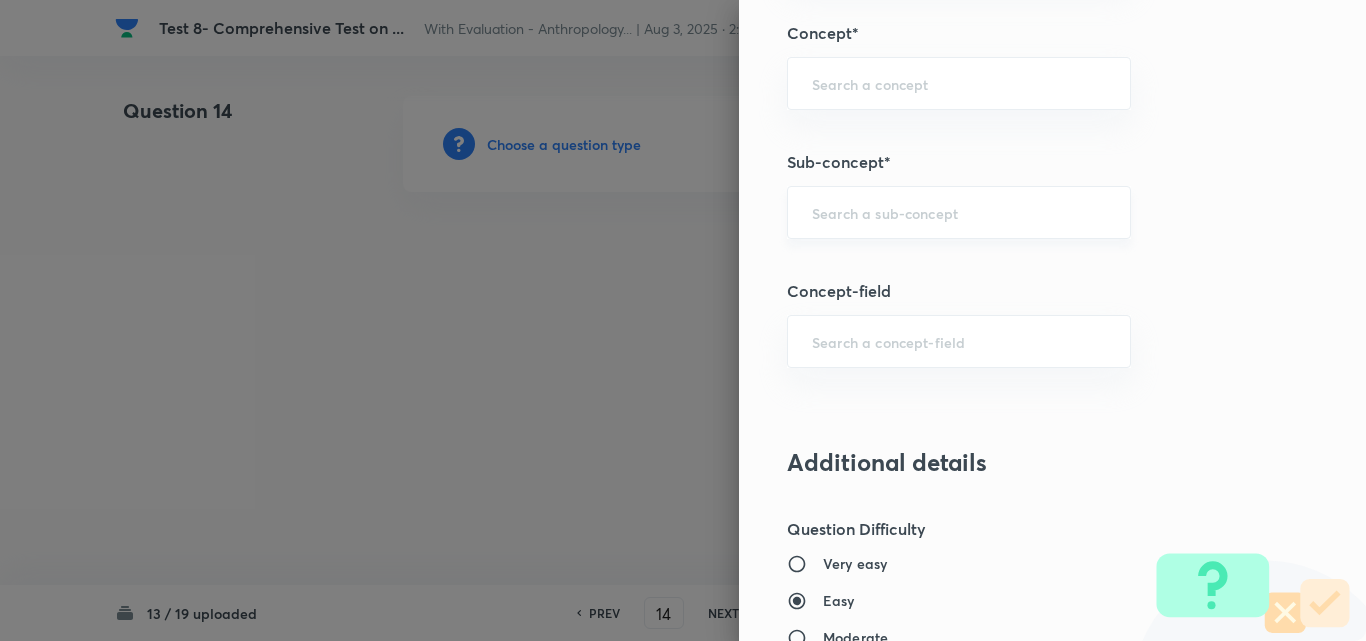 click at bounding box center (959, 212) 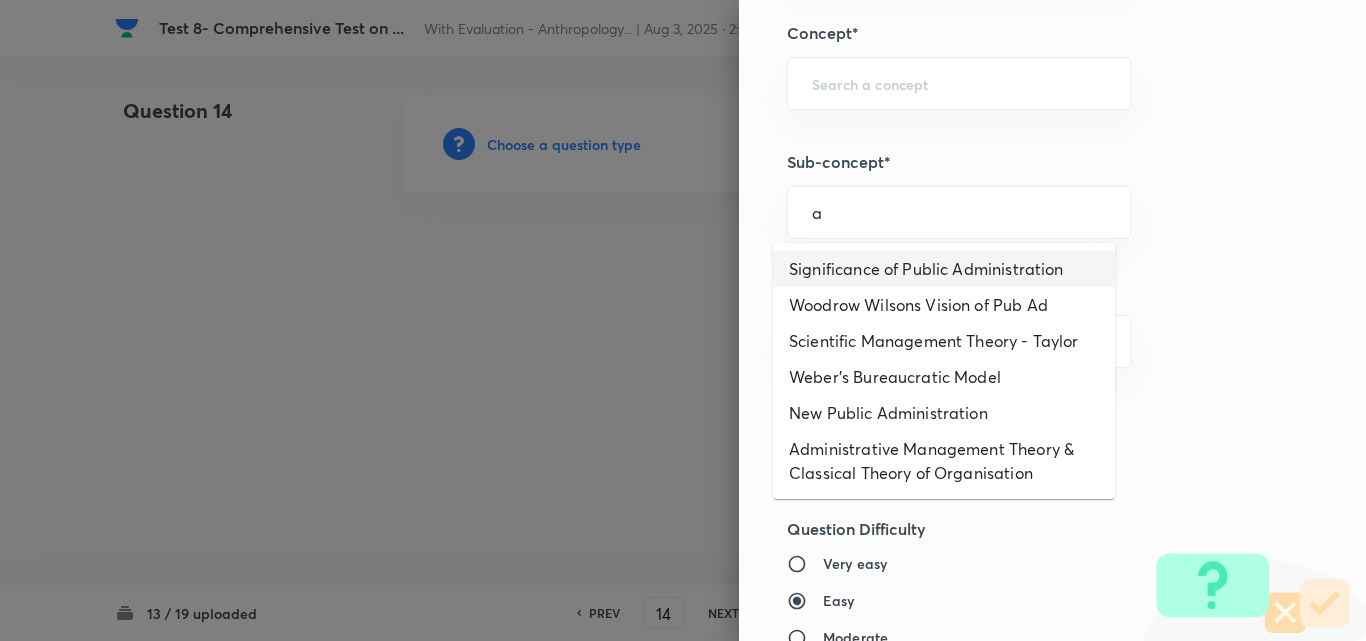 click on "Significance of Public Administration" at bounding box center [944, 269] 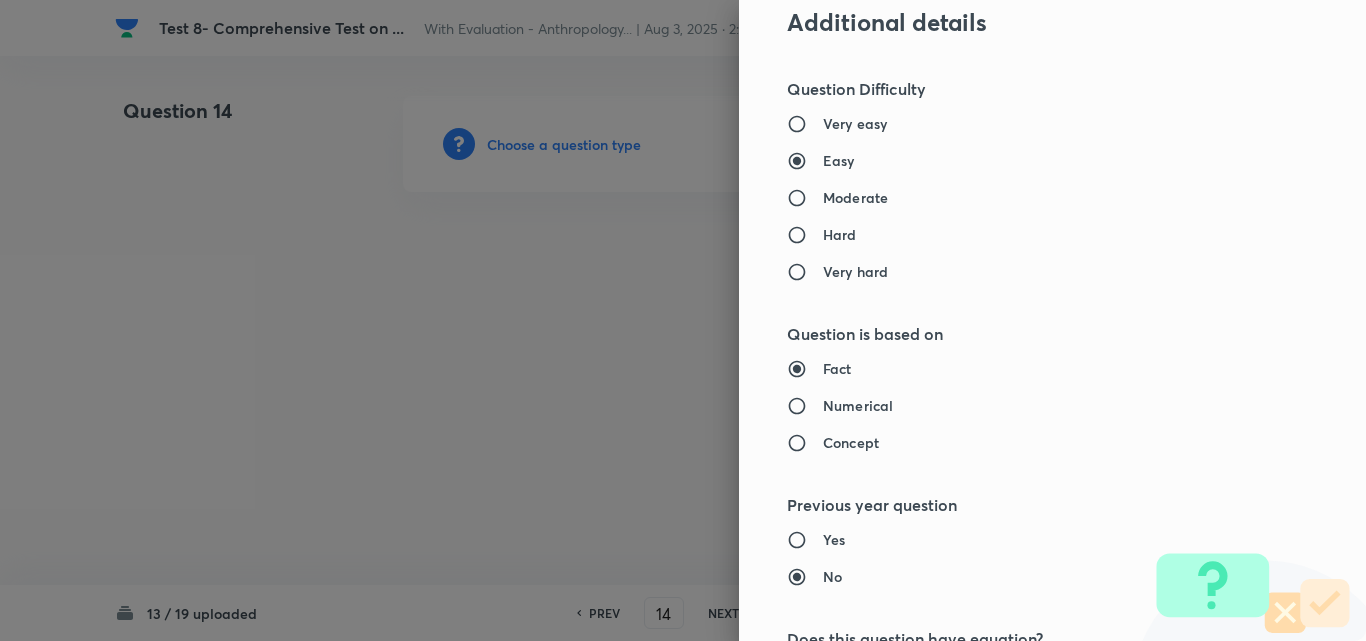type on "Public Administration Optional" 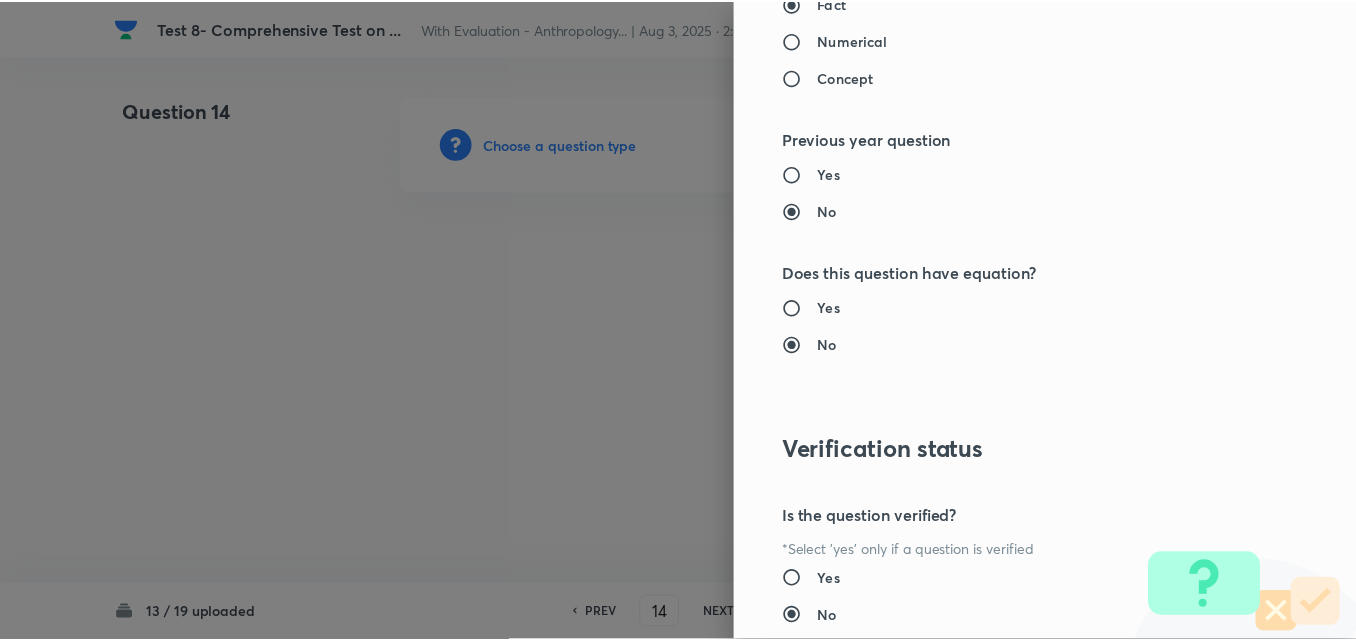 scroll, scrollTop: 1844, scrollLeft: 0, axis: vertical 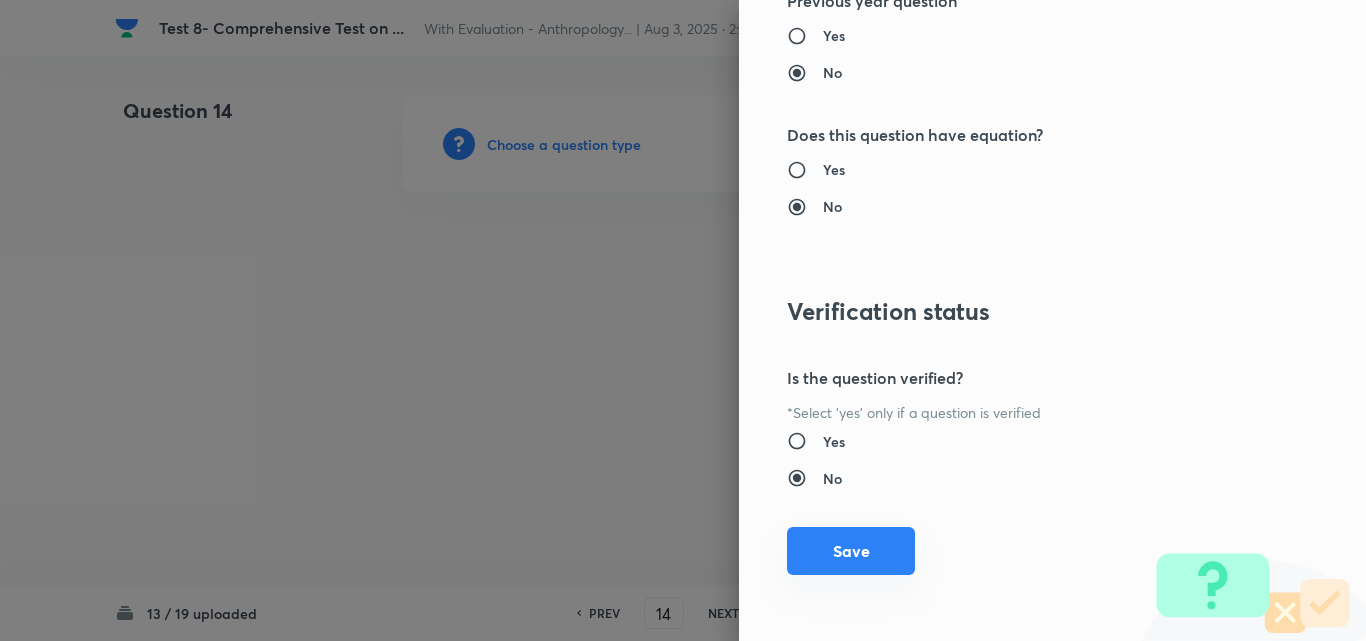 click on "Save" at bounding box center (851, 551) 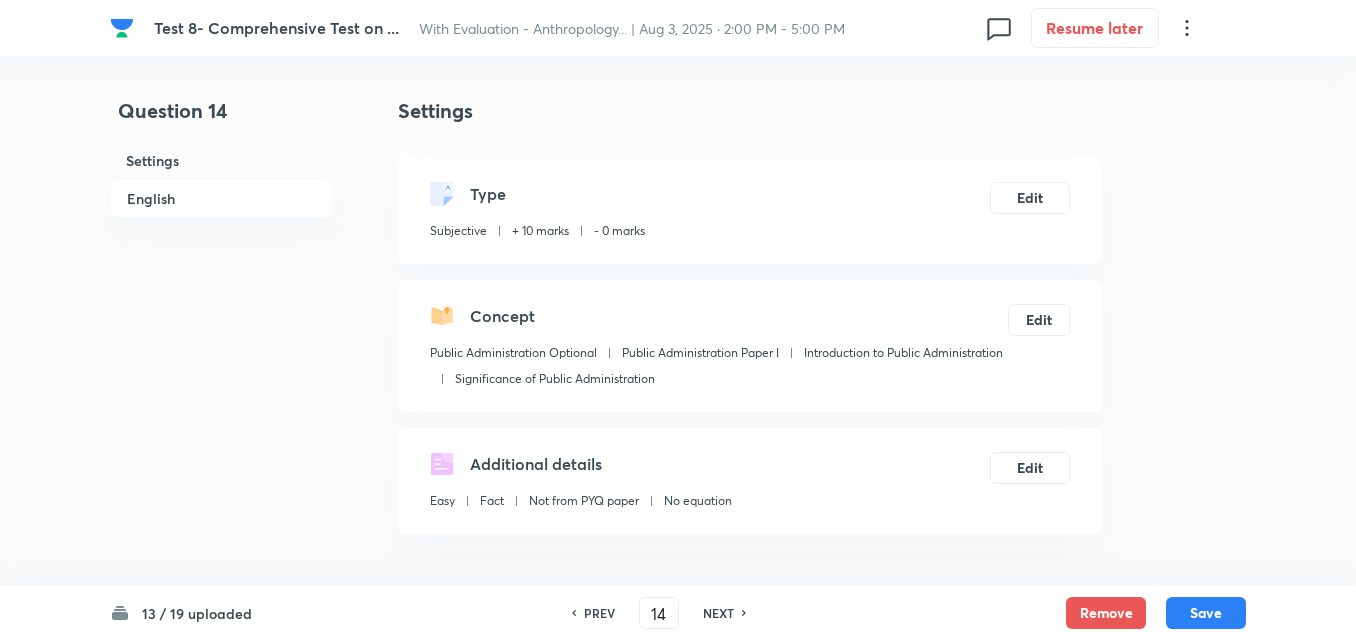click on "English" at bounding box center (222, 198) 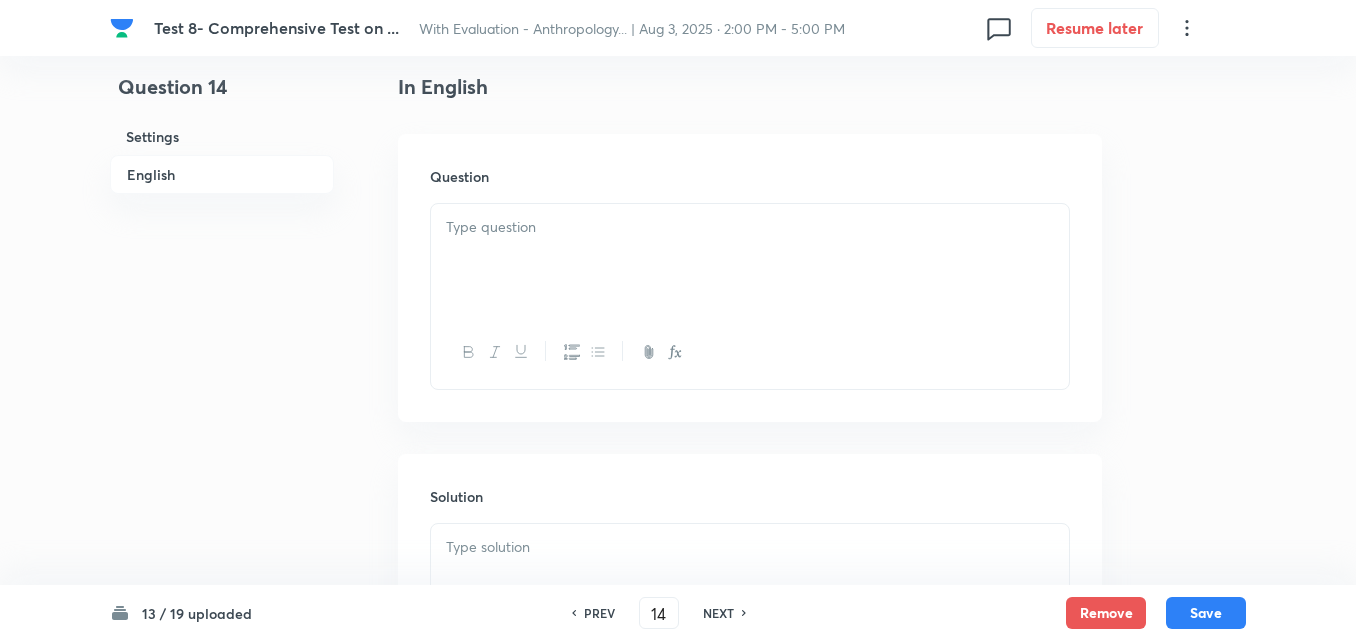 click at bounding box center [750, 260] 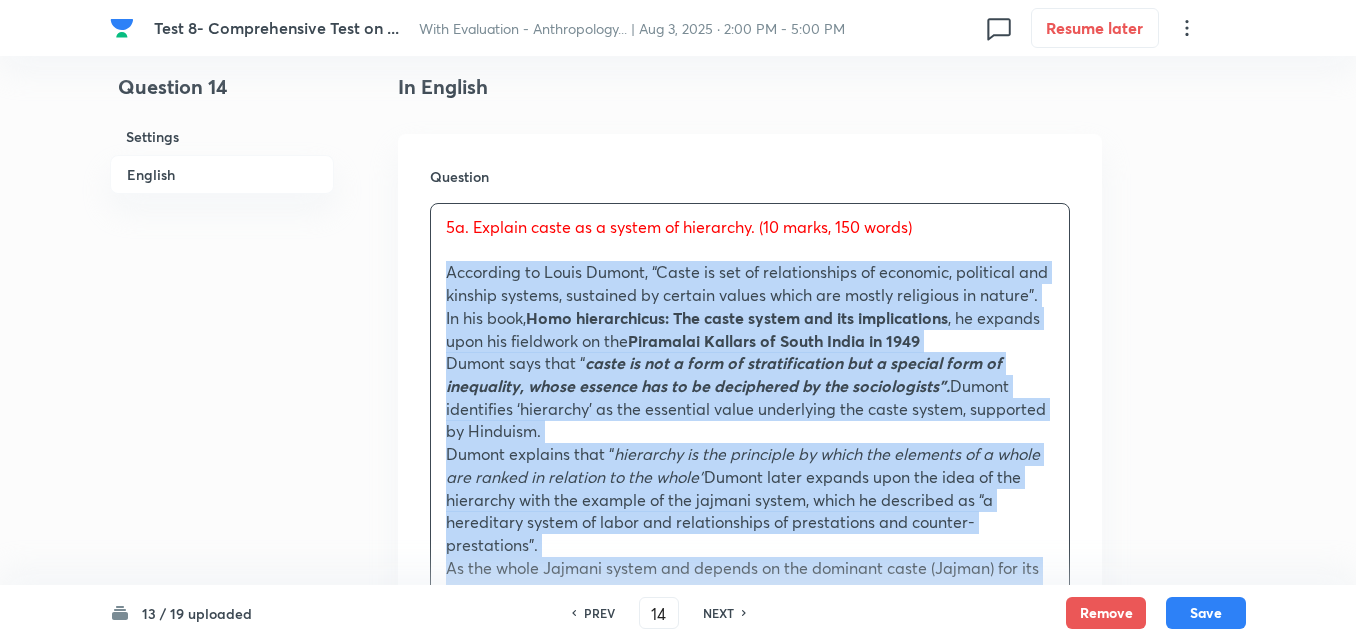 drag, startPoint x: 442, startPoint y: 274, endPoint x: 427, endPoint y: 274, distance: 15 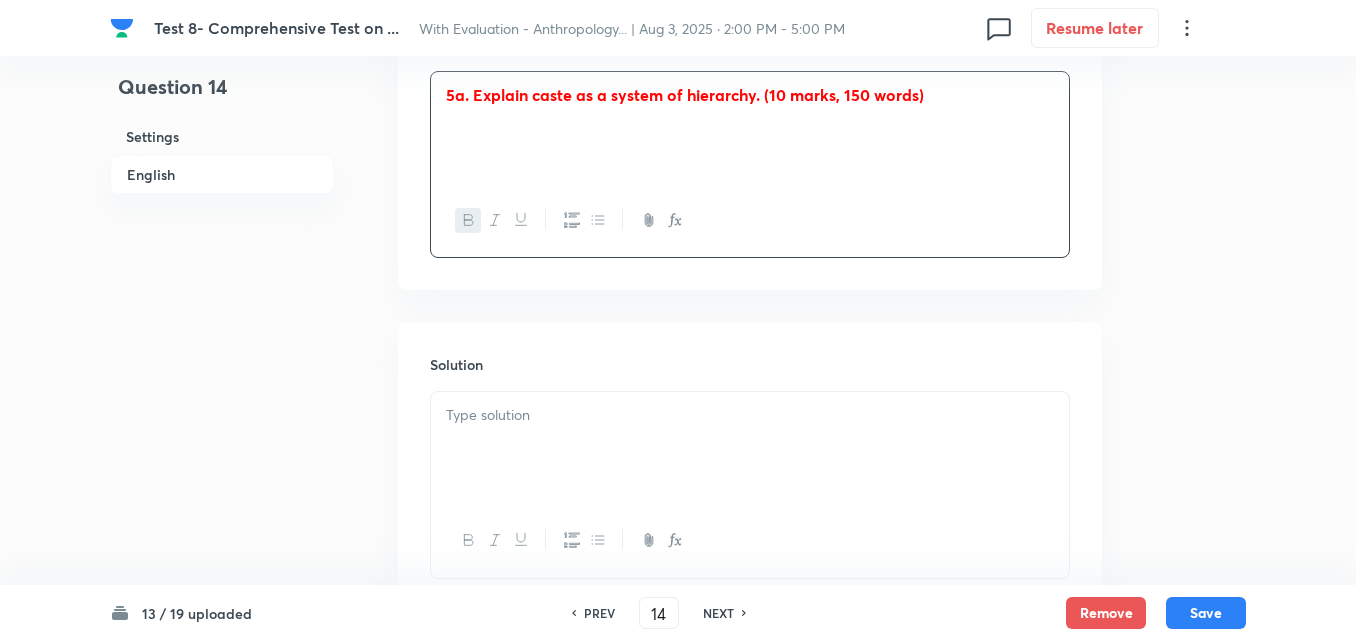scroll, scrollTop: 820, scrollLeft: 0, axis: vertical 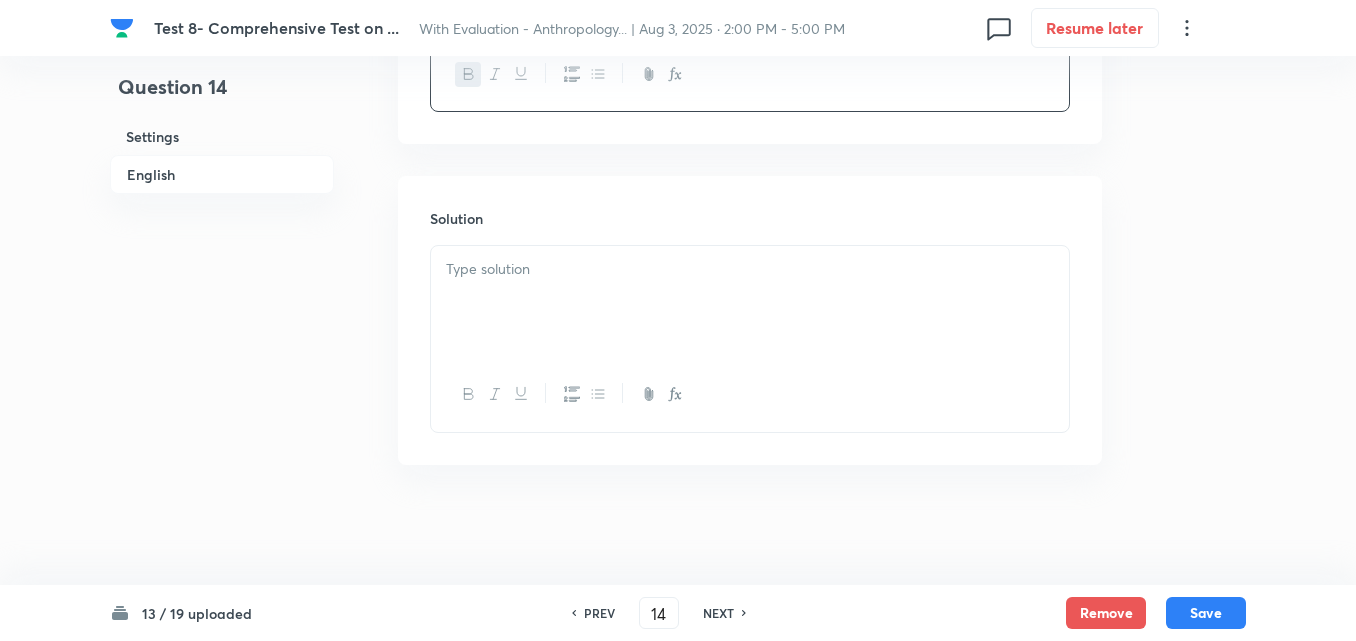 click at bounding box center (750, 302) 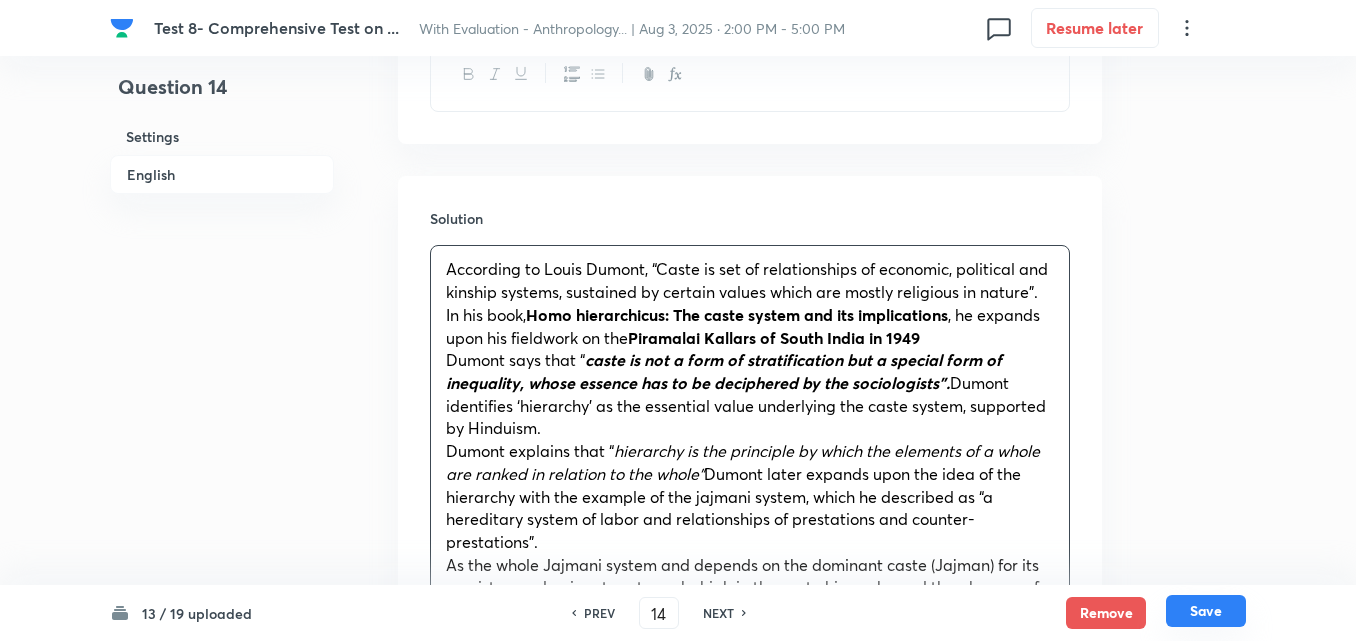 click on "Save" at bounding box center [1206, 611] 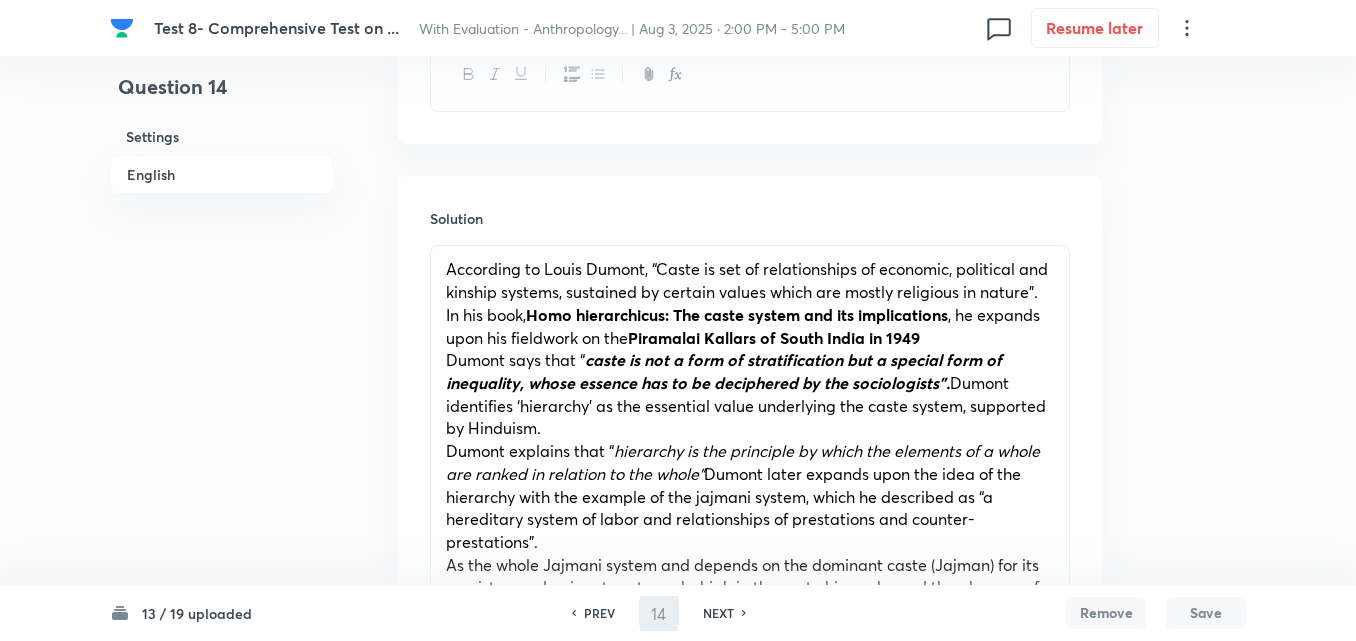 type on "15" 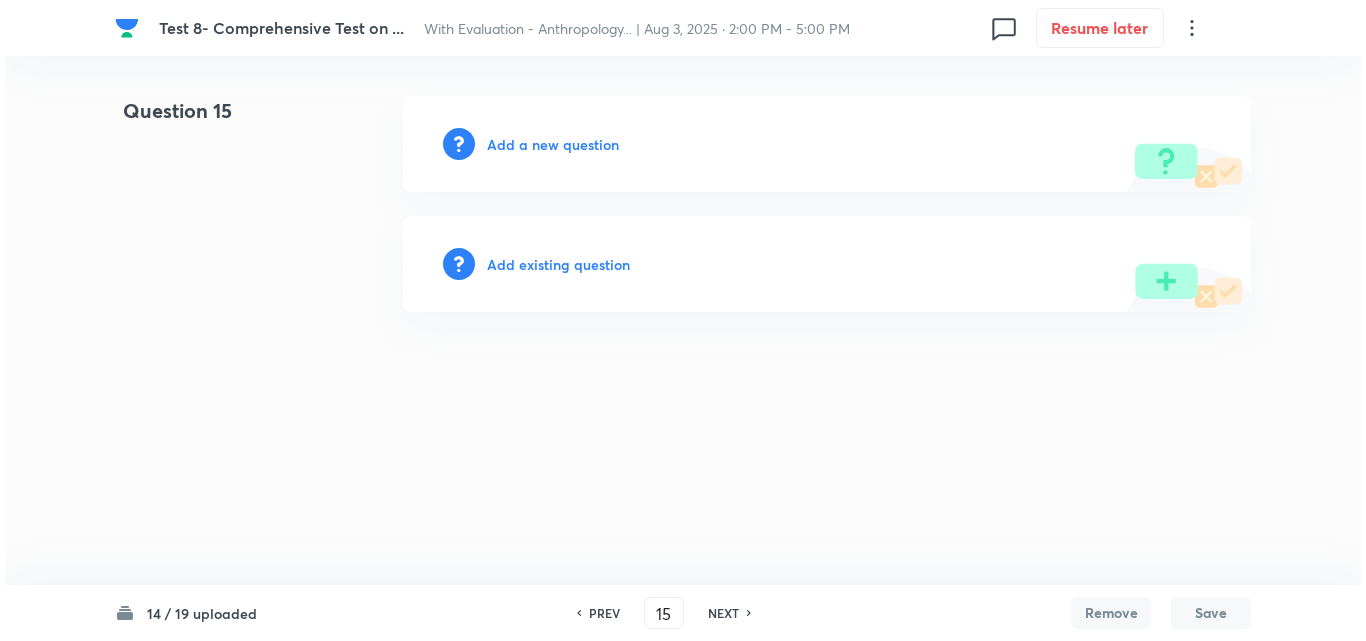 scroll, scrollTop: 0, scrollLeft: 0, axis: both 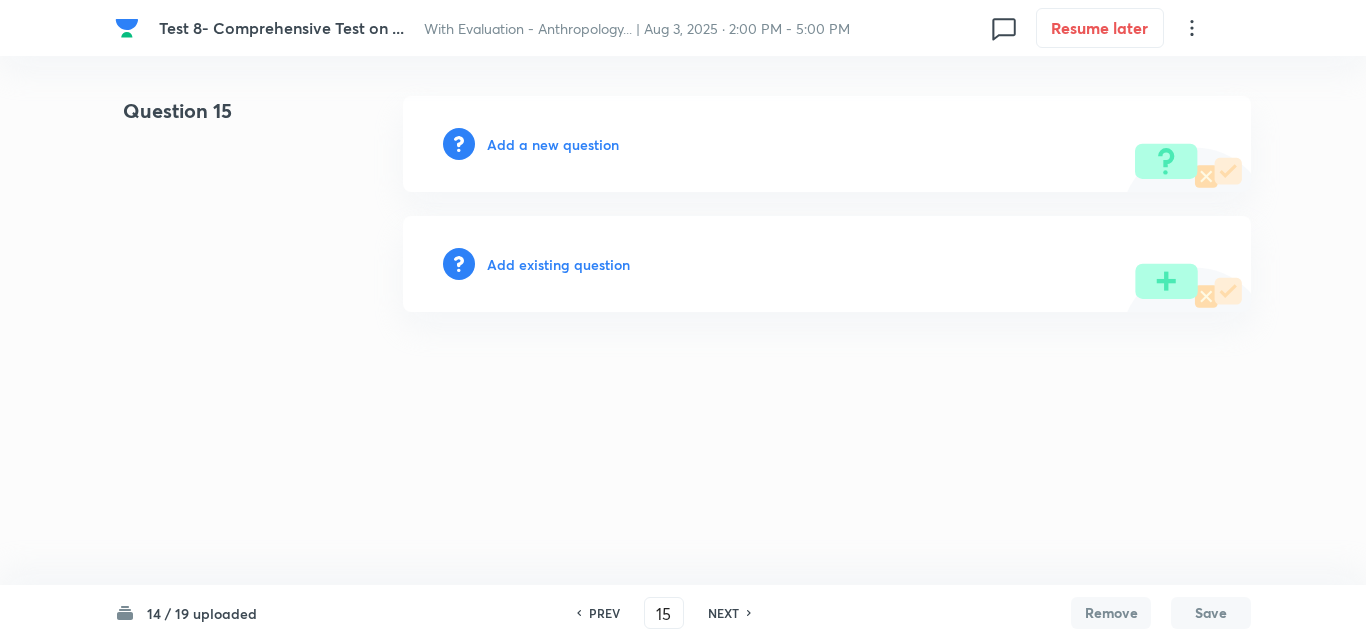 click on "Add a new question" at bounding box center (553, 144) 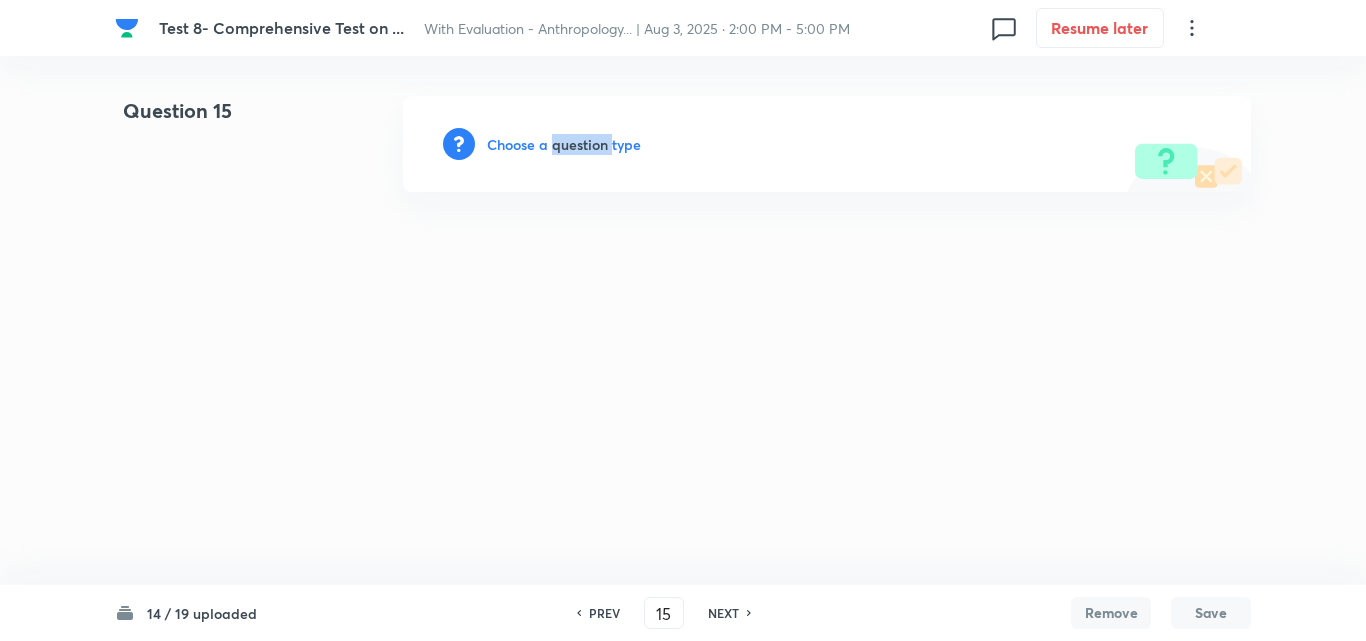 click on "Choose a question type" at bounding box center (564, 144) 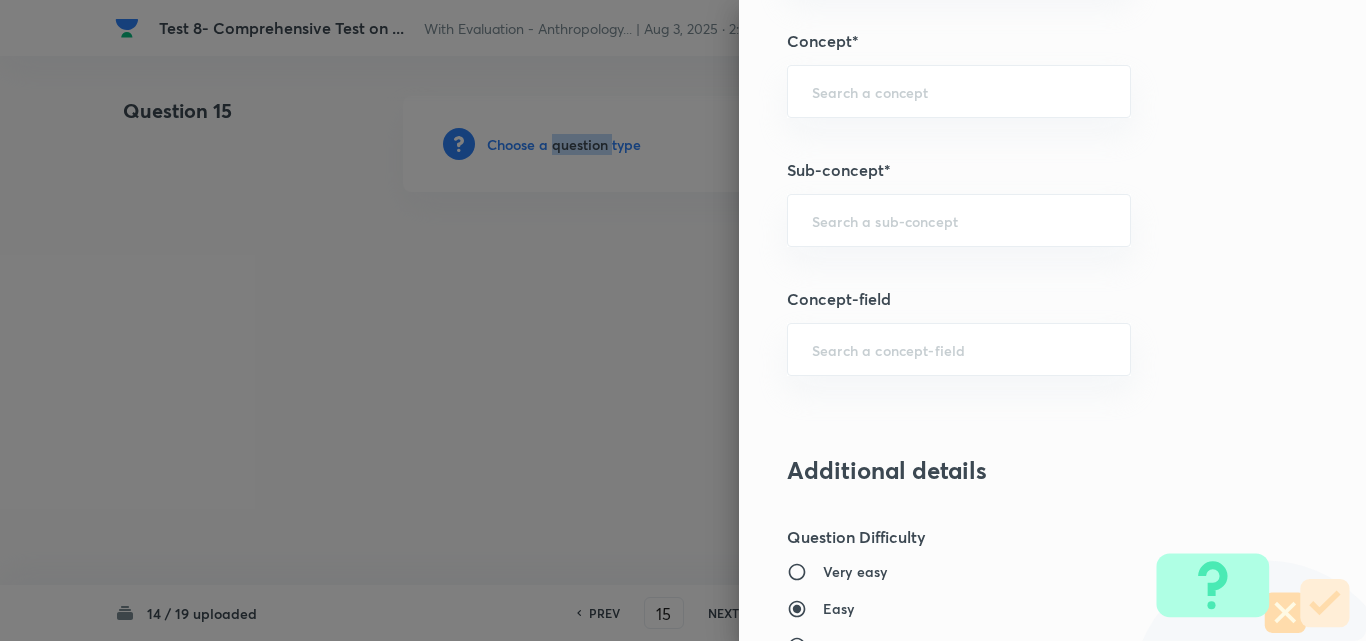 scroll, scrollTop: 1000, scrollLeft: 0, axis: vertical 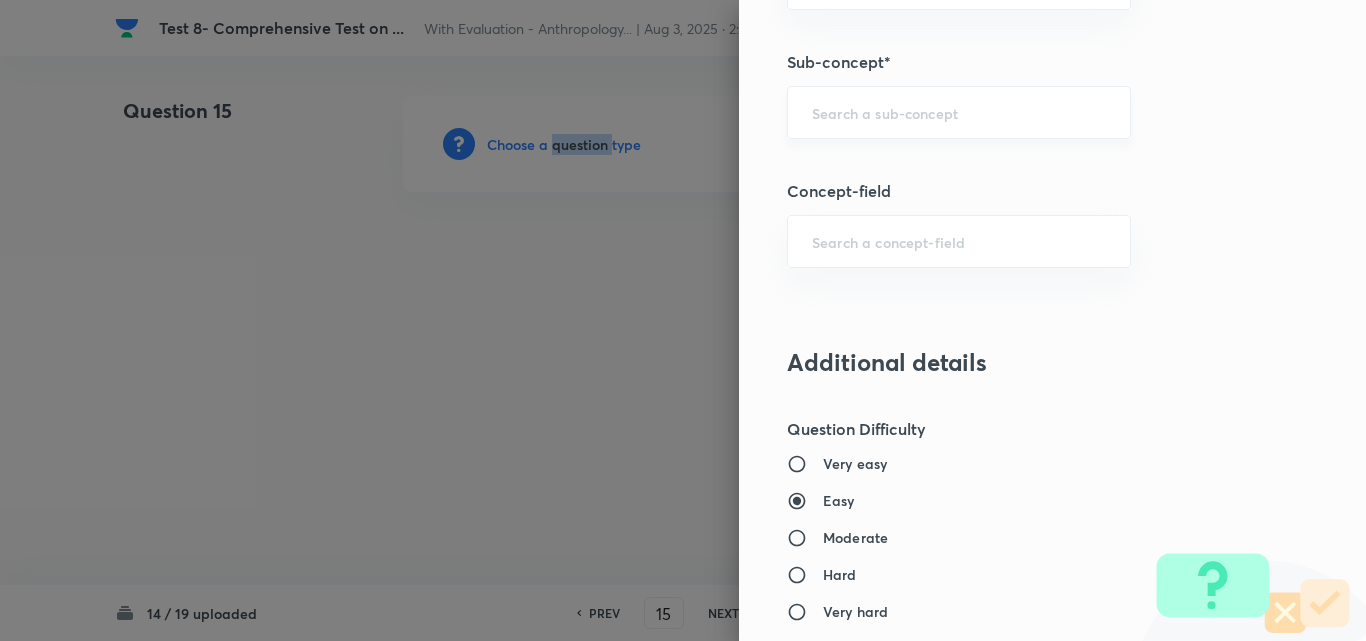 click on "​" at bounding box center (959, 112) 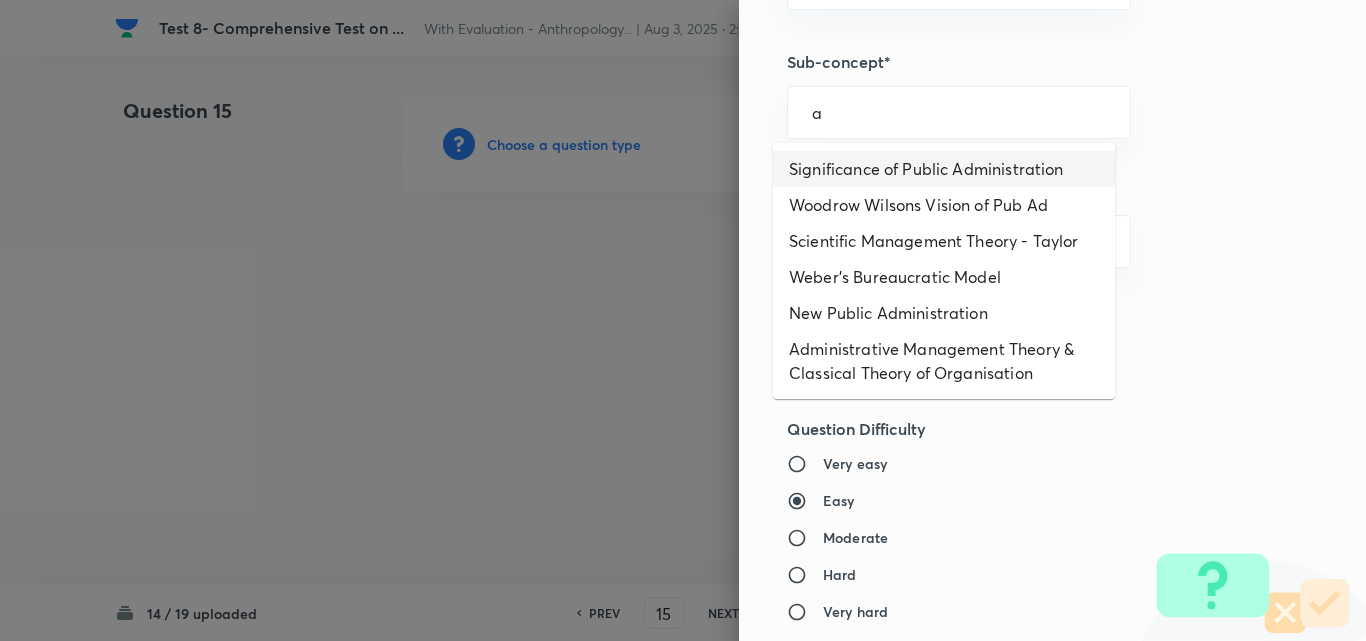 click on "Significance of Public Administration" at bounding box center (944, 169) 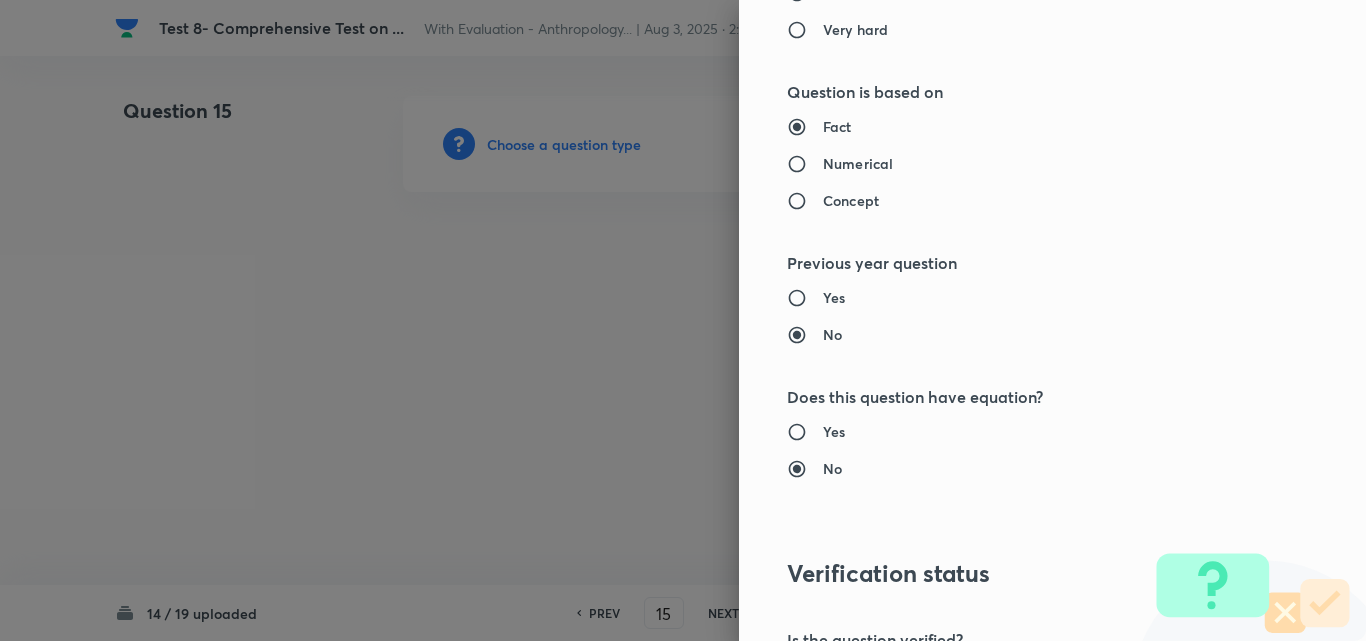 type on "Public Administration Optional" 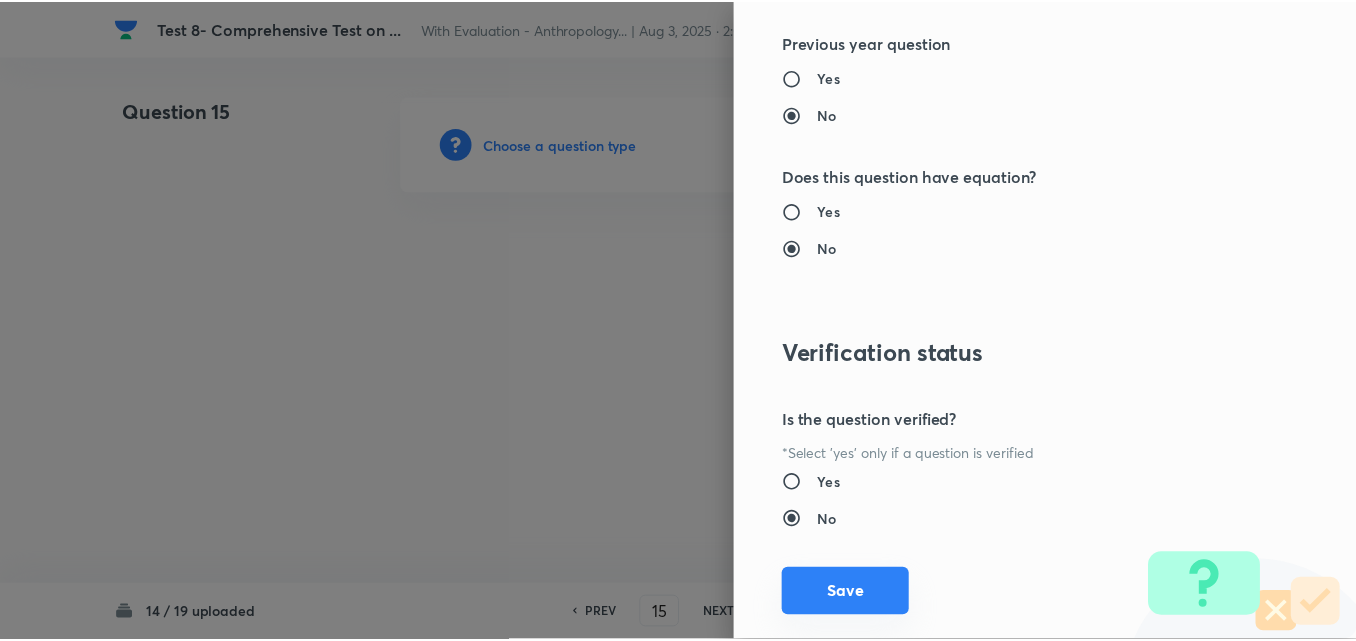 scroll, scrollTop: 1844, scrollLeft: 0, axis: vertical 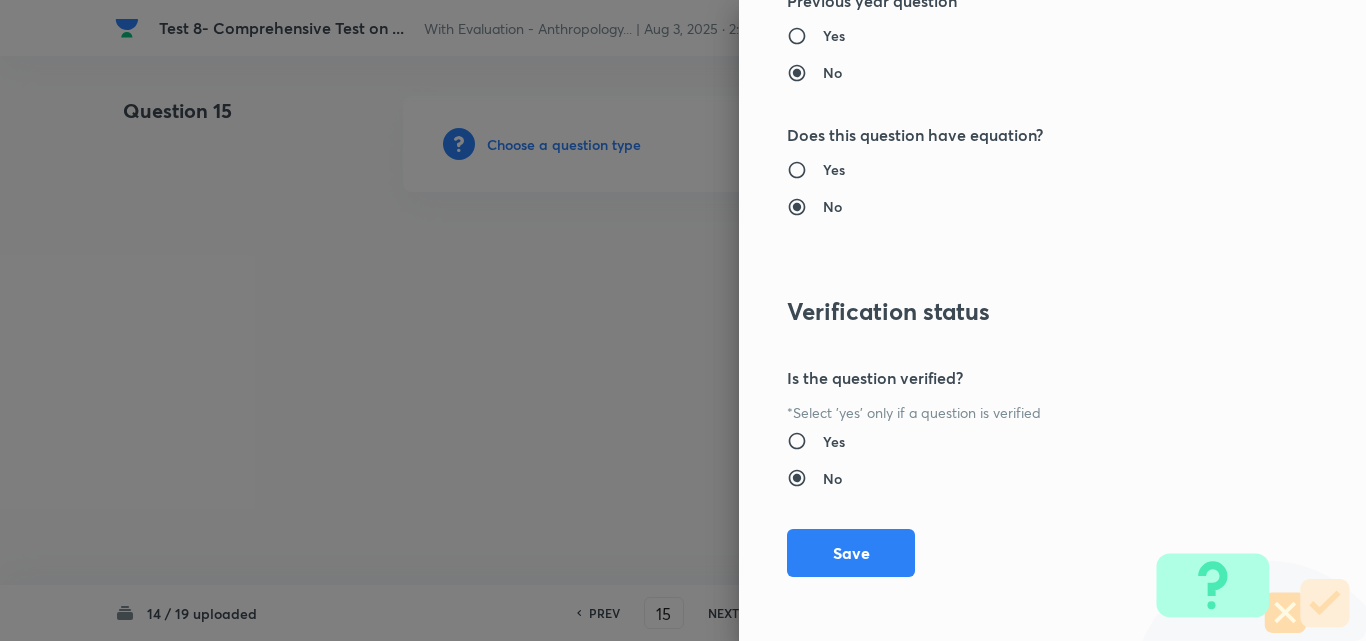 click on "Question settings Does this question have a passage?* Yes No Positive mark 10 ​ Negative Marks (Don’t add negative sign) 0 ​ Syllabus Topic group* Public Administration Optional ​ Topic* Public Administration Paper I ​ Concept* Introduction to Public Administration ​ Sub-concept* Significance of Public Administration ​ Concept-field ​ Additional details Question Difficulty Very easy Easy Moderate Hard Very hard Question is based on Fact Numerical Concept Previous year question Yes No Does this question have equation? Yes No Verification status Is the question verified? *Select 'yes' only if a question is verified Yes No Save" at bounding box center [1052, 320] 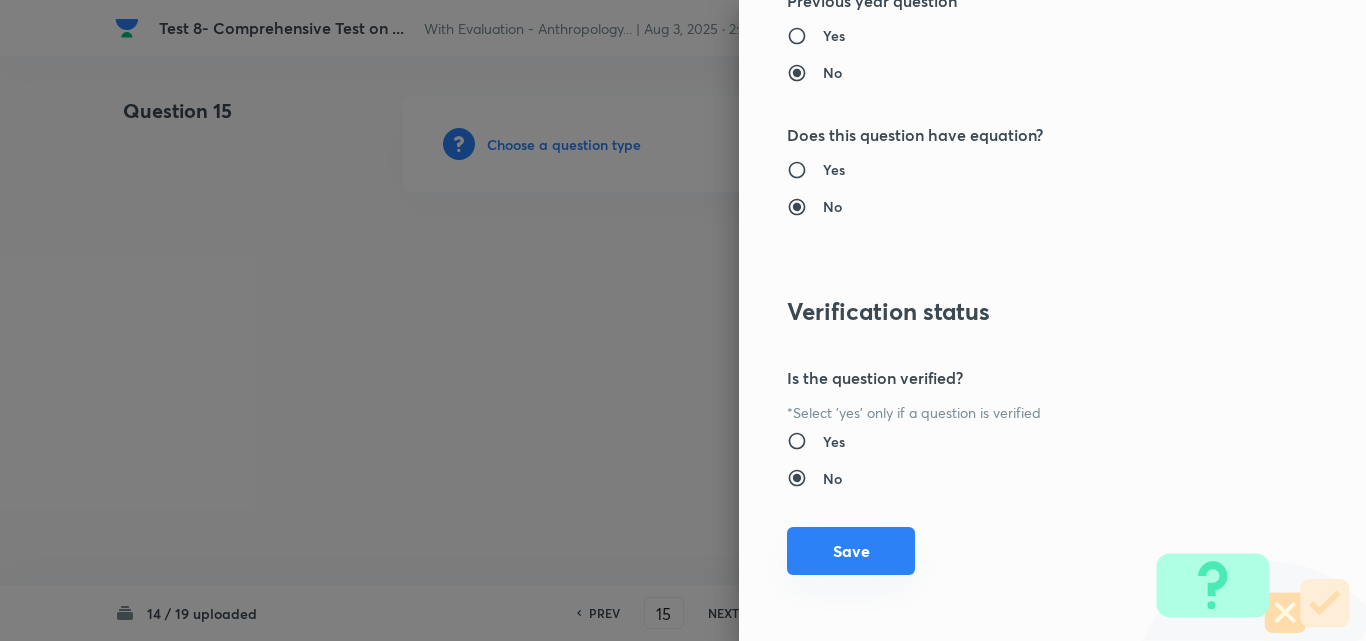 click on "Save" at bounding box center (851, 551) 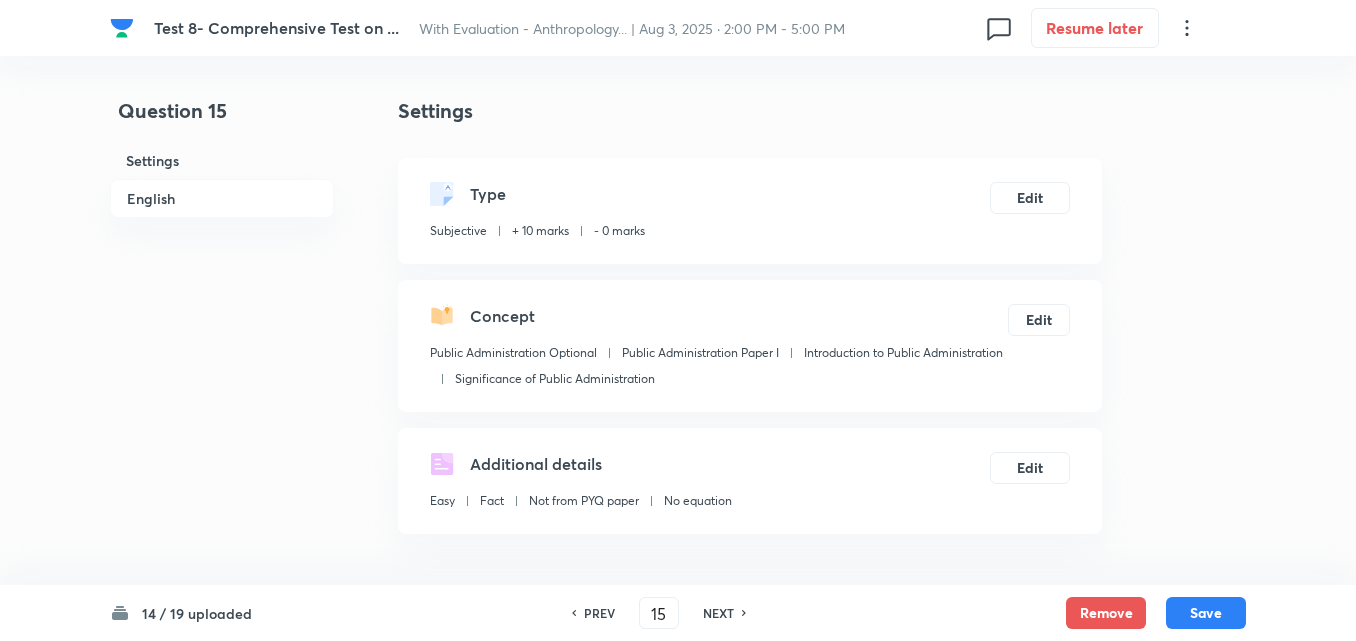 click on "English" at bounding box center [222, 198] 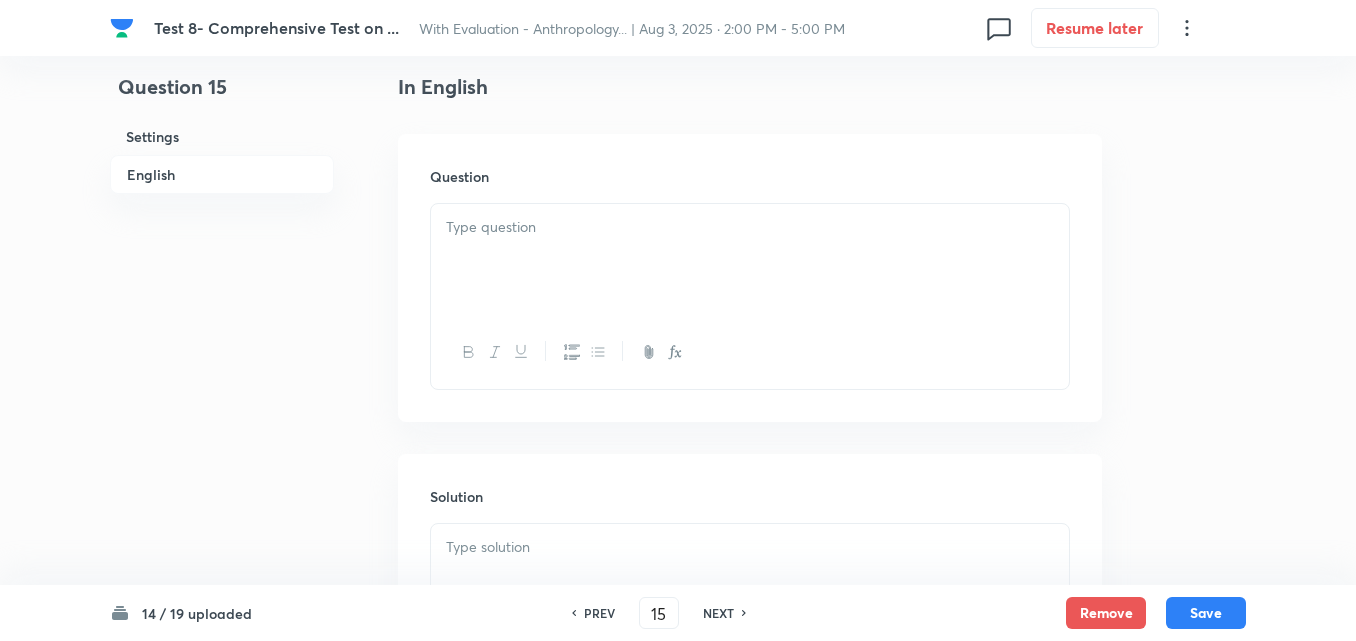 click at bounding box center (750, 227) 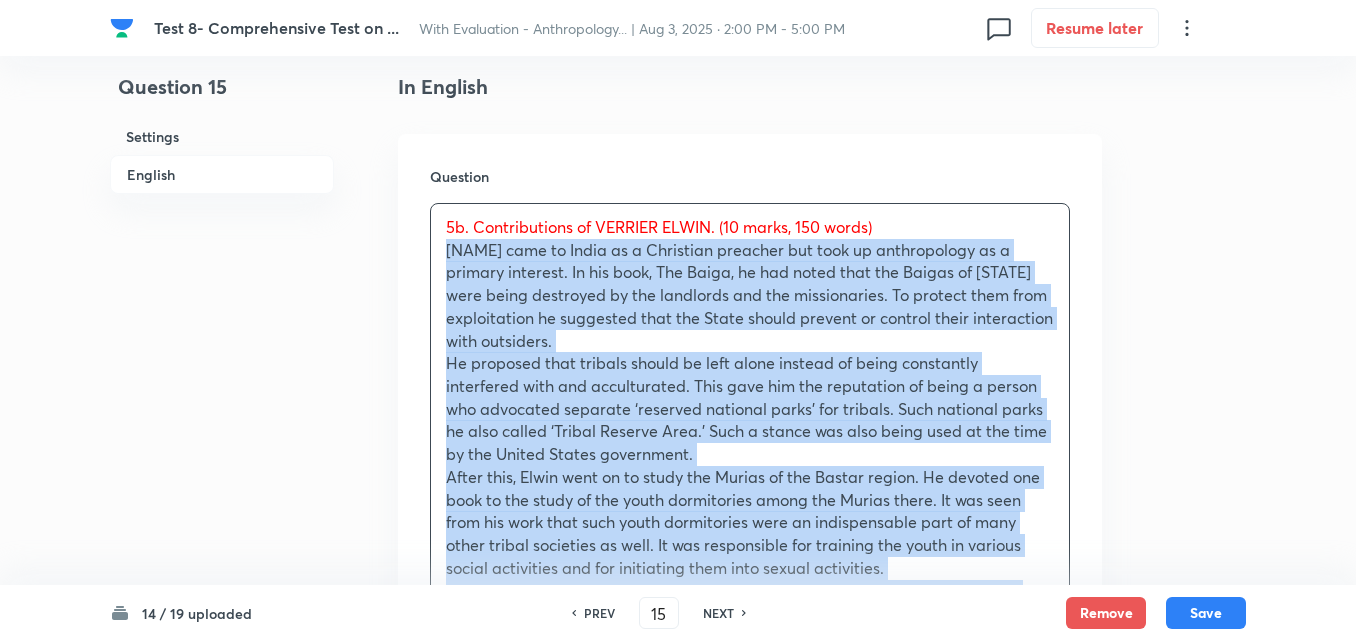 drag, startPoint x: 446, startPoint y: 258, endPoint x: 434, endPoint y: 319, distance: 62.169125 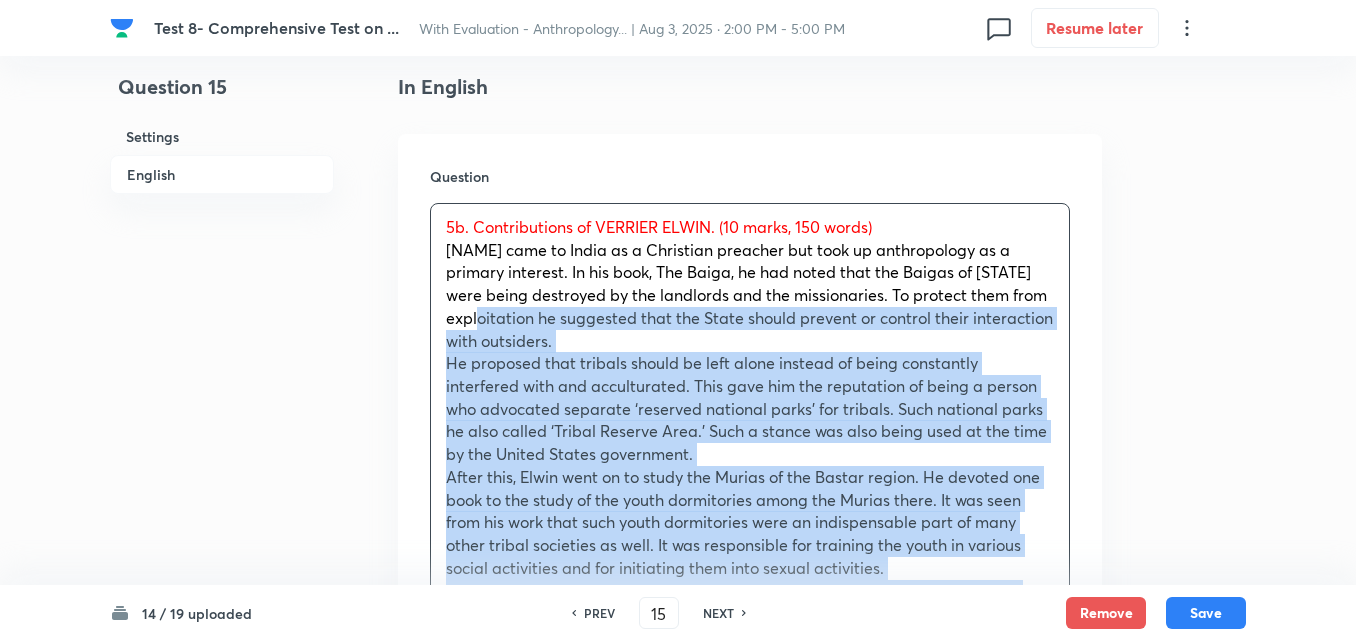 click on "5b. Contributions of VERRIER ELWIN. (10 marks, 150 words) Verrier Elwin came to India as a Christian preacher but took up anthropology as a primary interest. In his book, The Baiga, he had noted that the Baigas of Madhya Pradesh were being destroyed by the landlords and the missionaries. To protect them from exploitation he suggested that the State should prevent or control their interaction with outsiders. He proposed that tribals should be left alone instead of being constantly interfered with and acculturated. This gave him the reputation of being a person who advocated separate ‘reserved national parks’ for tribals. Such national parks he also called ‘Tribal Reserve Area.’ Such a stance was also being used at the time by the United States government.  Elwin was a member of several committees on tribal affairs and also an editor of Man in India. Many of the photographs that he took now adorn the walls of the Museum and Department of Anthropology, NEHU, Shillong." at bounding box center [750, 500] 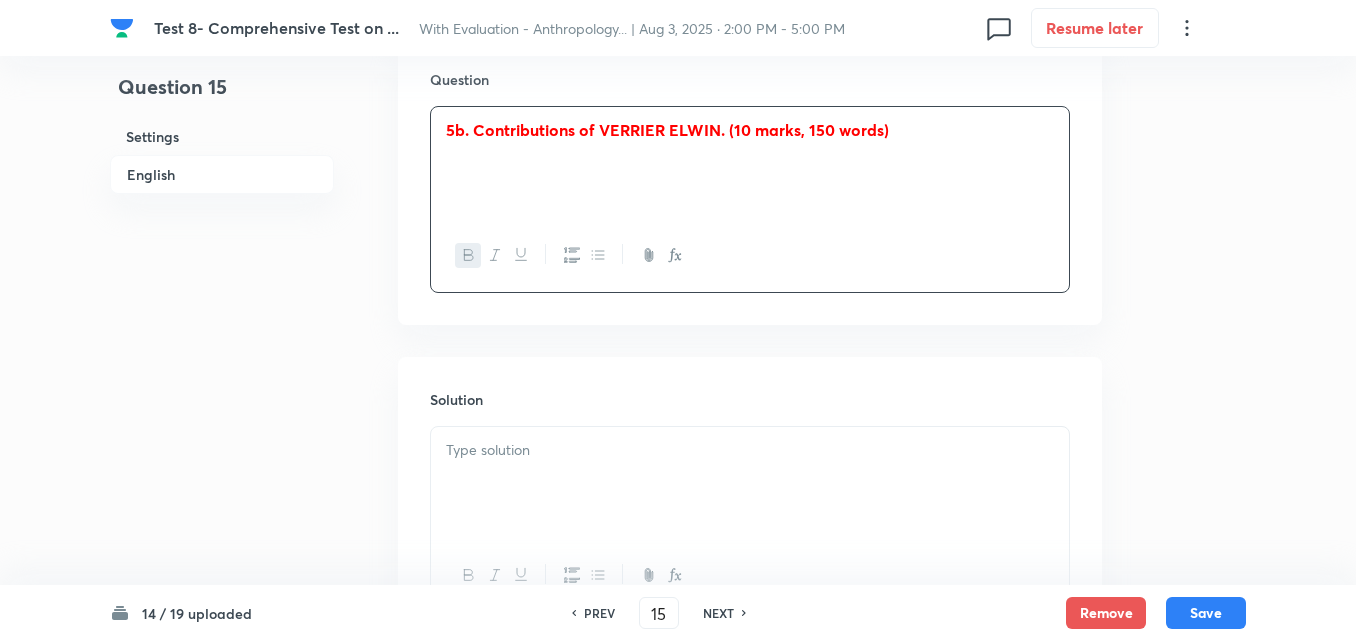 scroll, scrollTop: 820, scrollLeft: 0, axis: vertical 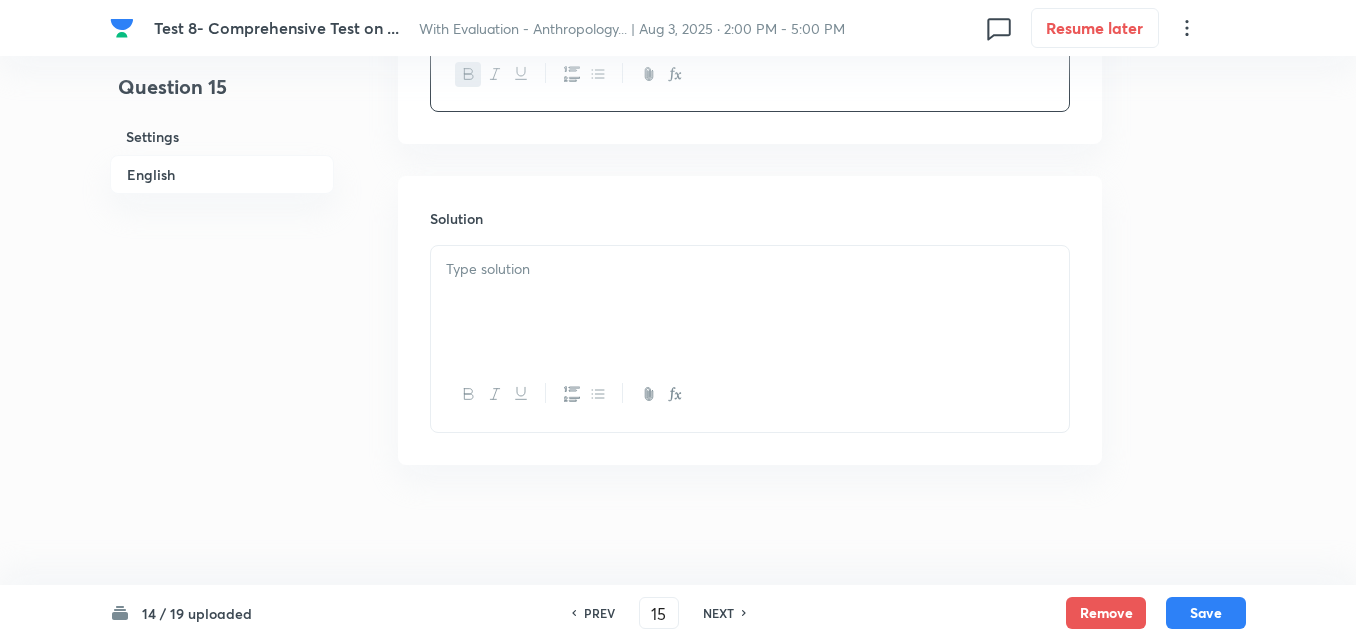 click at bounding box center (750, 269) 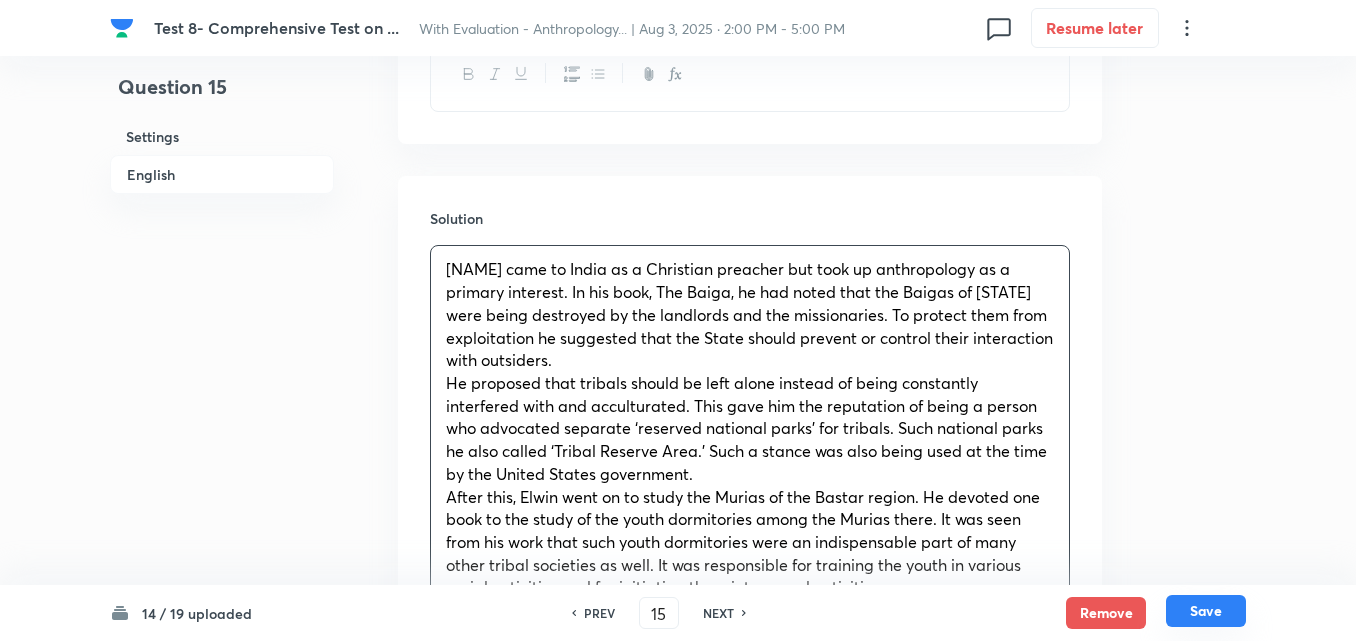 click on "Save" at bounding box center (1206, 611) 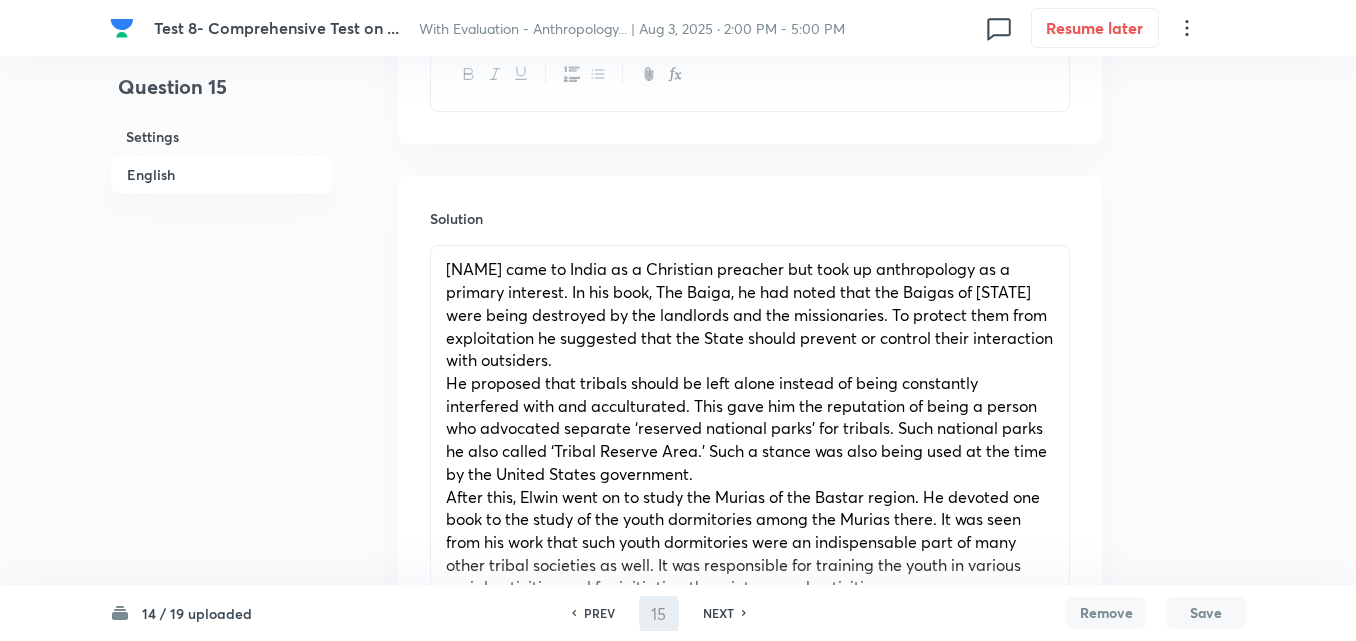 type on "16" 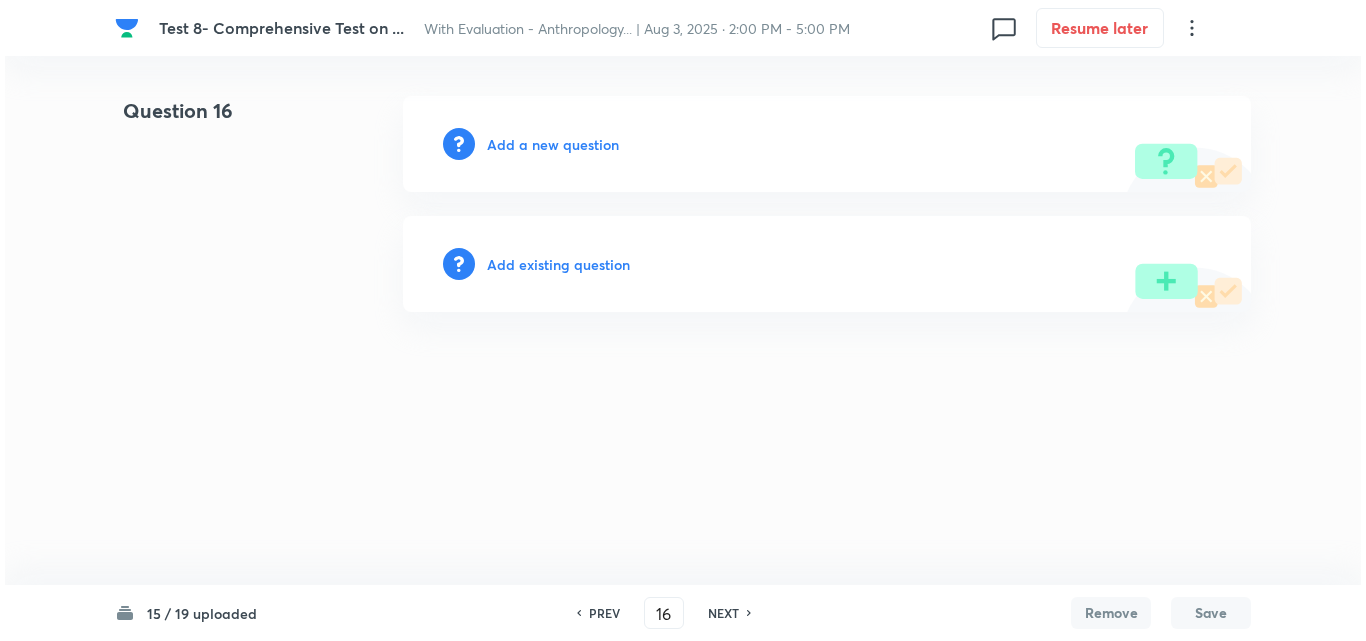 scroll, scrollTop: 0, scrollLeft: 0, axis: both 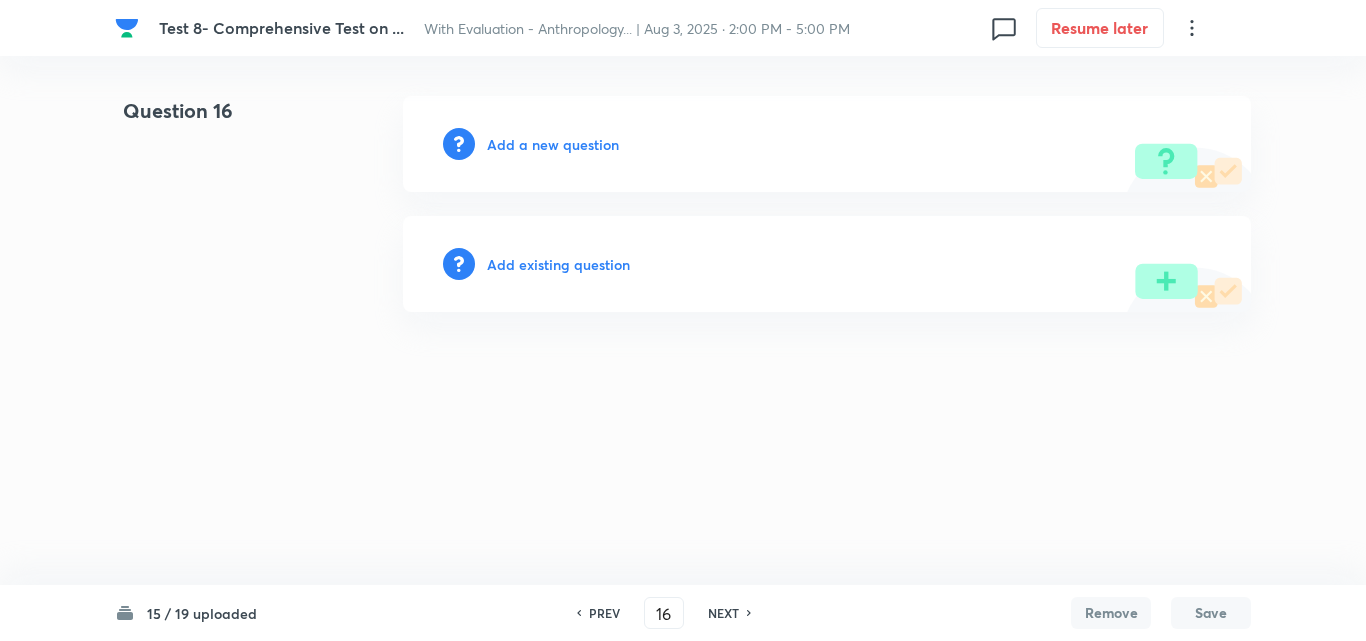 click on "Add a new question" at bounding box center (553, 144) 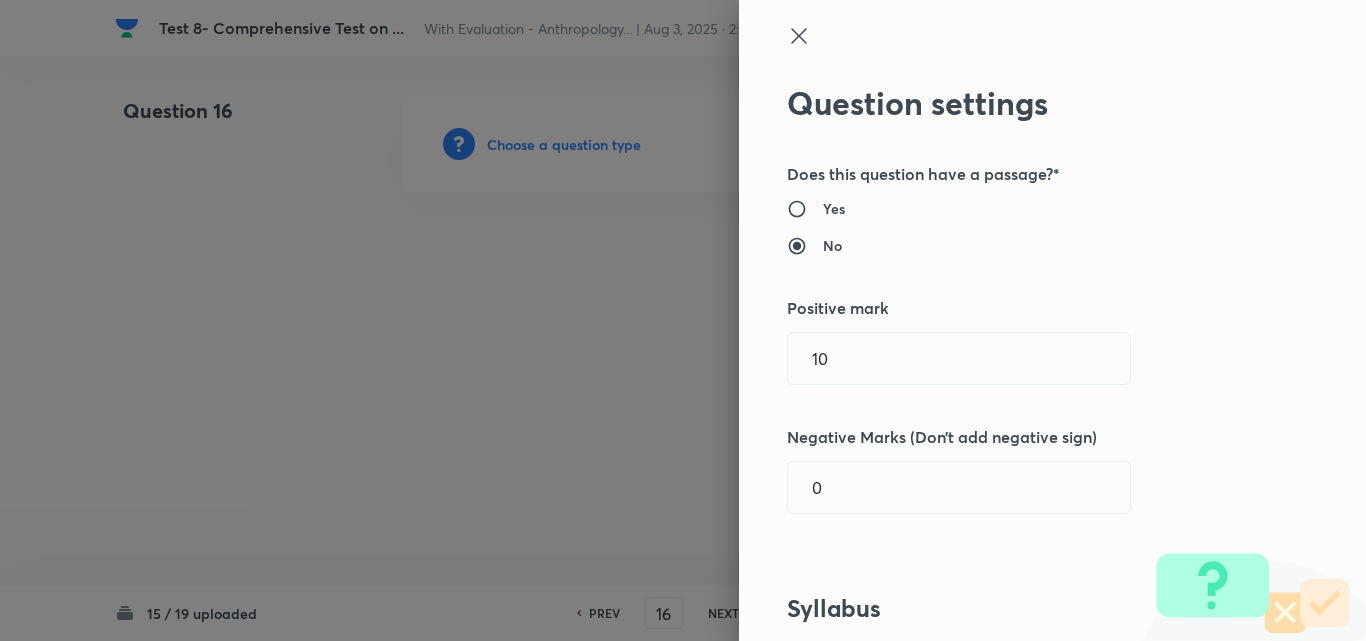 type 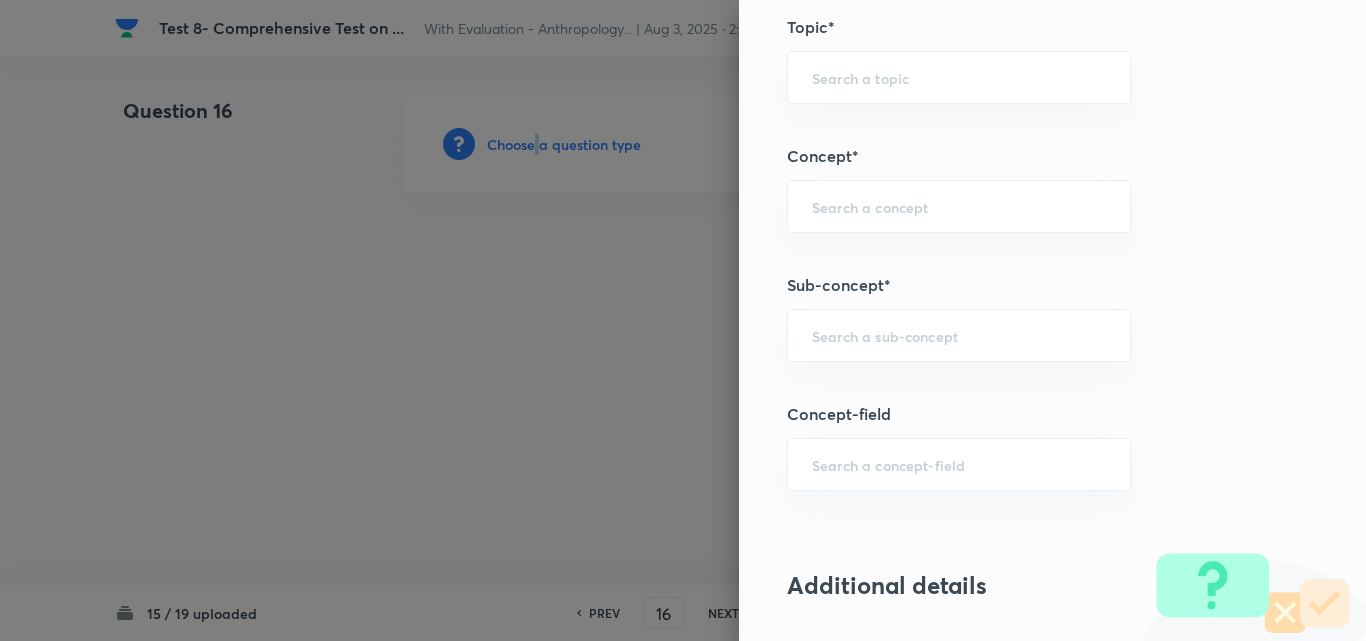 scroll, scrollTop: 900, scrollLeft: 0, axis: vertical 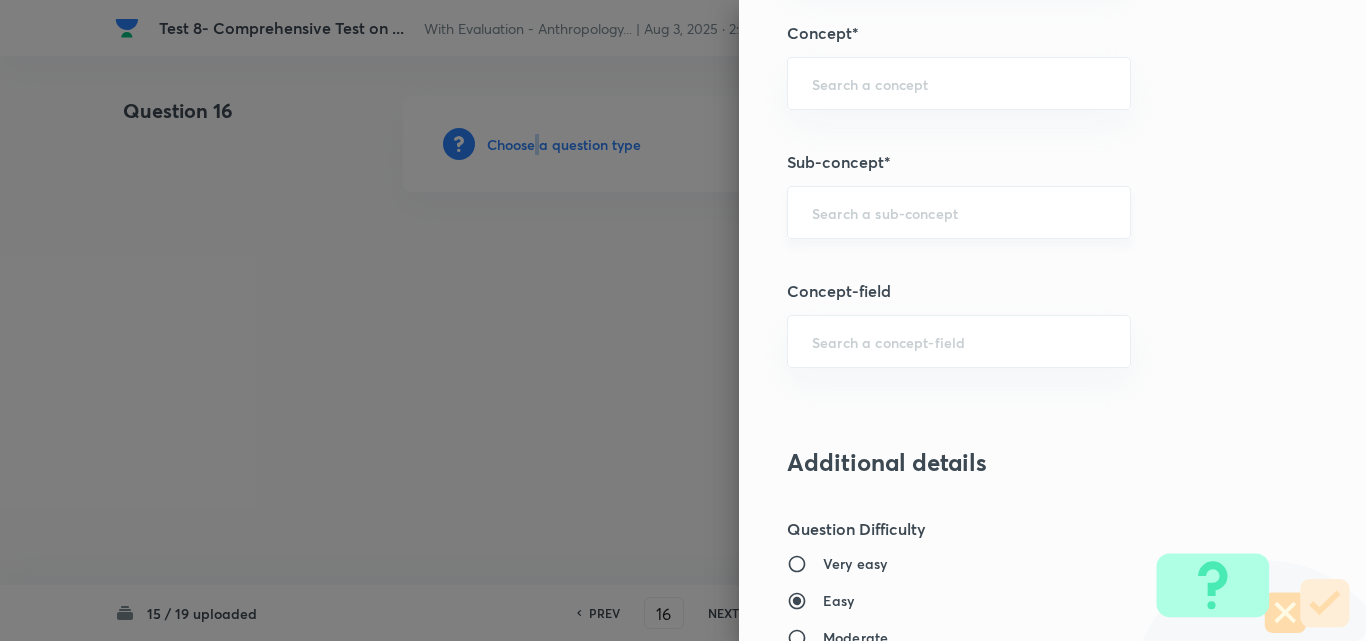 click on "​" at bounding box center [959, 212] 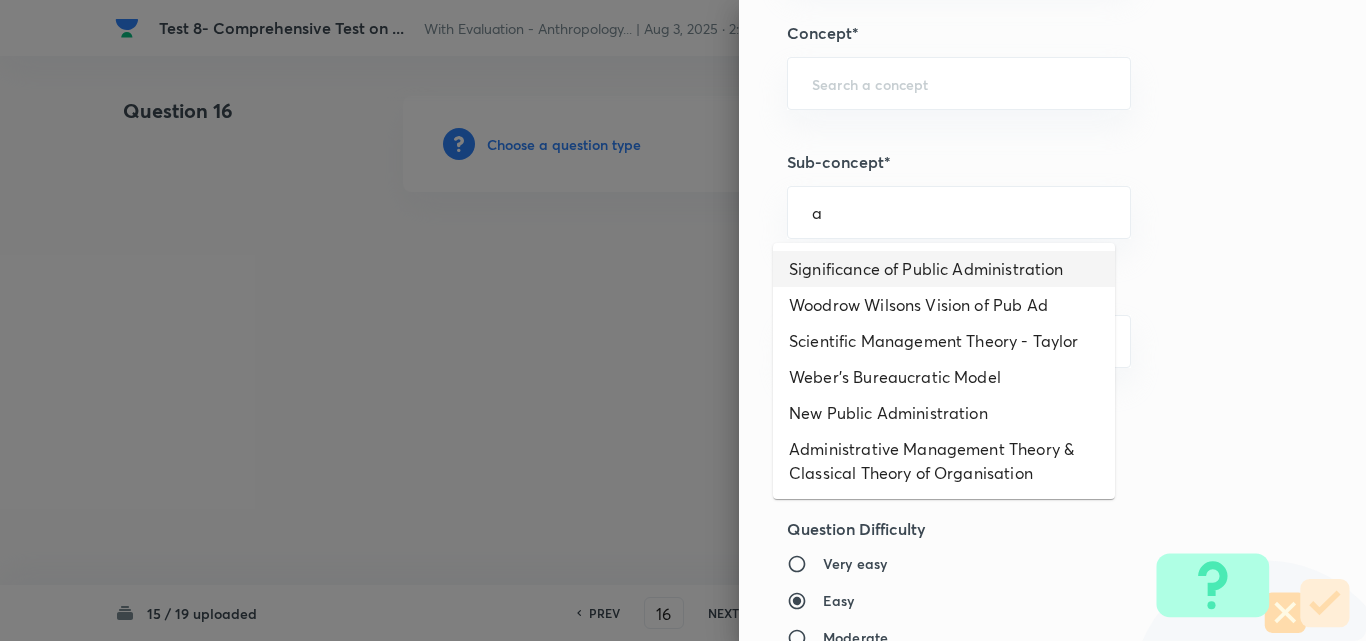 click on "Significance of Public Administration" at bounding box center [944, 269] 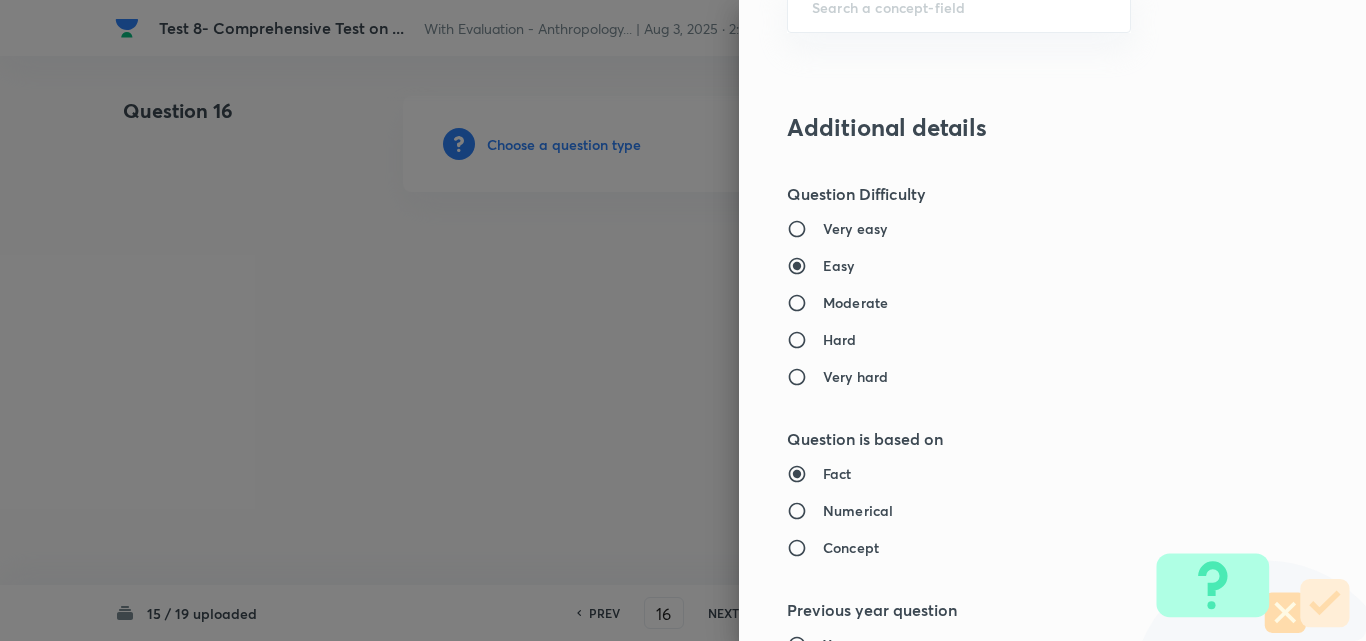 type on "Public Administration Optional" 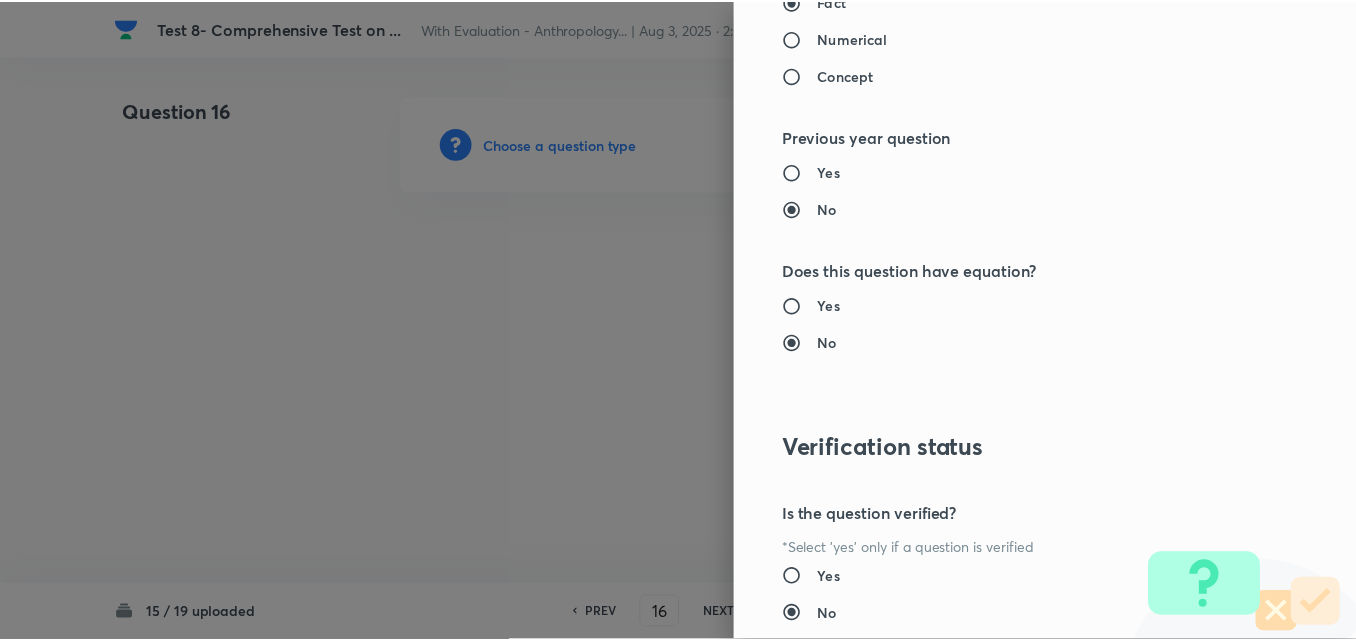 scroll, scrollTop: 1844, scrollLeft: 0, axis: vertical 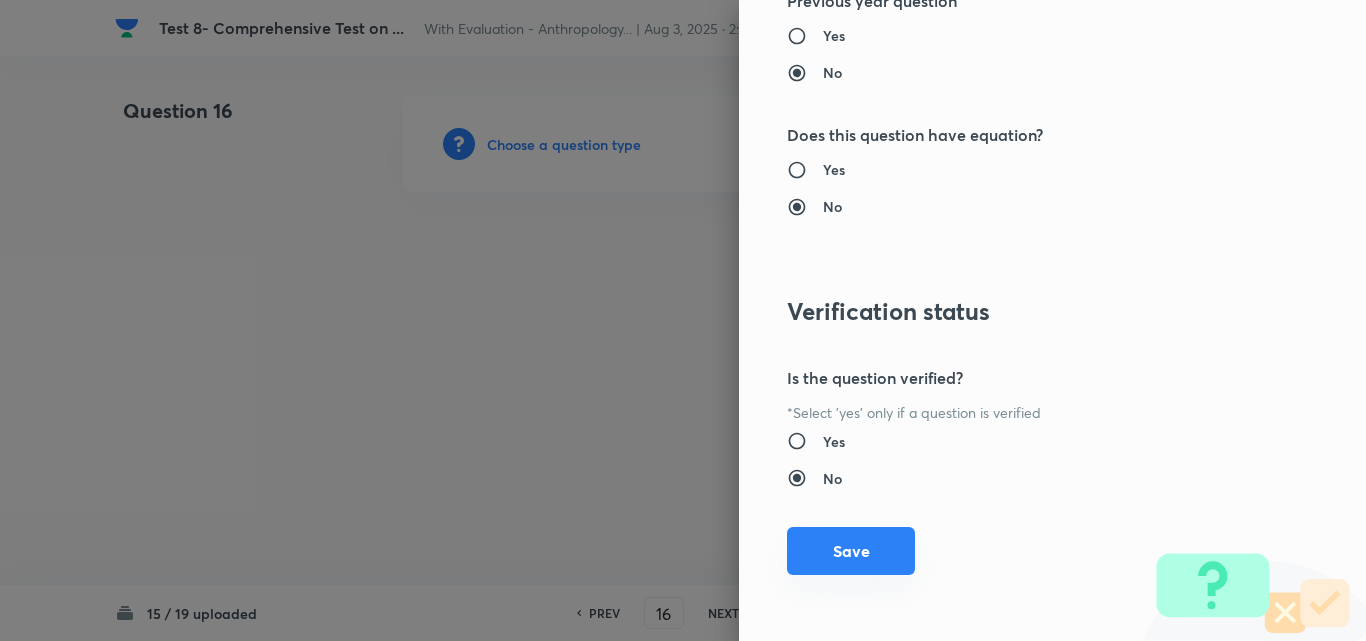 click on "Save" at bounding box center [851, 551] 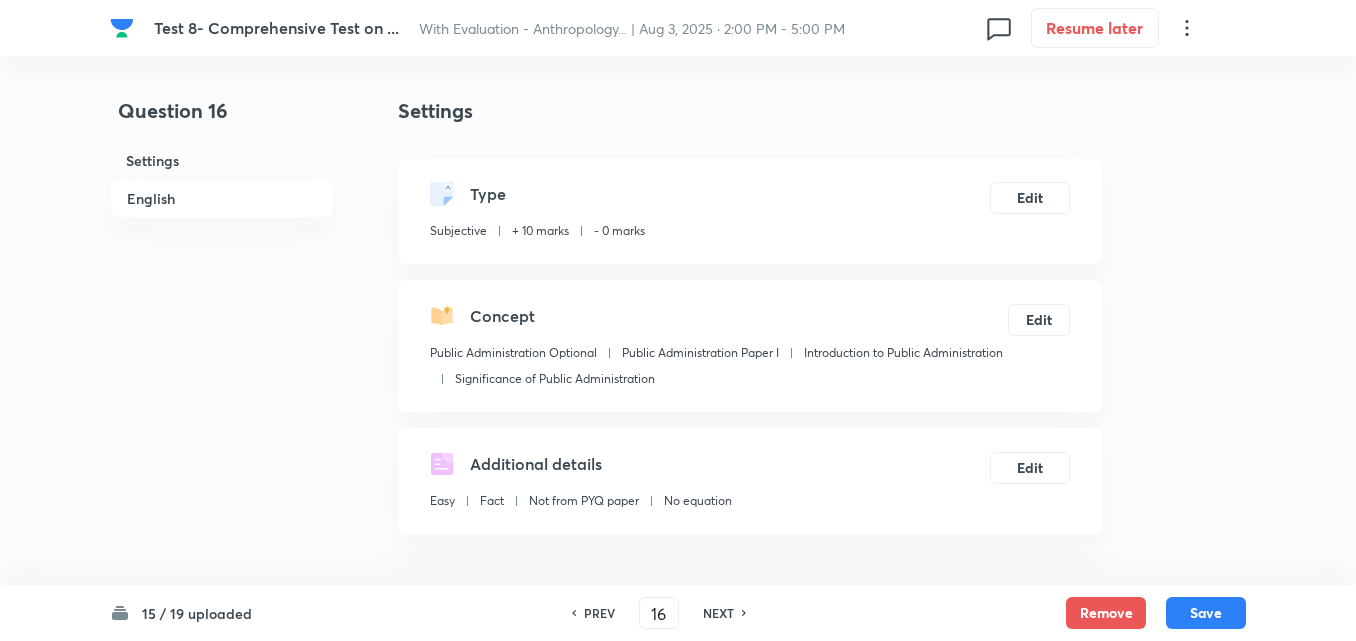 click on "English" at bounding box center [222, 198] 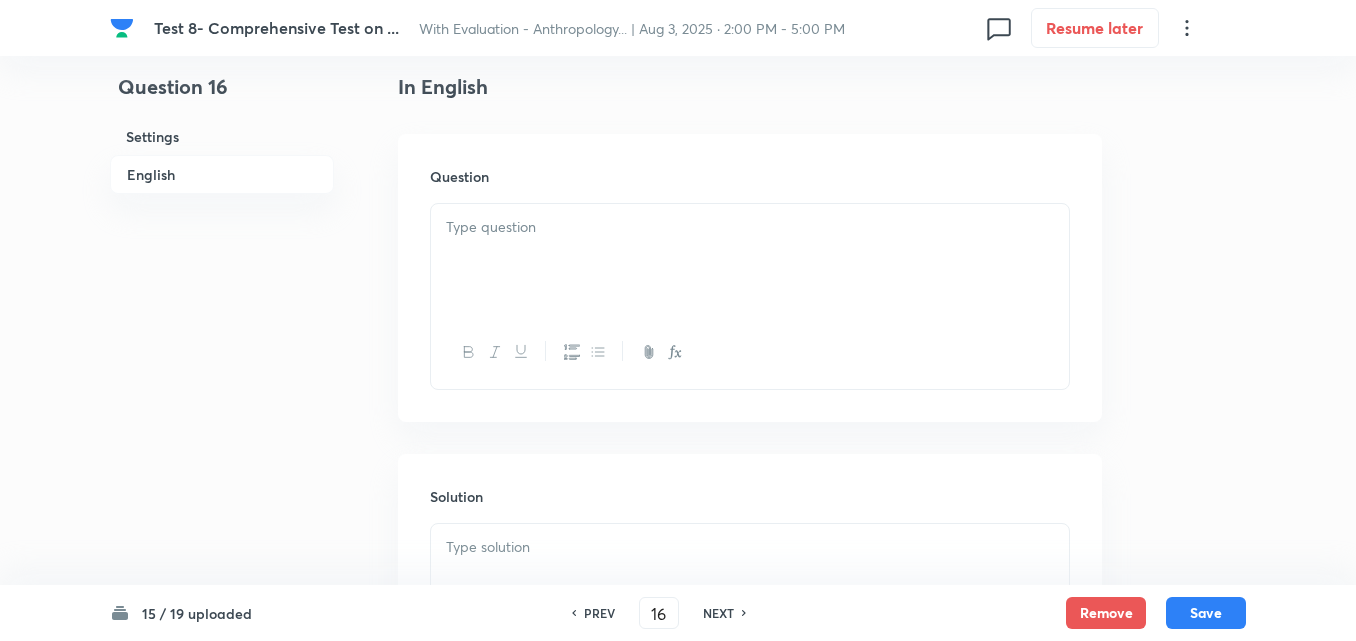 click at bounding box center [750, 260] 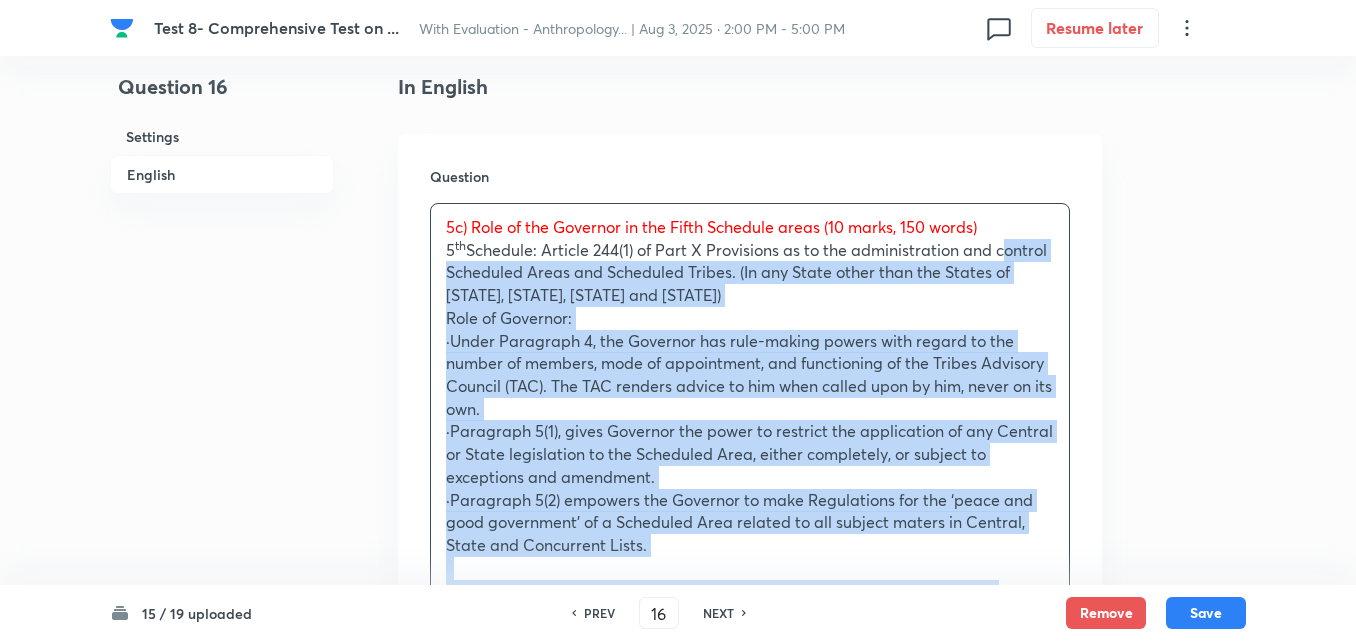 drag, startPoint x: 467, startPoint y: 261, endPoint x: 437, endPoint y: 263, distance: 30.066593 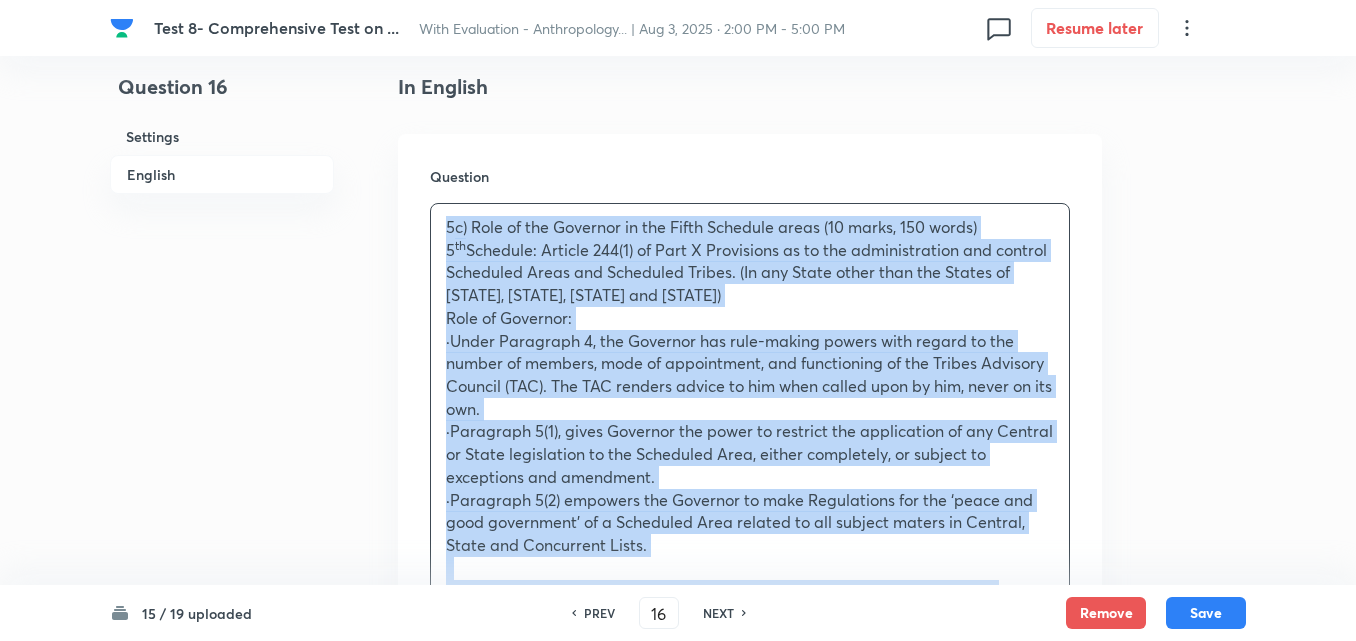 click on "Question 5c) Role of the Governor in the Fifth Schedule areas (10 marks, 150 words)  5 th  Schedule: Article 244(1) of Part X Provisions as to the administration and control Scheduled Areas and Scheduled Tribes. (In any State other than the States of Assam, Meghalaya, Tripura and Mizoram) Role of Governor: ·Under Paragraph 4, the Governor has rule-making powers with regard to the number of members, mode of appointment, and functioning of the Tribes Advisory Council (TAC). The TAC renders advice to him when called upon by him, never on its own. ·Paragraph 5(1), gives Governor the power to restrict the application of any Central or State legislation to the Scheduled Area, either completely, or subject to exceptions and amendment. ·Paragraph 5(2) empowers the Governor to make Regulations for the ‘peace and good government’ of a Scheduled Area related to all subject maters in Central, State and Concurrent Lists.   2.    That all regulations would receive Presidential assent before taking effect. 5 th" at bounding box center [750, 666] 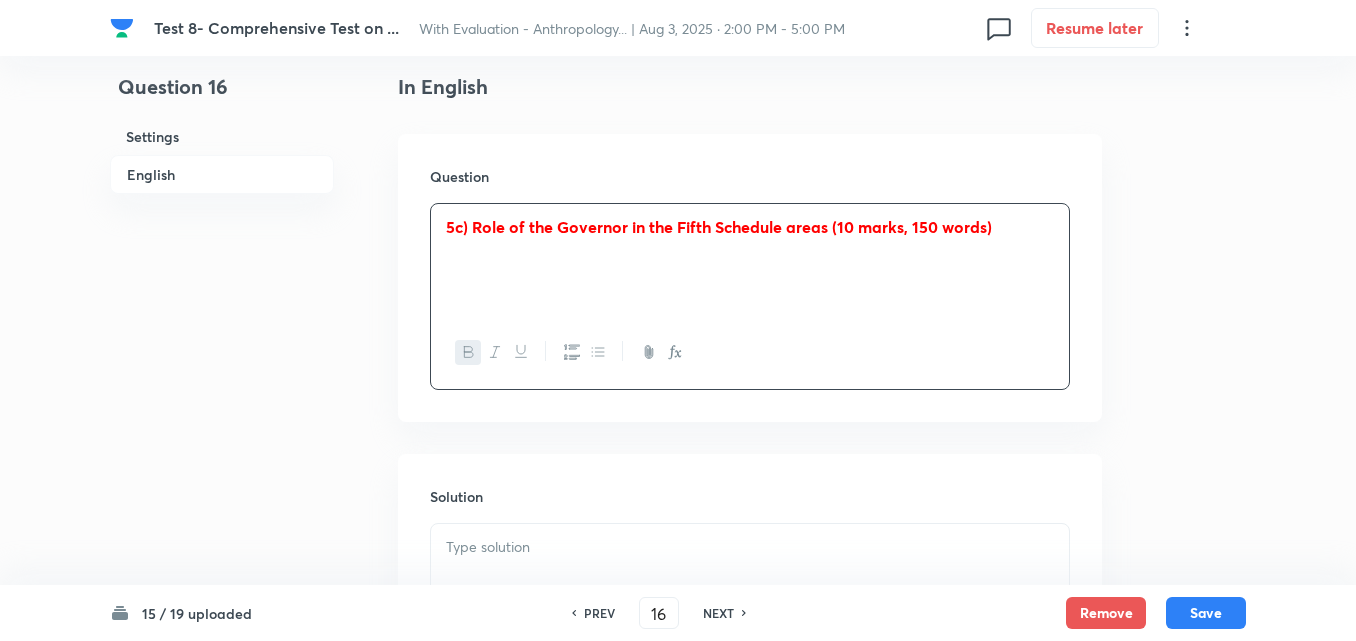 scroll, scrollTop: 820, scrollLeft: 0, axis: vertical 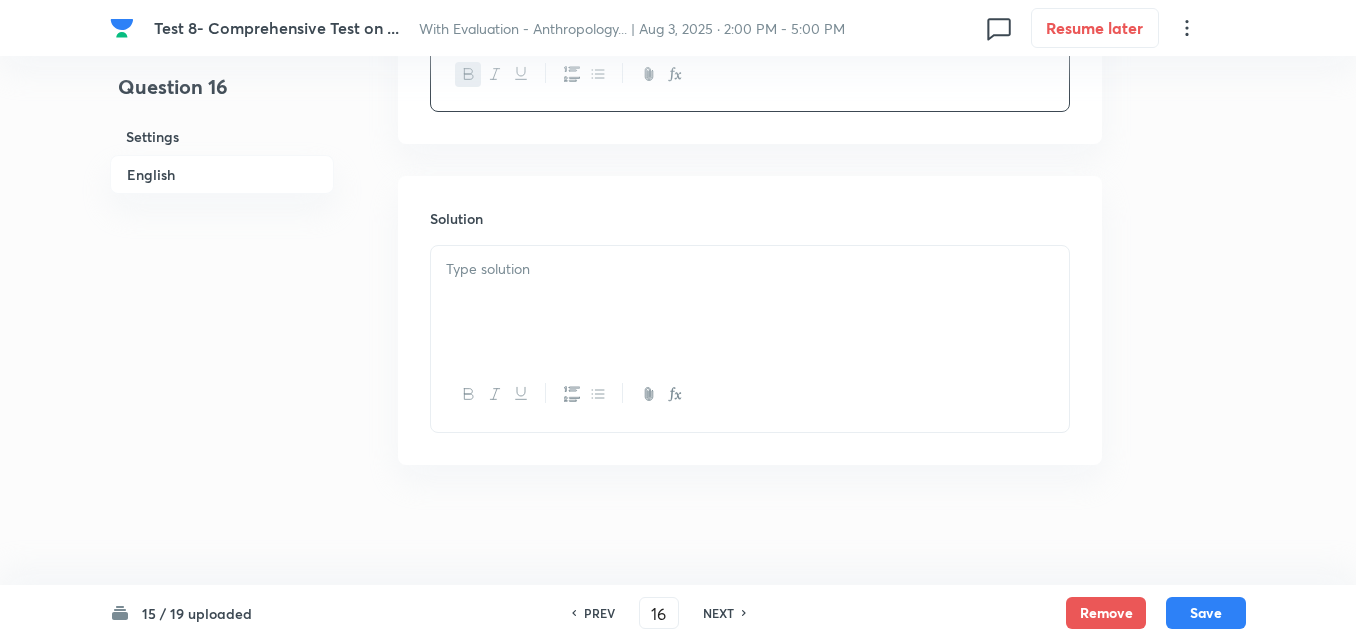 click at bounding box center (750, 302) 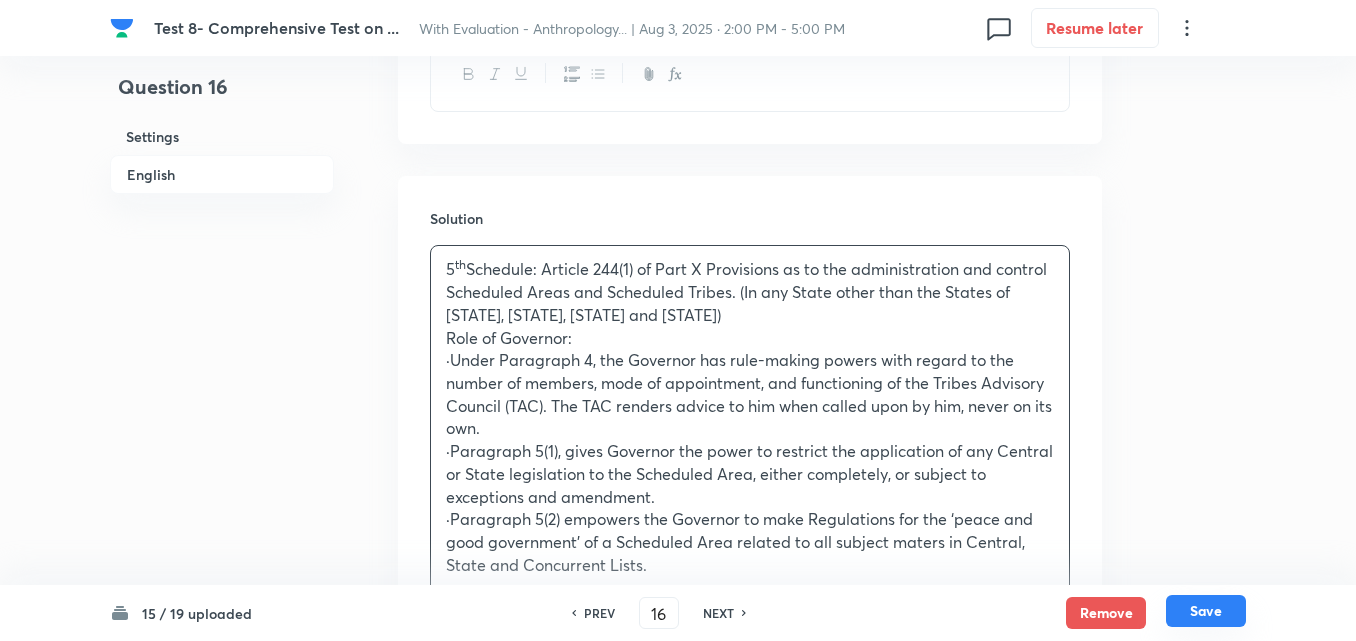 click on "Save" at bounding box center [1206, 611] 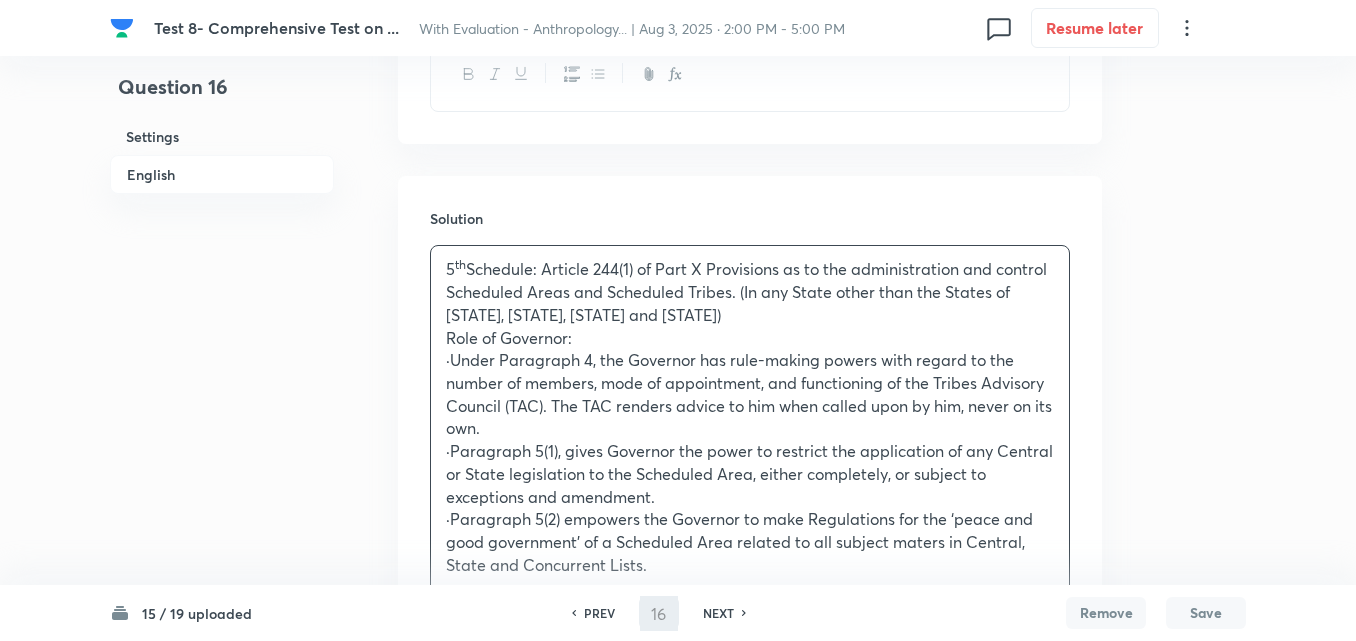 type on "17" 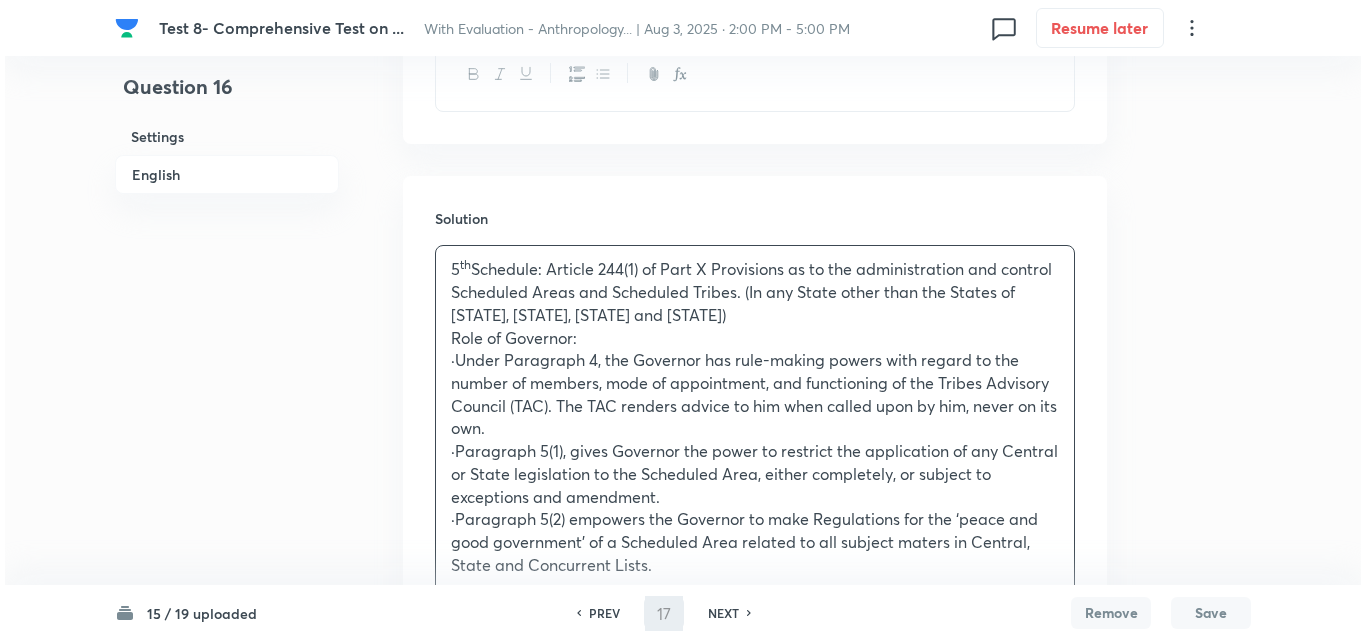 scroll, scrollTop: 0, scrollLeft: 0, axis: both 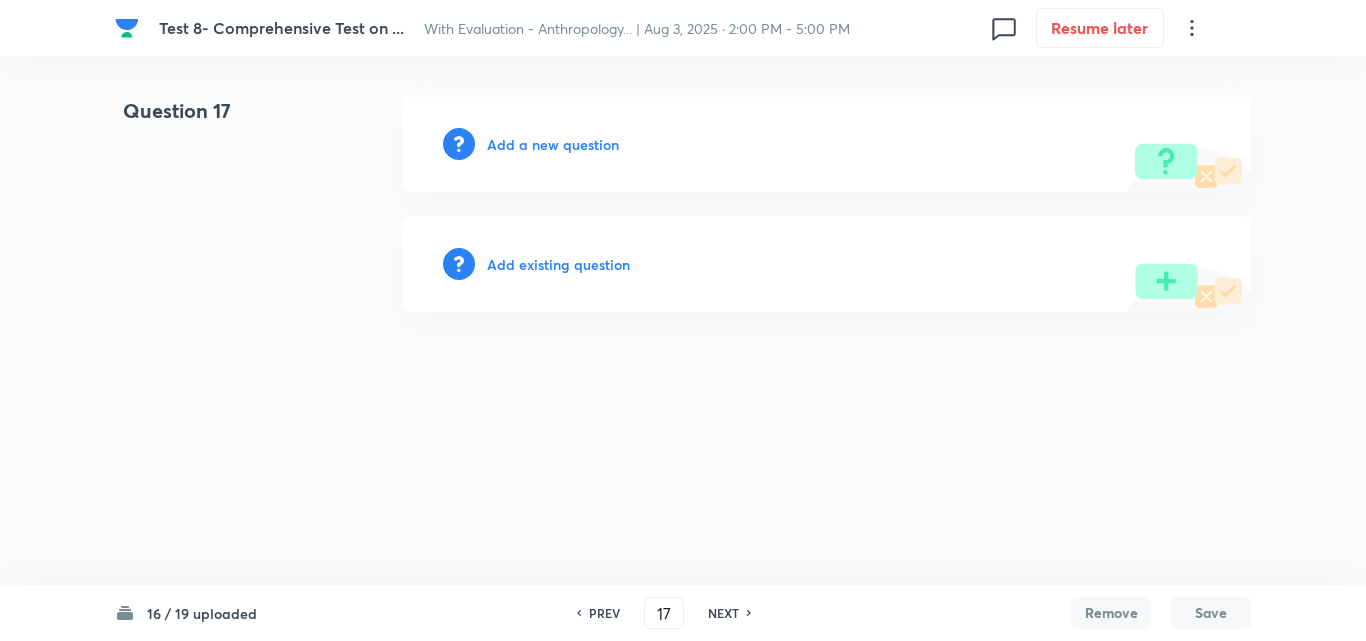 click on "Add a new question" at bounding box center [553, 144] 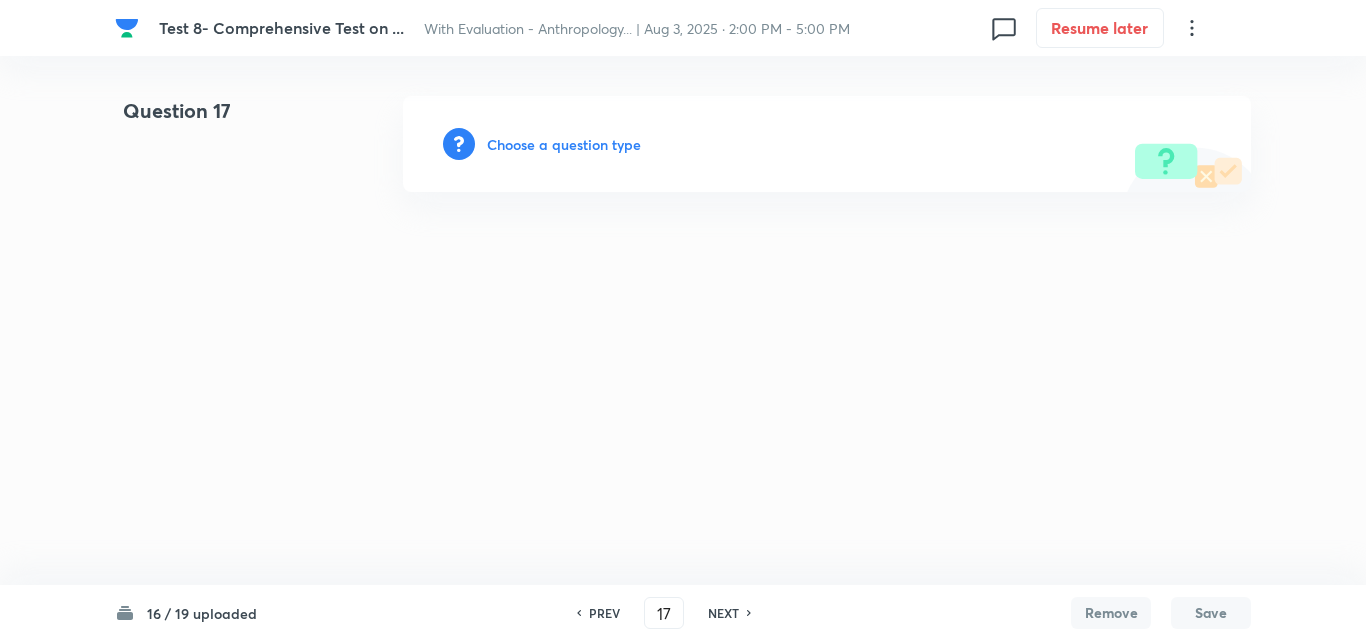 click on "Choose a question type" at bounding box center (564, 144) 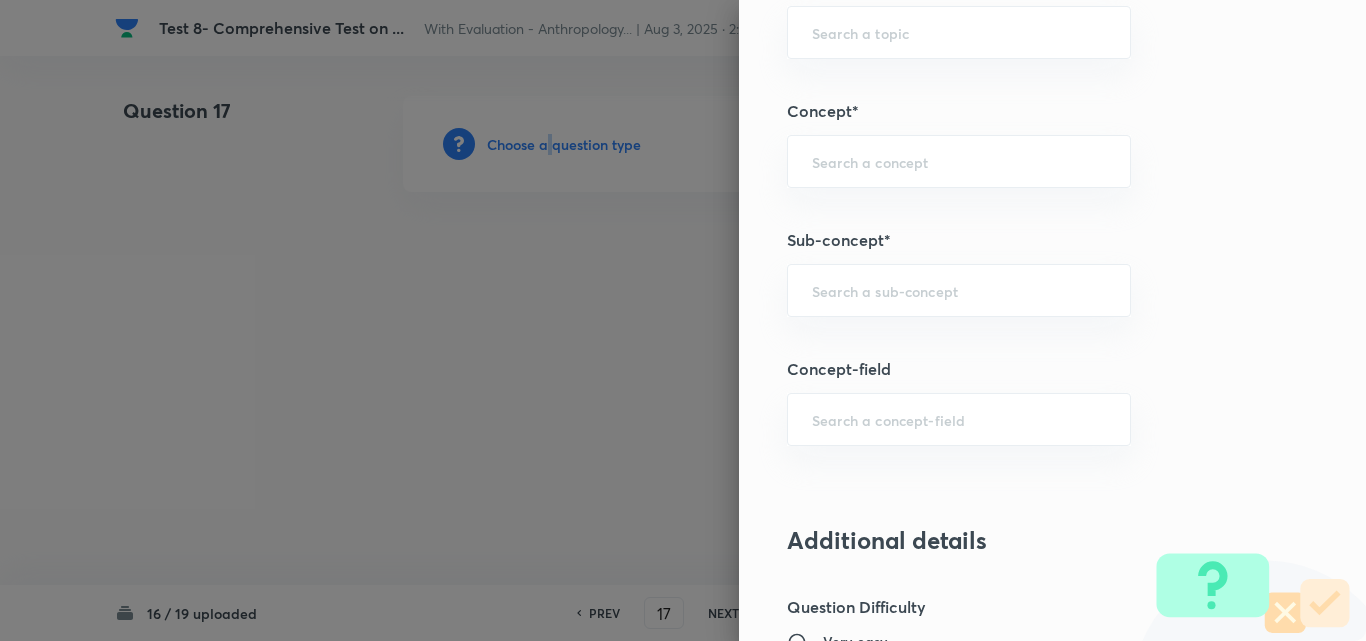 scroll, scrollTop: 1000, scrollLeft: 0, axis: vertical 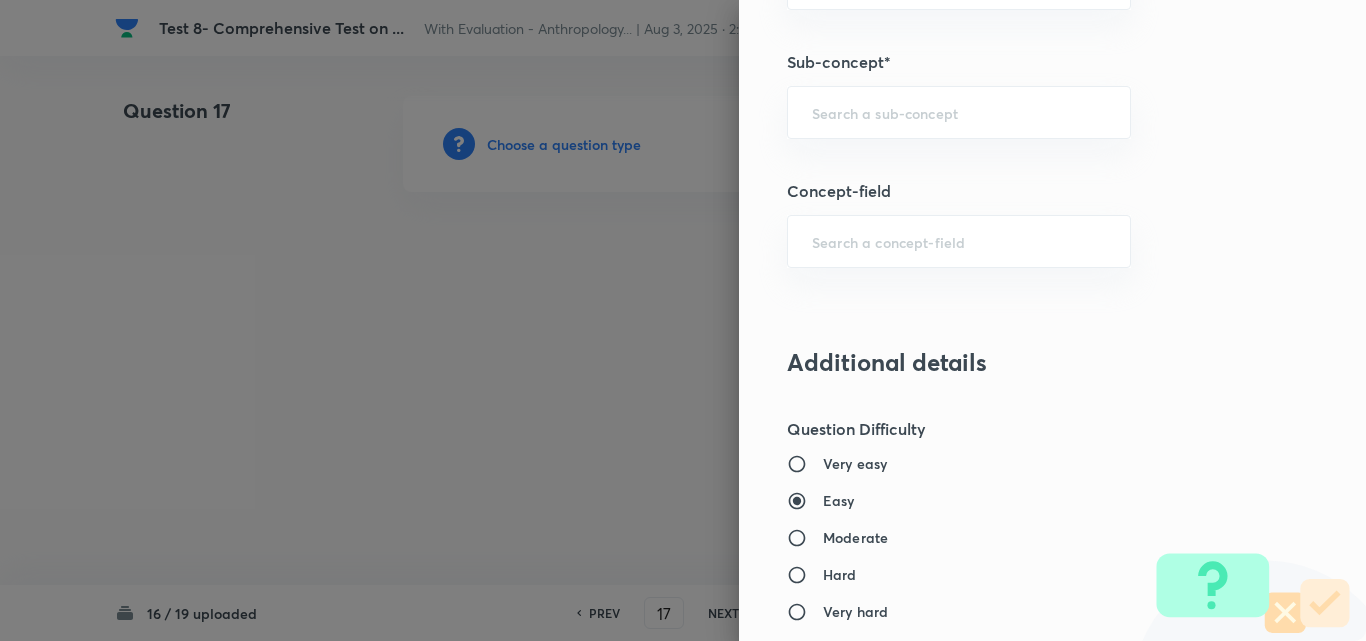 click on "Question settings Does this question have a passage?* Yes No Positive mark 10 ​ Negative Marks (Don’t add negative sign) 0 ​ Syllabus Topic group* ​ Topic* ​ Concept* ​ Sub-concept* ​ Concept-field ​ Additional details Question Difficulty Very easy Easy Moderate Hard Very hard Question is based on Fact Numerical Concept Previous year question Yes No Does this question have equation? Yes No Verification status Is the question verified? *Select 'yes' only if a question is verified Yes No Save" at bounding box center (1052, 320) 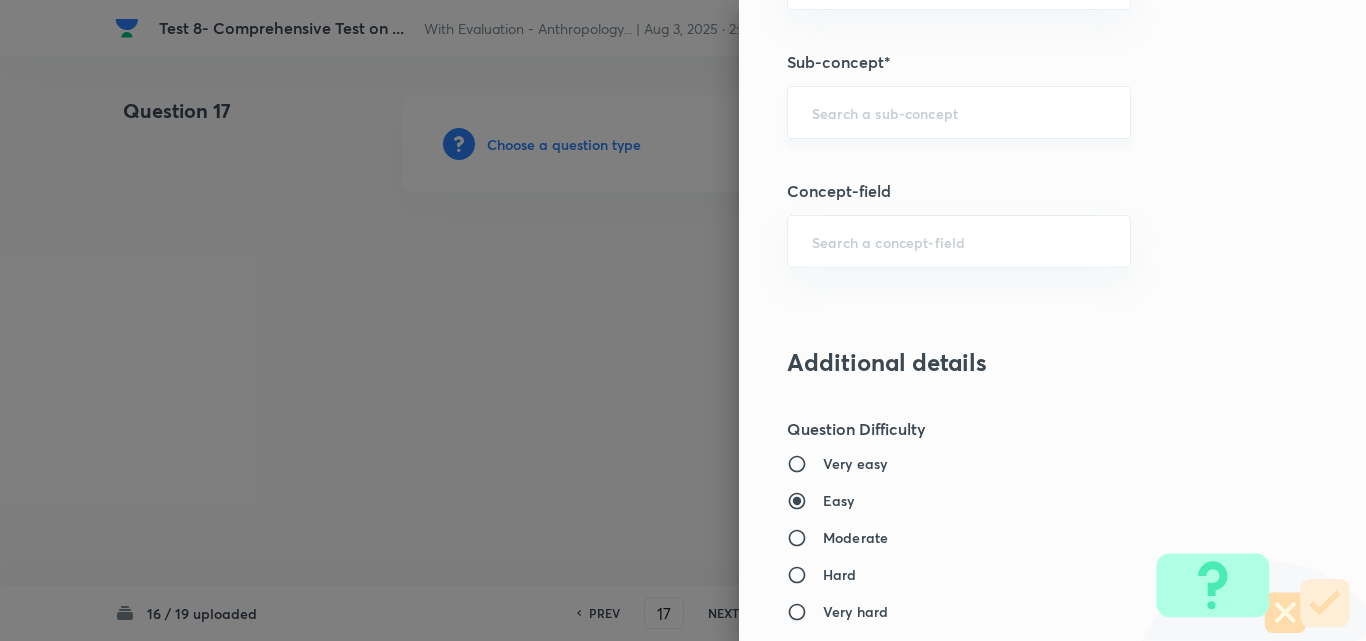 click on "​" at bounding box center [959, 112] 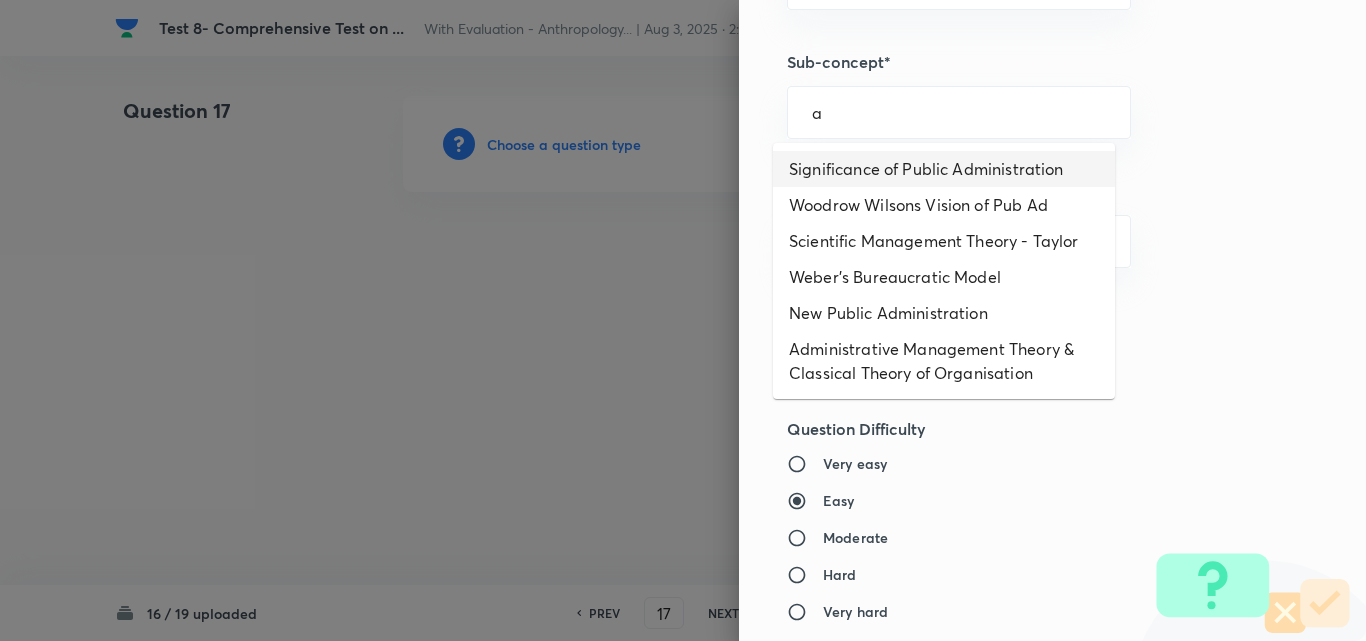 click on "Significance of Public Administration" at bounding box center (944, 169) 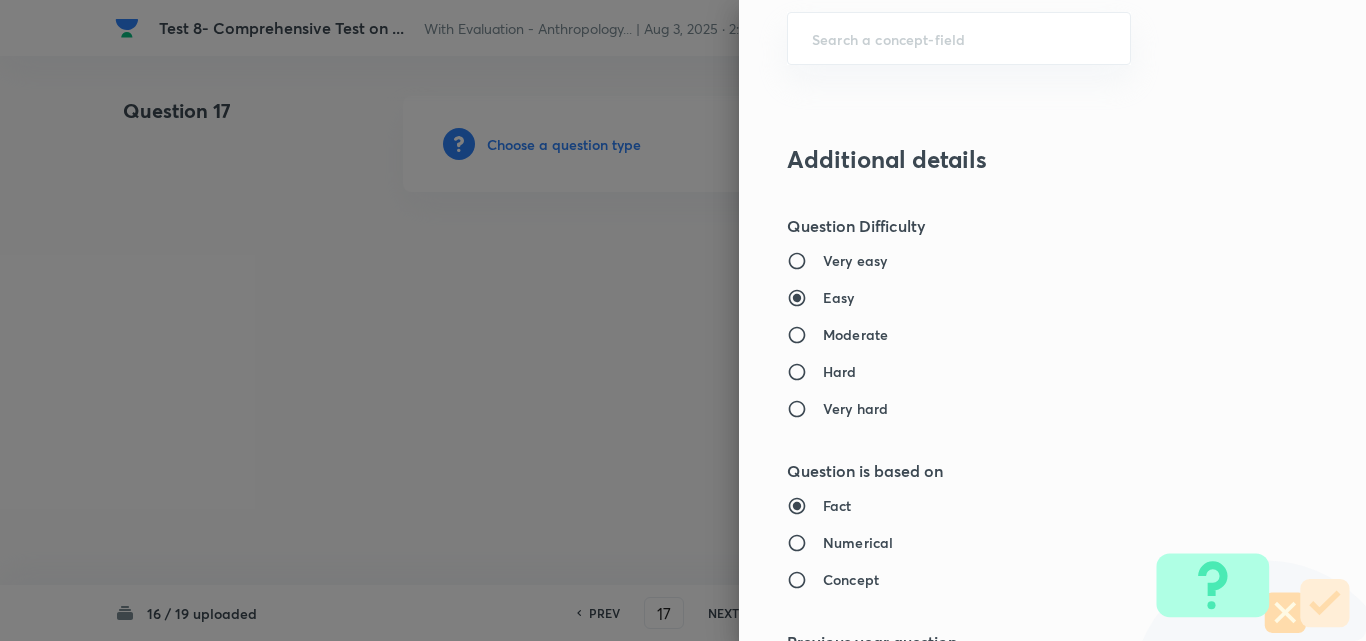 type on "Public Administration Optional" 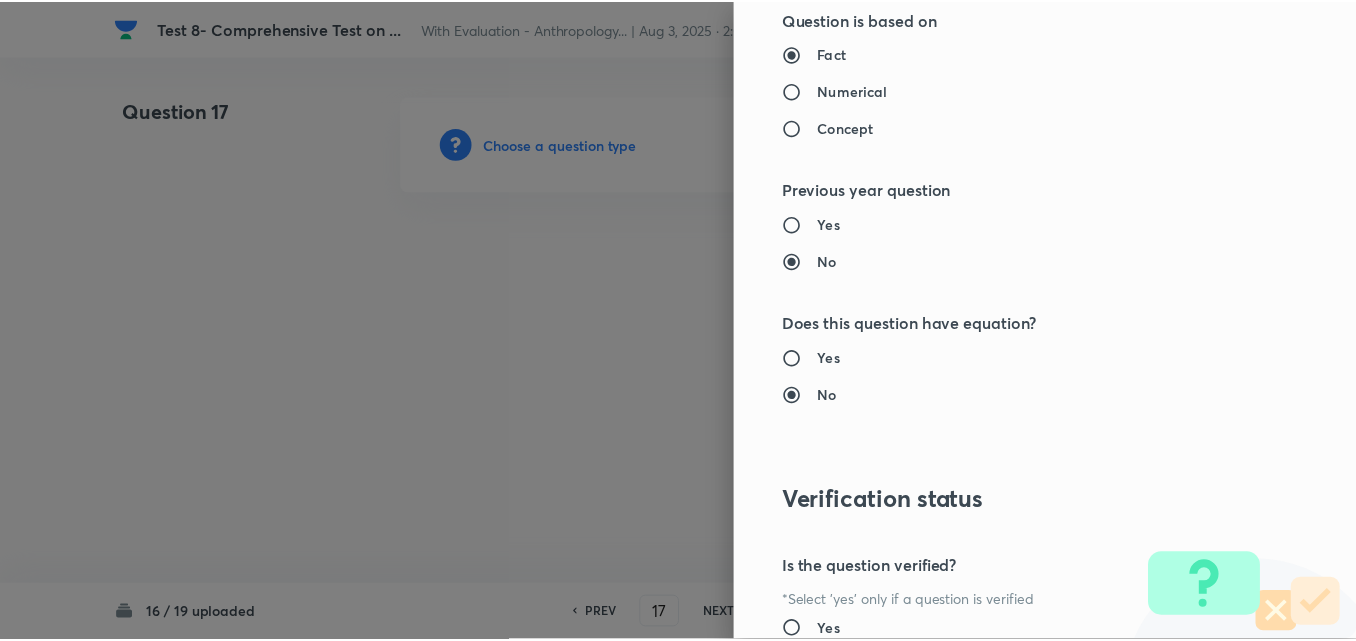 scroll, scrollTop: 1844, scrollLeft: 0, axis: vertical 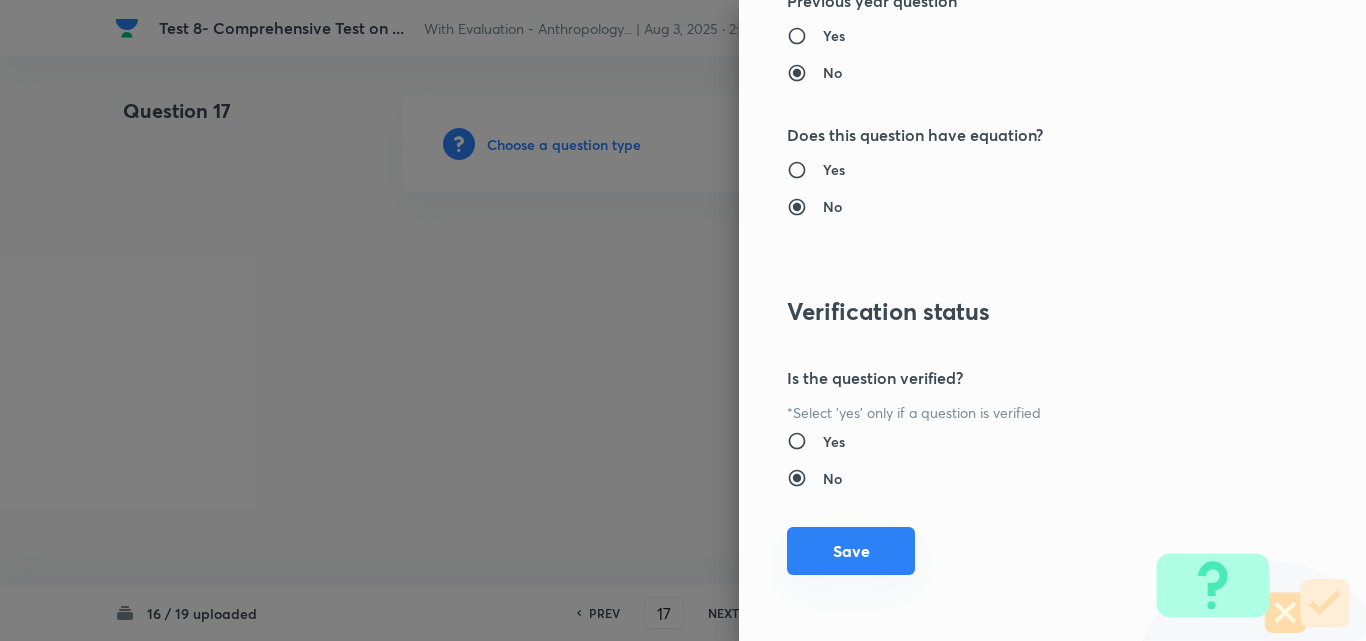 click on "Save" at bounding box center [851, 551] 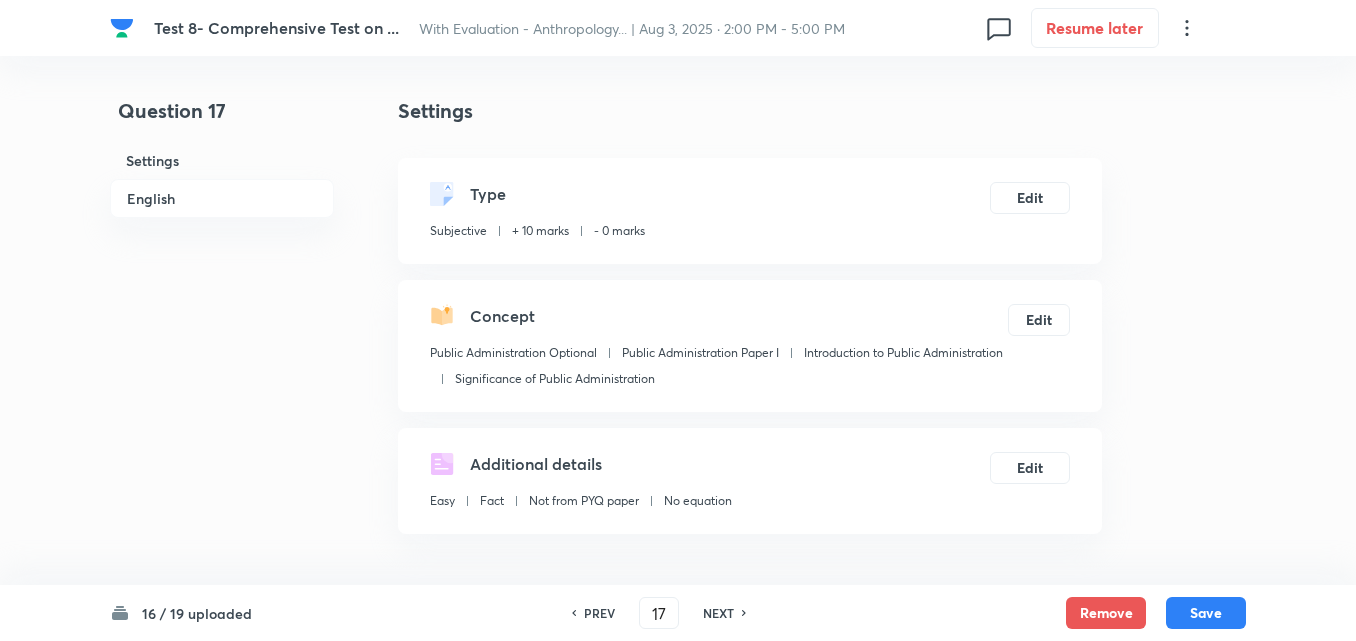 click on "English" at bounding box center [222, 198] 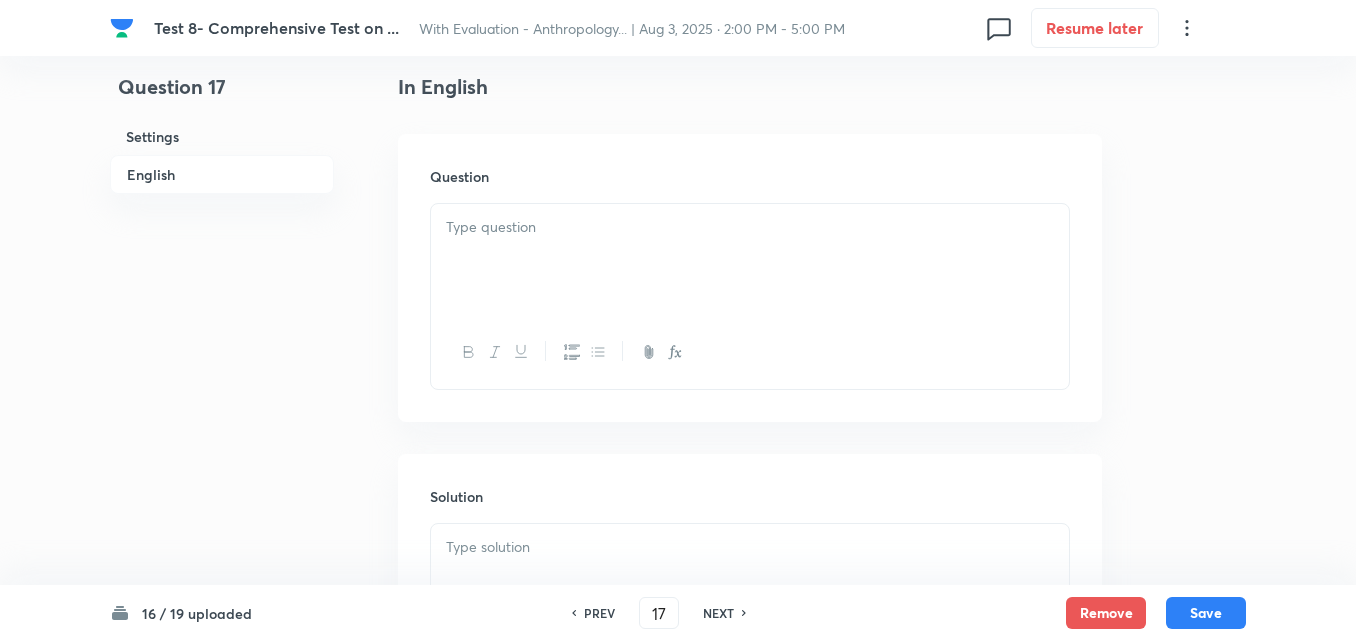 click at bounding box center (750, 260) 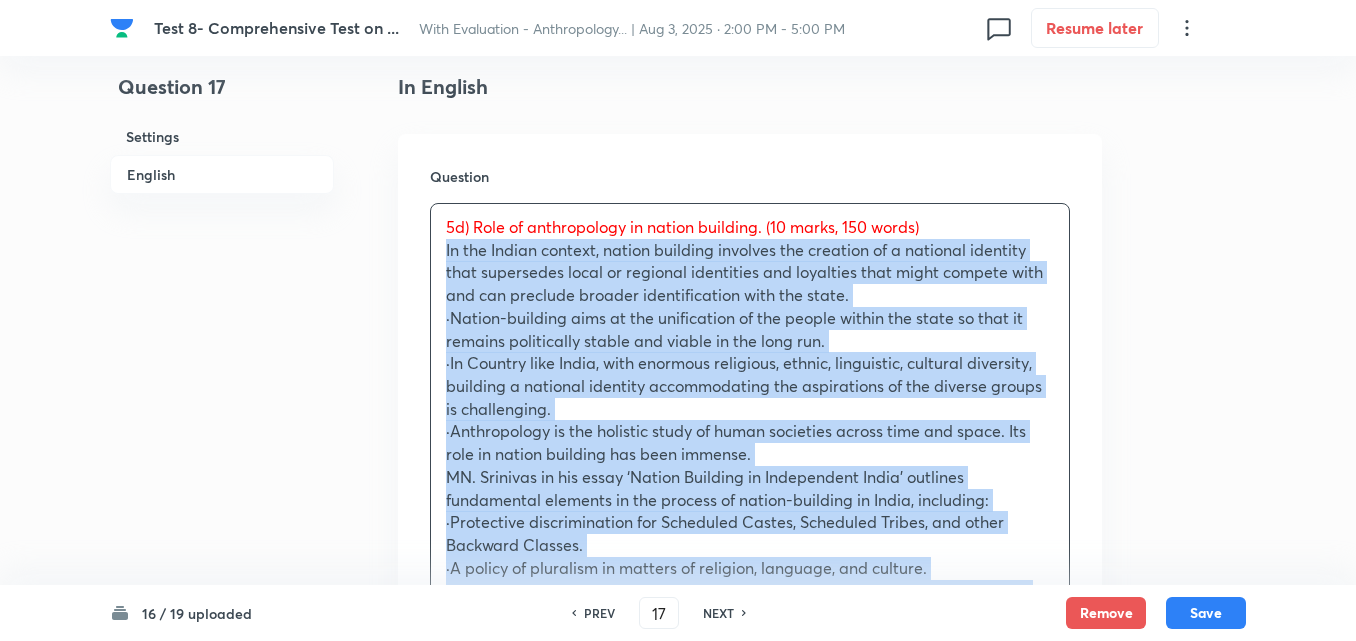click on "Question 5d) Role of anthropology in nation building. (10 marks, 150 words) In the Indian context, nation building involves the creation of a national identity that supersedes local or regional identities and loyalties that might compete with and can preclude broader identification with the state.  ·Nation-building aims at the unification of the people within the state so that it remains politically stable and viable in the long run.  ·In Country like India, with enormous religious, ethnic, linguistic, cultural diversity, building a national identity accommodating the aspirations of the diverse groups is challenging.  ·Anthropology is the holistic study of human societies across time and space. Its role in nation building has been immense.  MN. Srinivas in his essay ‘Nation Building in Independent India’ outlines fundamental elements in the process of nation-building in India, including:  ·Protective discrimination for Scheduled Castes, Scheduled Tribes, and other Backward Classes." at bounding box center [750, 688] 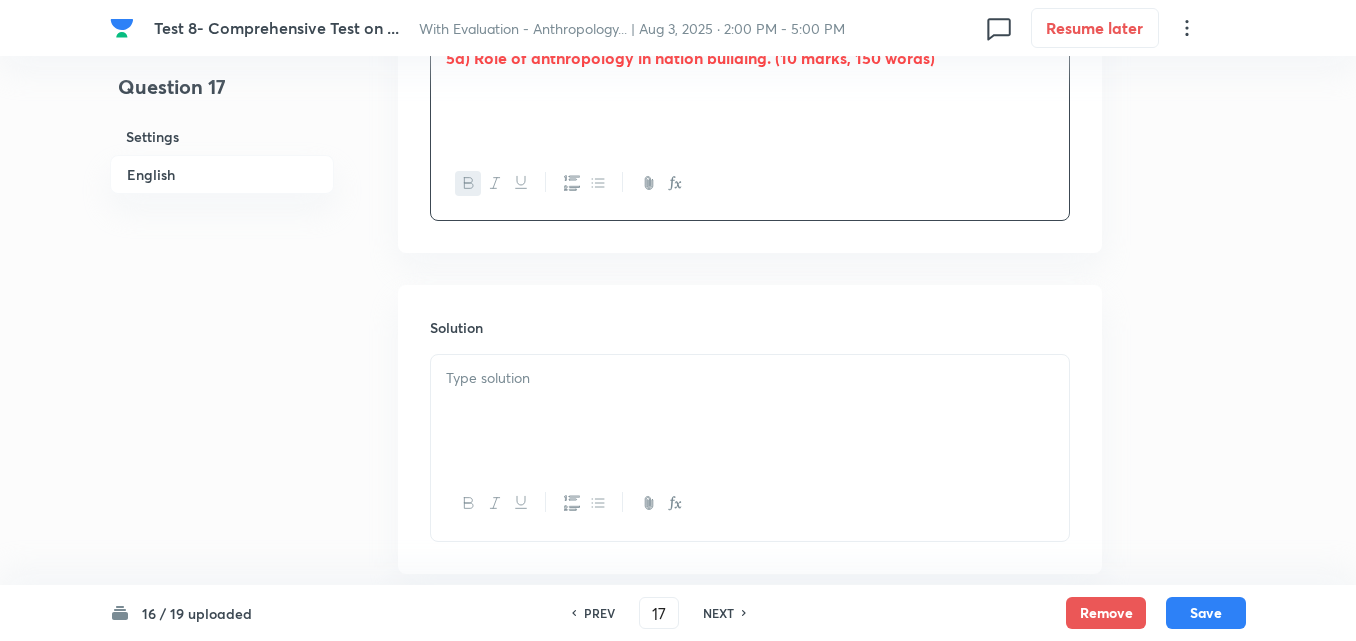 scroll, scrollTop: 820, scrollLeft: 0, axis: vertical 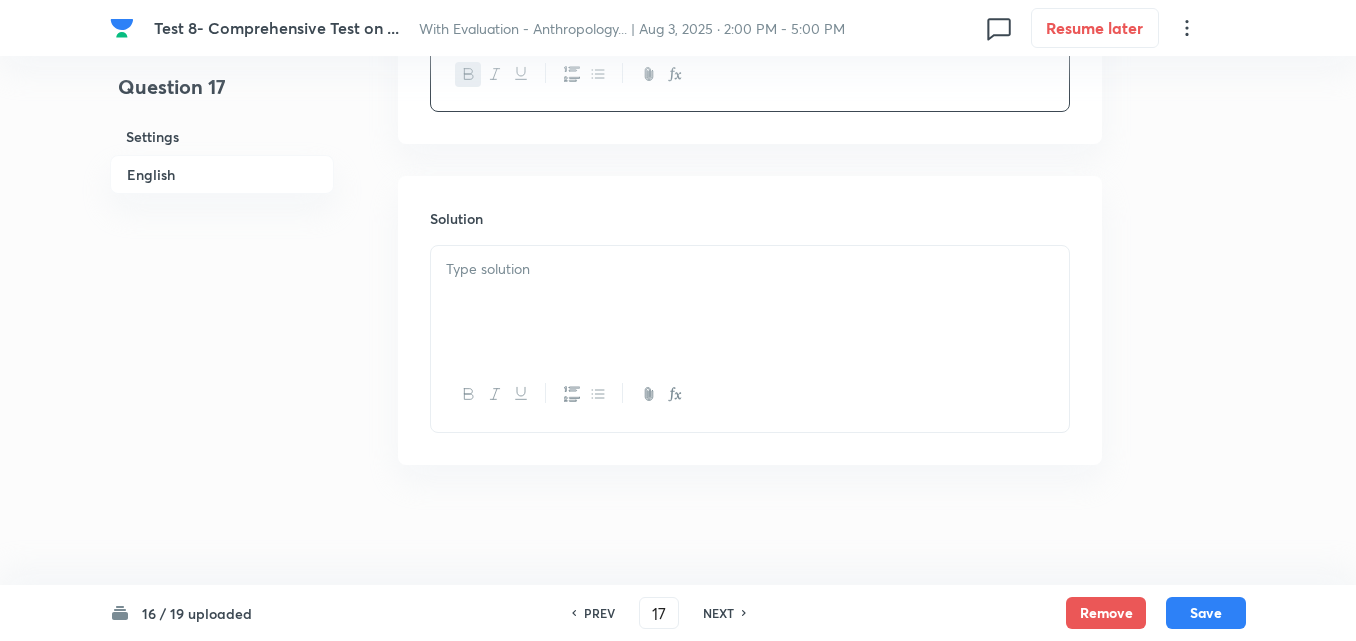click at bounding box center [750, 302] 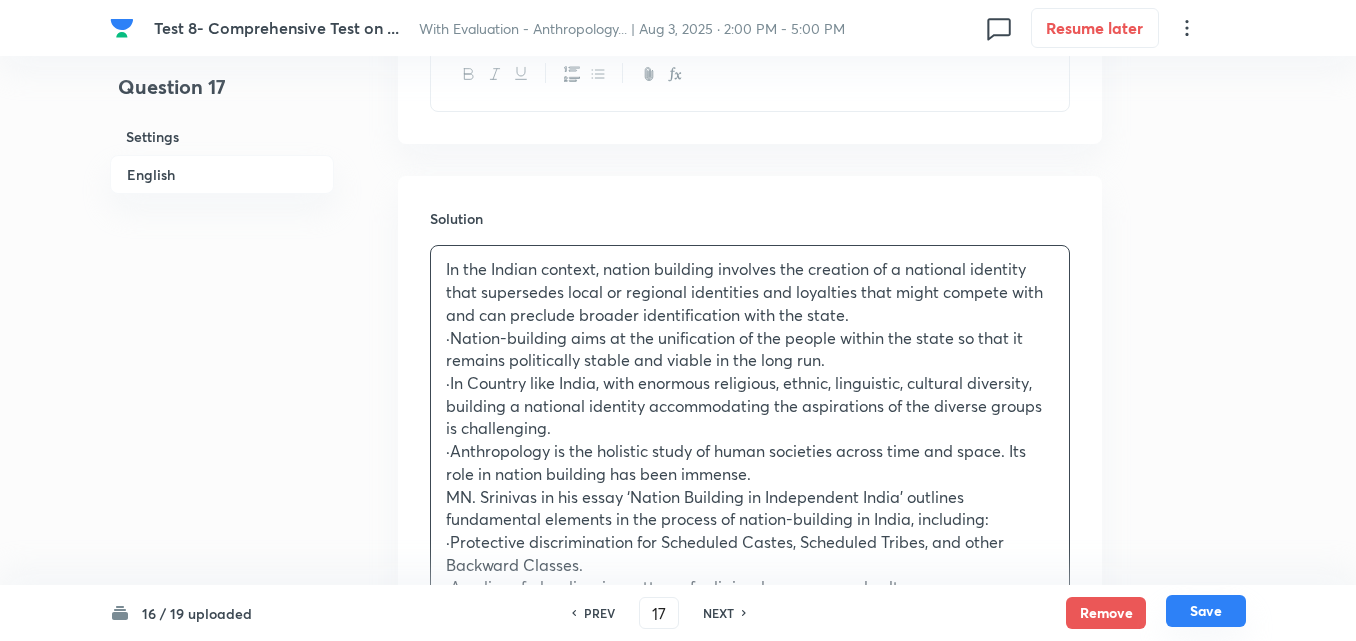 click on "Save" at bounding box center (1206, 611) 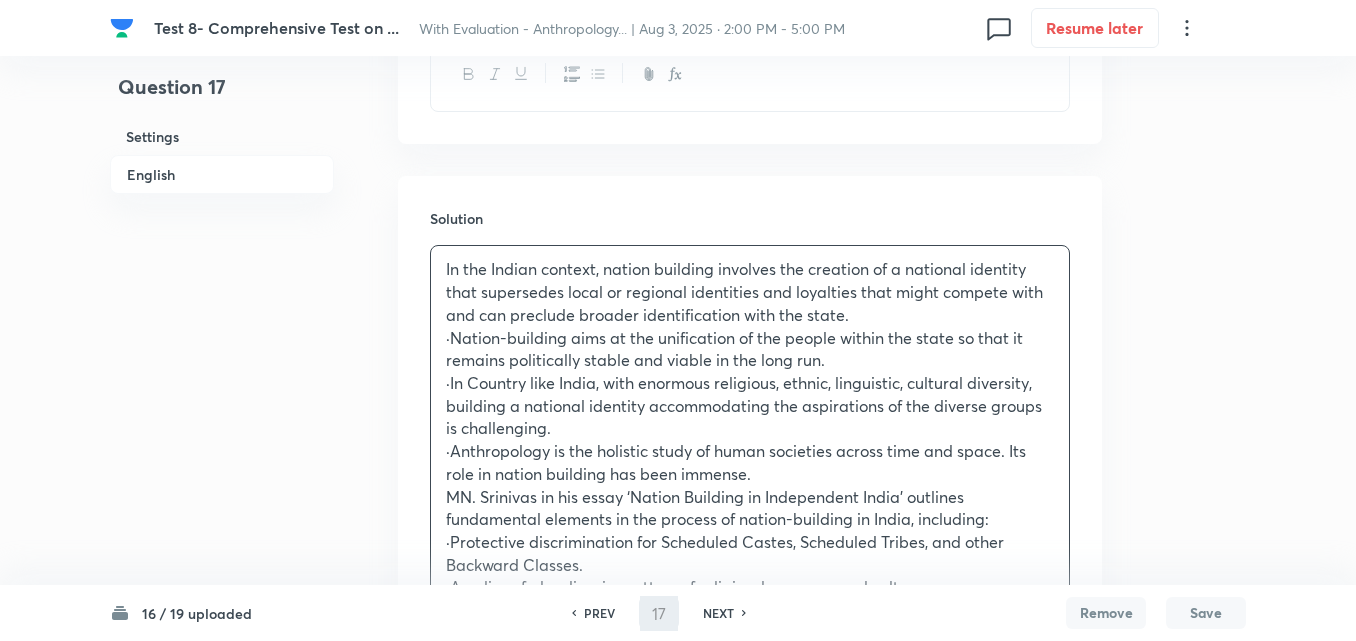 type on "18" 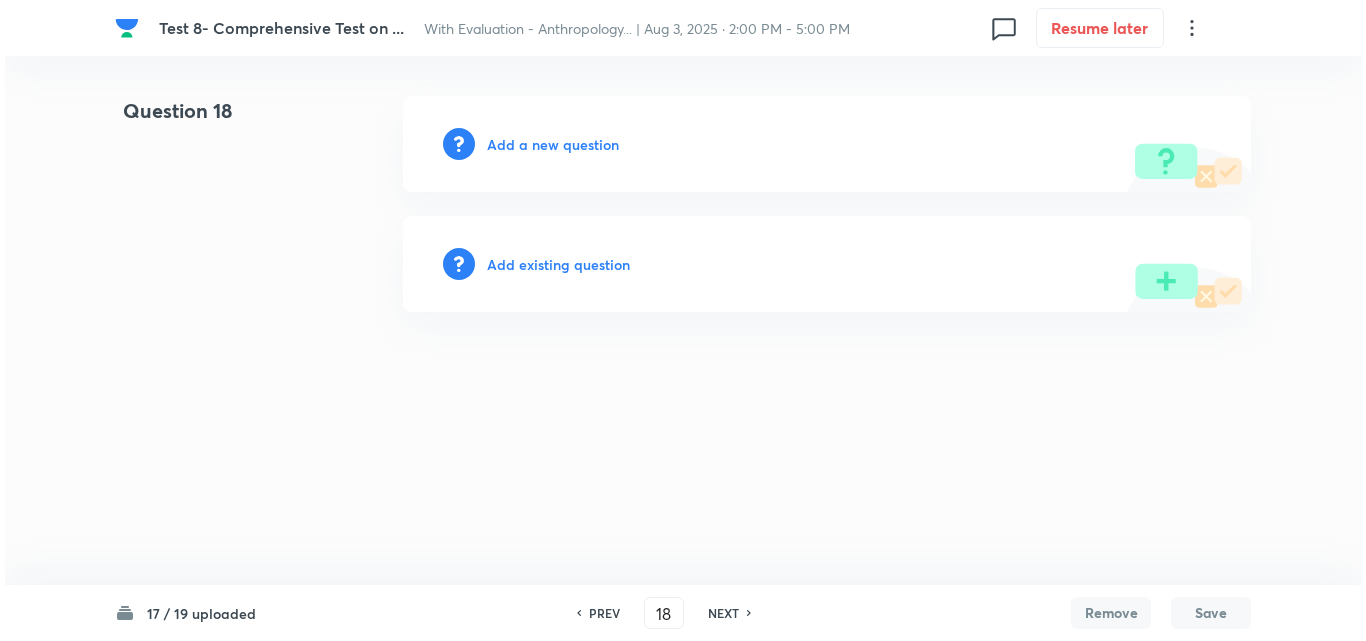 scroll, scrollTop: 0, scrollLeft: 0, axis: both 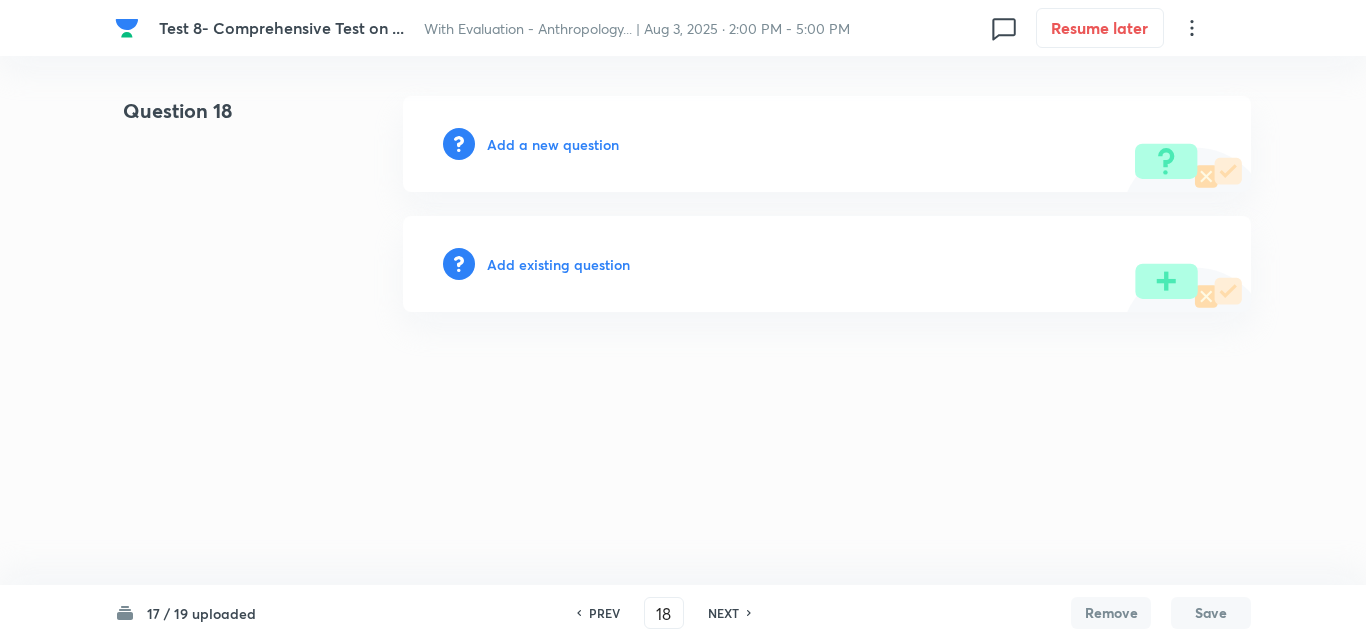 click on "Add a new question" at bounding box center (553, 144) 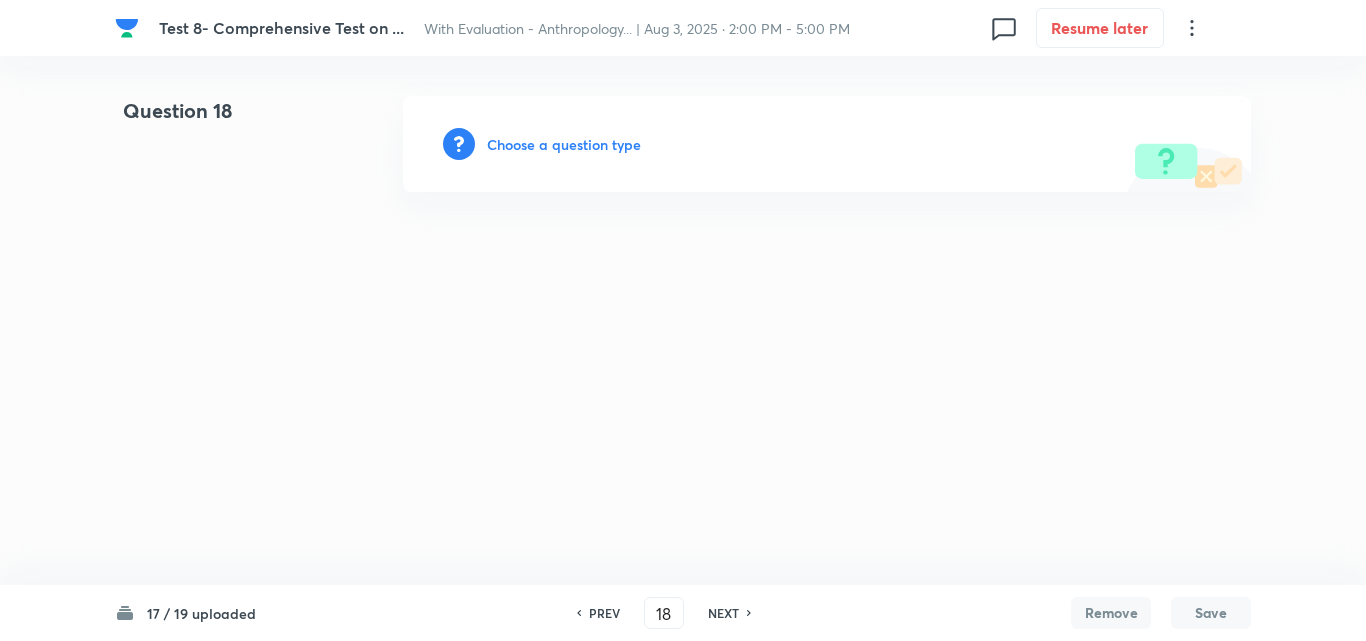click on "Choose a question type" at bounding box center (564, 144) 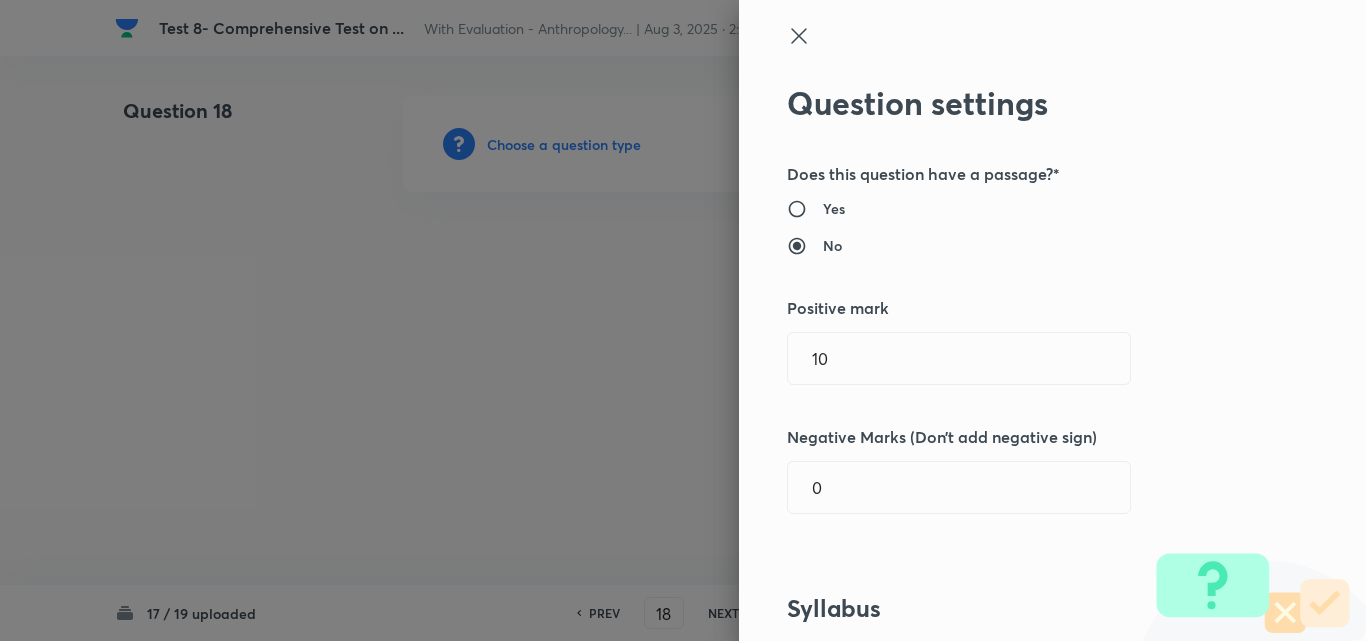 click at bounding box center (683, 320) 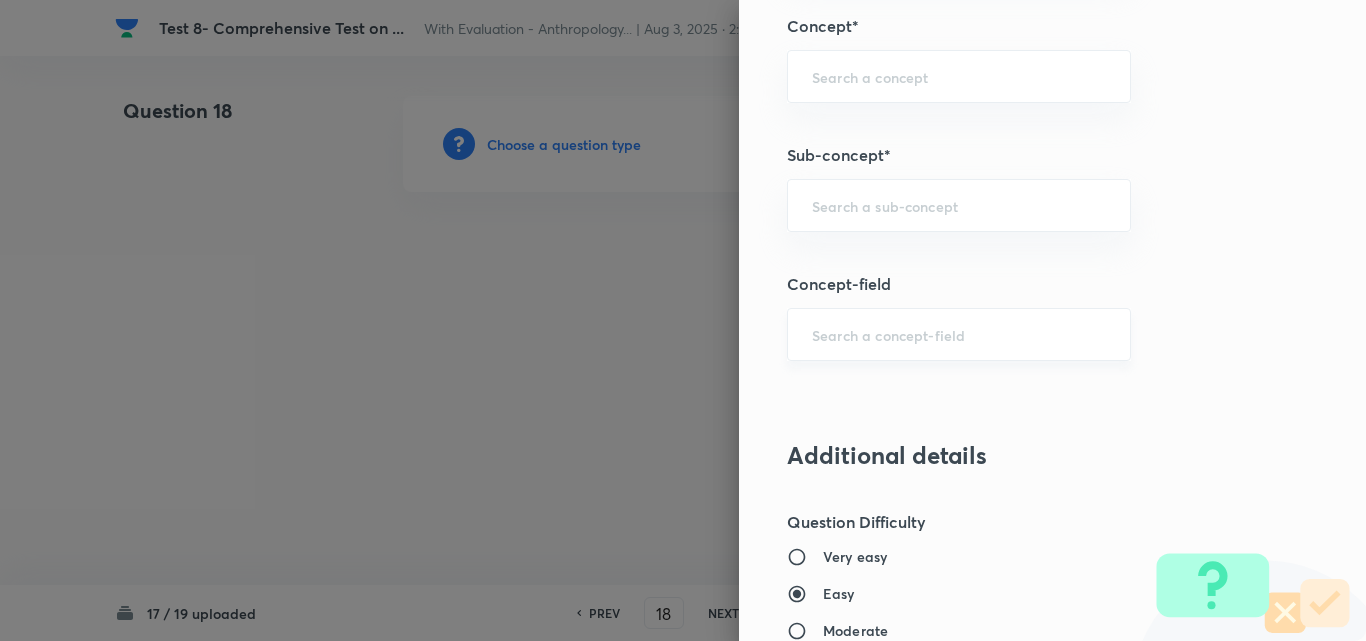 scroll, scrollTop: 1000, scrollLeft: 0, axis: vertical 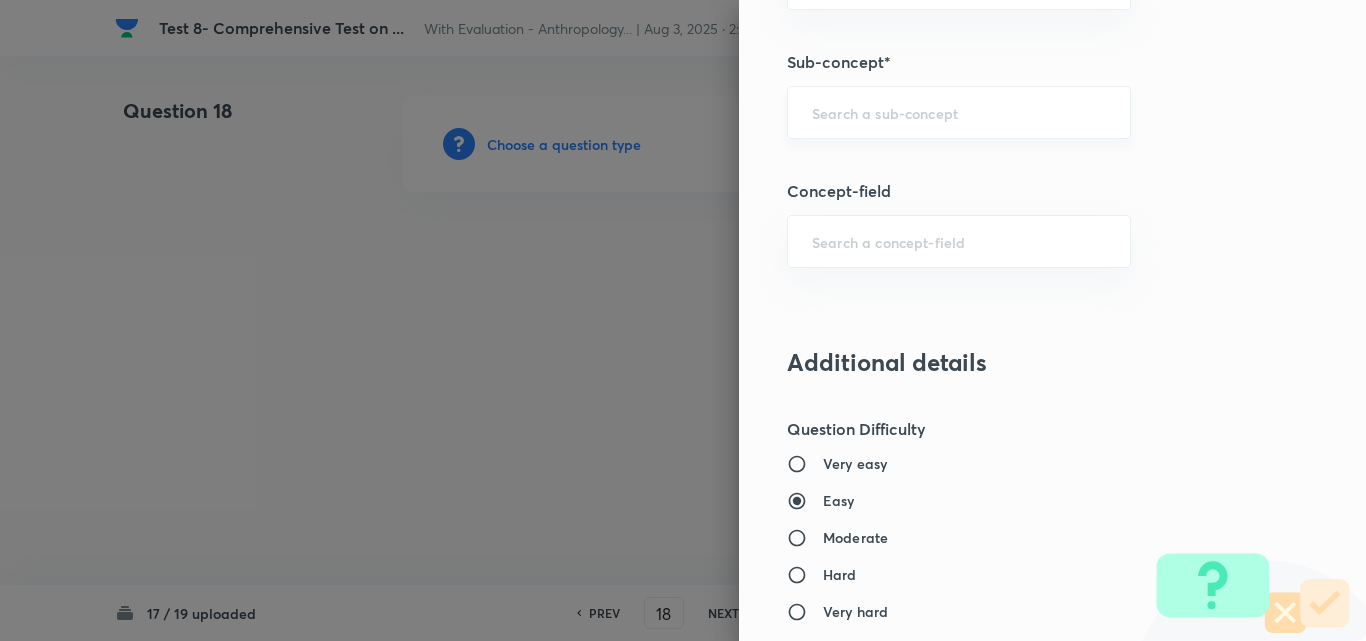 click at bounding box center [959, 112] 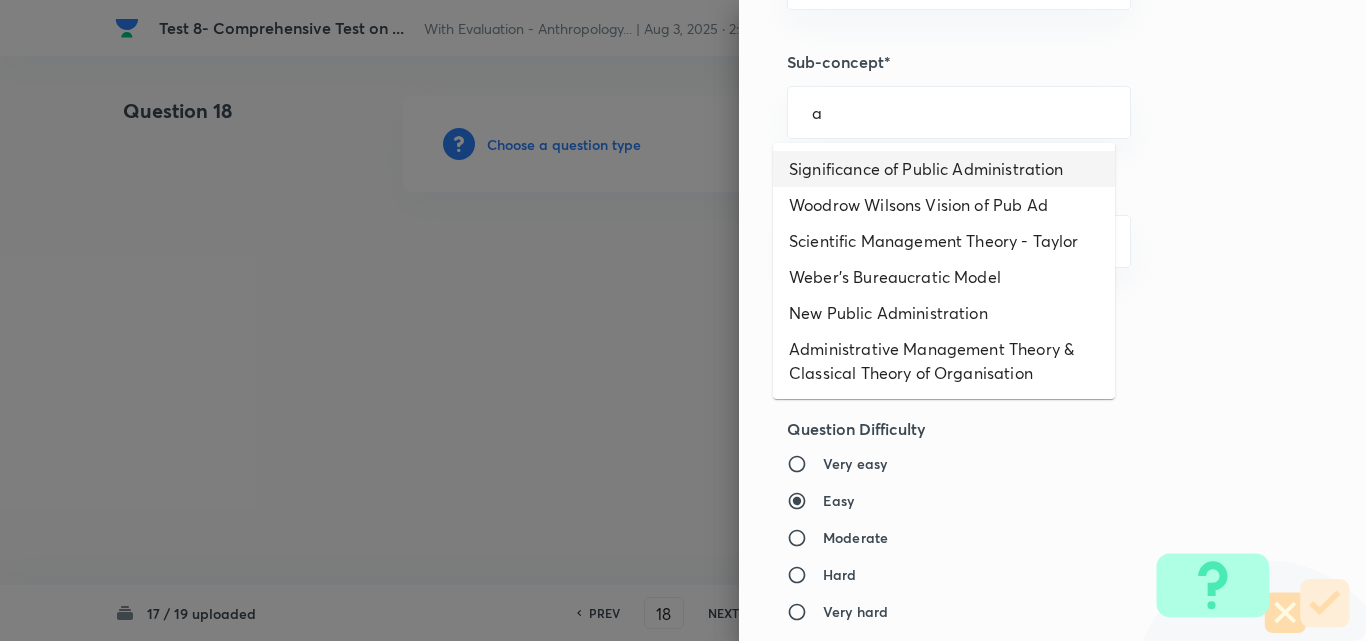 click on "Significance of Public Administration" at bounding box center [944, 169] 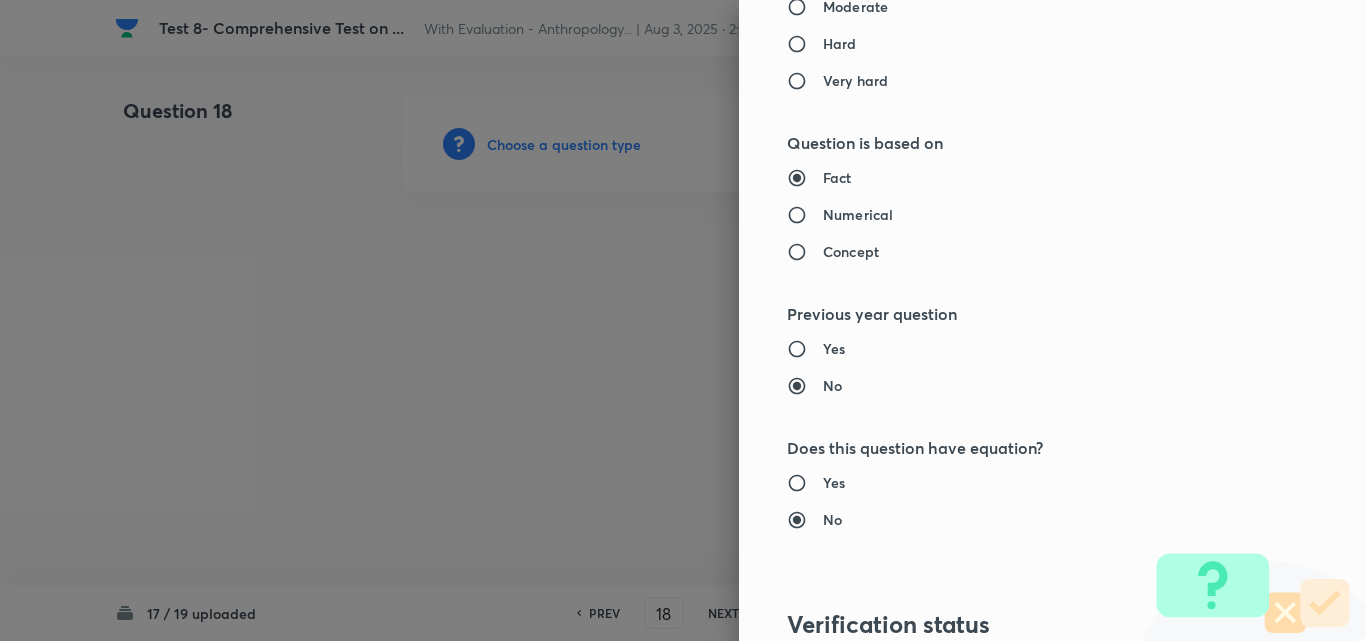 type on "Public Administration Optional" 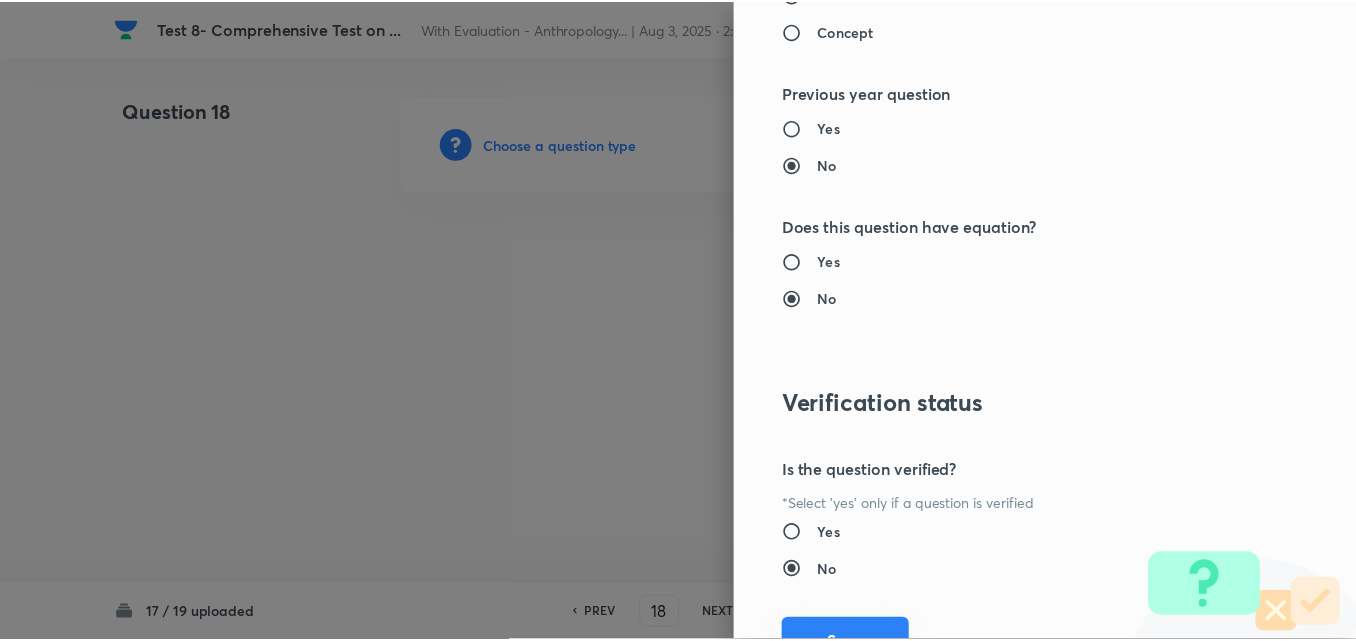 scroll, scrollTop: 1844, scrollLeft: 0, axis: vertical 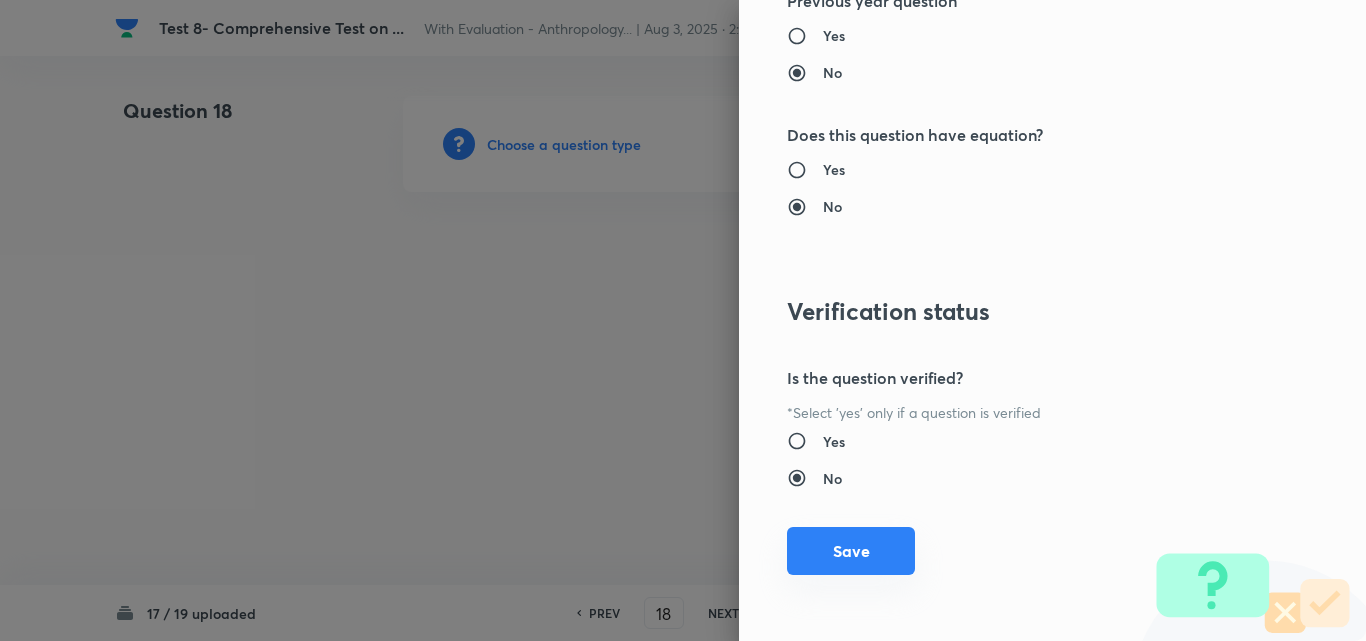 click on "Save" at bounding box center [851, 551] 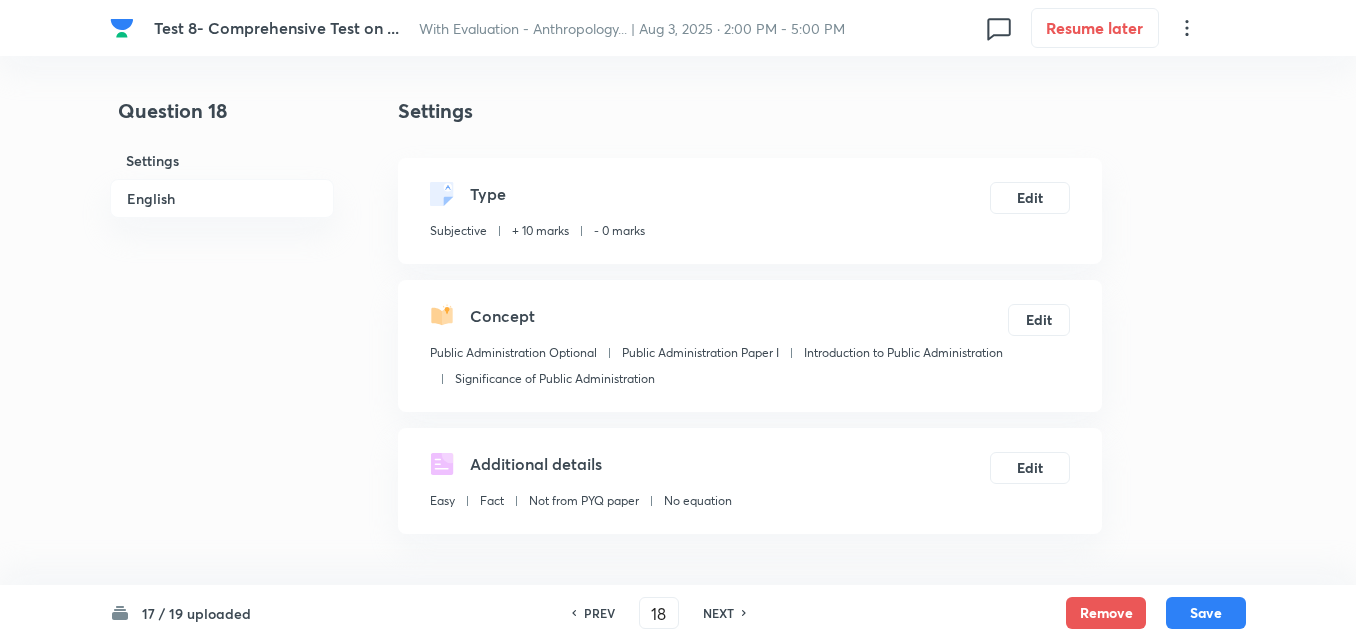 click on "English" at bounding box center (222, 198) 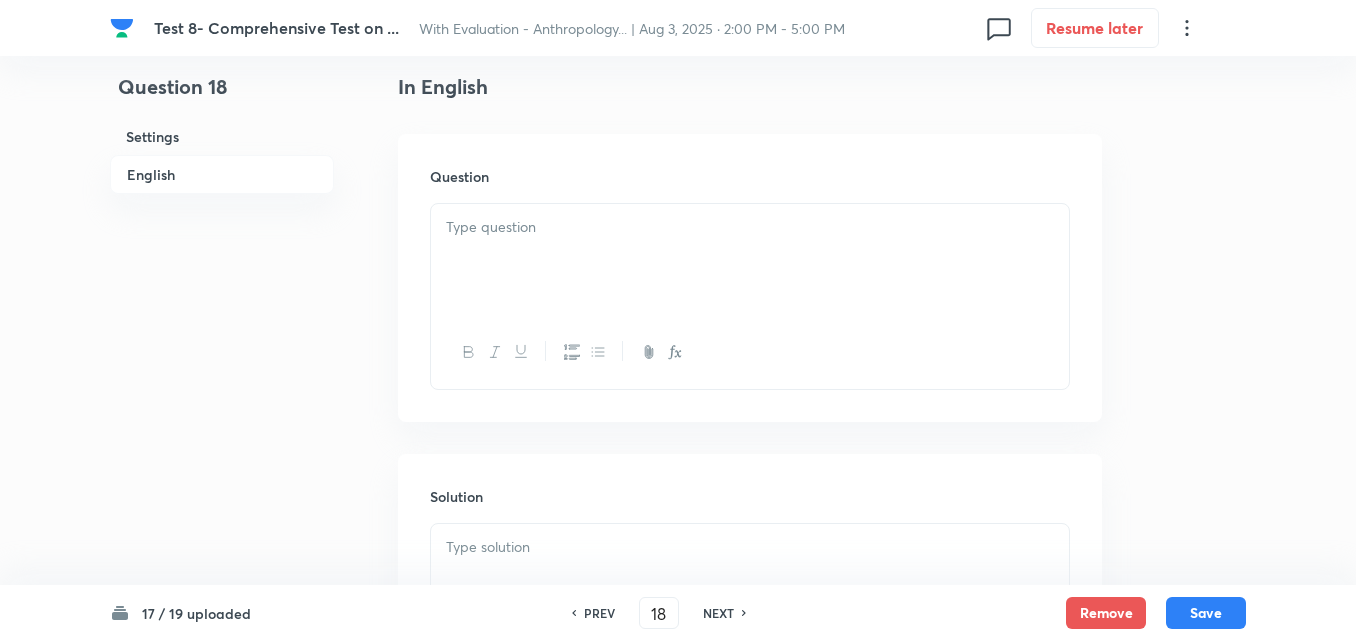 click at bounding box center [750, 227] 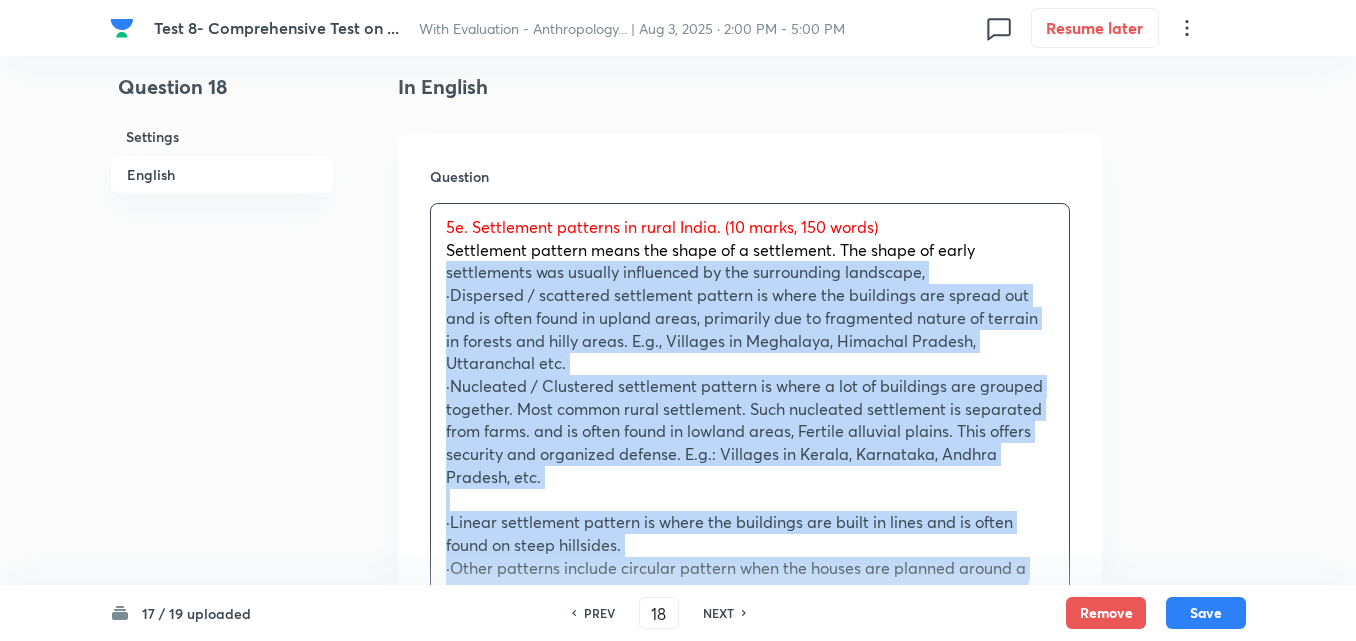 drag, startPoint x: 431, startPoint y: 266, endPoint x: 418, endPoint y: 262, distance: 13.601471 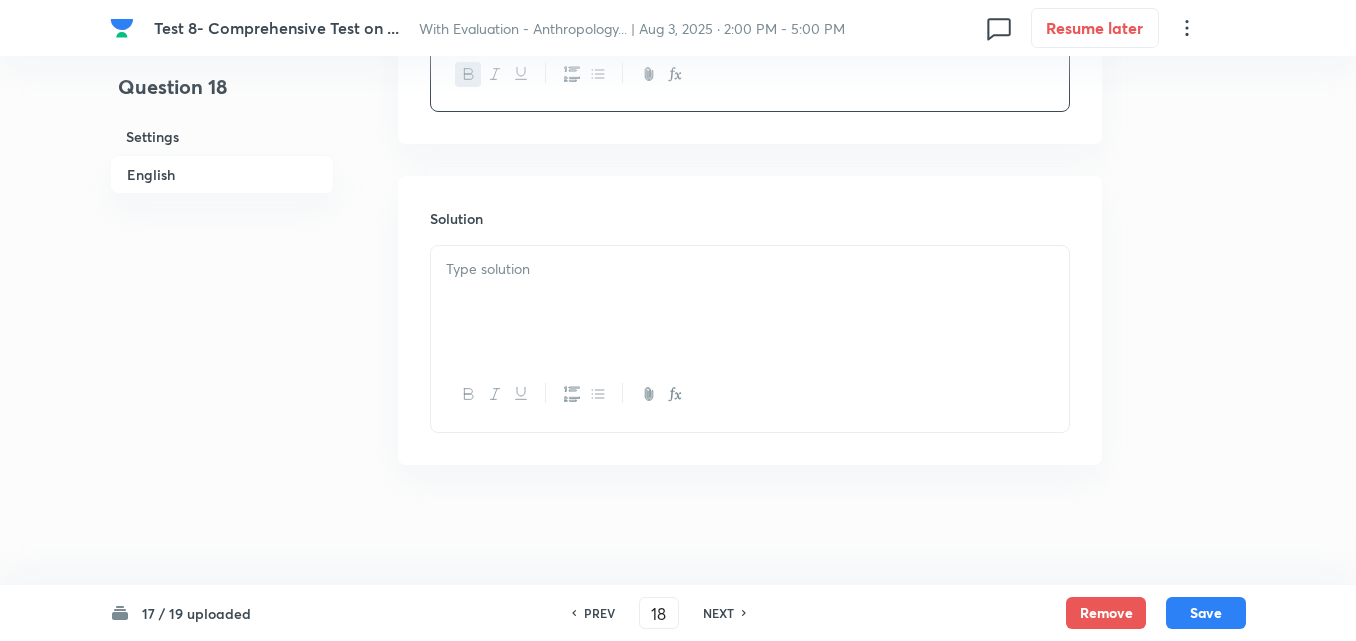 click at bounding box center [750, 302] 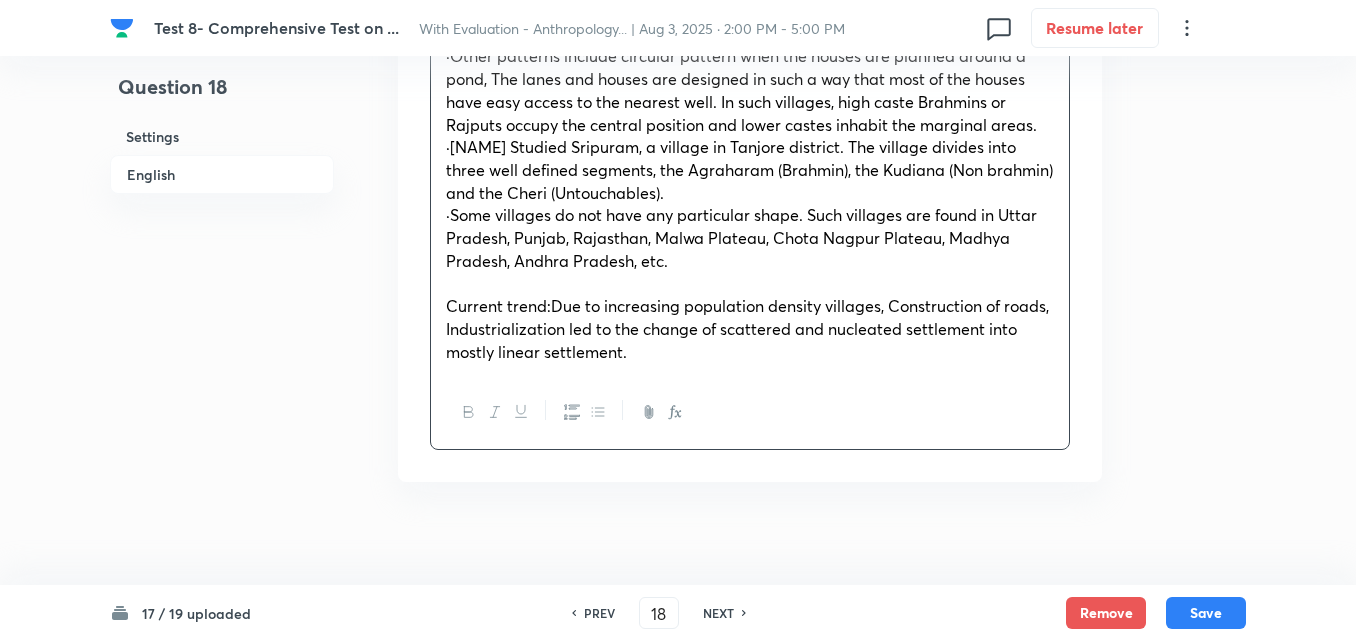 scroll, scrollTop: 1368, scrollLeft: 0, axis: vertical 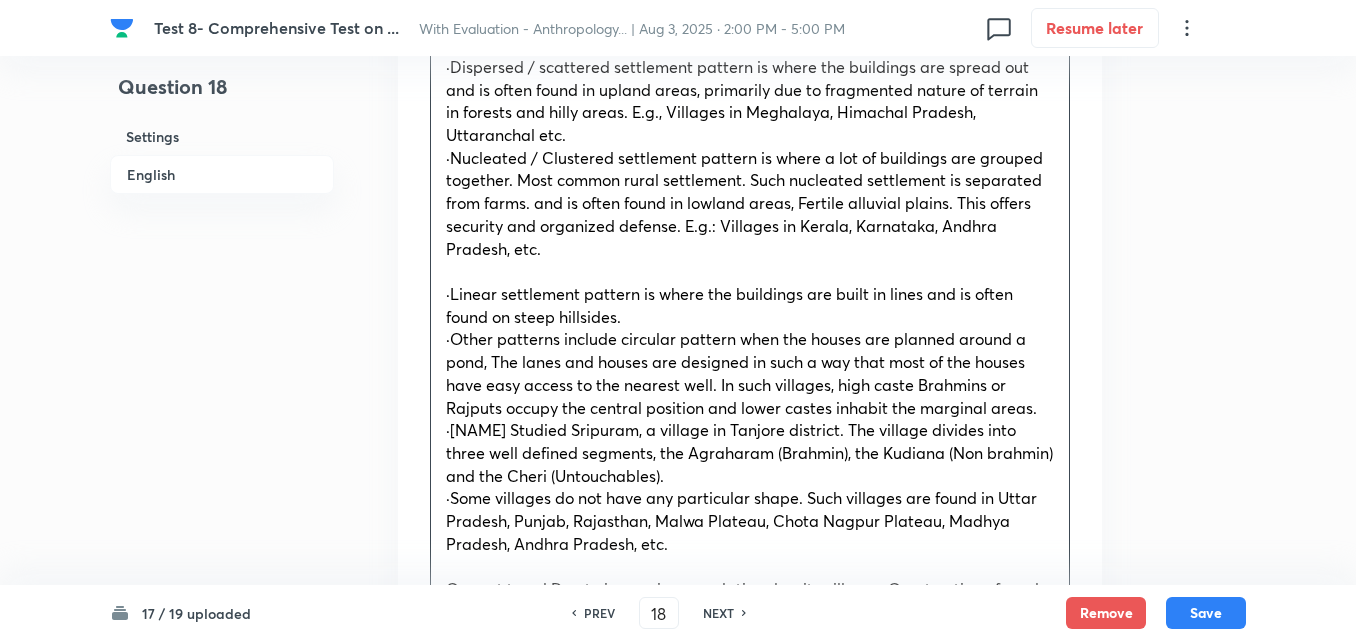 click at bounding box center (750, 271) 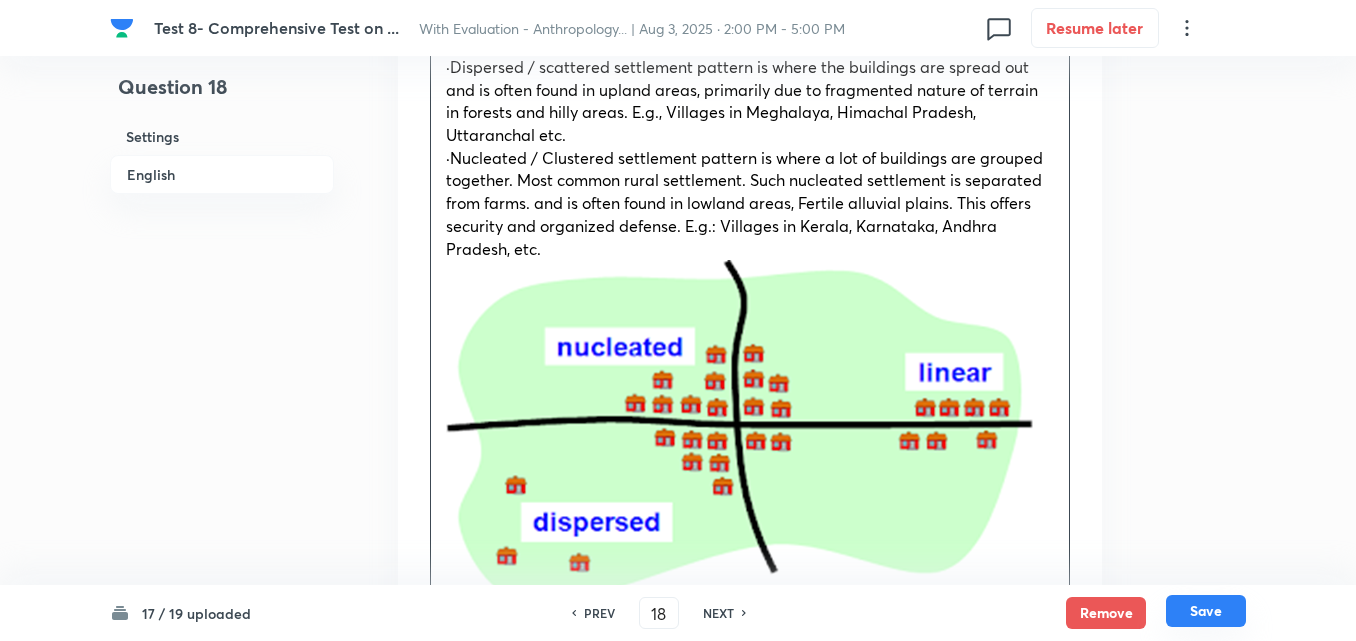 click on "Save" at bounding box center [1206, 611] 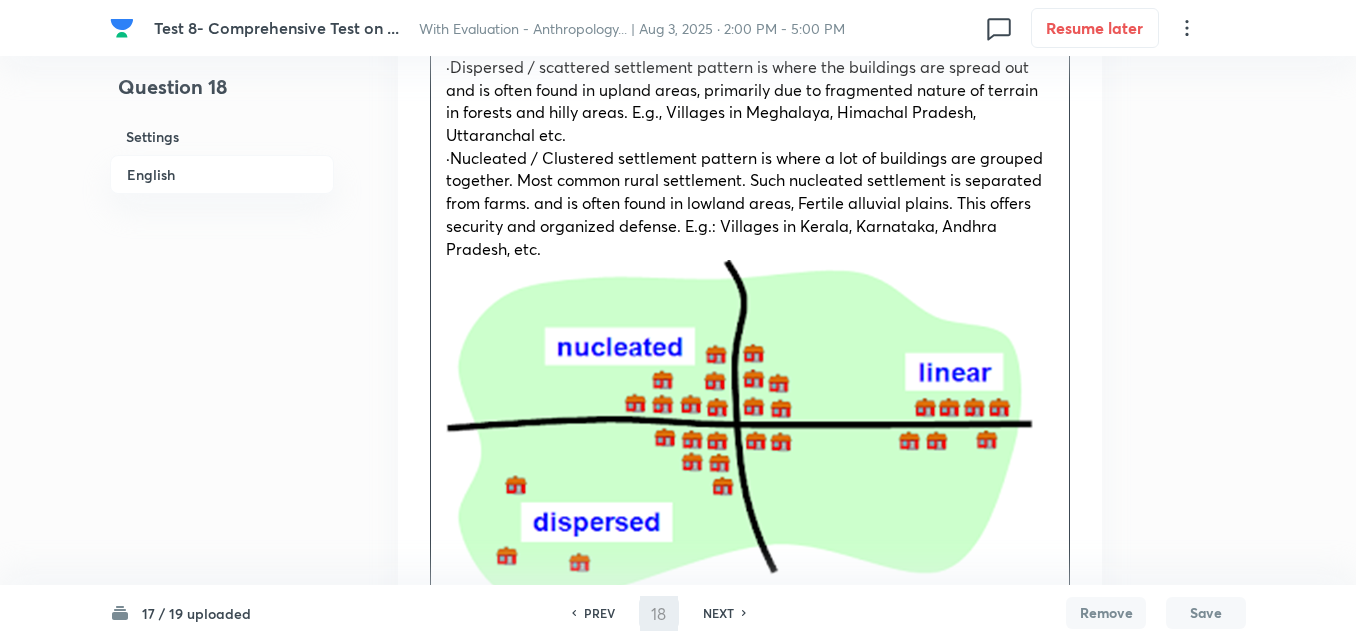 type on "19" 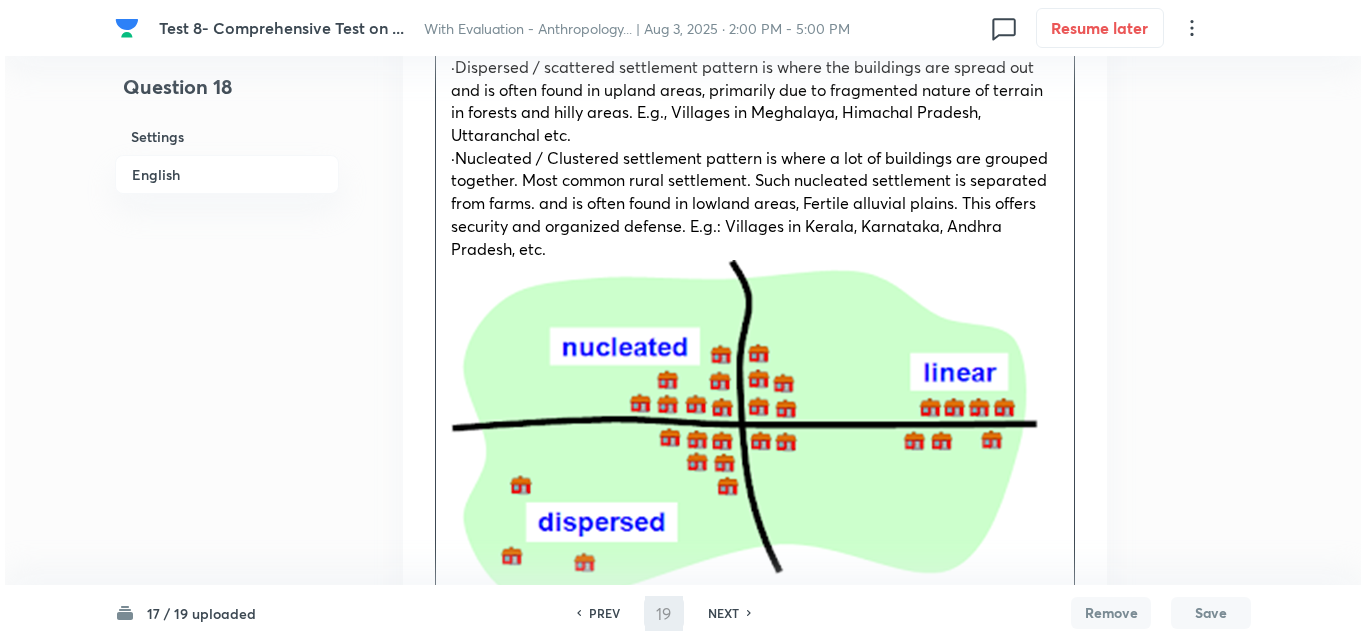 scroll, scrollTop: 0, scrollLeft: 0, axis: both 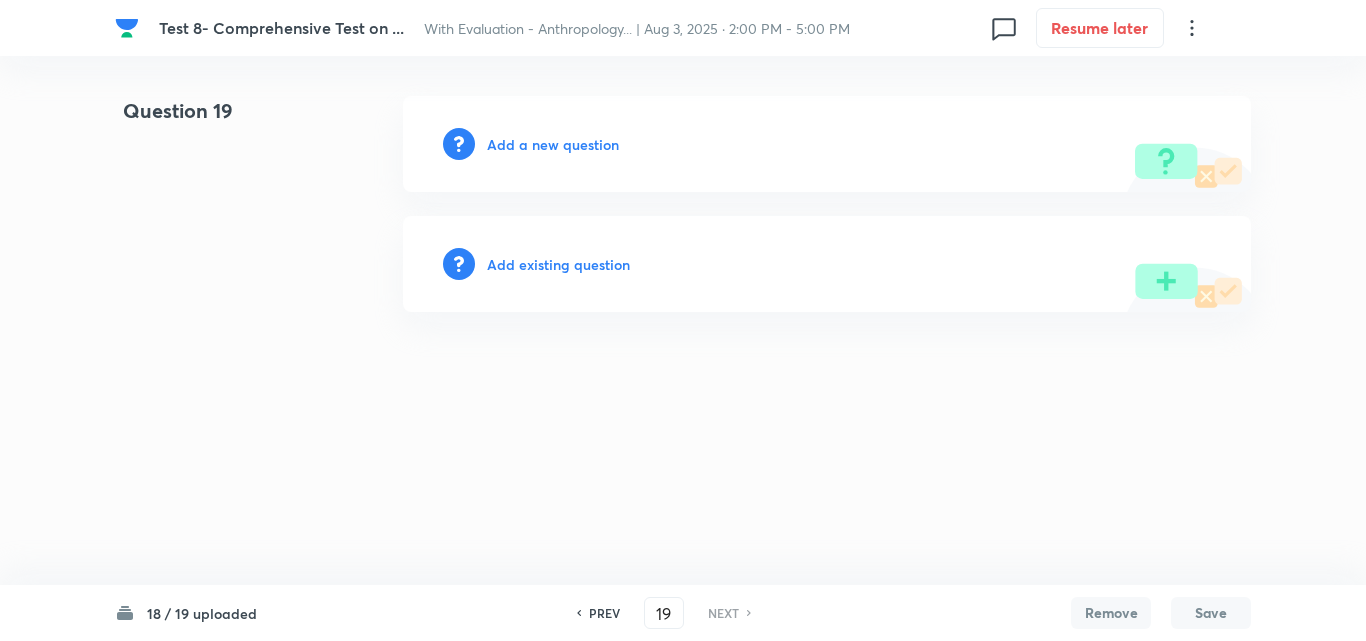 click on "Add a new question" at bounding box center [553, 144] 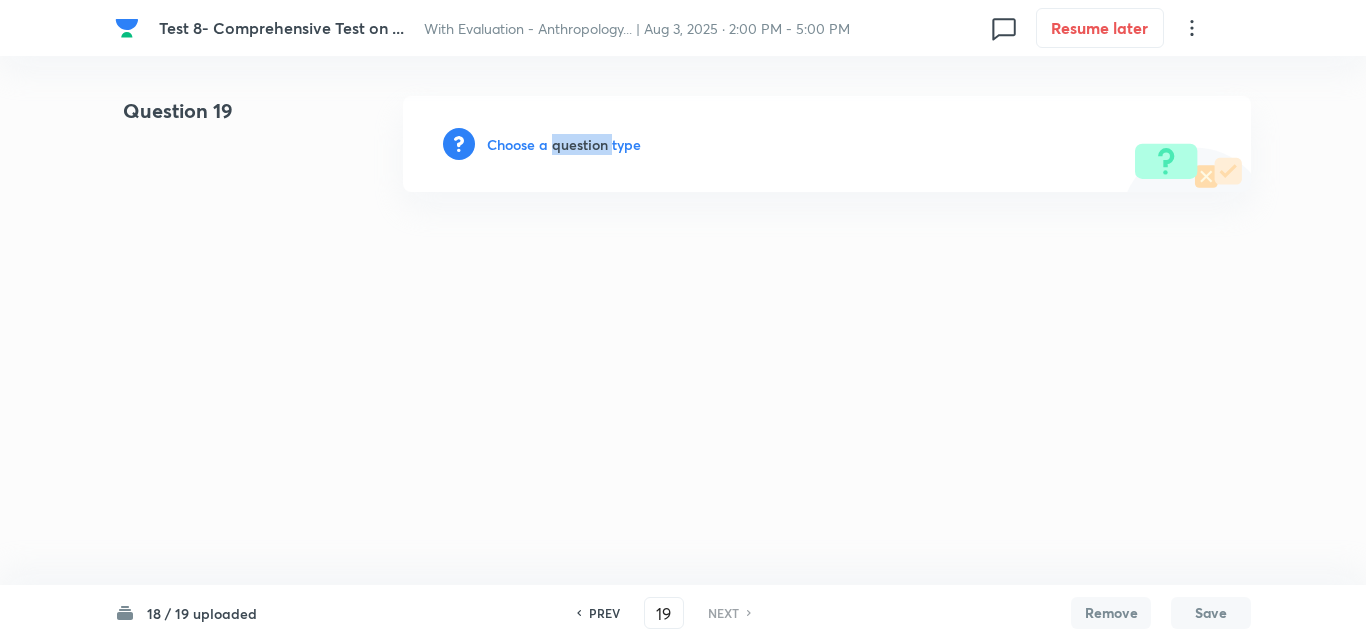 click on "Choose a question type" at bounding box center [564, 144] 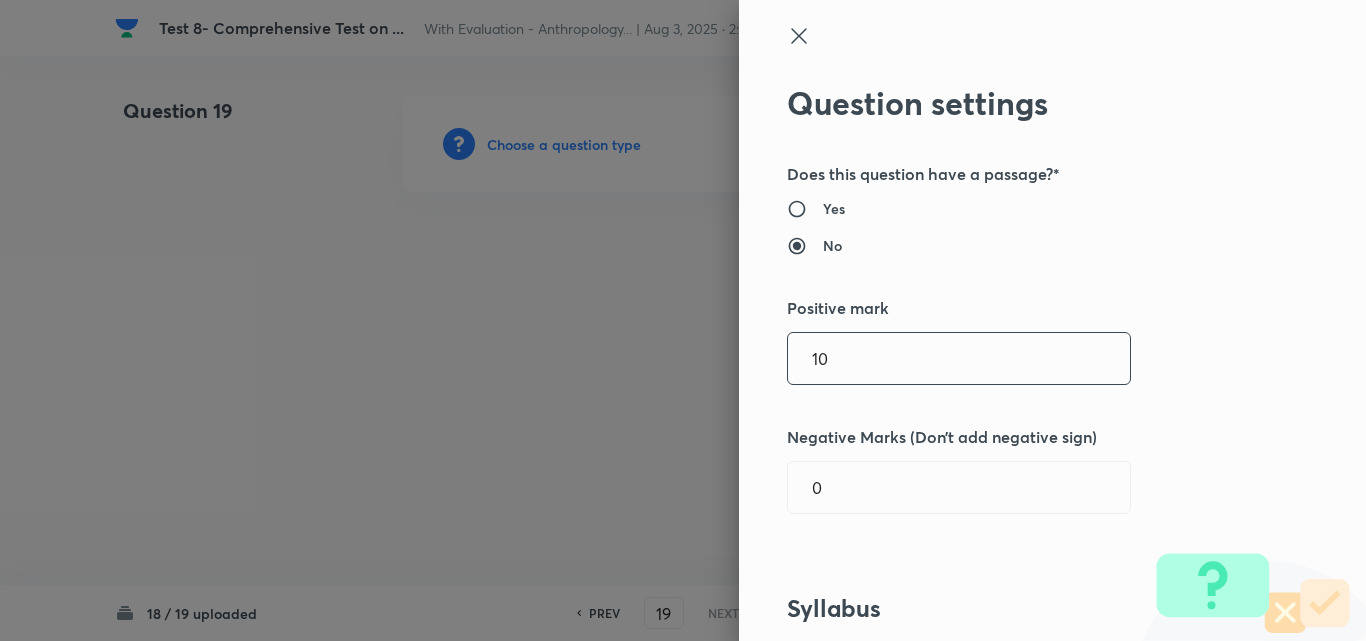 drag, startPoint x: 832, startPoint y: 345, endPoint x: 725, endPoint y: 345, distance: 107 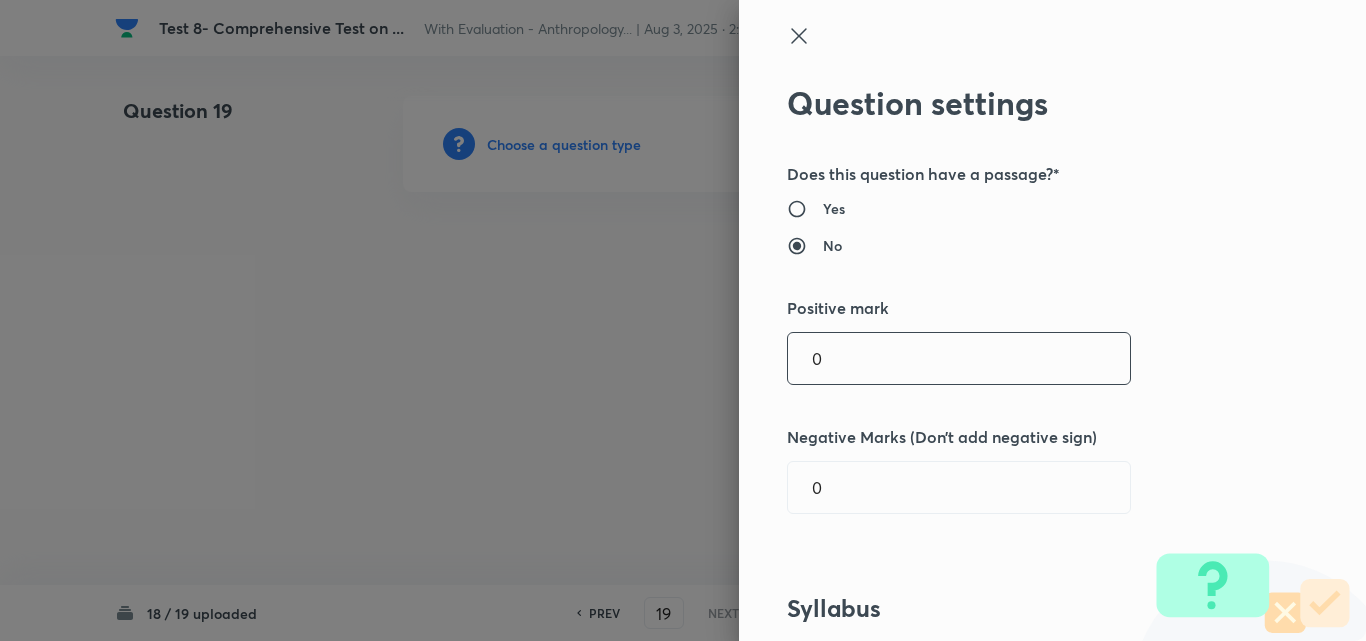 type on "0" 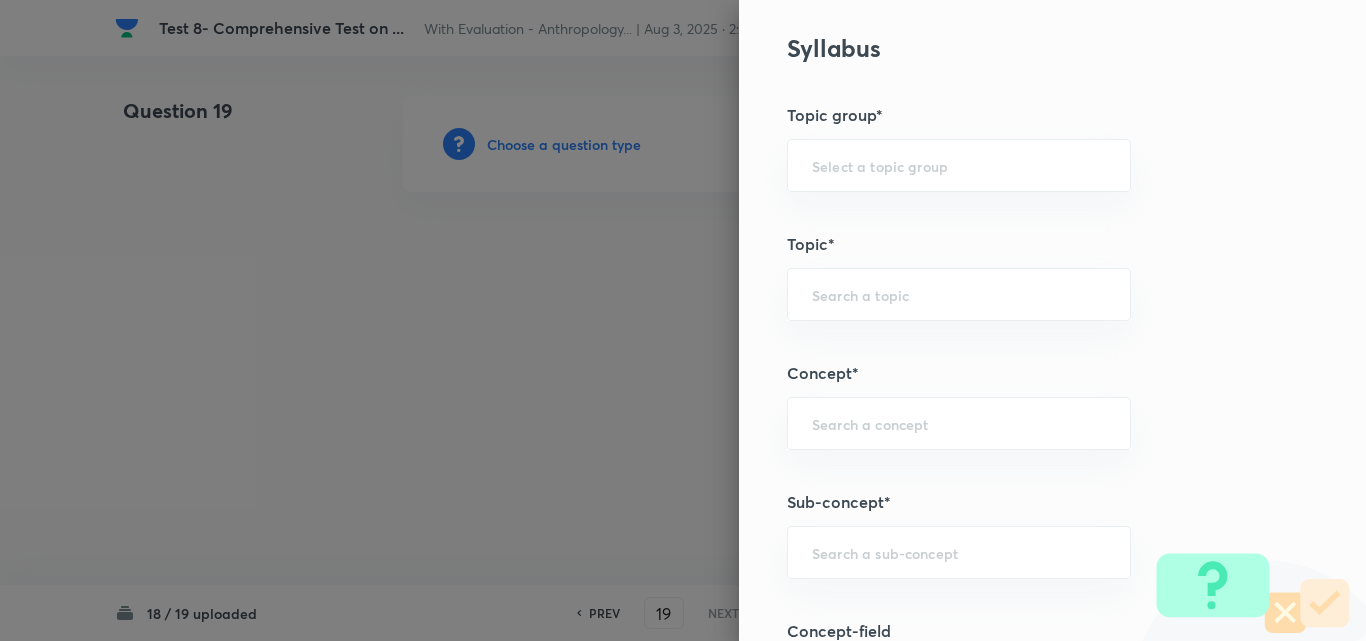 click on "Question settings Does this question have a passage?* Yes No Positive mark 0 ​ Negative Marks (Don’t add negative sign) 0 ​ Syllabus Topic group* ​ Topic* ​ Concept* ​ Sub-concept* ​ Concept-field ​ Additional details Question Difficulty Very easy Easy Moderate Hard Very hard Question is based on Fact Numerical Concept Previous year question Yes No Does this question have equation? Yes No Verification status Is the question verified? *Select 'yes' only if a question is verified Yes No Save" at bounding box center (1052, 320) 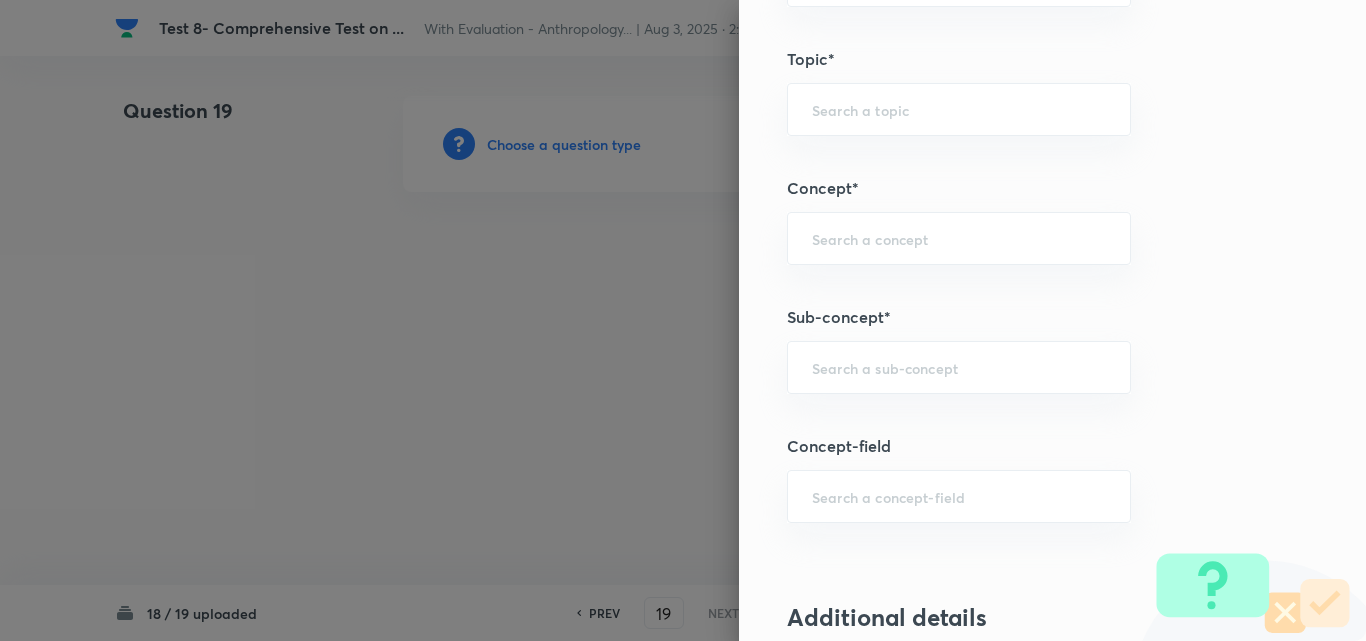 scroll, scrollTop: 1060, scrollLeft: 0, axis: vertical 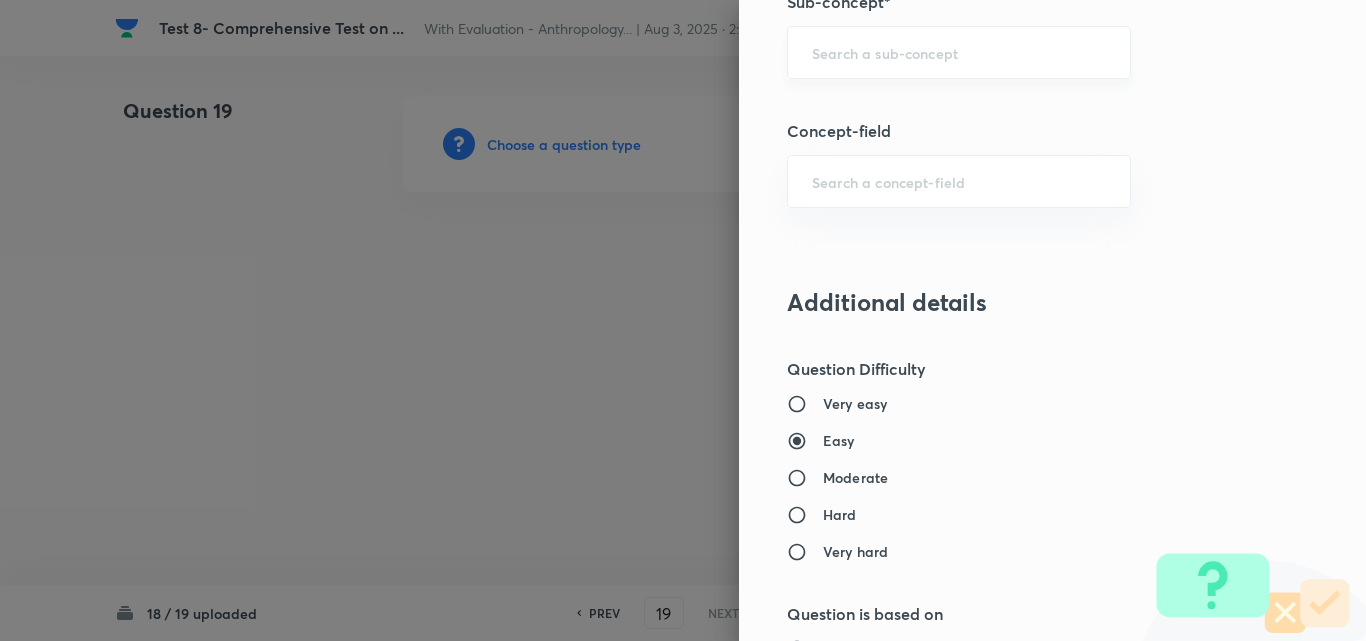 click on "​" at bounding box center [959, 52] 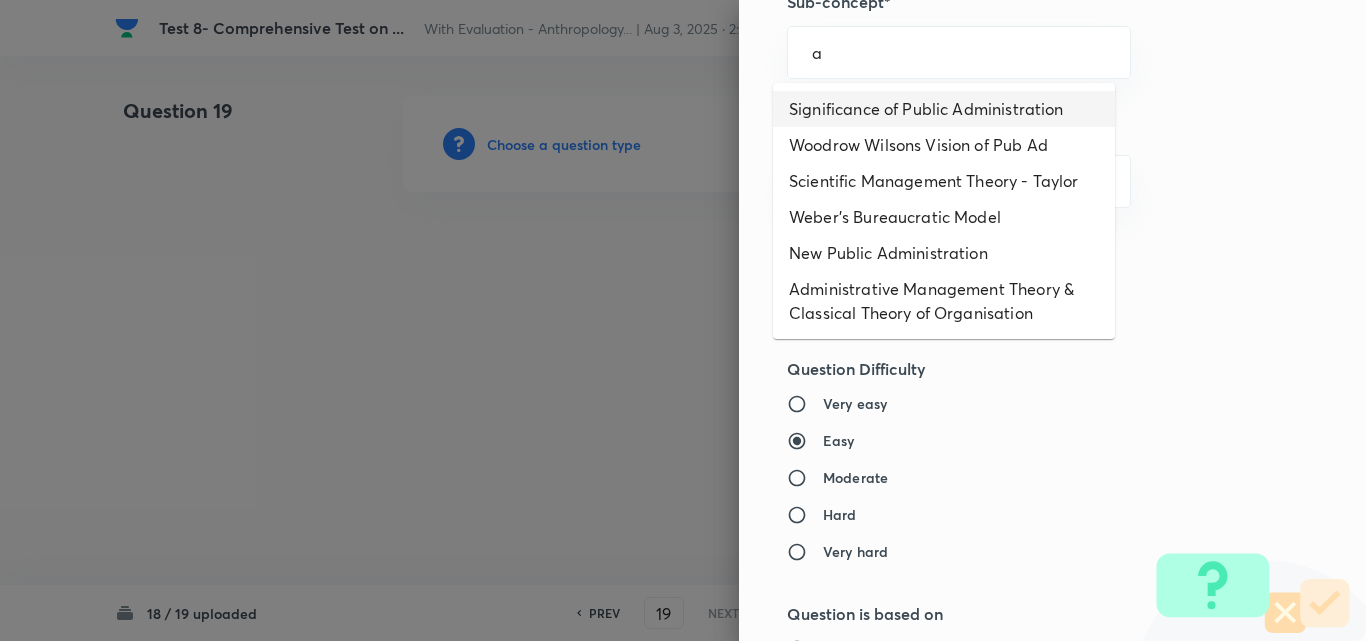 drag, startPoint x: 878, startPoint y: 110, endPoint x: 859, endPoint y: 282, distance: 173.04623 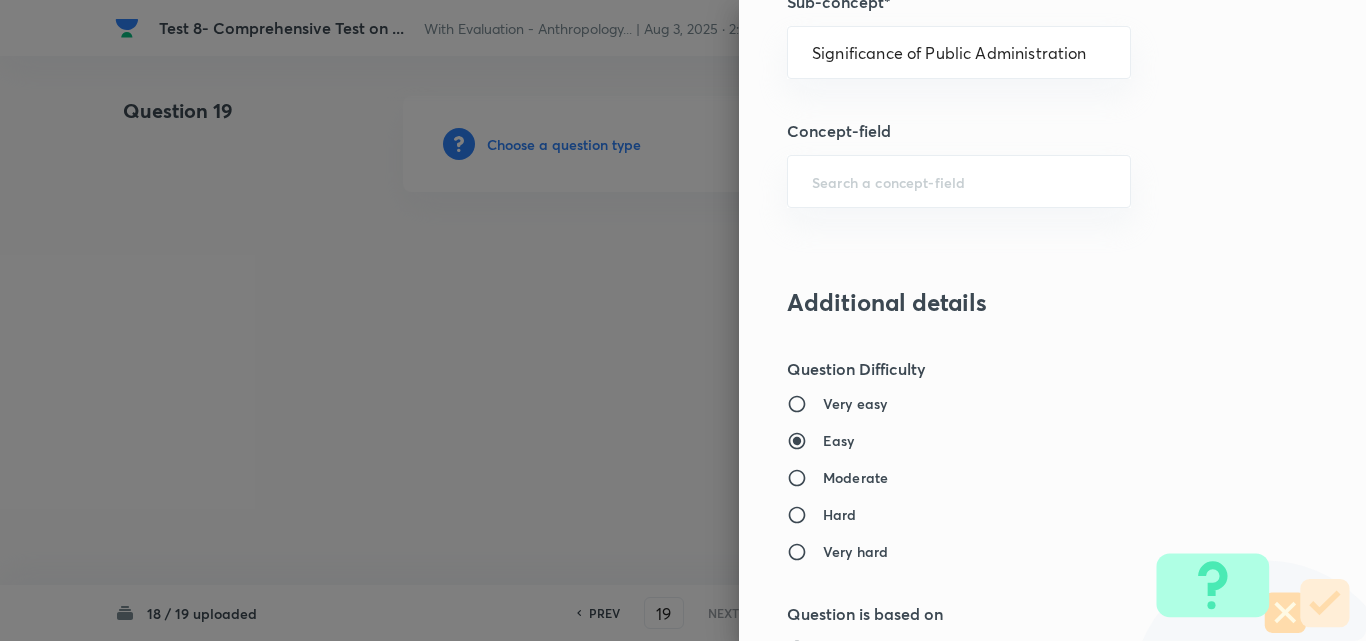 type on "Public Administration Optional" 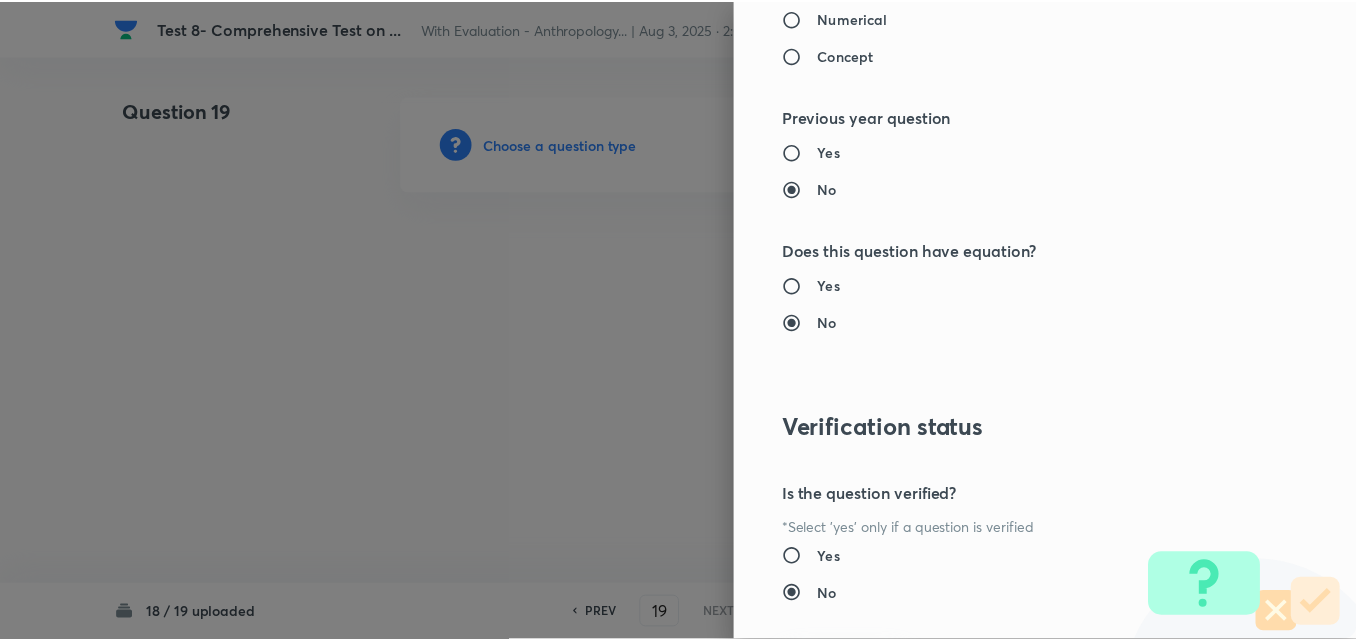 scroll, scrollTop: 1844, scrollLeft: 0, axis: vertical 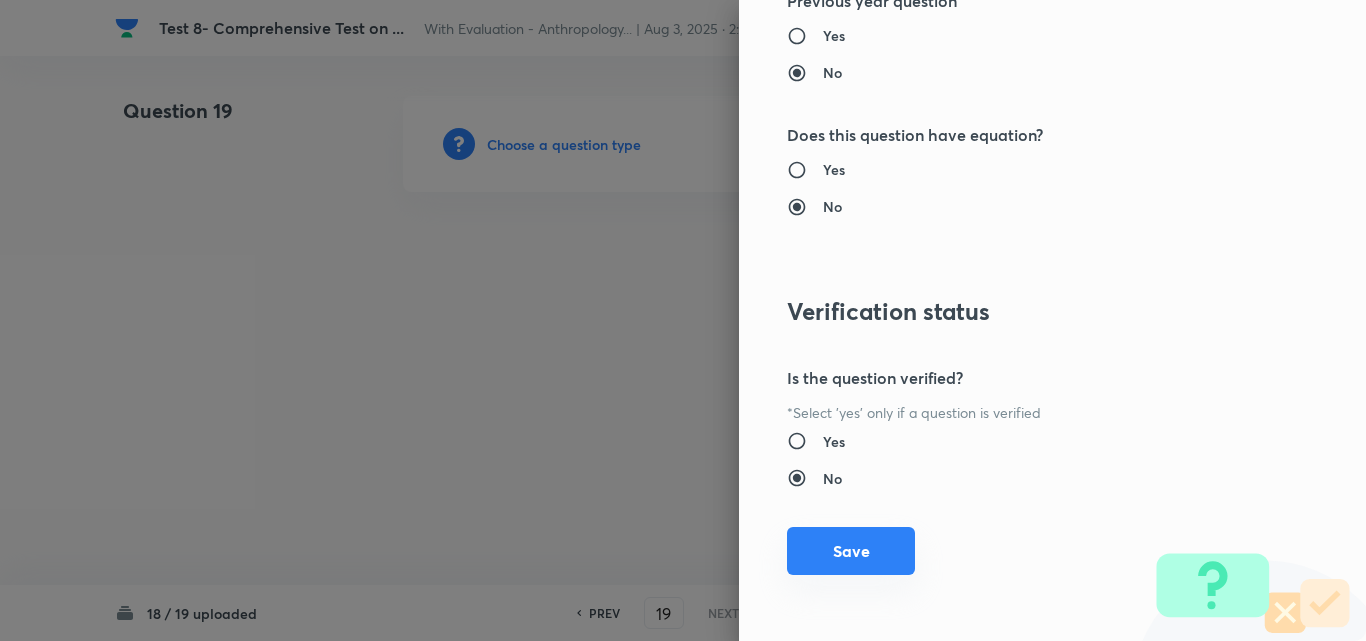 click on "Save" at bounding box center [851, 551] 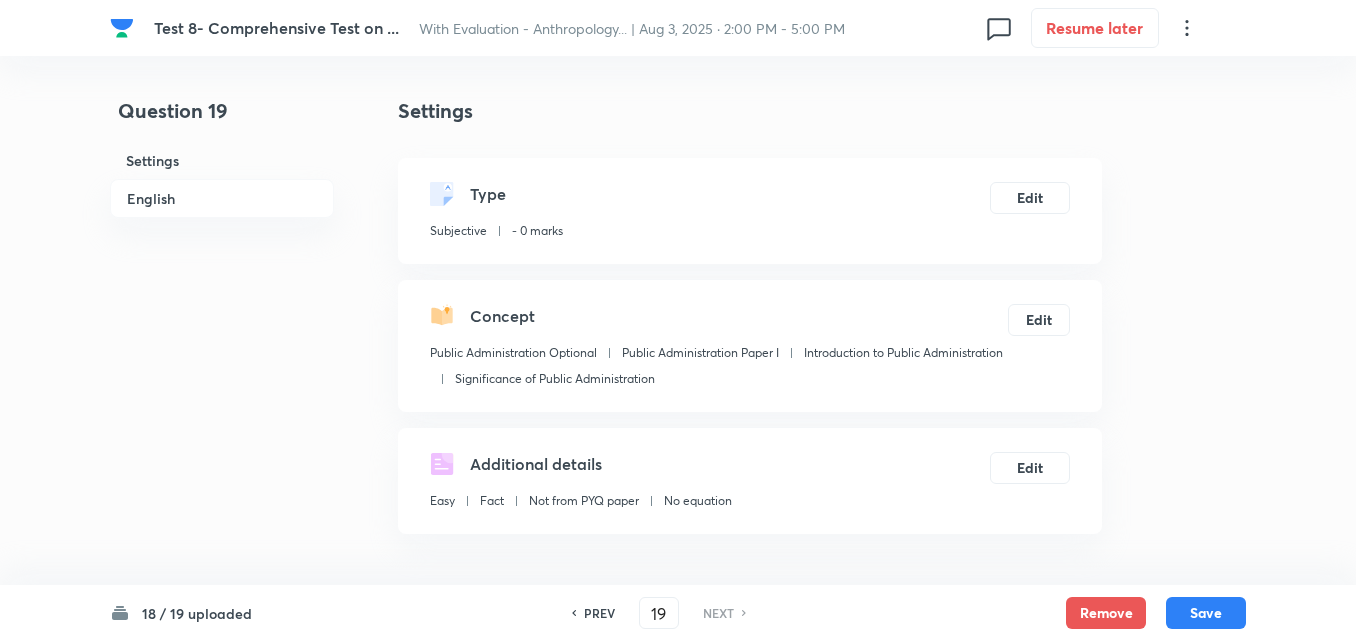 click on "English" at bounding box center [222, 198] 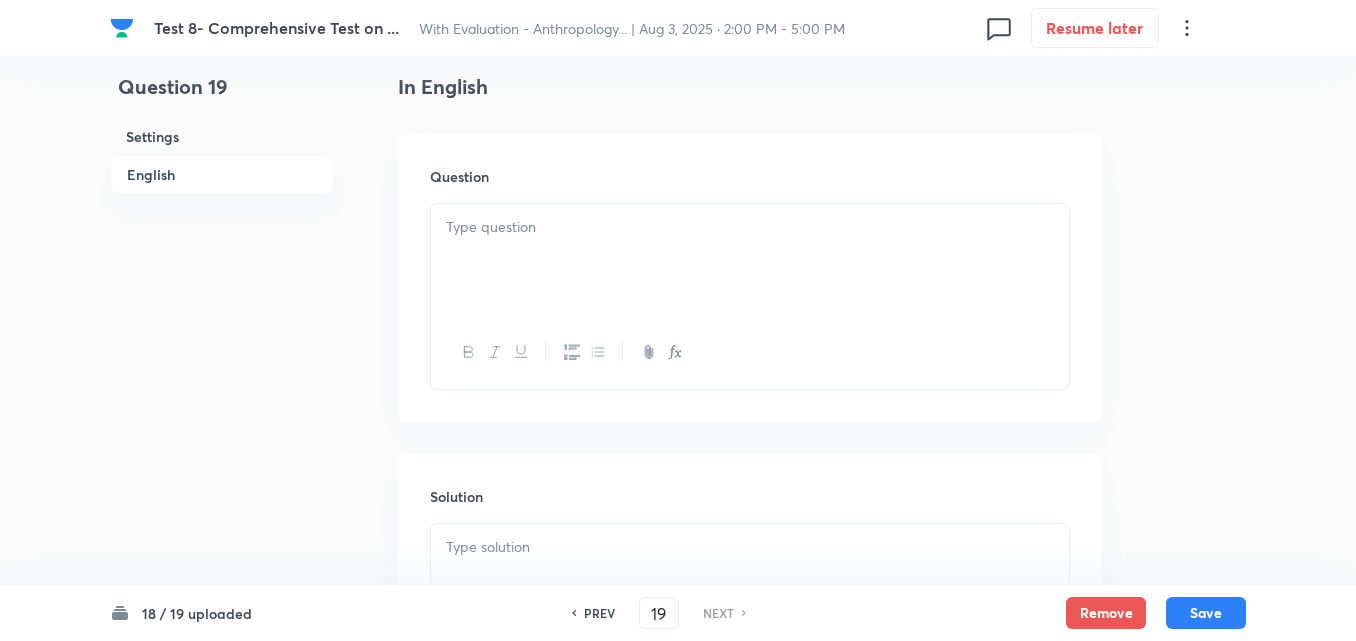 click at bounding box center [750, 260] 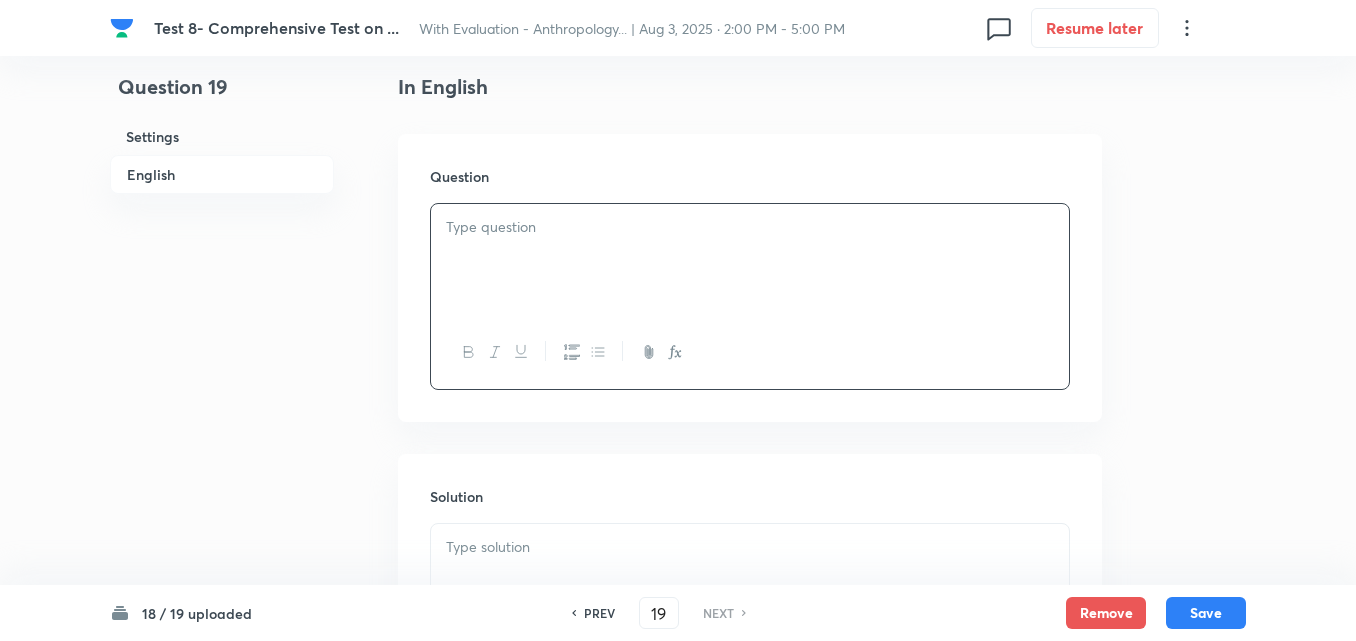 type 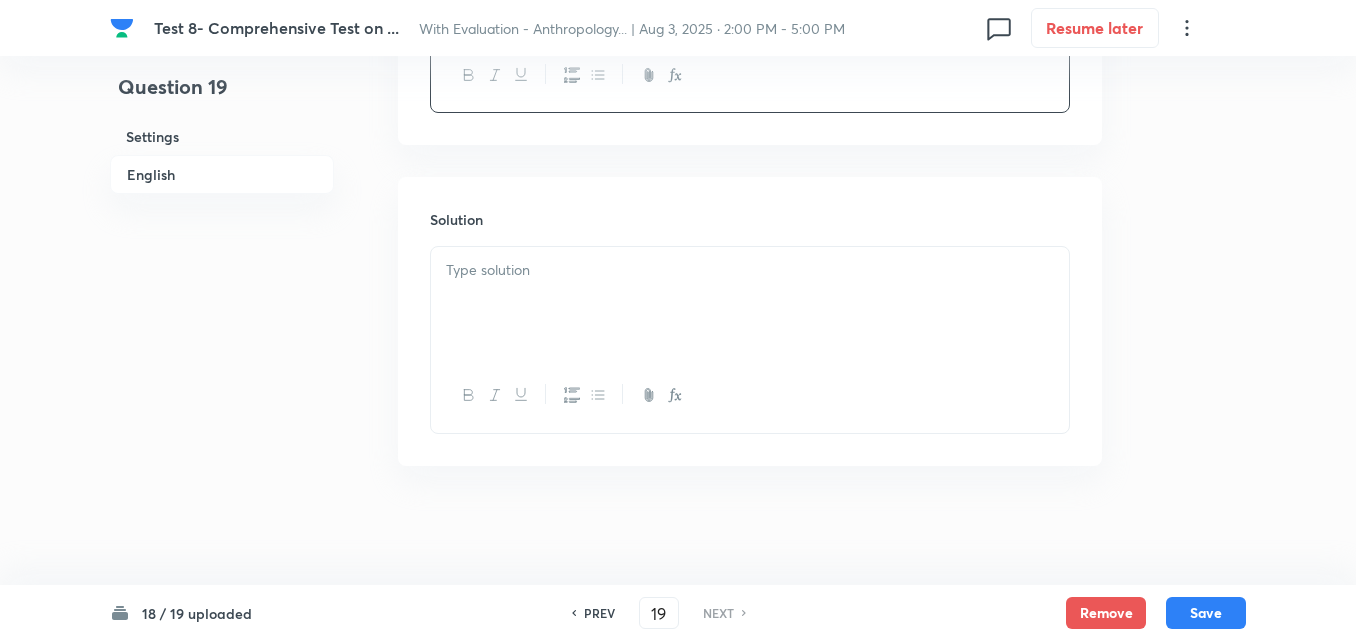 scroll, scrollTop: 820, scrollLeft: 0, axis: vertical 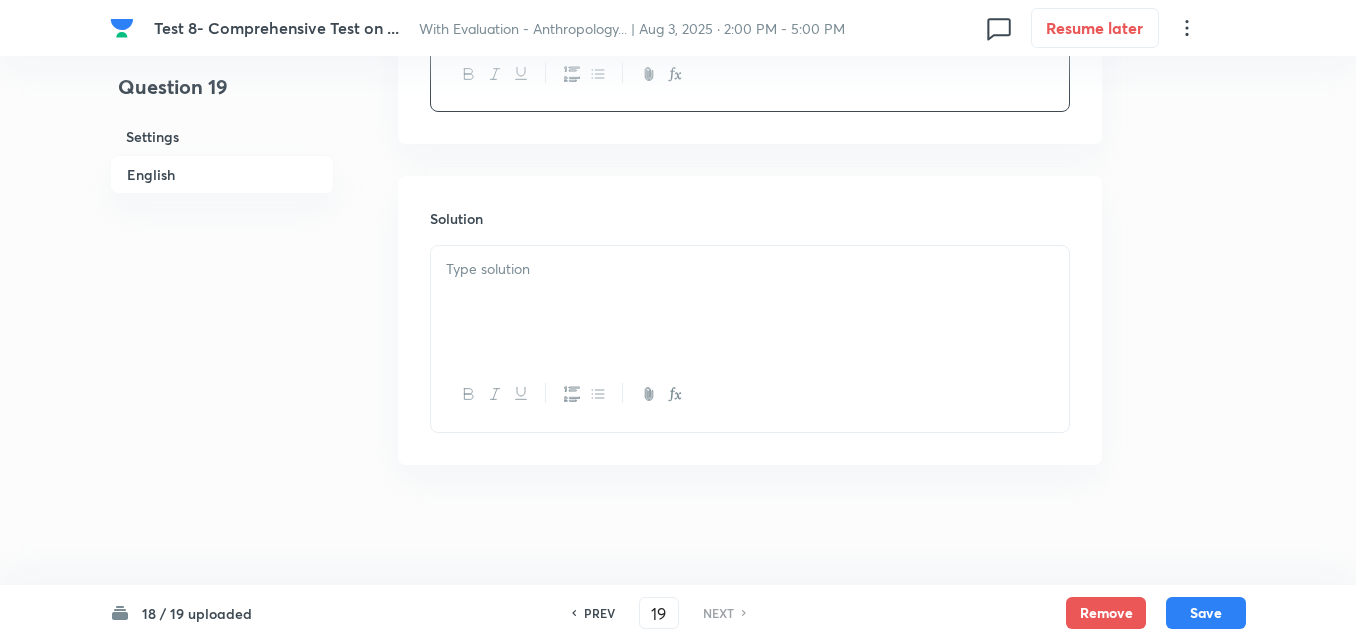 click at bounding box center (750, 269) 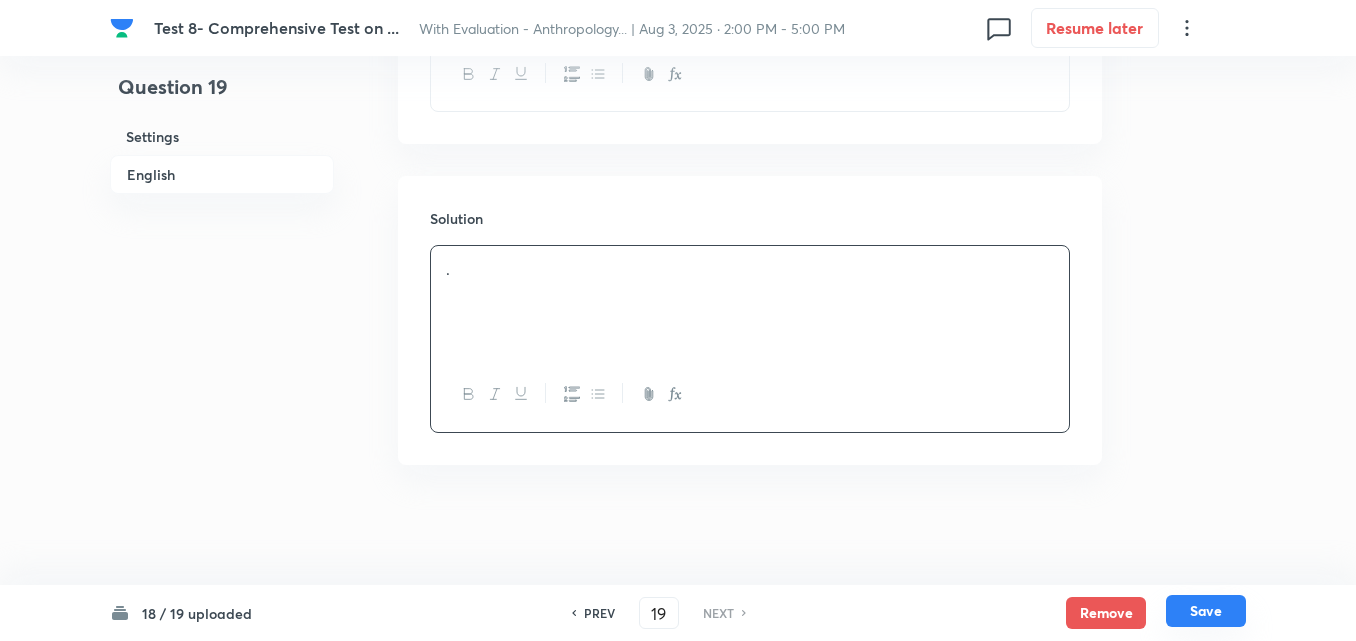 click on "Save" at bounding box center (1206, 611) 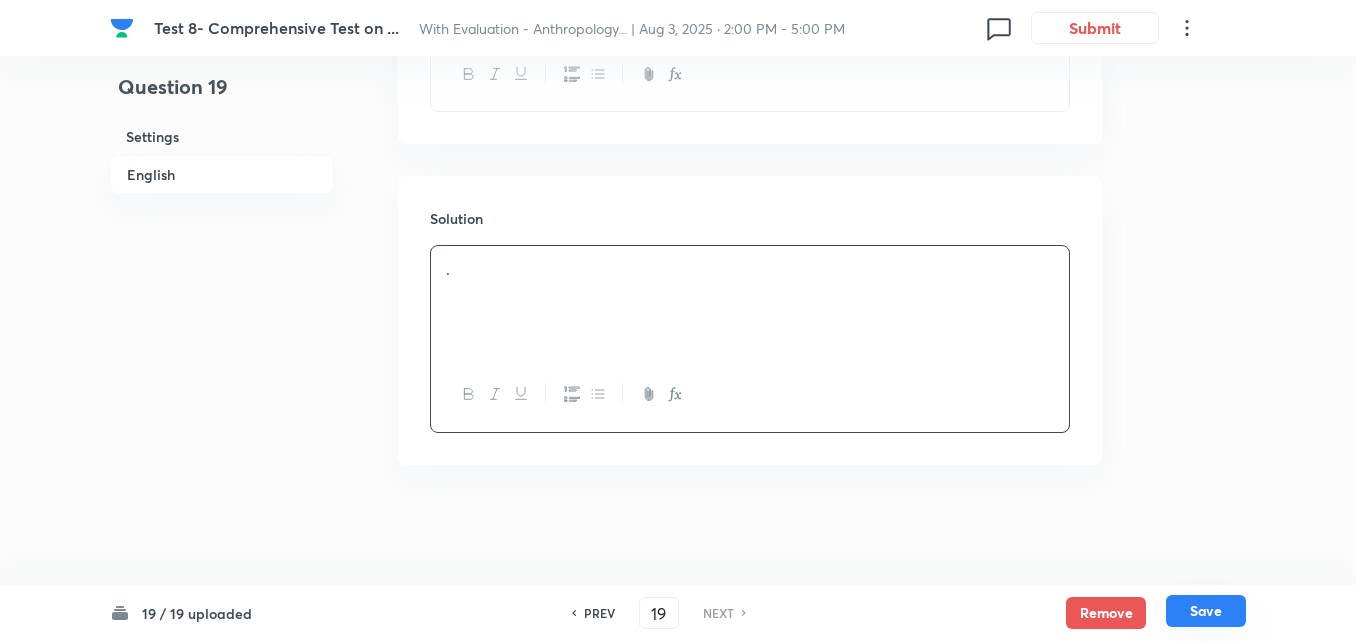 click on "Save" at bounding box center [1206, 611] 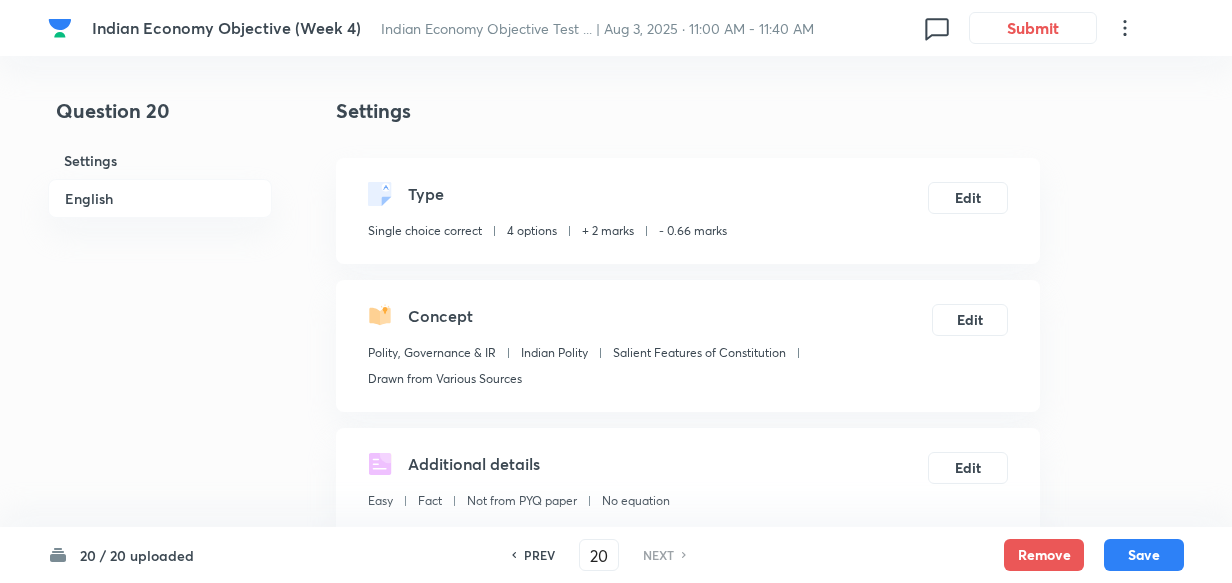 scroll, scrollTop: 1998, scrollLeft: 0, axis: vertical 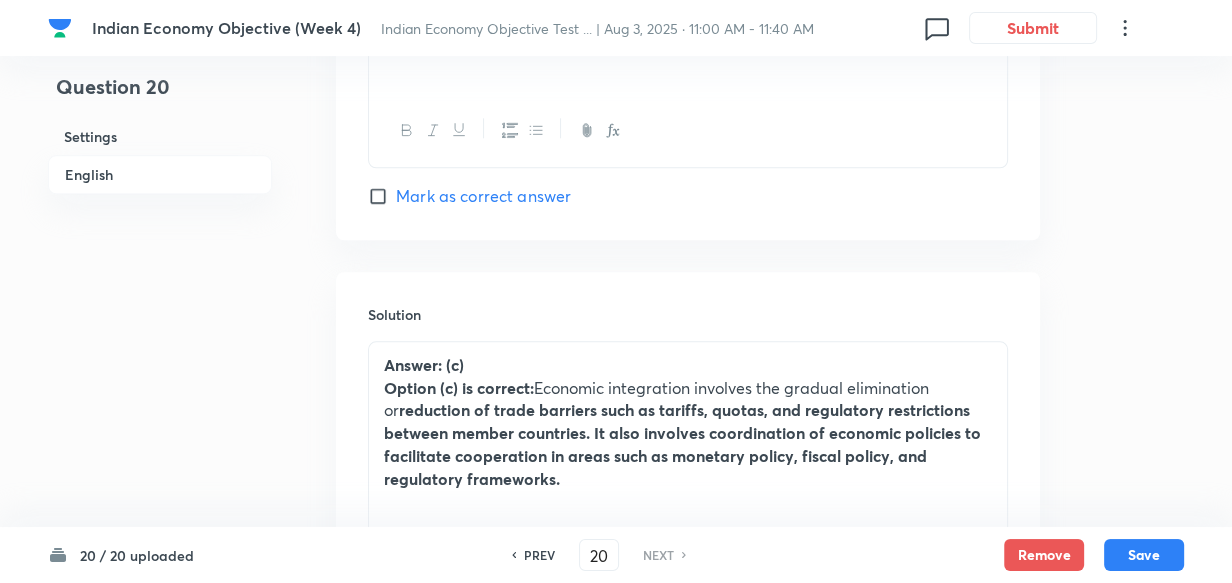 click on "Question 20 Settings English" at bounding box center [160, -607] 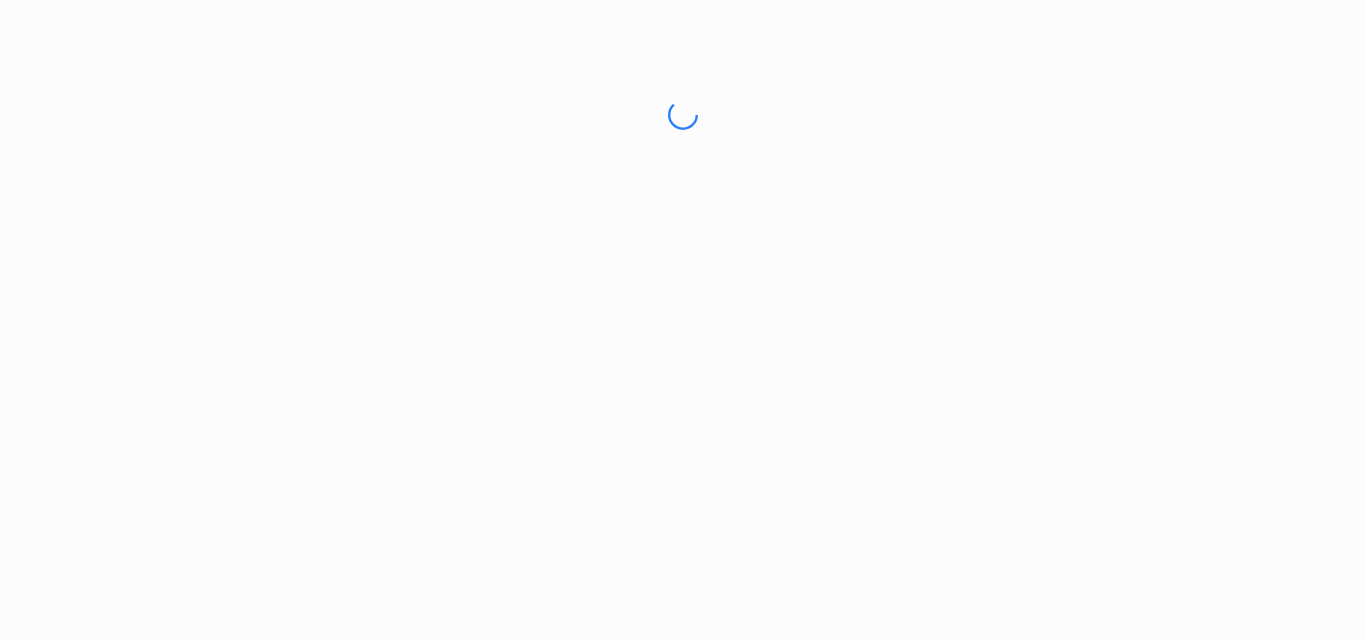 scroll, scrollTop: 0, scrollLeft: 0, axis: both 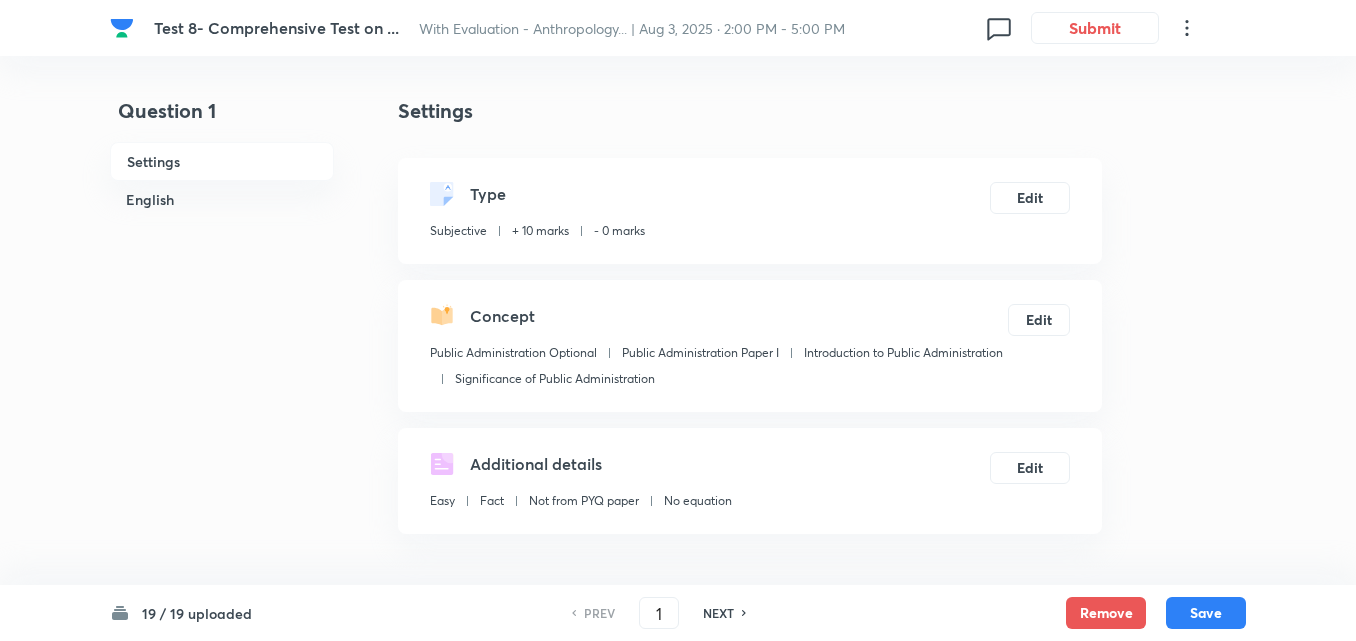 click on "English" at bounding box center (222, 199) 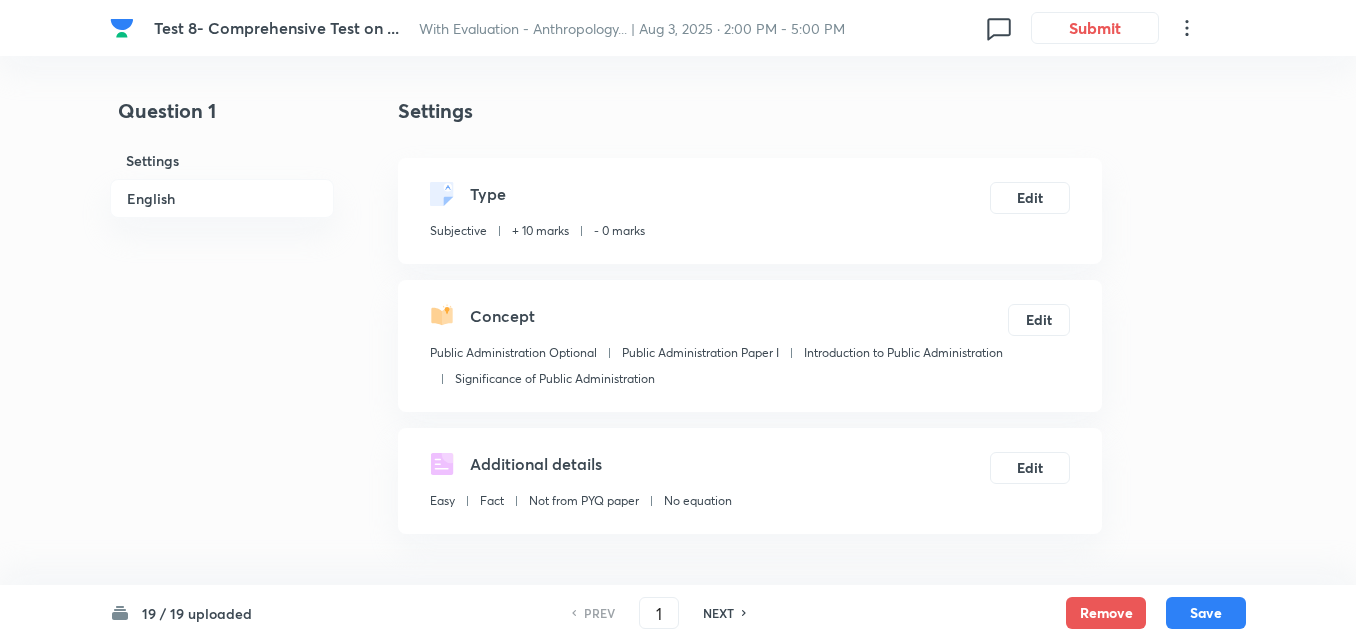 scroll, scrollTop: 542, scrollLeft: 0, axis: vertical 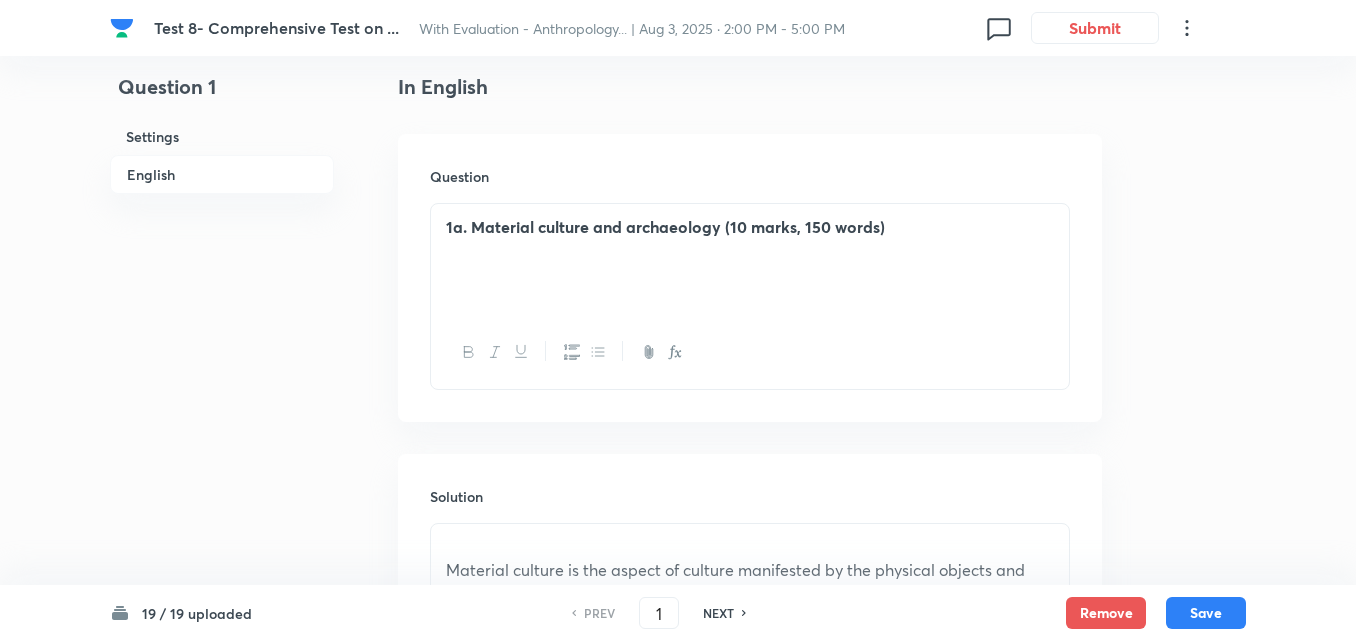 click on "NEXT" at bounding box center [718, 613] 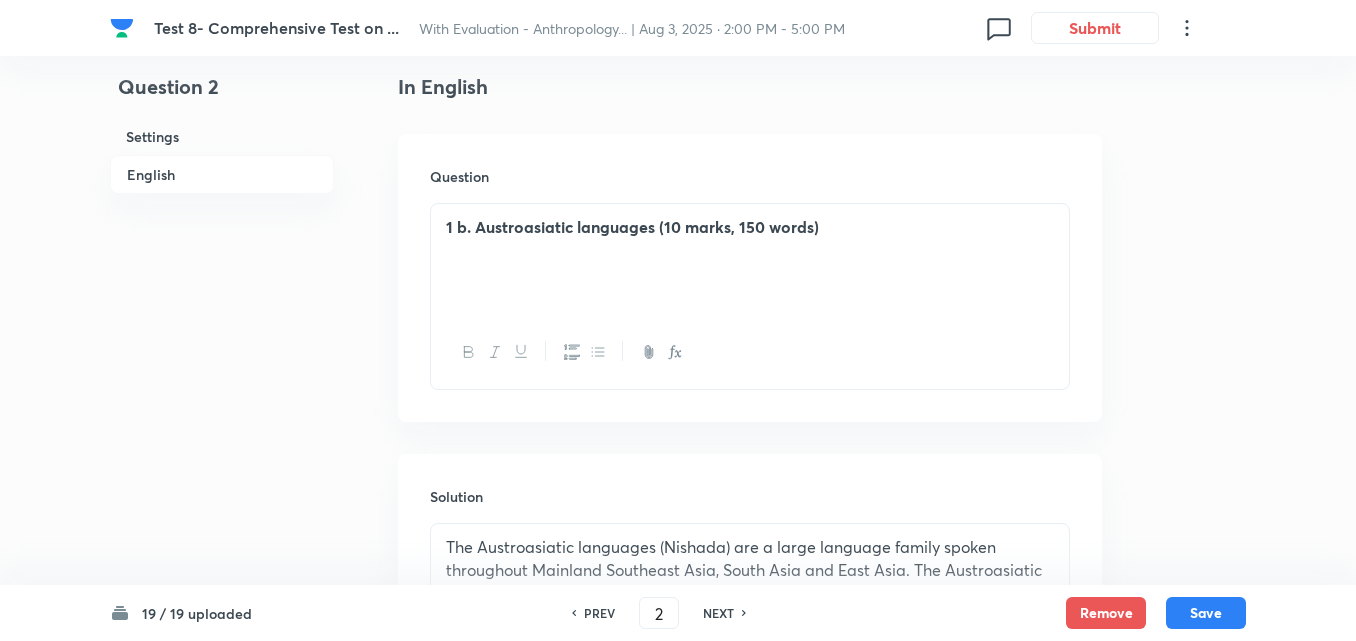 click on "NEXT" at bounding box center [718, 613] 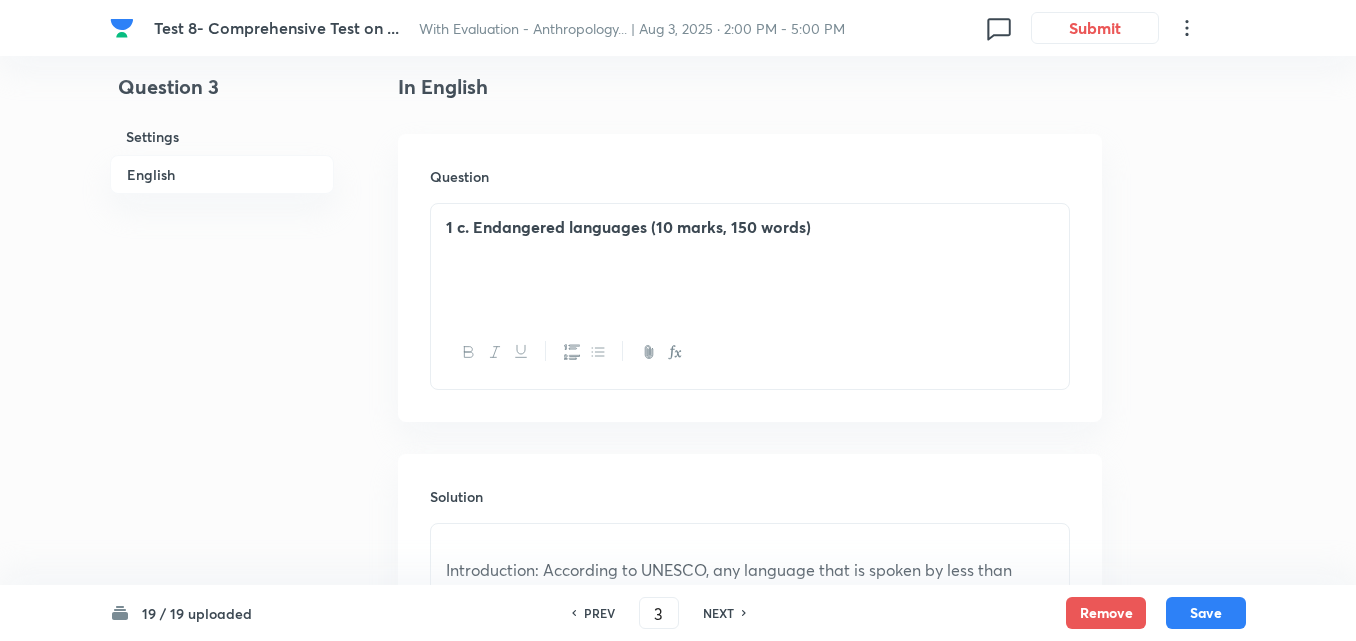 click on "NEXT" at bounding box center (718, 613) 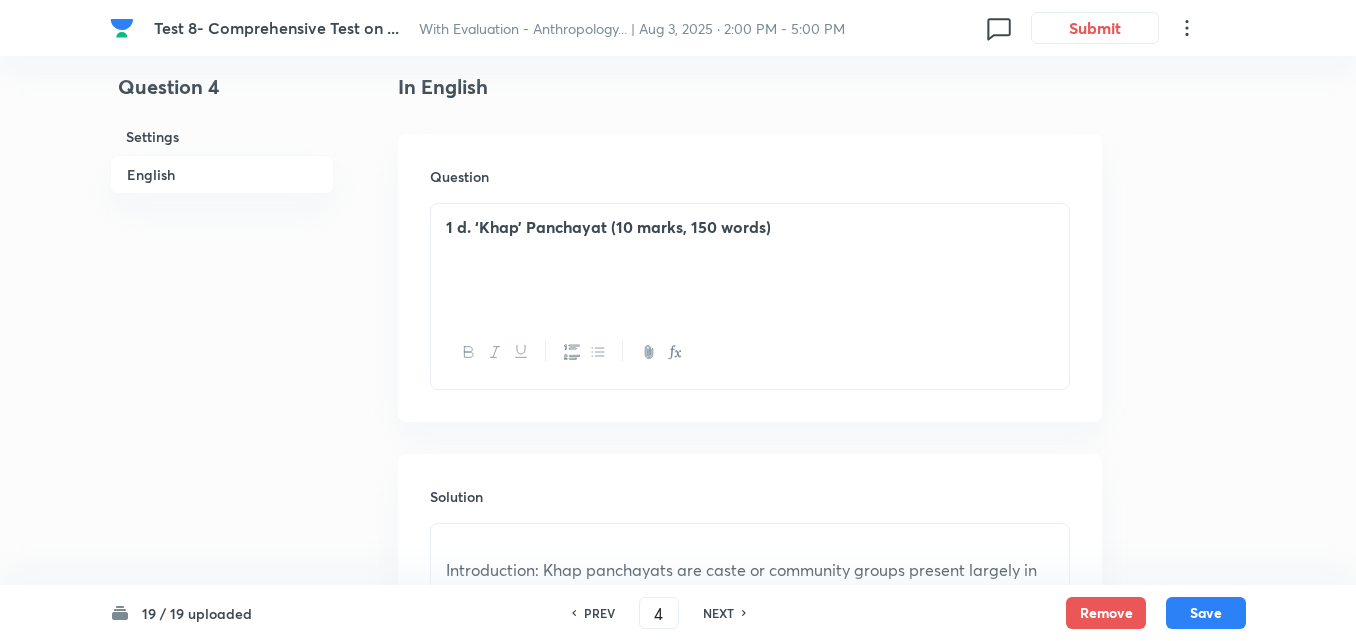 click on "NEXT" at bounding box center [718, 613] 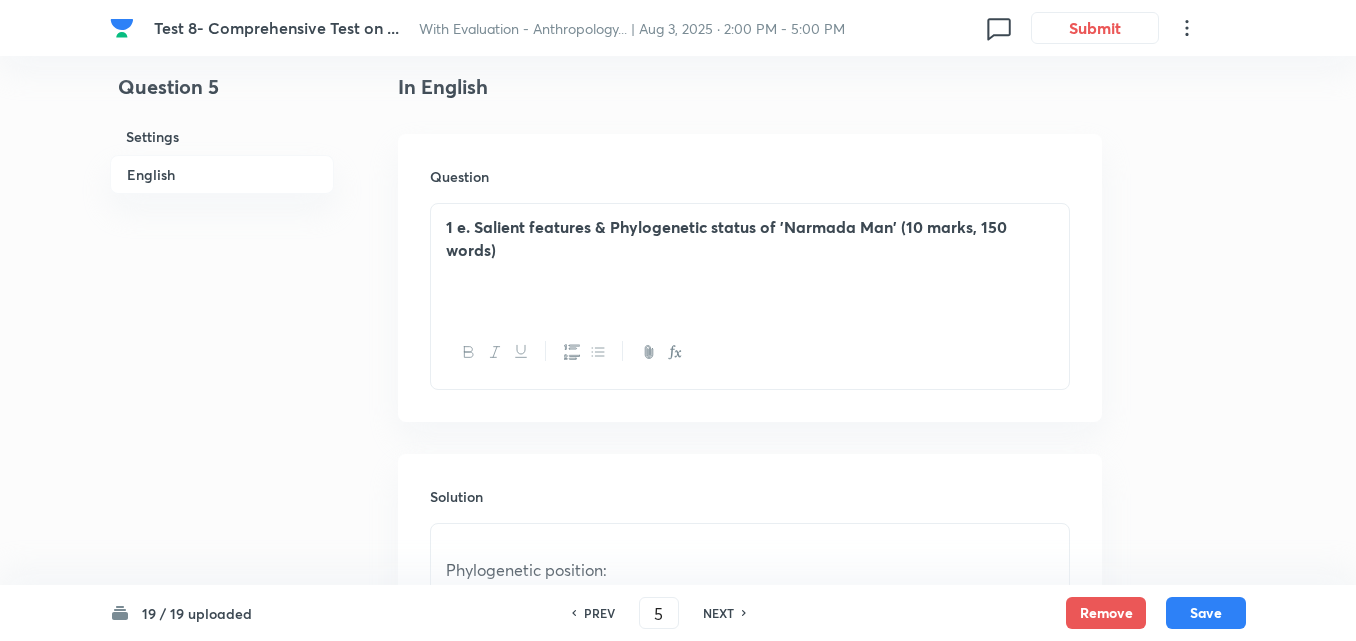 click on "NEXT" at bounding box center (718, 613) 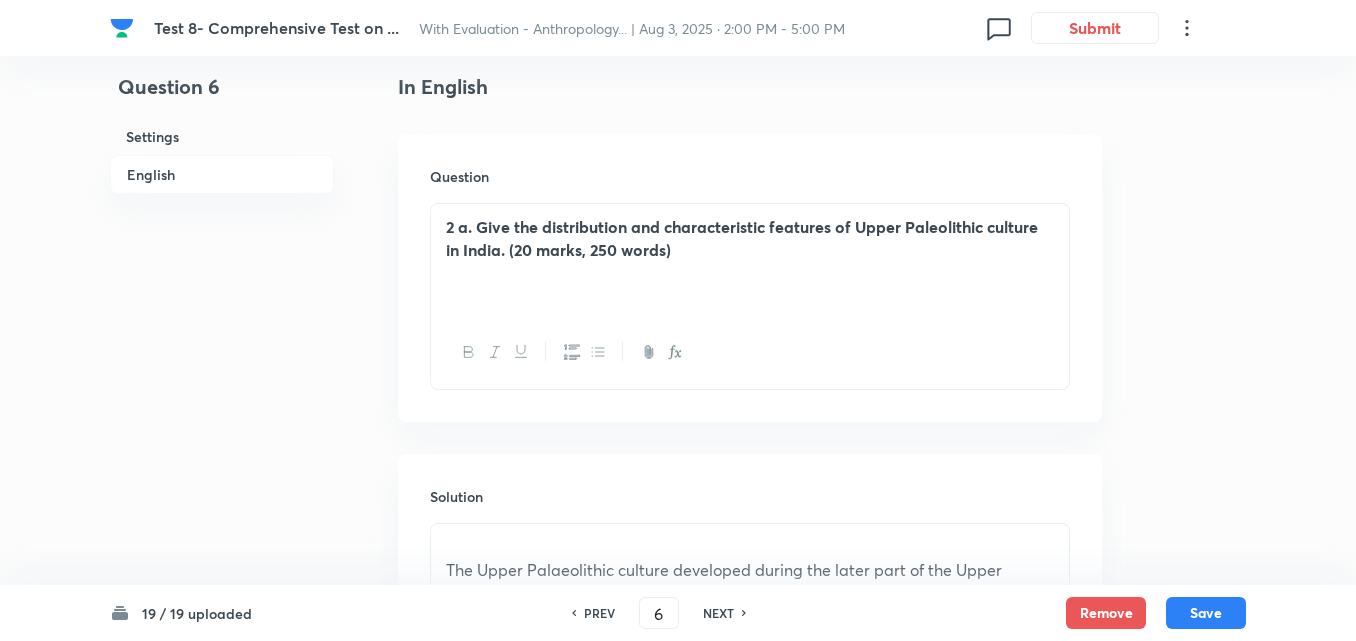 click on "NEXT" at bounding box center [718, 613] 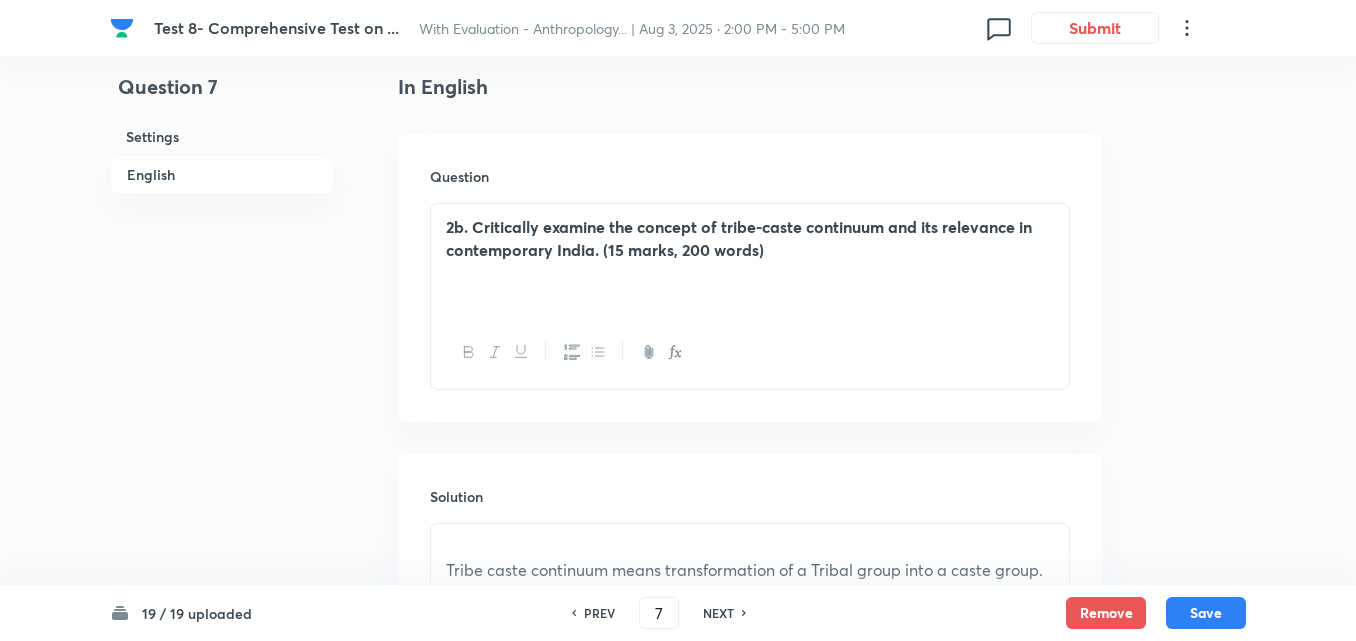 click on "NEXT" at bounding box center (718, 613) 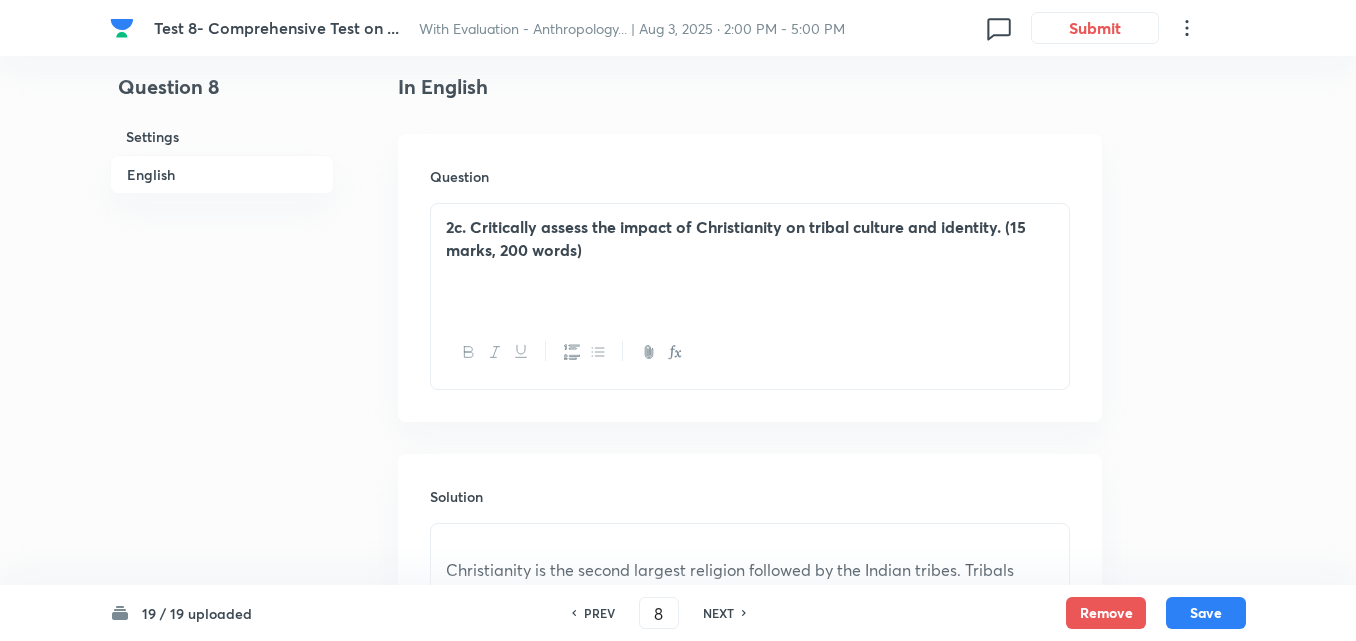 click on "NEXT" at bounding box center [718, 613] 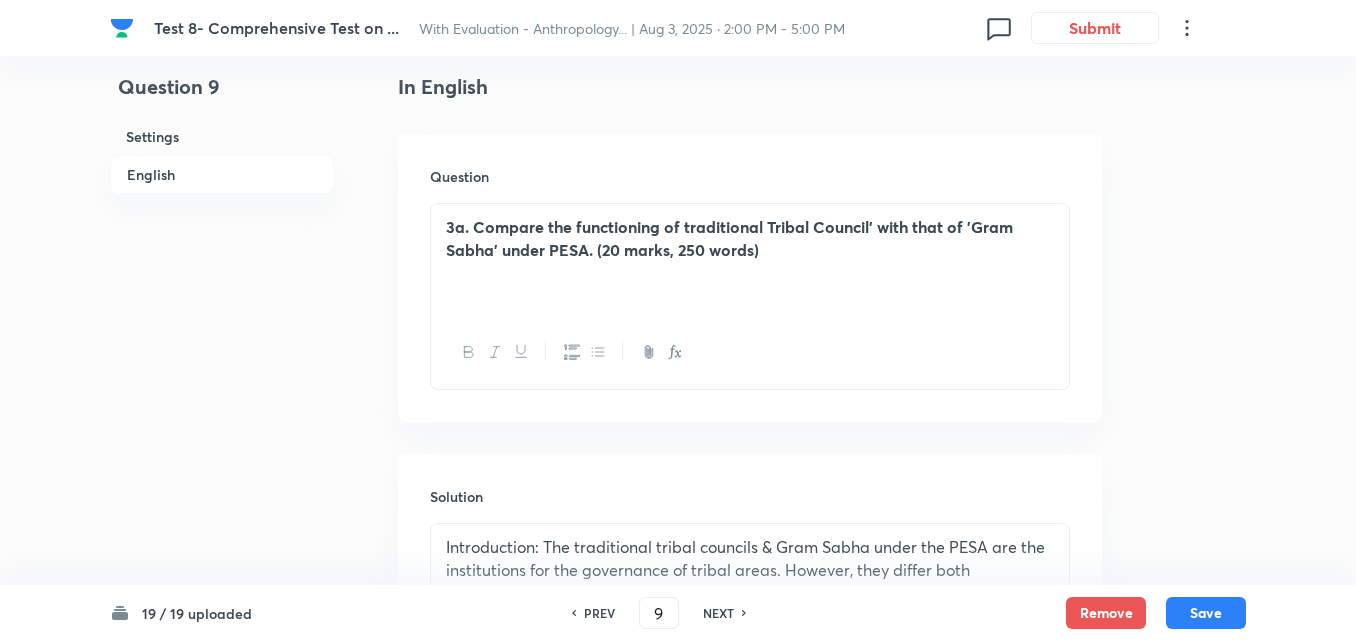 click on "NEXT" at bounding box center [718, 613] 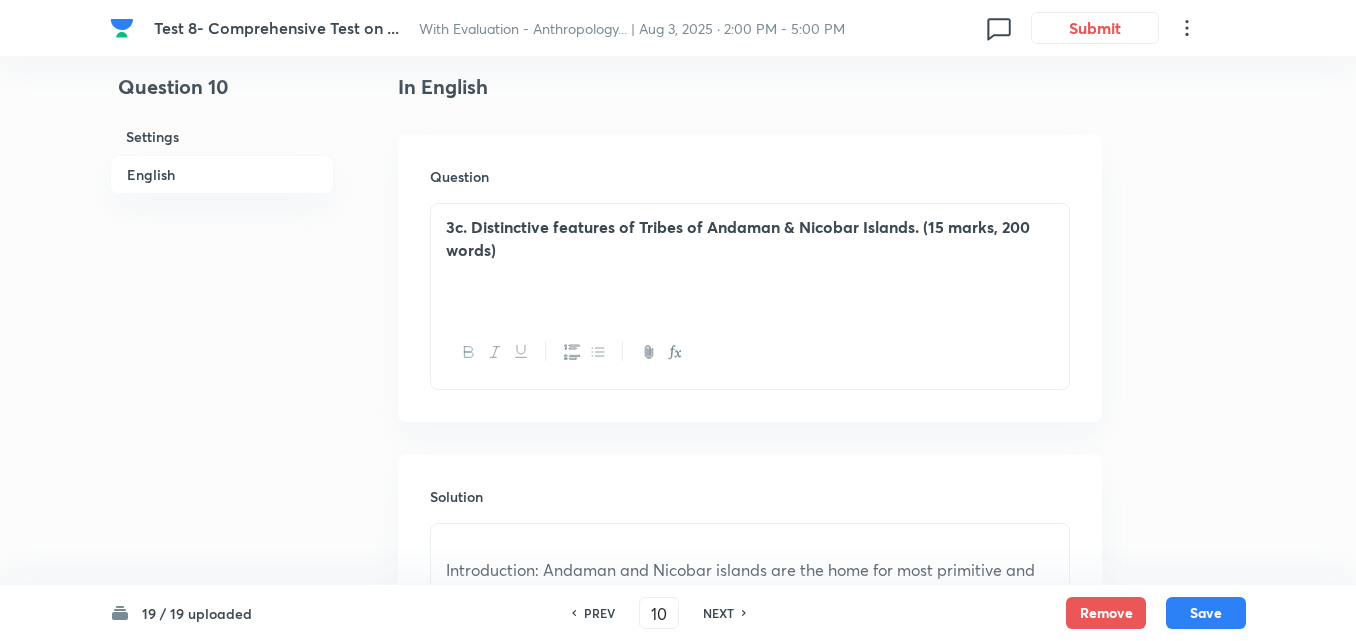 click on "NEXT" at bounding box center [718, 613] 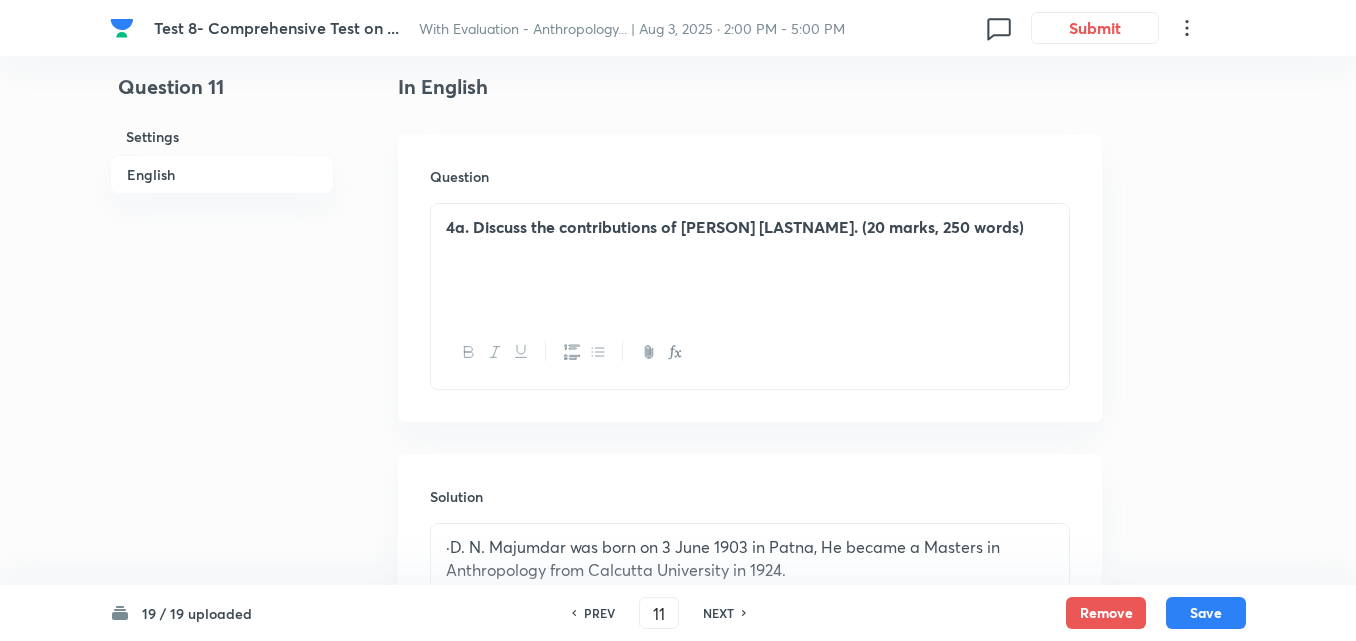 click on "PREV" at bounding box center (599, 613) 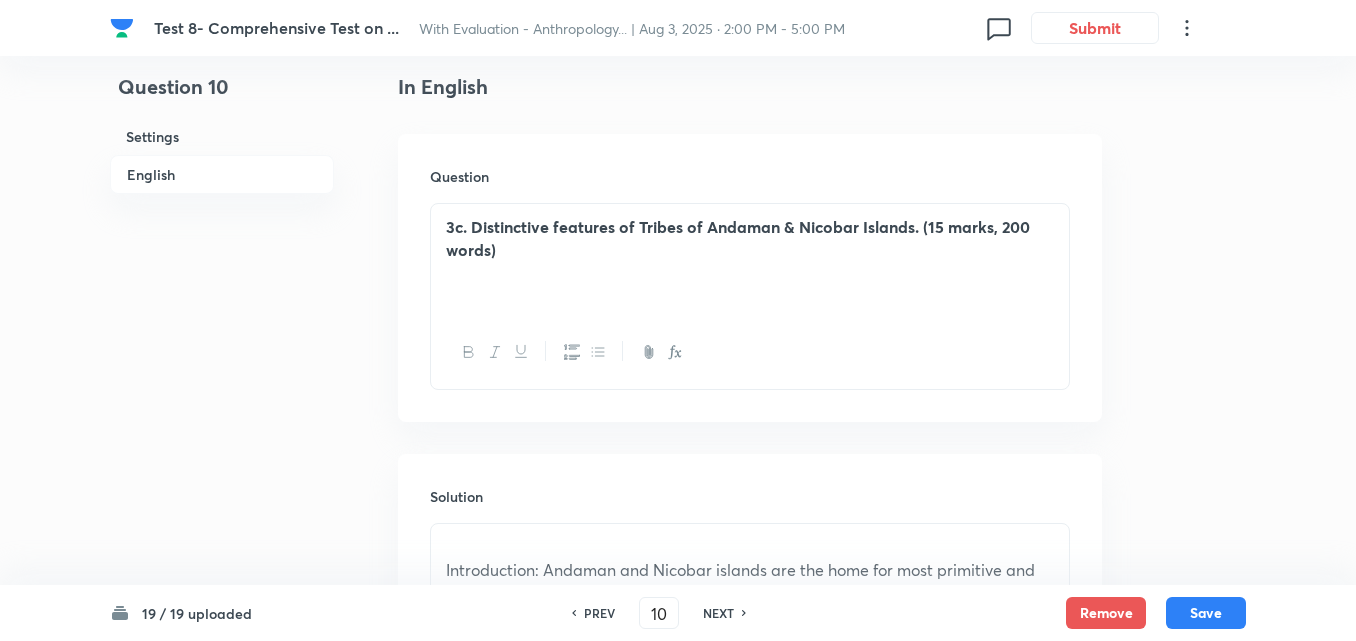 click on "3c. Distinctive features of Tribes of Andaman & Nicobar Islands. (15 marks, 200 words)" at bounding box center (750, 260) 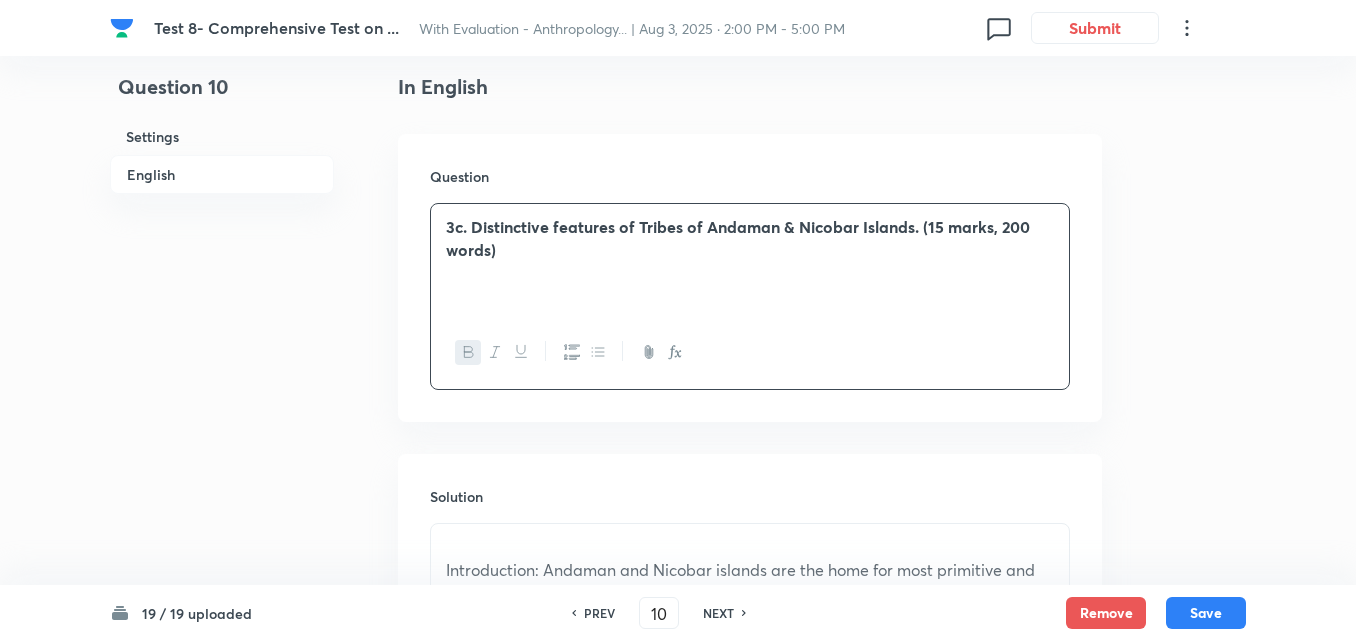 click on "3c. Distinctive features of Tribes of Andaman & Nicobar Islands. (15 marks, 200 words)" at bounding box center [750, 260] 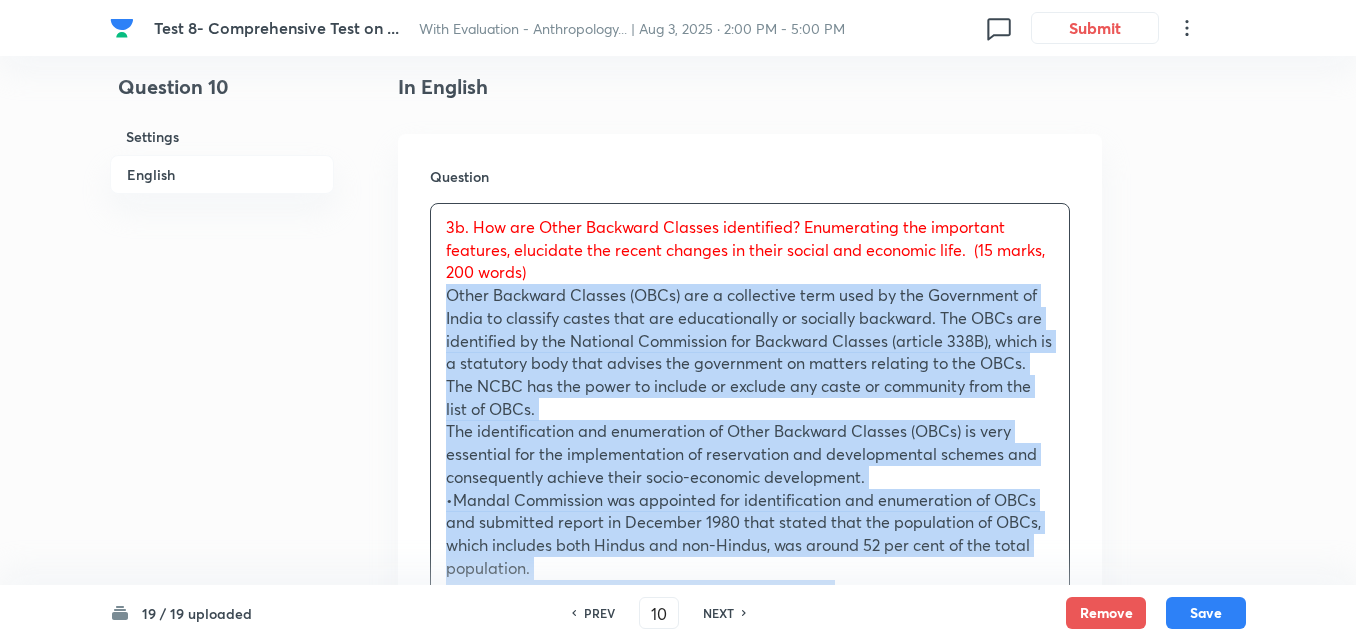 click on "3b. How are Other Backward Classes identified? Enumerating the important features, elucidate the recent changes in their social and economic life.  (15 marks, 200 words) Other Backward Classes (OBCs) are a collective term used by the Government of India to classify castes that are educationally or socially backward. The OBCs are identified by the National Commission for Backward Classes (article 338B), which is a statutory body that advises the government on matters relating to the OBCs. The NCBC has the power to include or exclude any caste or community from the list of OBCs. The identification and enumeration of Other Backward Classes (OBCs) is very essential for the implementation of reservation and developmental schemes and consequently achieve their socio-economic development. •The National Sample Survey puts the figure at 41%. •The number of backward castes and communities was 3,743 in the initial list of Mandal Commission. • •It recognises caste as a basic feature to determine backwardness." at bounding box center (750, 909) 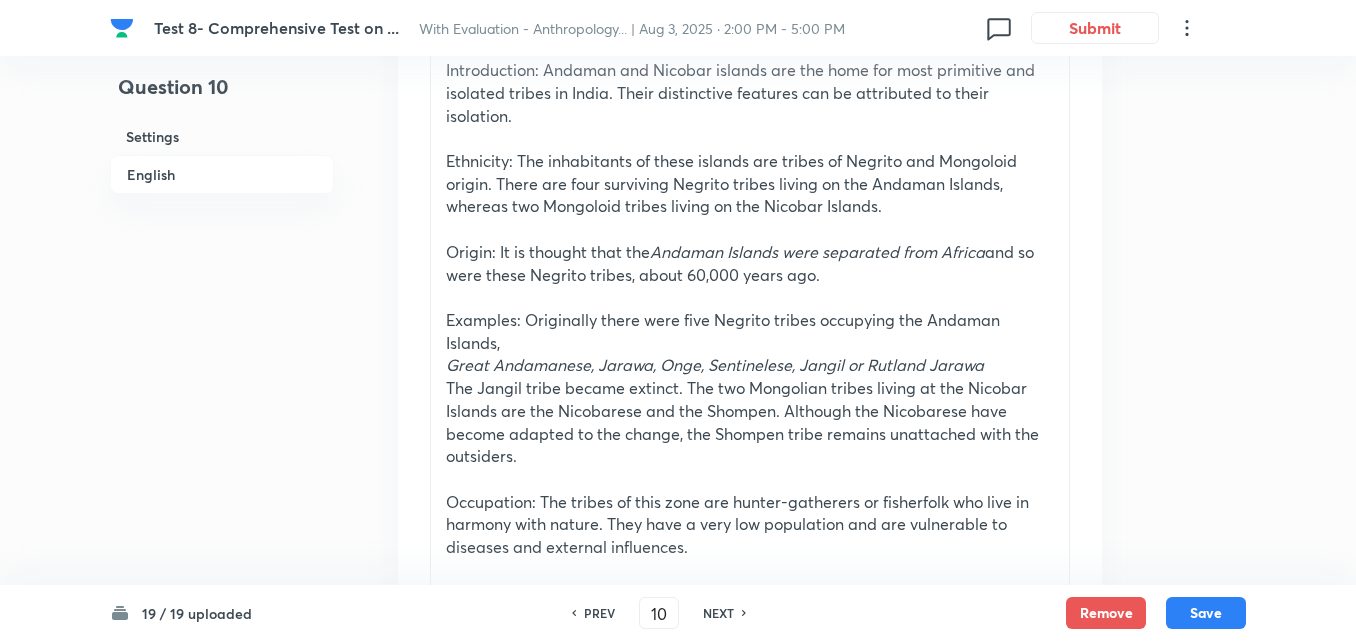 click on "Origin: It is thought that the  Andaman Islands were separated from Africa  and so were these Negrito tribes, about 60,000 years ago." at bounding box center [750, 263] 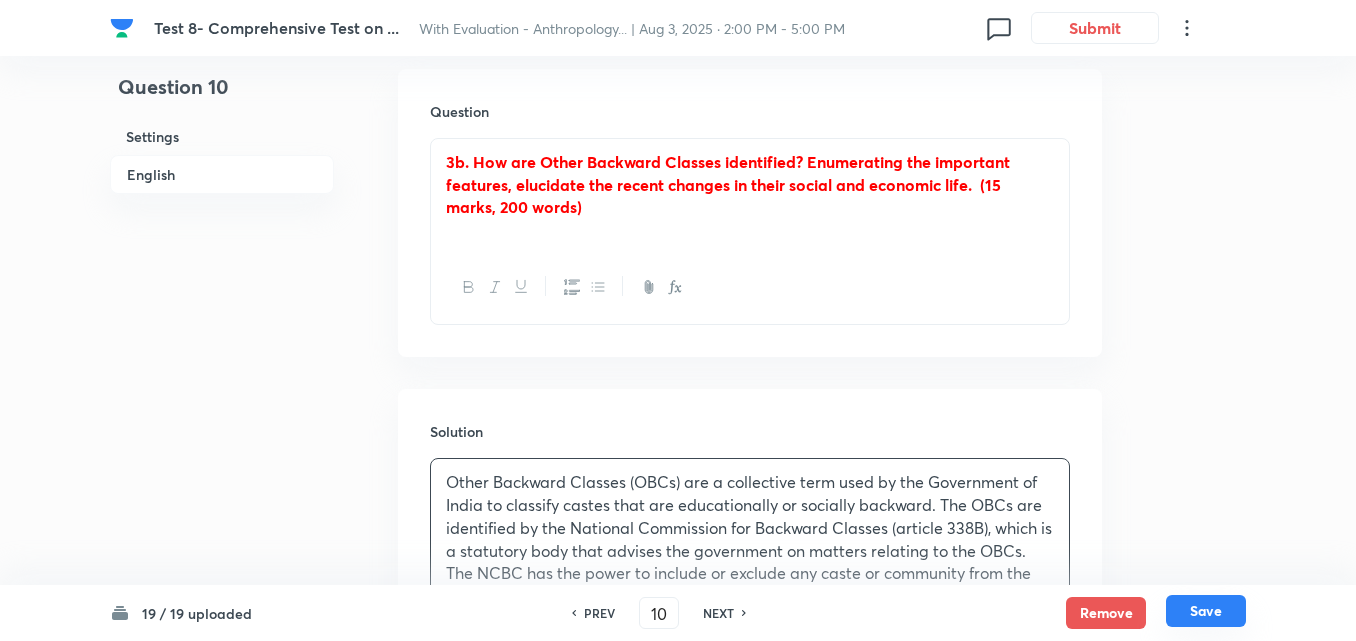 scroll, scrollTop: 642, scrollLeft: 0, axis: vertical 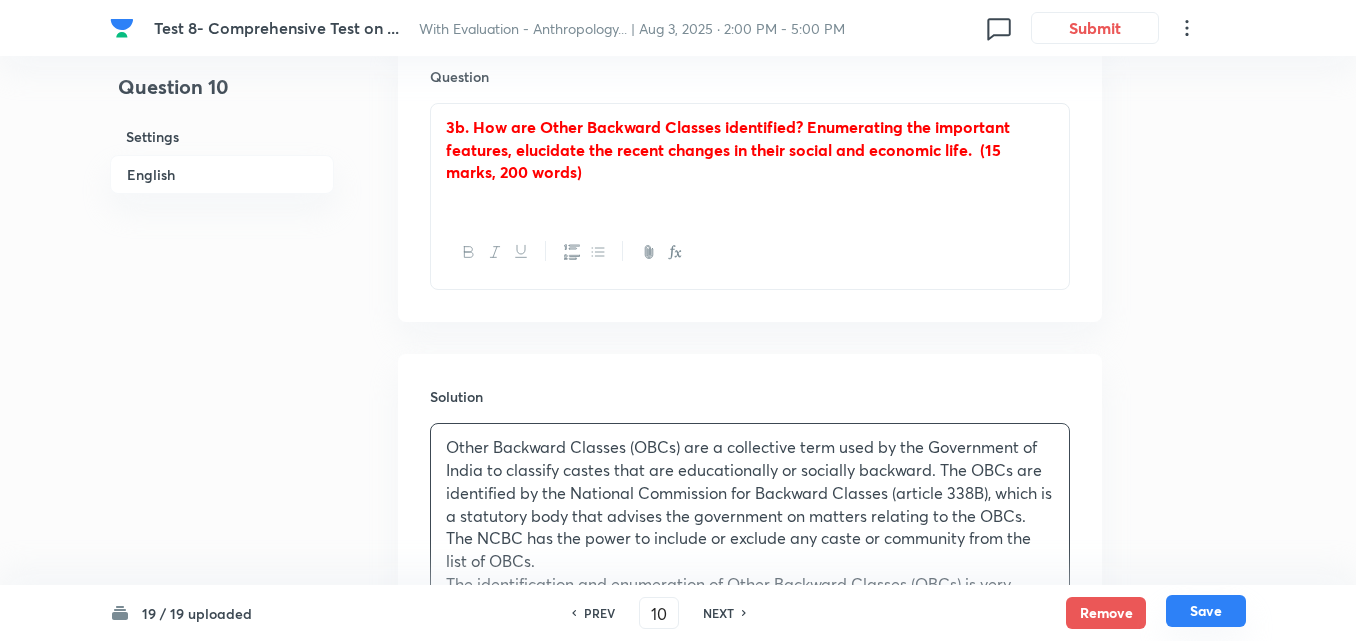 click on "Save" at bounding box center (1206, 611) 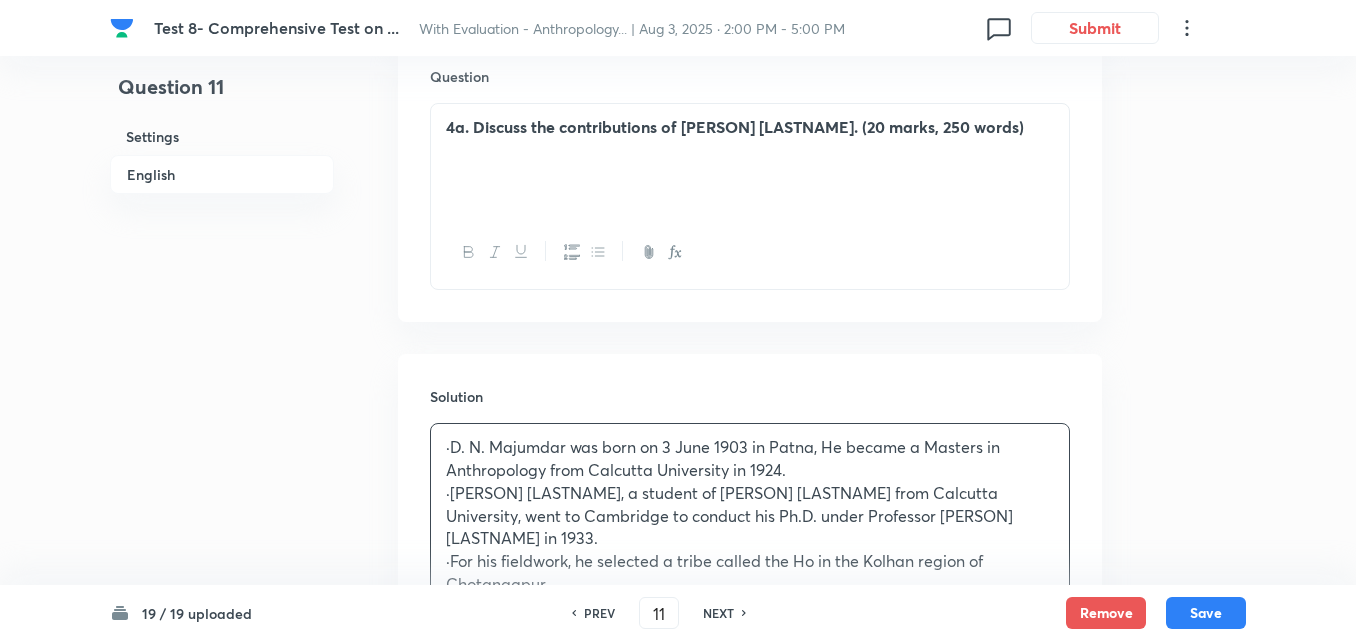 click on "English" at bounding box center (222, 174) 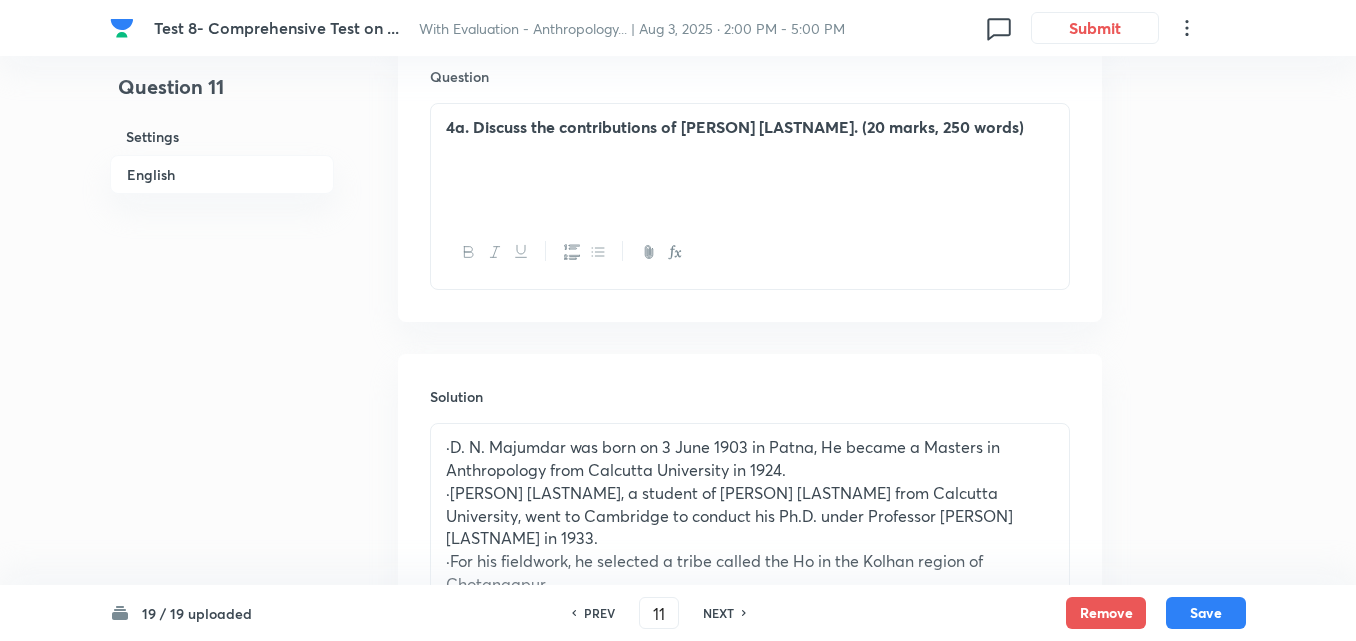 scroll, scrollTop: 542, scrollLeft: 0, axis: vertical 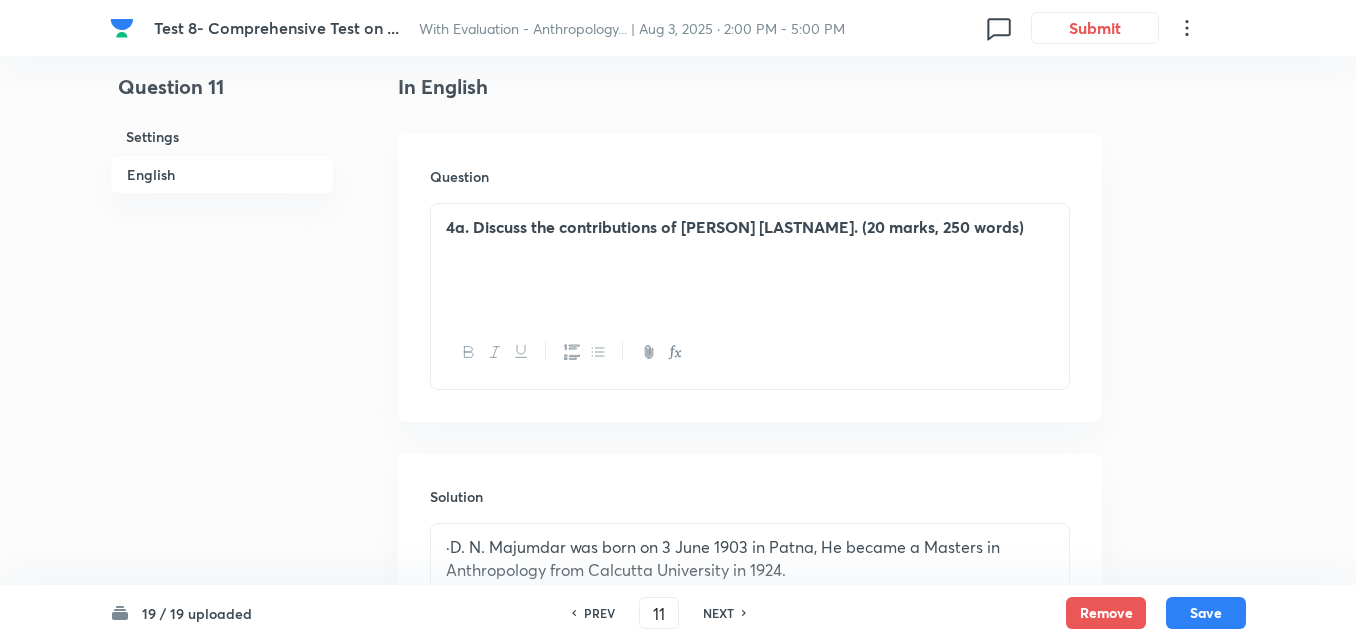 click on "4a. Discuss the contributions of DHIRENDRA NATH MAJUMDAR. (20 marks, 250 words)" at bounding box center [750, 260] 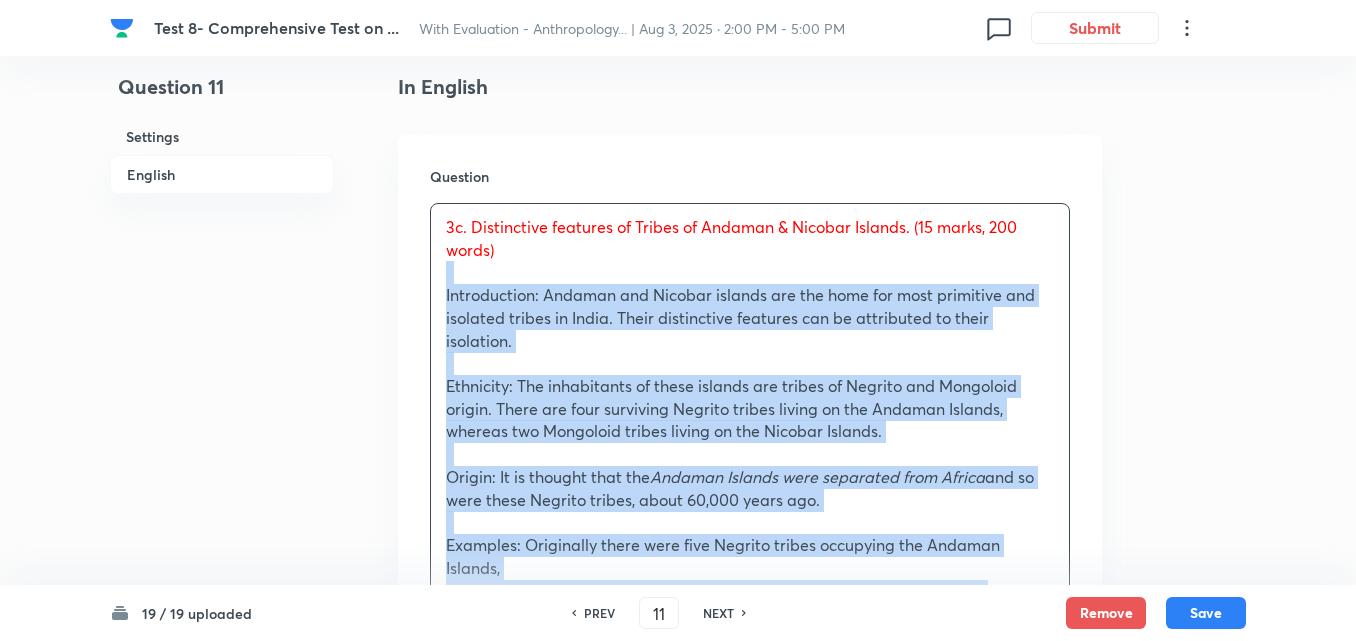 drag, startPoint x: 442, startPoint y: 269, endPoint x: 409, endPoint y: 286, distance: 37.12142 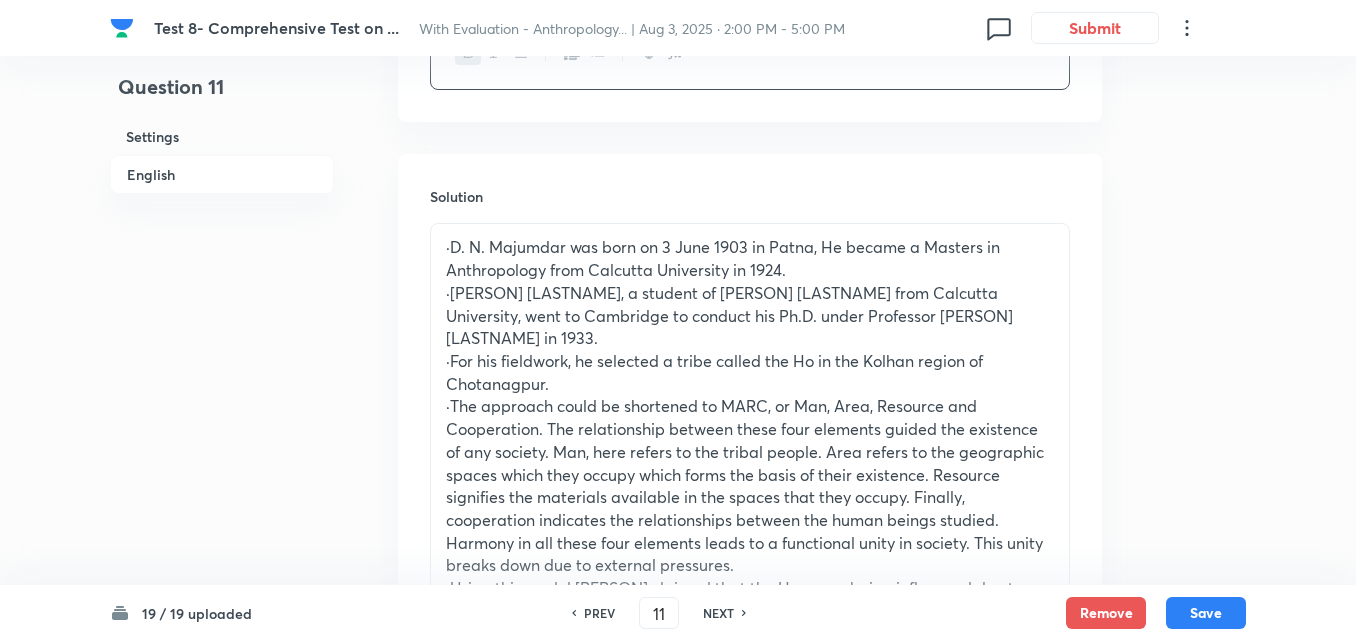 click on "·For his fieldwork, he selected a tribe called the Ho in the Kolhan region of Chotanagpur." at bounding box center [750, 372] 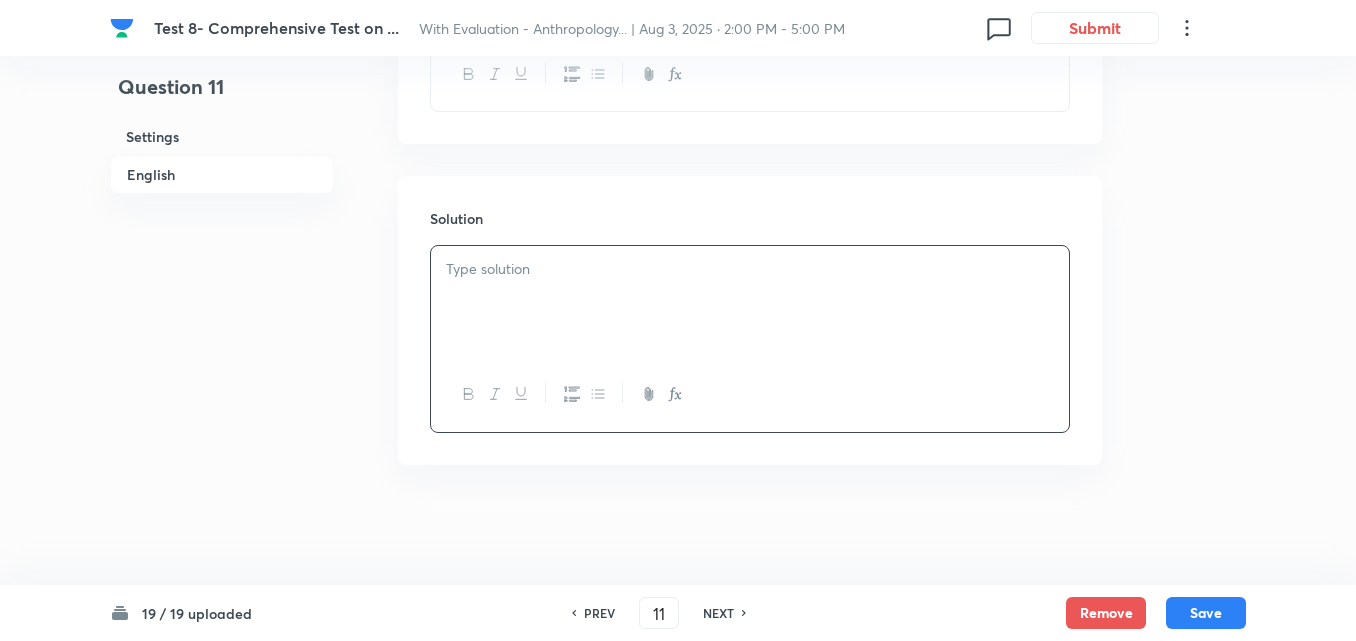 scroll, scrollTop: 842, scrollLeft: 0, axis: vertical 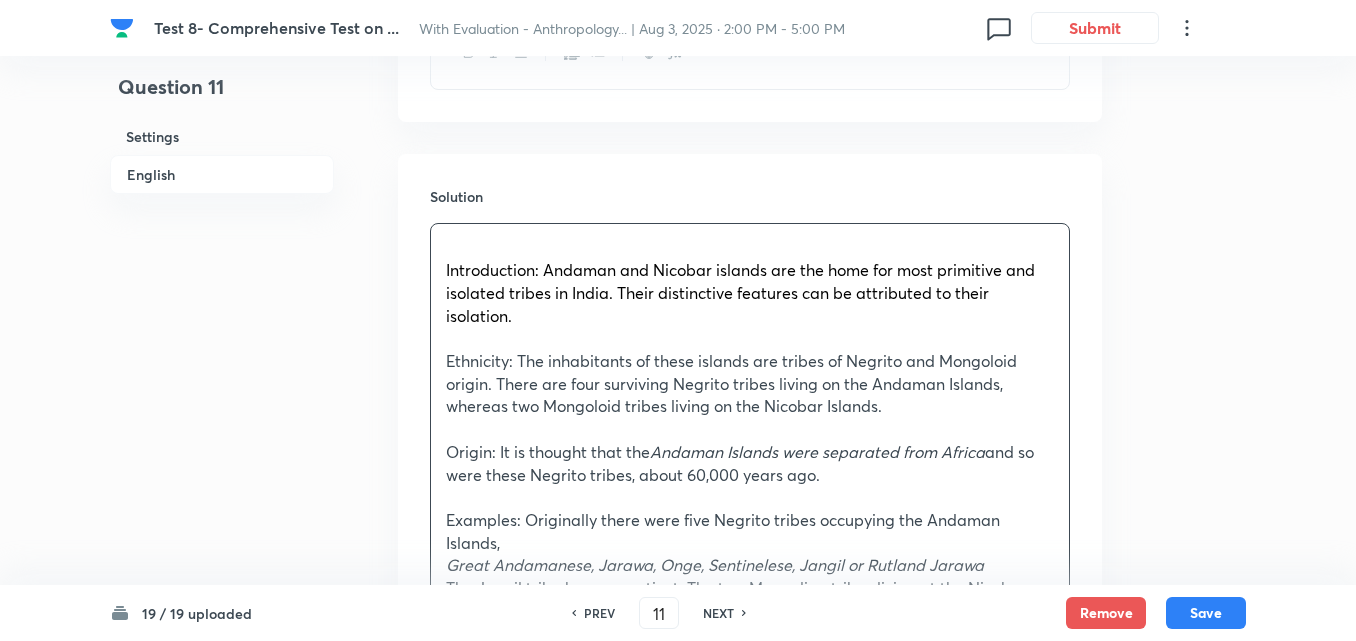 click on "19 / 19 uploaded
PREV 11 ​ NEXT Remove Save" at bounding box center (678, 613) 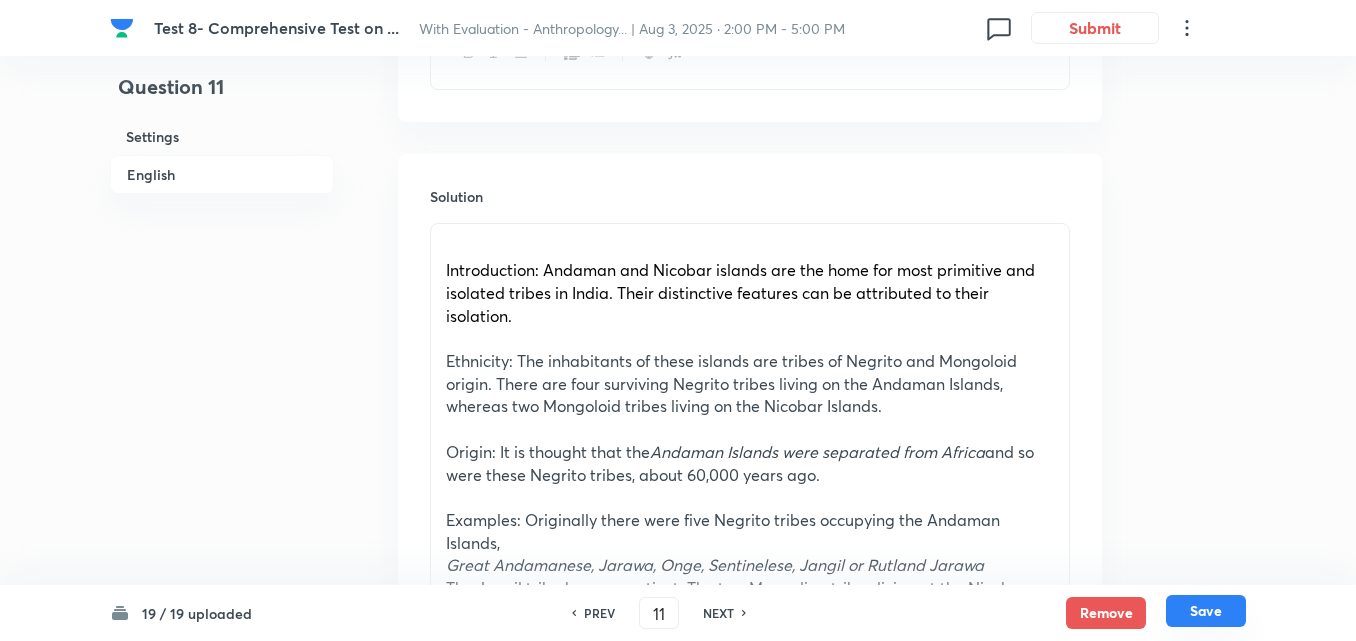 click on "Save" at bounding box center (1206, 611) 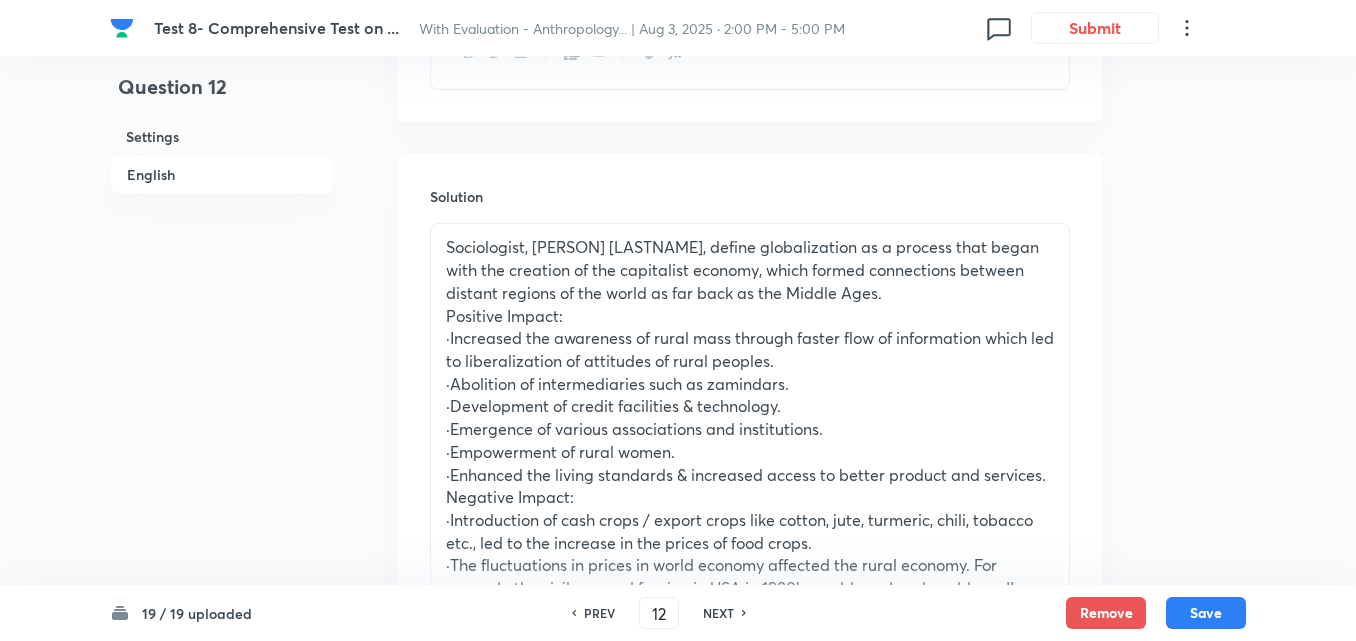 click on "English" at bounding box center (222, 174) 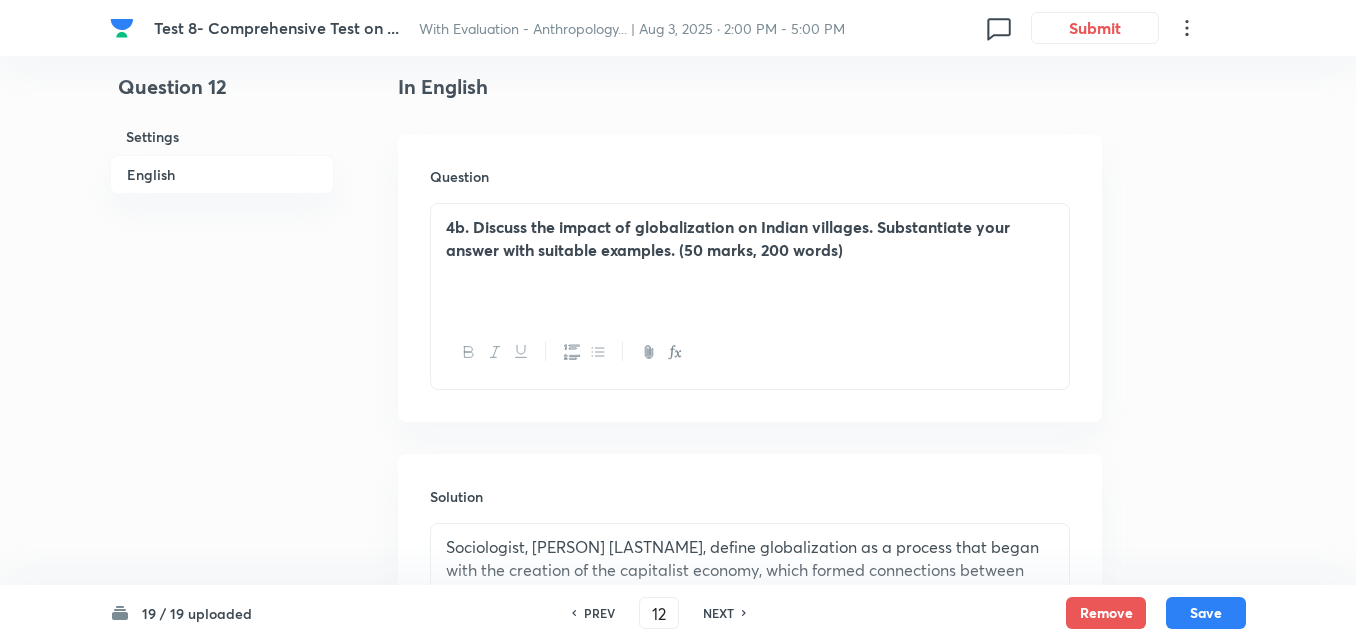 click on "4b. Discuss the impact of globalization on Indian villages. Substantiate your answer with suitable examples. (50 marks, 200 words)" at bounding box center (750, 260) 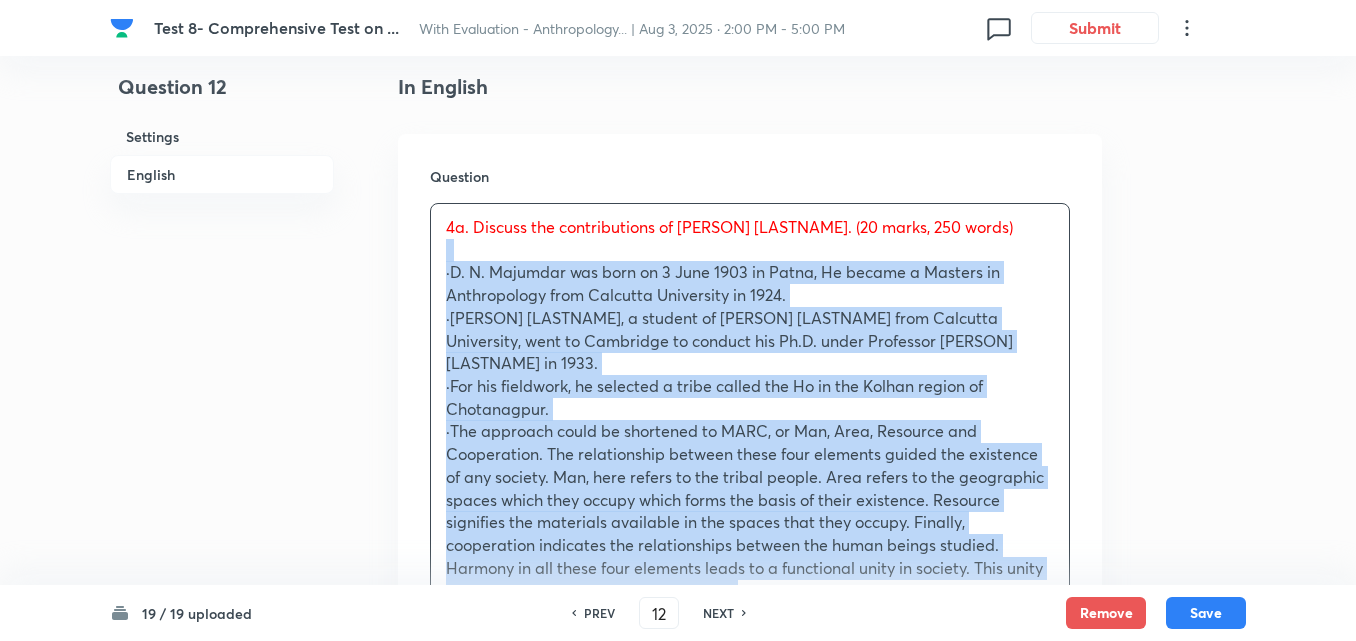 click on "Question 12 Settings English Settings Type Subjective + 50 marks - 0 marks Edit Concept Public Administration Optional Public Administration Paper I Introduction to Public Administration Significance of Public Administration Edit Additional details Easy Fact Not from PYQ paper No equation Edit In English Question 4a. Discuss the contributions of DHIRENDRA NATH MAJUMDAR. (20 marks, 250 words)    ·D. N. Majumdar was born on 3 June 1903 in Patna, He became a Masters in Anthropology from Calcutta University in 1924.  ·D. N. Majumdar, a student of Sarat Chandra Roy from Calcutta University, went to Cambridge to conduct his Ph.D. under Professor T. C. Hodson in 1933.  ·For his fieldwork, he selected a tribe called the Ho in the Kolhan region of Chotanagpur.  ·He did not agree with isolation or assimilation of tribes, he suggested that they should be integrated into Indian society, a form that he called “creative or generative adaptation.”  Solution Positive Impact: ·Empowerment of rural women." at bounding box center [678, 850] 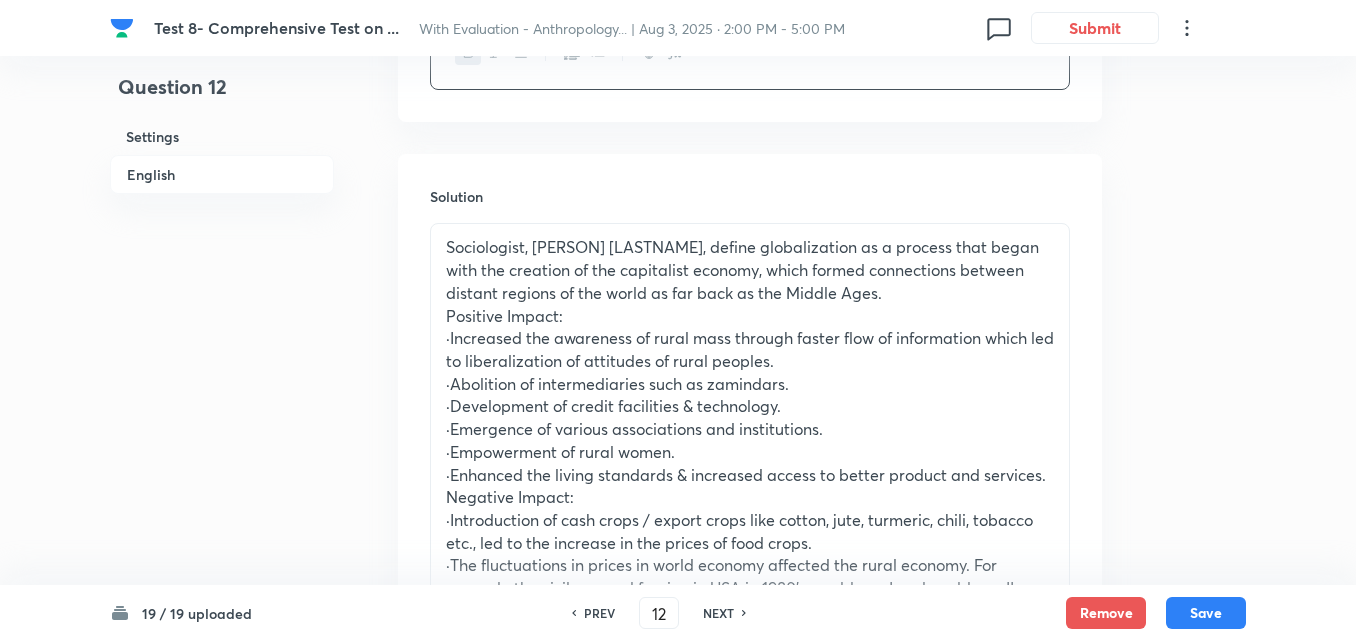 click on "·Increased the awareness of rural mass through faster flow of information which led to liberalization of attitudes of rural peoples." at bounding box center [750, 349] 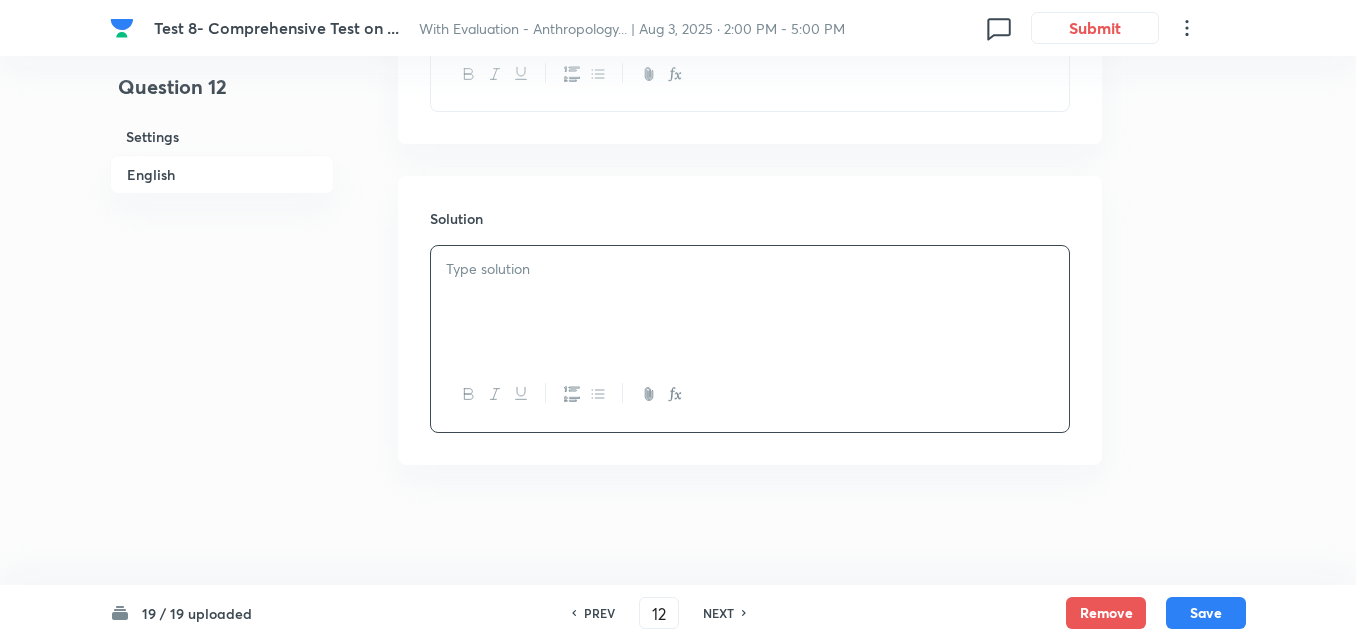scroll, scrollTop: 842, scrollLeft: 0, axis: vertical 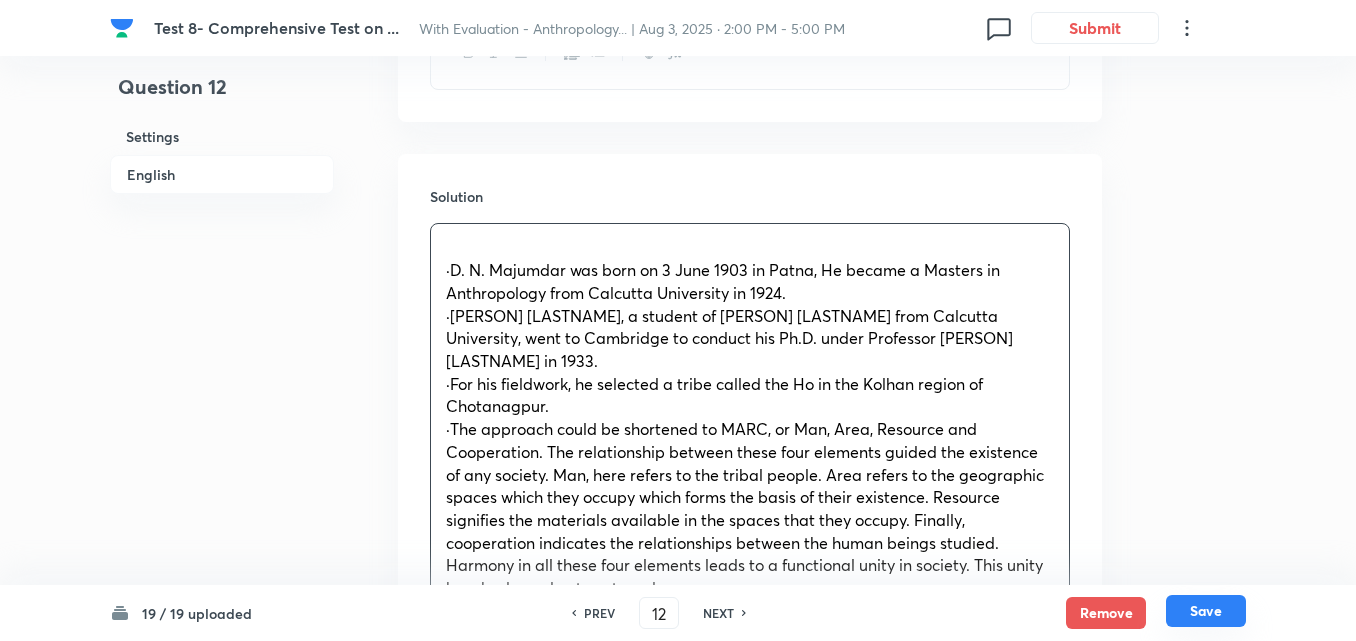 click on "Save" at bounding box center [1206, 611] 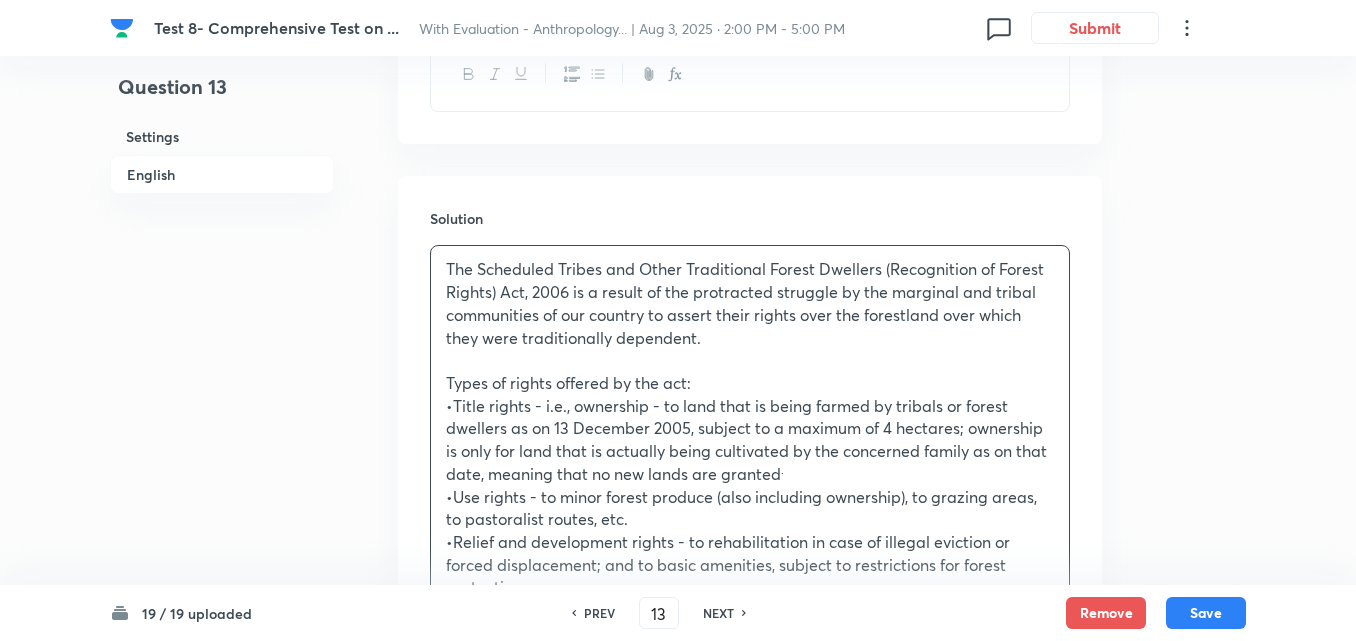 click on "English" at bounding box center (222, 174) 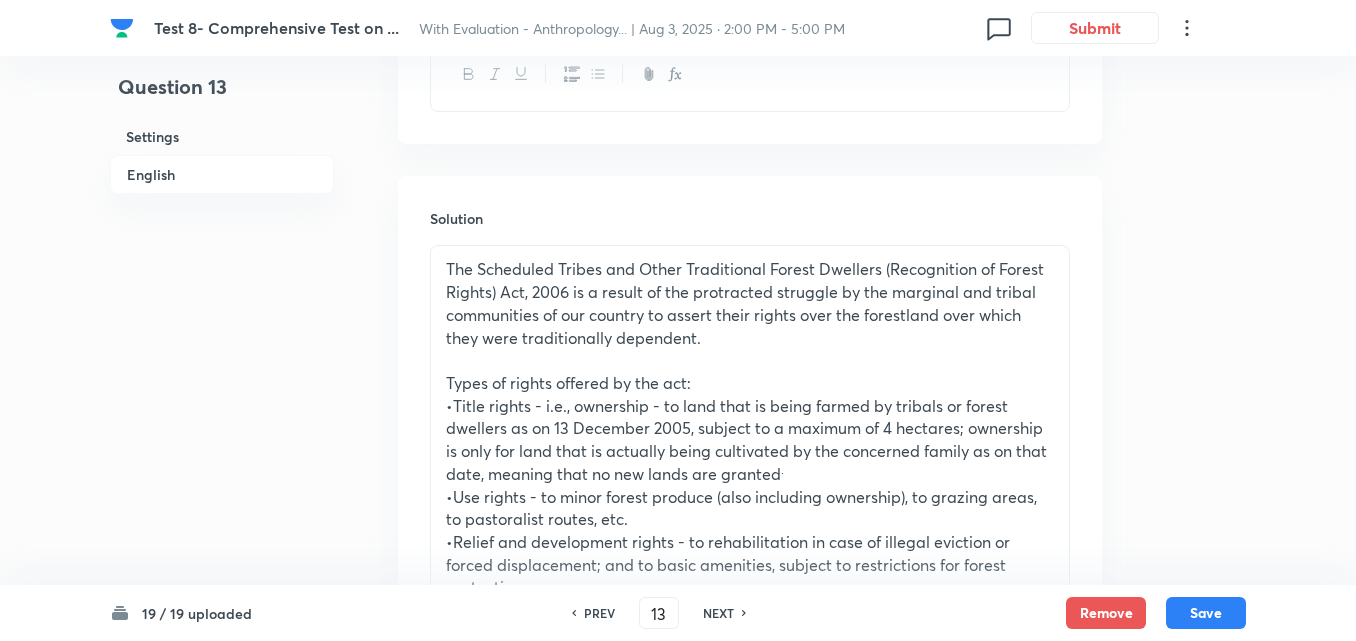 scroll, scrollTop: 542, scrollLeft: 0, axis: vertical 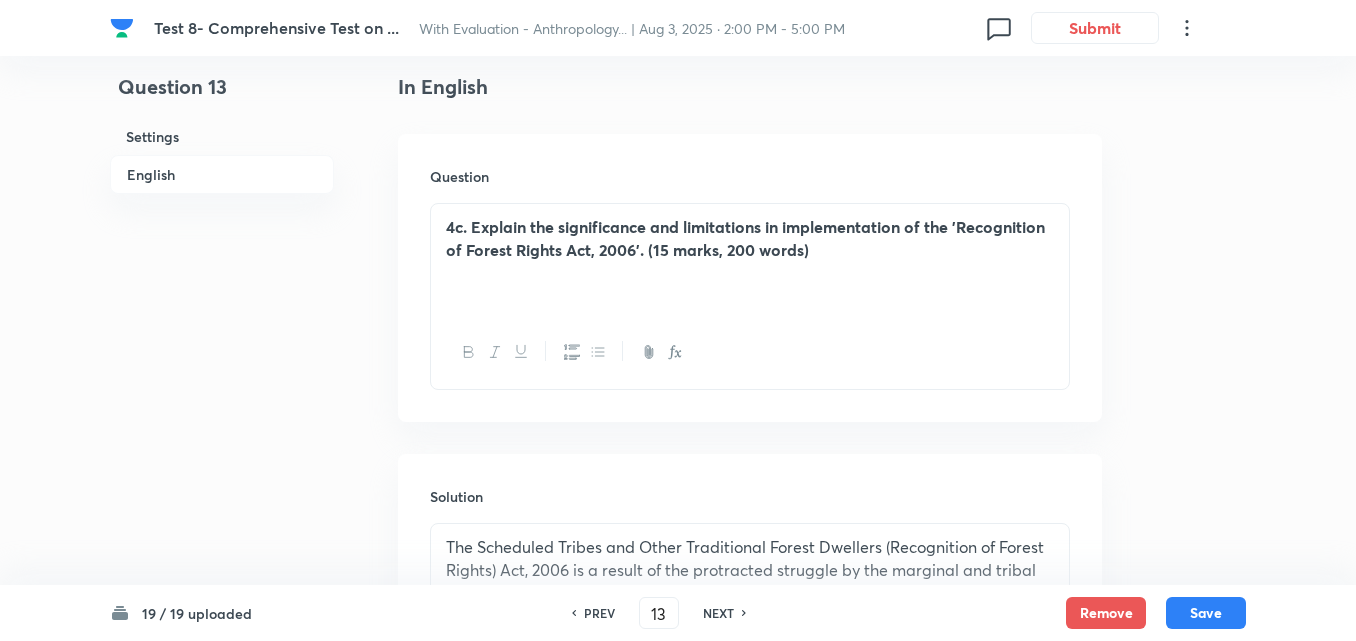 click on "4c. Explain the significance and limitations in implementation of the 'Recognition of Forest Rights Act, 2006'. (15 marks, 200 words)" at bounding box center [750, 260] 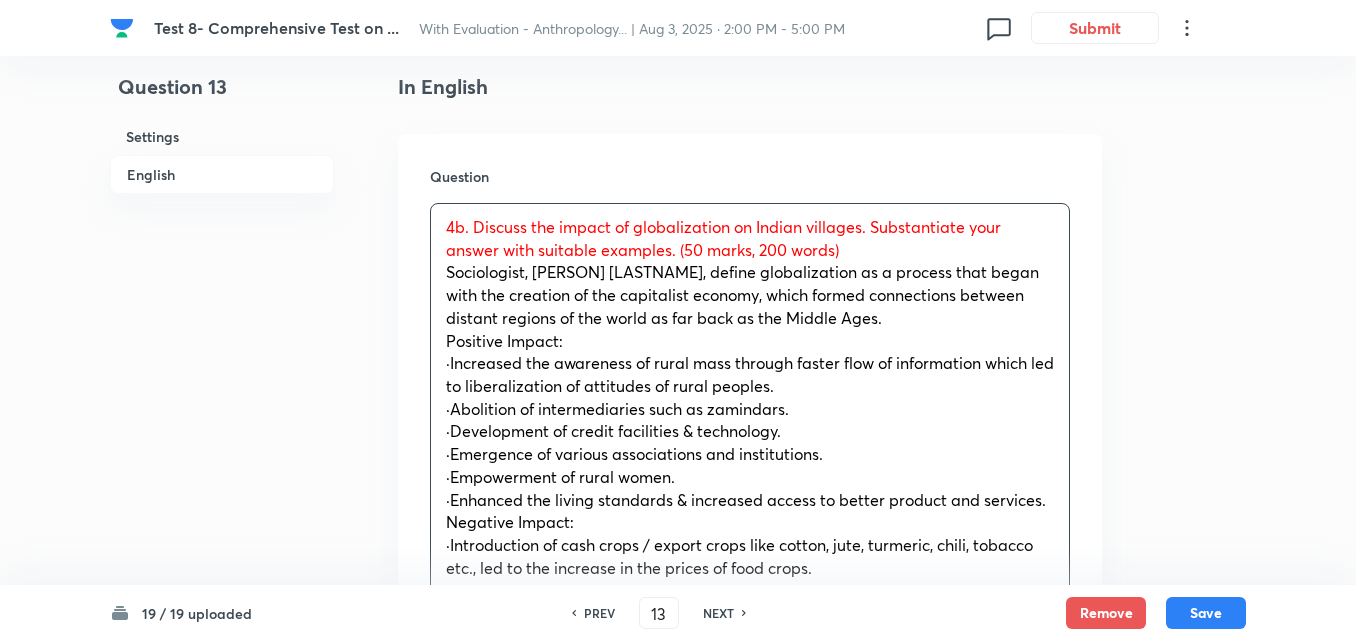 click on "Question 4b. Discuss the impact of globalization on Indian villages. Substantiate your answer with suitable examples. (50 marks, 200 words) Sociologist, William I. Robinson, define globalization as a process that began with the creation of the capitalist economy, which formed connections between distant regions of the world as far back as the Middle Ages.  Positive Impact: ·Increased the awareness of rural mass through faster flow of information which led to liberalization of attitudes of rural peoples. ·Abolition of intermediaries such as zamindars. ·Development of credit facilities & technology.  ·Emergence of various associations and institutions. ·Empowerment of rural women.  ·Enhanced the living standards & increased access to better product and services. Negative Impact: ·Introduction of cash crops / export crops like cotton, jute, turmeric, chili, tobacco etc., led to the increase in the prices of food crops.  Case studies:" at bounding box center (750, 677) 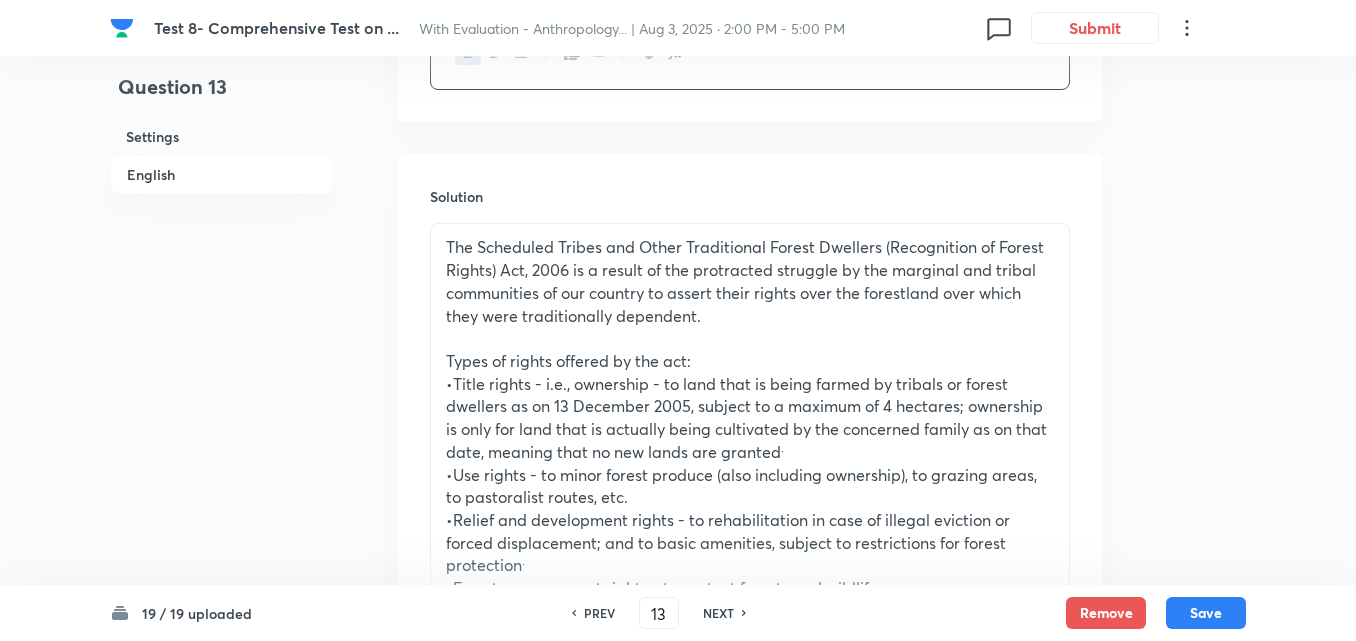 click on "Types of rights offered by the act:" at bounding box center (750, 361) 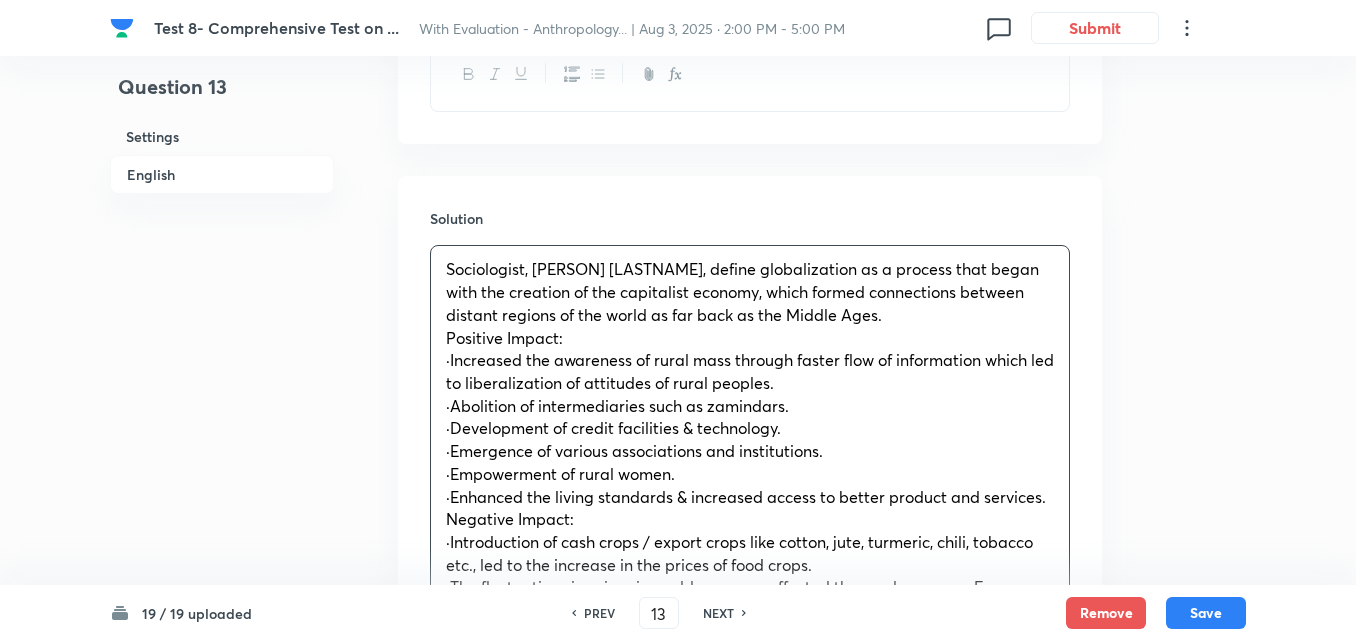scroll, scrollTop: 842, scrollLeft: 0, axis: vertical 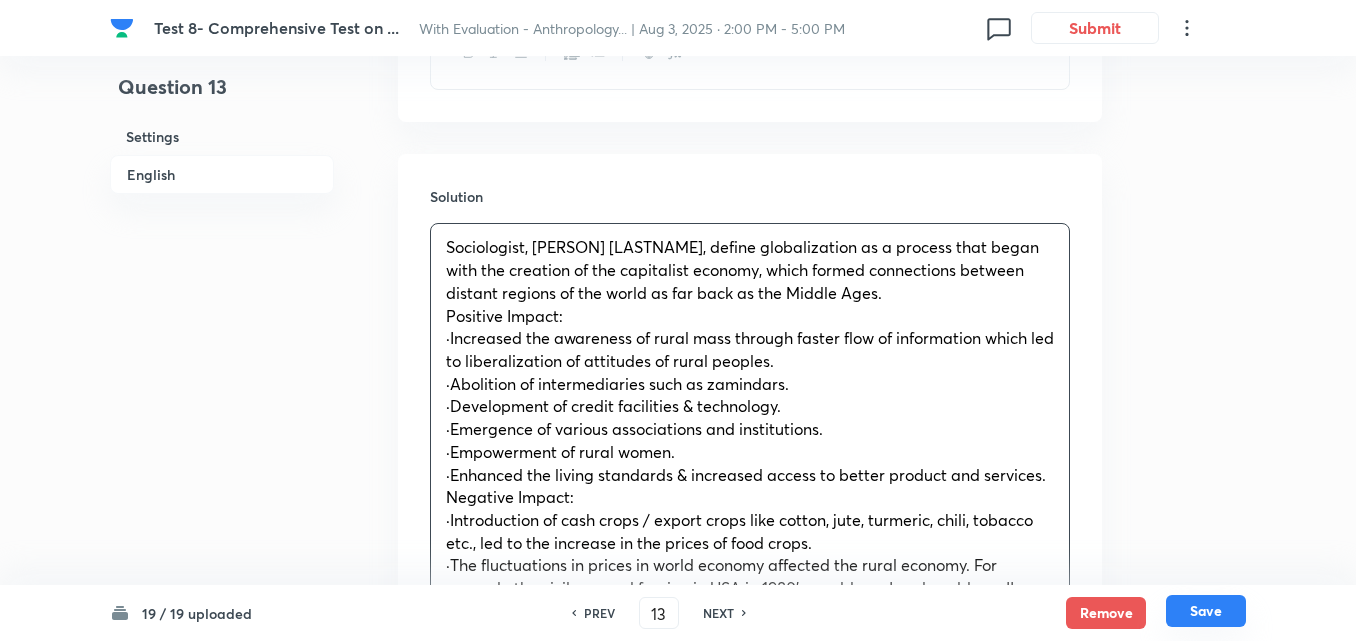 click on "Save" at bounding box center [1206, 611] 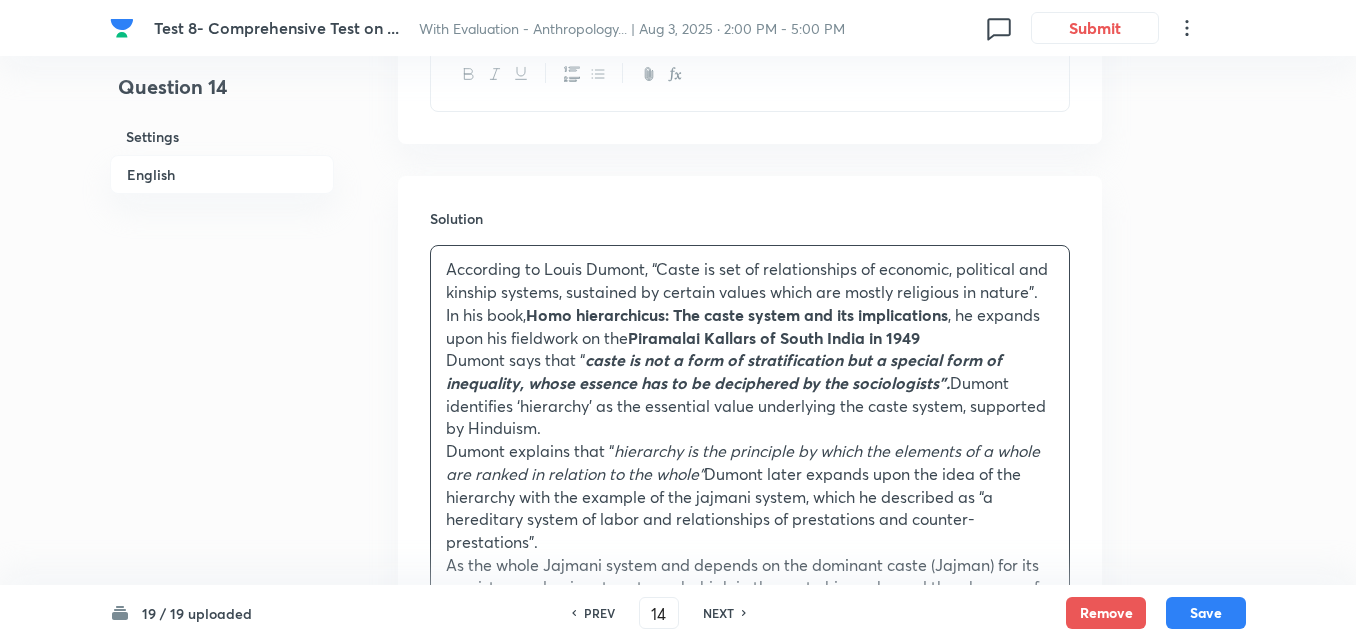 click on "English" at bounding box center [222, 174] 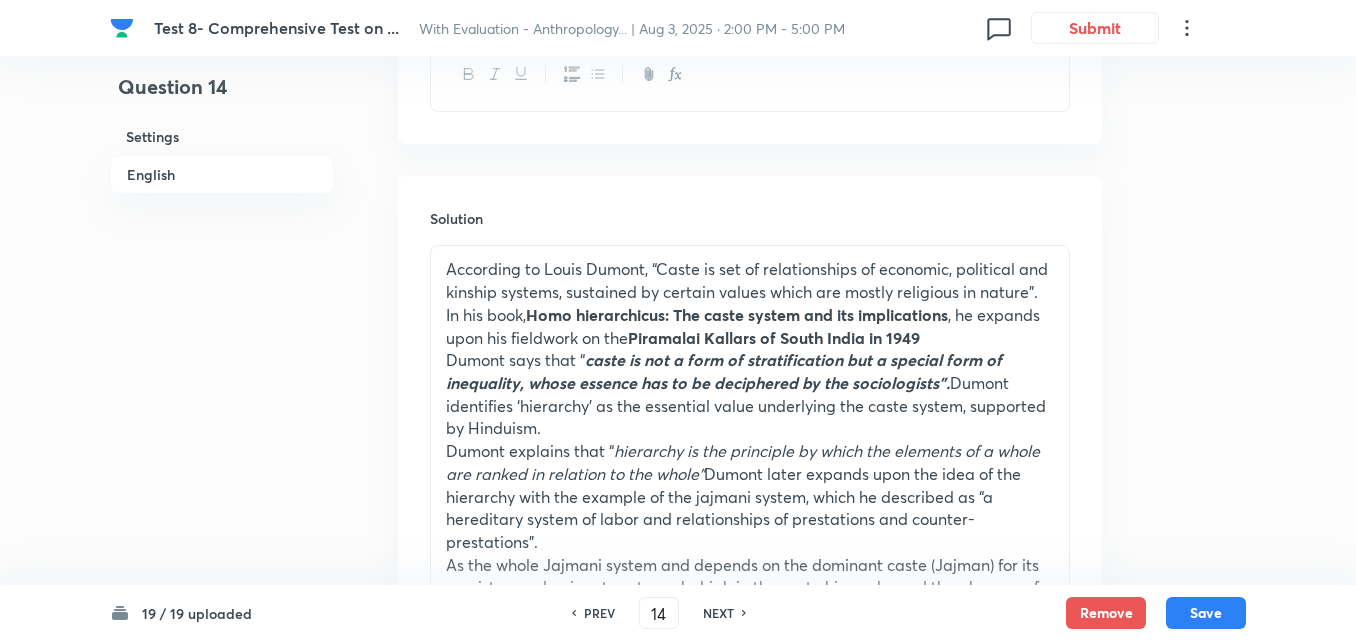 scroll, scrollTop: 542, scrollLeft: 0, axis: vertical 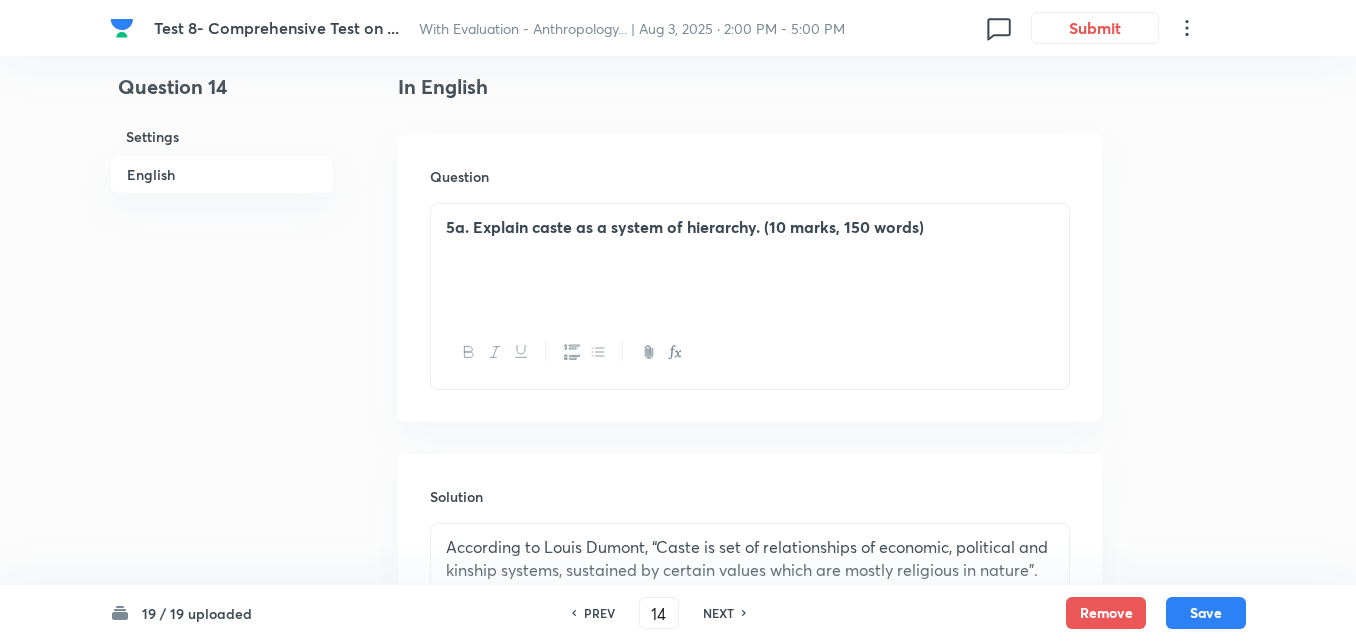 click on "5a. Explain caste as a system of hierarchy. (10 marks, 150 words)" at bounding box center [750, 260] 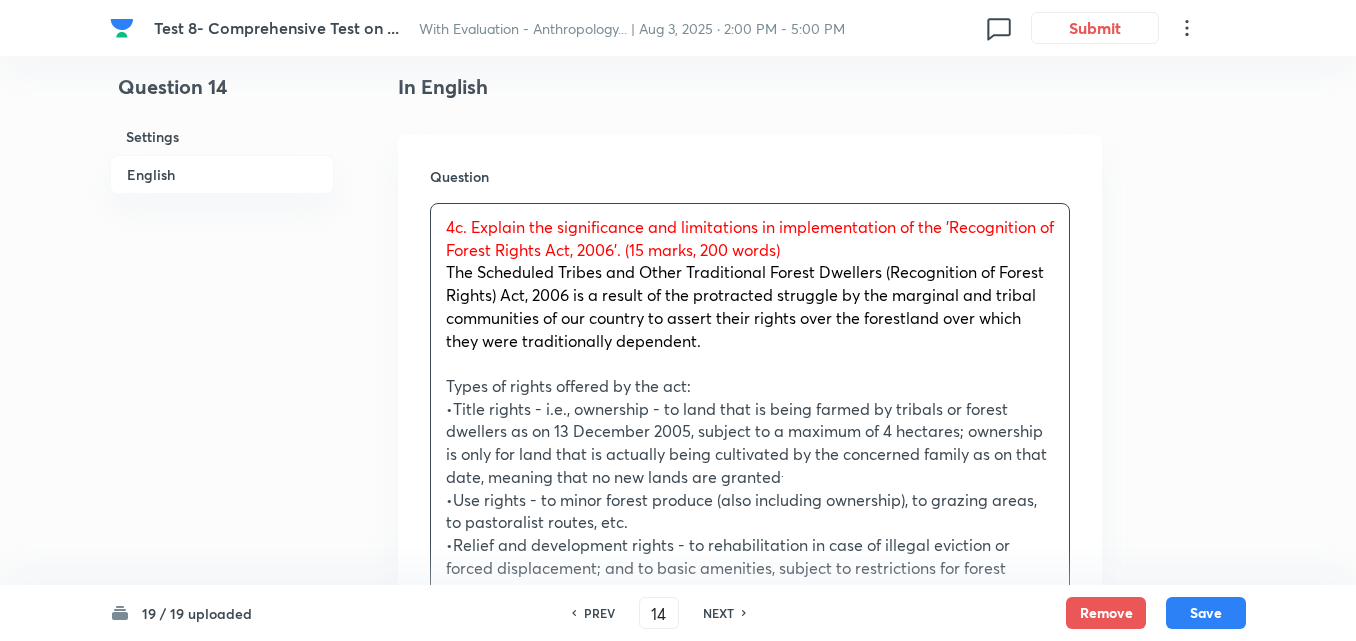 drag, startPoint x: 431, startPoint y: 273, endPoint x: 437, endPoint y: 284, distance: 12.529964 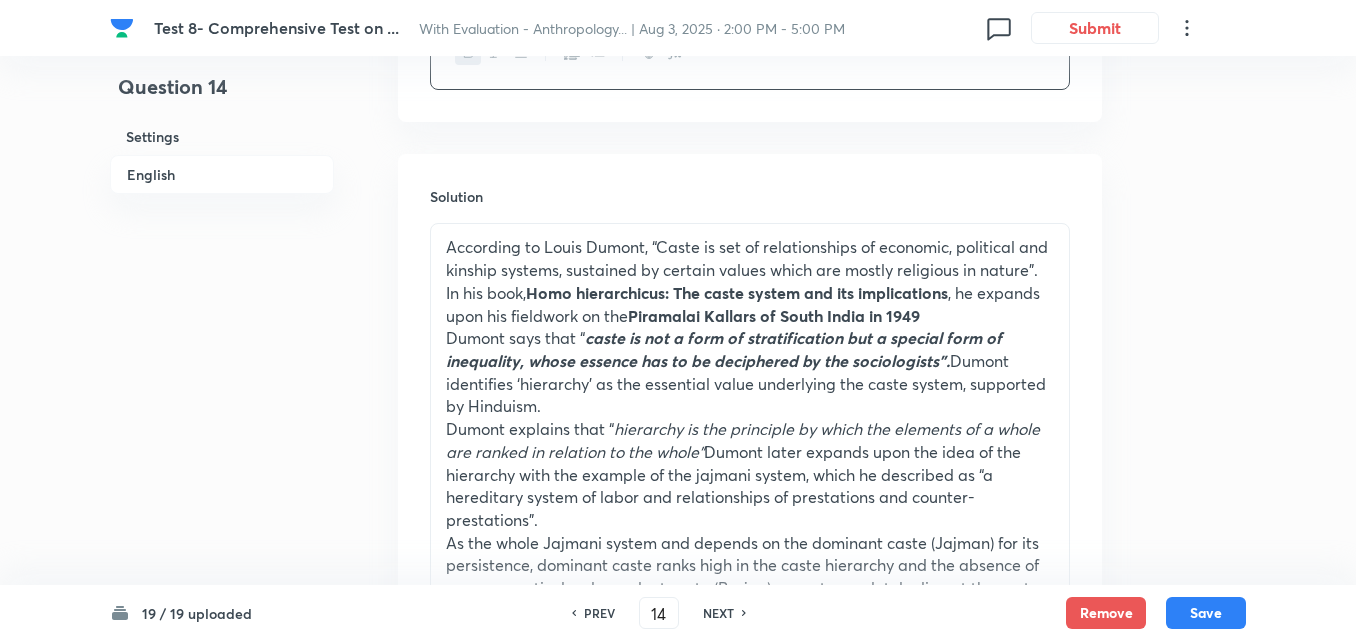 click on "In his book,  Homo hierarchicus: The caste system and its implications , he expands upon his fieldwork on the  Piramalai Kallars of South India in 1949" at bounding box center (750, 304) 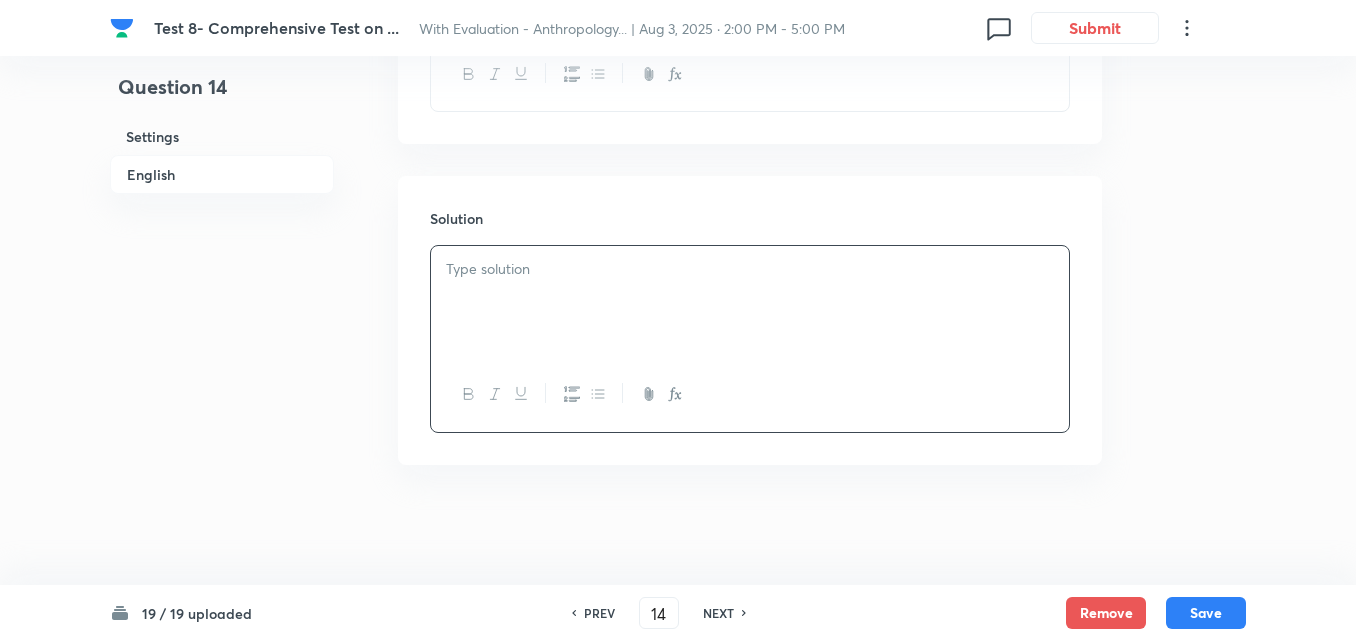 scroll, scrollTop: 842, scrollLeft: 0, axis: vertical 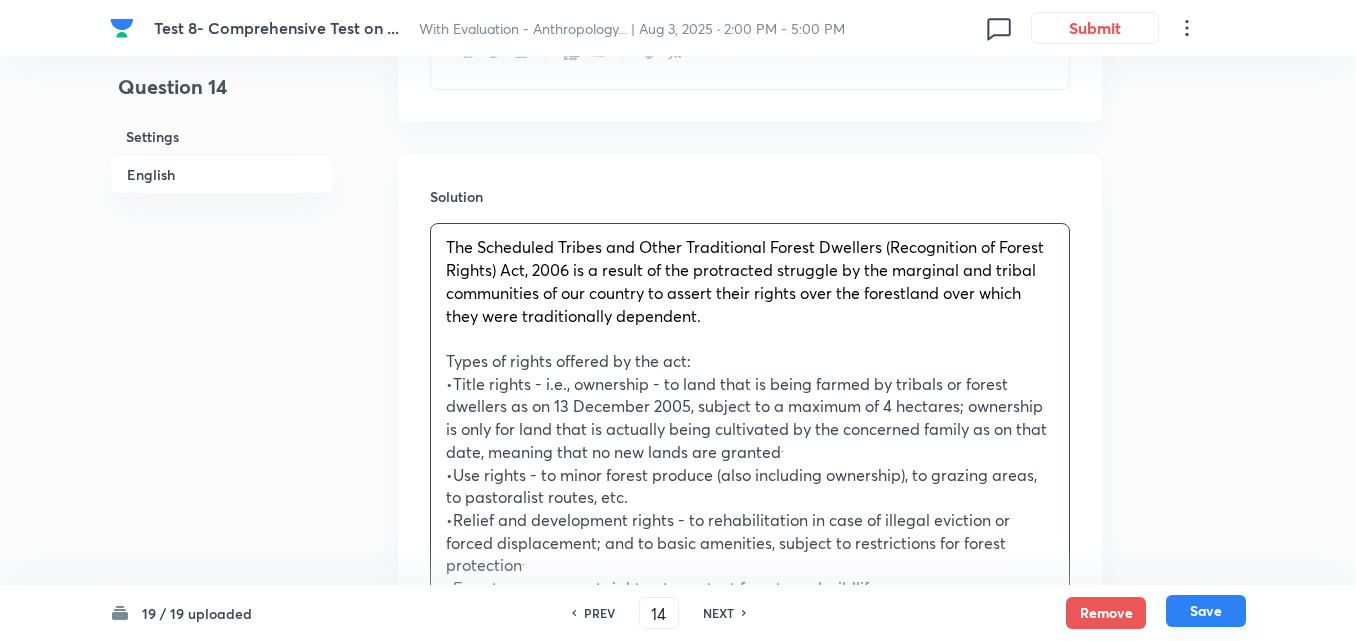 click on "Save" at bounding box center [1206, 611] 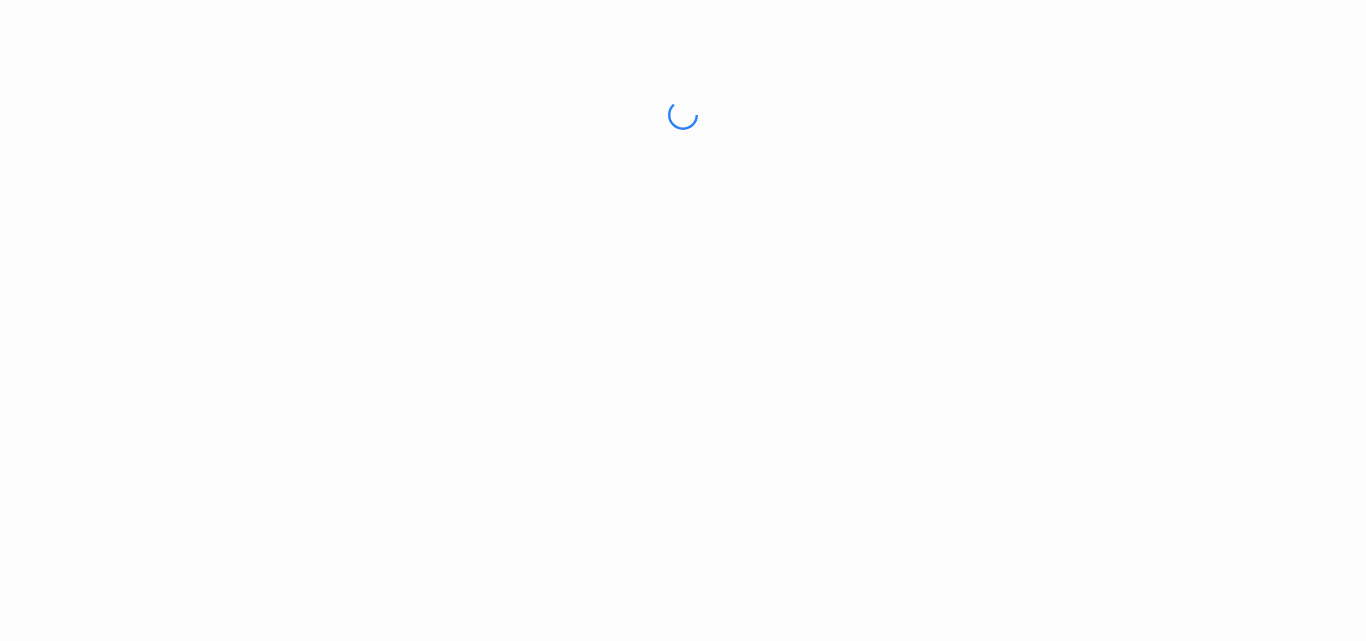 scroll, scrollTop: 0, scrollLeft: 0, axis: both 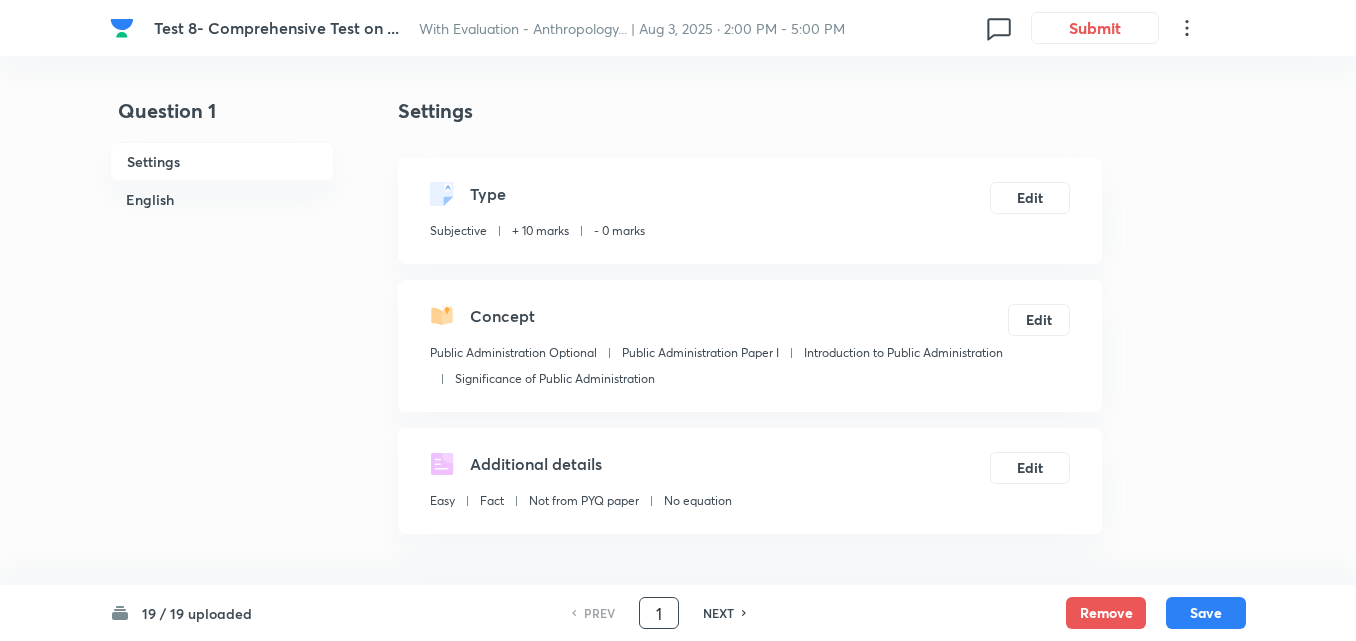 click on "1" at bounding box center [659, 613] 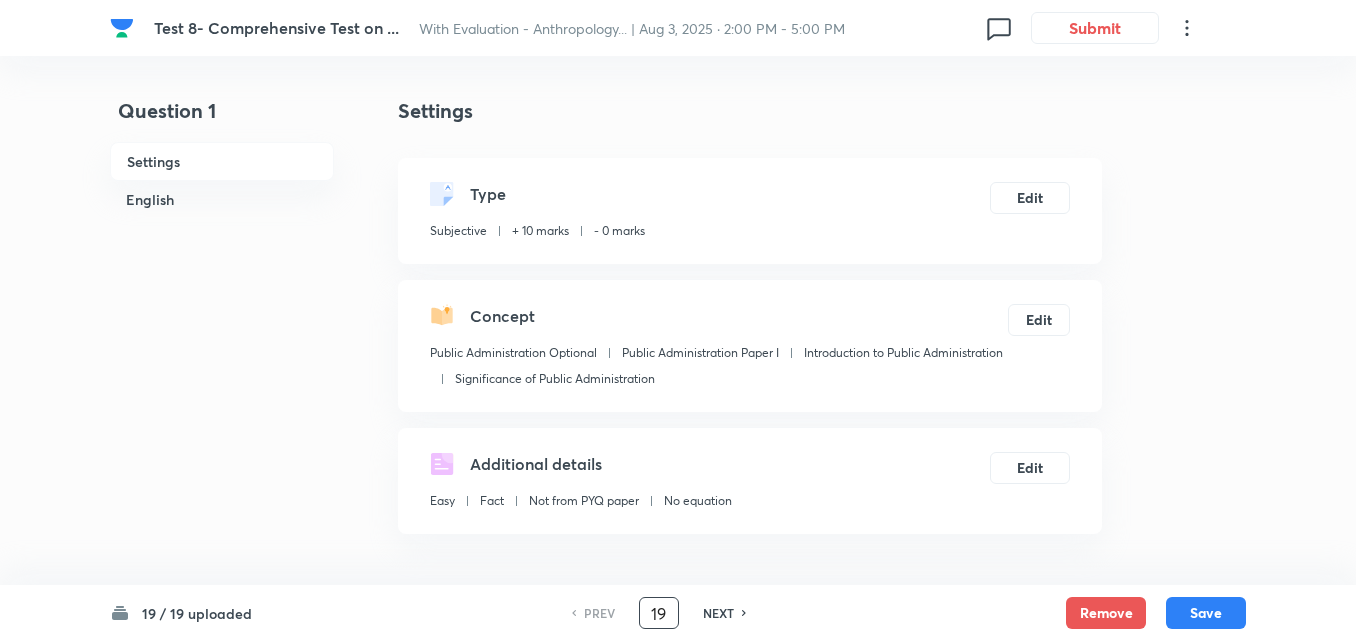 type on "19" 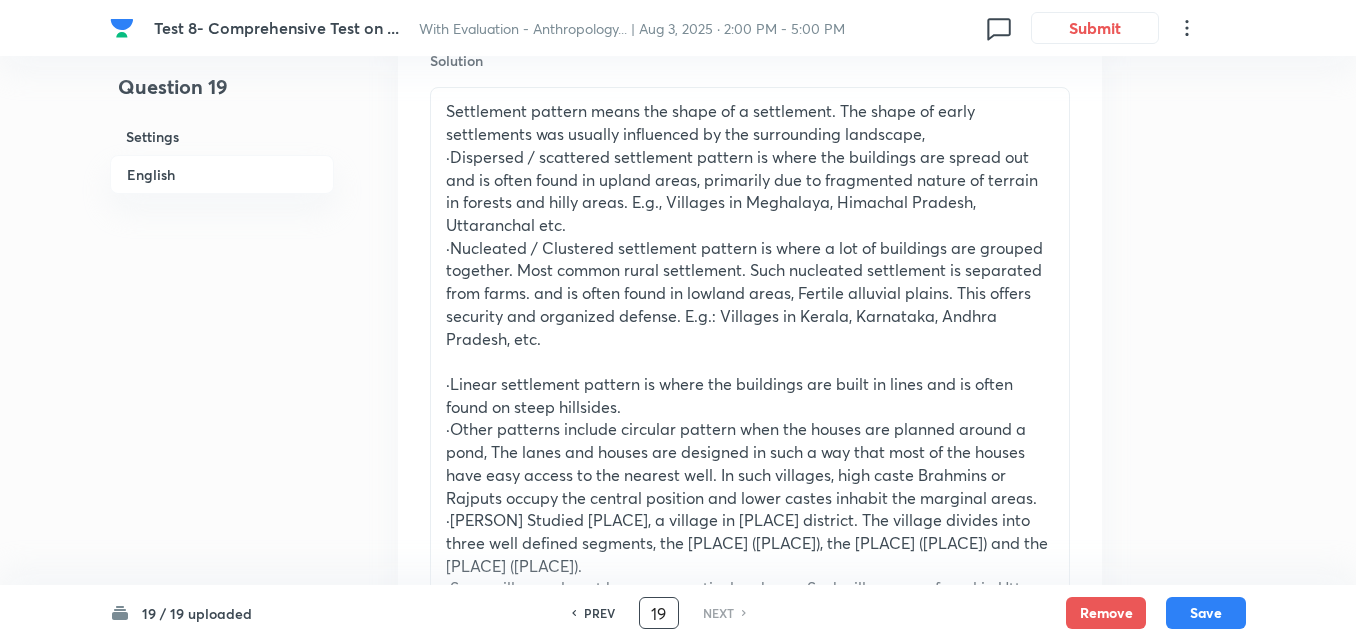 scroll, scrollTop: 1100, scrollLeft: 0, axis: vertical 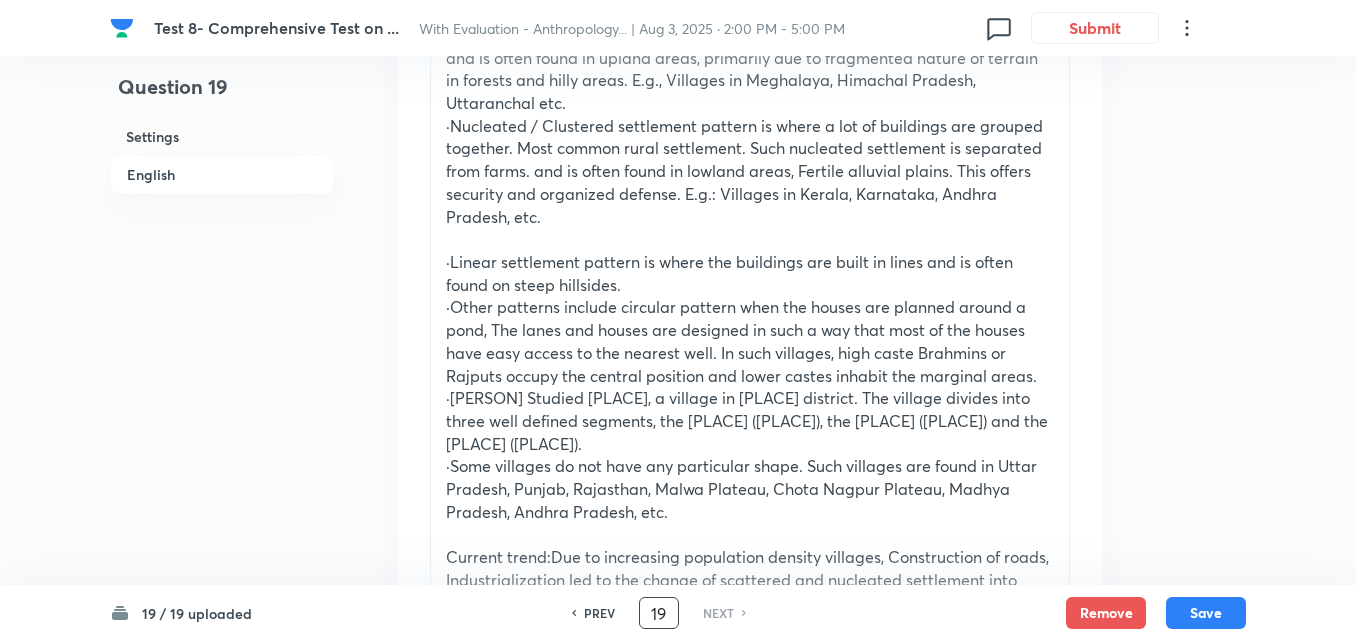click at bounding box center [750, 239] 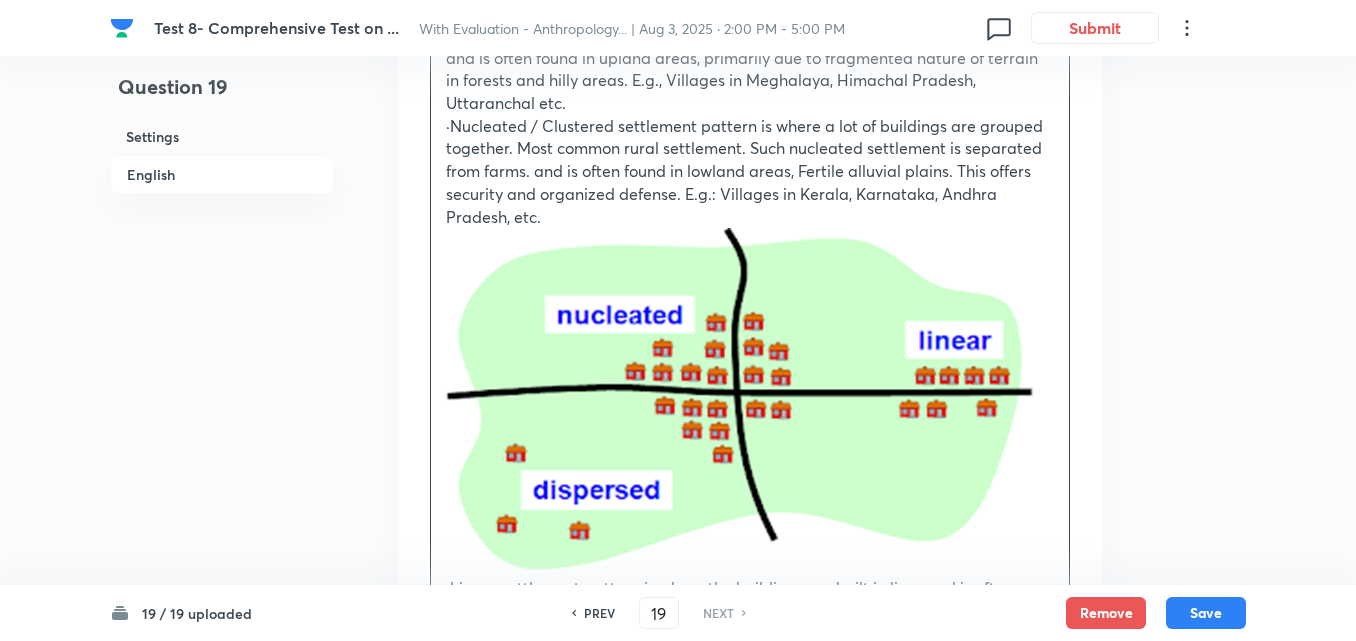 click on "Save" at bounding box center (1206, 613) 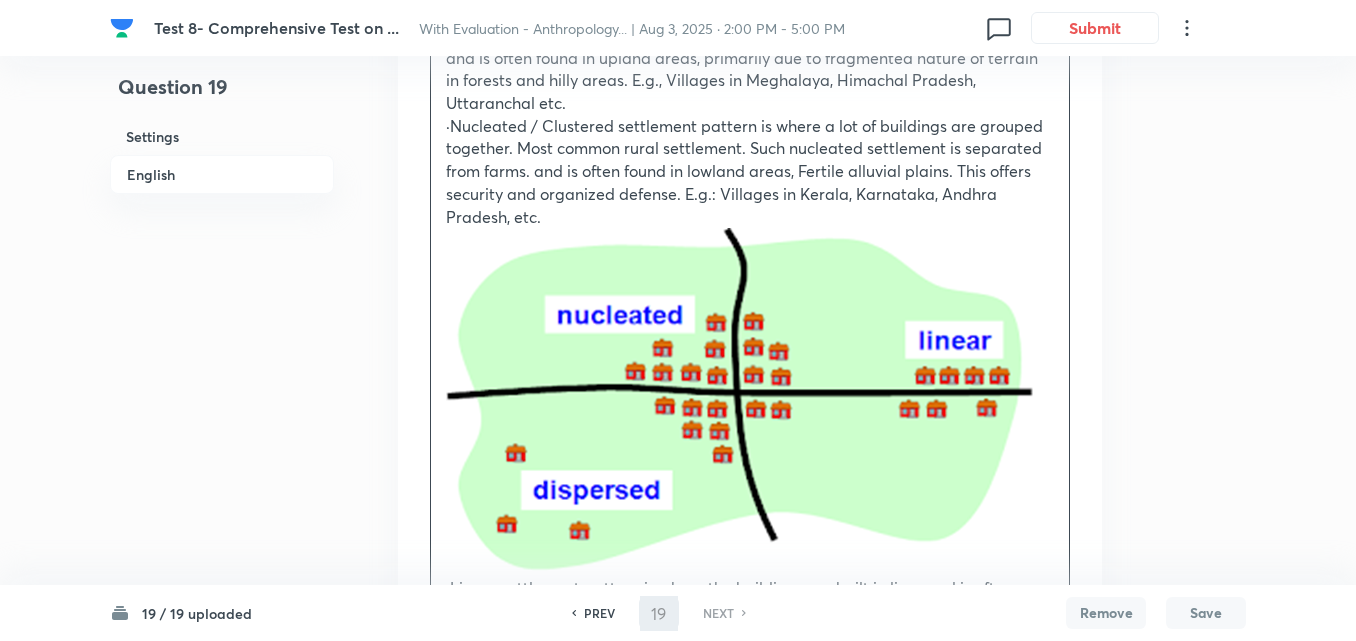 type 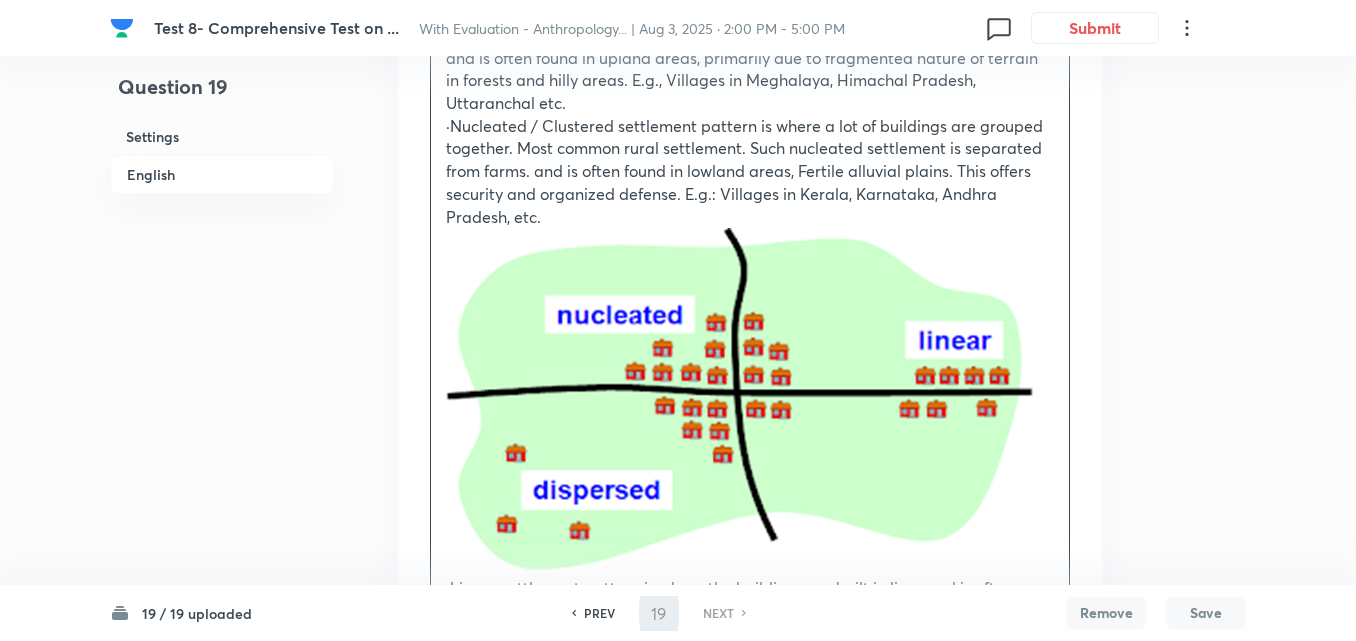 scroll, scrollTop: 820, scrollLeft: 0, axis: vertical 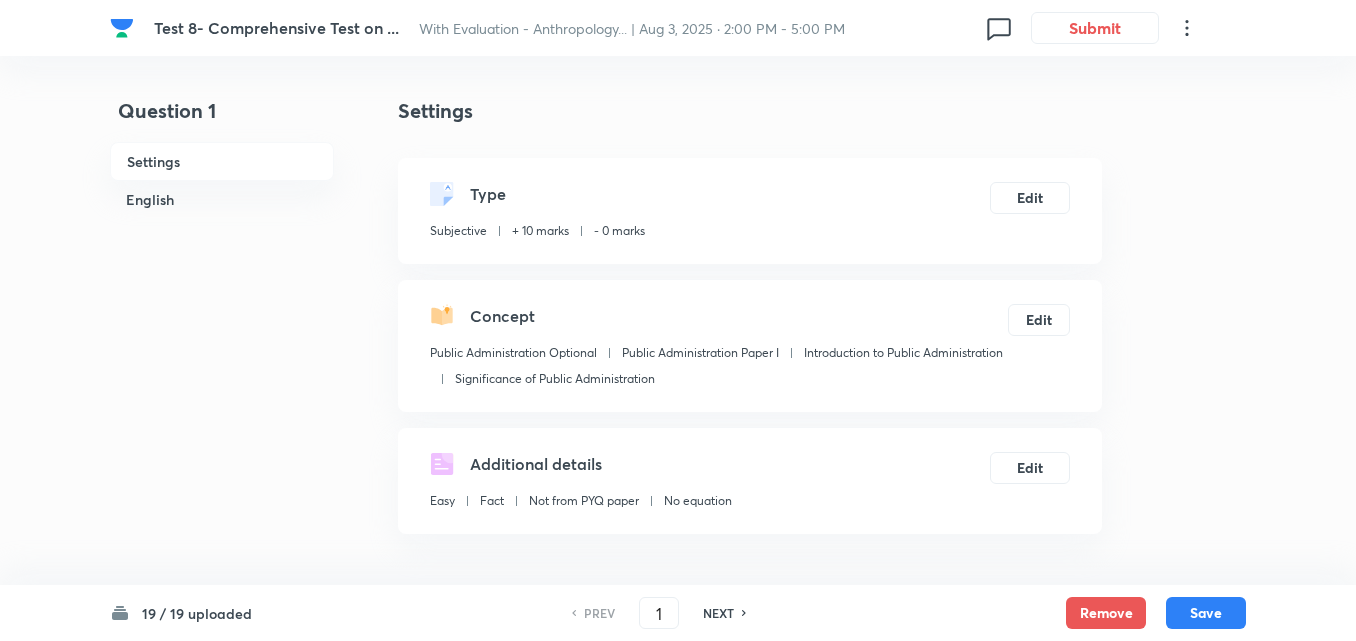drag, startPoint x: 211, startPoint y: 204, endPoint x: 471, endPoint y: 324, distance: 286.3564 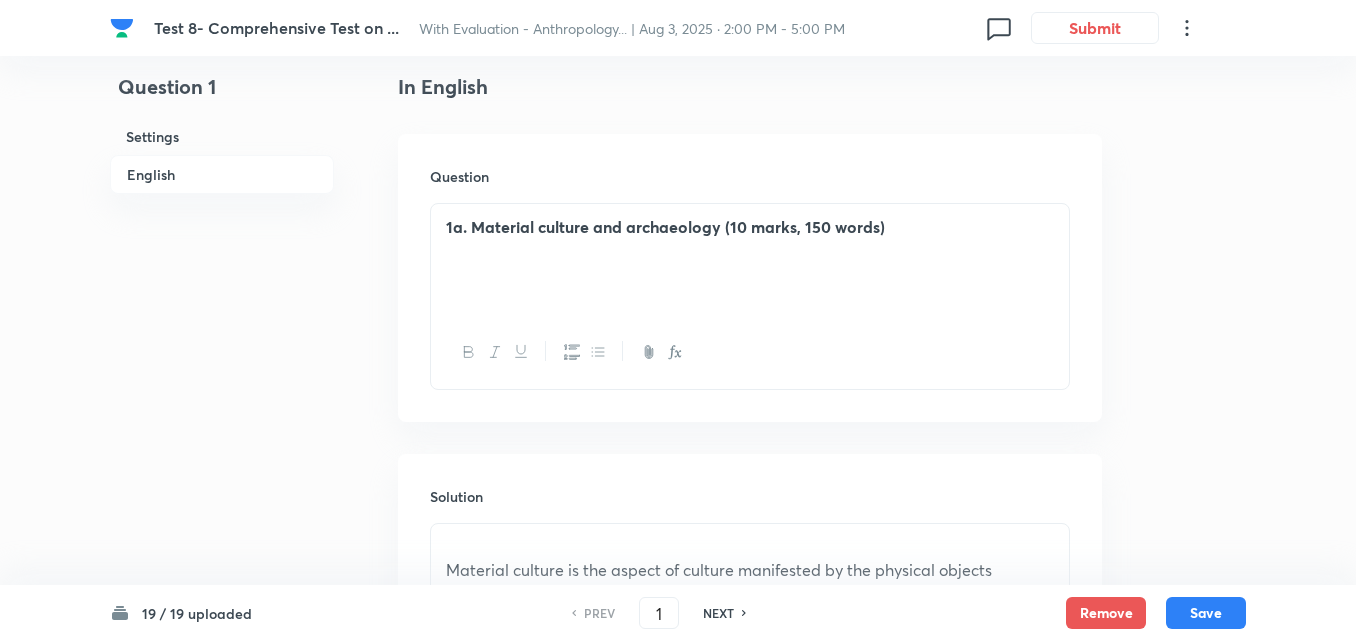 scroll, scrollTop: 842, scrollLeft: 0, axis: vertical 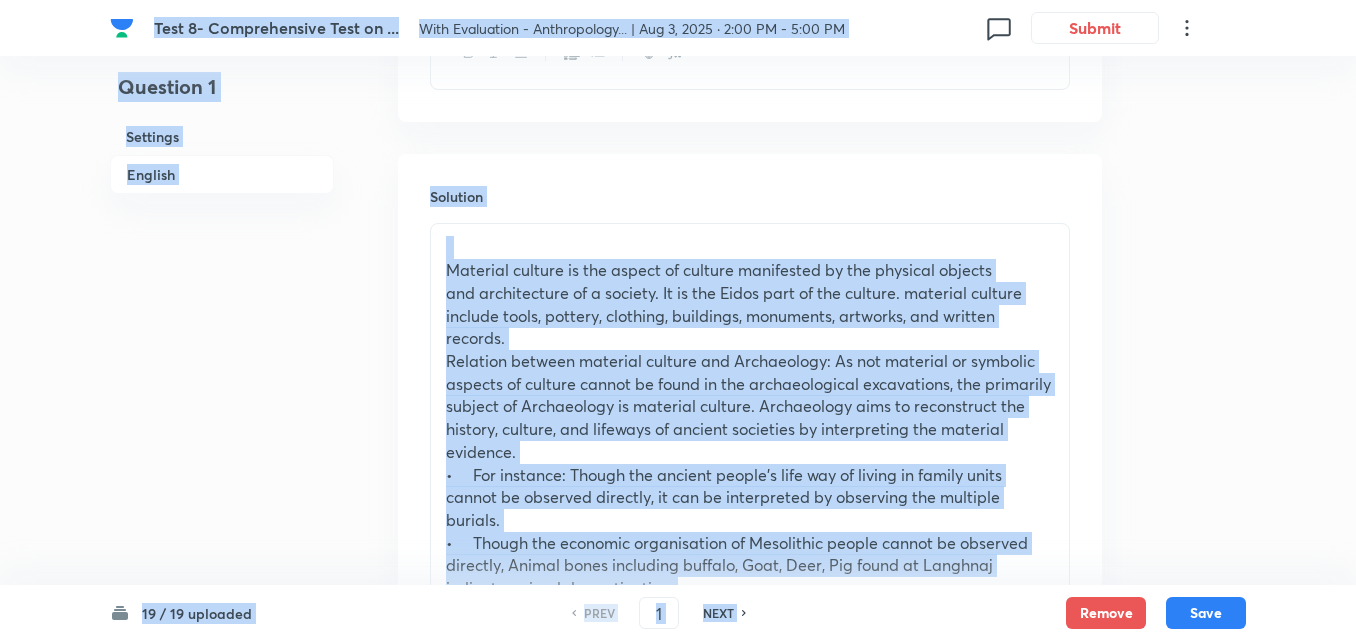 click on "Material culture is the aspect of culture manifested by the physical objects and architecture of a society. It is the Eidos part of the culture. material culture include tools, pottery, clothing, buildings, monuments, artworks, and written records." at bounding box center [750, 304] 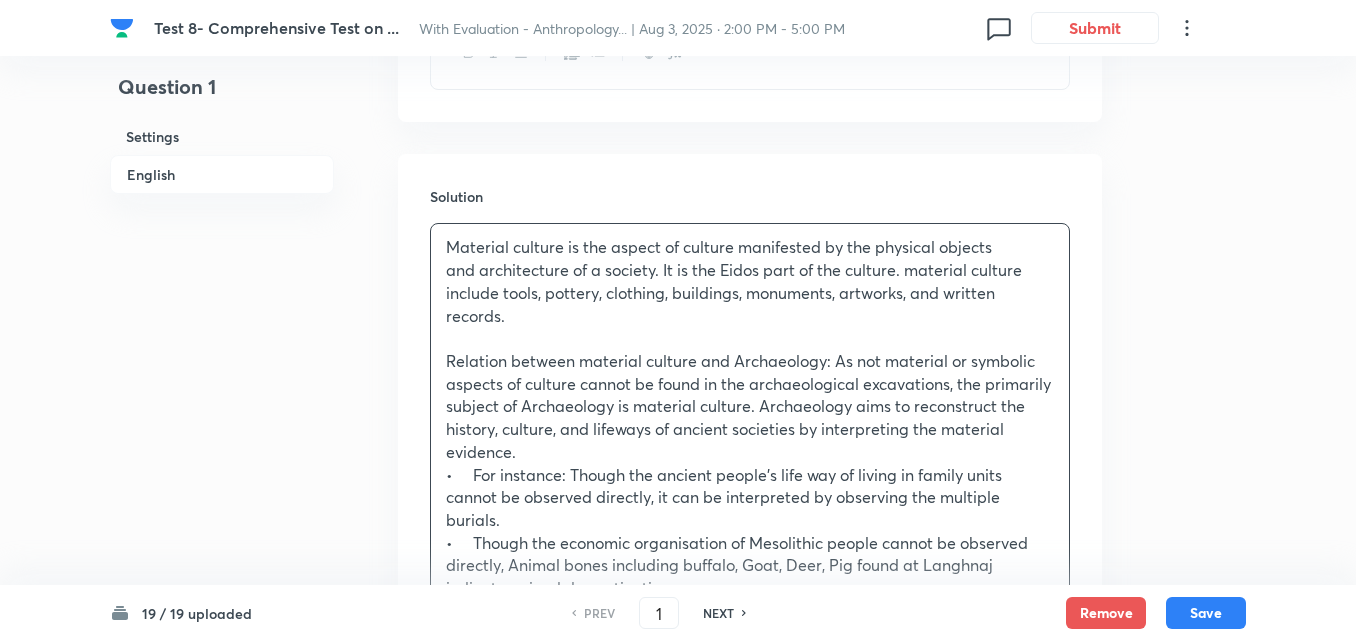 scroll, scrollTop: 1242, scrollLeft: 0, axis: vertical 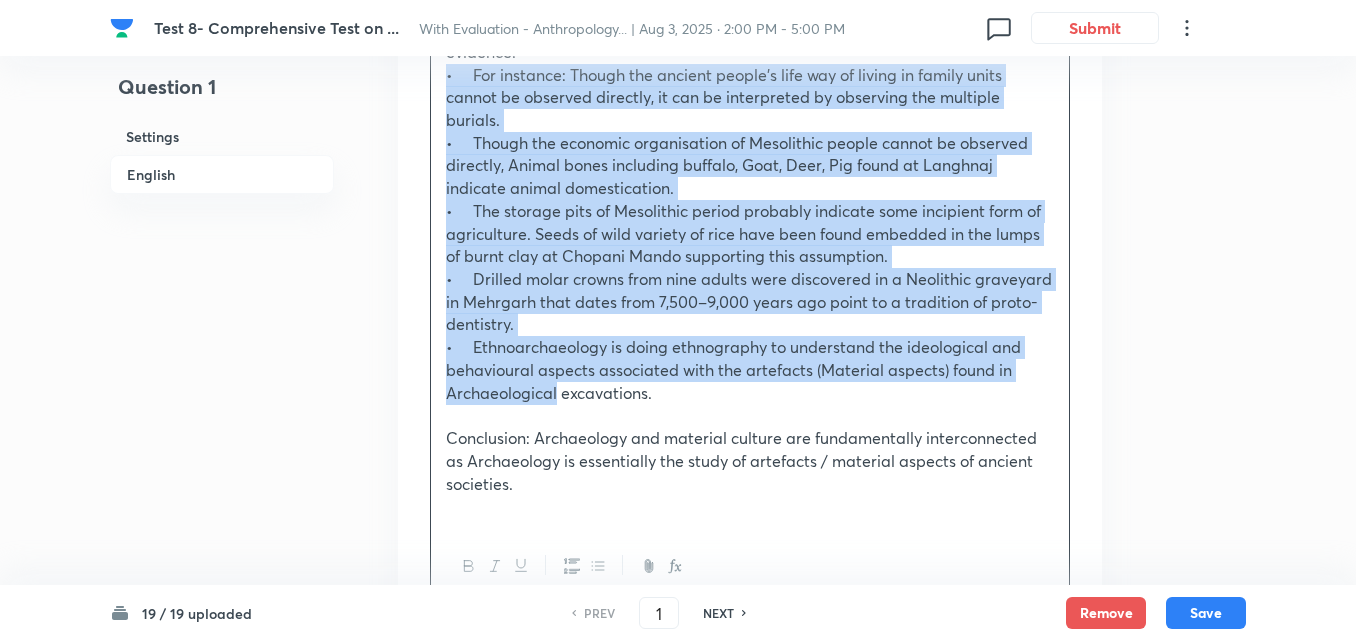 click on "•     Ethnoarchaeology is doing ethnography to understand the ideological and behavioural aspects associated with the artefacts (Material aspects) found in Archaeological excavations." at bounding box center (750, 370) 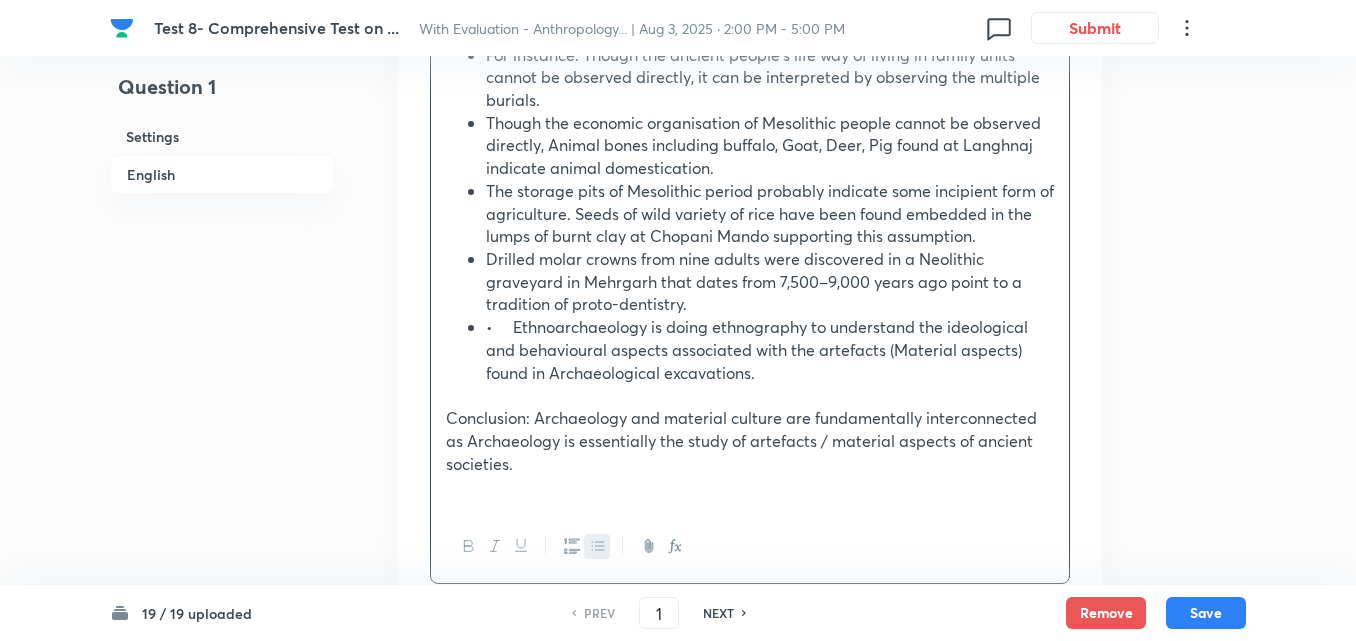 scroll, scrollTop: 1413, scrollLeft: 0, axis: vertical 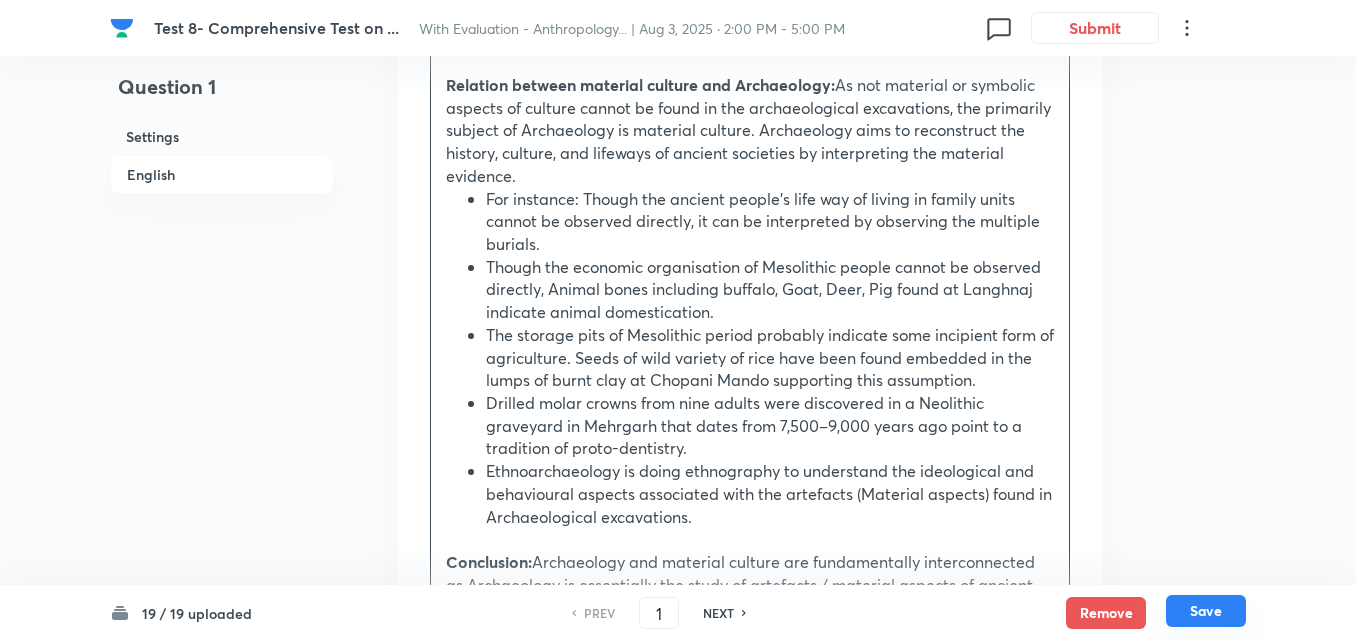 click on "Save" at bounding box center [1206, 611] 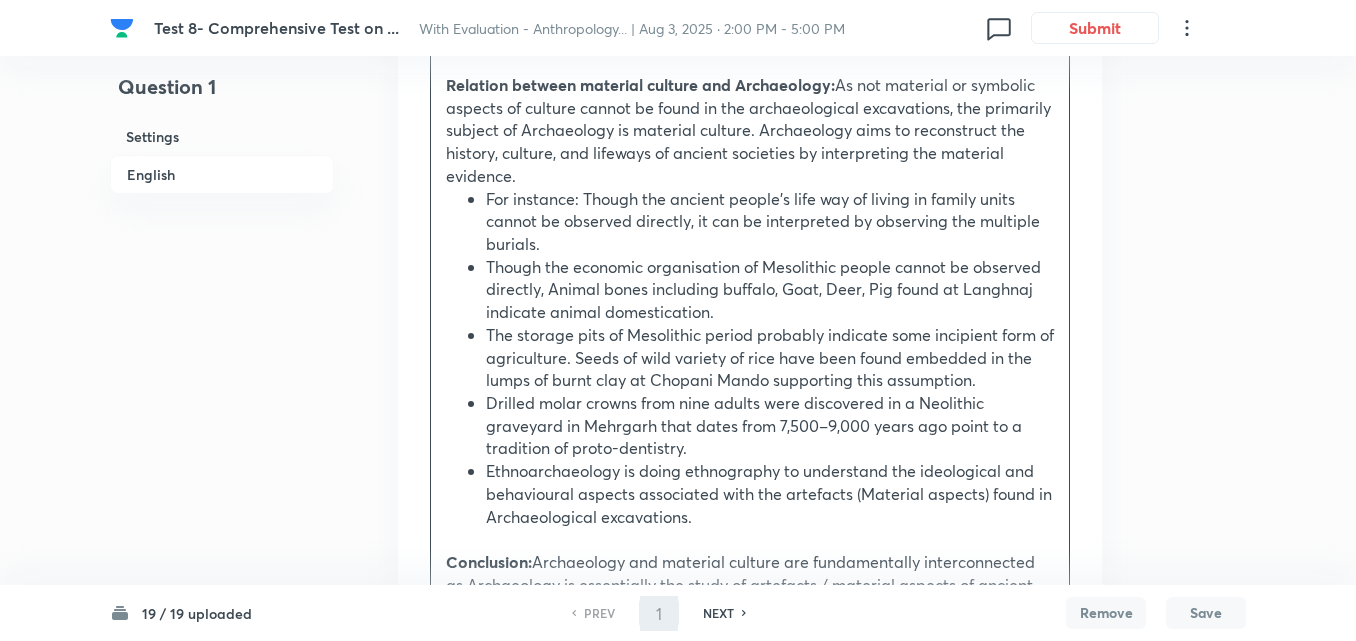 type on "2" 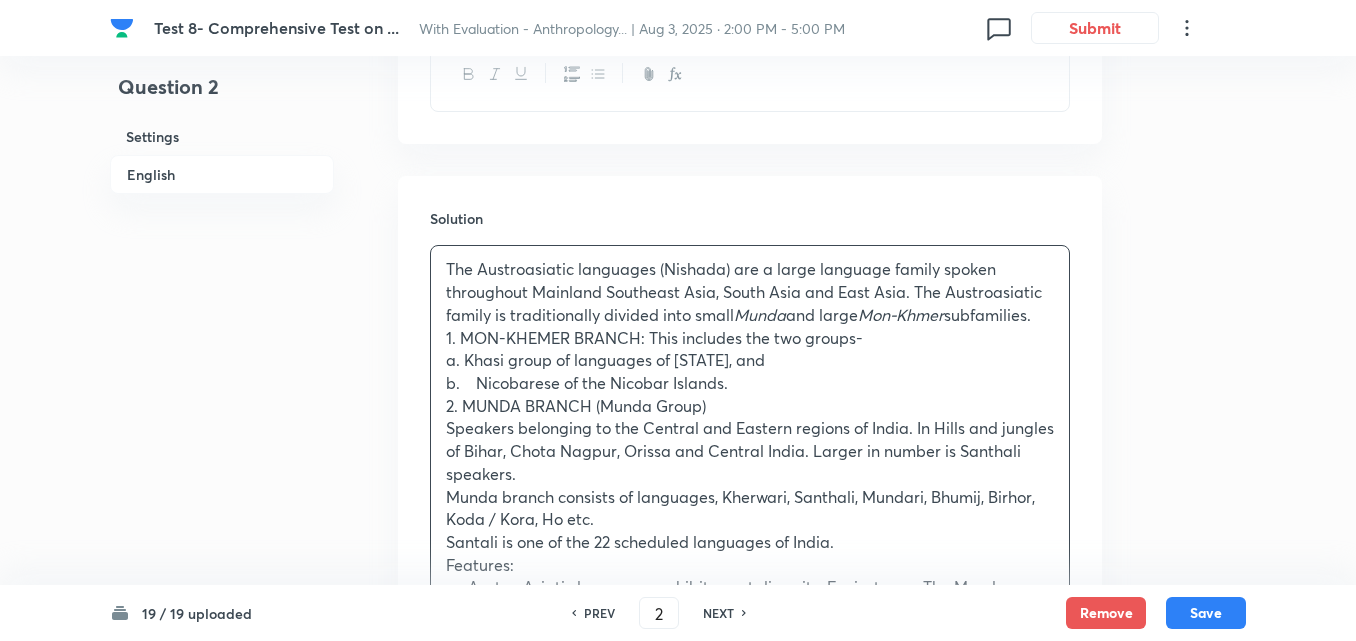 click on "English" at bounding box center [222, 174] 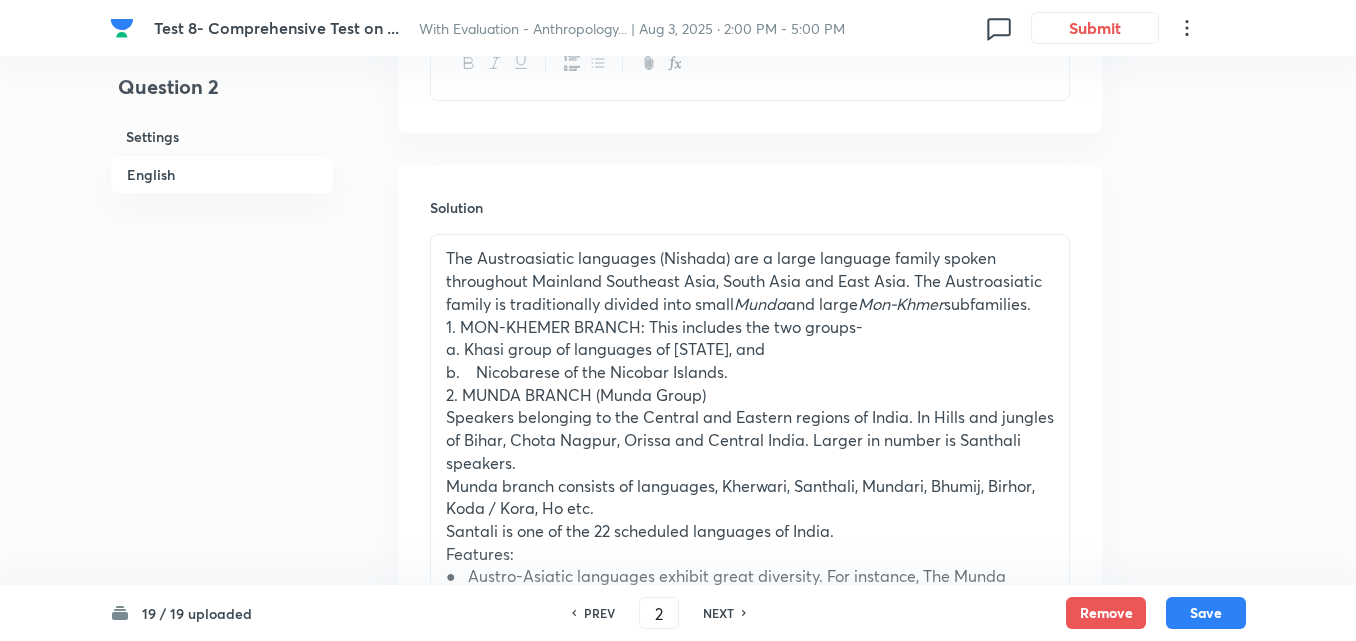 scroll, scrollTop: 842, scrollLeft: 0, axis: vertical 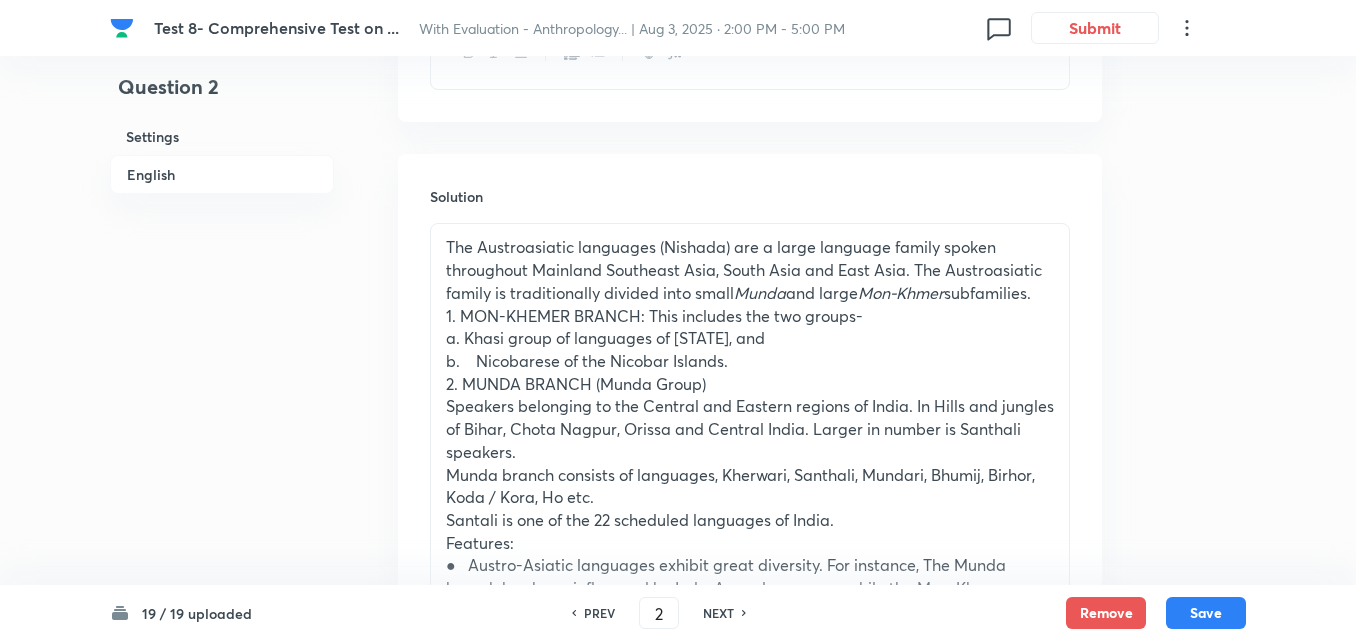 click on "1. MON-KHEMER BRANCH: This includes the two groups-" at bounding box center [750, 316] 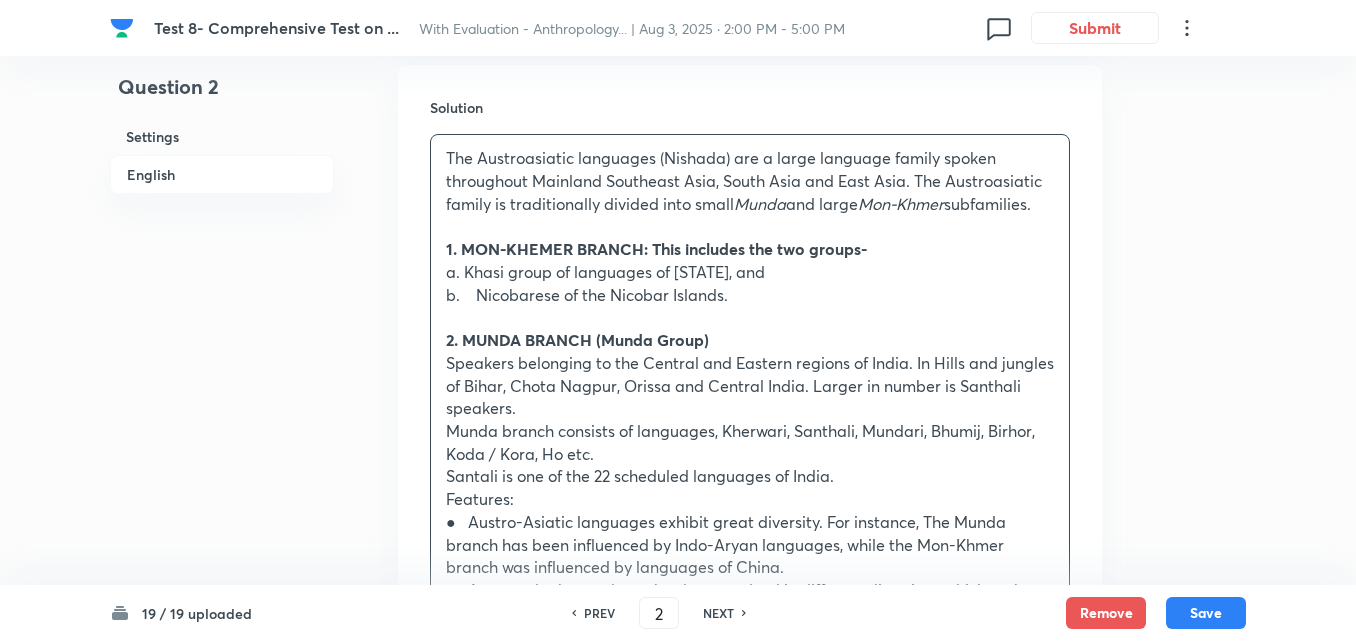 scroll, scrollTop: 1242, scrollLeft: 0, axis: vertical 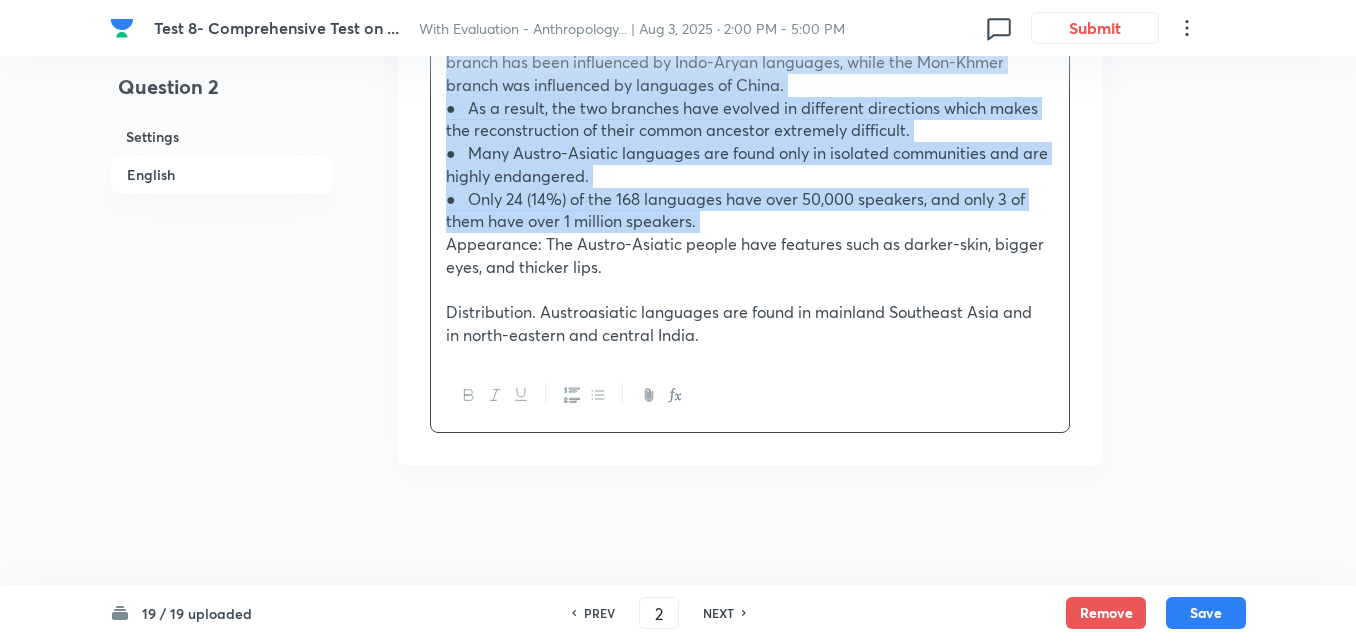 click 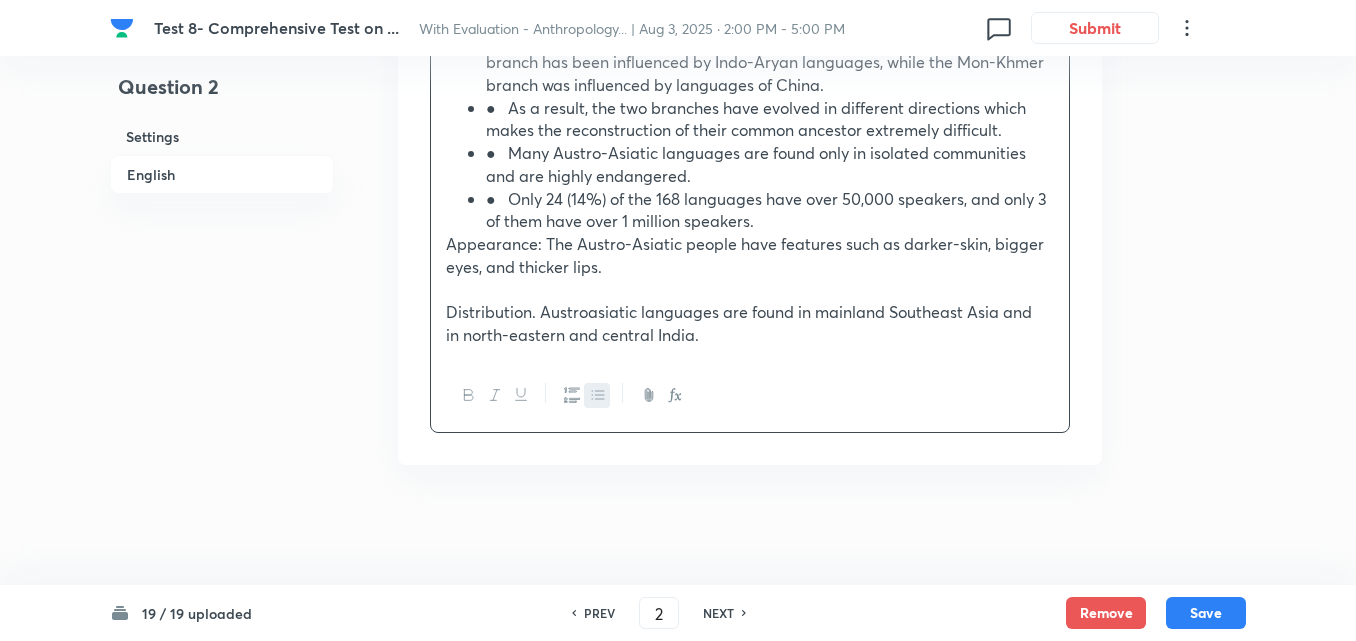 scroll, scrollTop: 1236, scrollLeft: 0, axis: vertical 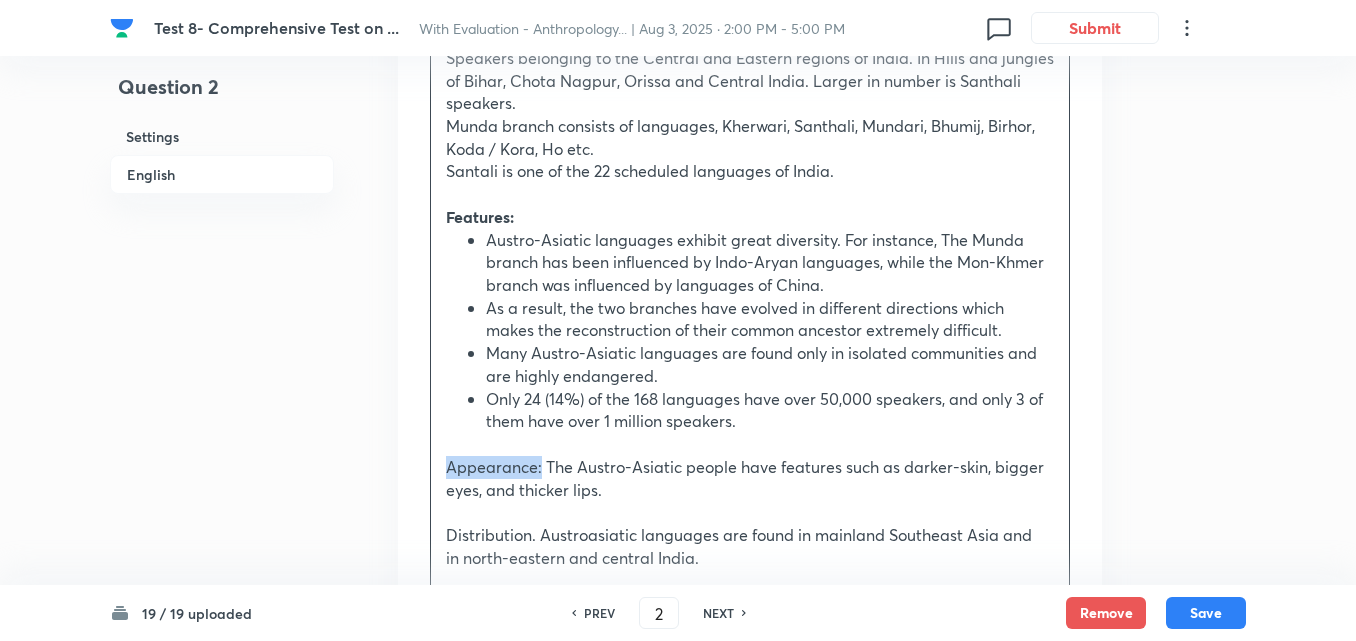 type 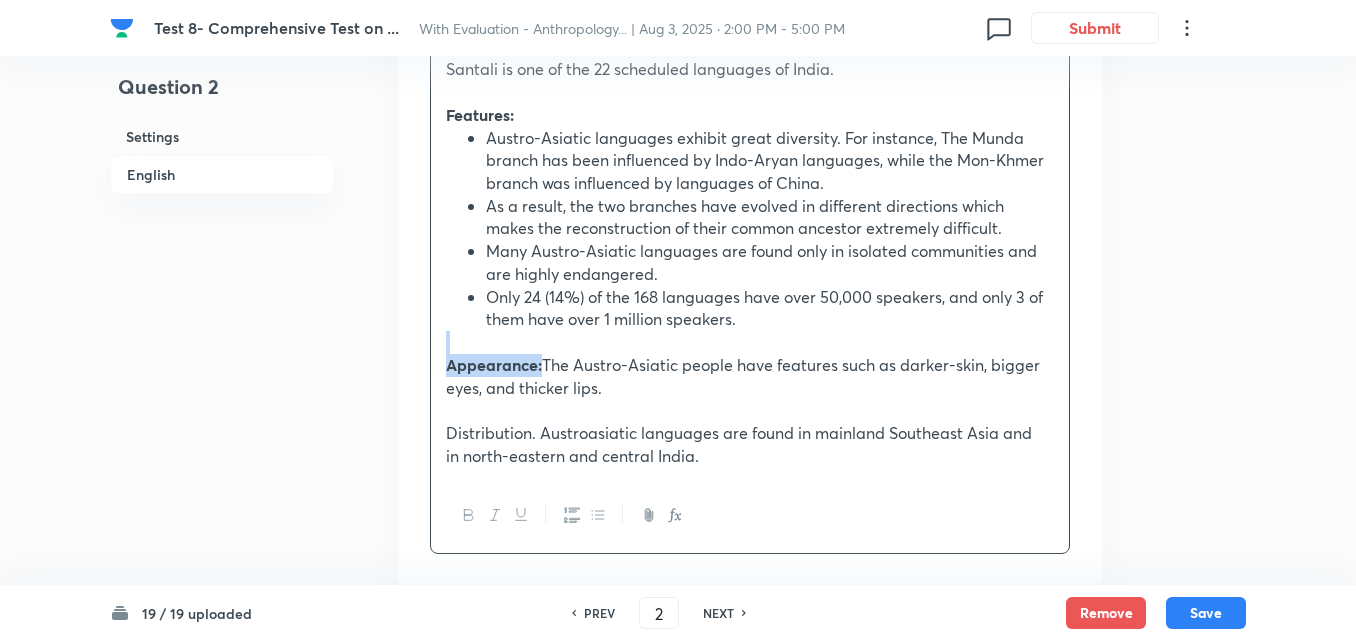 scroll, scrollTop: 1436, scrollLeft: 0, axis: vertical 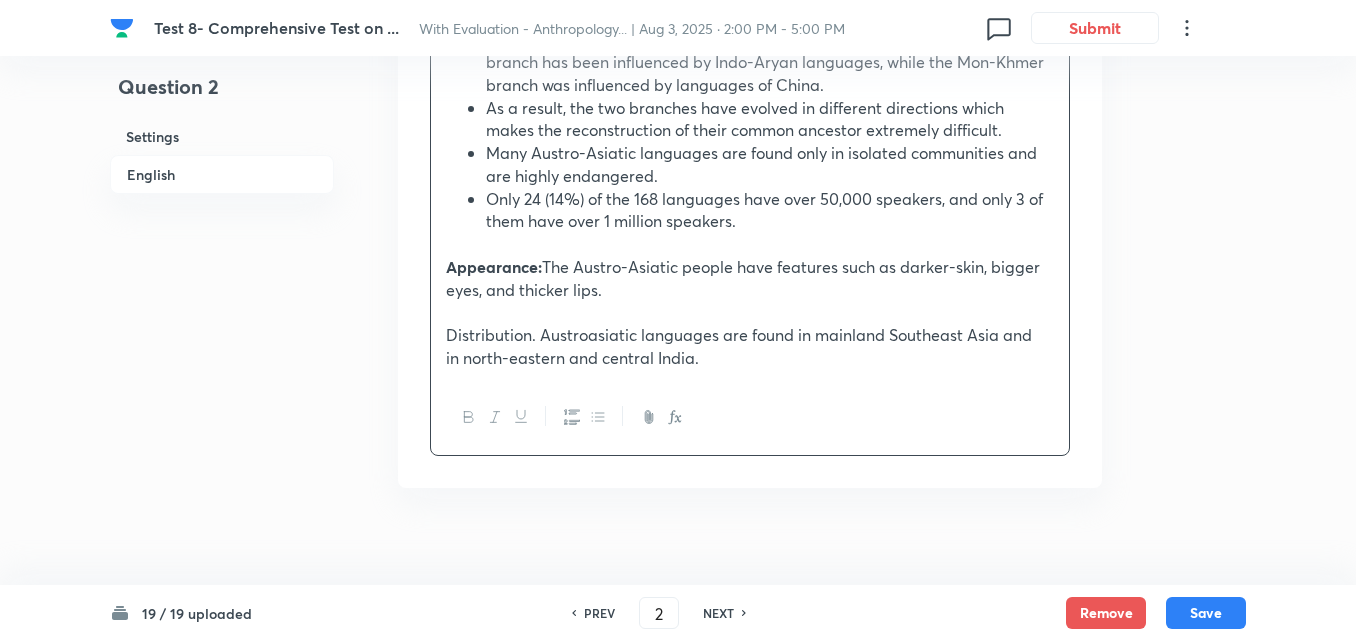 click on "The Austroasiatic languages (Nishada) are a large language family spoken throughout Mainland Southeast Asia, South Asia and East Asia. The Austroasiatic family is traditionally divided into small  Munda  and large  Mon-Khmer  subfamilies.  1. MON-KHEMER BRANCH: This includes the two groups- a.     Khasi group of languages of Assam, and b.    Nicobarese of the Nicobar Islands. 2. MUNDA BRANCH (Munda Group) Speakers belonging to the Central and Eastern regions of India. In Hills and jungles of Bihar, Chota Nagpur, Orissa and Central India. Larger in number is Santhali speakers. Munda branch consists of languages, Kherwari, Santhali, Mundari, Bhumij, Birhor, Koda / Kora, Ho etc. Santali is one of the 22 scheduled languages of India. Features: Austro-Asiatic languages exhibit great diversity. For instance, The Munda branch has been influenced by Indo-Aryan languages, while the Mon-Khmer branch was influenced by languages of China. Appearance:" at bounding box center [750, 5] 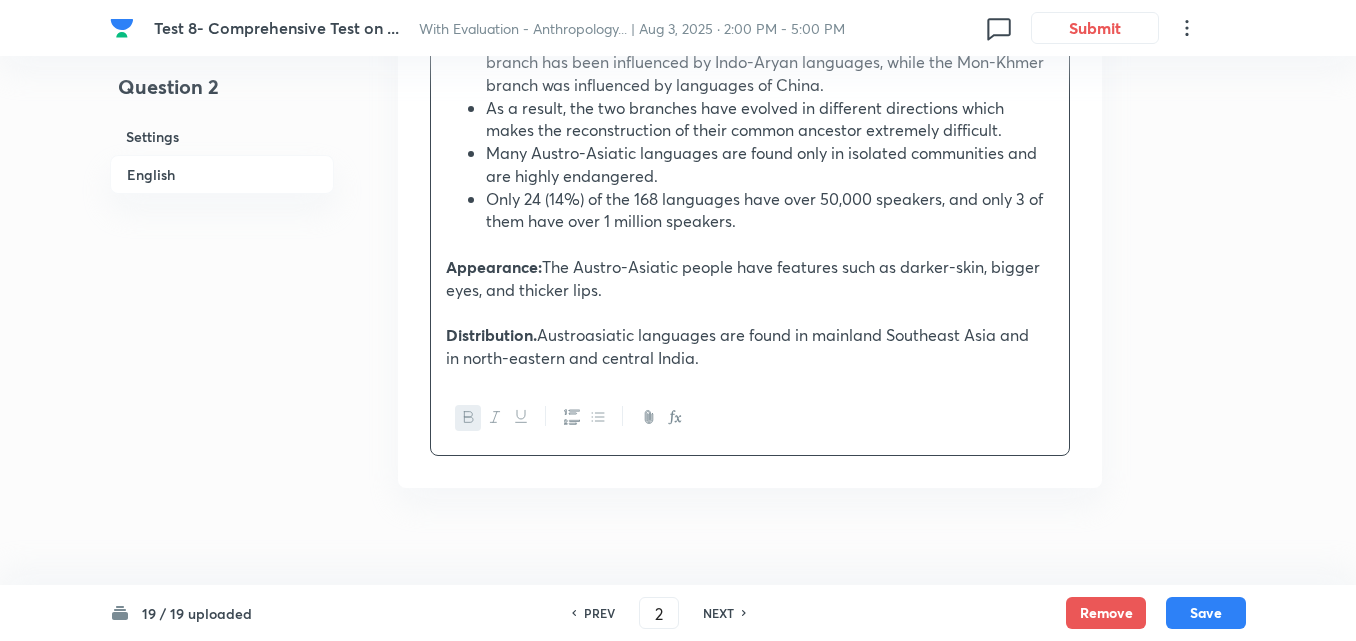 scroll, scrollTop: 936, scrollLeft: 0, axis: vertical 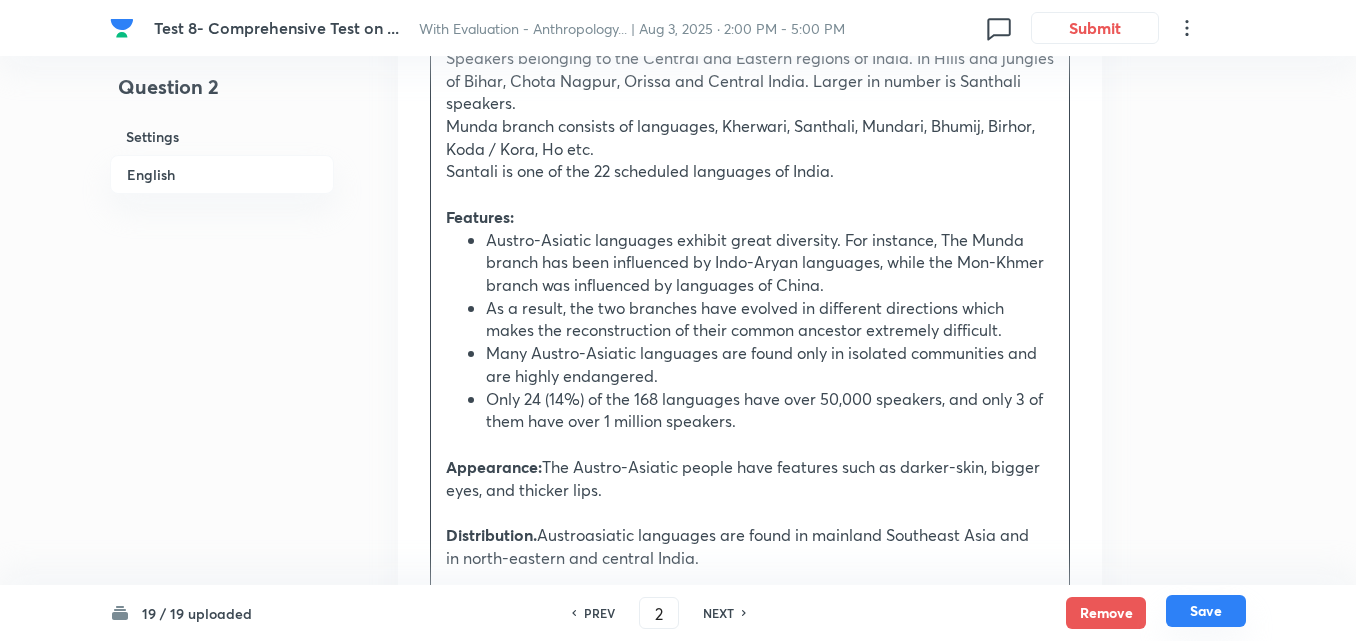click on "Save" at bounding box center (1206, 611) 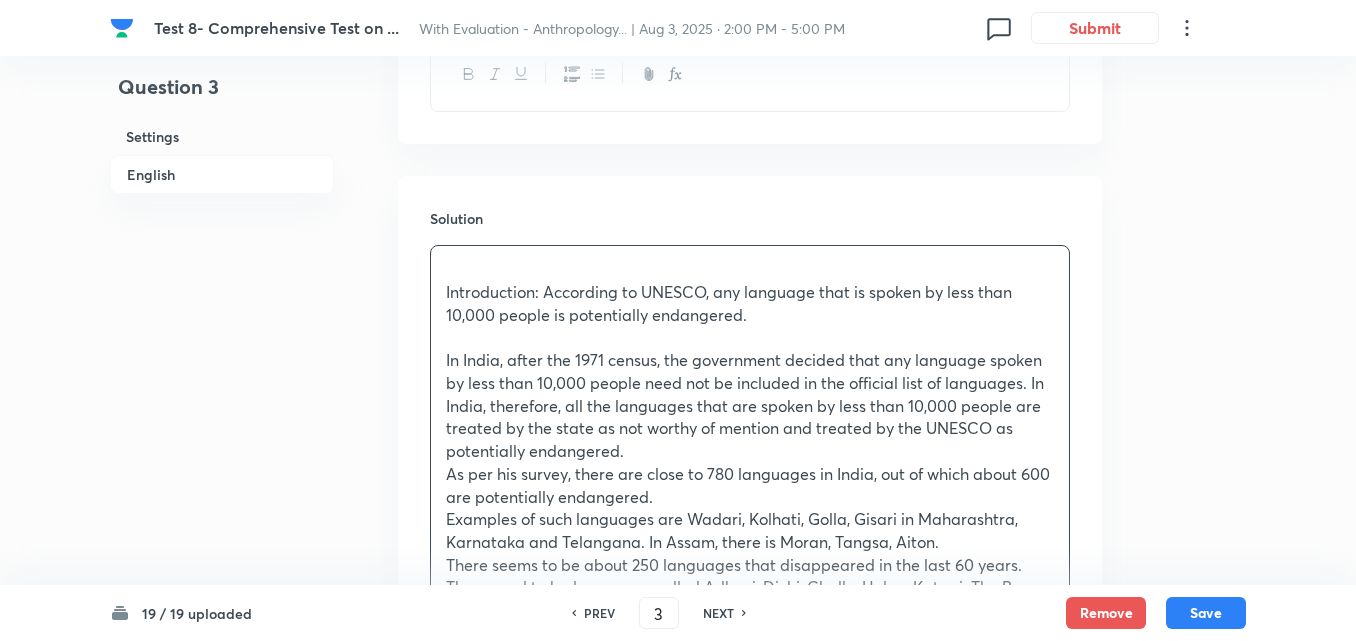 click on "English" at bounding box center [222, 174] 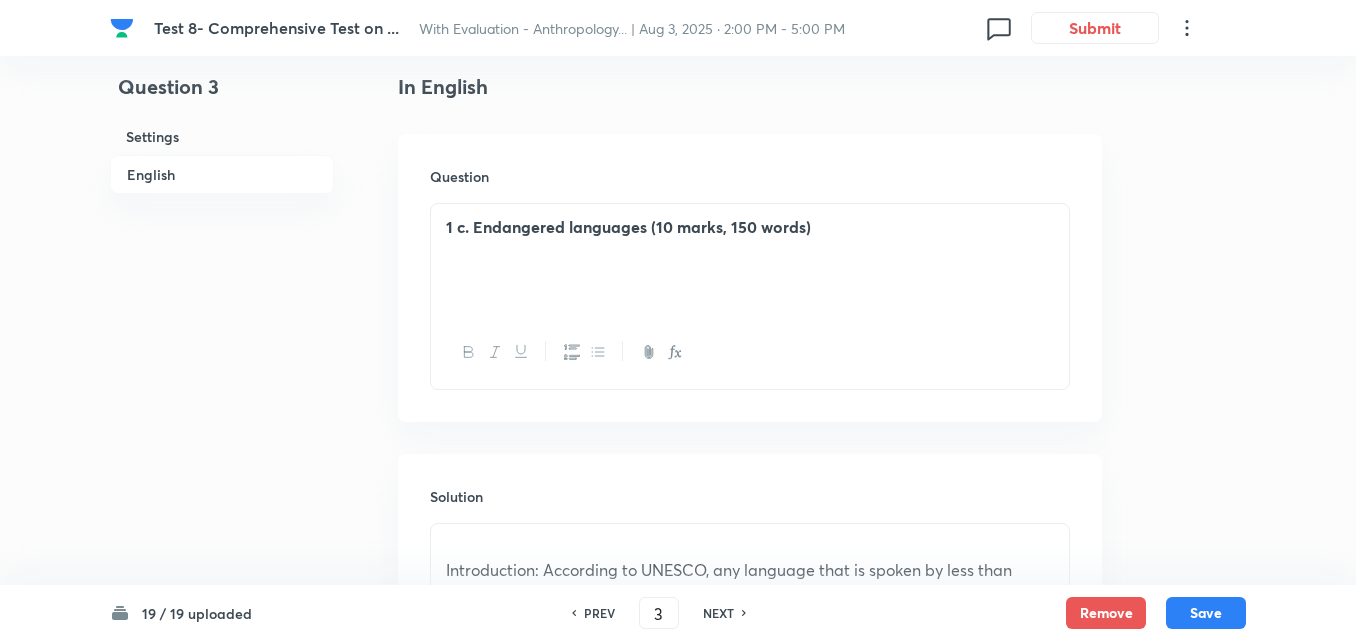 scroll, scrollTop: 842, scrollLeft: 0, axis: vertical 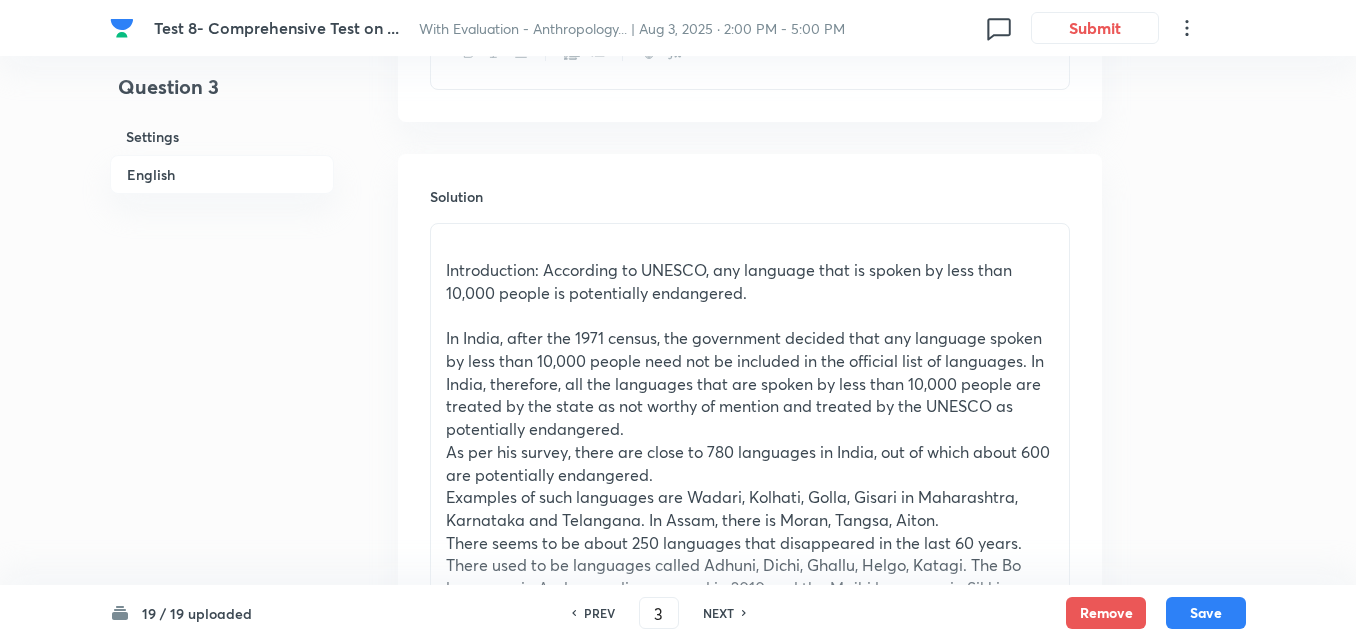 click at bounding box center [750, 316] 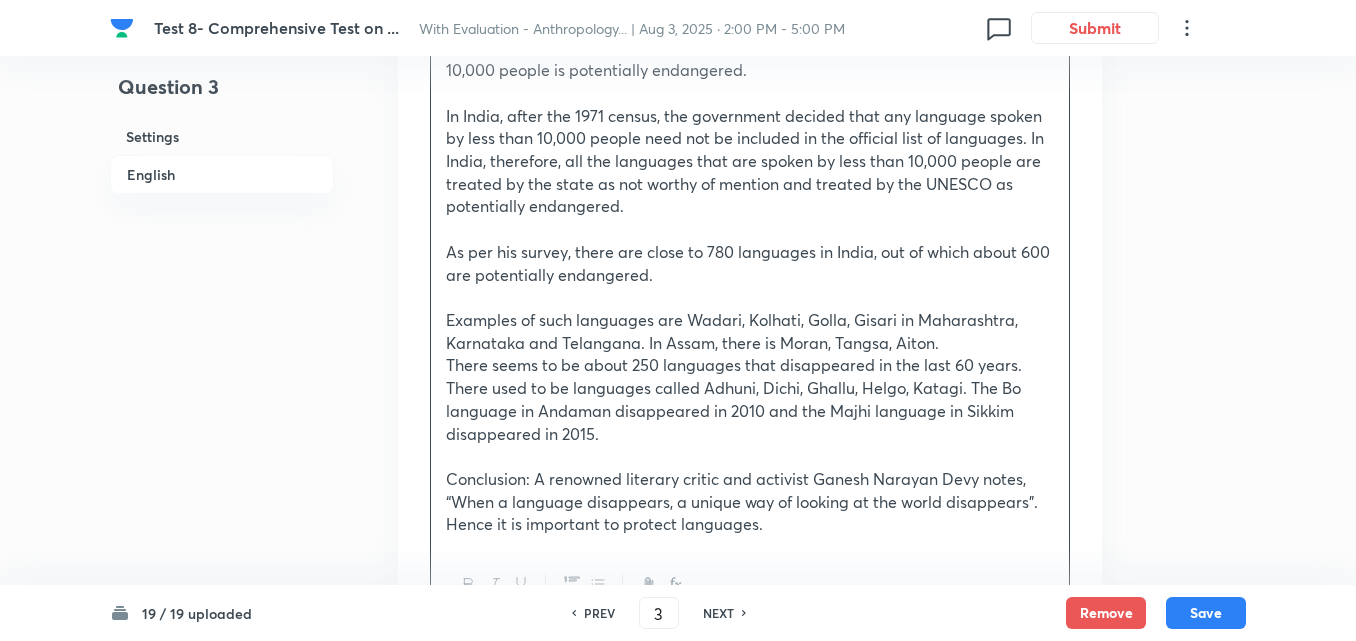 scroll, scrollTop: 1232, scrollLeft: 0, axis: vertical 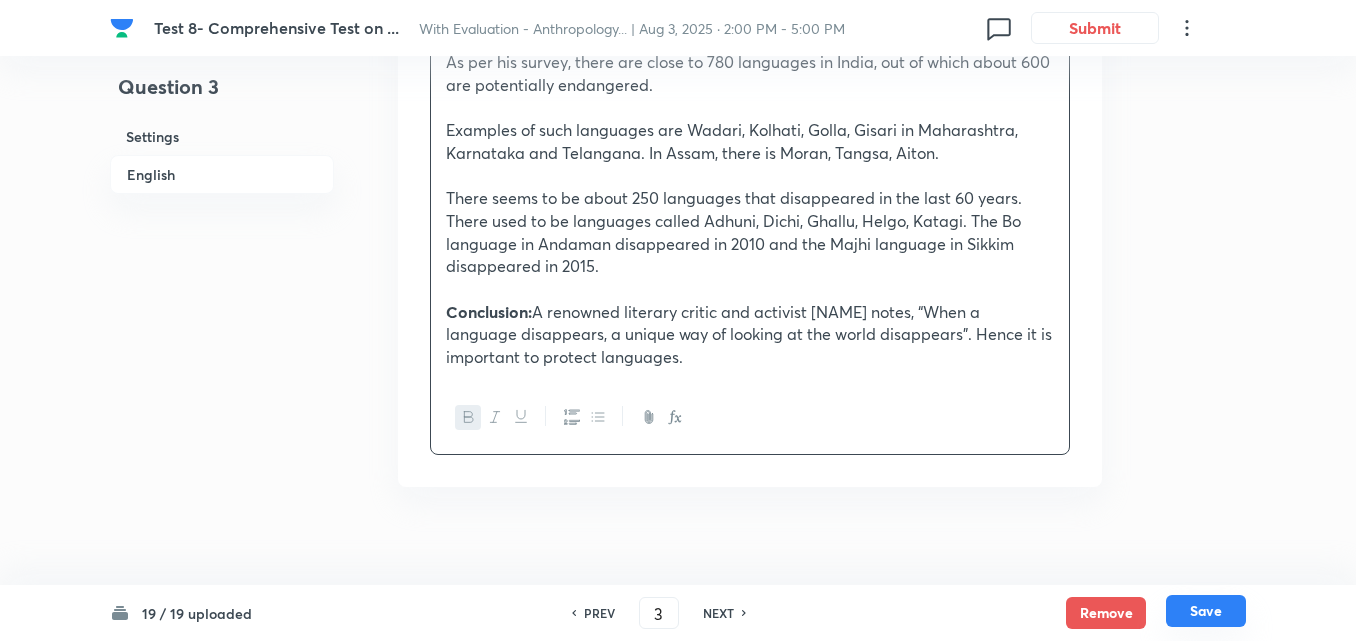 click on "Save" at bounding box center [1206, 611] 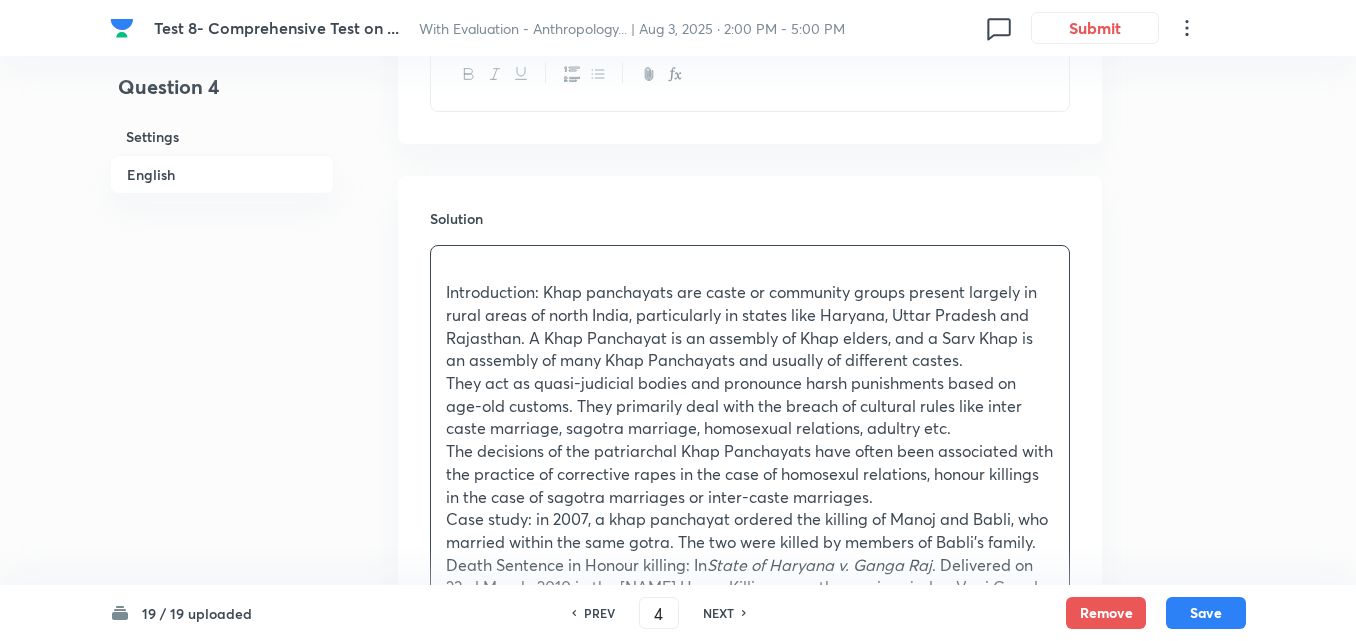 click on "English" at bounding box center [222, 174] 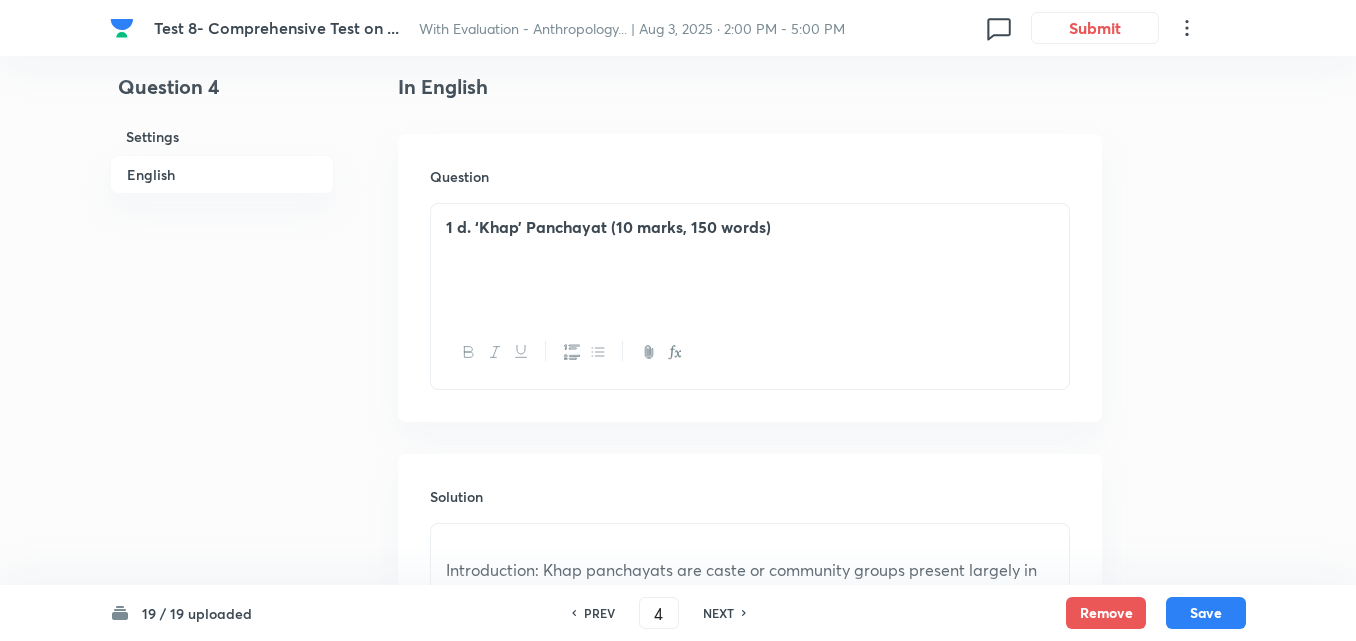 scroll, scrollTop: 842, scrollLeft: 0, axis: vertical 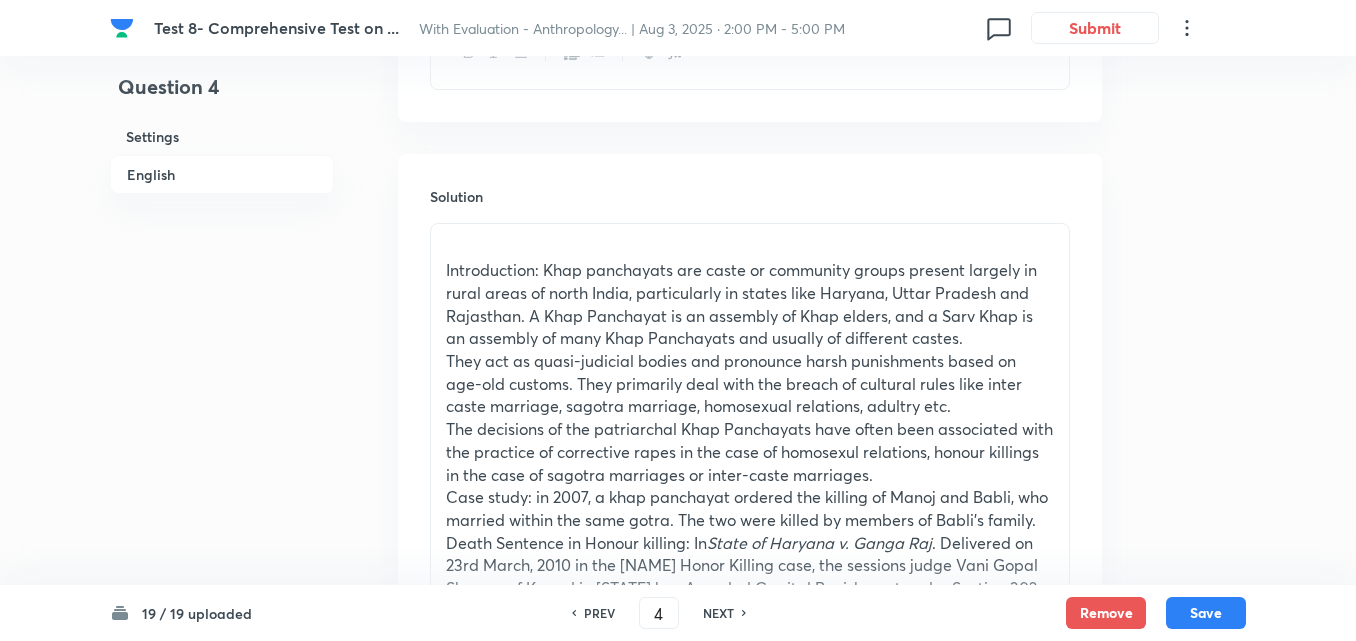click on "They act as quasi-judicial bodies and pronounce harsh punishments based on age-old customs. They primarily deal with the breach of cultural rules like inter caste marriage, sagotra marriage, homosexual relations, adultry etc." at bounding box center (750, 384) 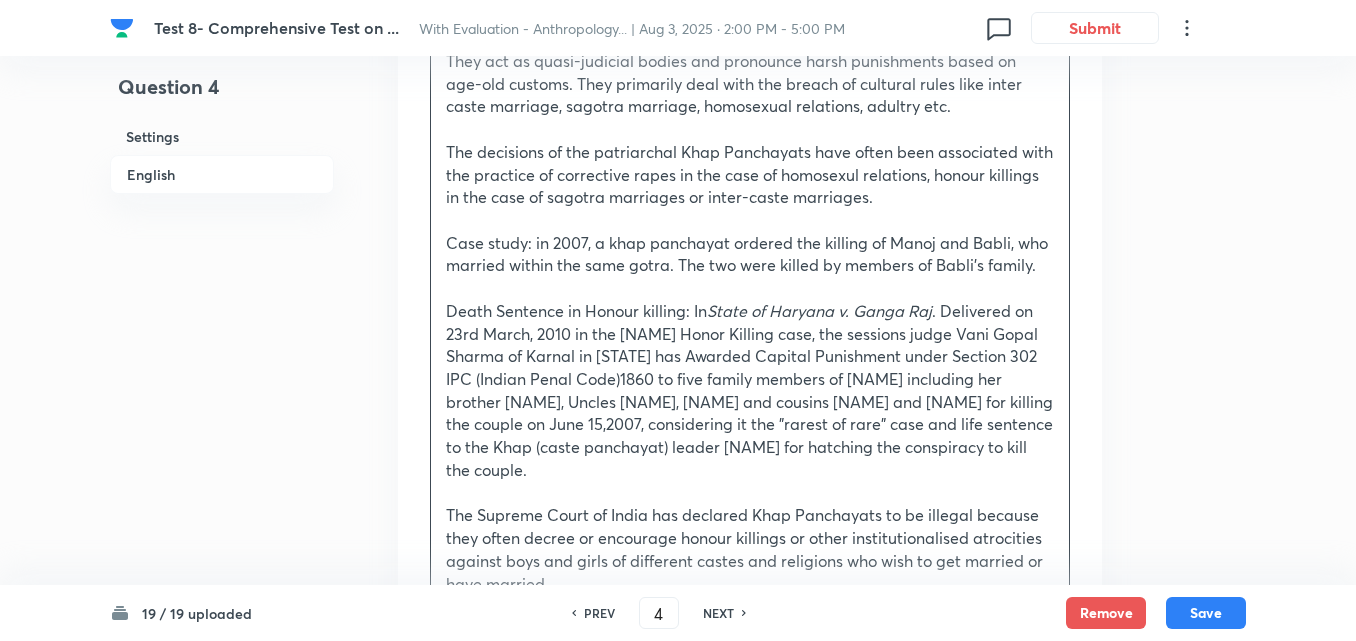 scroll, scrollTop: 1342, scrollLeft: 0, axis: vertical 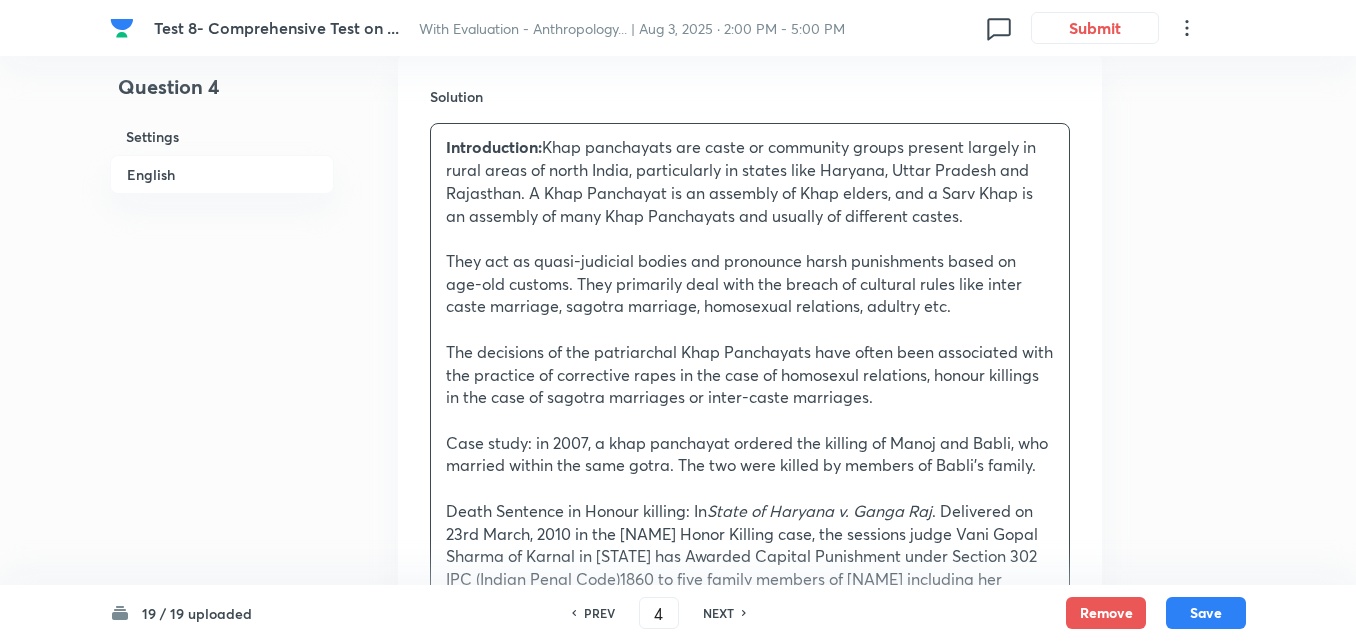 click on "The decisions of the patriarchal Khap Panchayats have often been associated with the practice of corrective rapes in the case of homosexul relations, honour killings in the case of sagotra marriages or inter-caste marriages." at bounding box center [750, 375] 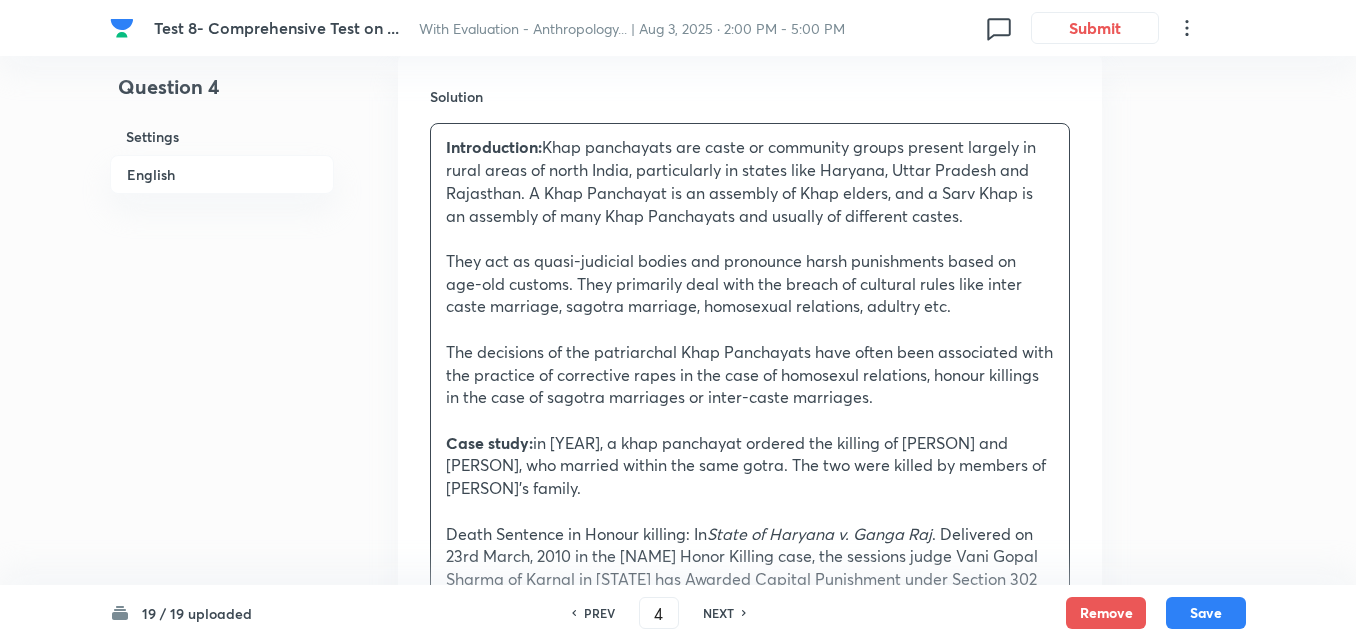scroll, scrollTop: 1242, scrollLeft: 0, axis: vertical 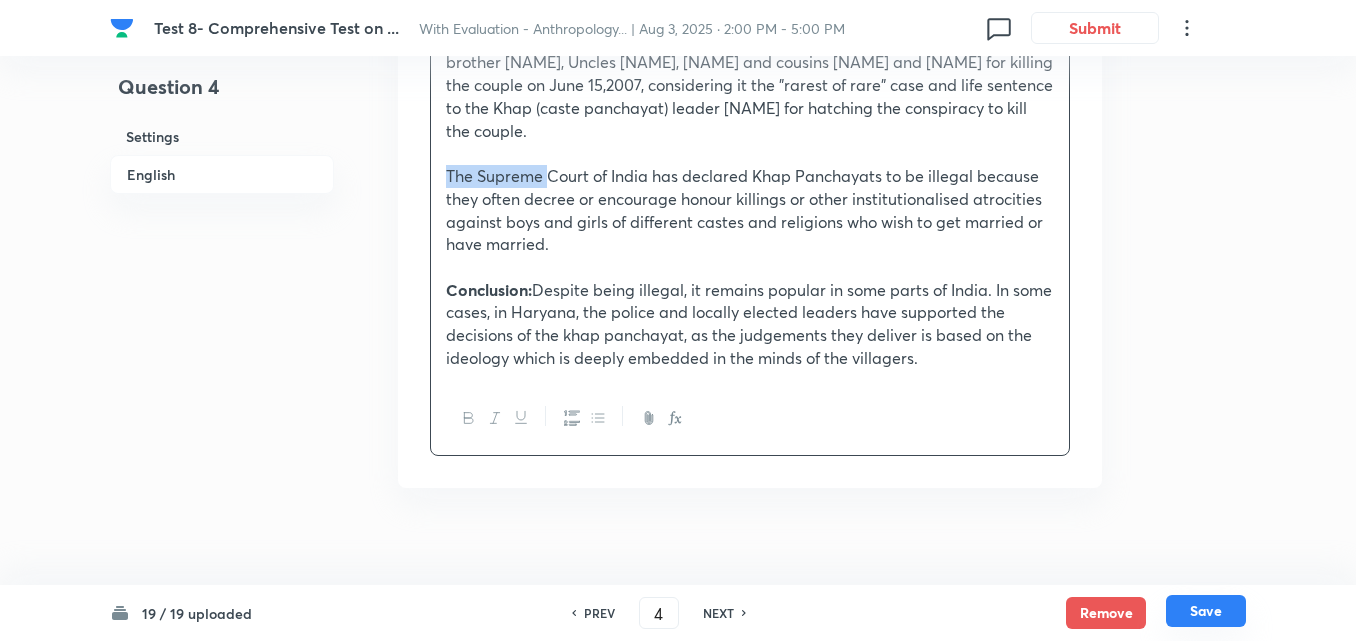click on "Save" at bounding box center [1206, 611] 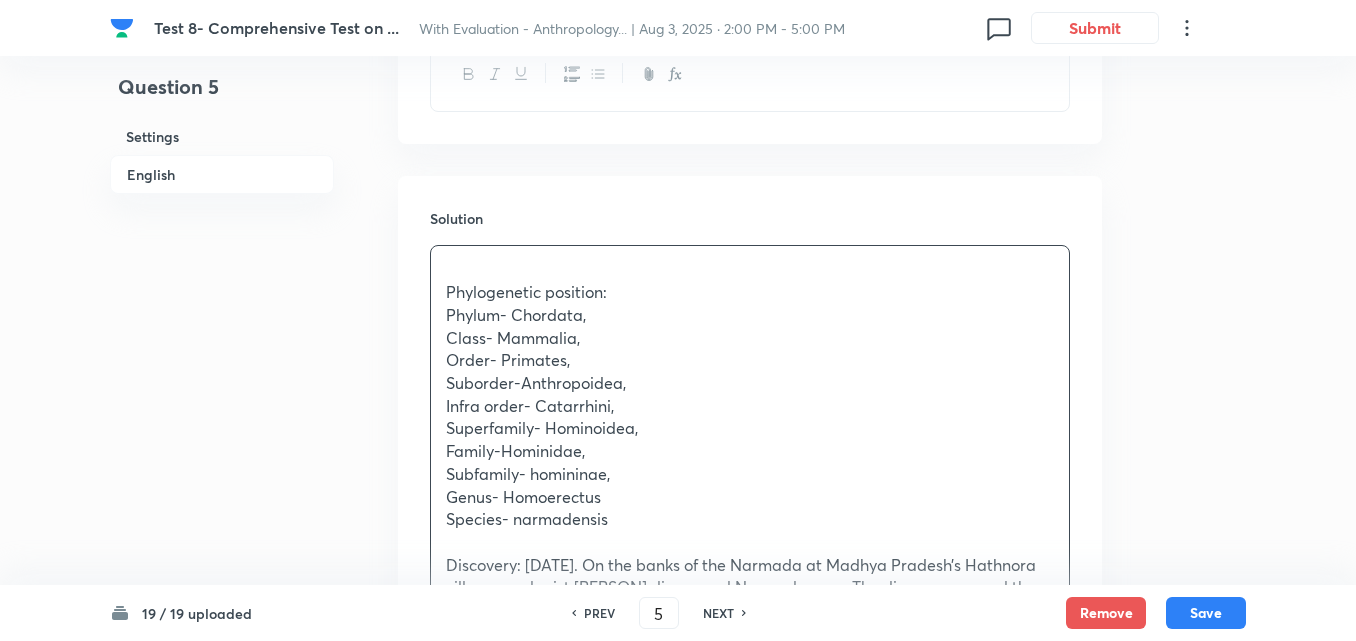 click on "English" at bounding box center [222, 174] 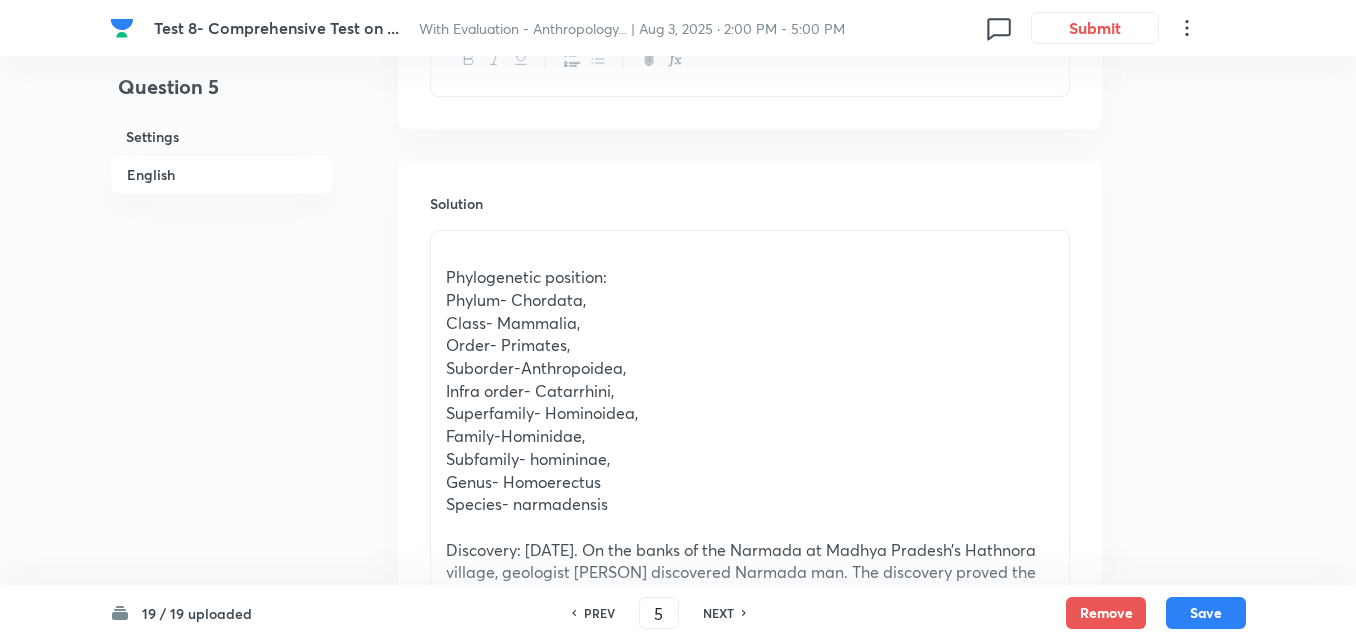 scroll, scrollTop: 842, scrollLeft: 0, axis: vertical 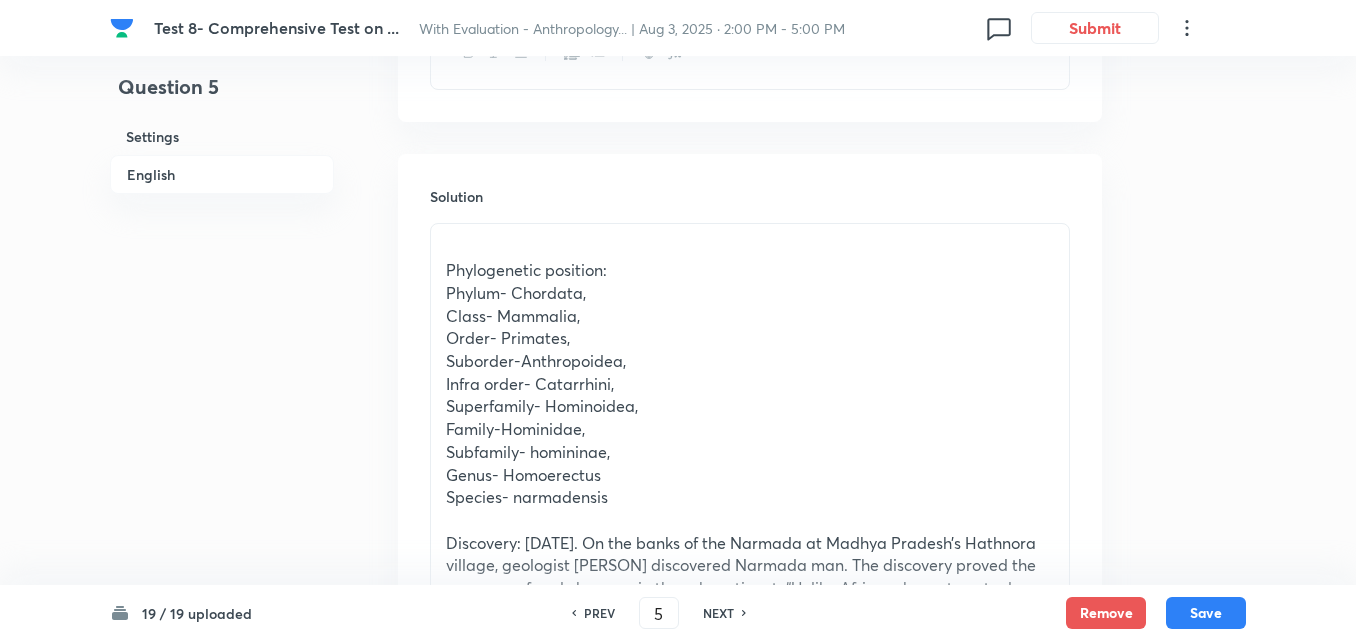 click on "Suborder-Anthropoidea," at bounding box center (750, 361) 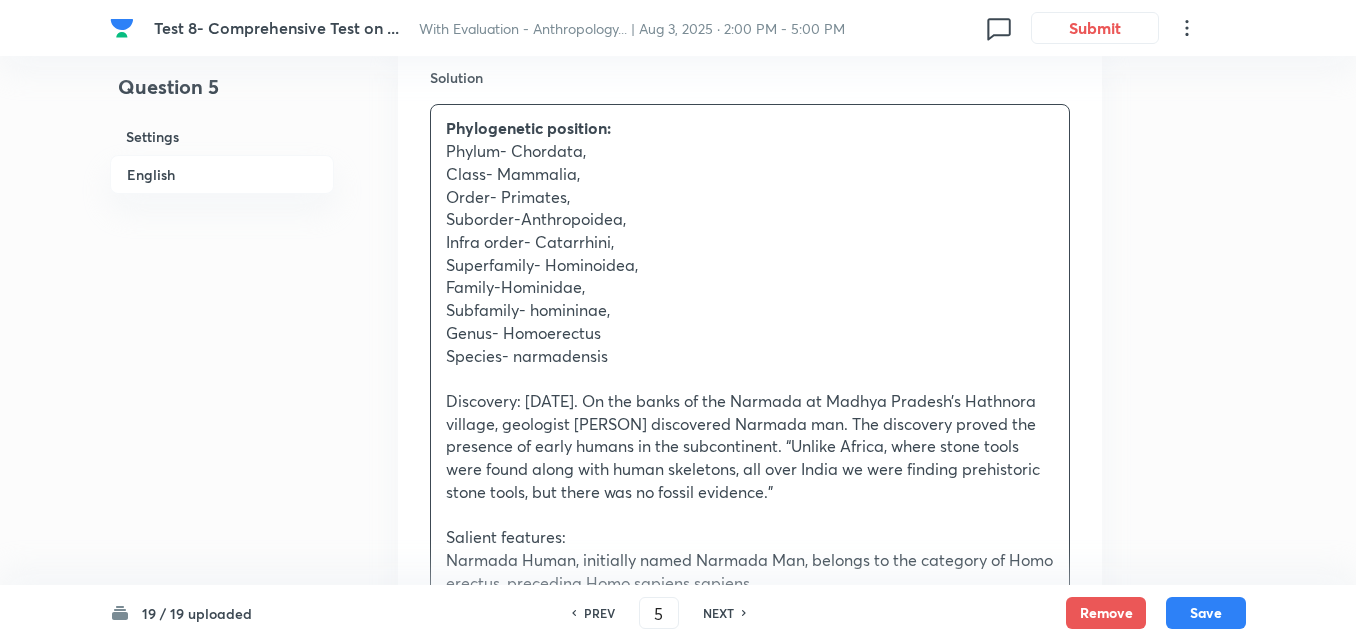 scroll, scrollTop: 1142, scrollLeft: 0, axis: vertical 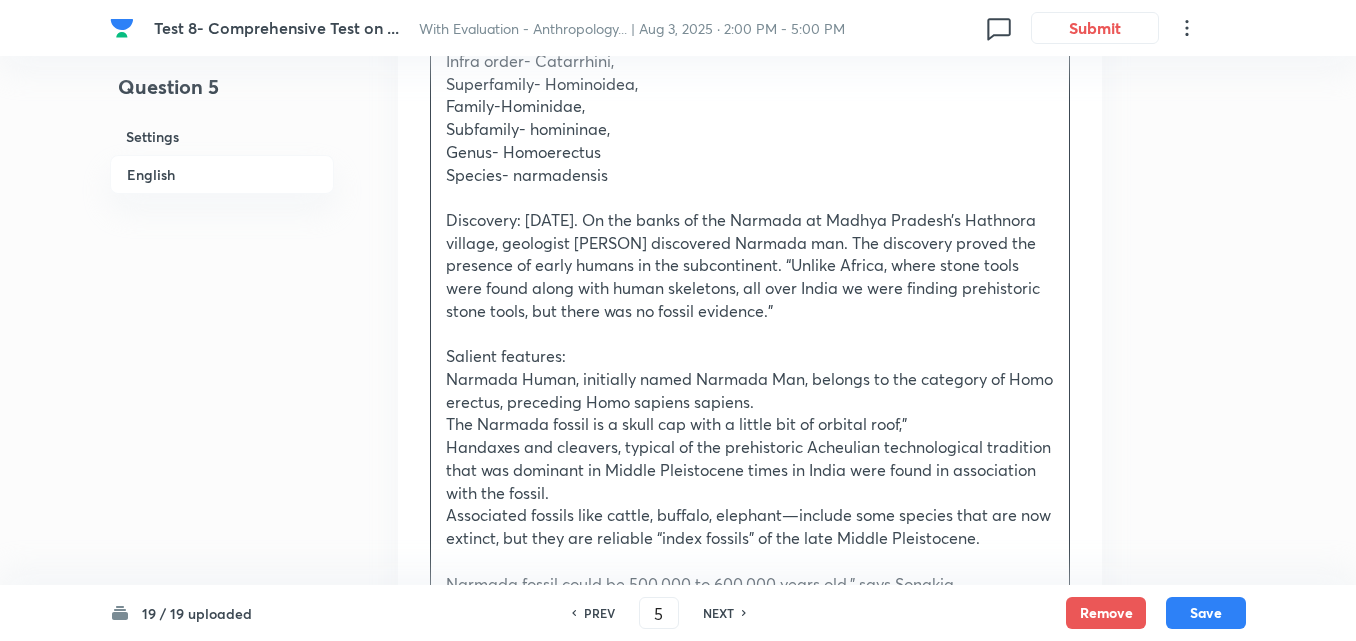 click on "Phylogenetic position: Phylum- Chordata, Class- Mammalia, Order- Primates, Suborder-Anthropoidea, Infra order- Catarrhini, Superfamily- Hominoidea, Family-Hominidae, Subfamily- homininae, Genus- Homoerectus Species- narmadensis   Discovery: December 5, 1982. On the banks of the Narmada at [STATE]’s Hathnora village, geologist Arun Sonakia discovered Narmada man. The discovery proved the presence of early humans in the subcontinent. “Unlike Africa, where stone tools were found along with human skeletons, all over India we were finding prehistoric stone tools, but there was no fossil evidence.”   Salient features: Narmada Human, initially named Narmada Man, belongs to the category of Homo erectus, preceding Homo sapiens sapiens. The Narmada fossil is a skull cap with a little bit of orbital roof,” Handaxes and cleavers, typical of the prehistoric Acheulian technological tradition that was dominant in Middle Pleistocene times in India were found in association with the fossil." at bounding box center (750, 379) 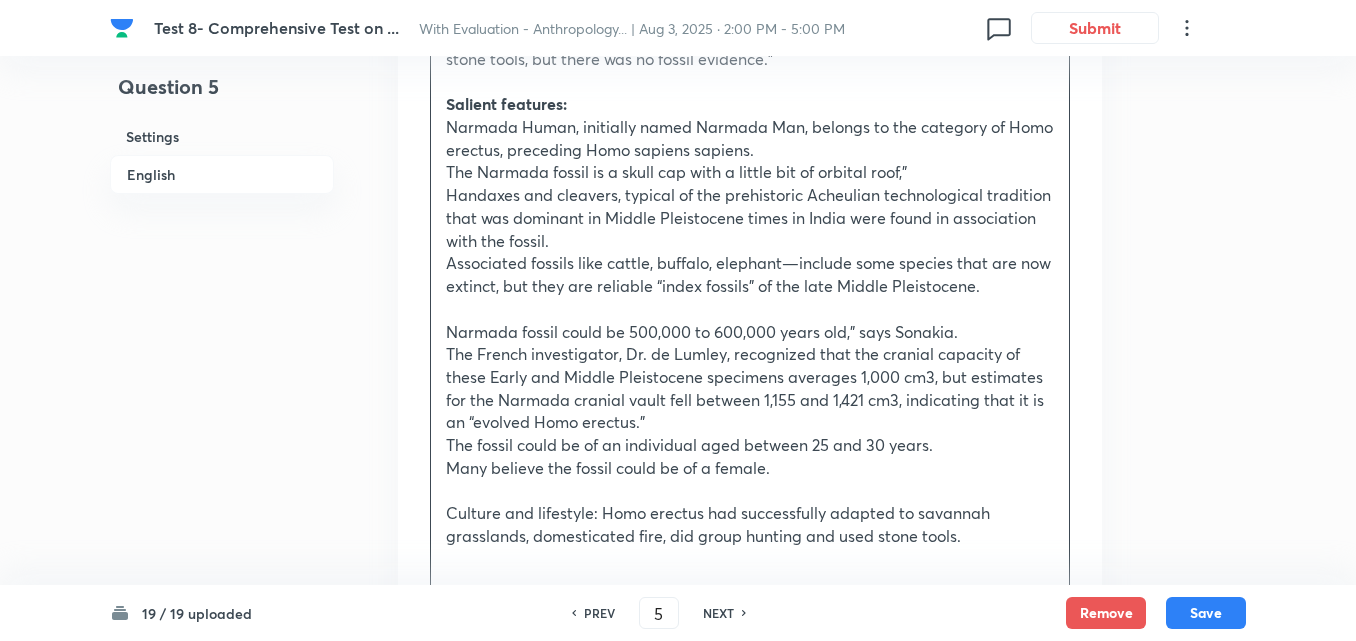 scroll, scrollTop: 1442, scrollLeft: 0, axis: vertical 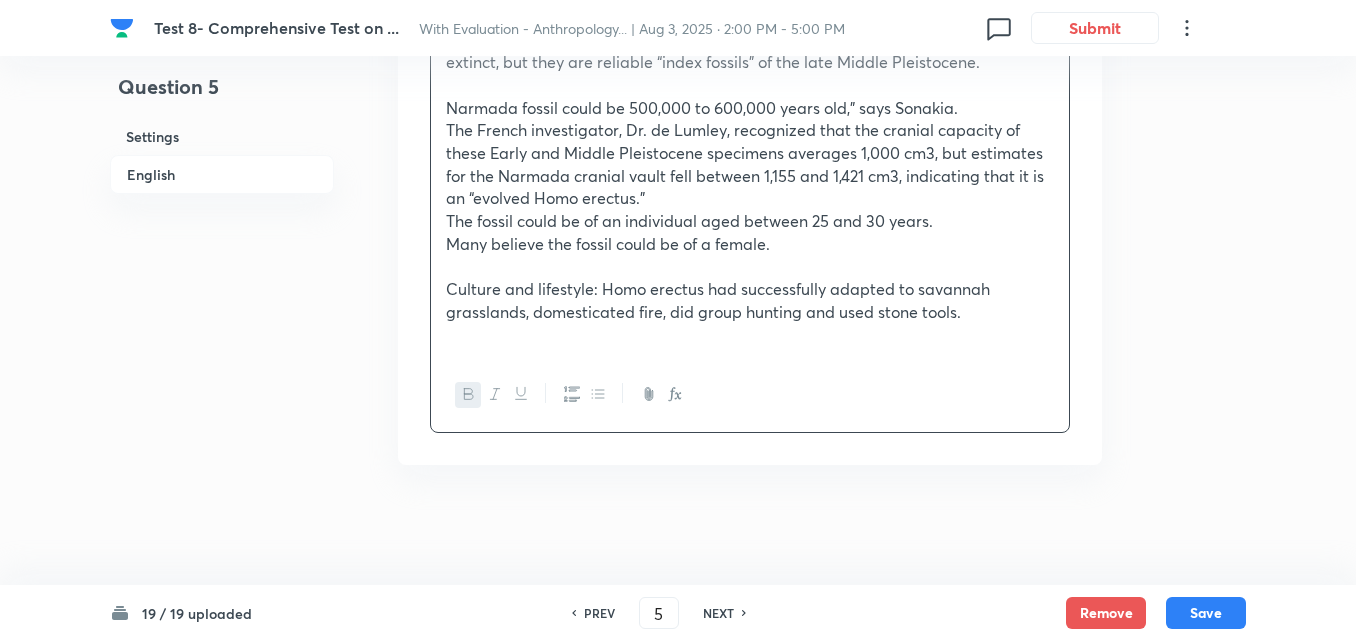 click on "Phylogenetic position: Phylum- Chordata, Class- Mammalia, Order- Primates, Suborder-Anthropoidea, Infra order- Catarrhini, Superfamily- Hominoidea, Family-Hominidae, Subfamily- homininae, Genus- Homoerectus Species- narmadensis Discovery: December 5, 1982. On the banks of the Narmada at [STATE]’s Hathnora village, geologist [PERSON] discovered Narmada man. The discovery proved the presence of early humans in the subcontinent. “Unlike Africa, where stone tools were found along with human skeletons, all over India we were finding prehistoric stone tools, but there was no fossil evidence.” Salient features: Narmada Human, initially named Narmada Man, belongs to the category of Homo erectus, preceding Homo sapiens sapiens. The Narmada fossil is a skull cap with a little bit of orbital roof,” Handaxes and cleavers, typical of the prehistoric Acheulian technological tradition that was dominant in Middle Pleistocene times in India were found in association with the fossil." at bounding box center (750, -97) 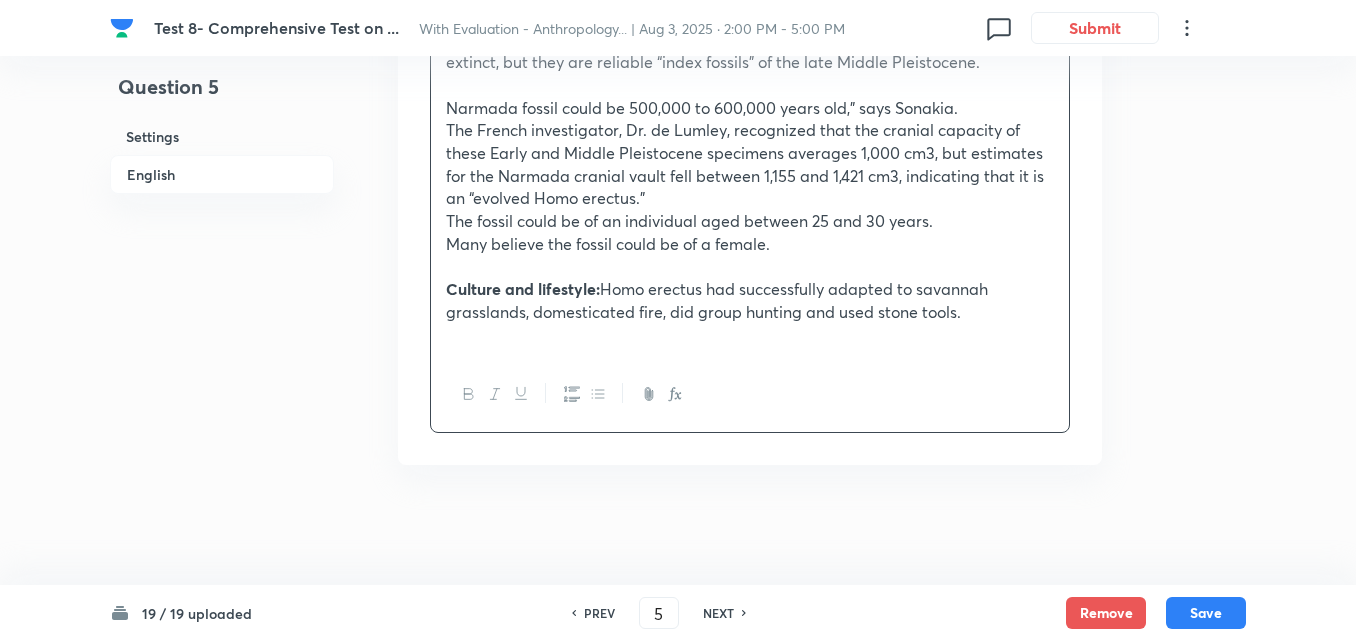 scroll, scrollTop: 1595, scrollLeft: 0, axis: vertical 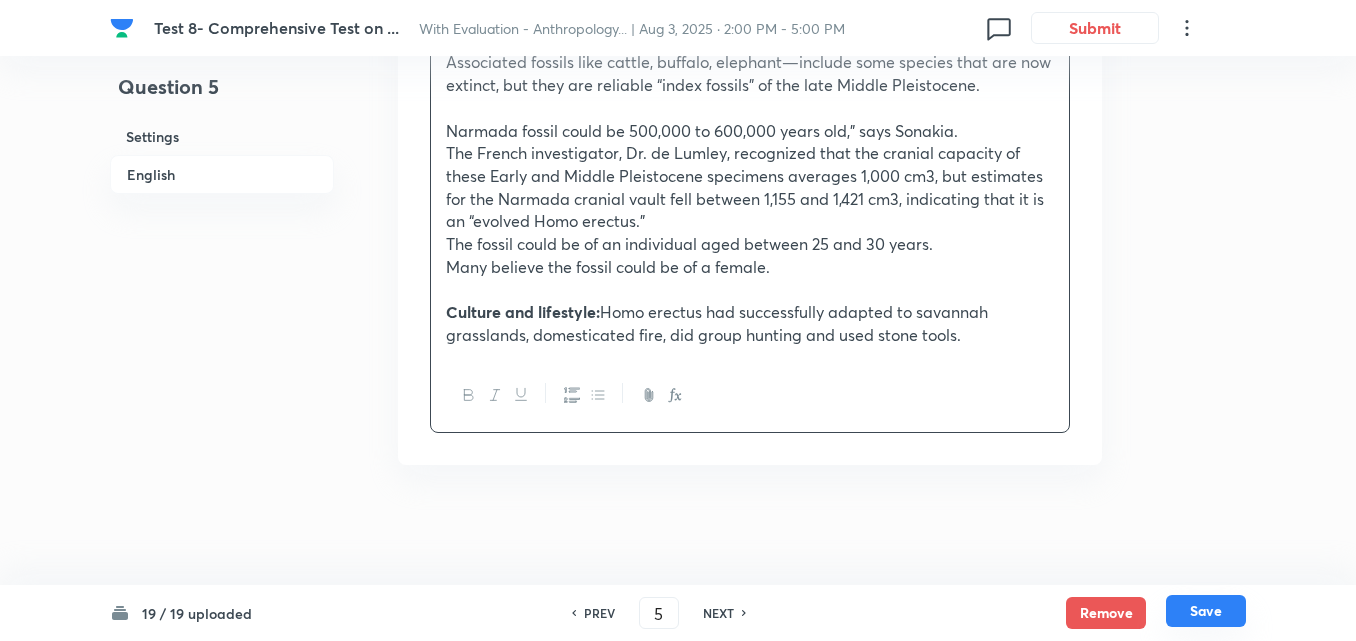 click on "Save" at bounding box center [1206, 611] 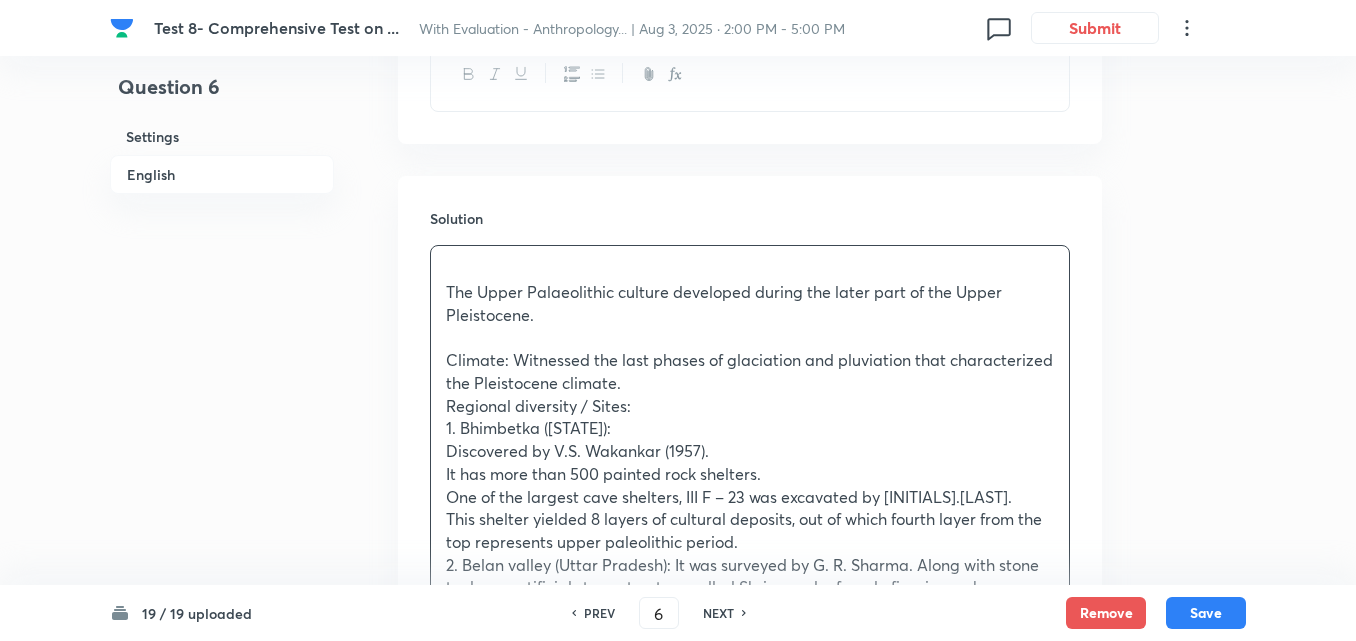 click on "English" at bounding box center [222, 174] 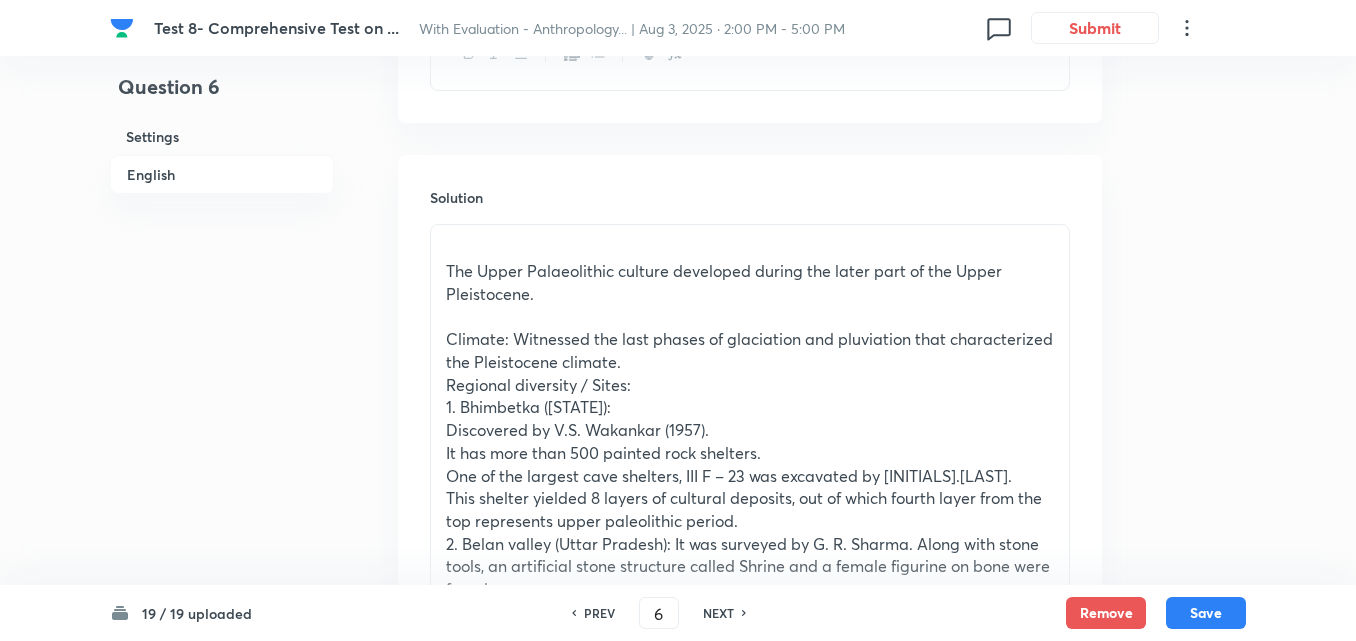 scroll, scrollTop: 842, scrollLeft: 0, axis: vertical 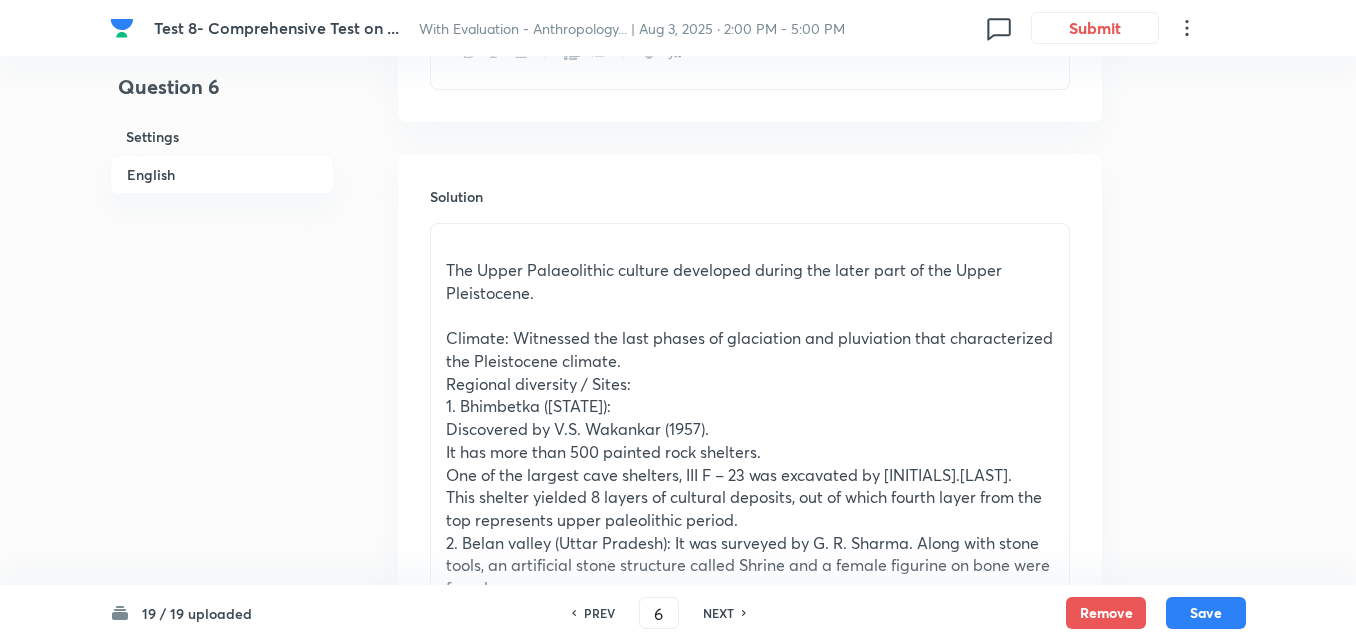 click on "The Upper Palaeolithic culture developed during the later part of the Upper Pleistocene." at bounding box center (750, 281) 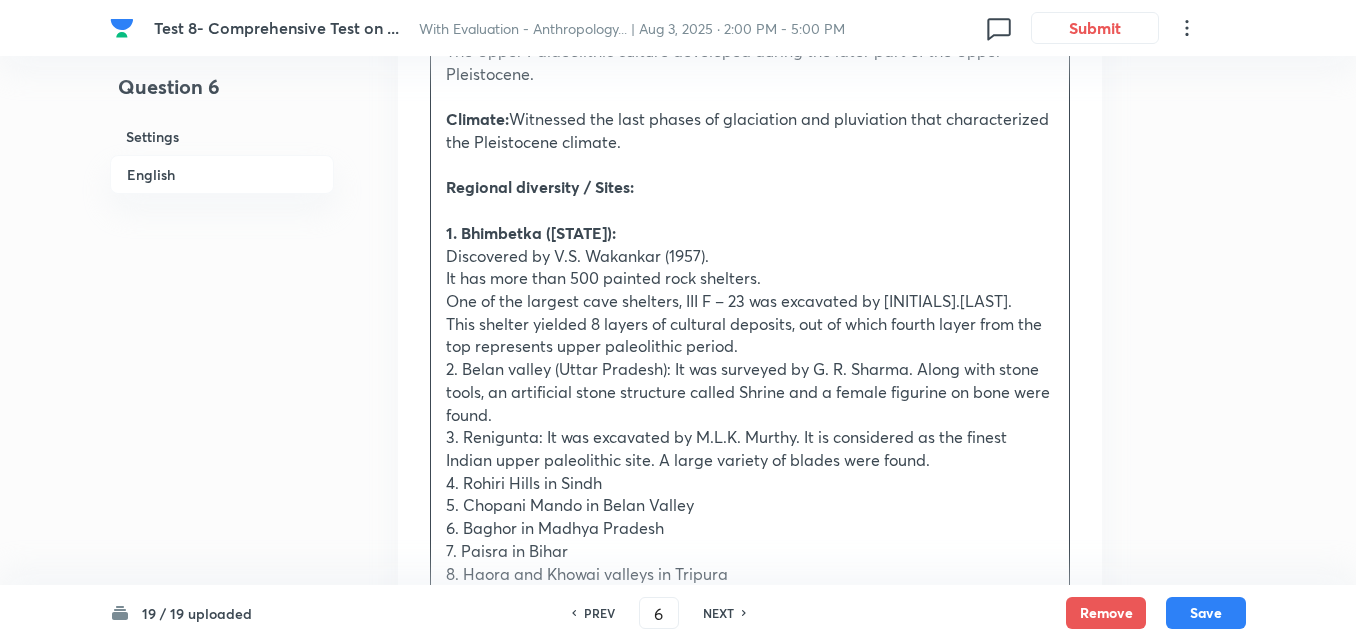 scroll, scrollTop: 1142, scrollLeft: 0, axis: vertical 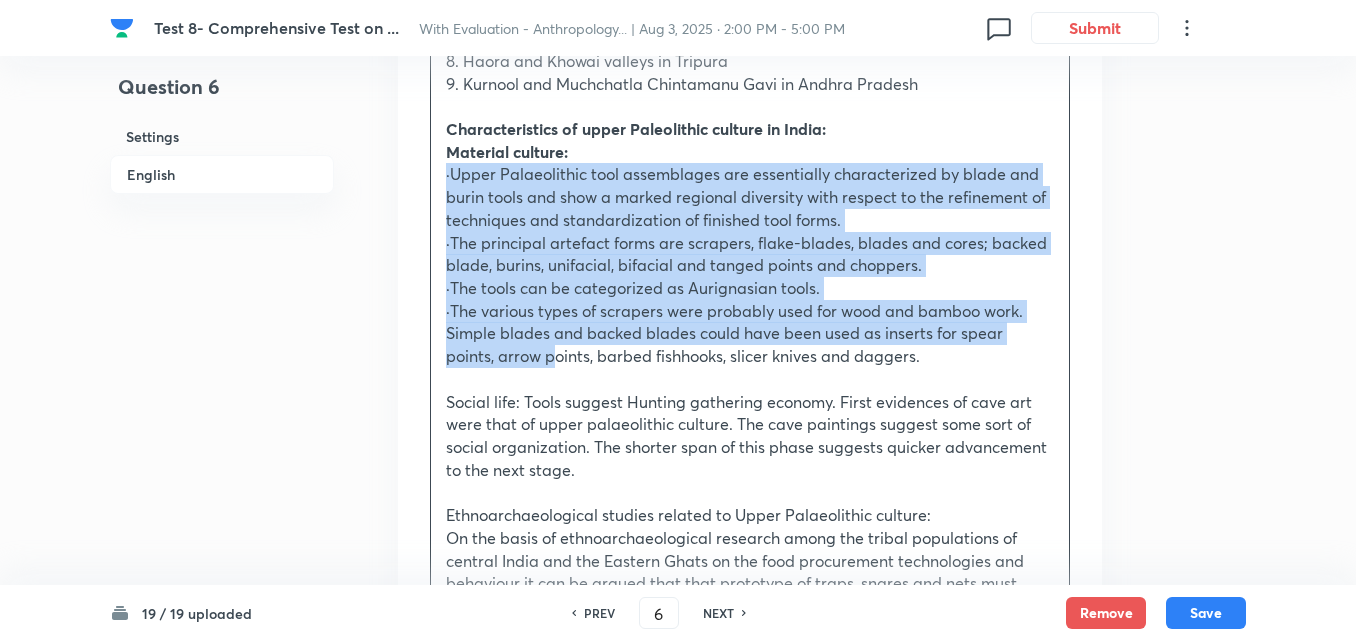 click on "·The various types of scrapers were probably used for wood and bamboo work. Simple blades and backed blades could have been used as inserts for spear points, arrow points, barbed fishhooks, slicer knives and daggers." at bounding box center [750, 334] 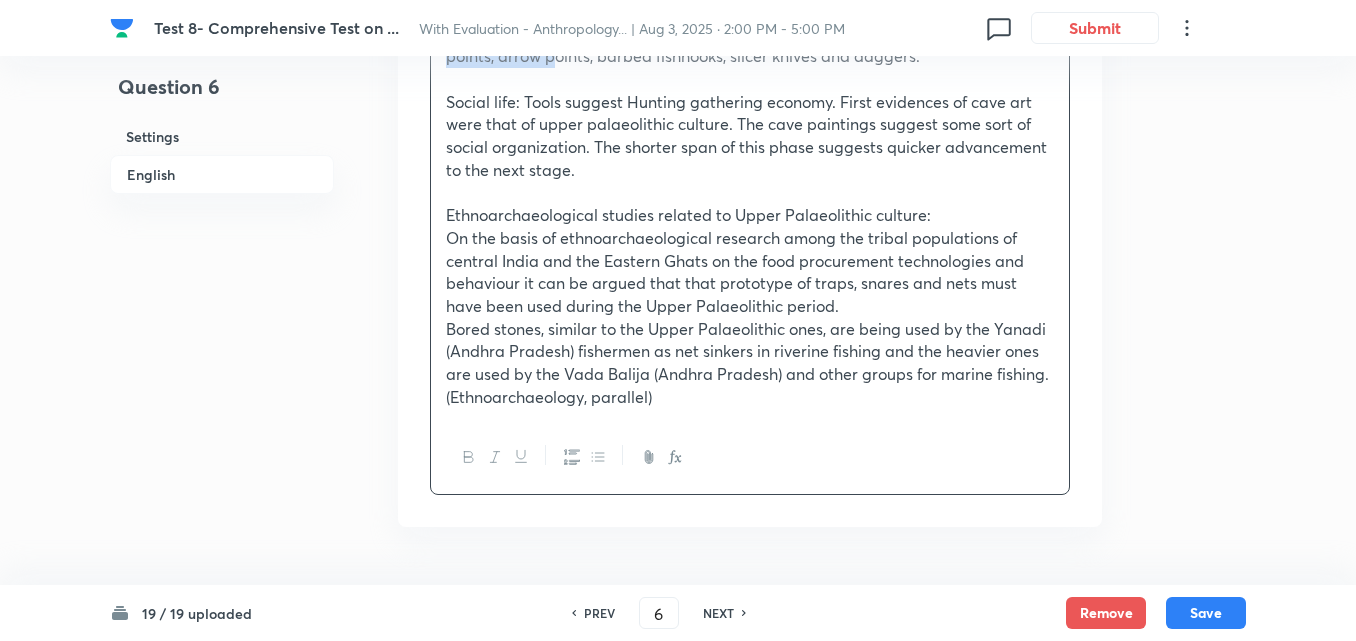 click 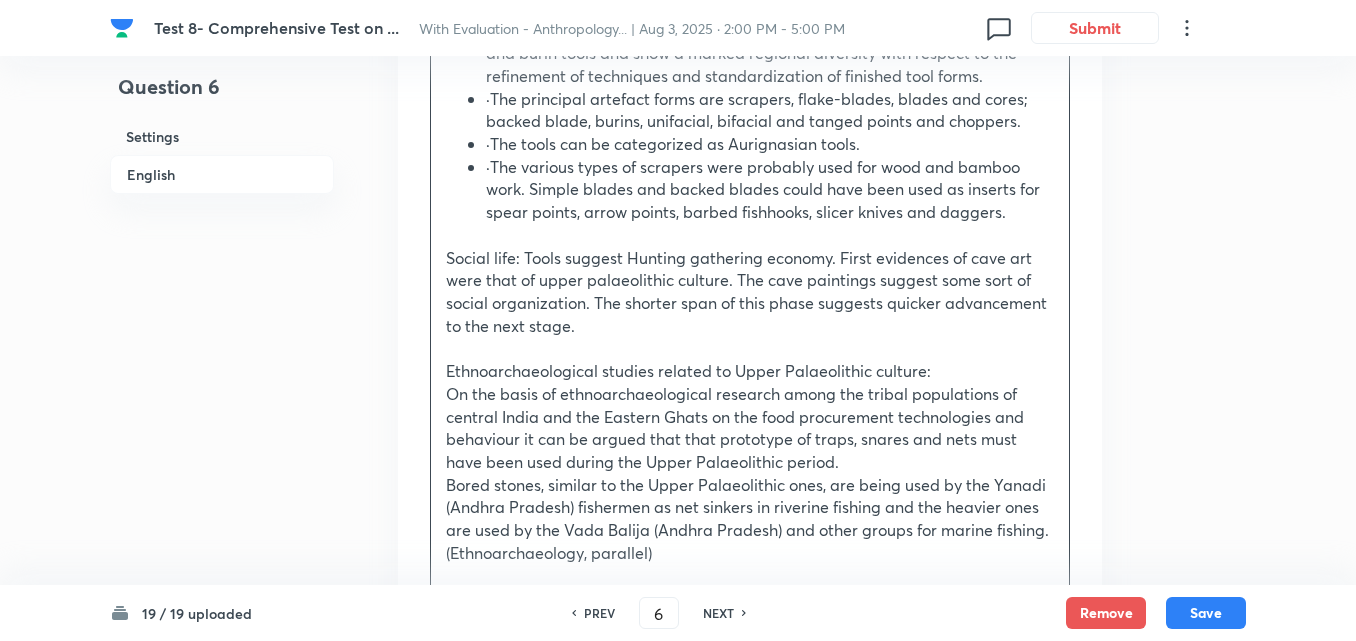 scroll, scrollTop: 1542, scrollLeft: 0, axis: vertical 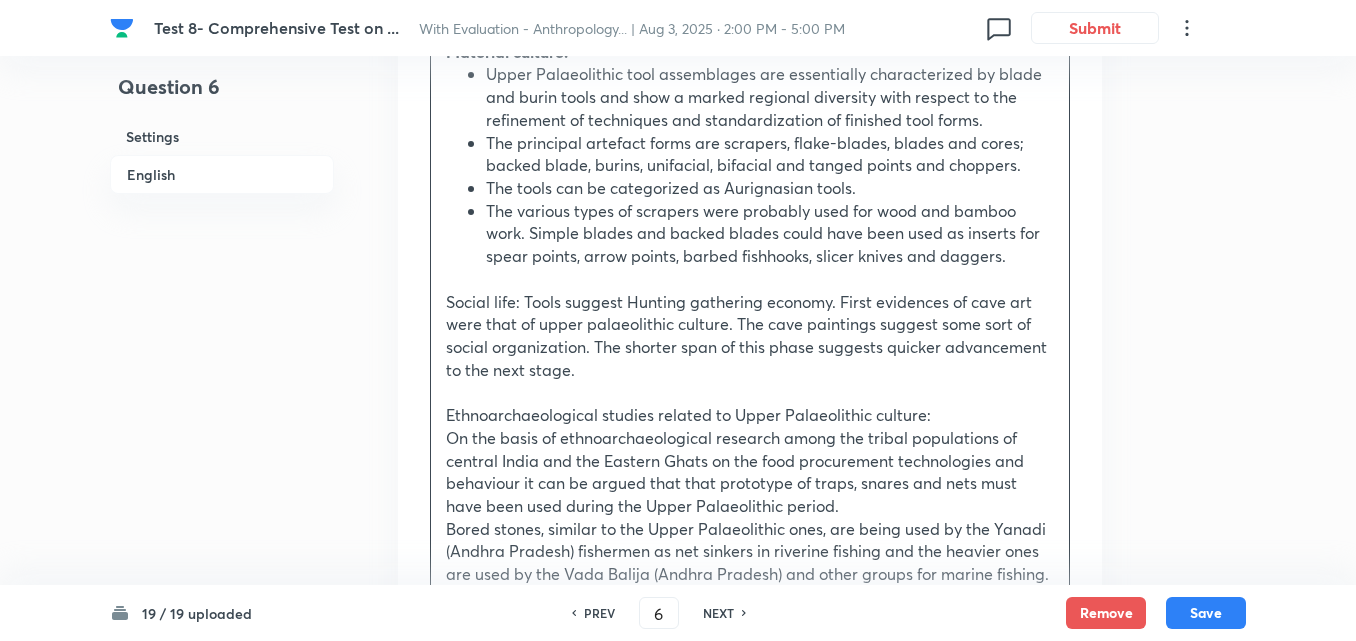 click on "The Upper Palaeolithic culture developed during the later part of the Upper Pleistocene. Climate: Witnessed the last phases of glaciation and pluviation that characterized the Pleistocene climate. Regional diversity / Sites: 1. Bhimbetka ([STATE]): Discovered by [NAME] ([YEAR]). It has more than 500 painted rock shelters. One of the largest cave shelters, III F – 23 was excavated by [NAME]. This shelter yielded 8 layers of cultural deposits, out of which fourth layer from the top represents upper paleolithic period. 2. Belan valley ([STATE]): It was surveyed by [NAME]. Along with stone tools, an artificial stone structure called Shrine and a female figurine on bone were found. 3. Renigunta: It was excavated by [NAME]. It is considered as the finest Indian upper paleolithic site. A large variety of blades were found. 4. Rohiri Hills in Sindh 5. Chopani Mando in Belan Valley 6. Baghor in [STATE] 7. Paisra in [STATE] 8. Haora and Khowai valleys in [STATE]" at bounding box center (750, -28) 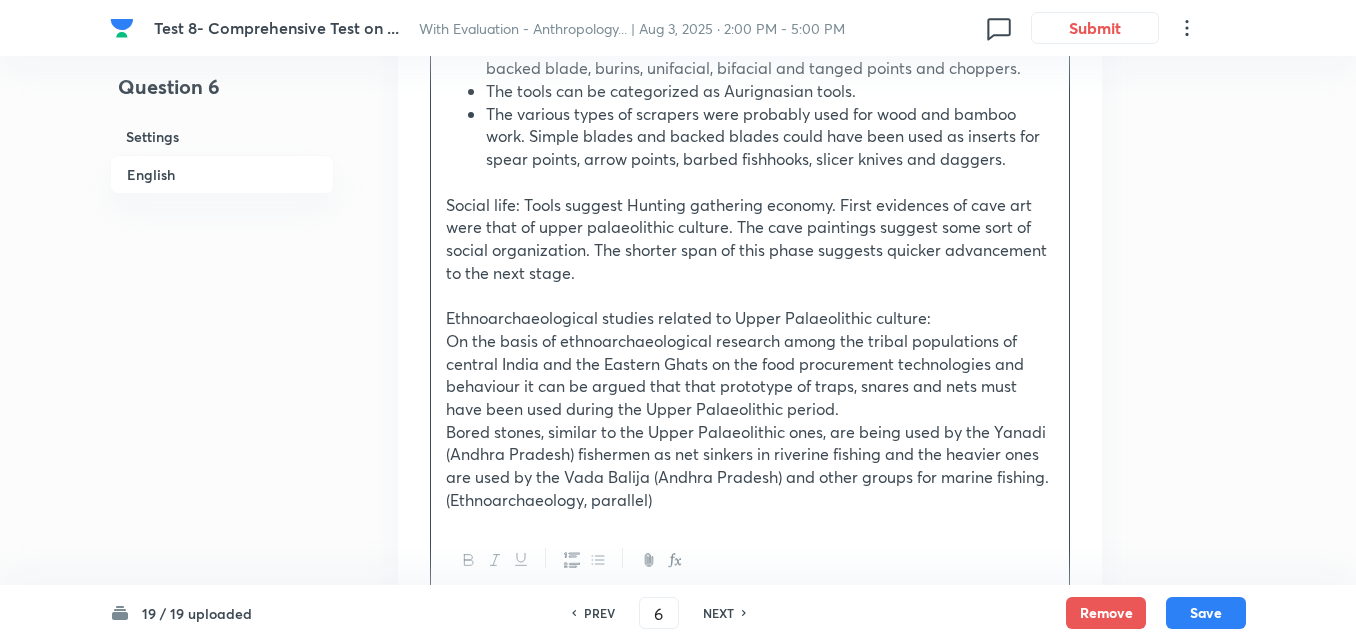 scroll, scrollTop: 1842, scrollLeft: 0, axis: vertical 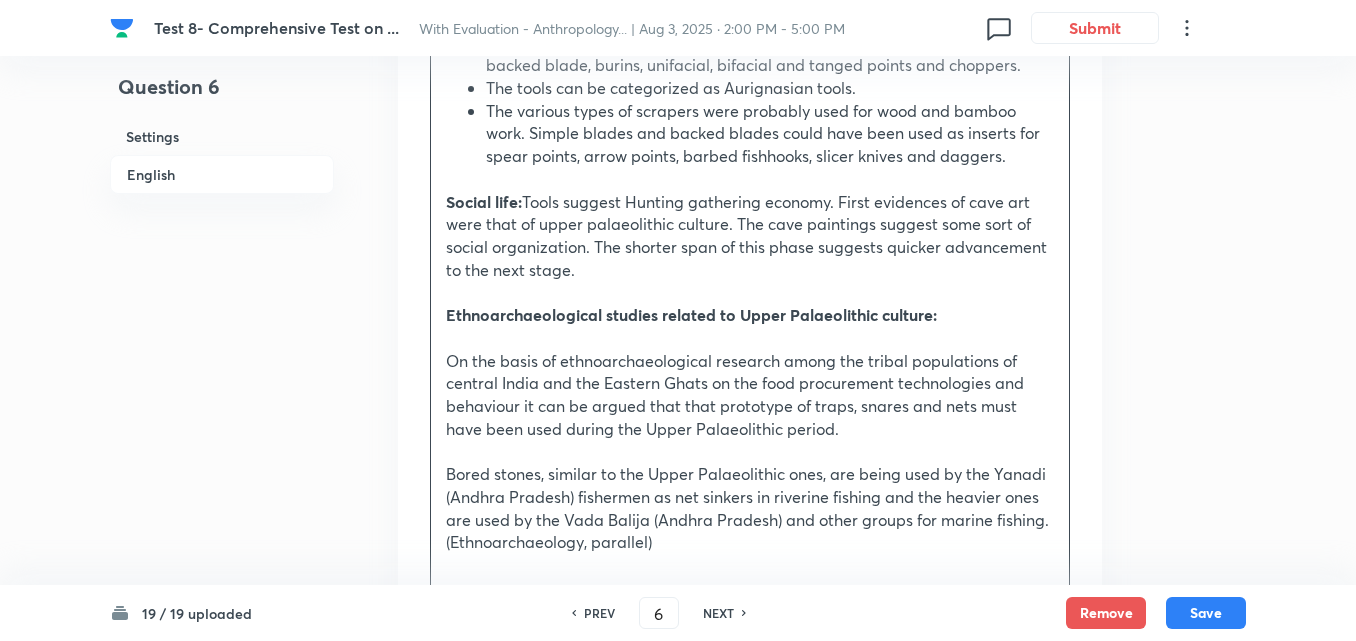 click on "The Upper Palaeolithic culture developed during the later part of the Upper Pleistocene. Climate: Witnessed the last phases of glaciation and pluviation that characterized the Pleistocene climate. Regional diversity / Sites: 1. Bhimbetka ([STATE]): Discovered by [NAME] ([YEAR]). It has more than 500 painted rock shelters. One of the largest cave shelters, III F – 23 was excavated by [NAME]. This shelter yielded 8 layers of cultural deposits, out of which fourth layer from the top represents upper paleolithic period. 2. Belan valley ([STATE]): It was surveyed by [NAME]. Along with stone tools, an artificial stone structure called Shrine and a female figurine on bone were found. 3. Renigunta: It was excavated by [NAME]. It is considered as the finest Indian upper paleolithic site. A large variety of blades were found. 4. Rohiri Hills in Sindh 5. Chopani Mando in Belan Valley 6. Baghor in [STATE] 7. Paisra in [STATE] 8. Haora and Khowai valleys in [STATE]" at bounding box center (750, -105) 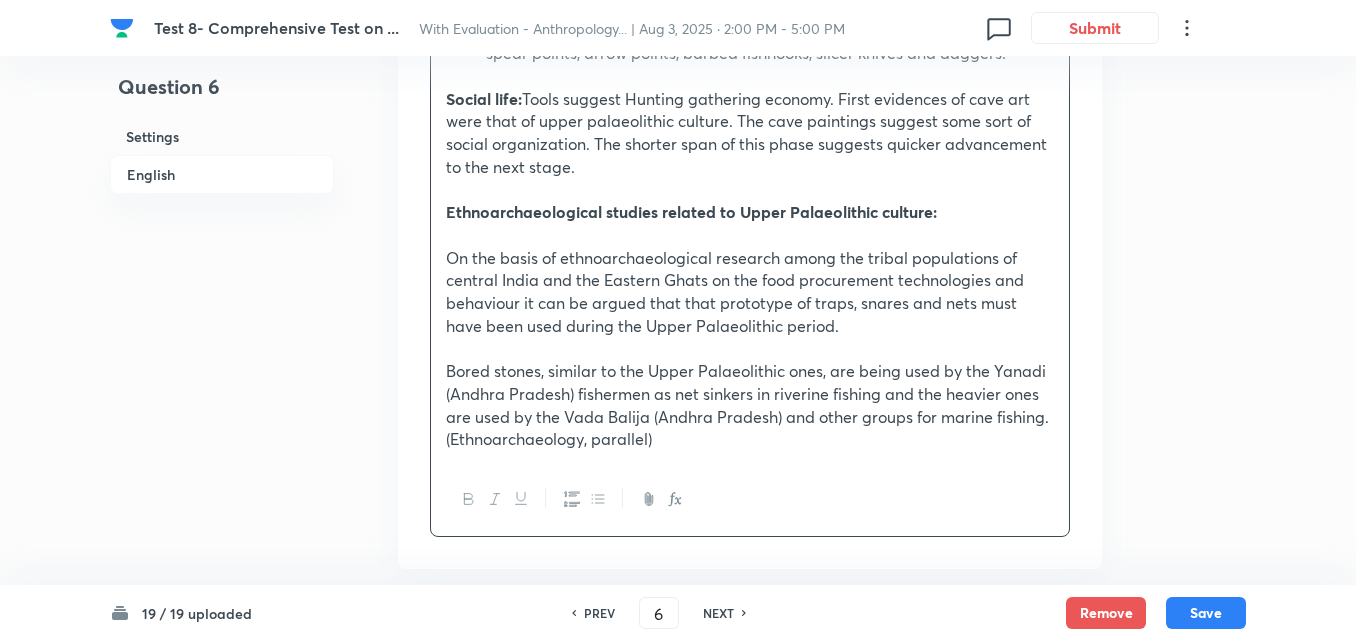 scroll, scrollTop: 2042, scrollLeft: 0, axis: vertical 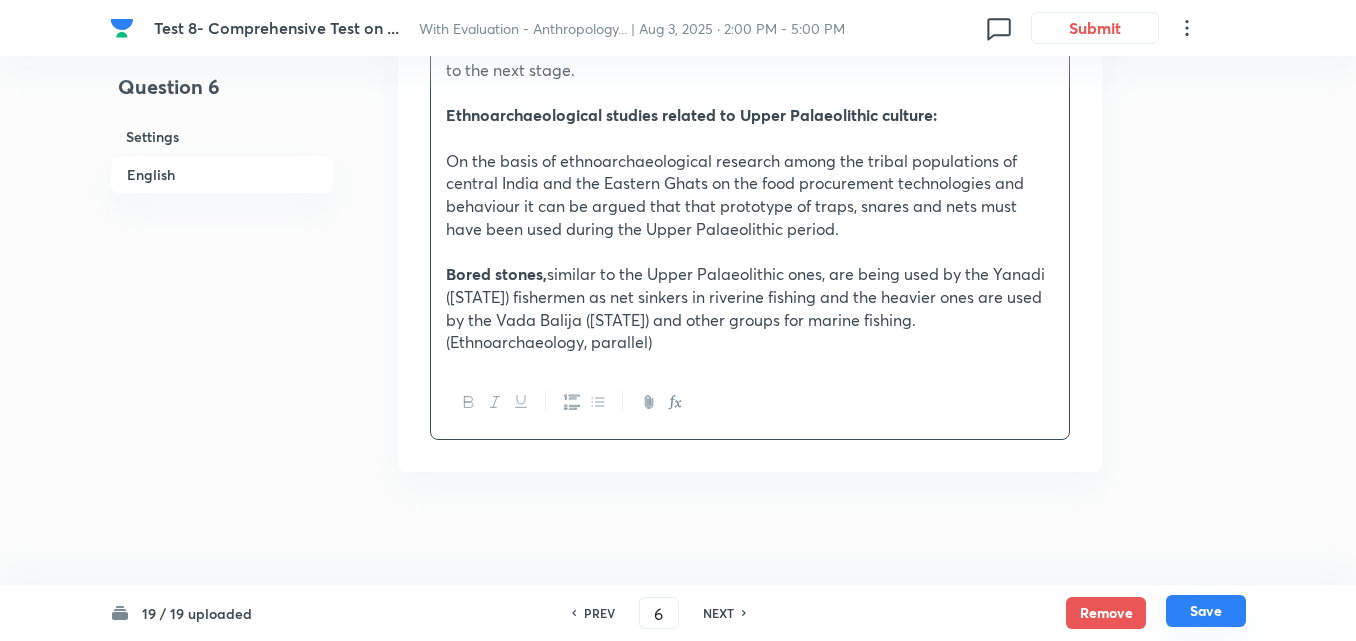 click on "Save" at bounding box center (1206, 611) 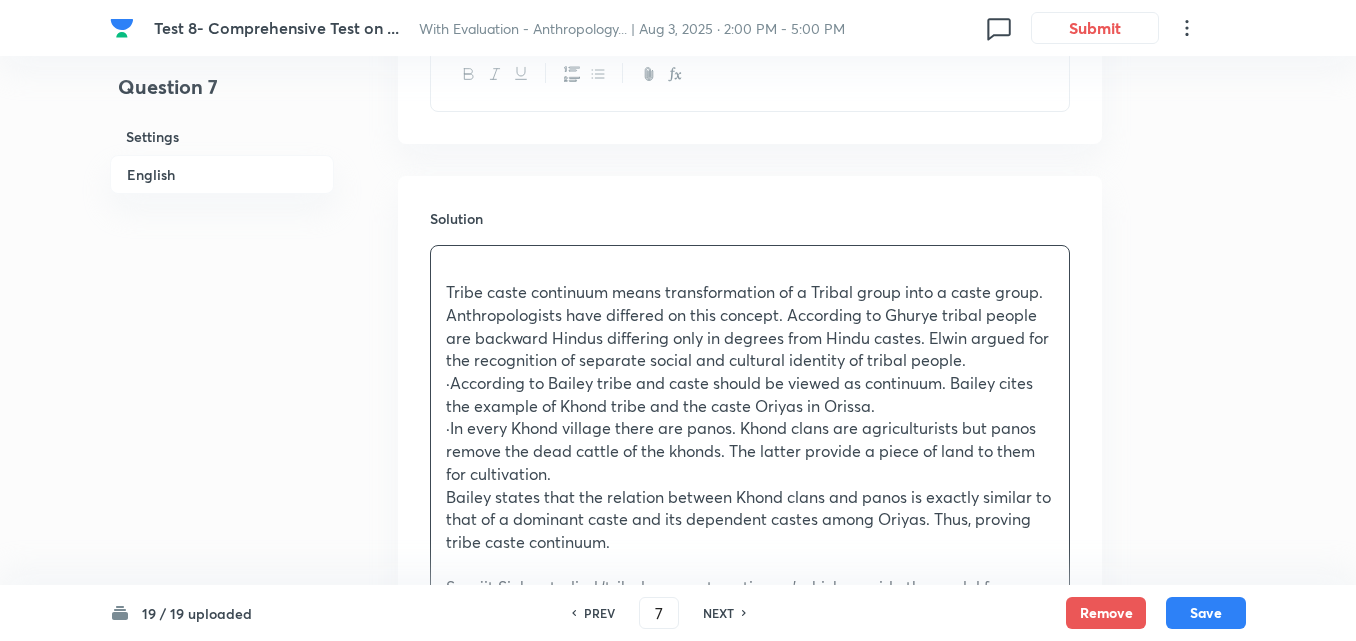 click on "English" at bounding box center (222, 174) 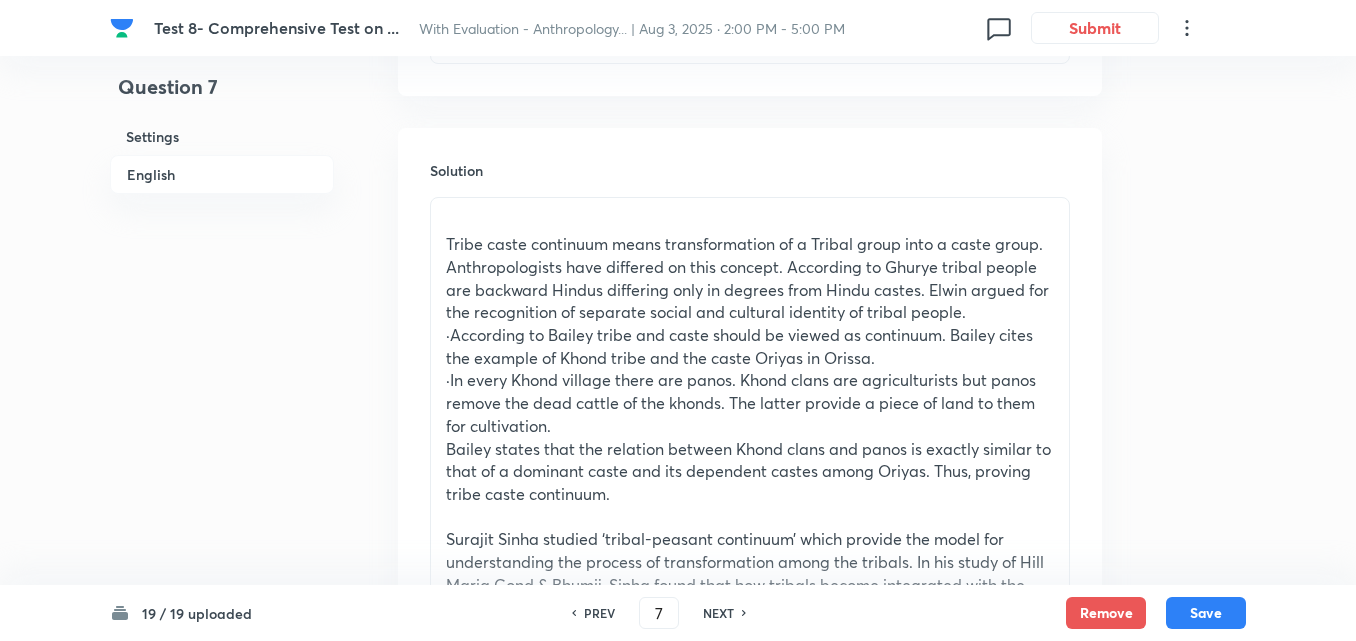 scroll, scrollTop: 942, scrollLeft: 0, axis: vertical 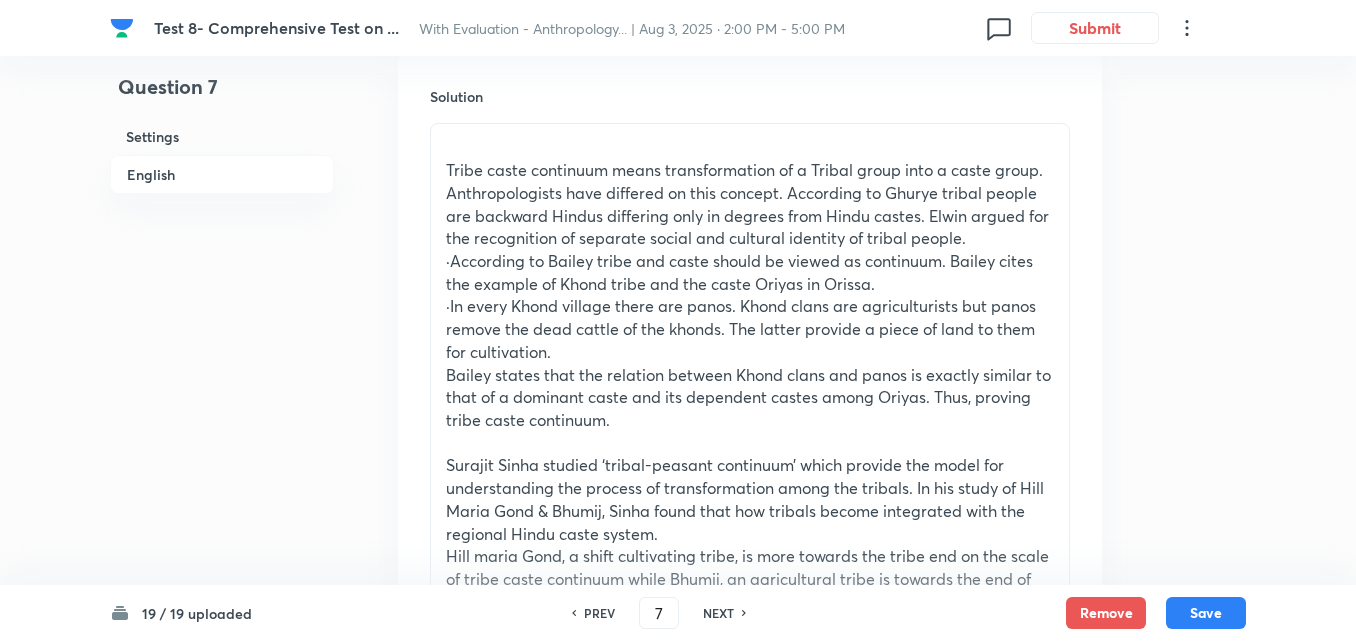 click on "·According to Bailey tribe and caste should be viewed as continuum. Bailey cites the example of Khond tribe and the caste Oriyas in Orissa." at bounding box center (750, 272) 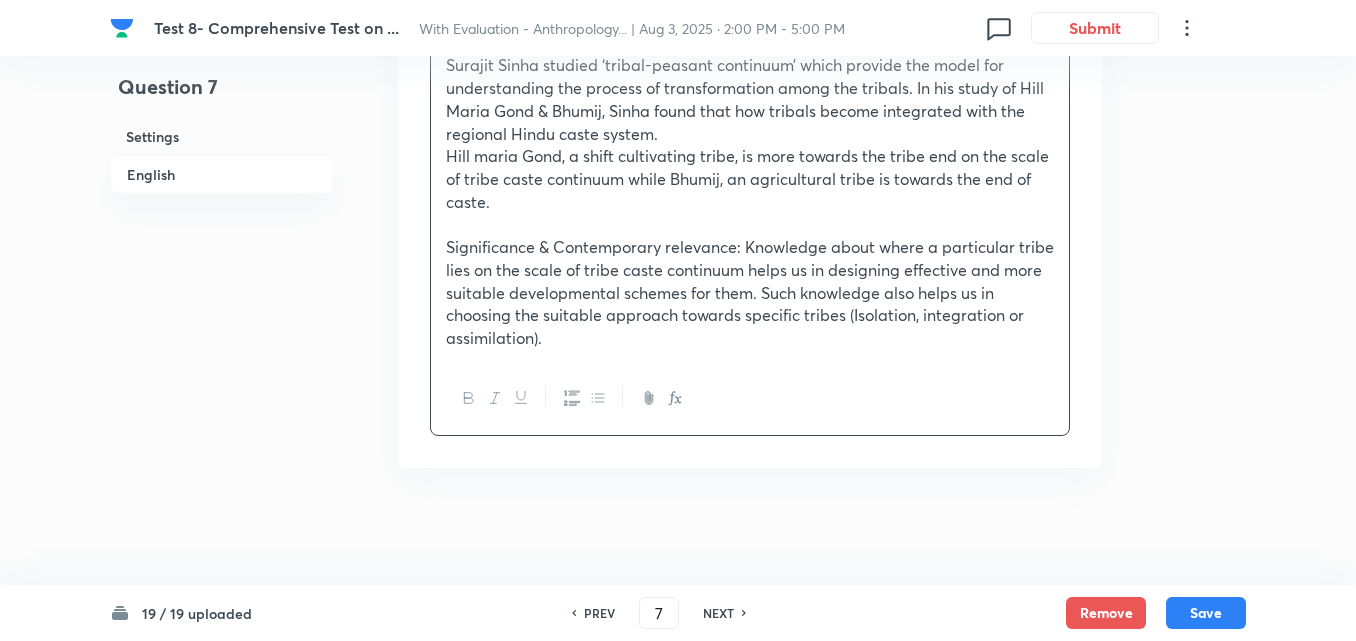 click at bounding box center [750, 398] 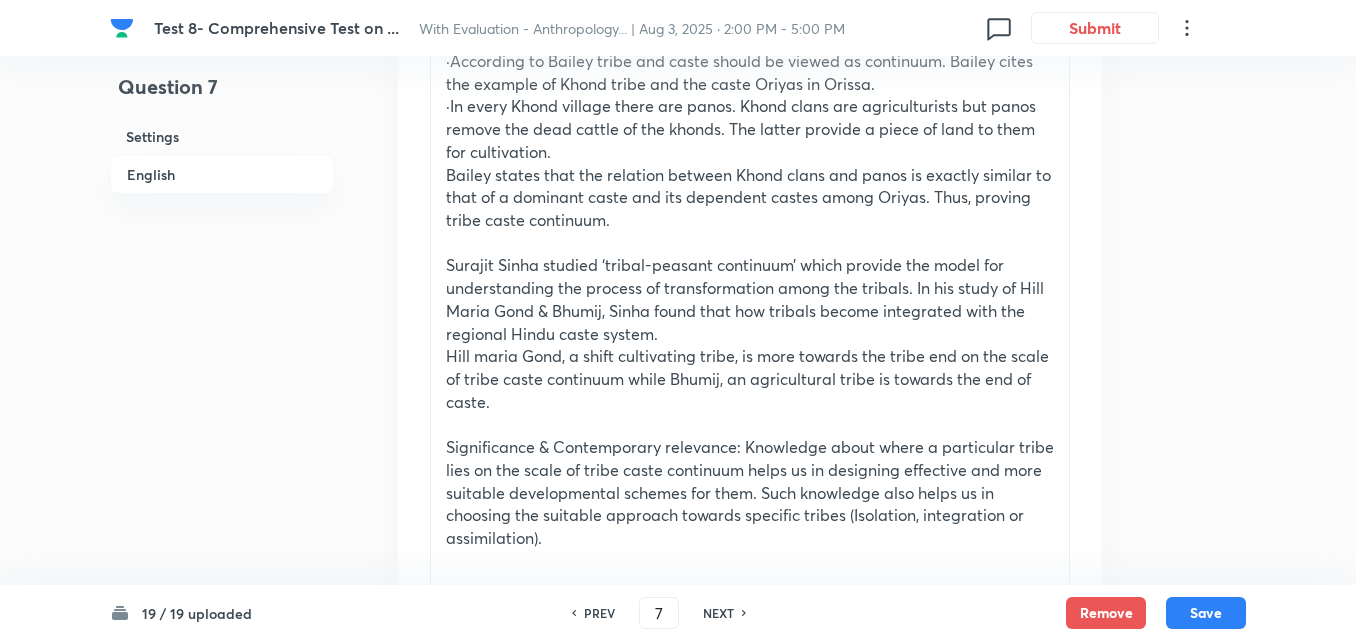 scroll, scrollTop: 1242, scrollLeft: 0, axis: vertical 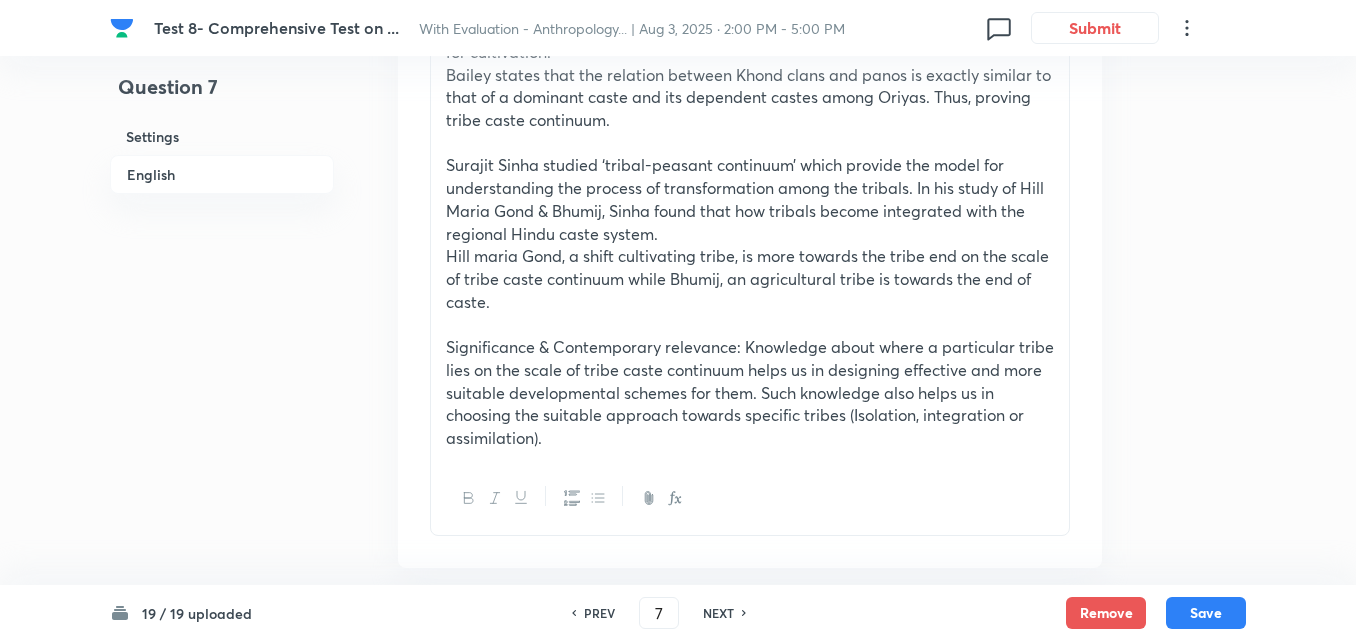 click at bounding box center (597, 498) 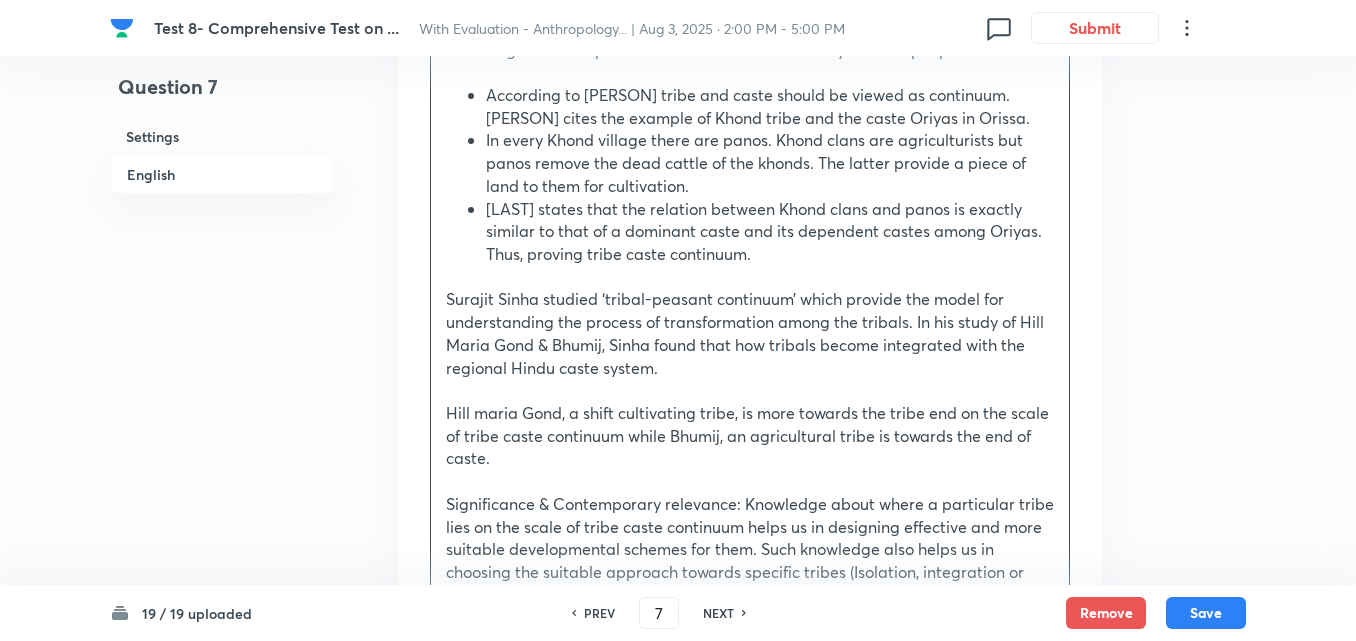 scroll, scrollTop: 1269, scrollLeft: 0, axis: vertical 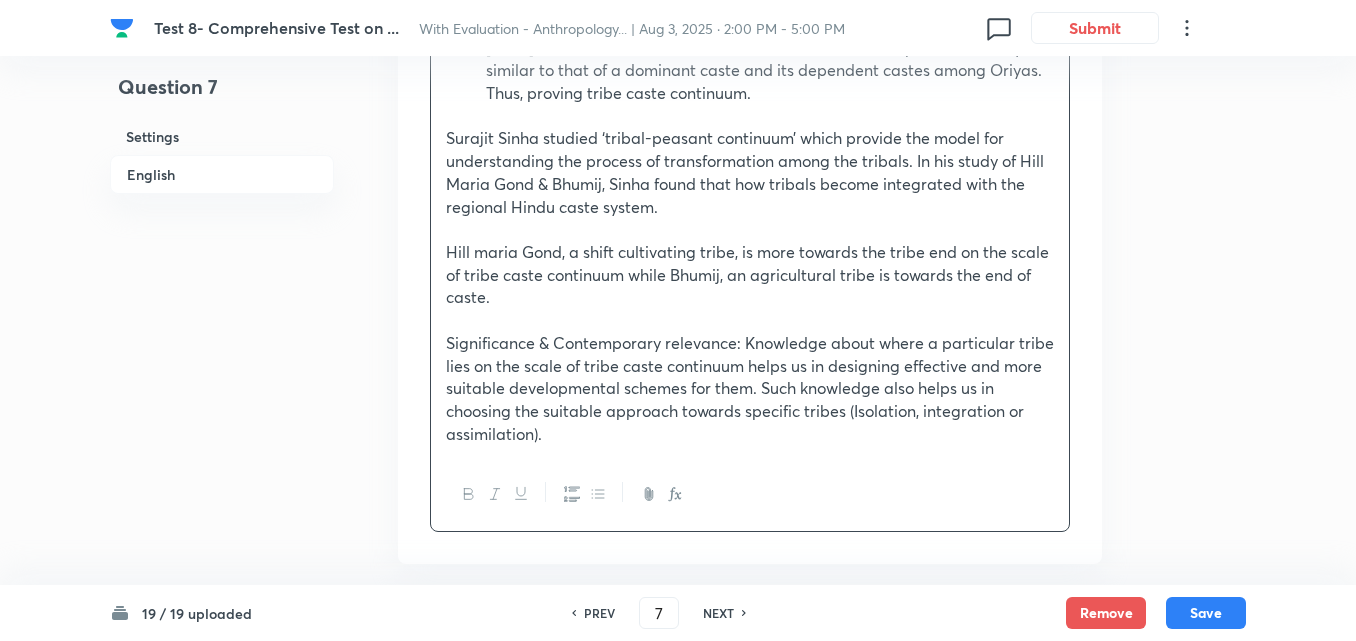 click on "Tribe caste continuum means transformation of a Tribal group into a caste group. Anthropologists have differed on this concept. According to Ghurye tribal people are backward Hindus differing only in degrees from Hindu castes. Elwin argued for the recognition of separate social and cultural identity of tribal people. According to Bailey tribe and caste should be viewed as continuum. Bailey cites the example of Khond tribe and the caste Oriyas in Orissa. In every Khond village there are panos. Khond clans are agriculturists but panos remove the dead cattle of the khonds. The latter provide a piece of land to them for cultivation. Bailey states that the relation between Khond clans and panos is exactly similar to that of a dominant caste and its dependent castes among Oriyas. Thus, proving tribe caste continuum.   Hill maria Gond, a shift cultivating tribe, is more towards the tribe end on the scale of tribe caste continuum while Bhumij, an agricultural tribe is towards the end of caste." at bounding box center [750, 127] 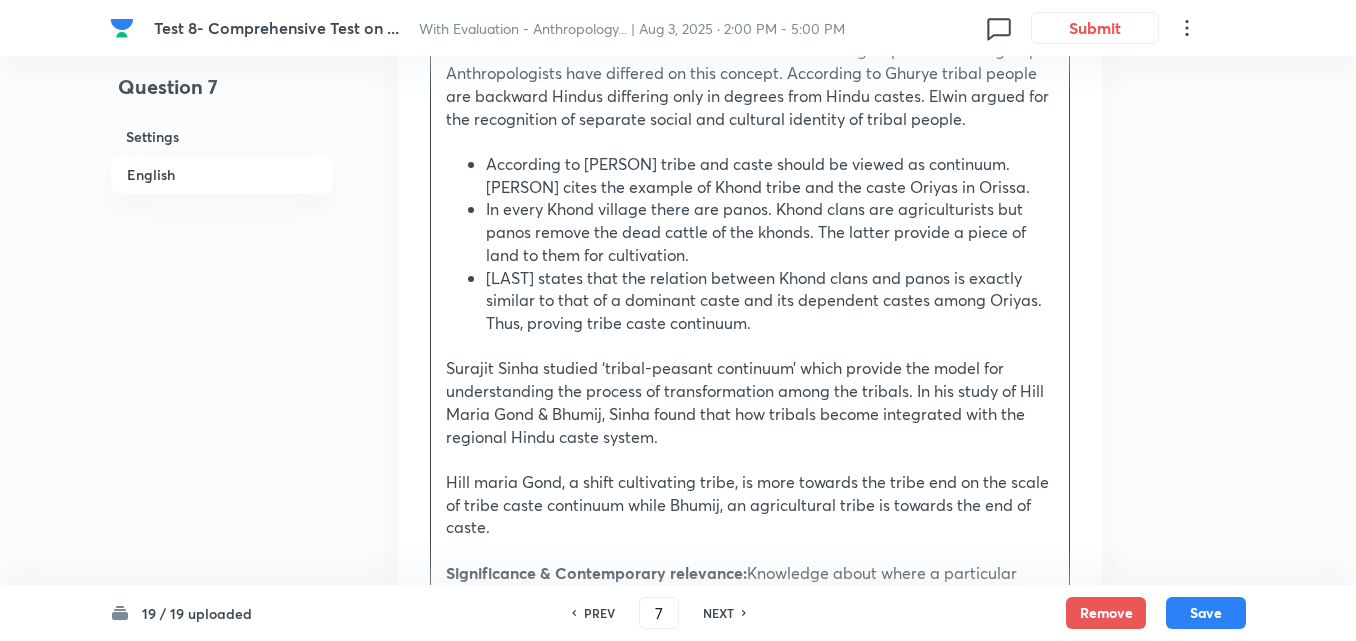 scroll, scrollTop: 769, scrollLeft: 0, axis: vertical 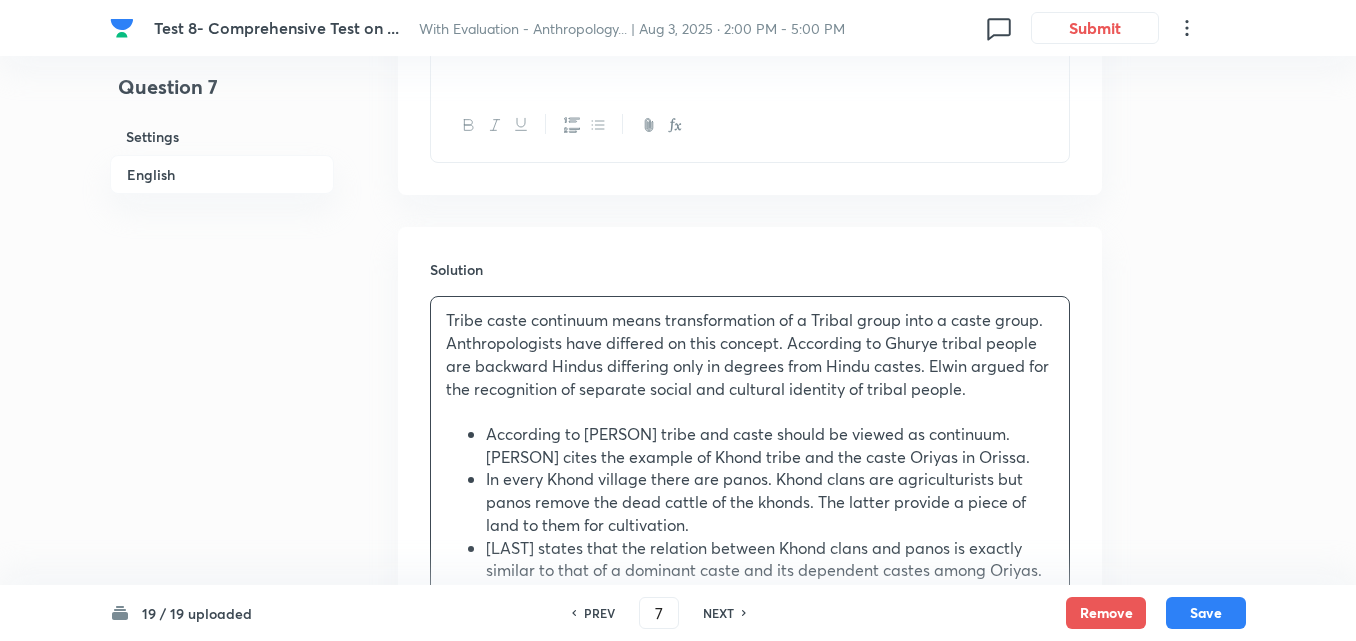 click on "19 / 19 uploaded
PREV 7 ​ NEXT Remove Save" at bounding box center (678, 613) 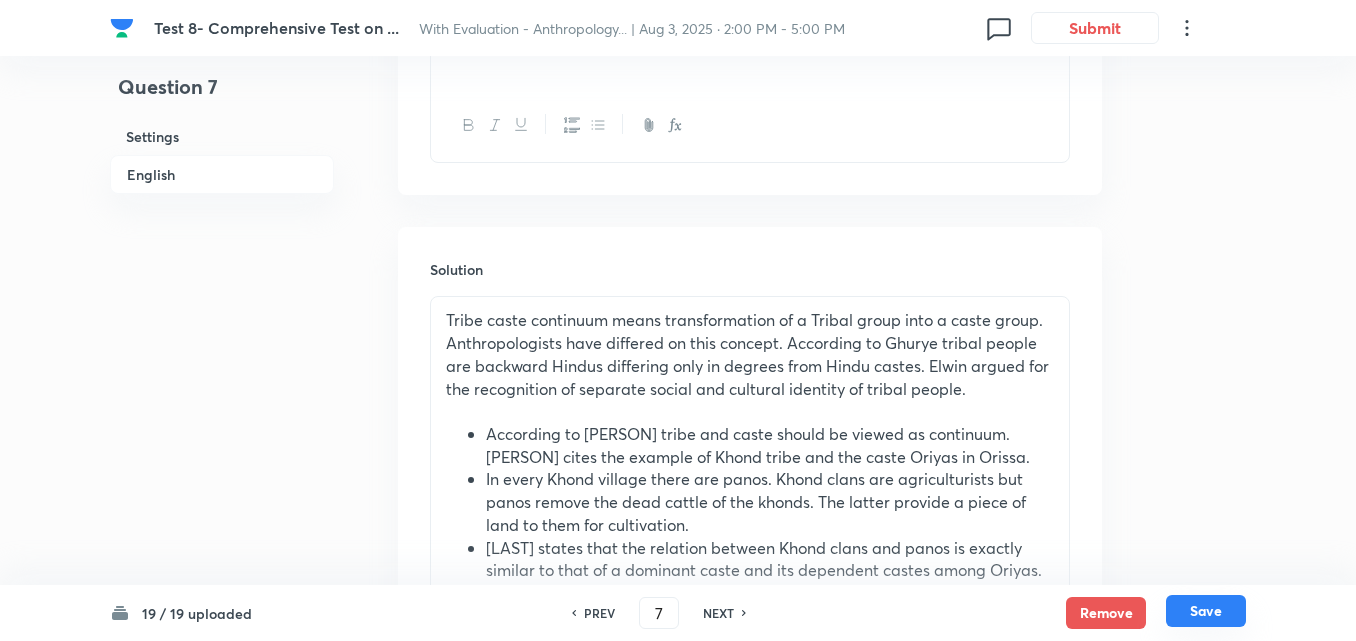 click on "Save" at bounding box center [1206, 611] 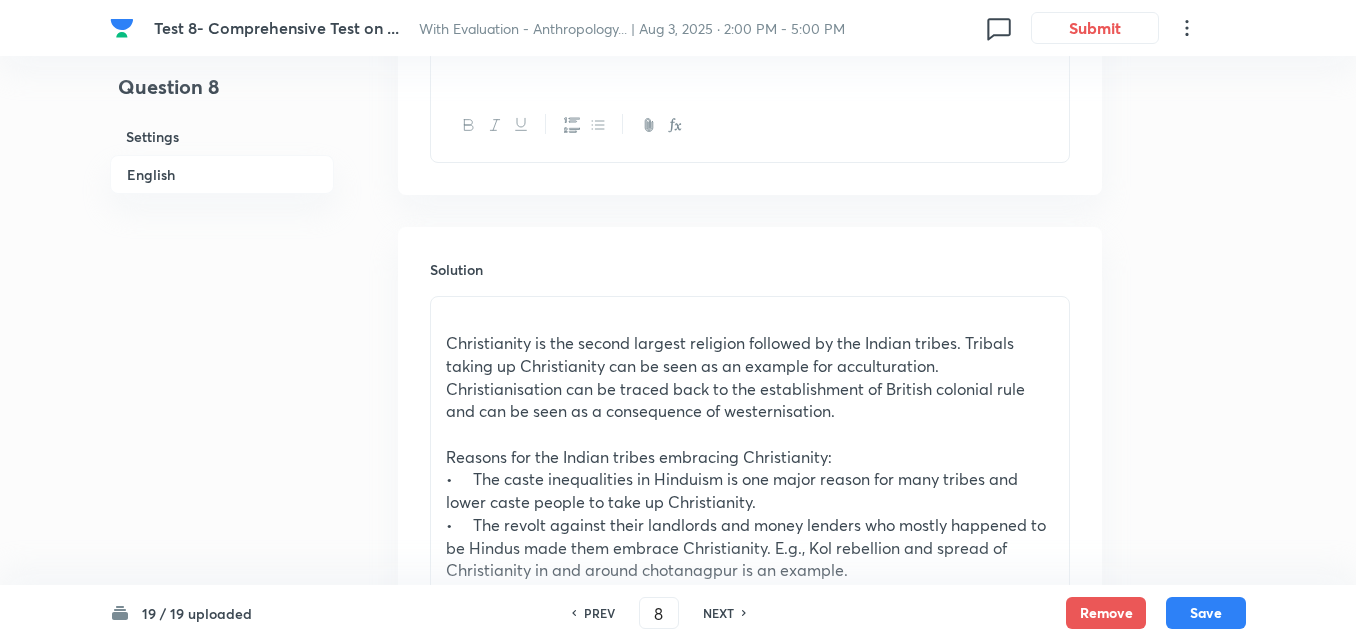 click on "English" at bounding box center (222, 174) 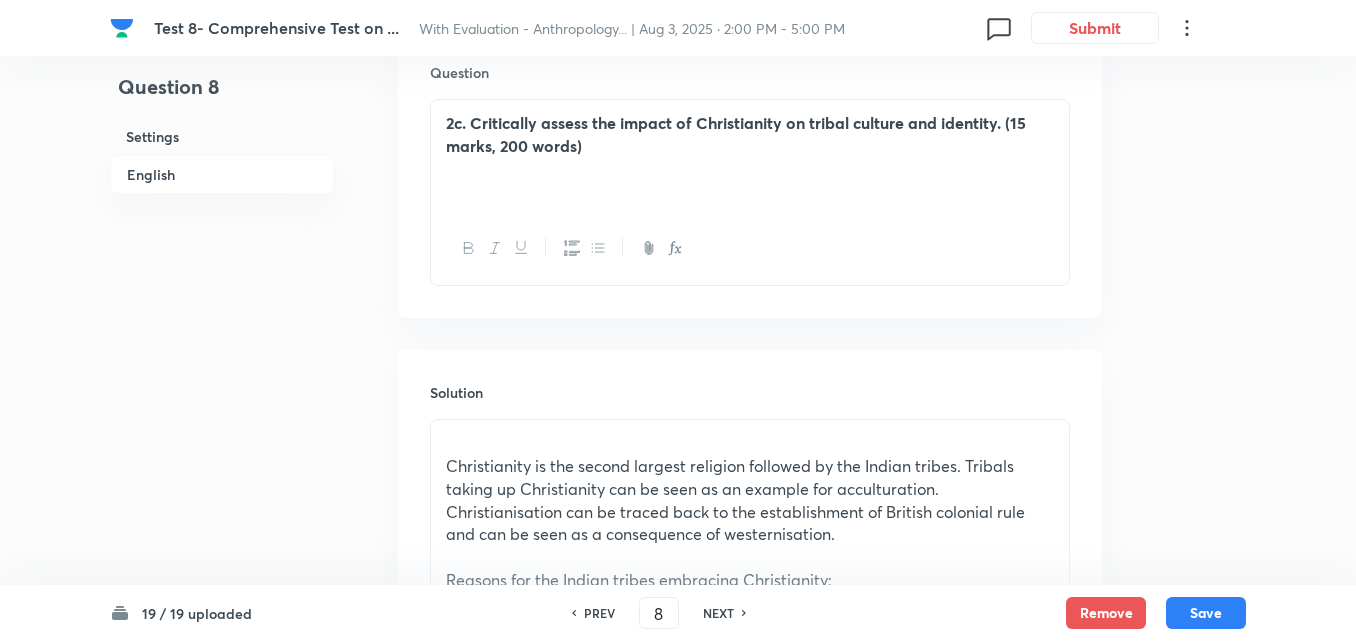 scroll, scrollTop: 842, scrollLeft: 0, axis: vertical 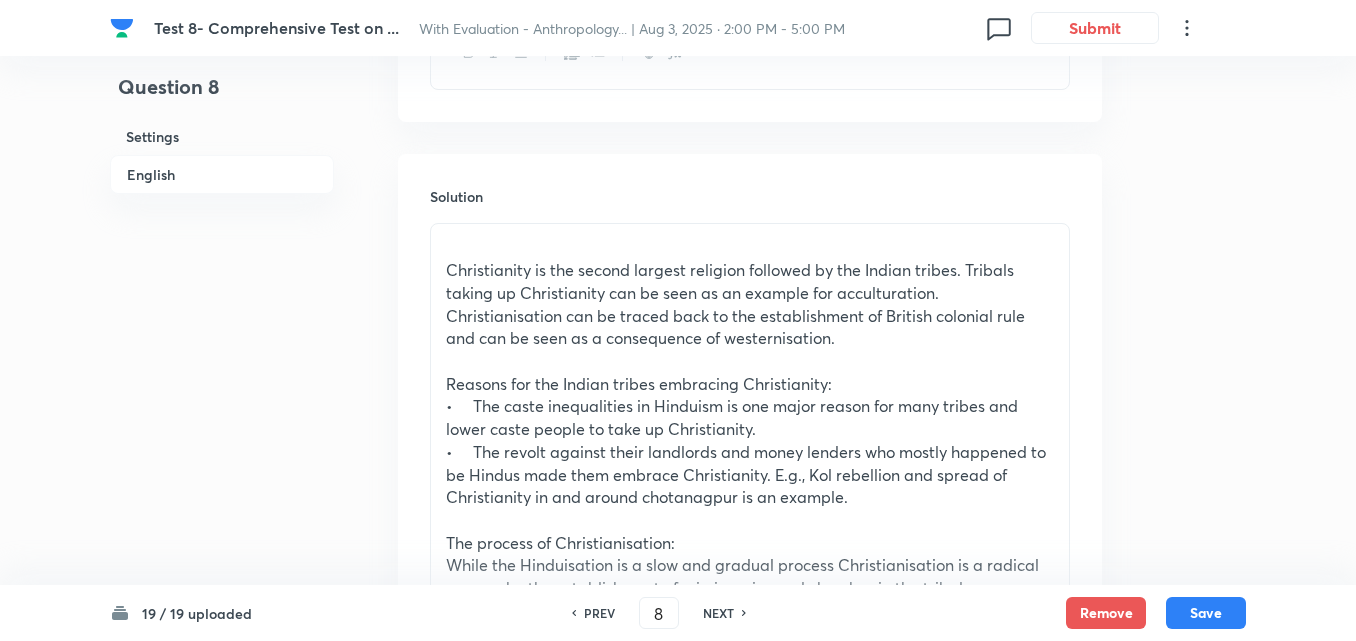 click on "Christianity is the second largest religion followed by the Indian tribes. Tribals taking up Christianity can be seen as an example for acculturation. Christianisation can be traced back to the establishment of British colonial rule and can be seen as a consequence of westernisation." at bounding box center [750, 304] 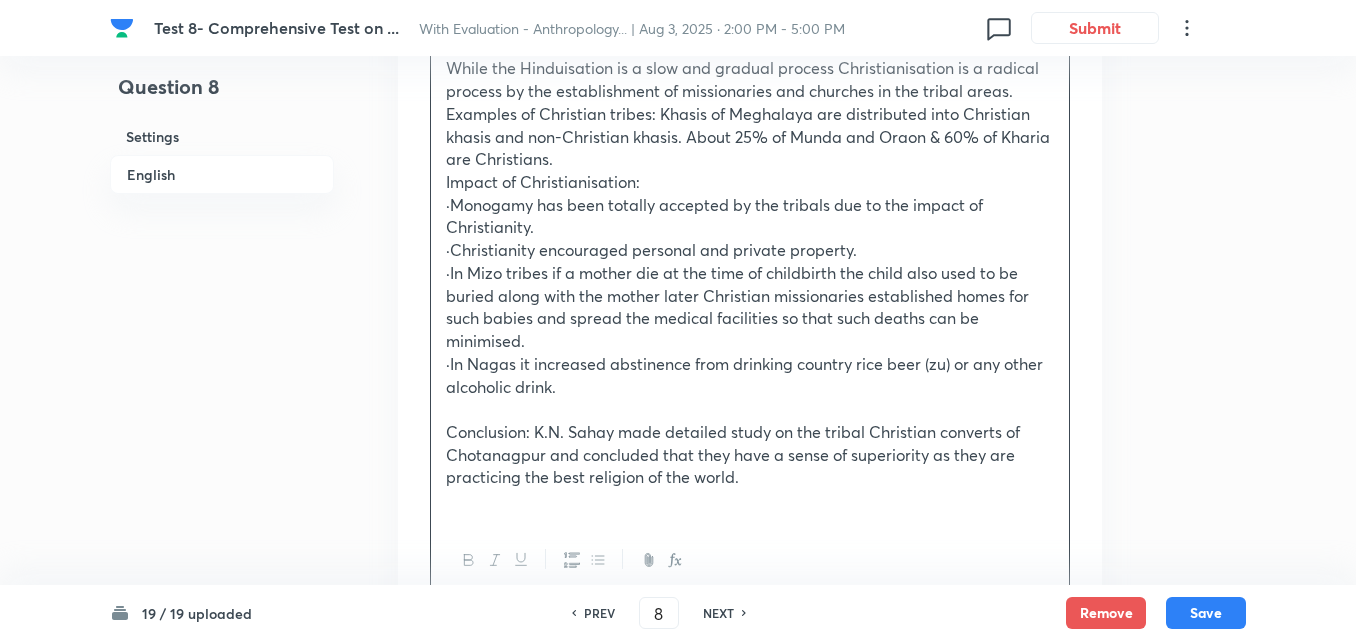 scroll, scrollTop: 1342, scrollLeft: 0, axis: vertical 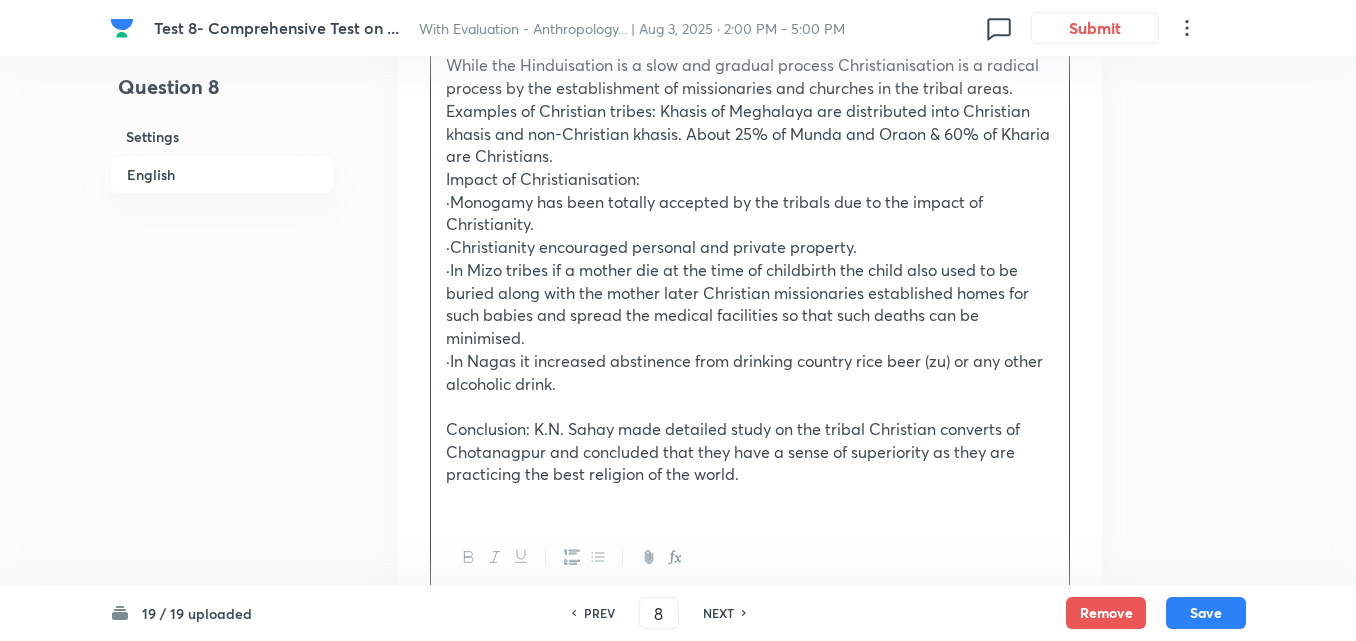click at bounding box center [750, 557] 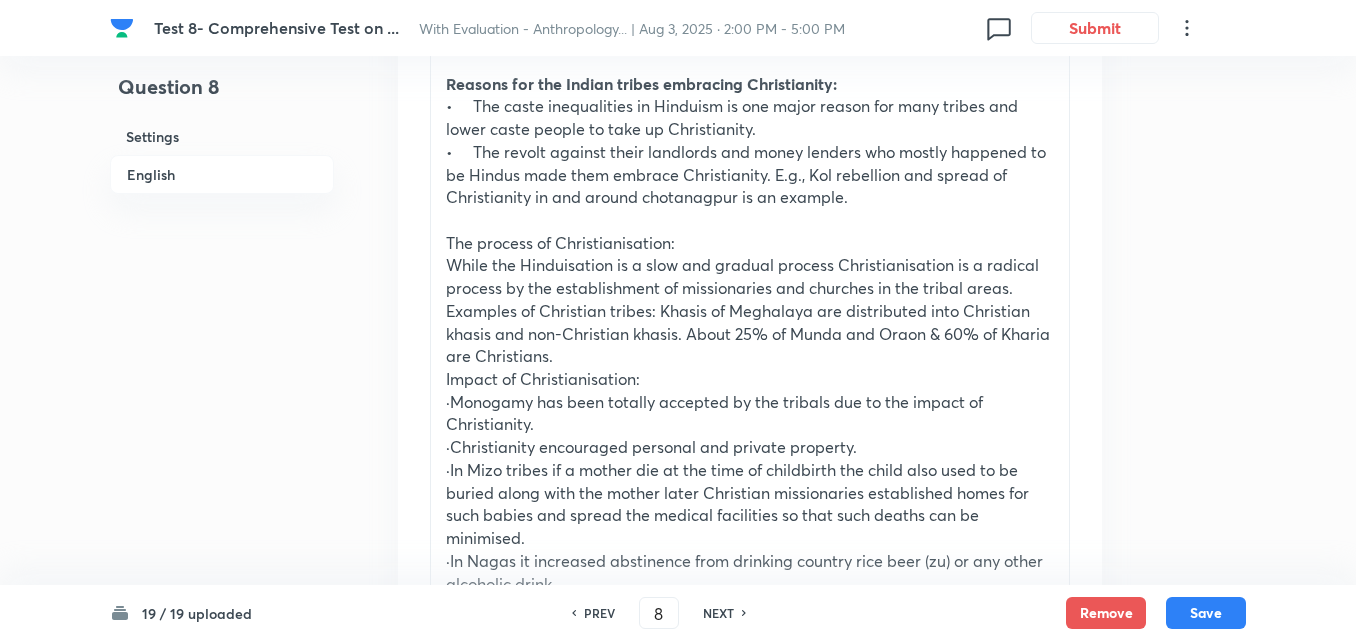 scroll, scrollTop: 1442, scrollLeft: 0, axis: vertical 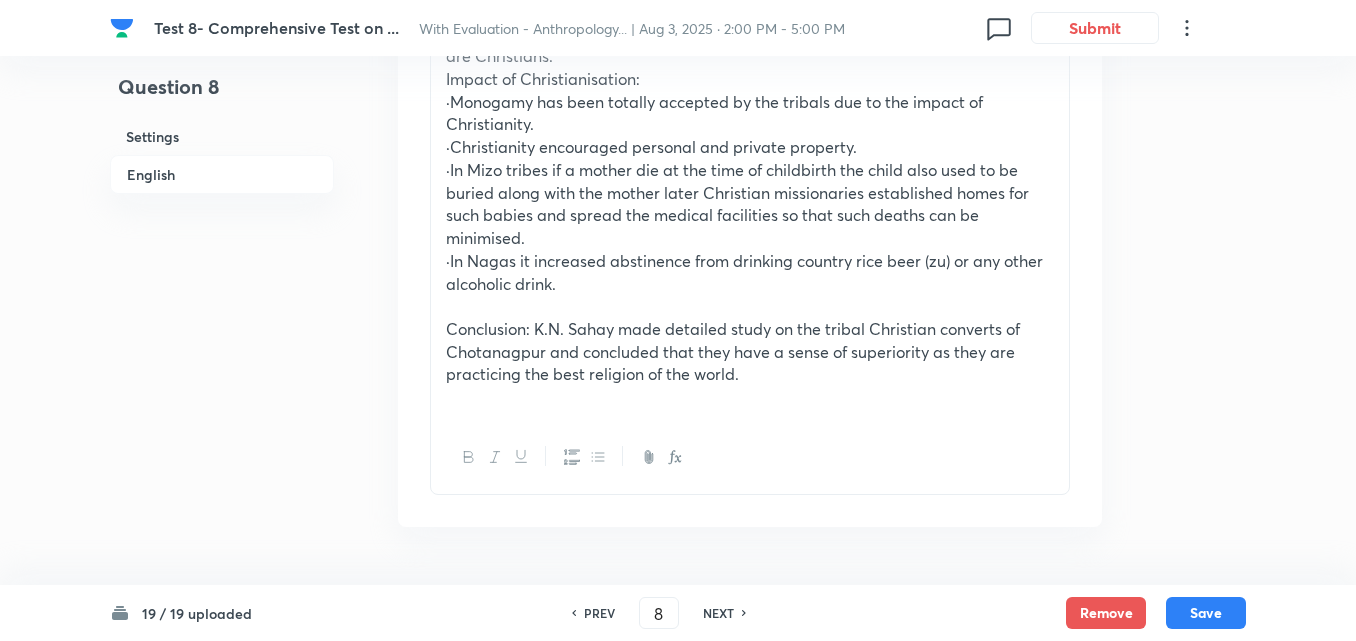 click 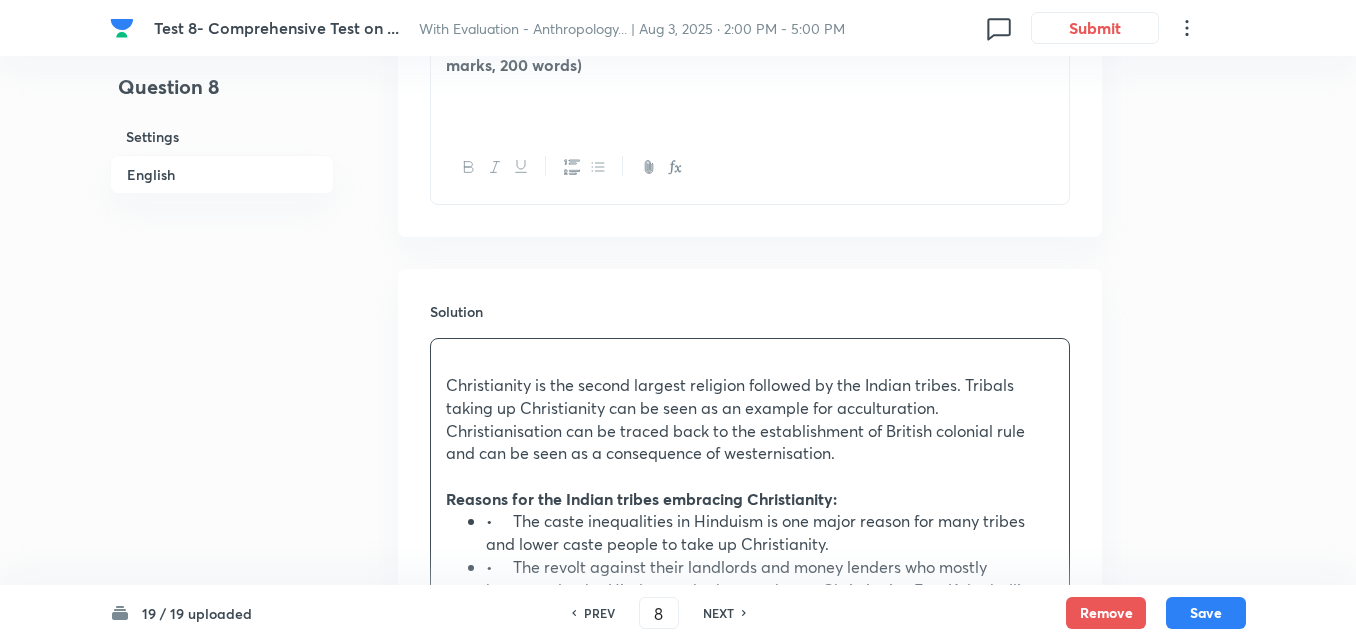 scroll, scrollTop: 969, scrollLeft: 0, axis: vertical 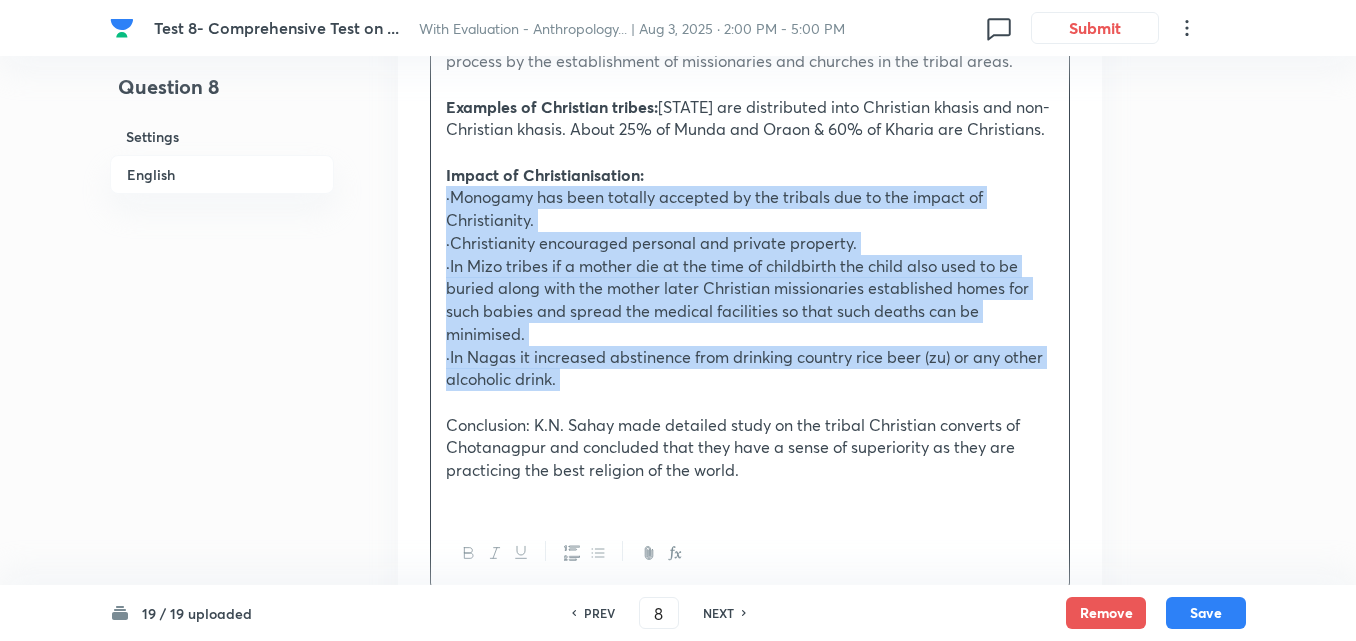 click at bounding box center (597, 553) 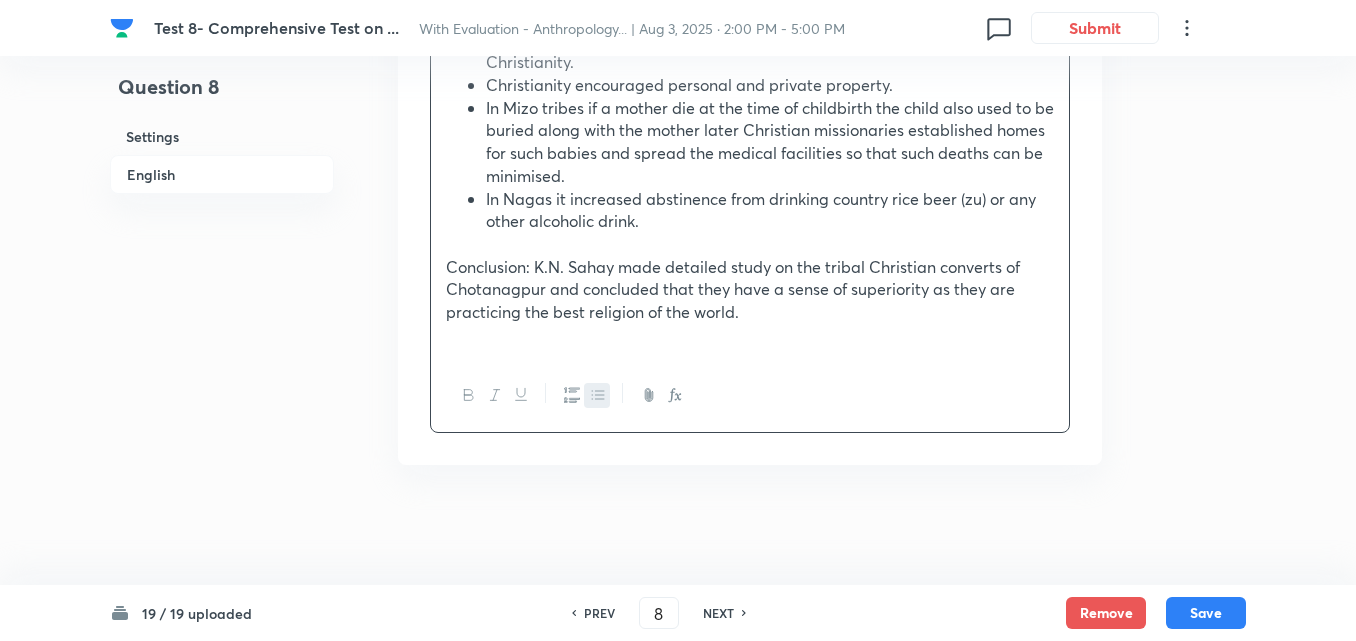 scroll, scrollTop: 1550, scrollLeft: 0, axis: vertical 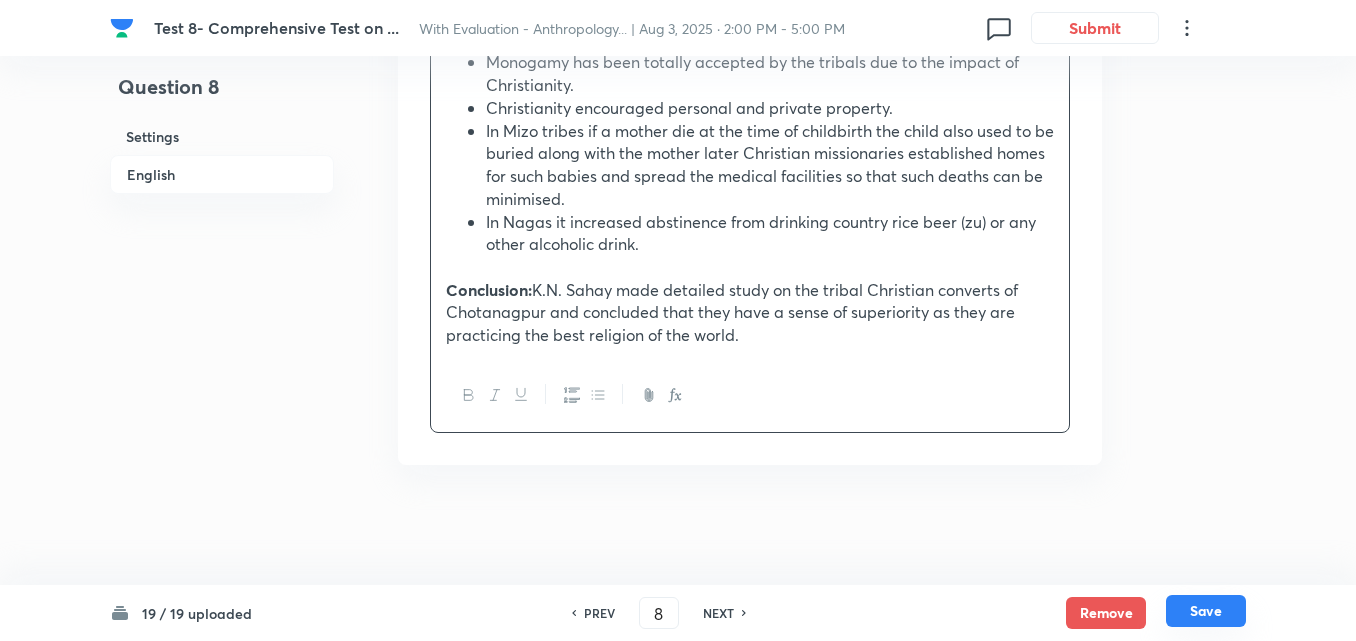 click on "Save" at bounding box center (1206, 611) 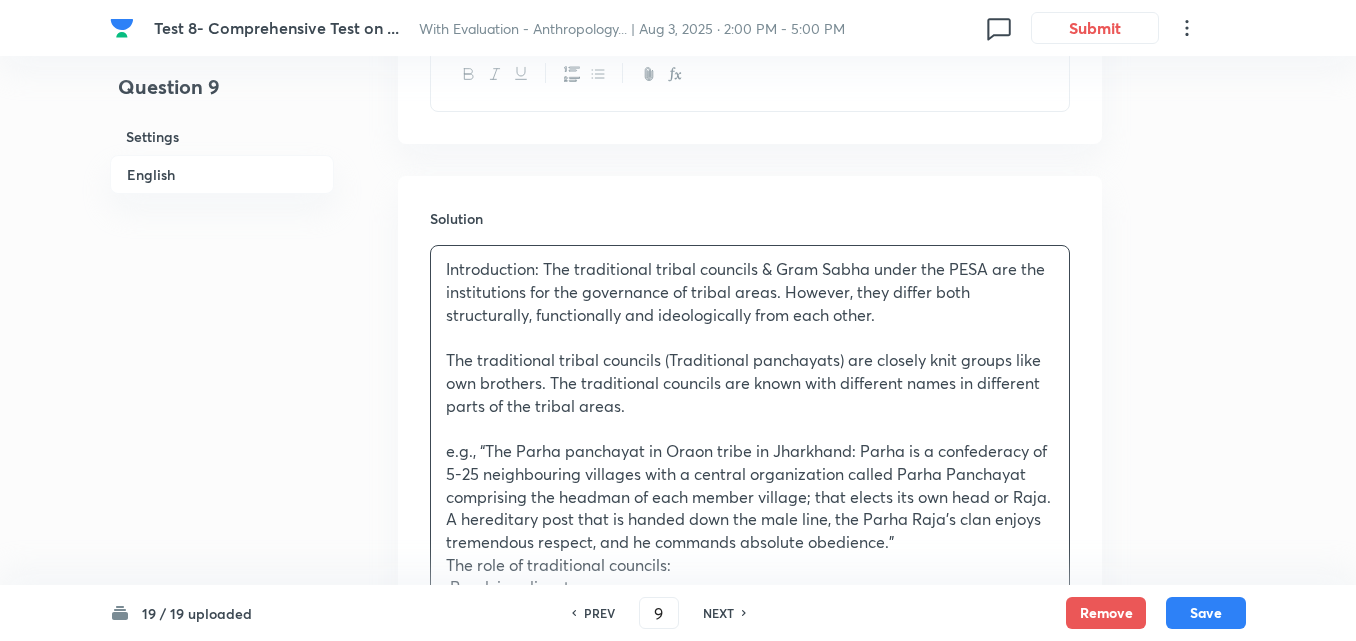 click on "English" at bounding box center [222, 174] 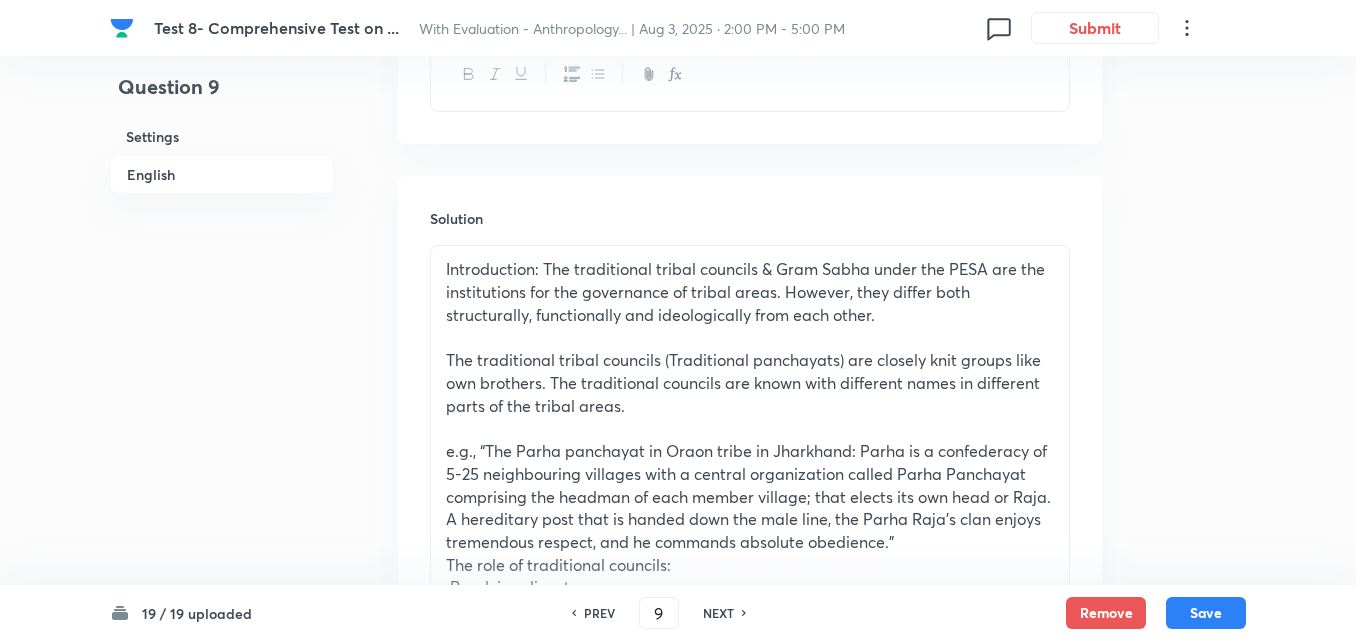 scroll, scrollTop: 542, scrollLeft: 0, axis: vertical 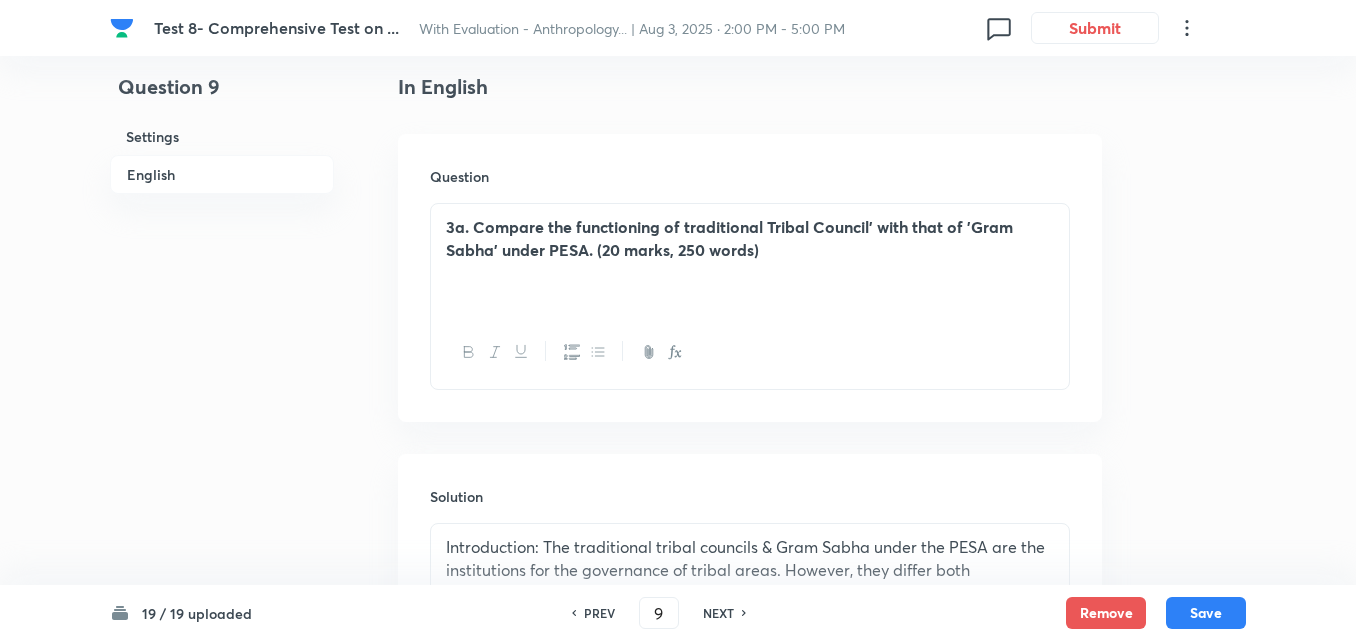 click on "3a. Compare the functioning of traditional Tribal Council' with that of 'Gram Sabha' under PESA. (20 marks, 250 words)" at bounding box center [750, 260] 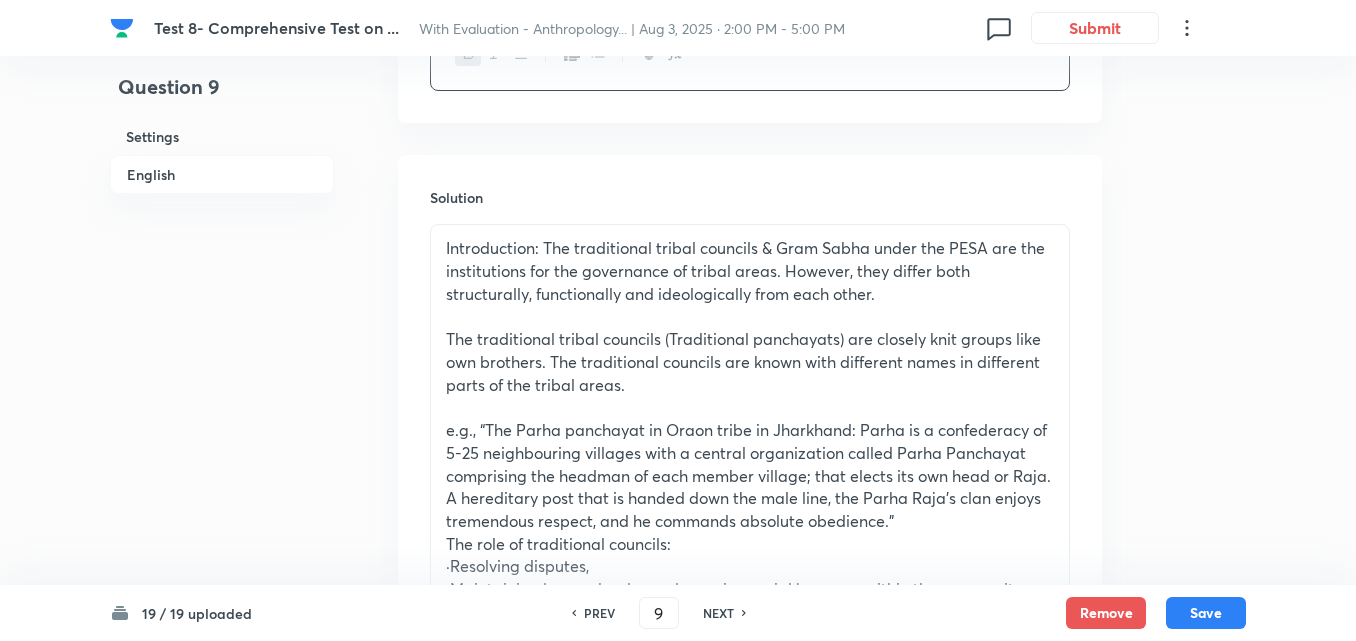scroll, scrollTop: 842, scrollLeft: 0, axis: vertical 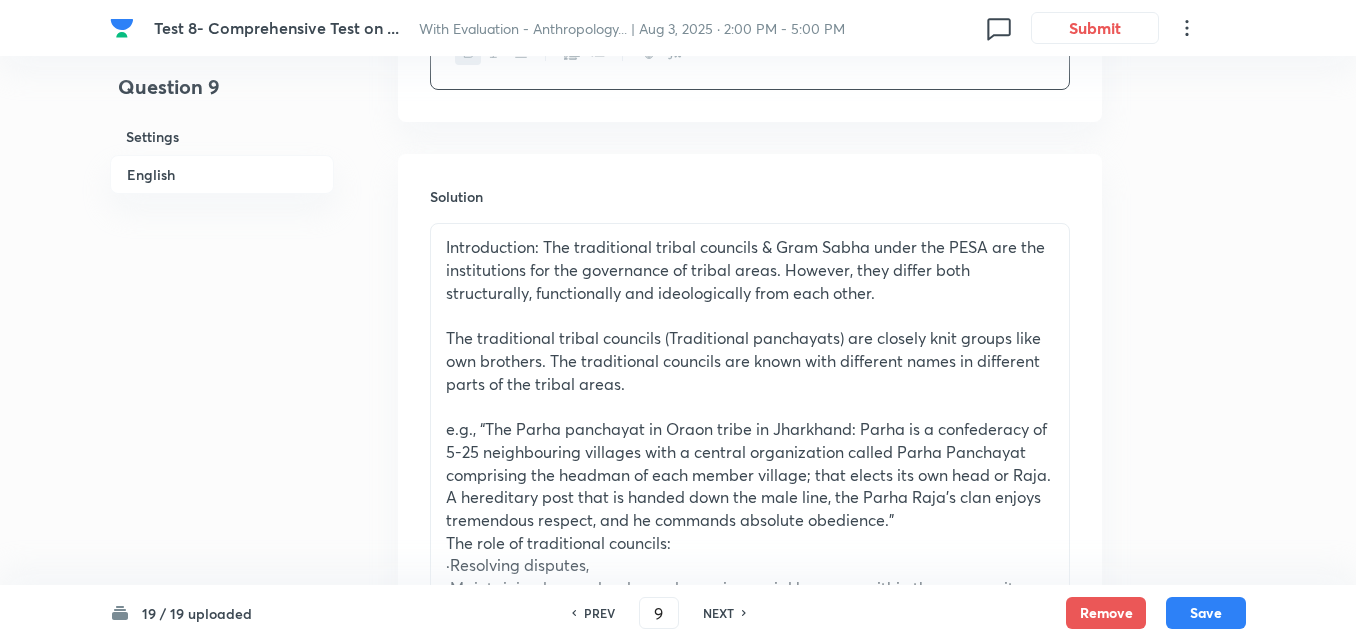 click on "Introduction: The traditional tribal councils & Gram Sabha under the PESA are the institutions for the governance of tribal areas. However, they differ both structurally, functionally and ideologically from each other." at bounding box center [750, 270] 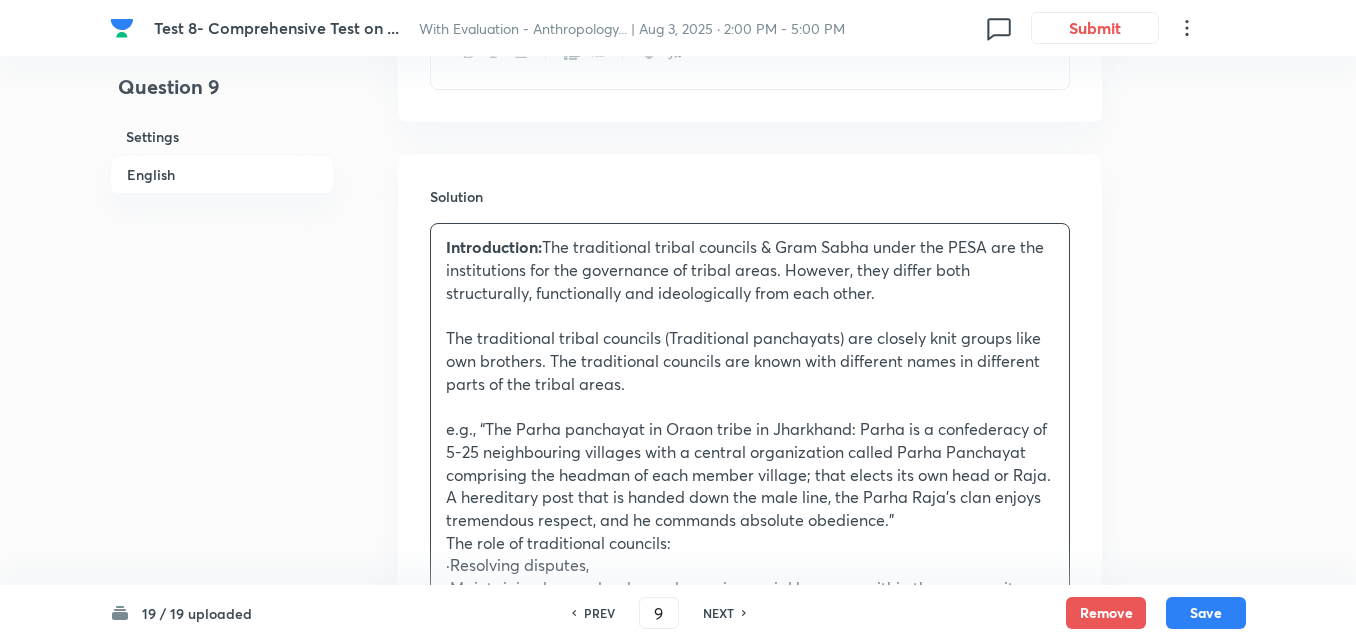 click on "Introduction:  The traditional tribal councils & Gram Sabha under the PESA are the institutions for the governance of tribal areas. However, they differ both structurally, functionally and ideologically from each other.   The traditional tribal councils (Traditional panchayats) are closely knit groups like own brothers. The traditional councils are known with different names in different parts of the tribal areas.   e.g., “The Parha panchayat in Oraon tribe in Jharkhand: Parha is a confederacy of 5-25 neighbouring villages with a central organization called Parha Panchayat comprising the headman of each member village; that elects its own head or Raja. A hereditary post that is handed down the male line, the Parha Raja’s clan enjoys tremendous respect, and he commands absolute obedience.” The role of traditional councils: ·Resolving disputes, ·Maintaining law and order and ensuring social harmony within the community.   PESA empowers Gram Sabha/ Panchayat at appropriate level with     •   rd" at bounding box center (750, 1383) 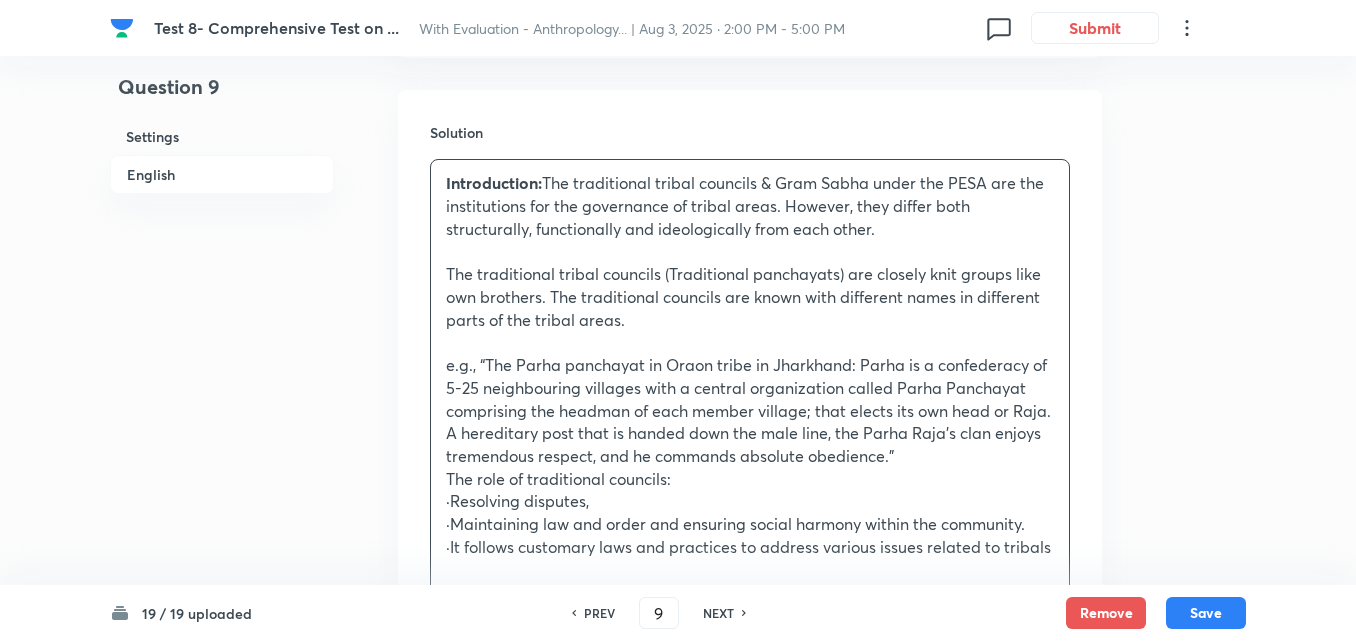 scroll, scrollTop: 942, scrollLeft: 0, axis: vertical 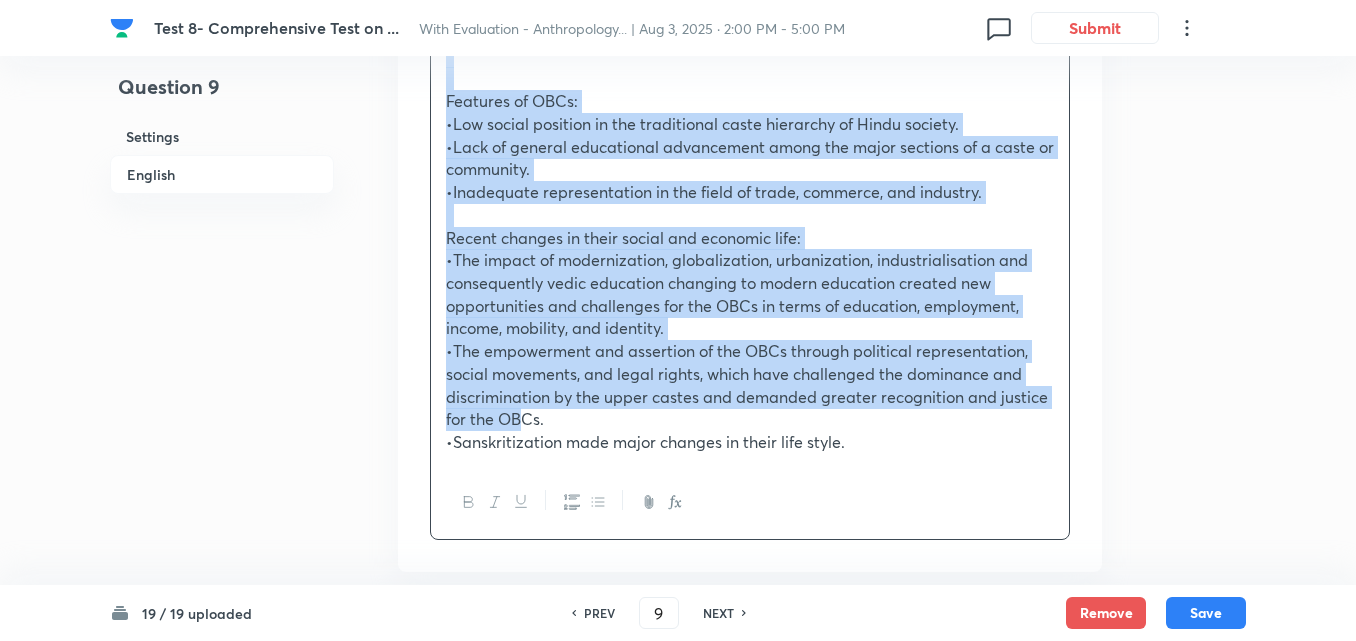 click on "•The empowerment and assertion of the OBCs through political representation, social movements, and legal rights, which have challenged the dominance and discrimination by the upper castes and demanded greater recognition and justice for the OBCs." at bounding box center (750, 385) 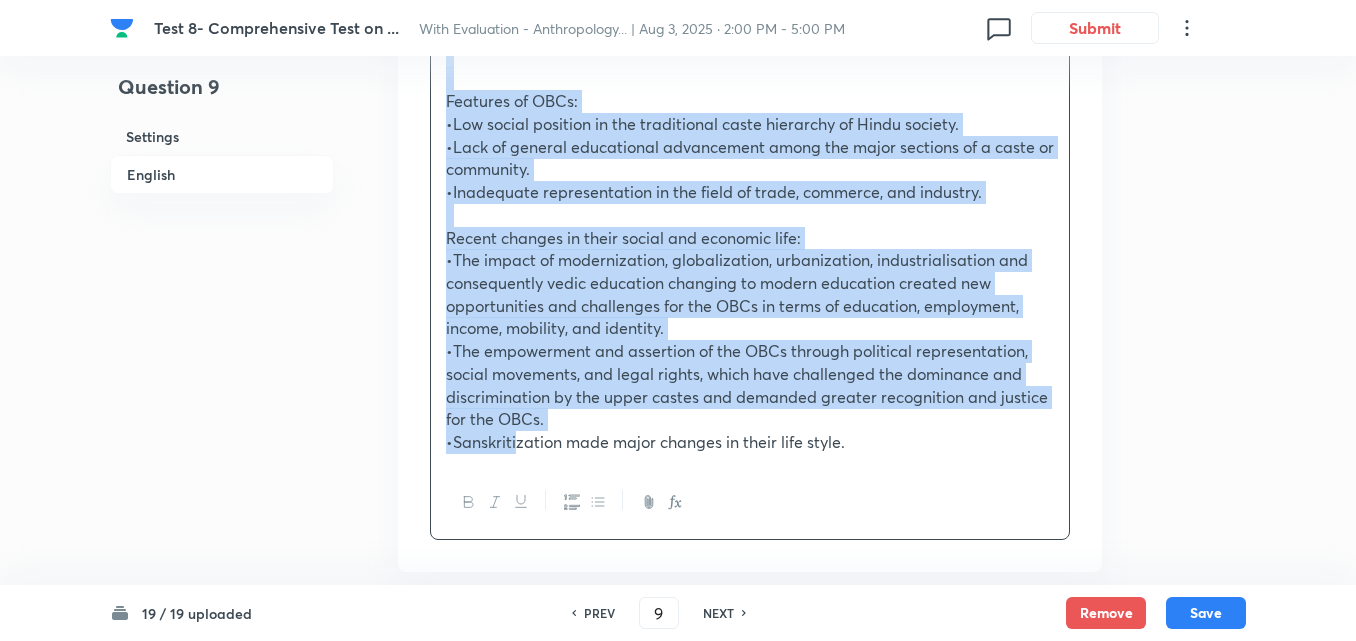 click on "•Sanskritization made major changes in their life style." at bounding box center [750, 442] 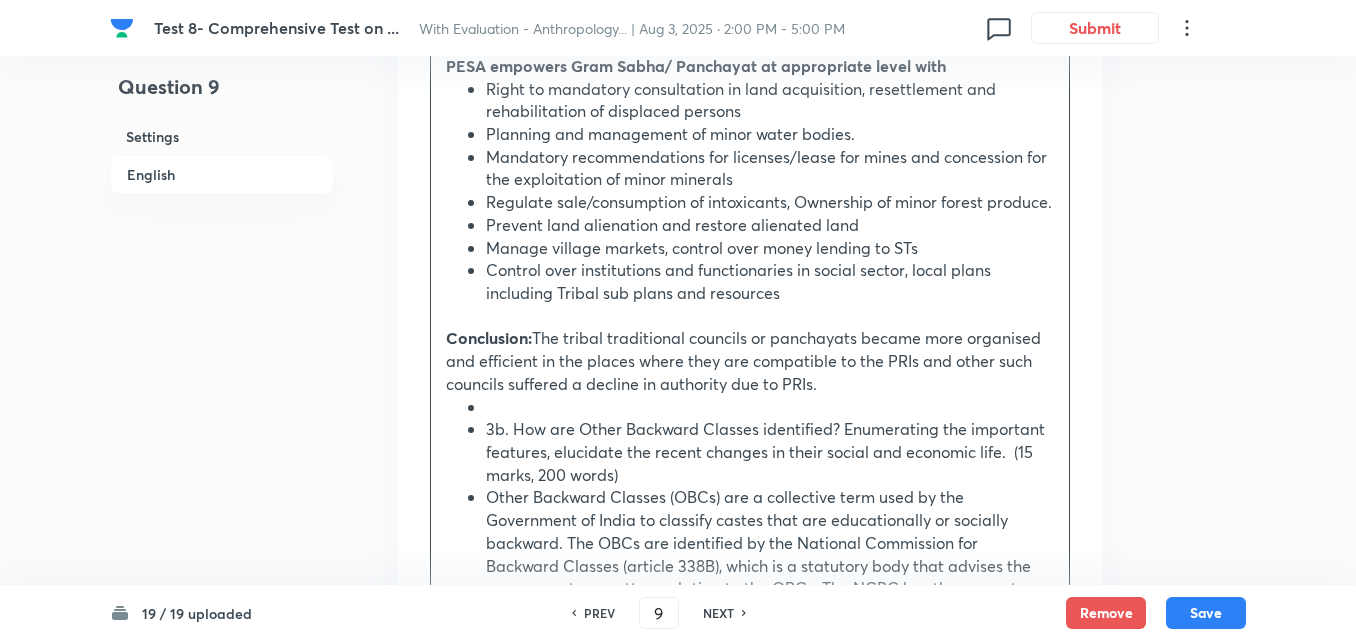 scroll, scrollTop: 1742, scrollLeft: 0, axis: vertical 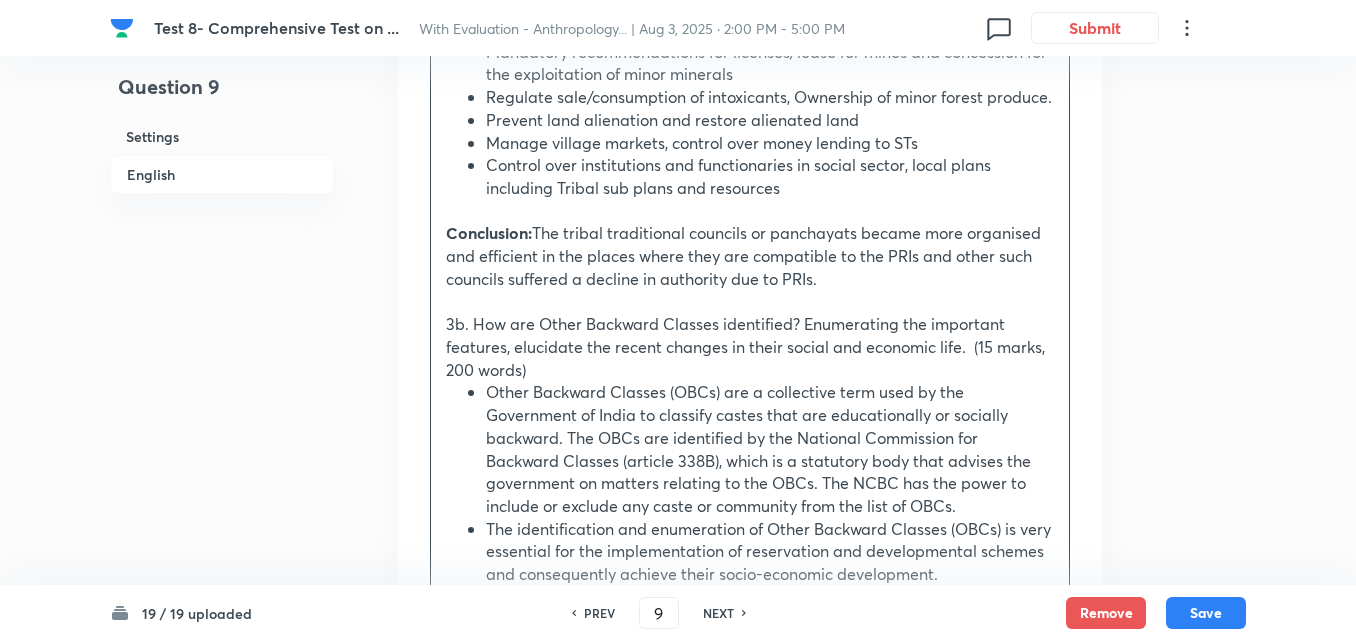 click on "English" at bounding box center [222, 174] 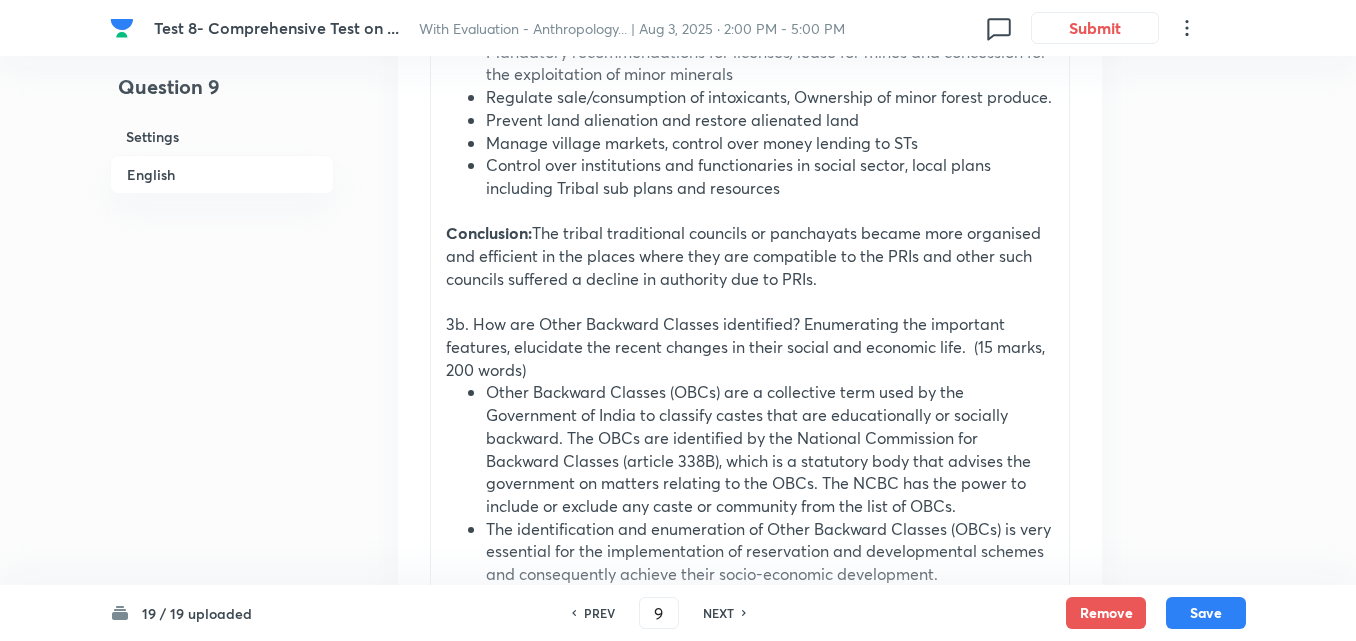scroll, scrollTop: 1842, scrollLeft: 0, axis: vertical 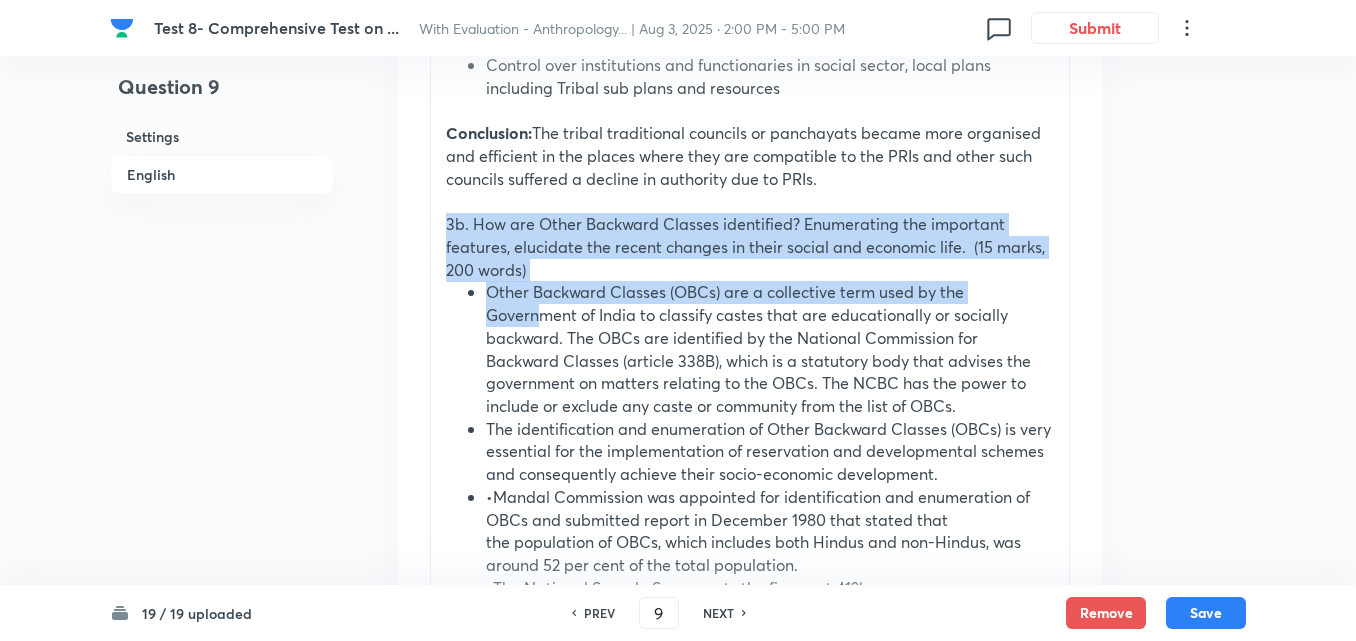 drag, startPoint x: 442, startPoint y: 253, endPoint x: 545, endPoint y: 344, distance: 137.4409 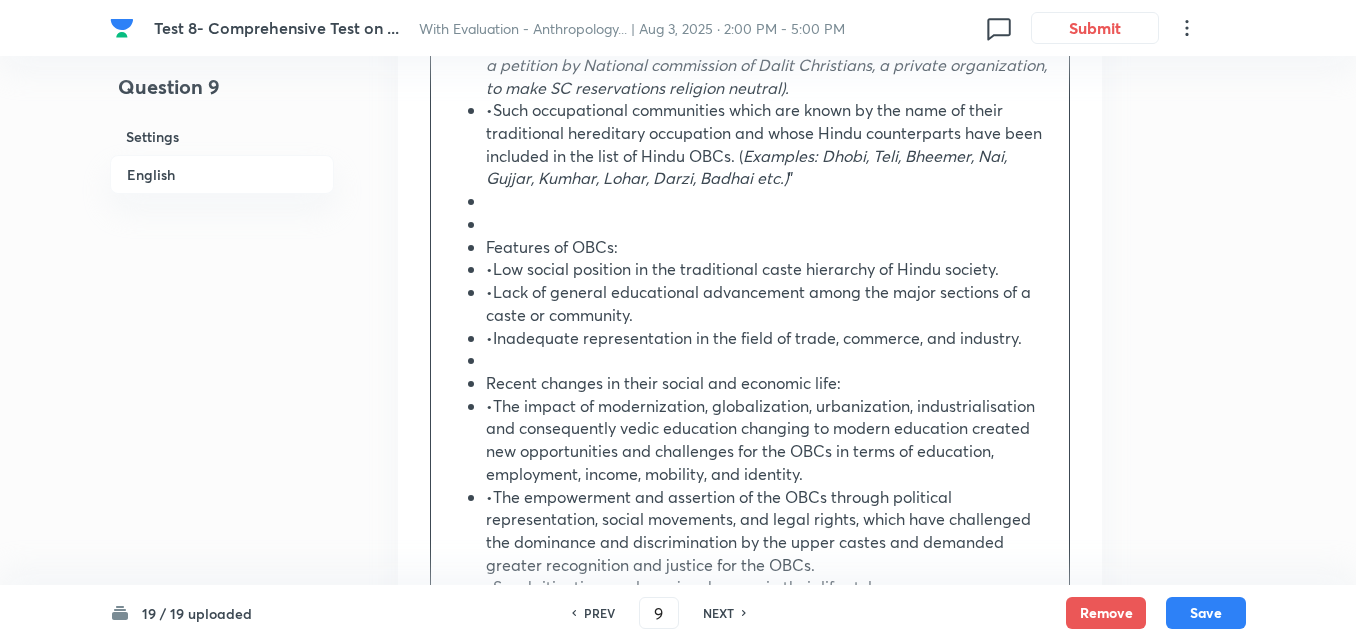 scroll, scrollTop: 3117, scrollLeft: 0, axis: vertical 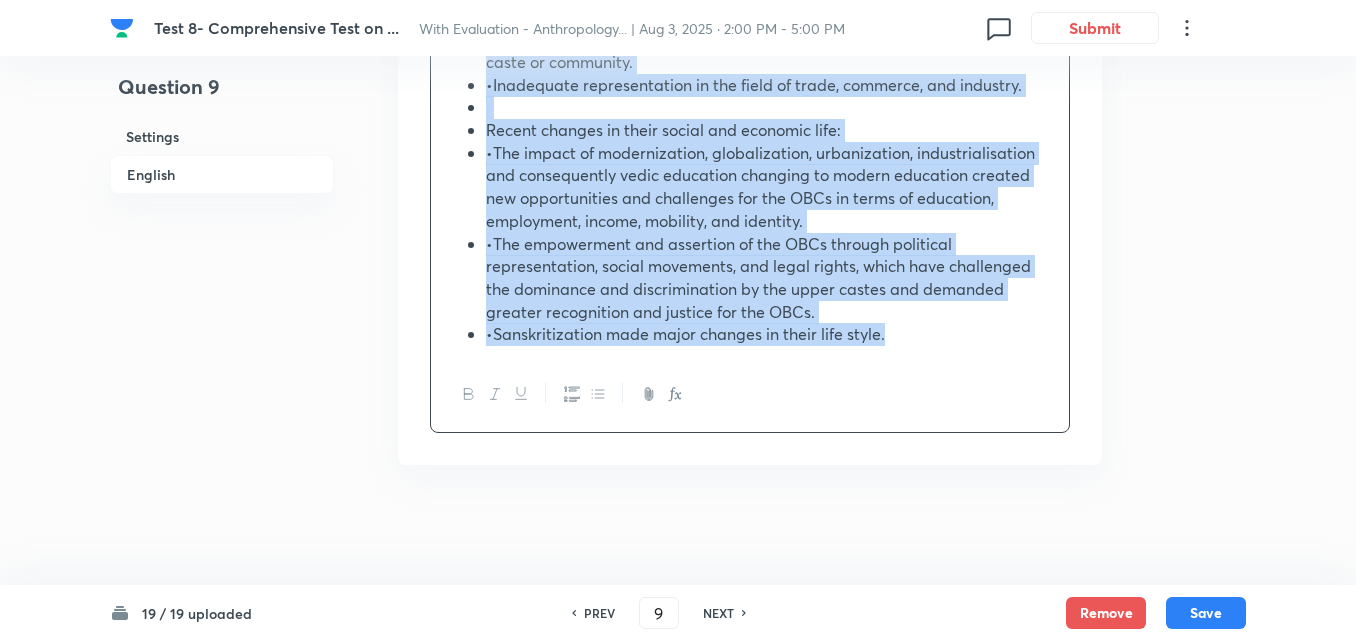 click on "Introduction:  The traditional tribal councils & Gram Sabha under the PESA are the institutions for the governance of tribal areas. However, they differ both structurally, functionally and ideologically from each other.   The traditional tribal councils (Traditional panchayats) are closely knit groups like own brothers. The traditional councils are known with different names in different parts of the tribal areas.   e.g., “The Parha panchayat in Oraon tribe in Jharkhand: Parha is a confederacy of 5-25 neighbouring villages with a central organization called Parha Panchayat comprising the headman of each member village; that elects its own head or Raja. A hereditary post that is handed down the male line, the Parha Raja’s clan enjoys tremendous respect, and he commands absolute obedience.” The role of traditional councils: Resolving disputes, Maintaining law and order and ensuring social harmony within the community. It follows customary laws and practices to address various issues related to tribals" at bounding box center [750, -836] 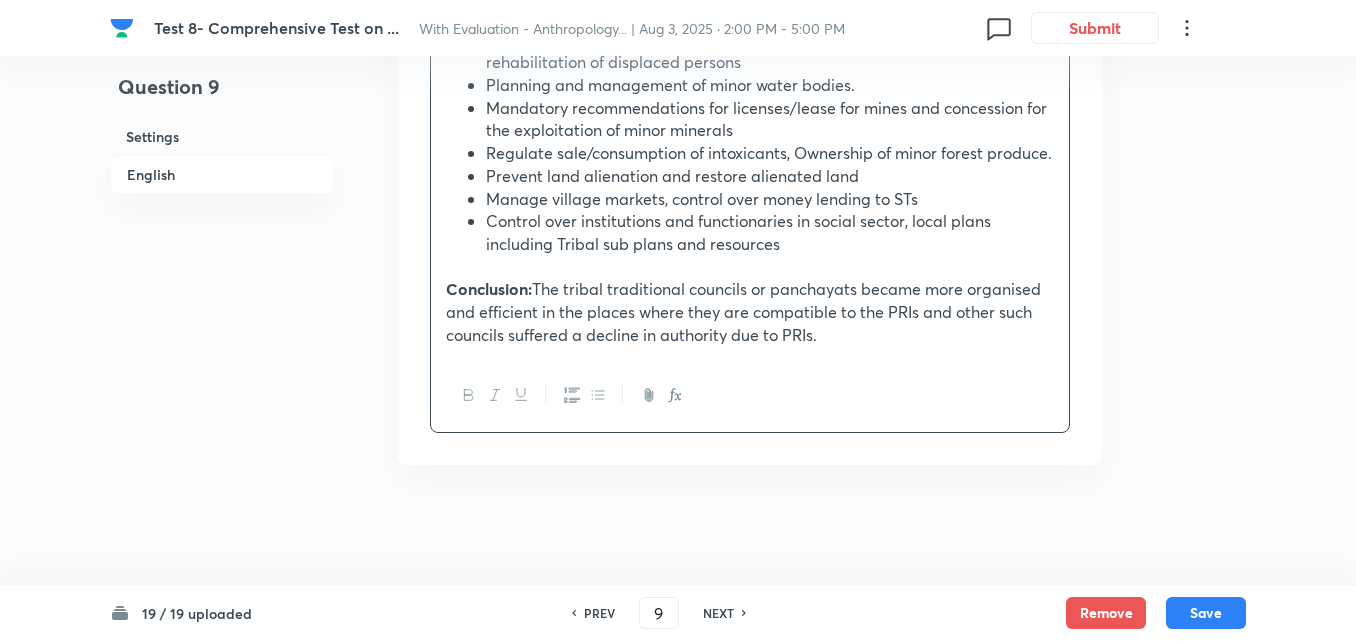 scroll, scrollTop: 1709, scrollLeft: 0, axis: vertical 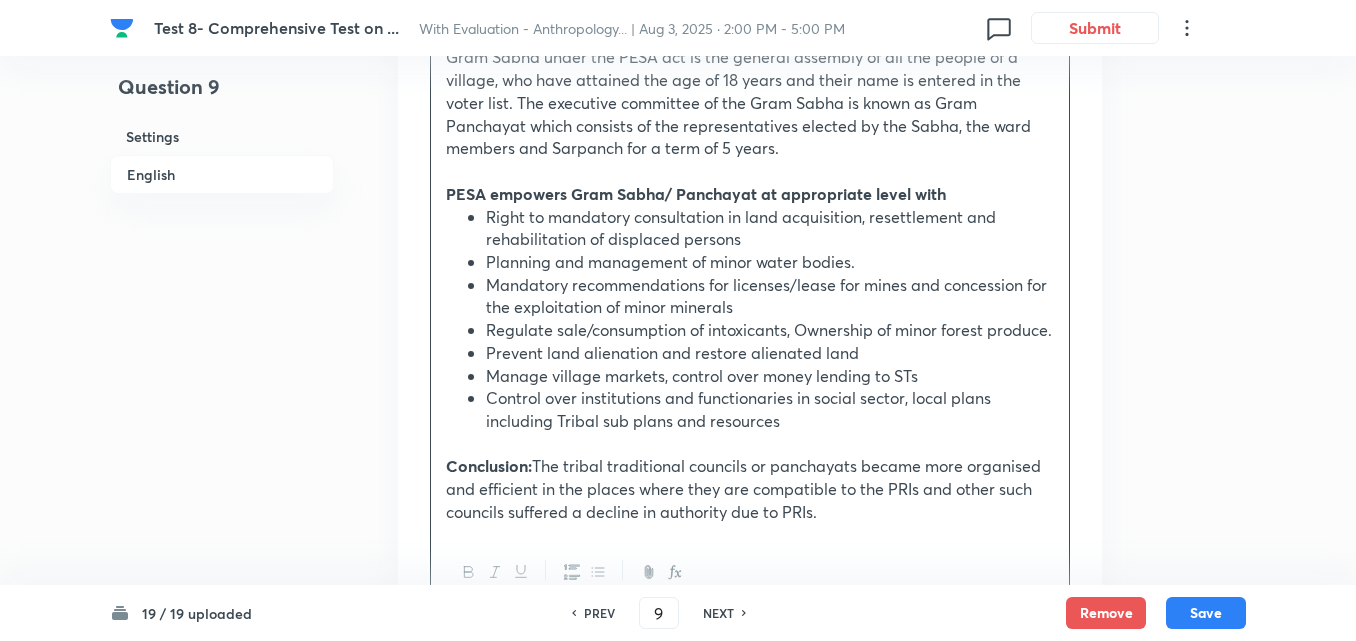 click at bounding box center [750, 444] 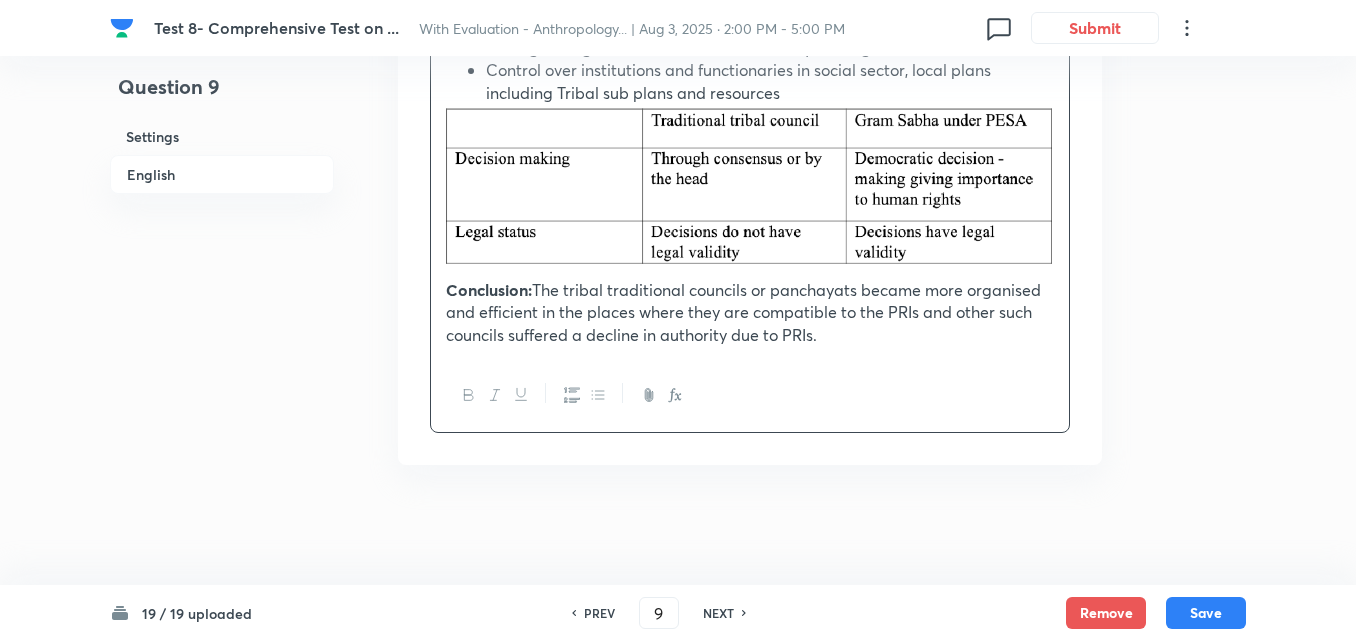 scroll, scrollTop: 1860, scrollLeft: 0, axis: vertical 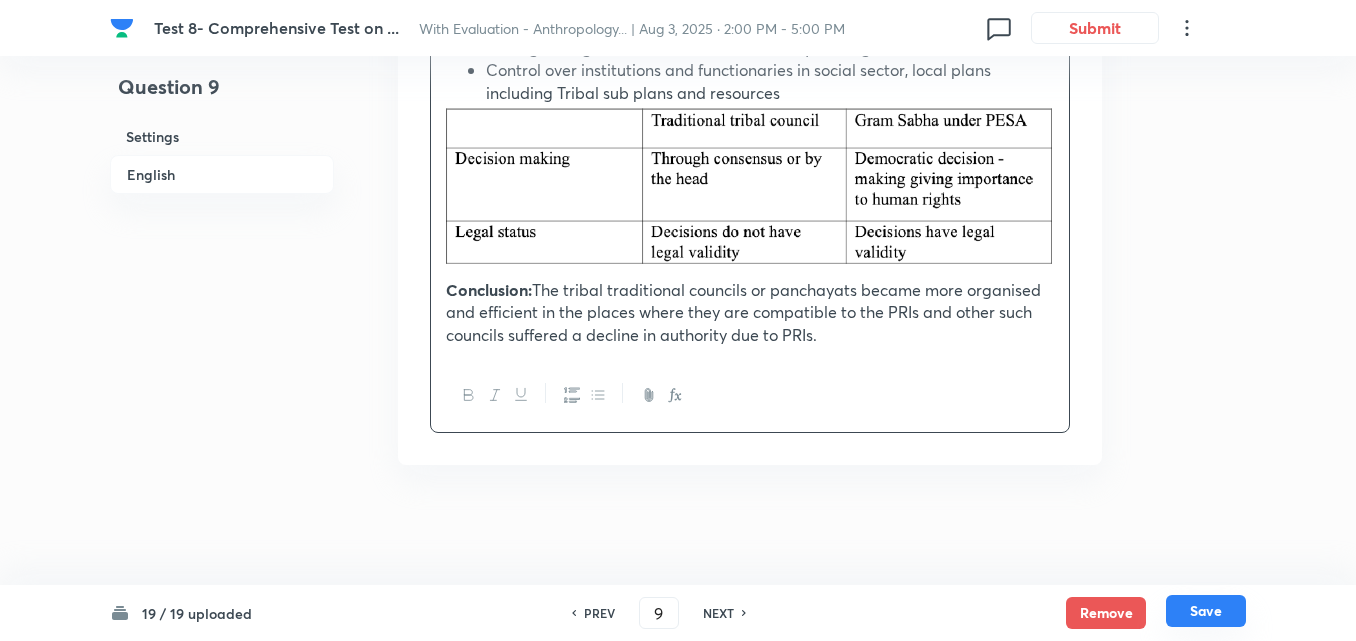 drag, startPoint x: 1206, startPoint y: 603, endPoint x: 1196, endPoint y: 615, distance: 15.6205 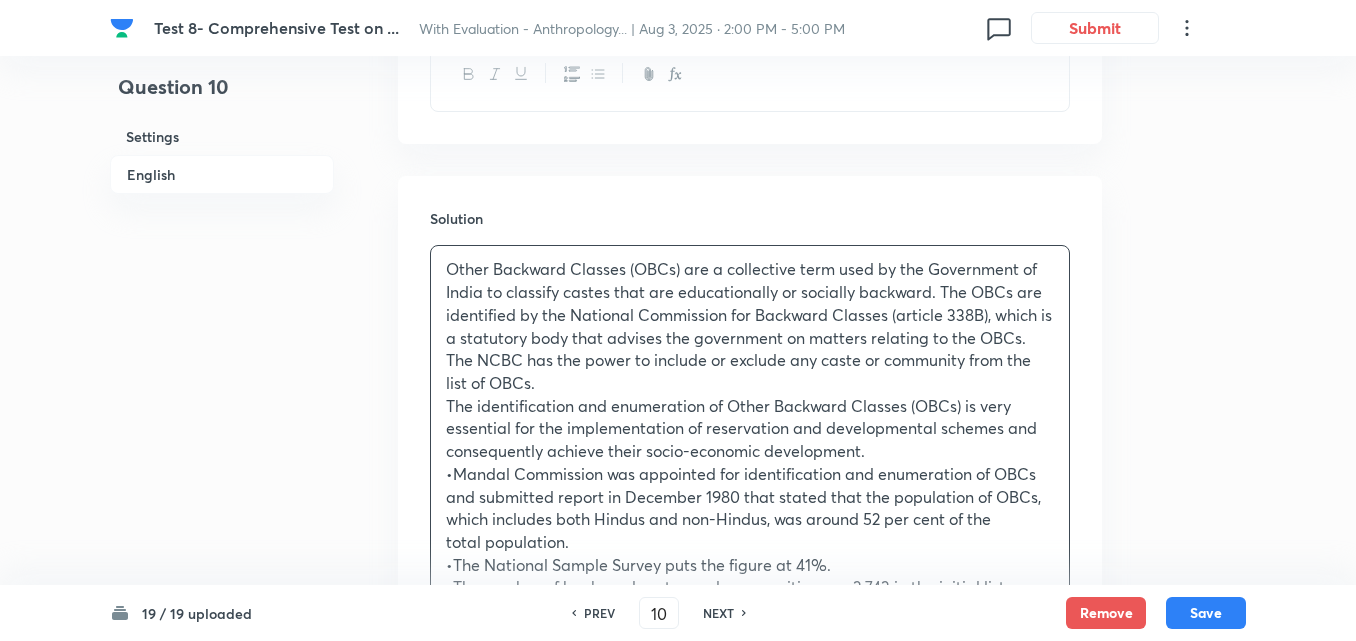 click on "English" at bounding box center (222, 174) 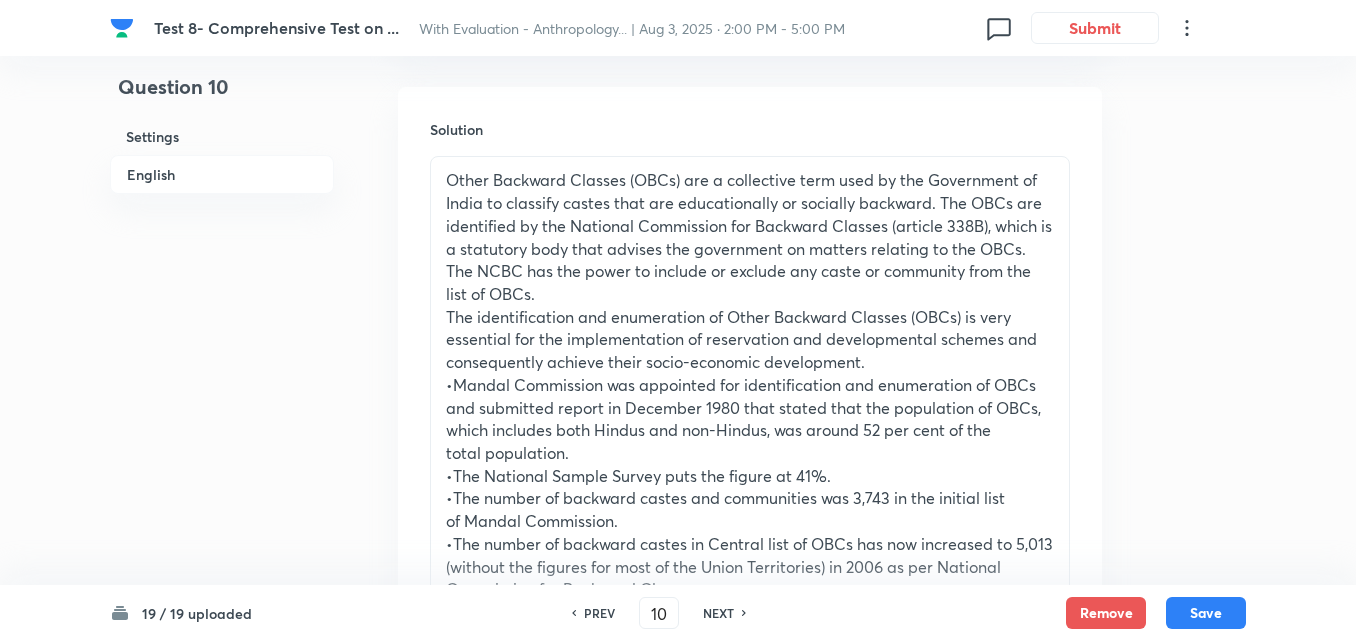 scroll, scrollTop: 942, scrollLeft: 0, axis: vertical 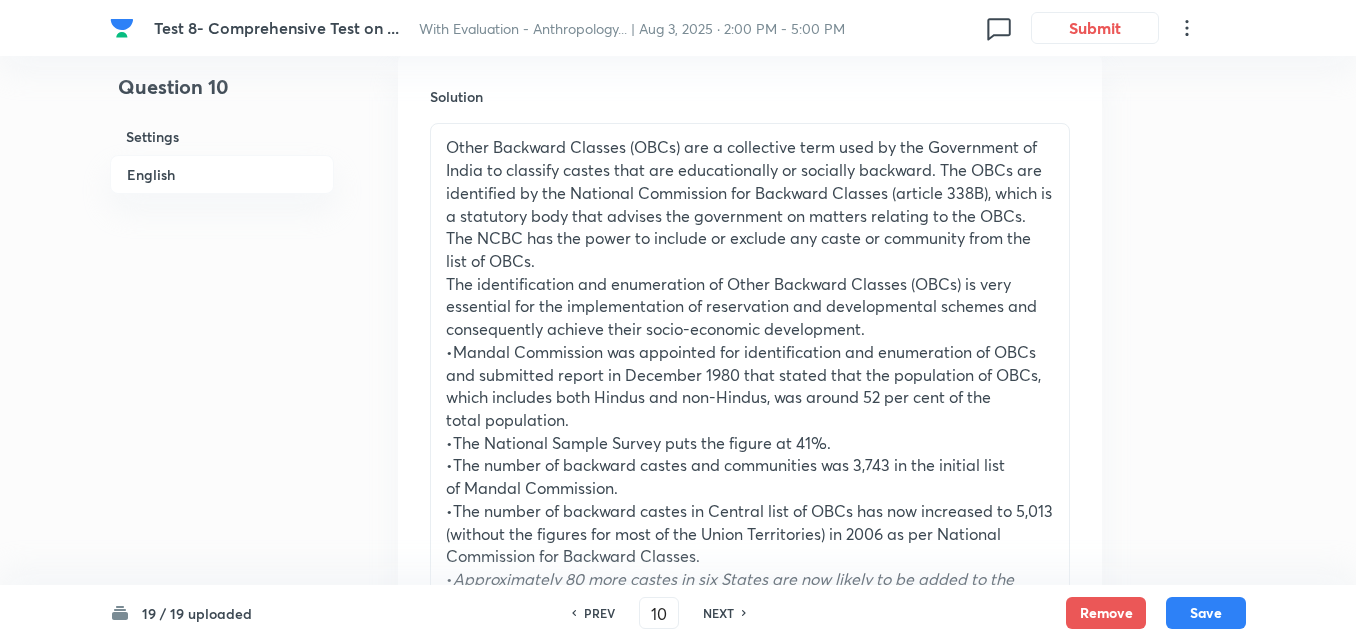 click on "The identification and enumeration of Other Backward Classes (OBCs) is very essential for the implementation of reservation and developmental schemes and consequently achieve their socio-economic development." at bounding box center [750, 307] 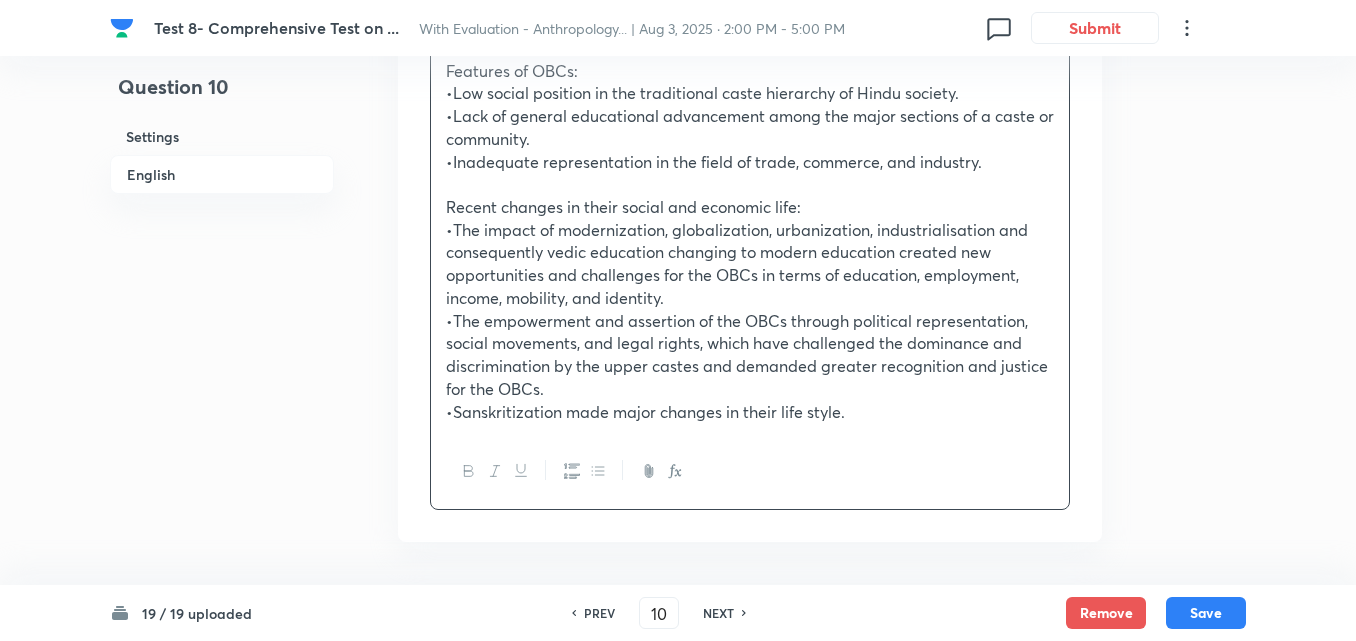 scroll, scrollTop: 2042, scrollLeft: 0, axis: vertical 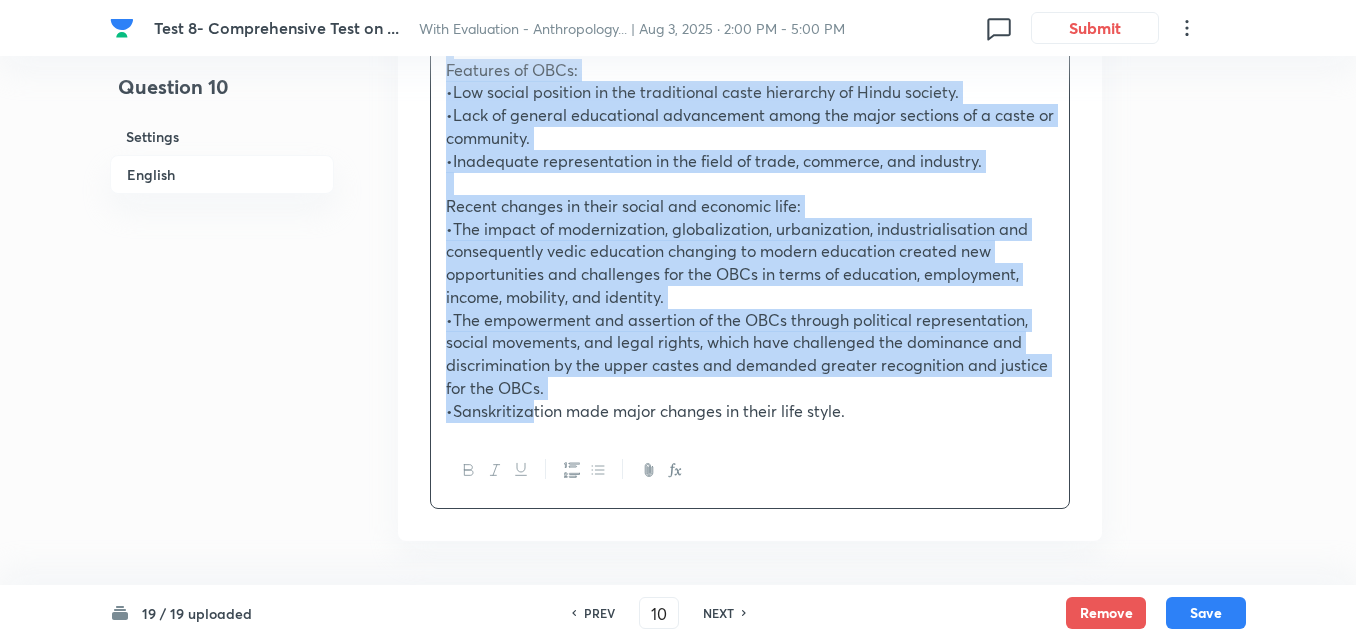 drag, startPoint x: 532, startPoint y: 408, endPoint x: 532, endPoint y: 422, distance: 14 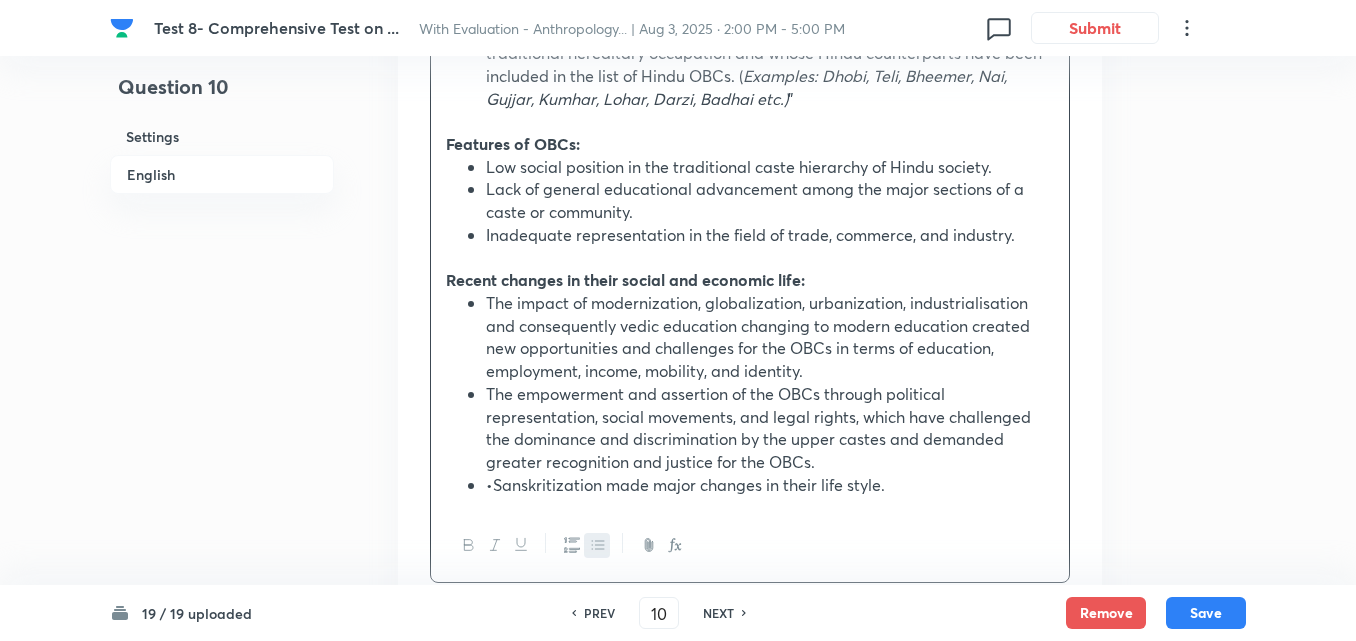scroll, scrollTop: 2042, scrollLeft: 0, axis: vertical 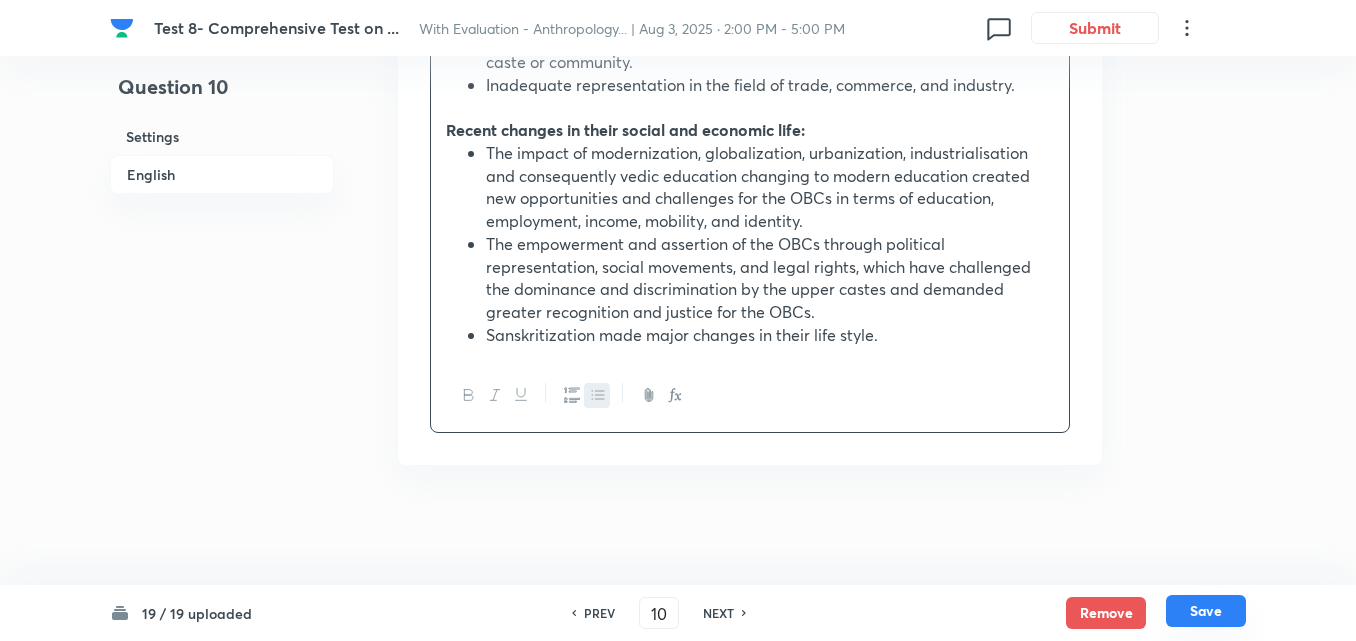 click on "Save" at bounding box center (1206, 611) 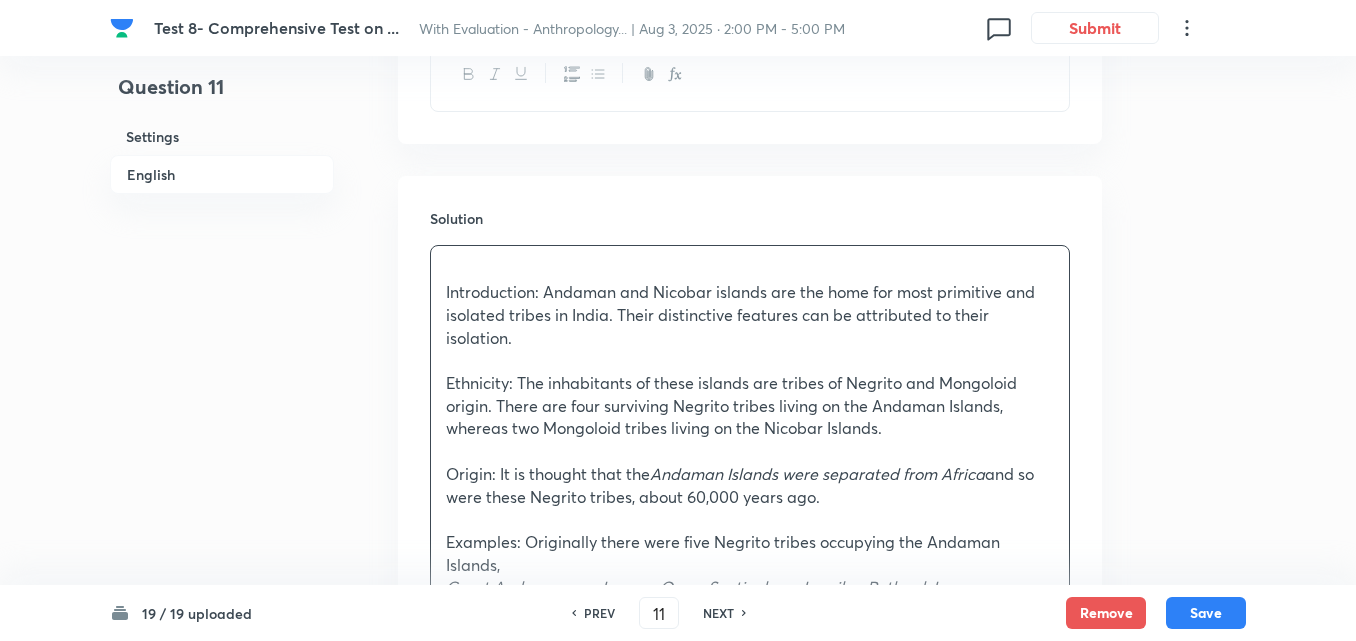 click on "English" at bounding box center [222, 174] 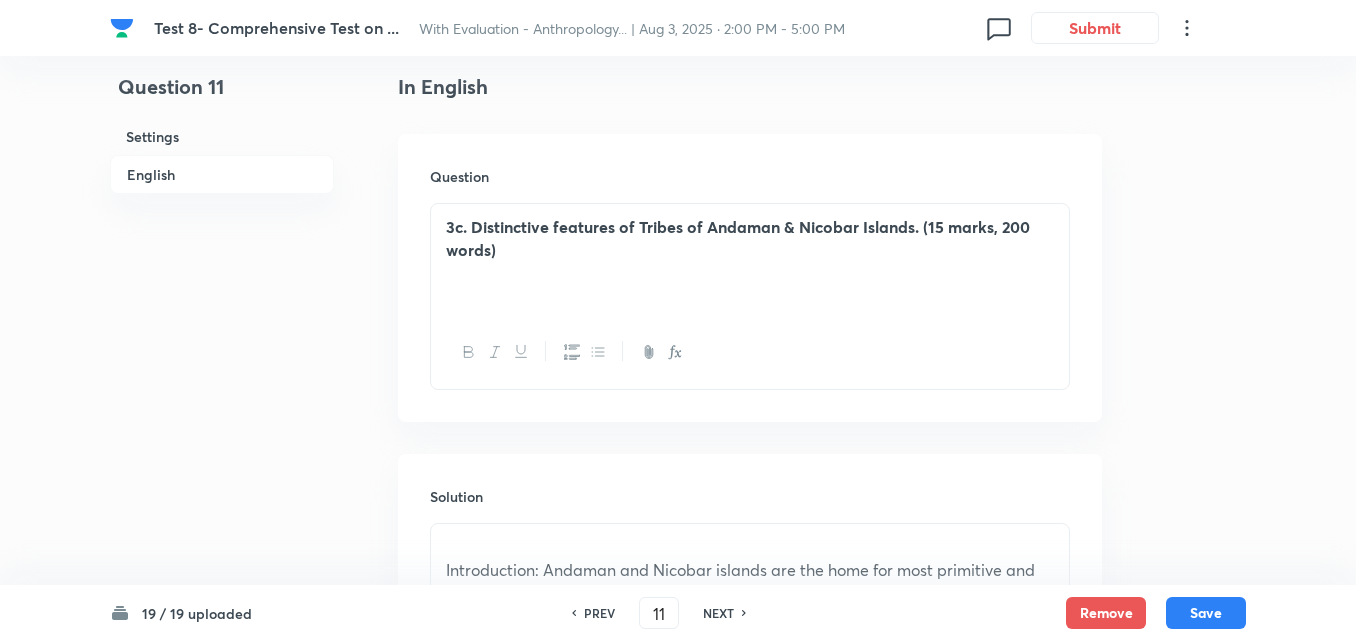 scroll, scrollTop: 842, scrollLeft: 0, axis: vertical 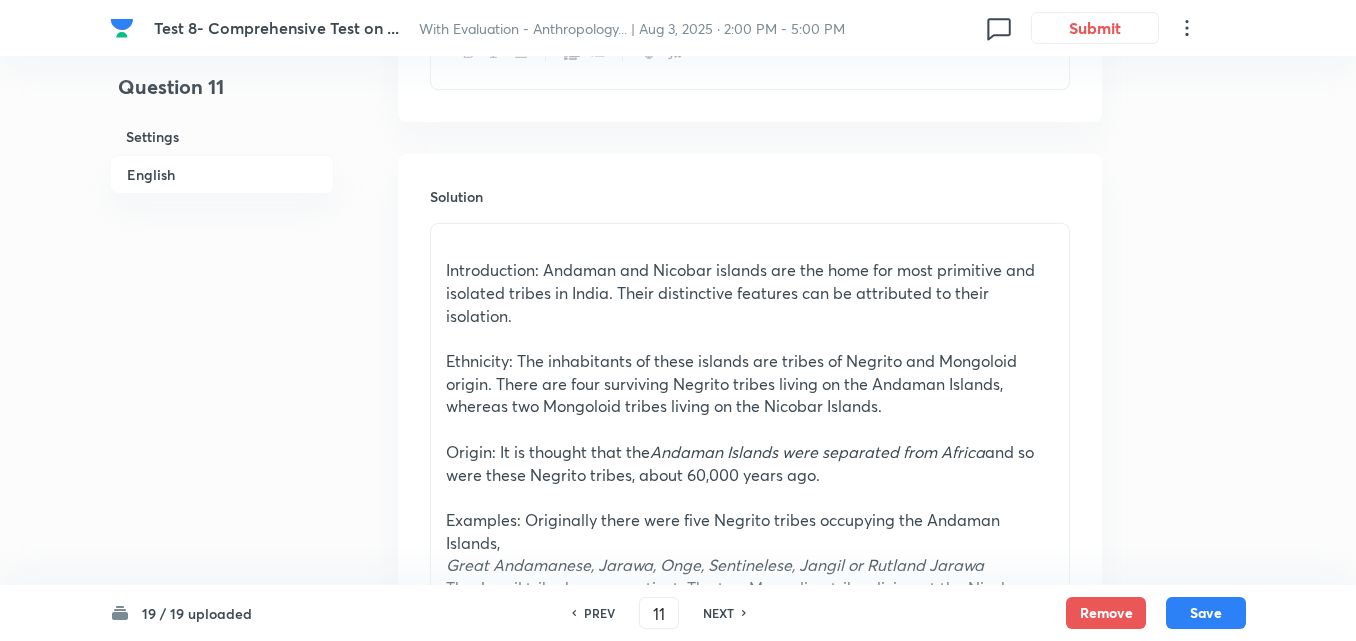 click on "Introduction: Andaman and Nicobar islands are the home for most primitive and isolated tribes in India. Their distinctive features can be attributed to their isolation." at bounding box center [750, 293] 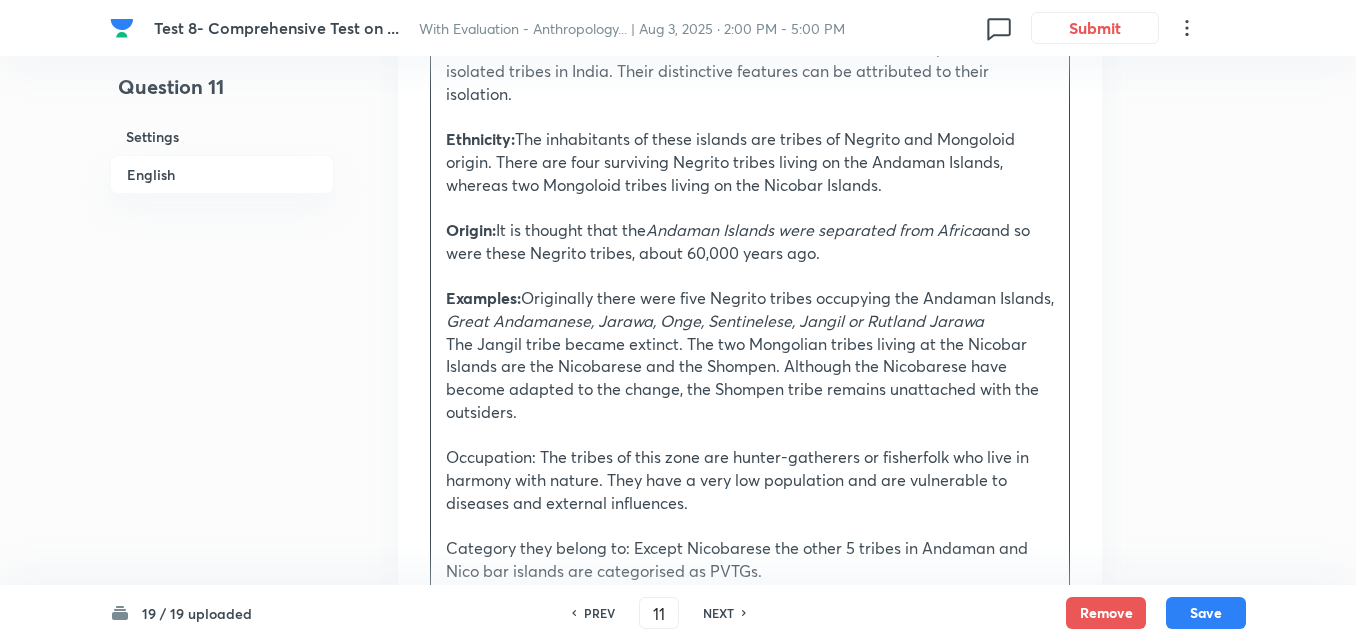 scroll, scrollTop: 1042, scrollLeft: 0, axis: vertical 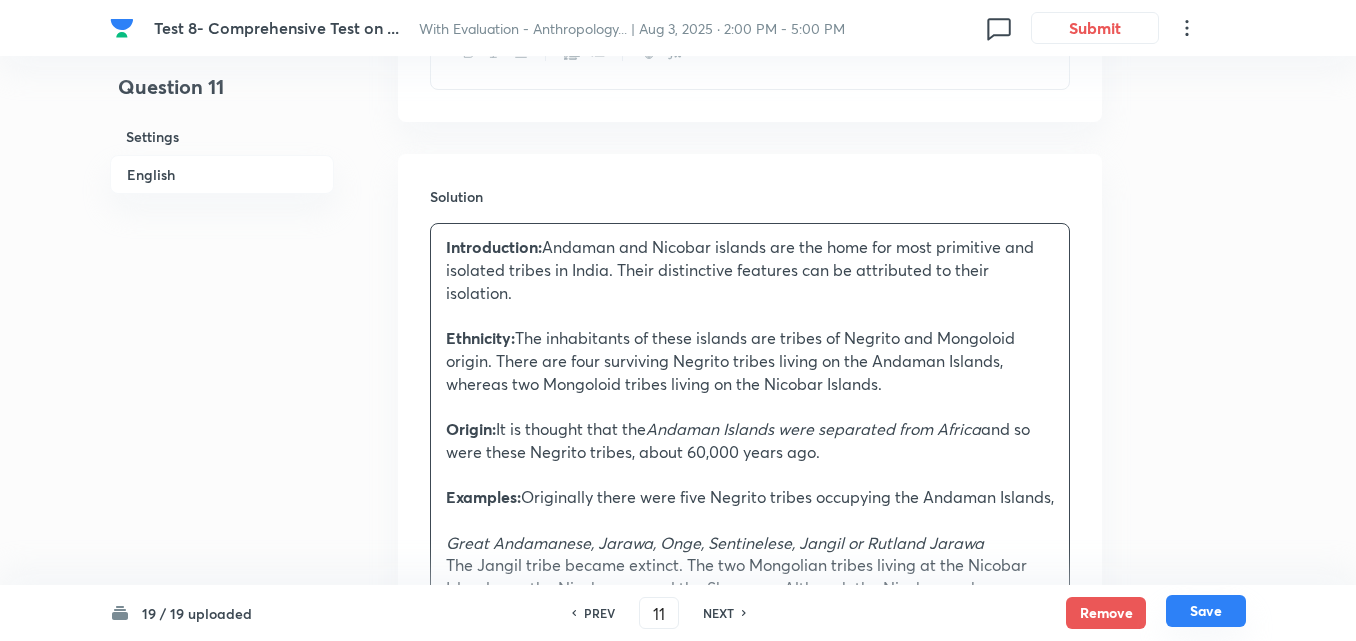 click on "Save" at bounding box center (1206, 611) 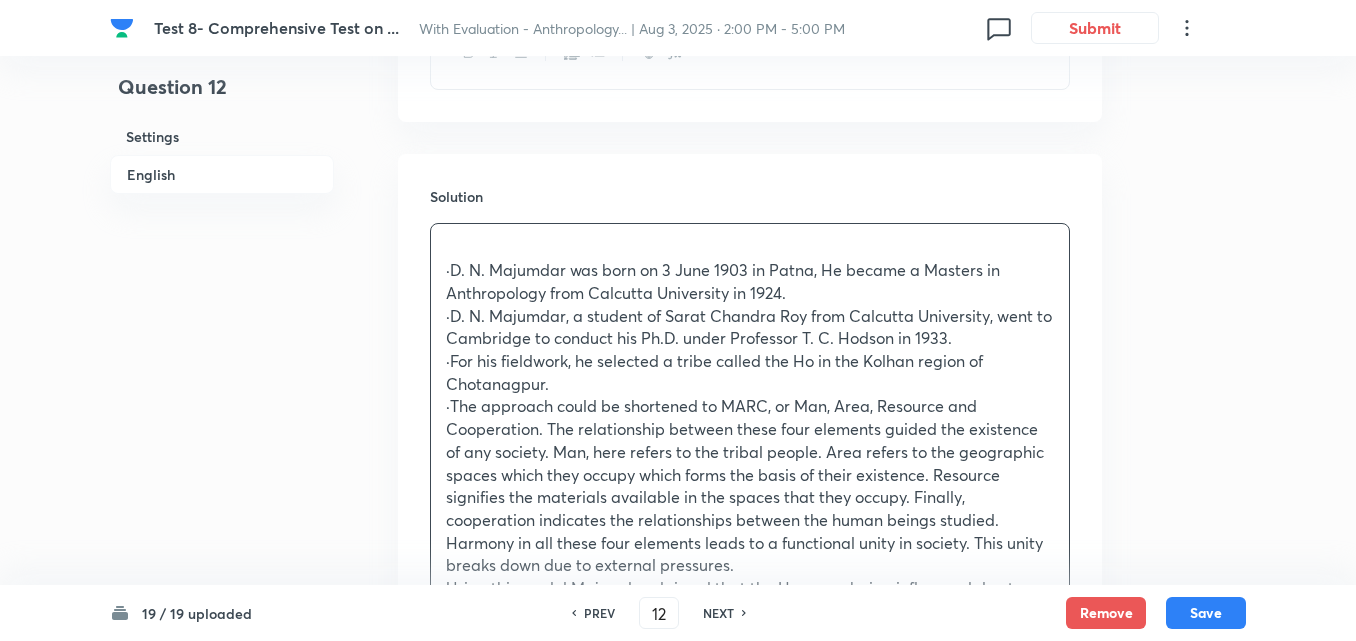click on "English" at bounding box center [222, 174] 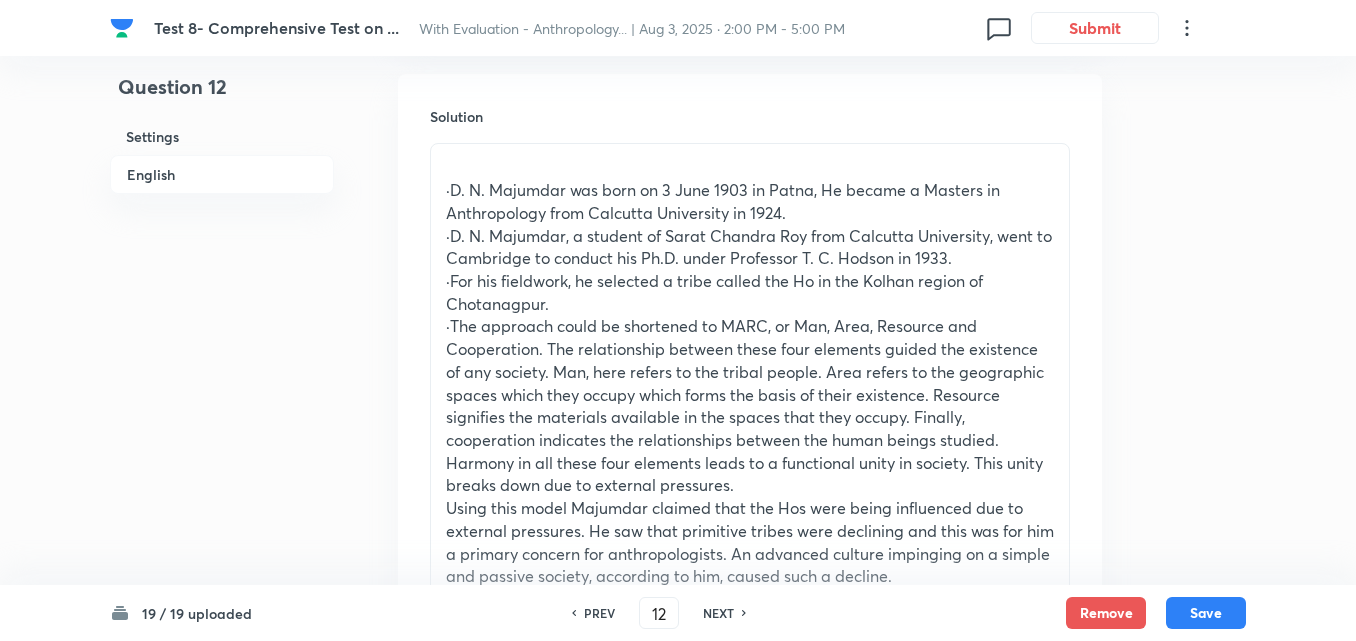 scroll, scrollTop: 942, scrollLeft: 0, axis: vertical 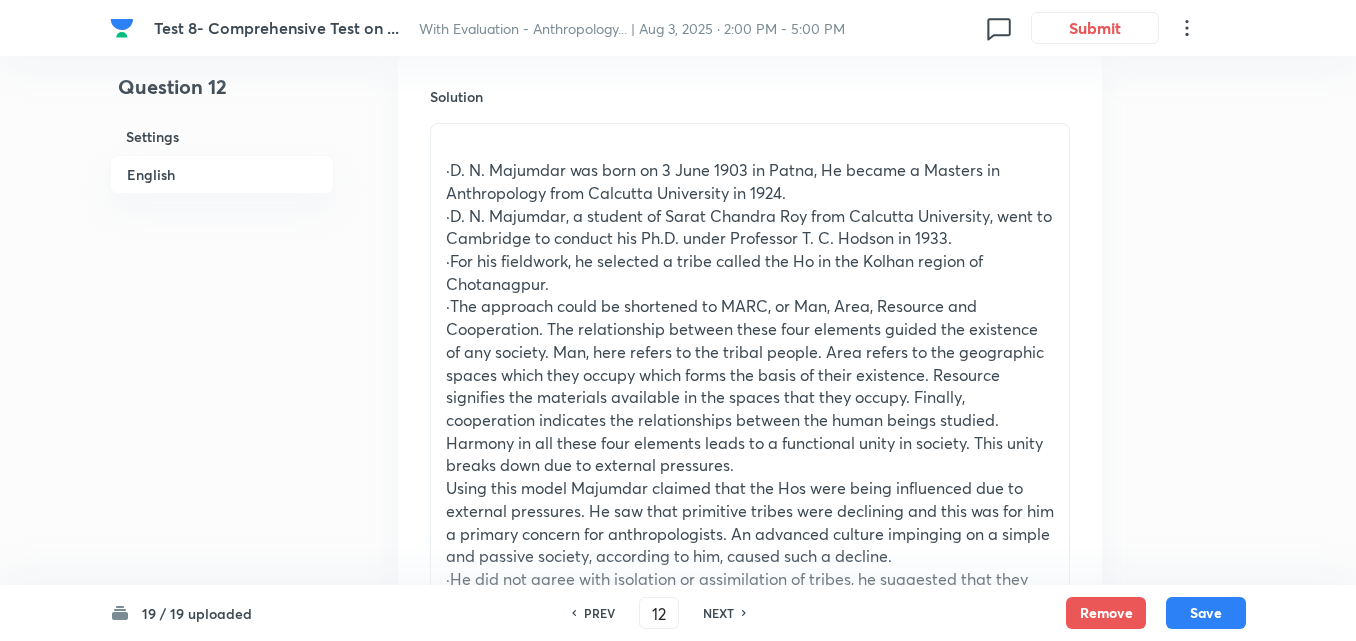 click on "·For his fieldwork, he selected a tribe called the Ho in the Kolhan region of Chotanagpur." at bounding box center [750, 272] 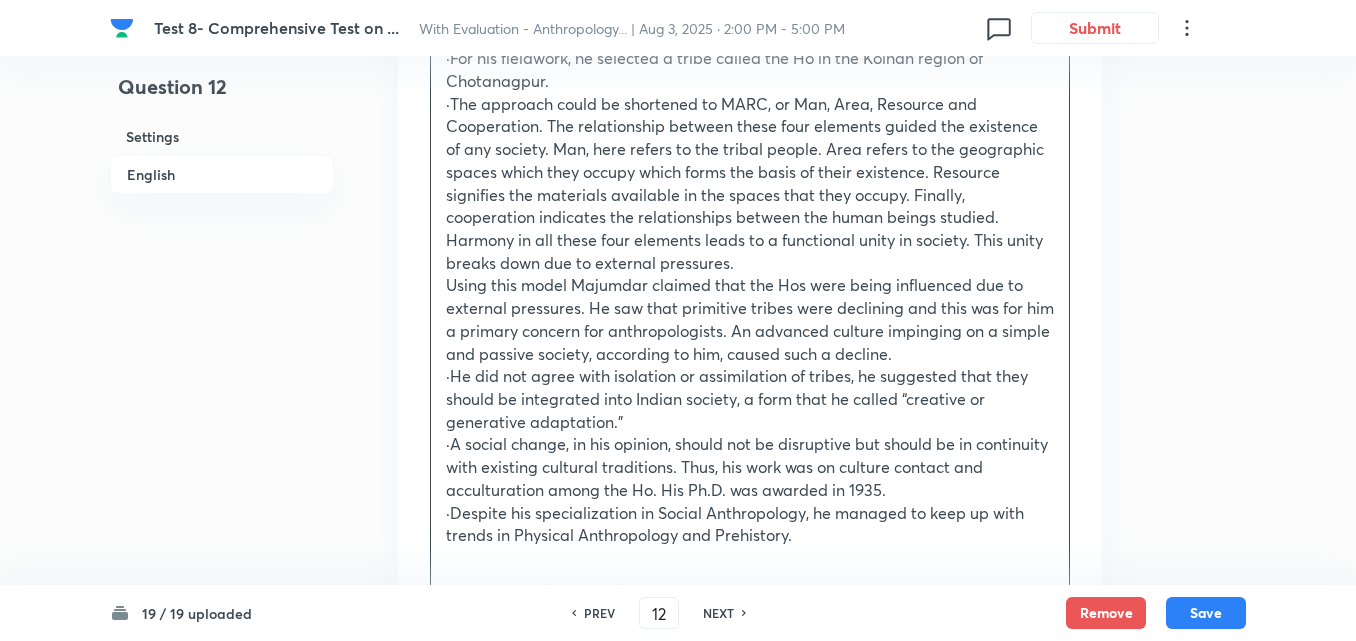 scroll, scrollTop: 1322, scrollLeft: 0, axis: vertical 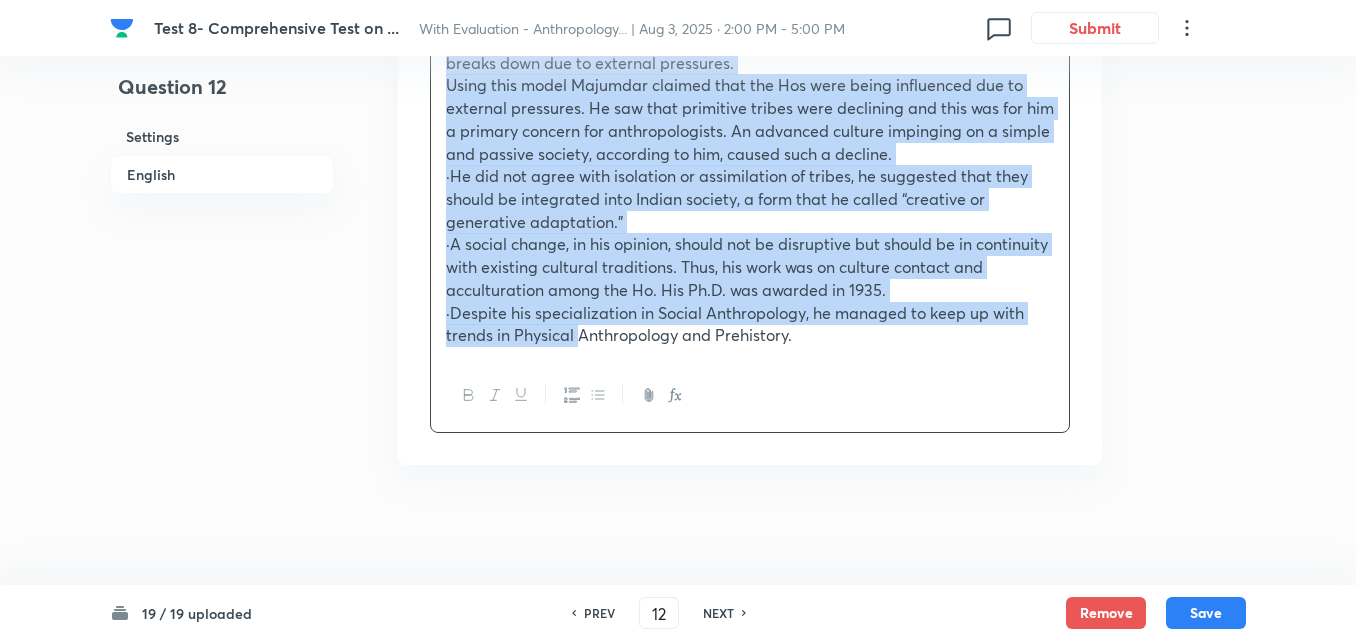 click on "·Despite his specialization in Social Anthropology, he managed to keep up with trends in Physical Anthropology and Prehistory." at bounding box center [750, 324] 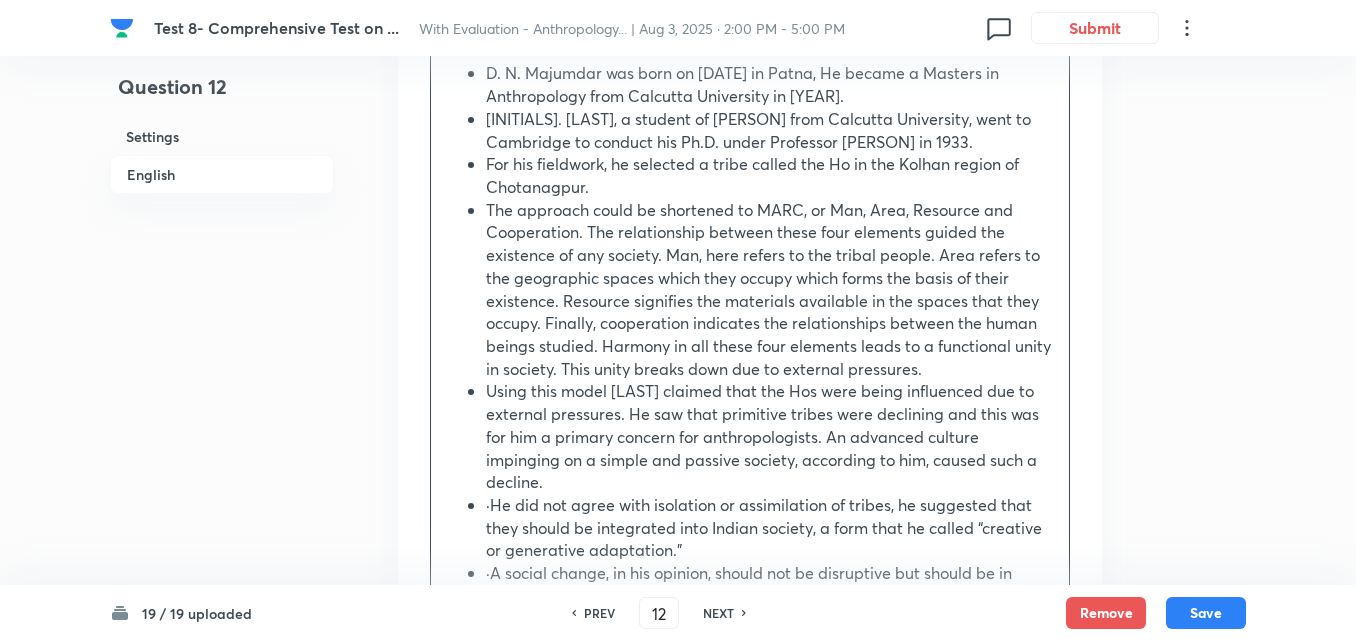 scroll, scrollTop: 1178, scrollLeft: 0, axis: vertical 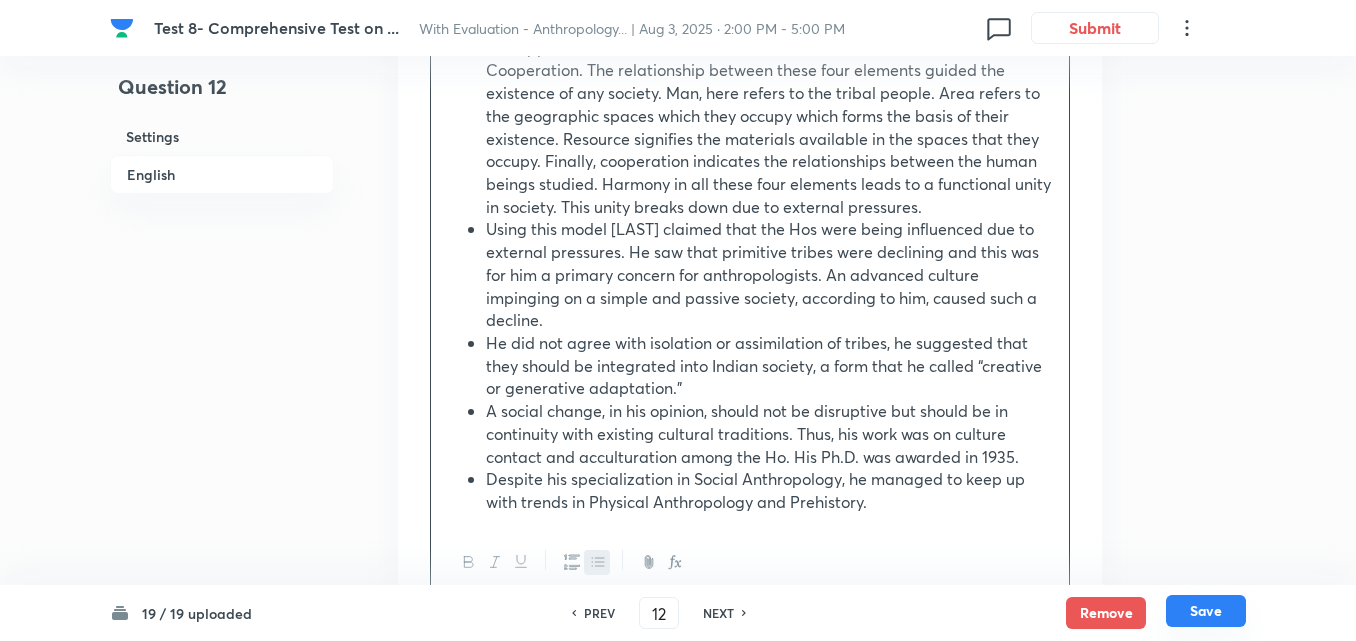 click on "Save" at bounding box center (1206, 611) 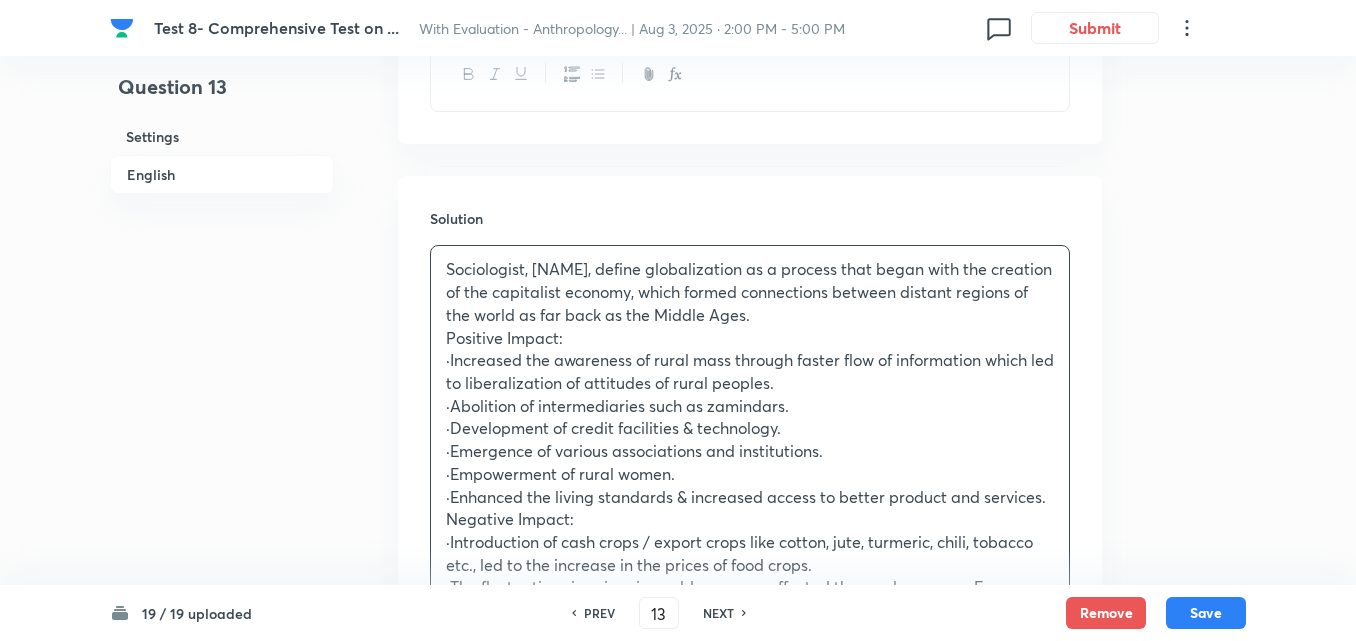 click on "English" at bounding box center (222, 174) 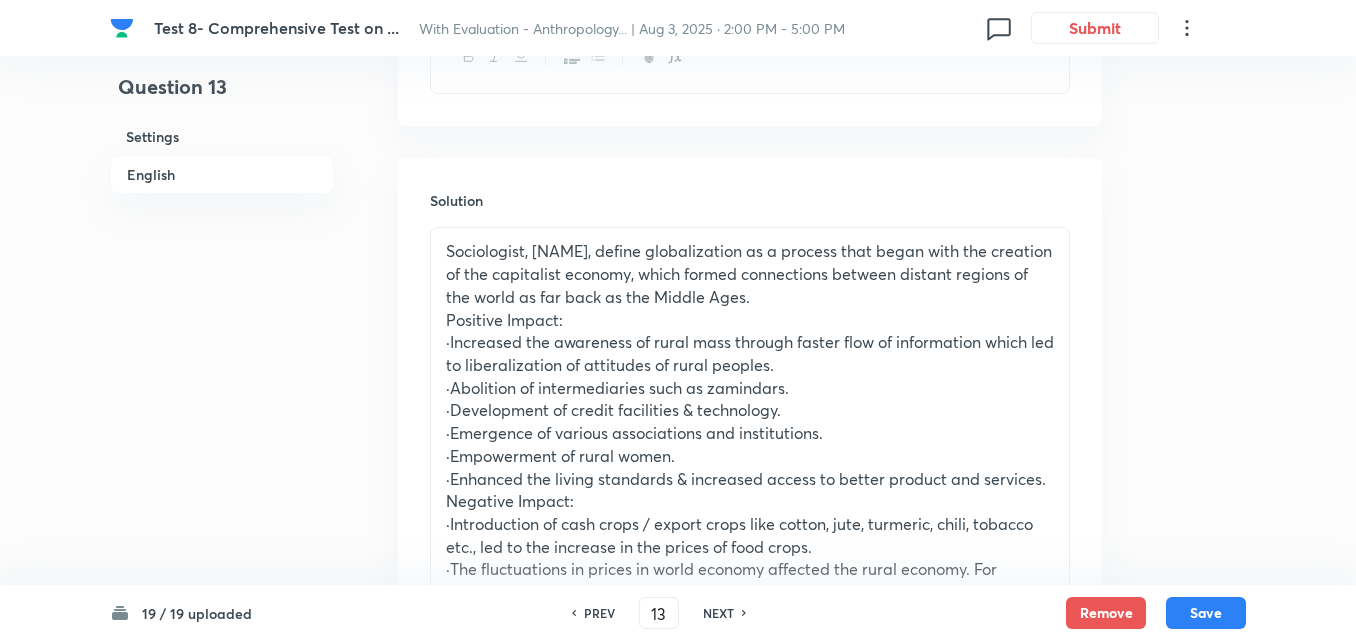 scroll, scrollTop: 842, scrollLeft: 0, axis: vertical 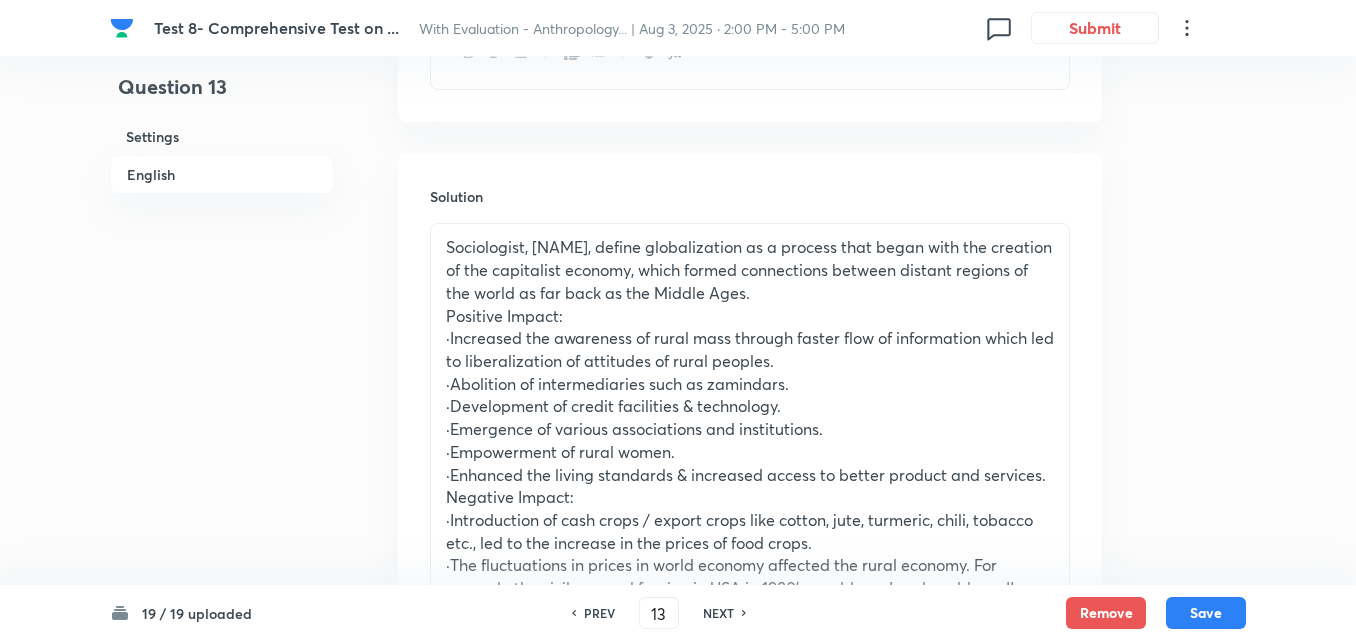 click on "·Increased the awareness of rural mass through faster flow of information which led to liberalization of attitudes of rural peoples." at bounding box center (750, 349) 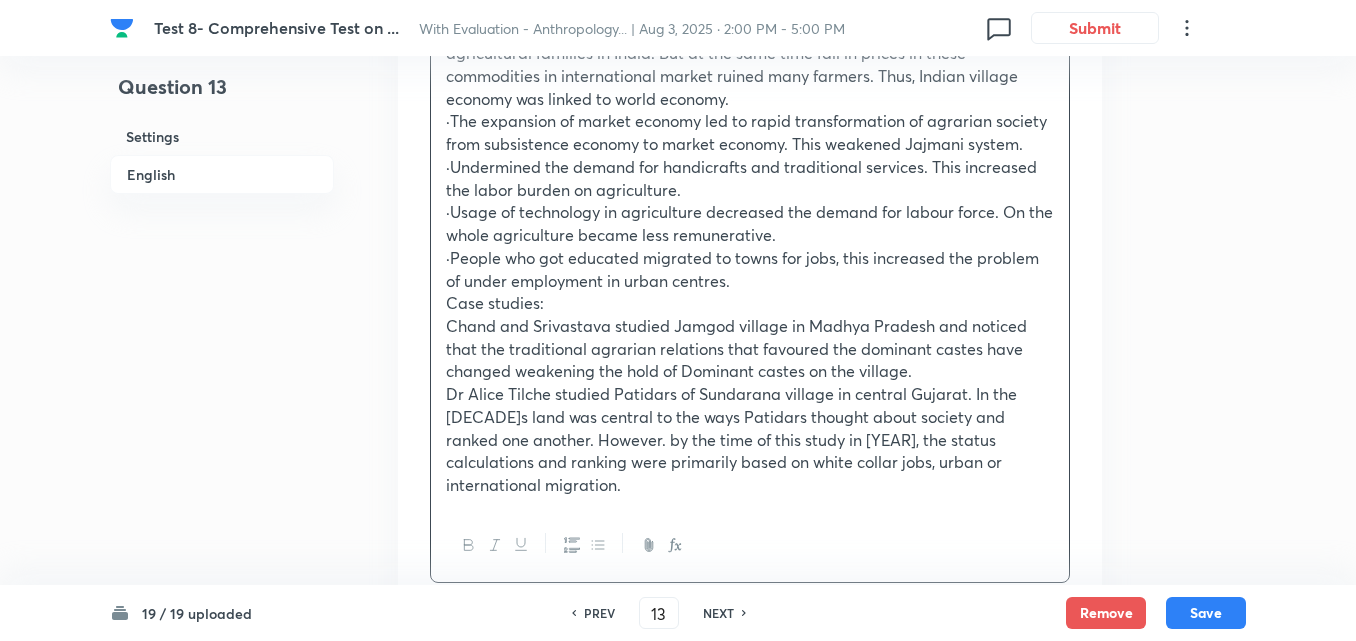 scroll, scrollTop: 1572, scrollLeft: 0, axis: vertical 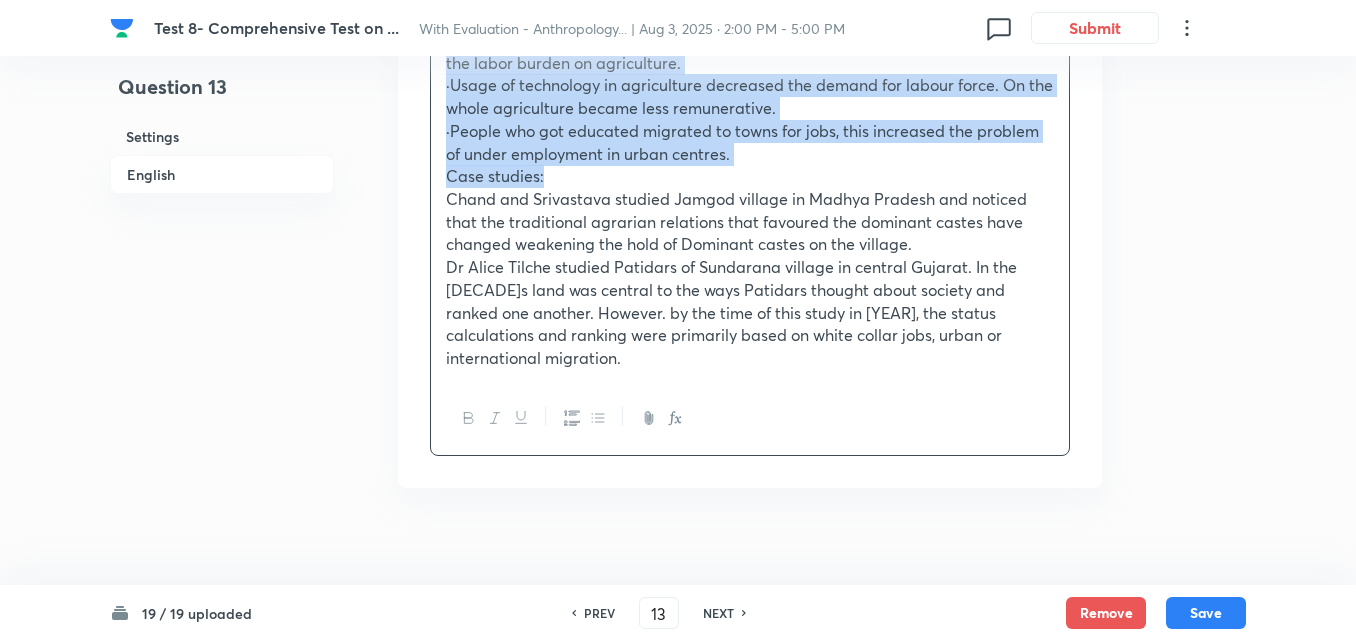 click on "Case studies:" at bounding box center [750, 176] 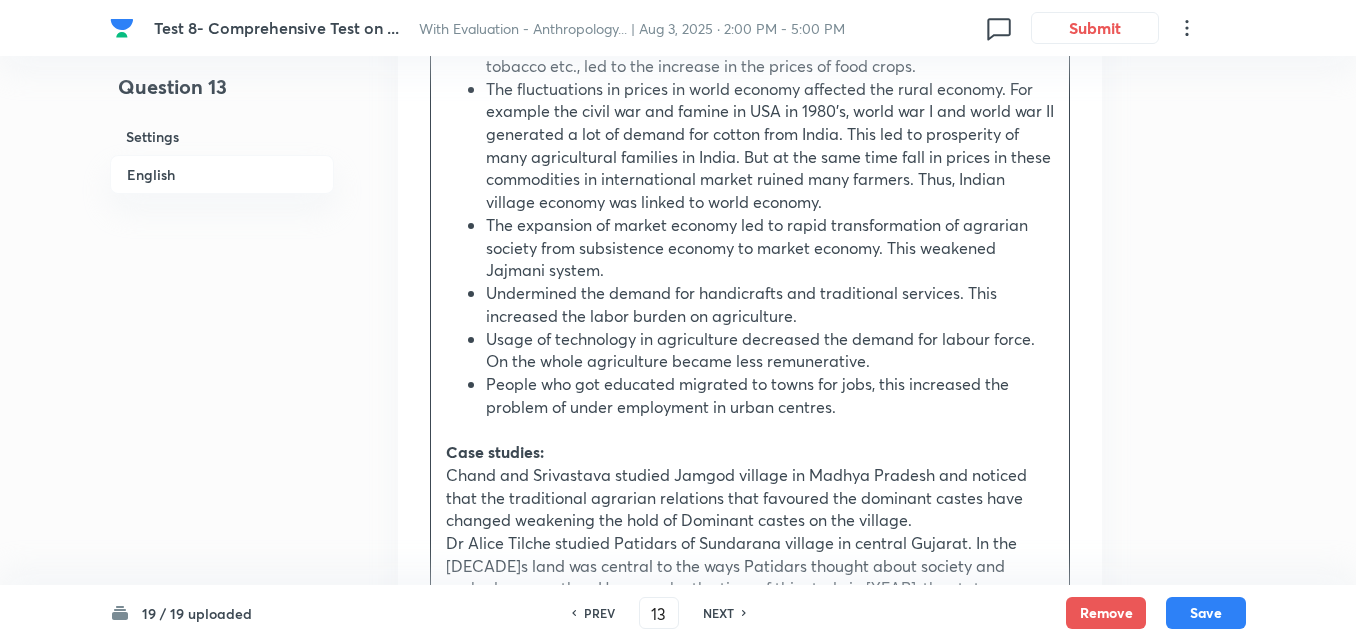 scroll, scrollTop: 1472, scrollLeft: 0, axis: vertical 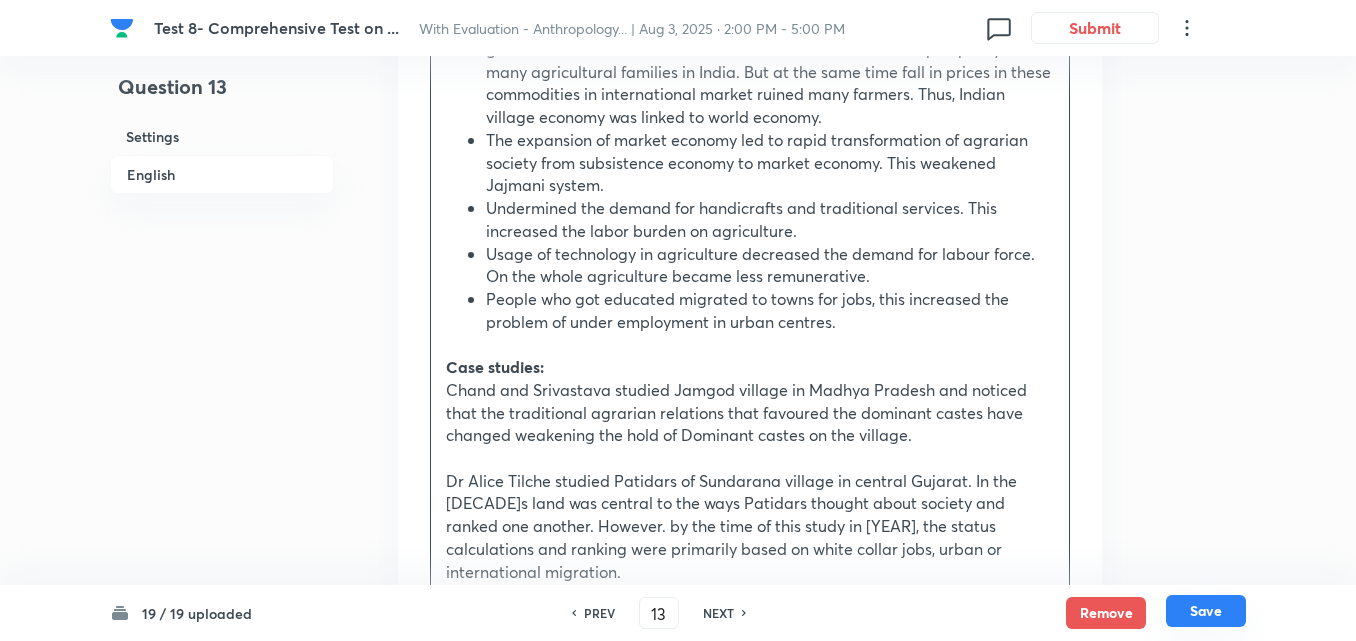 click on "Save" at bounding box center [1206, 611] 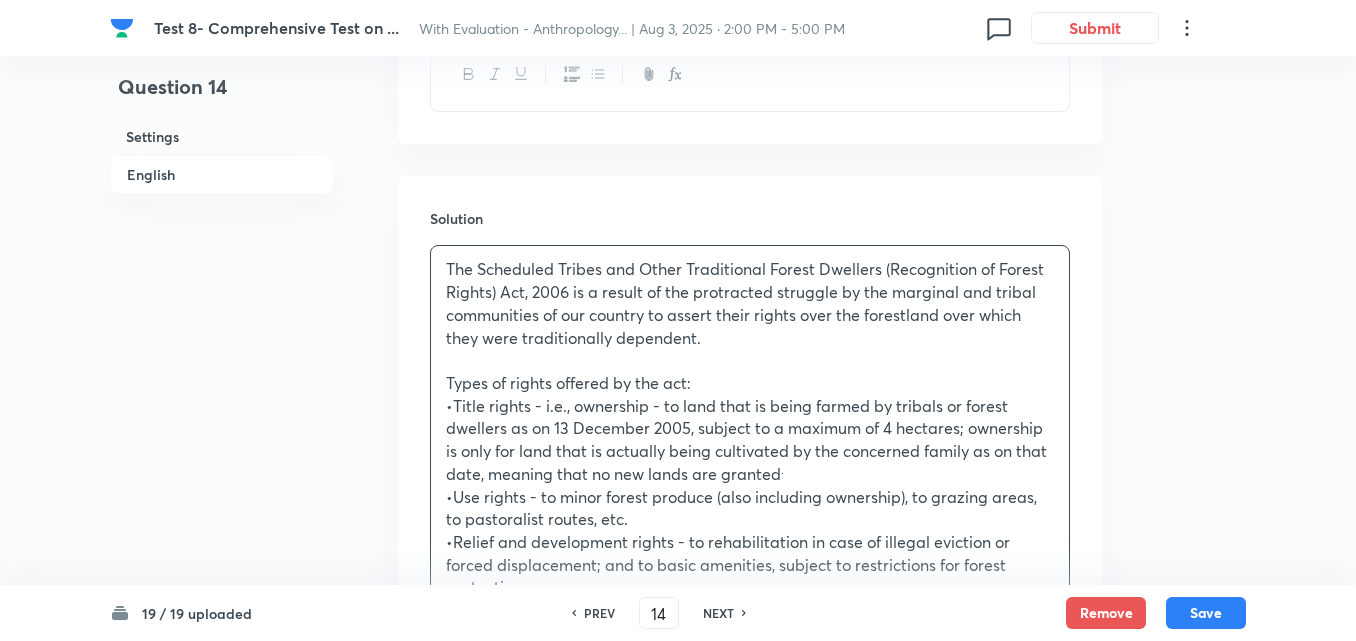 click on "English" at bounding box center (222, 174) 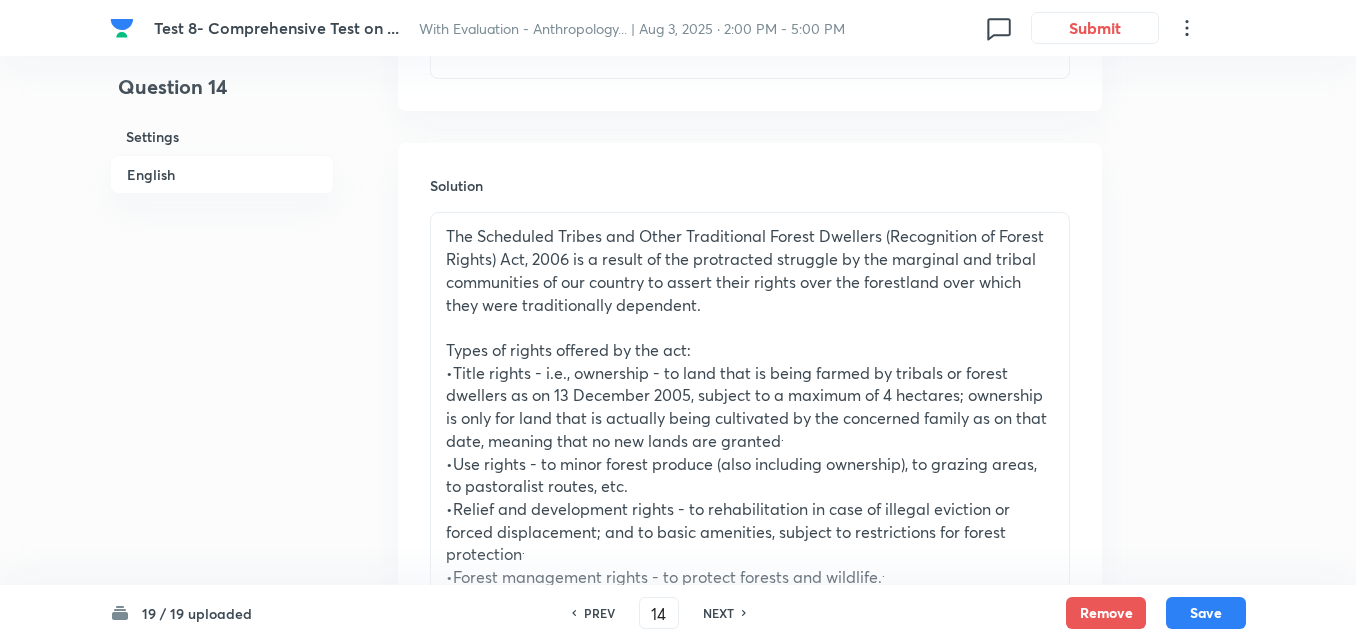 scroll, scrollTop: 942, scrollLeft: 0, axis: vertical 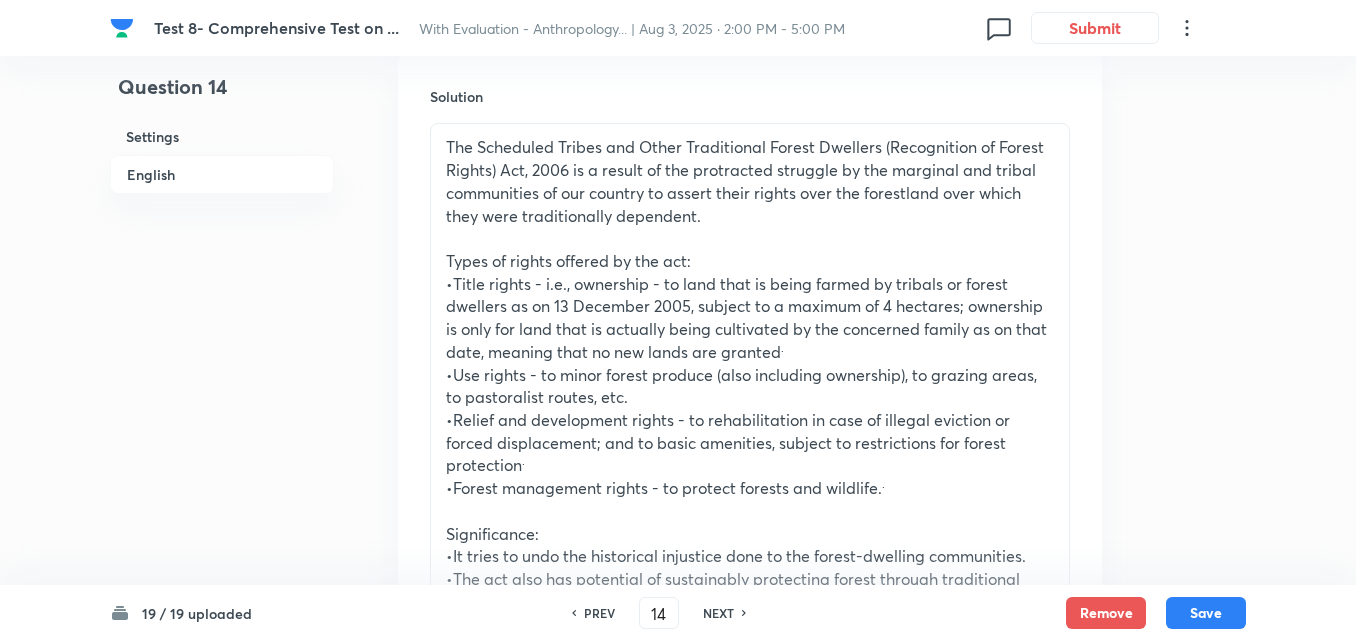 click on "•Title rights - i.e., ownership - to land that is being farmed by tribals or forest dwellers as on 13 December 2005, subject to a maximum of 4 hectares; ownership is only for land that is actually being cultivated by the concerned family as on that date, meaning that no new lands are granted ." at bounding box center [750, 318] 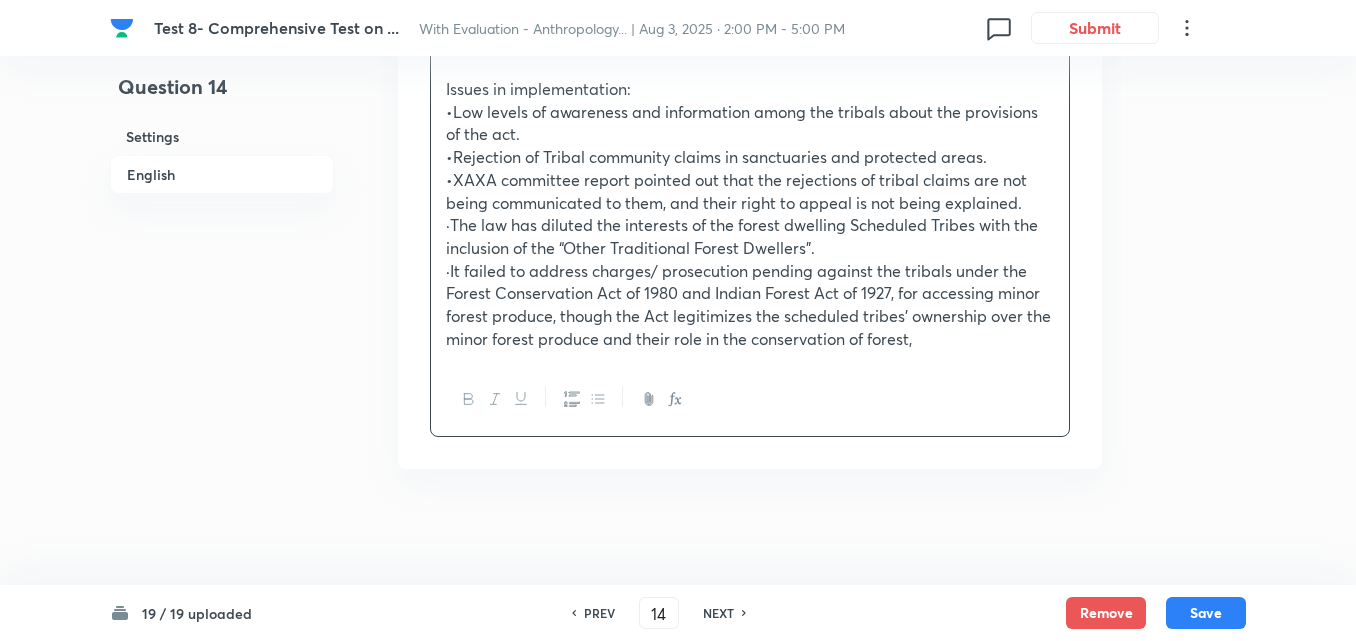 scroll, scrollTop: 1686, scrollLeft: 0, axis: vertical 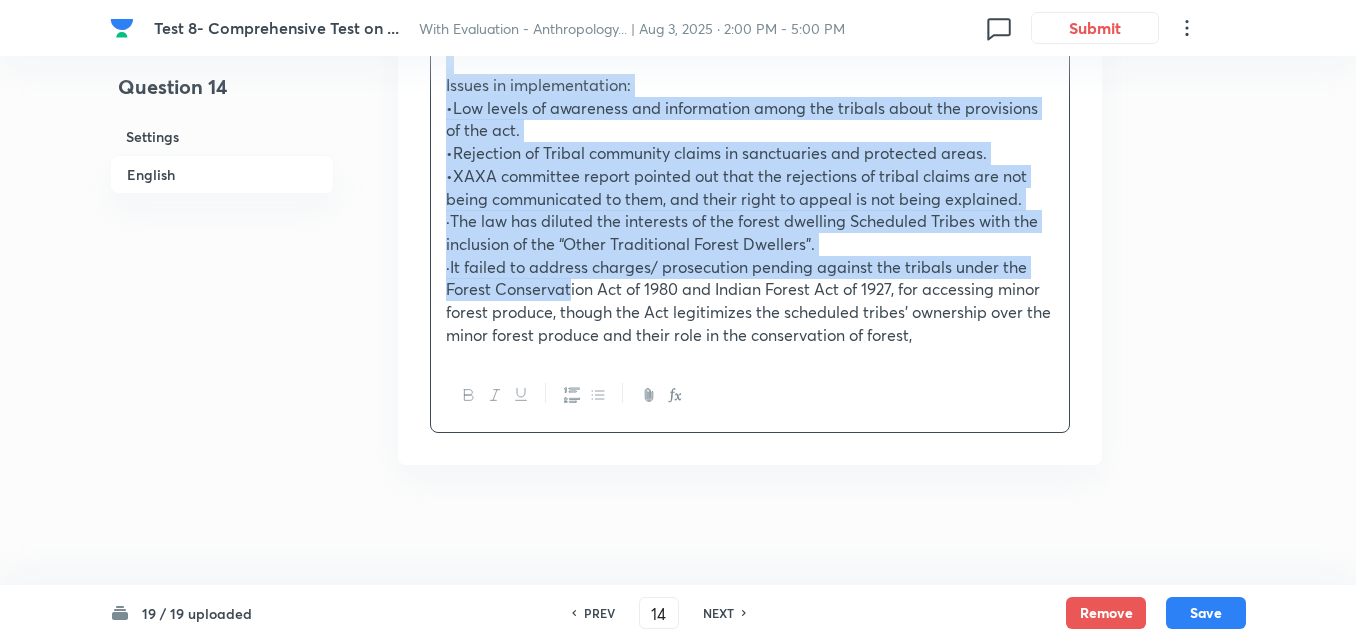 click on "·It failed to address charges/ prosecution pending against the tribals under the Forest Conservation Act of 1980 and Indian Forest Act of 1927, for accessing minor forest produce, though the Act legitimizes the scheduled tribes' ownership over the minor forest produce and their role in the conservation of forest," at bounding box center [750, 301] 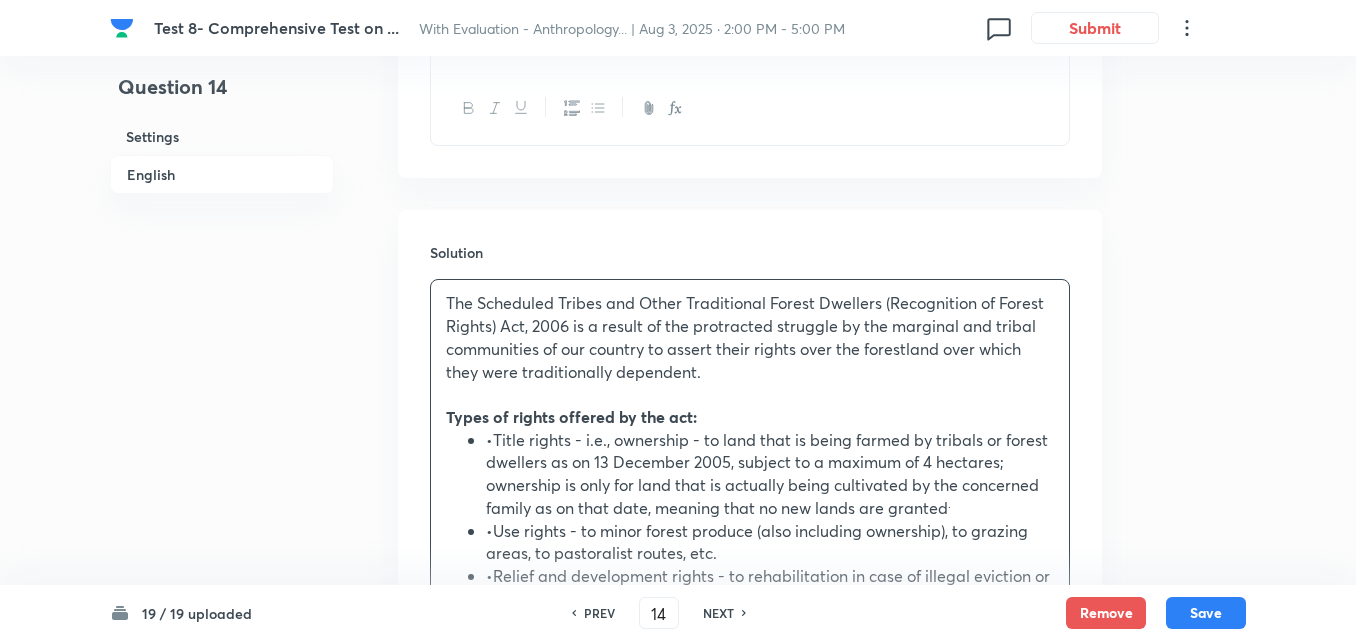 scroll, scrollTop: 986, scrollLeft: 0, axis: vertical 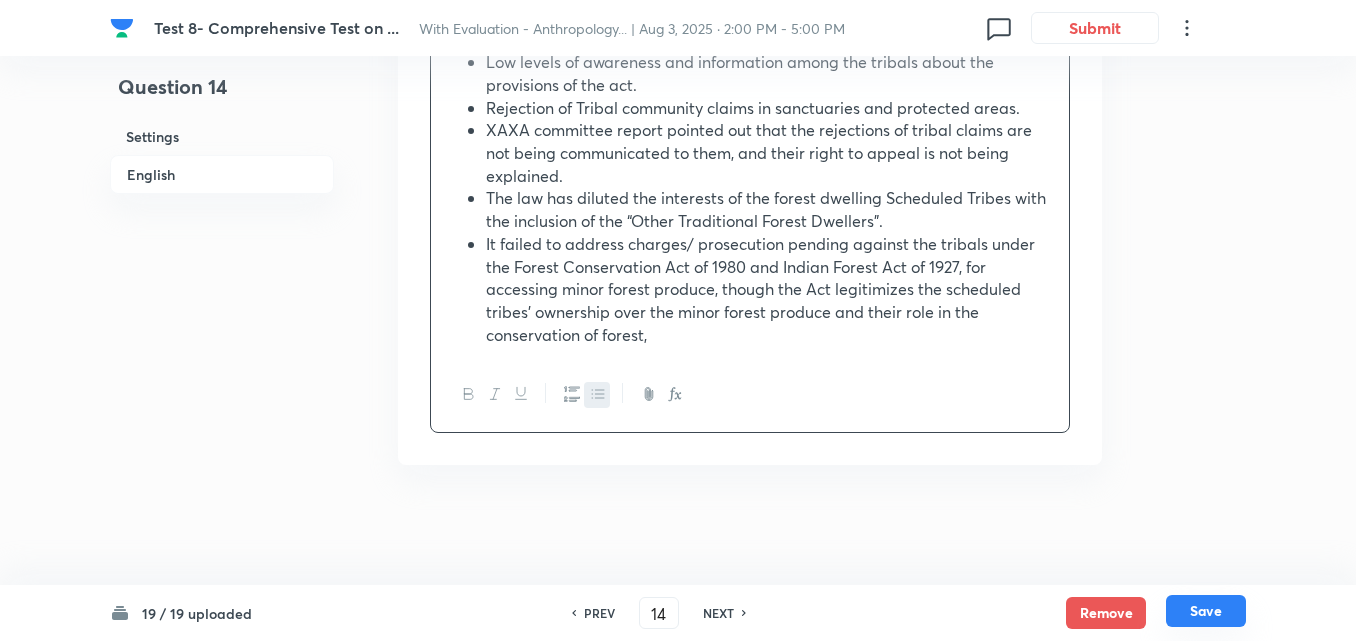 click on "Save" at bounding box center [1206, 611] 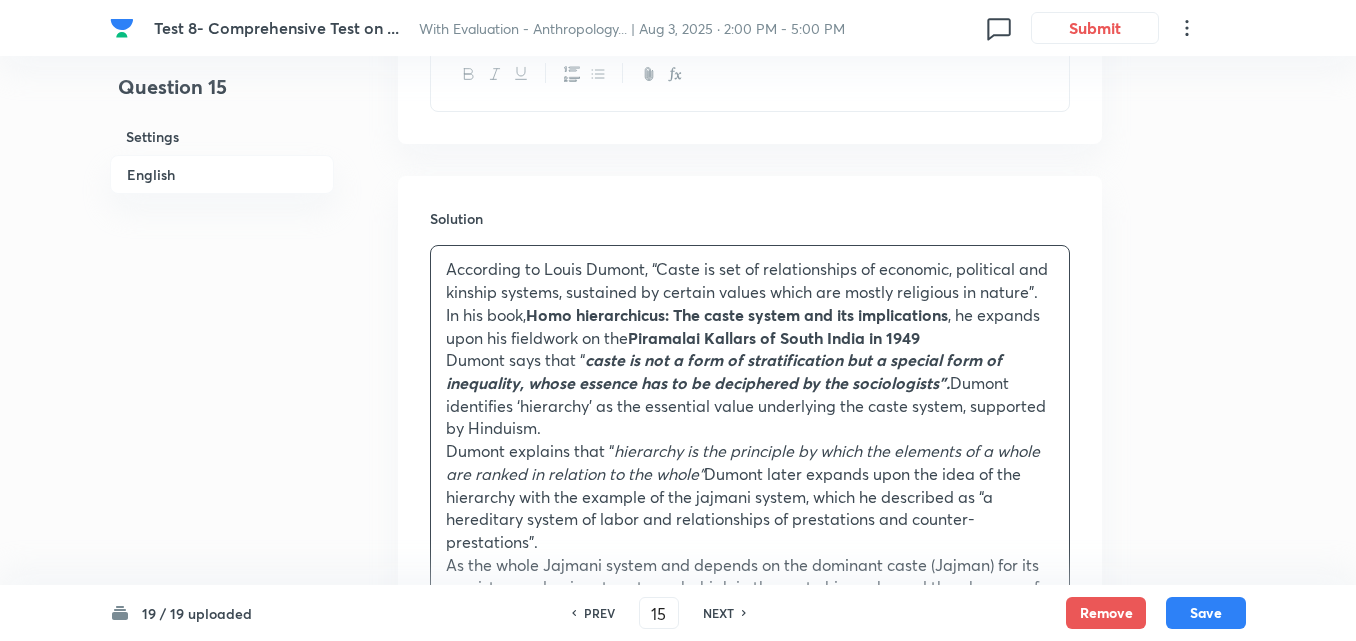 click on "English" at bounding box center [222, 174] 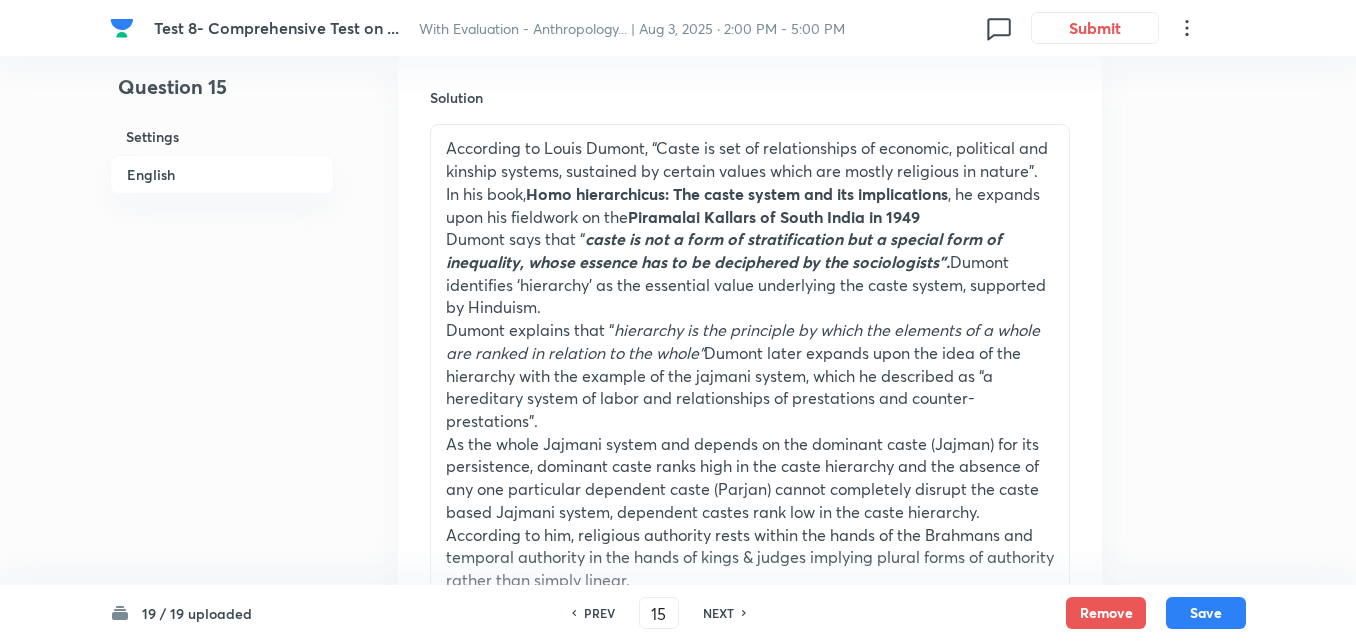 scroll, scrollTop: 942, scrollLeft: 0, axis: vertical 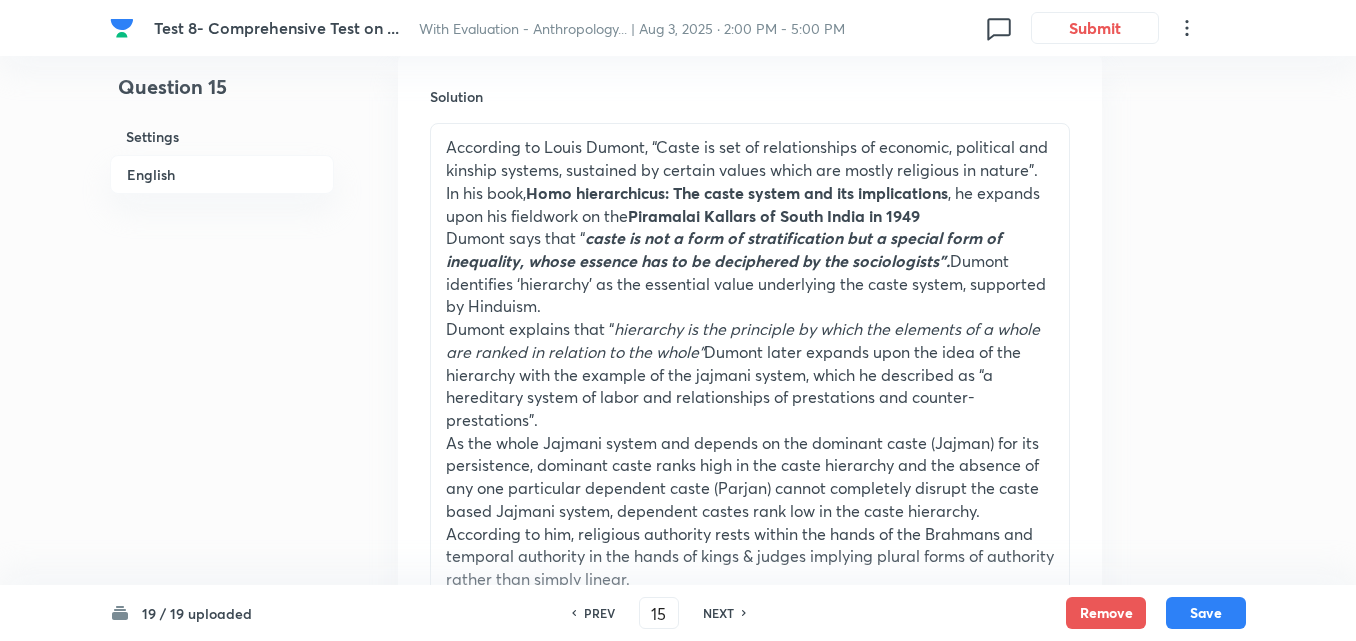 click on "hierarchy is the principle by which the elements of a whole are ranked in relation to the whole”" at bounding box center (743, 340) 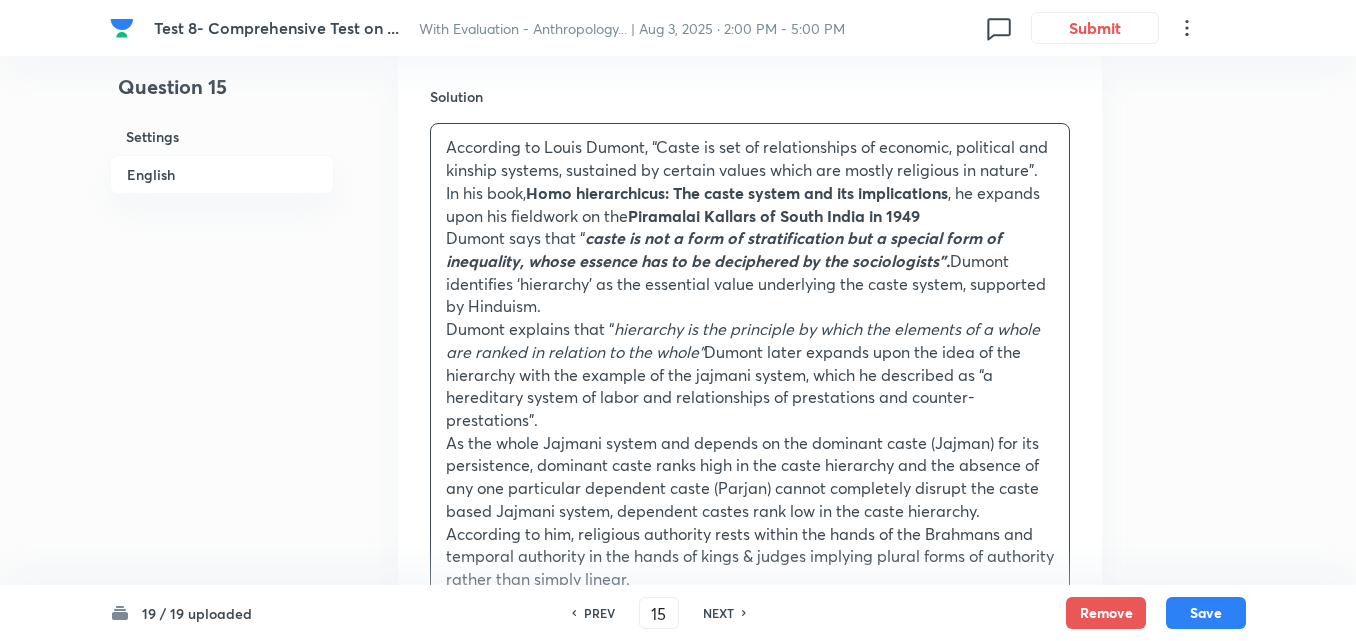 click on "hierarchy is the principle by which the elements of a whole are ranked in relation to the whole”" at bounding box center (743, 340) 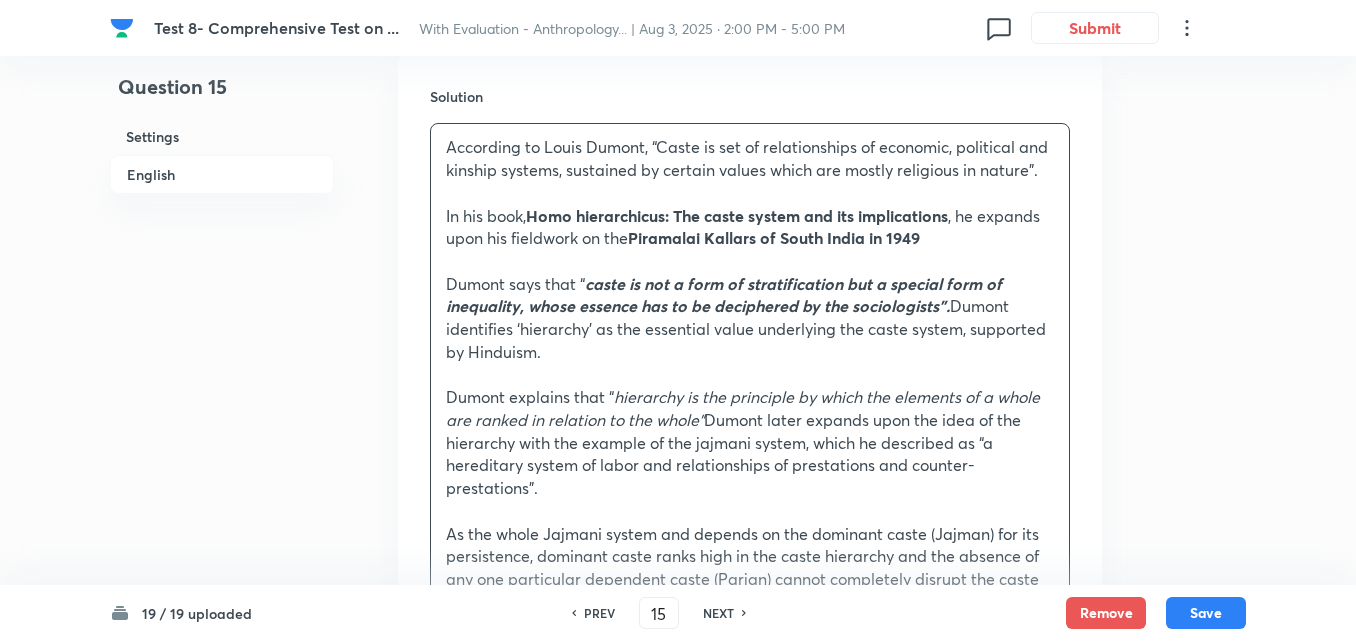 scroll, scrollTop: 1342, scrollLeft: 0, axis: vertical 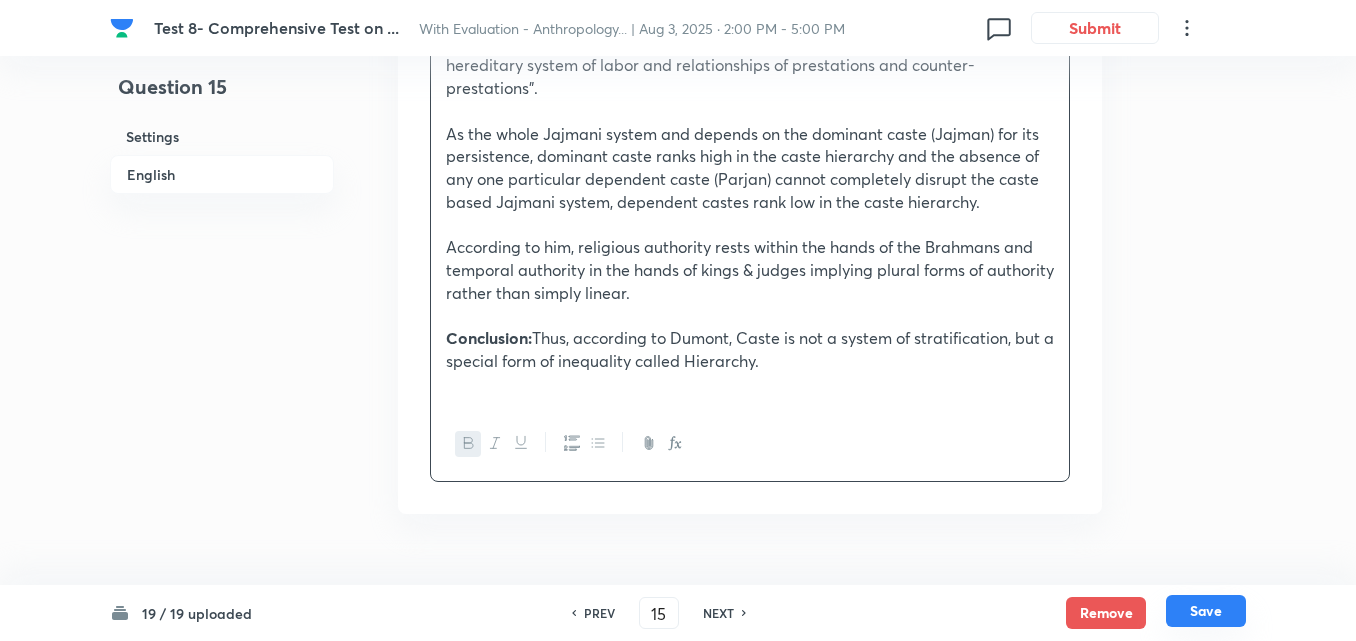 click on "Save" at bounding box center [1206, 611] 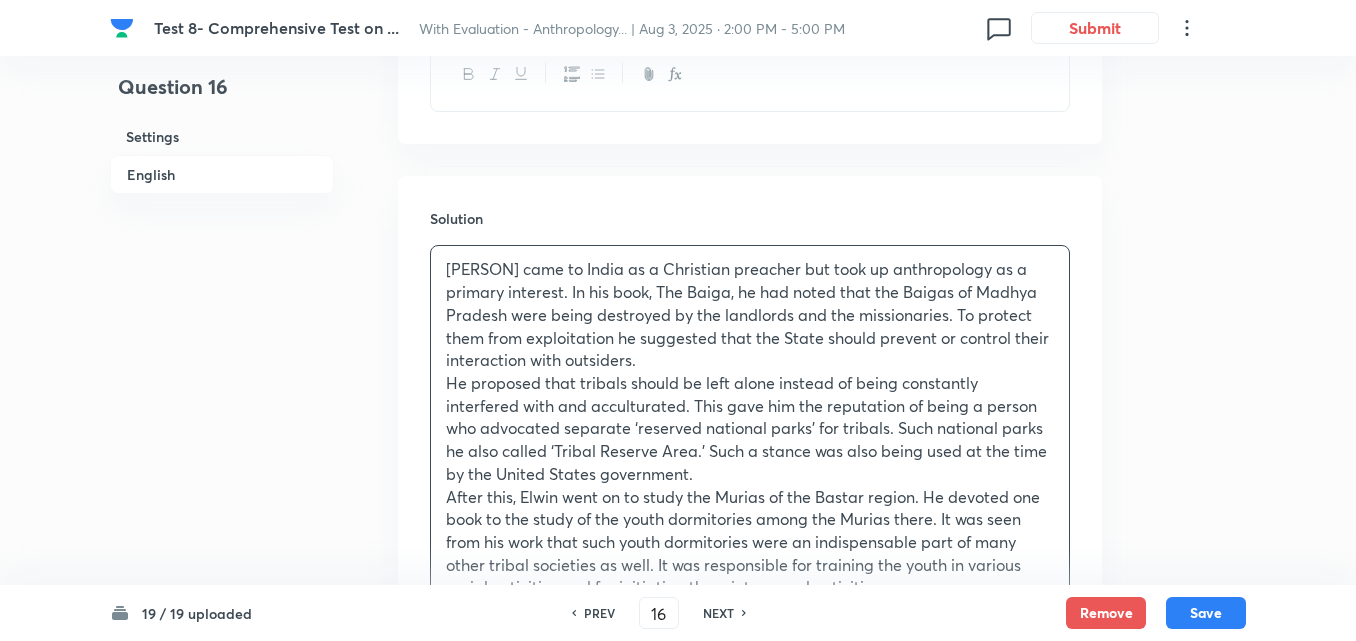 click on "English" at bounding box center [222, 174] 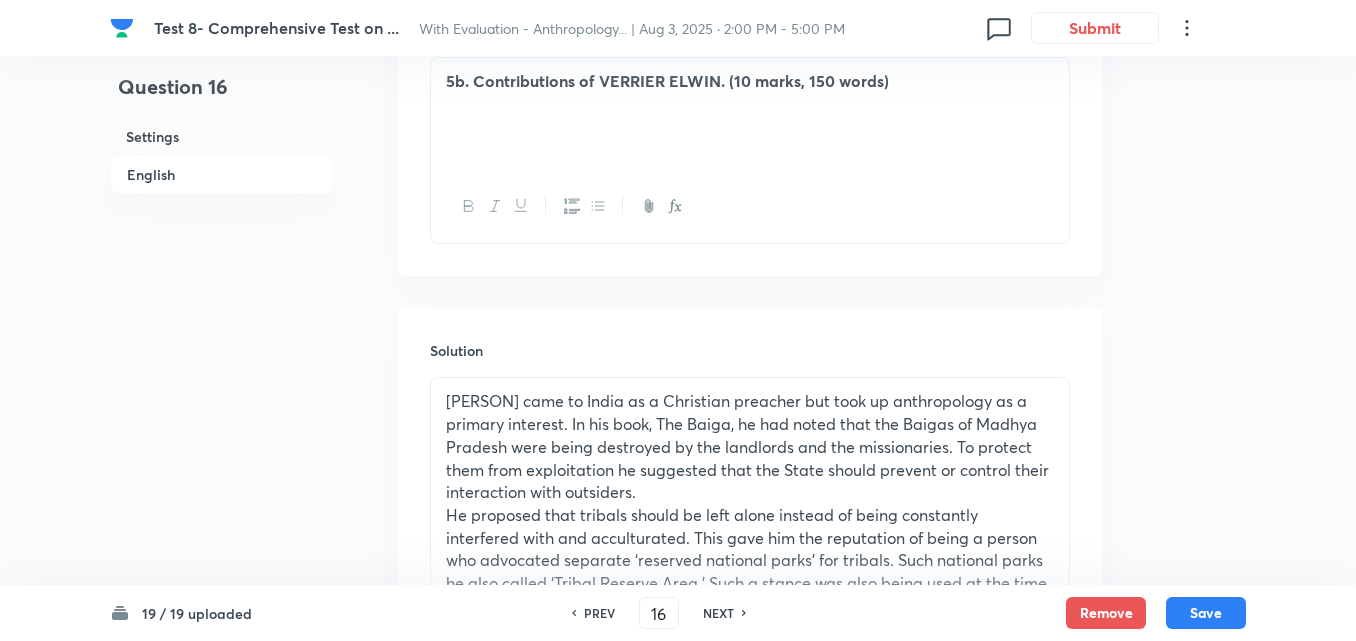 scroll, scrollTop: 842, scrollLeft: 0, axis: vertical 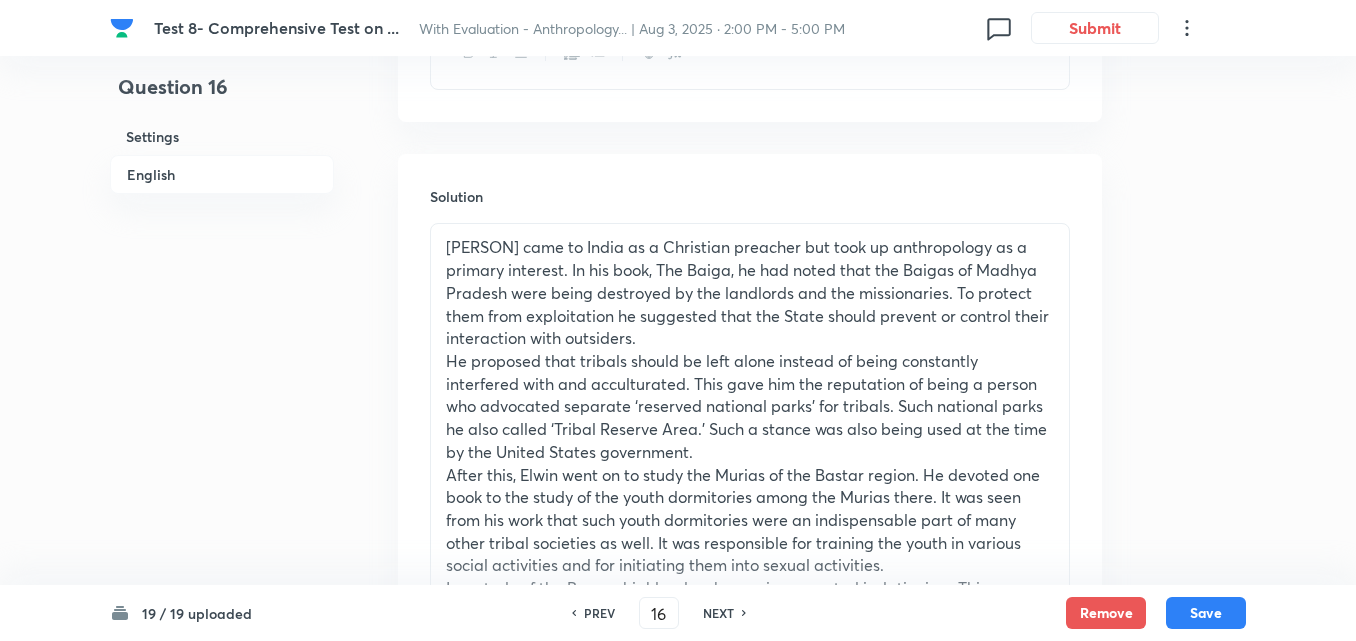 click on "Verrier Elwin came to India as a Christian preacher but took up anthropology as a primary interest. In his book, The Baiga, he had noted that the Baigas of Madhya Pradesh were being destroyed by the landlords and the missionaries. To protect them from exploitation he suggested that the State should prevent or control their interaction with outsiders." at bounding box center [750, 293] 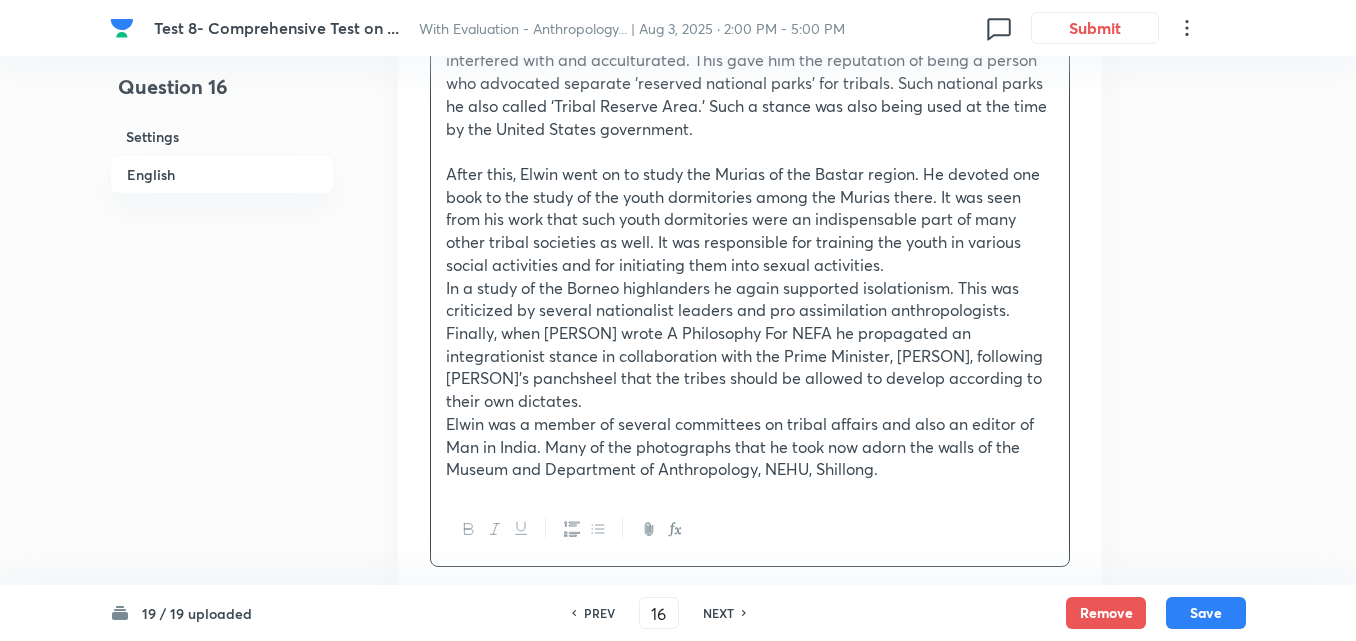 scroll, scrollTop: 1322, scrollLeft: 0, axis: vertical 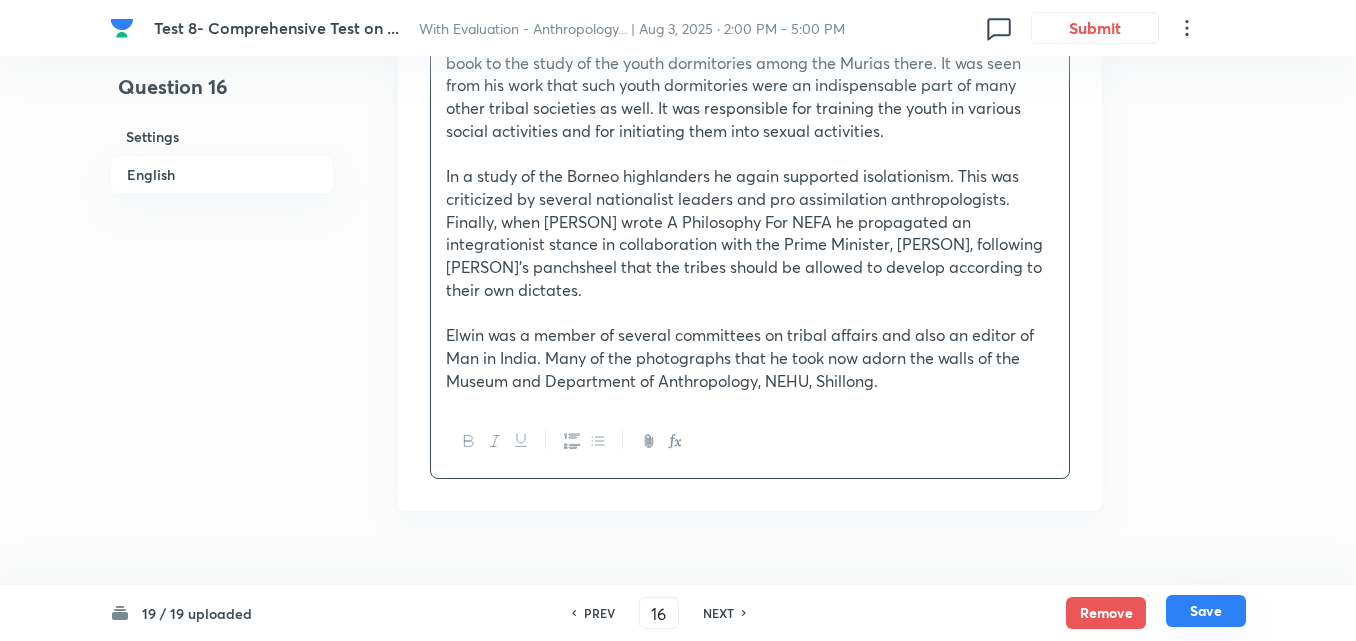 click on "Save" at bounding box center (1206, 611) 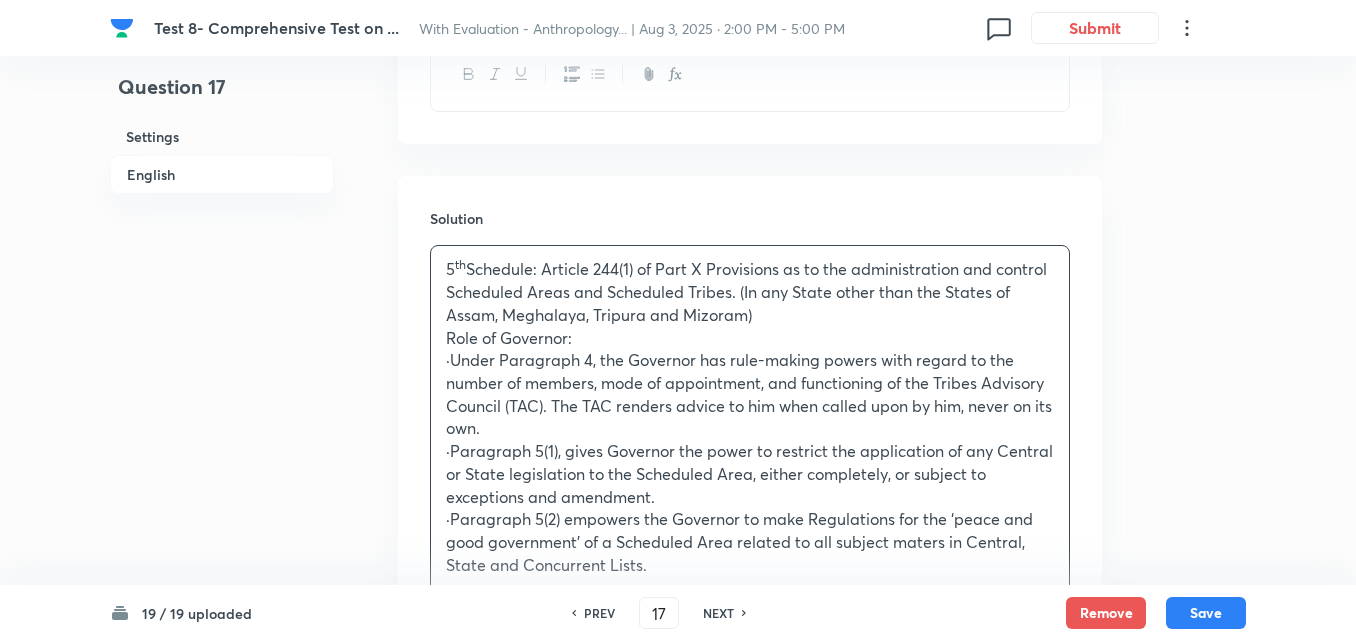 click on "English" at bounding box center (222, 174) 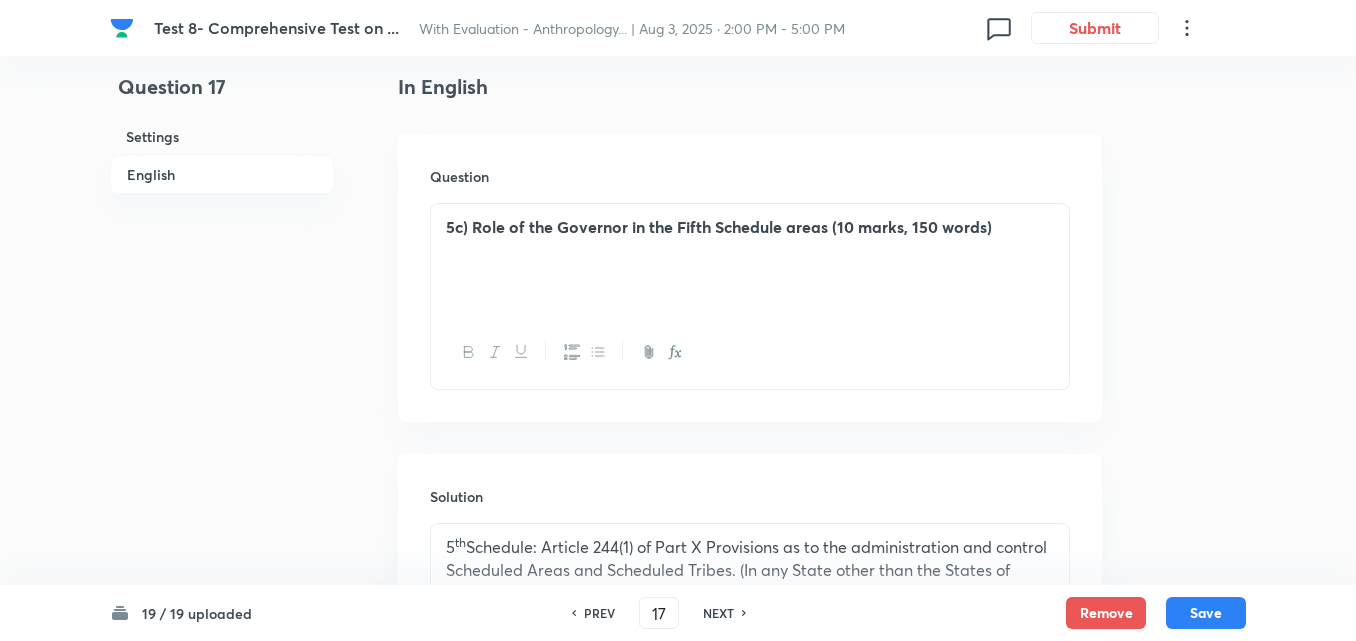 scroll, scrollTop: 942, scrollLeft: 0, axis: vertical 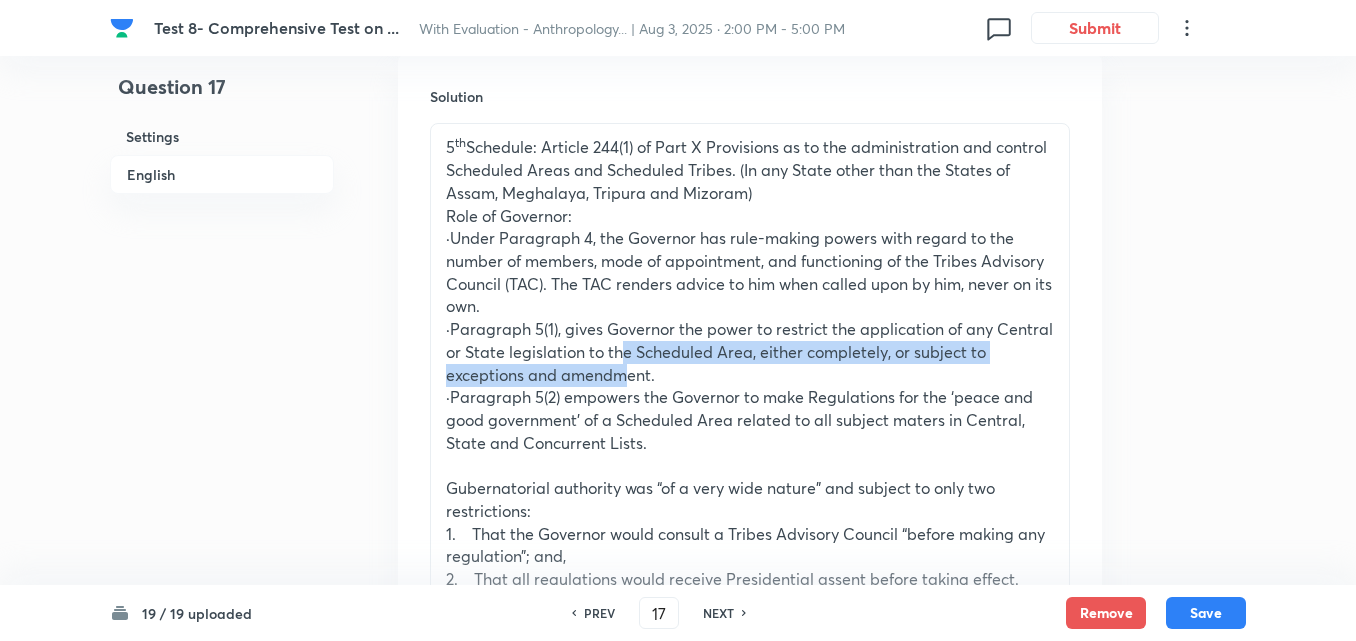 click on "·Paragraph 5(1), gives Governor the power to restrict the application of any Central or State legislation to the Scheduled Area, either completely, or subject to exceptions and amendment." at bounding box center (750, 352) 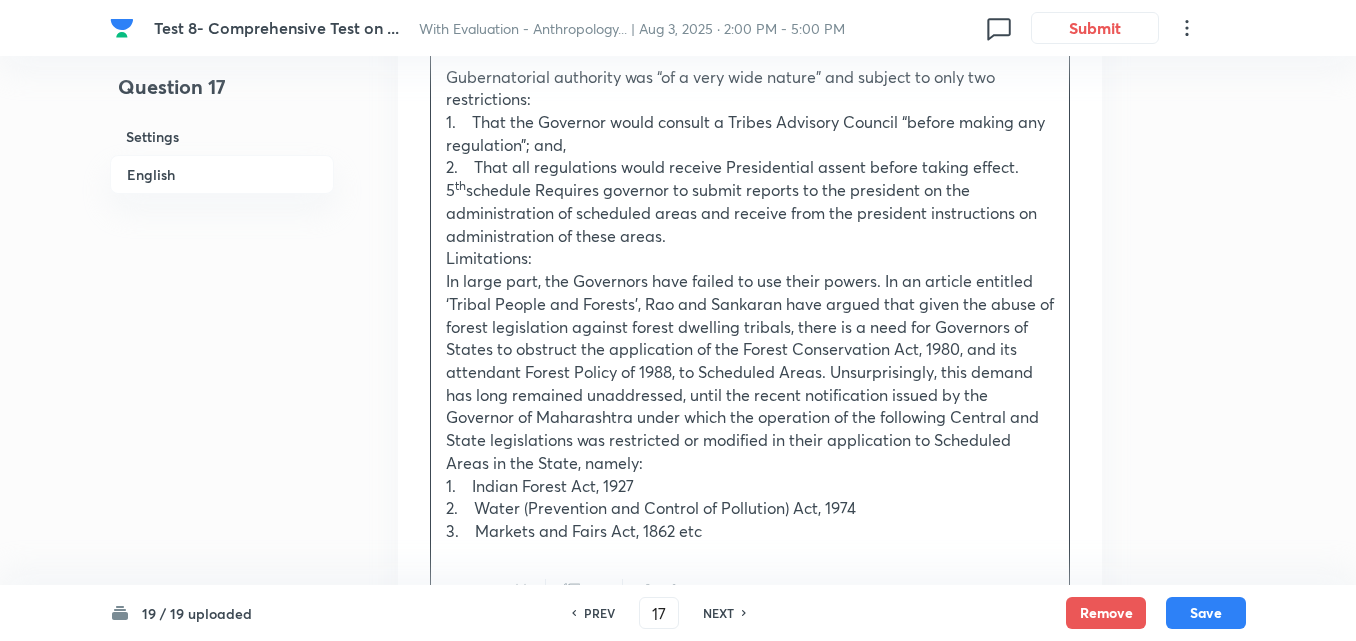 scroll, scrollTop: 1595, scrollLeft: 0, axis: vertical 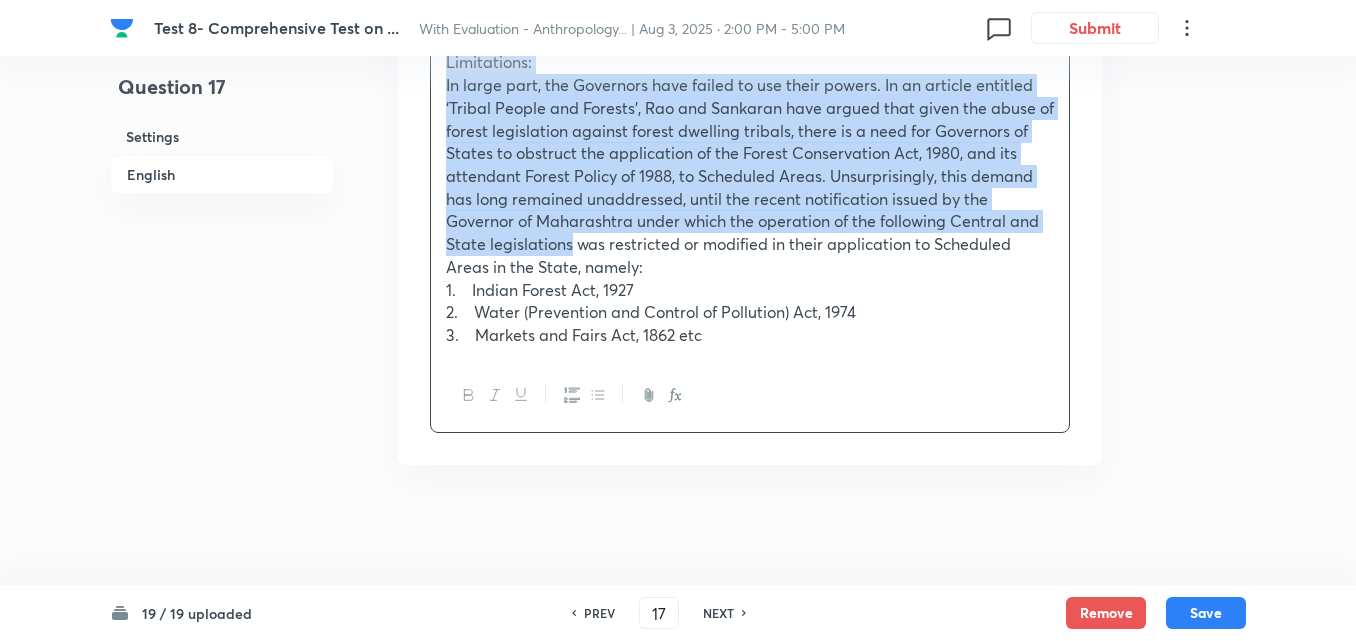 click on "In large part, the Governors have failed to use their powers. In an article entitled ‘Tribal People and Forests’, Rao and Sankaran have argued that given the abuse of forest legislation against forest dwelling tribals, there is a need for Governors of States to obstruct the application of the Forest Conservation Act, 1980, and its attendant Forest Policy of 1988, to Scheduled Areas. Unsurprisingly, this demand has long remained unaddressed, until the recent notification issued by the Governor of Maharashtra under which the operation of the following Central and State legislations was restricted or modified in their application to Scheduled Areas in the State, namely:" at bounding box center [750, 176] 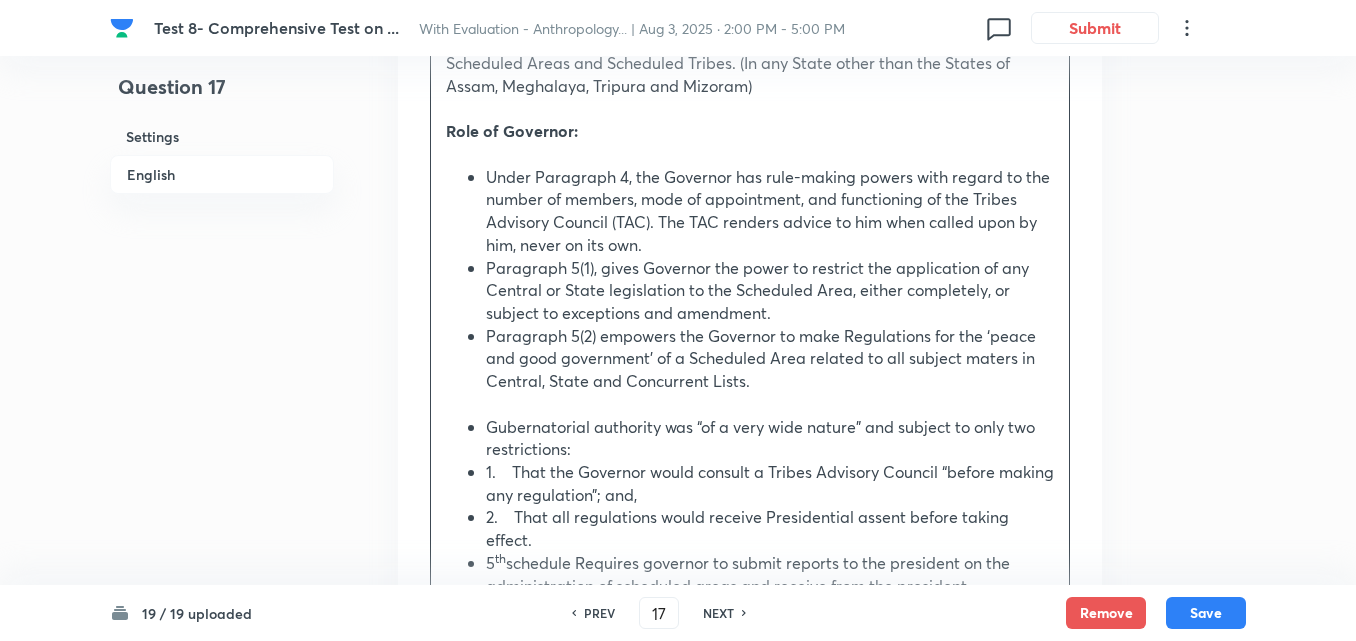 scroll, scrollTop: 1295, scrollLeft: 0, axis: vertical 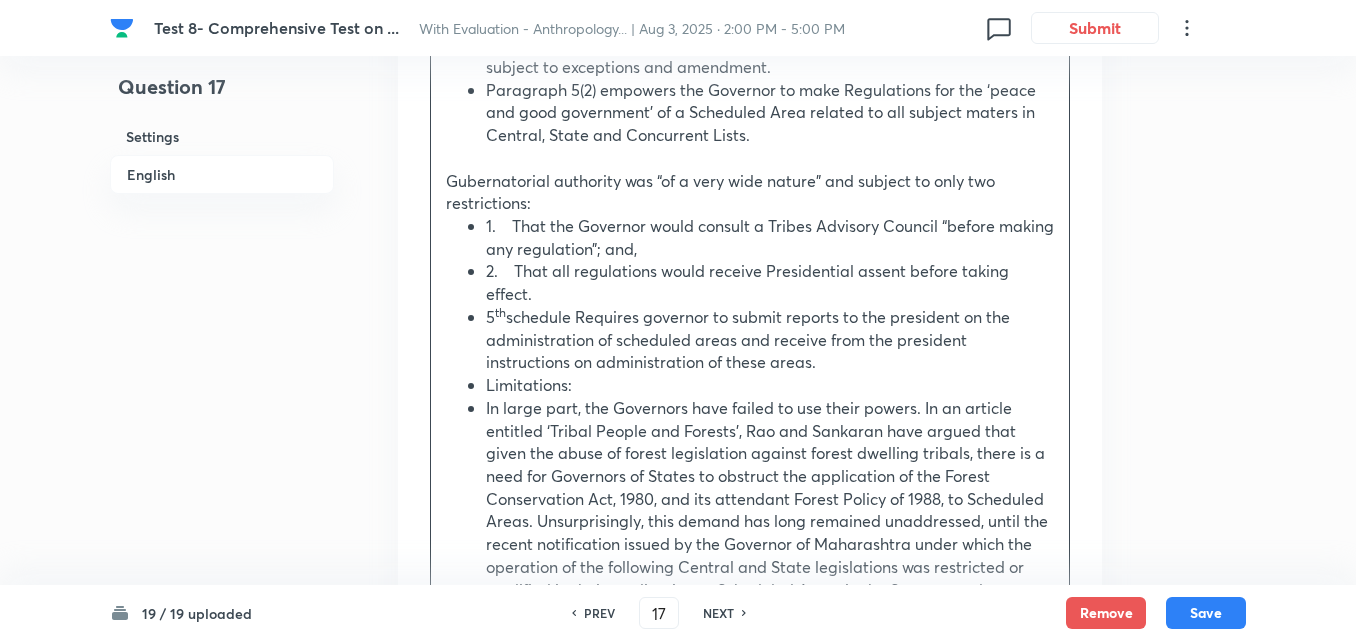 click on "1.    That the Governor would consult a Tribes Advisory Council “before making any regulation”; and, 2.    That all regulations would receive Presidential assent before taking effect. 5 th  schedule Requires governor to submit reports to the president on the administration of scheduled areas and receive from the president instructions on administration of these areas. Limitations:" at bounding box center (750, 408) 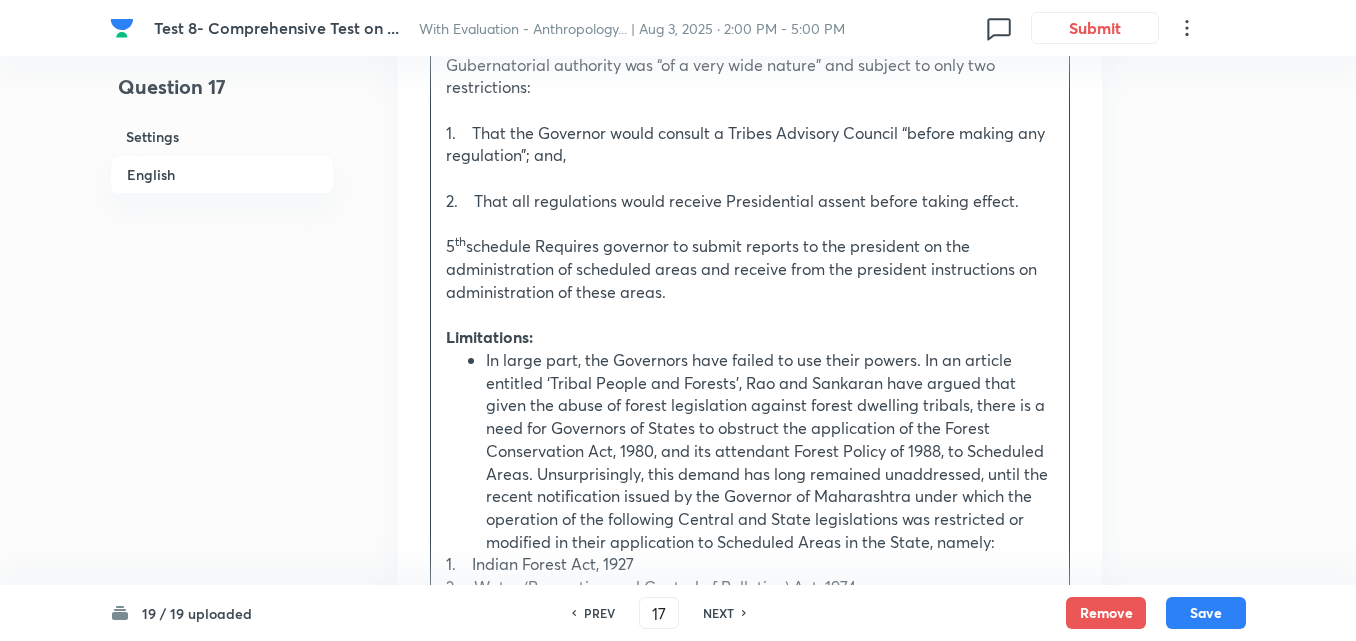 scroll, scrollTop: 1595, scrollLeft: 0, axis: vertical 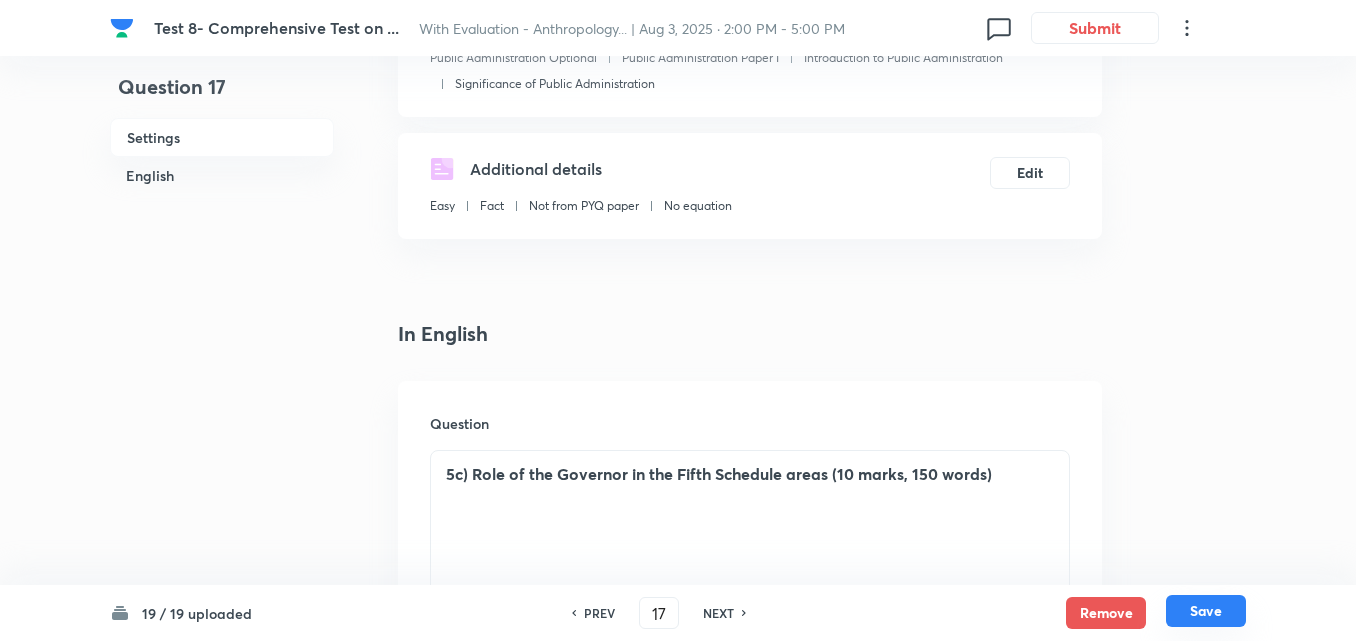 click on "Save" at bounding box center (1206, 611) 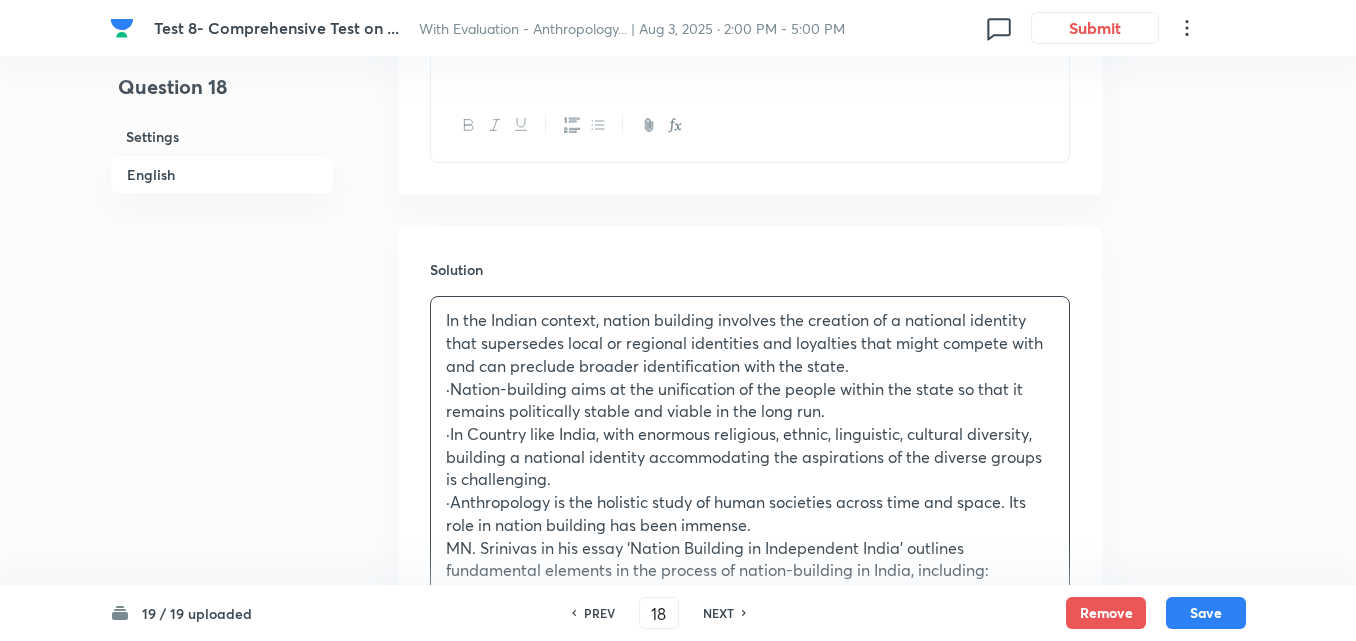 click on "English" at bounding box center [222, 174] 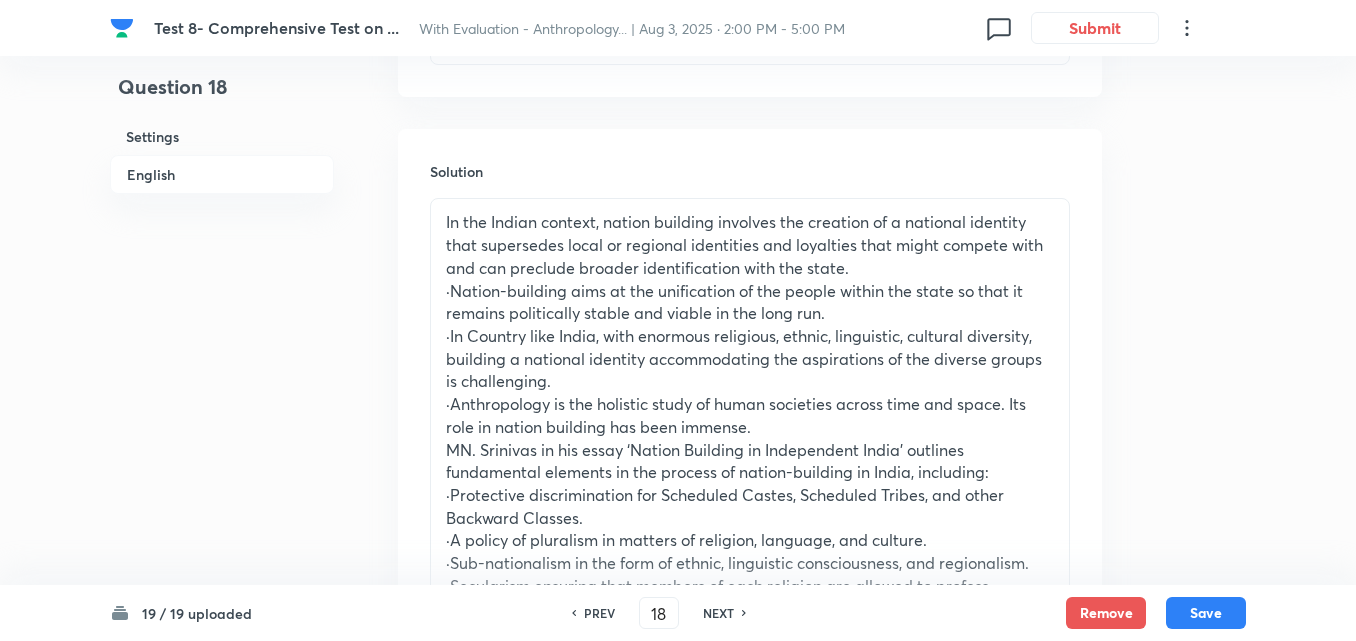 scroll, scrollTop: 942, scrollLeft: 0, axis: vertical 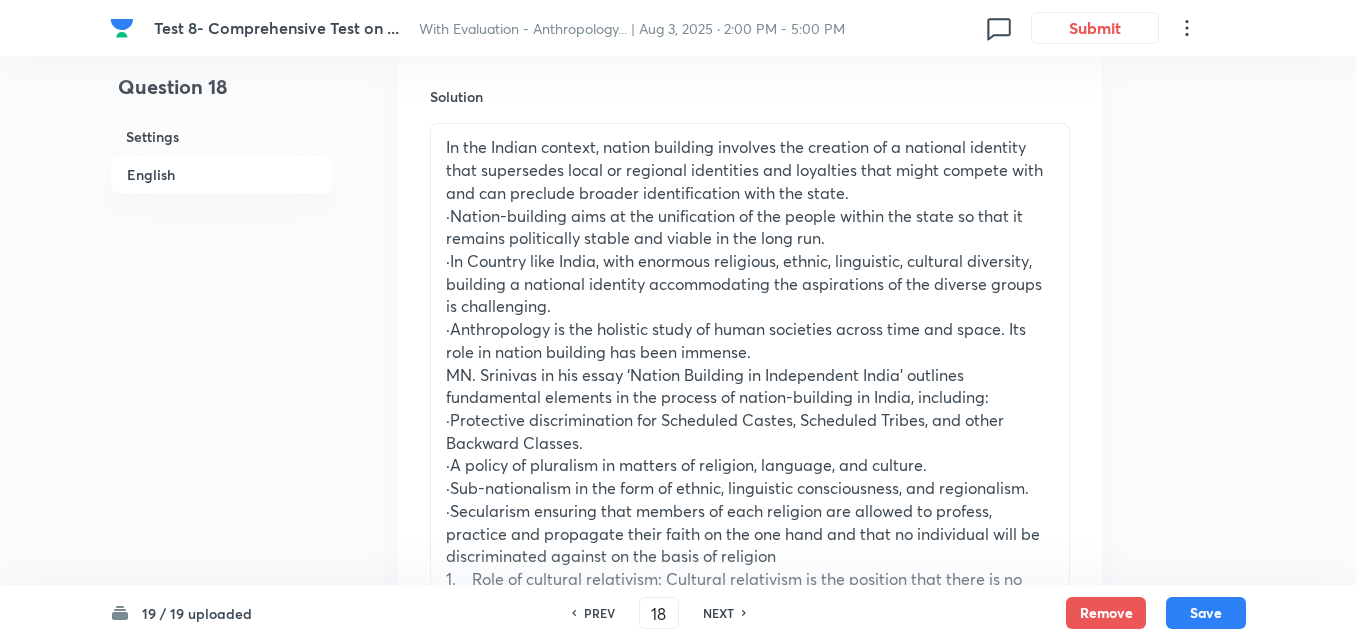click on "·In Country like India, with enormous religious, ethnic, linguistic, cultural diversity, building a national identity accommodating the aspirations of the diverse groups is challenging." at bounding box center (750, 284) 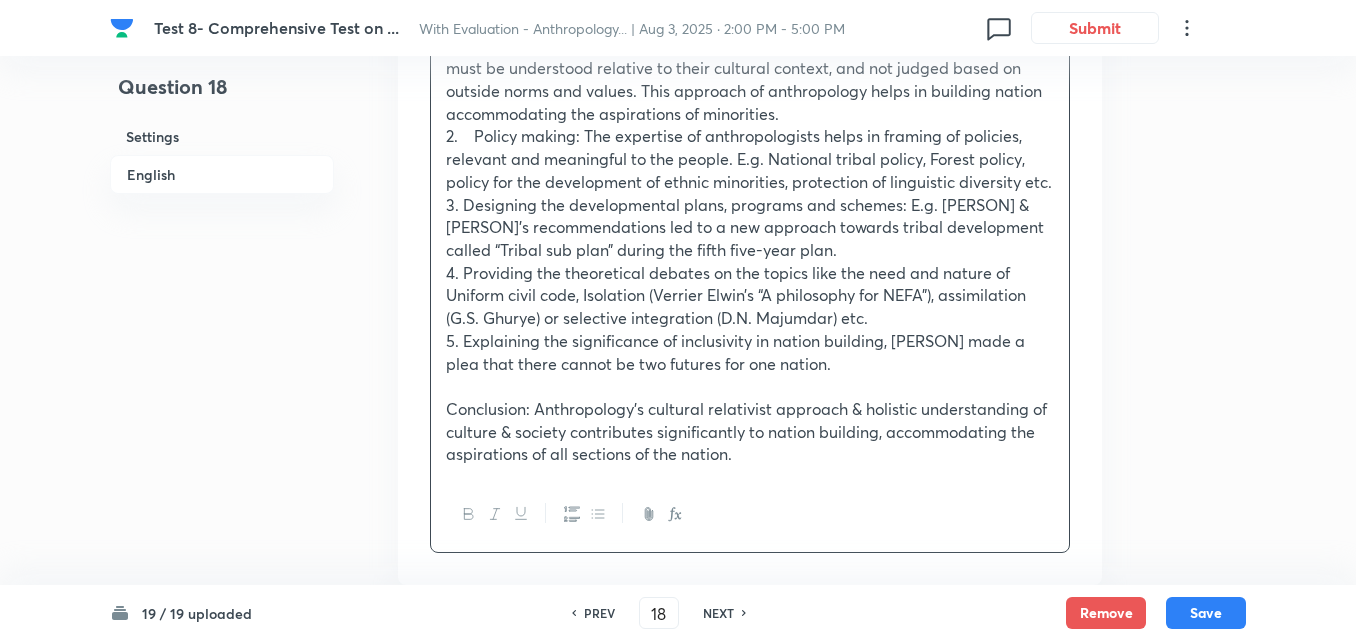 scroll, scrollTop: 1642, scrollLeft: 0, axis: vertical 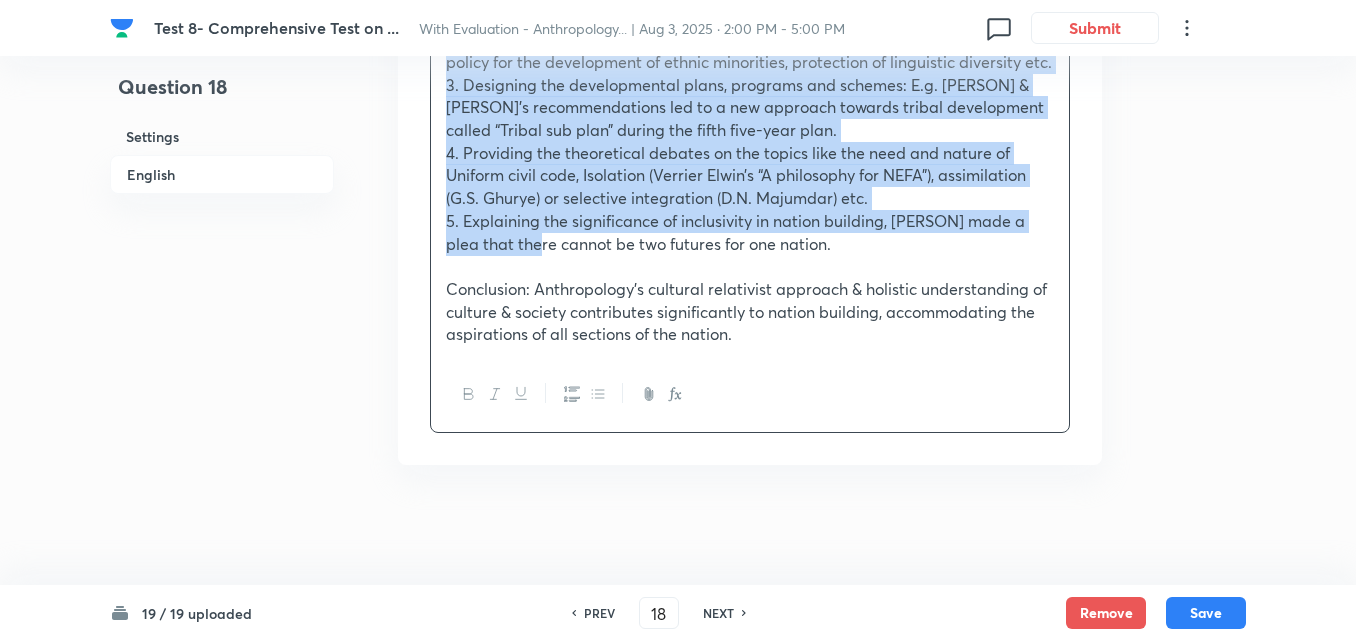 click on "5.    Explaining the significance of inclusivity in nation building, Evans-Pritchard made a plea that there cannot be two futures for one nation." at bounding box center (750, 232) 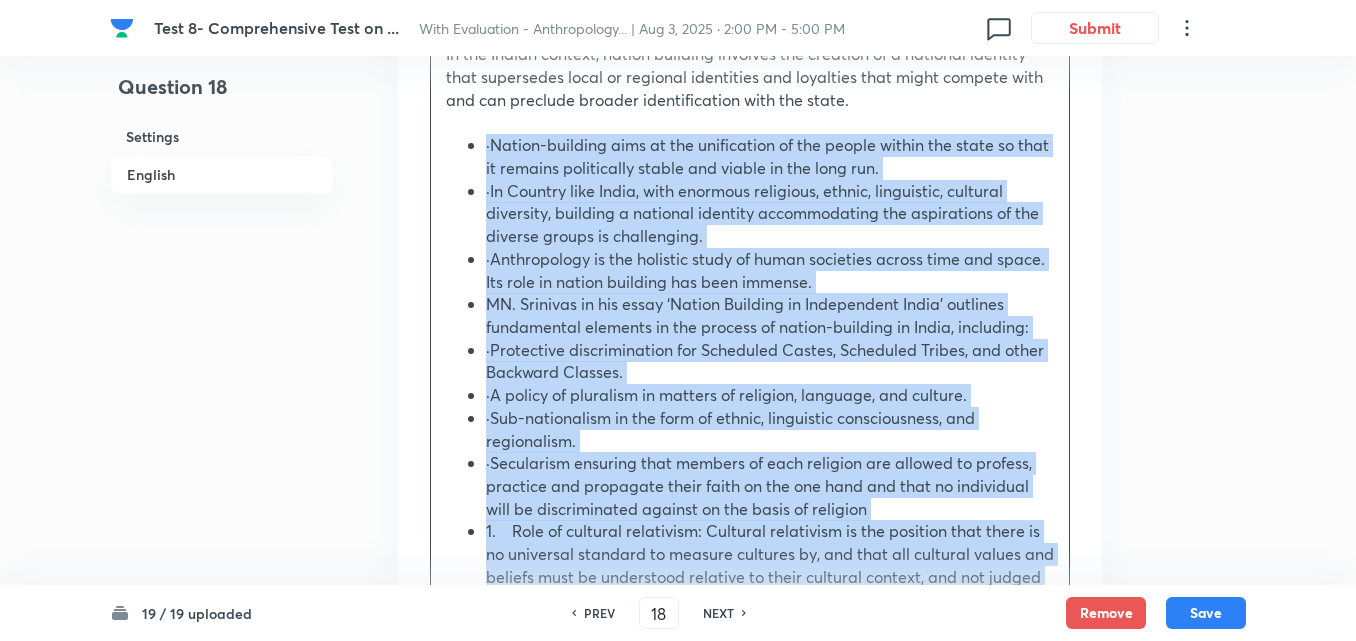 scroll, scrollTop: 1042, scrollLeft: 0, axis: vertical 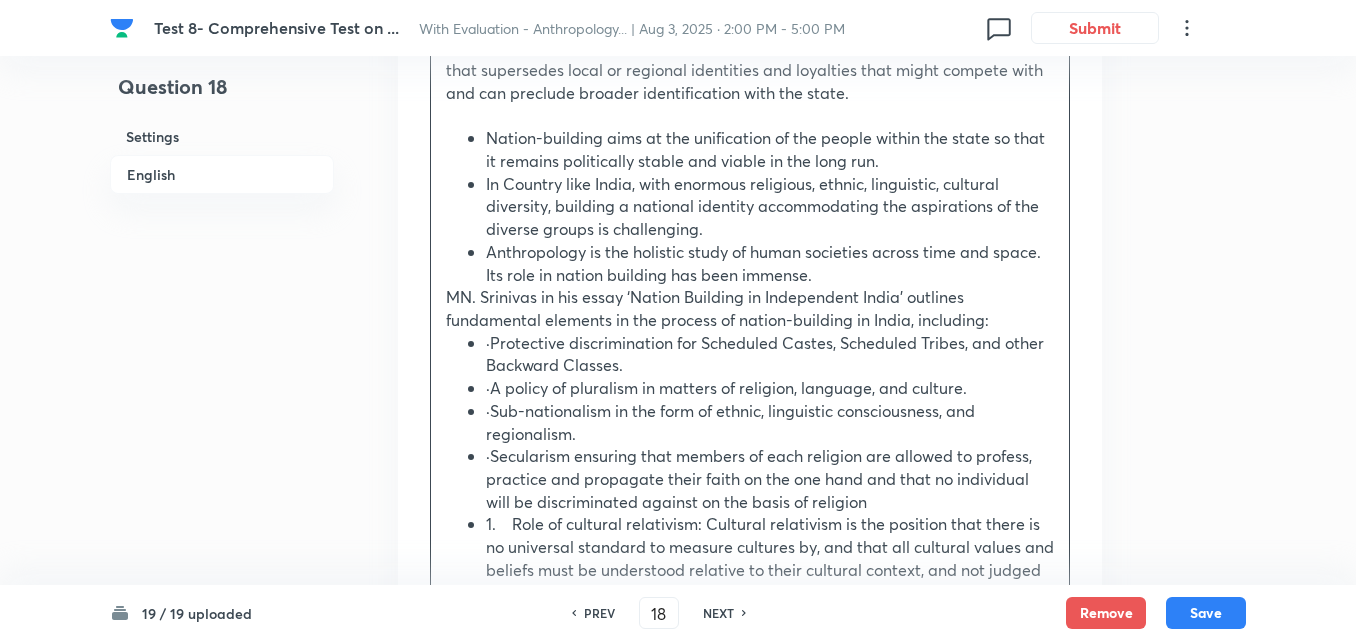 click on "In the Indian context, nation building involves the creation of a national identity that supersedes local or regional identities and loyalties that might compete with and can preclude broader identification with the state. Nation-building aims at the unification of the people within the state so that it remains politically stable and viable in the long run. In Country like India, with enormous religious, ethnic, linguistic, cultural diversity, building a national identity accommodating the aspirations of the diverse groups is challenging. Anthropology is the holistic study of human societies across time and space. Its role in nation building has been immense. MN. Srinivas in his essay ‘Nation Building in Independent India’ outlines fundamental elements in the process of nation-building in India, including: ·Protective discrimination for Scheduled Castes, Scheduled Tribes, and other Backward Classes. ·A policy of pluralism in matters of religion, language, and culture." at bounding box center (750, 513) 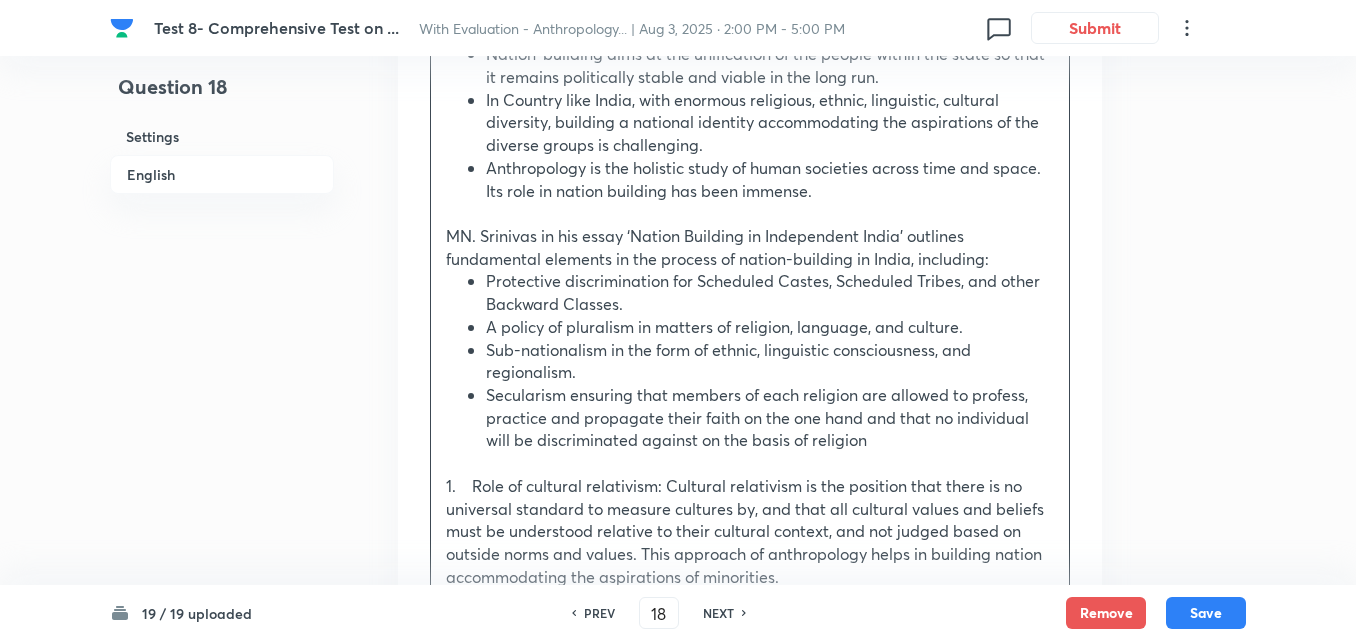 scroll, scrollTop: 942, scrollLeft: 0, axis: vertical 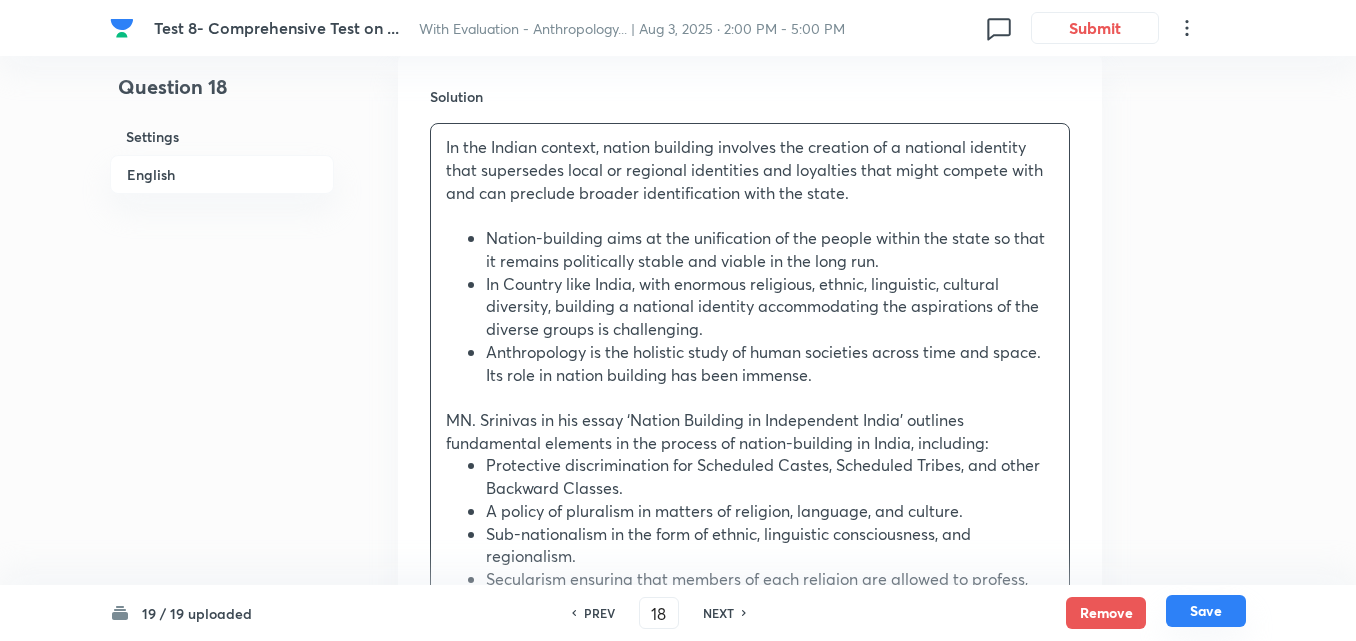 click on "Save" at bounding box center [1206, 611] 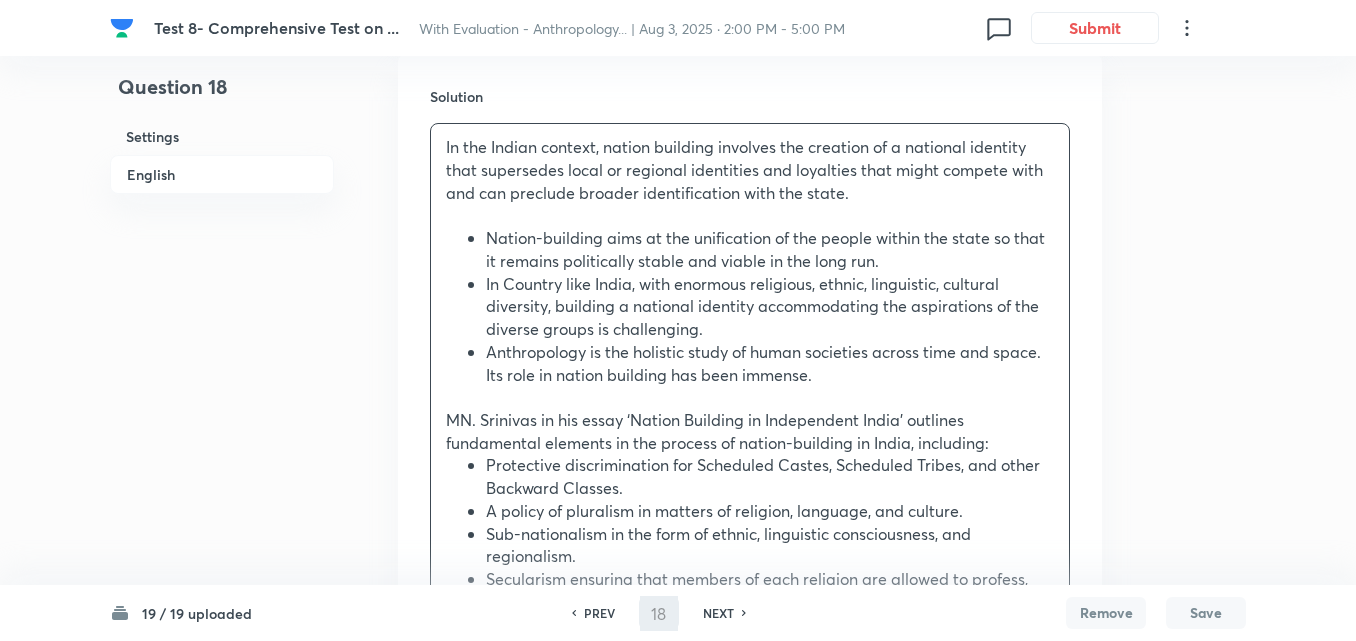 type on "19" 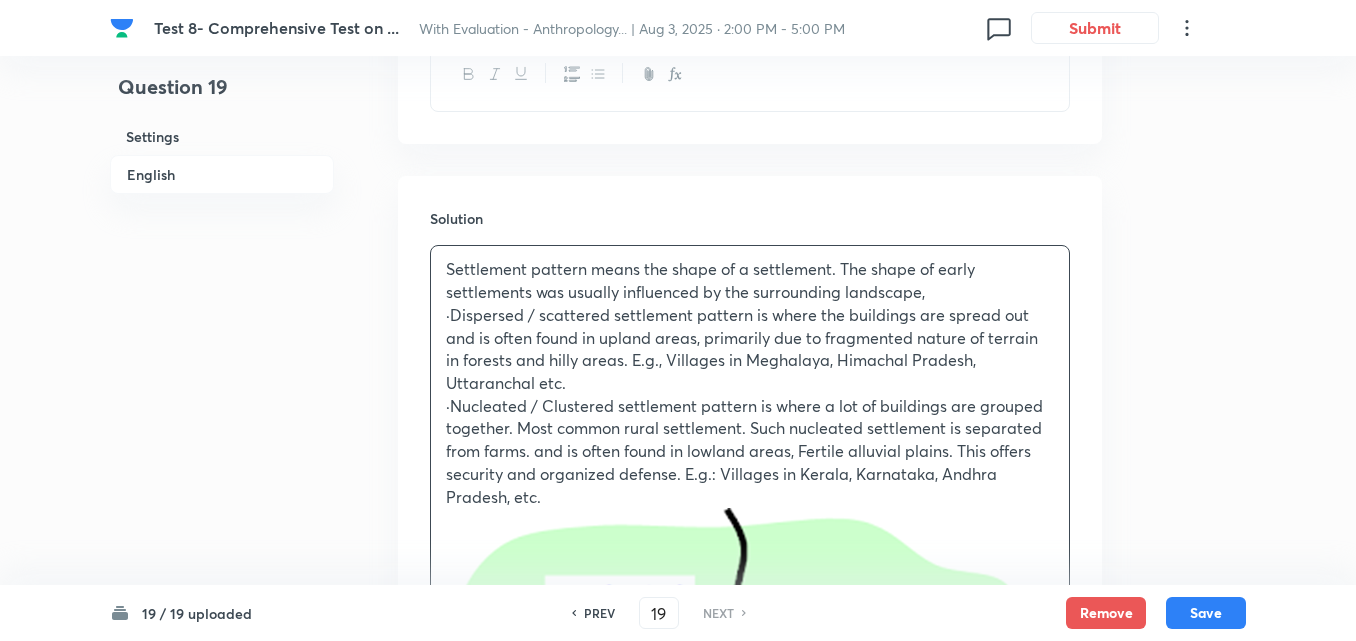 click on "English" at bounding box center (222, 174) 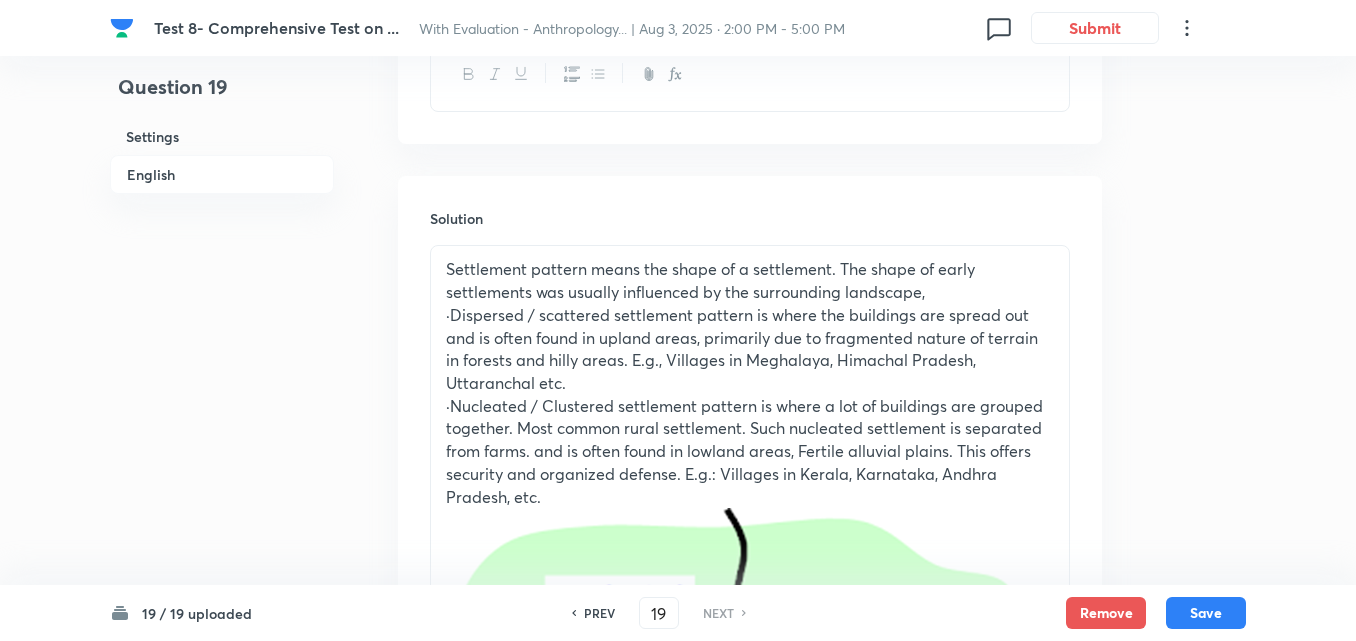 scroll, scrollTop: 542, scrollLeft: 0, axis: vertical 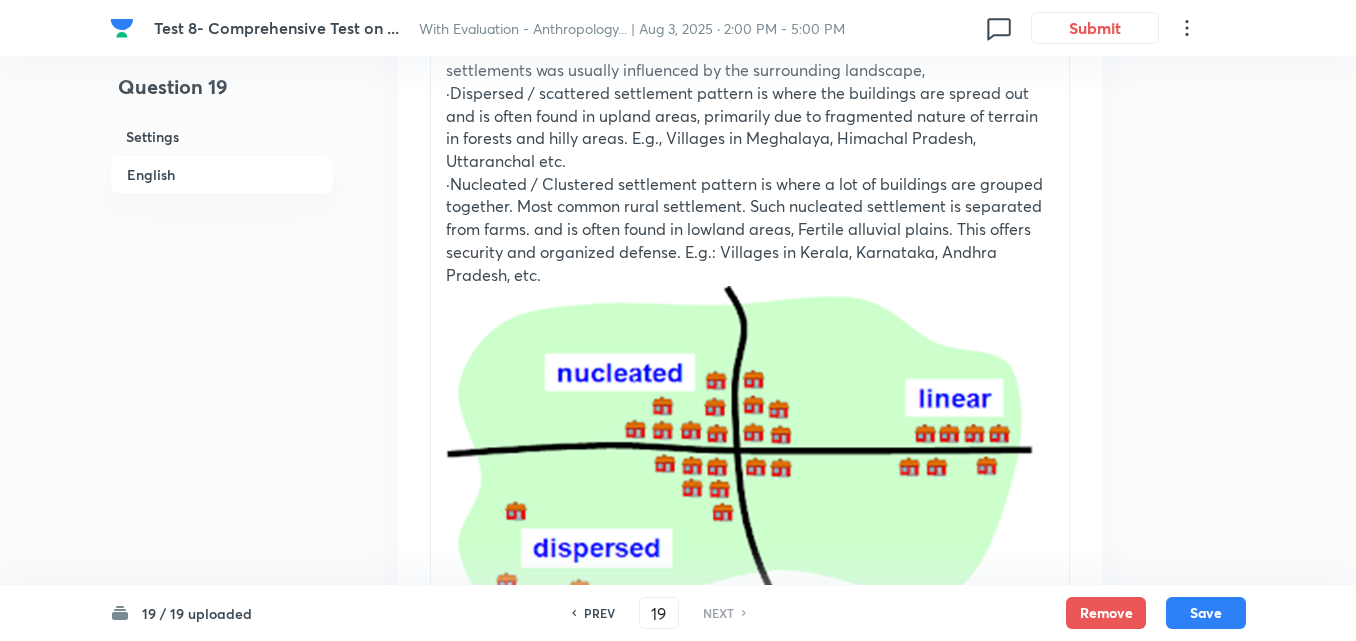 click on "·Nucleated / Clustered settlement pattern is where a lot of buildings are grouped together. Most common rural settlement. Such nucleated settlement is separated from farms. and is often found in lowland areas, Fertile alluvial plains. This offers security and organized defense. E.g.: Villages in Kerala, Karnataka, Andhra Pradesh, etc." at bounding box center (750, 230) 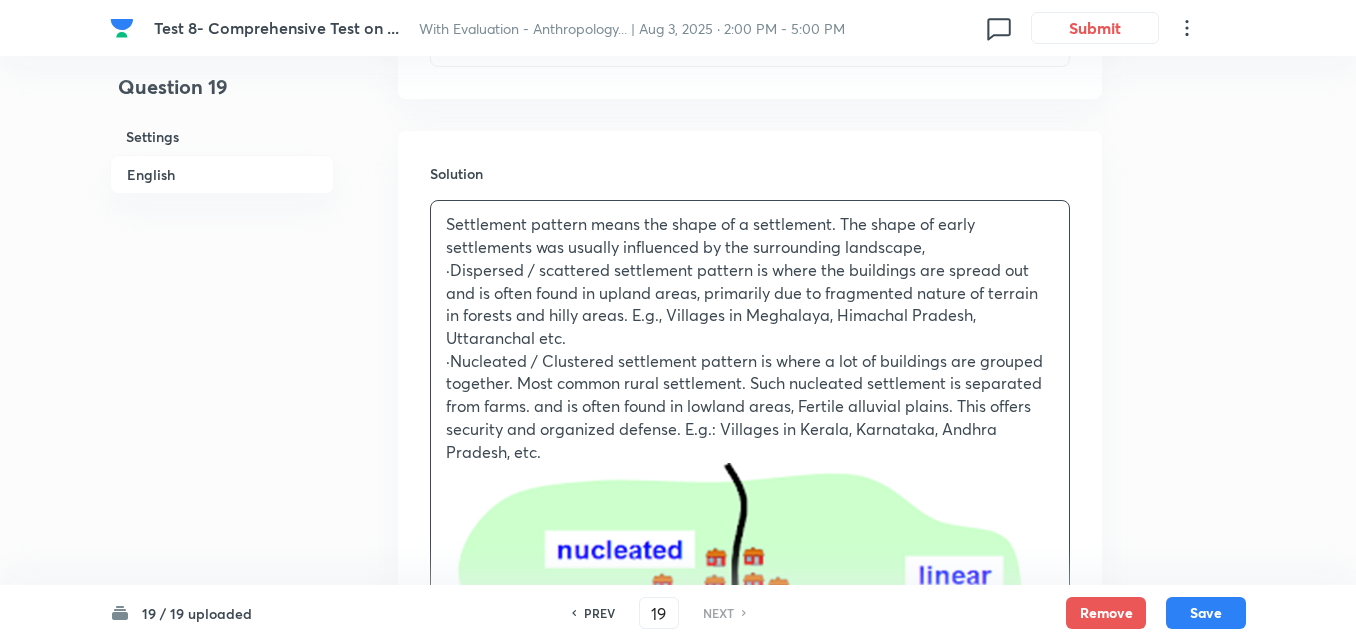 scroll, scrollTop: 842, scrollLeft: 0, axis: vertical 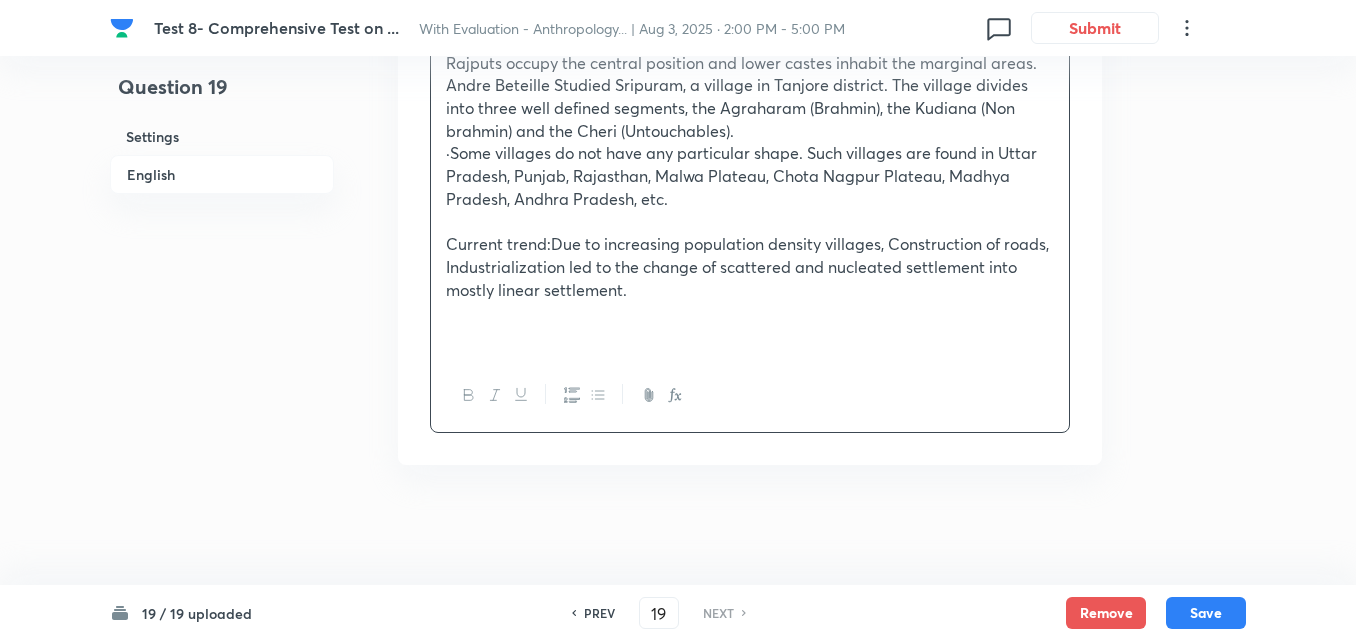 click 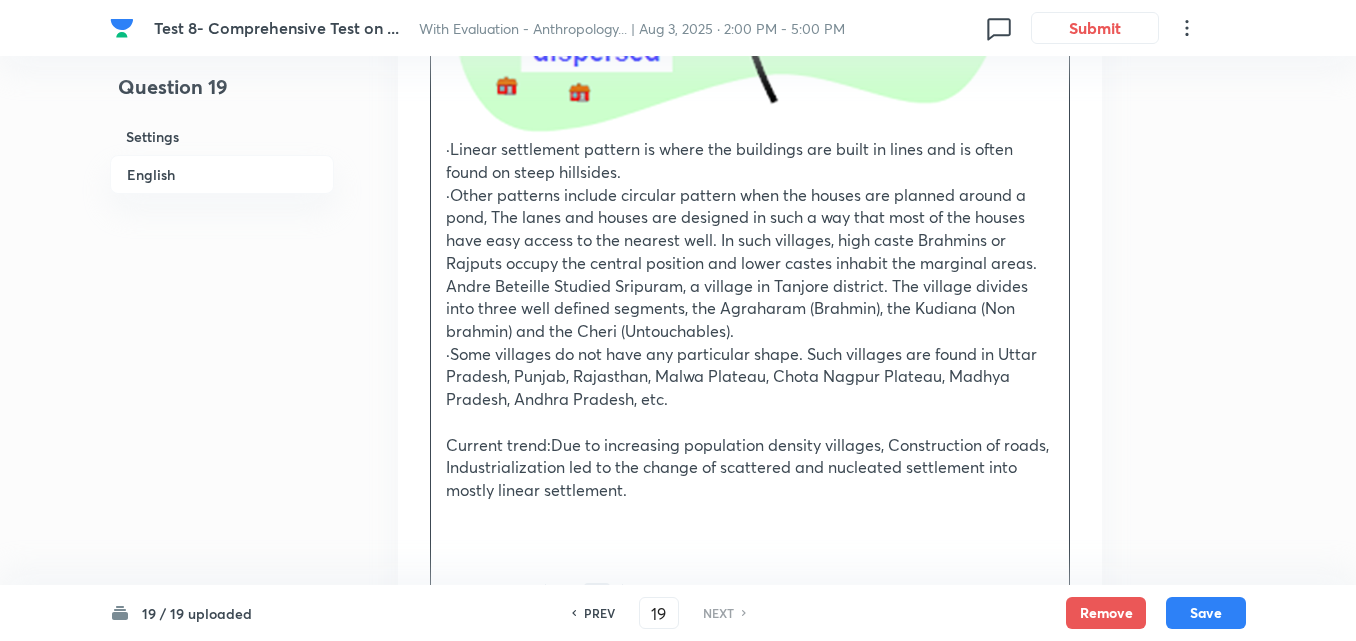 scroll, scrollTop: 1539, scrollLeft: 0, axis: vertical 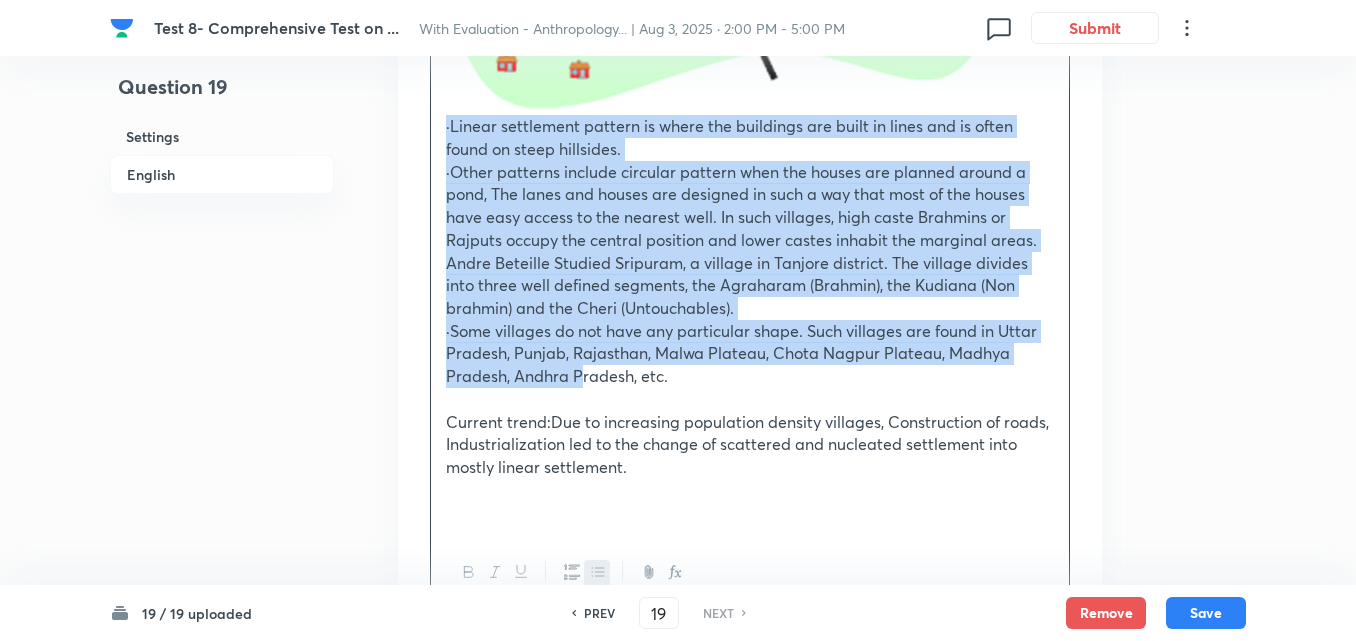drag, startPoint x: 439, startPoint y: 149, endPoint x: 577, endPoint y: 404, distance: 289.94653 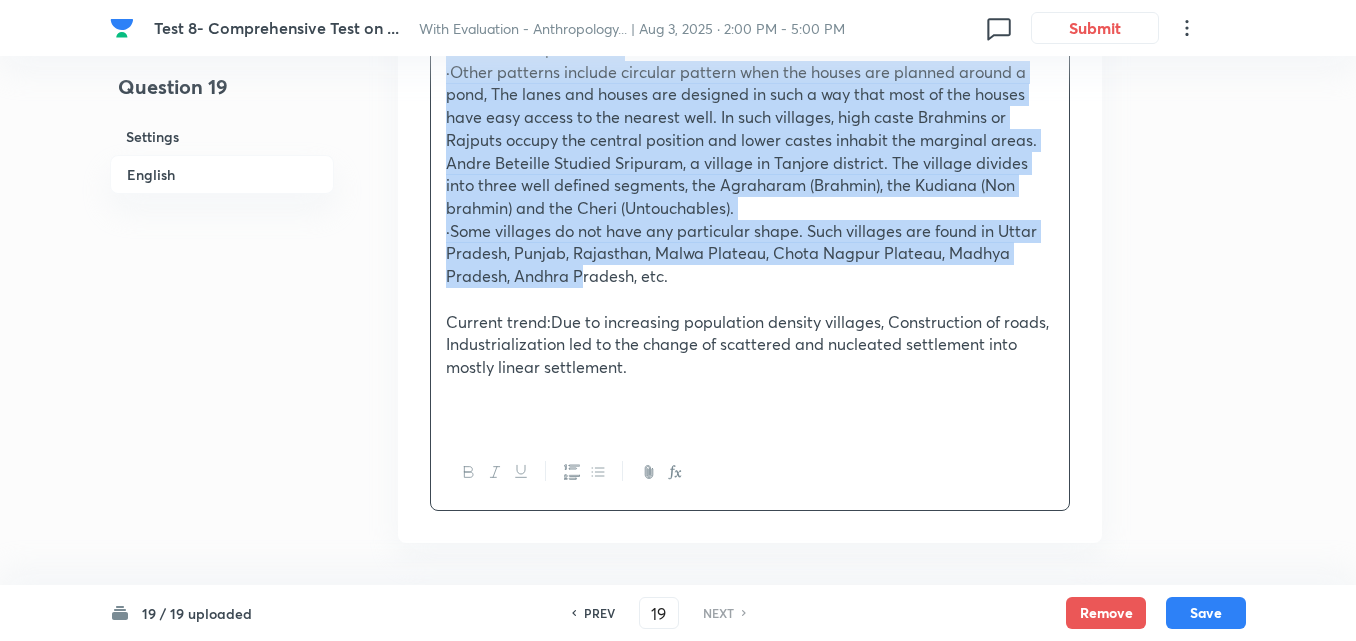 click 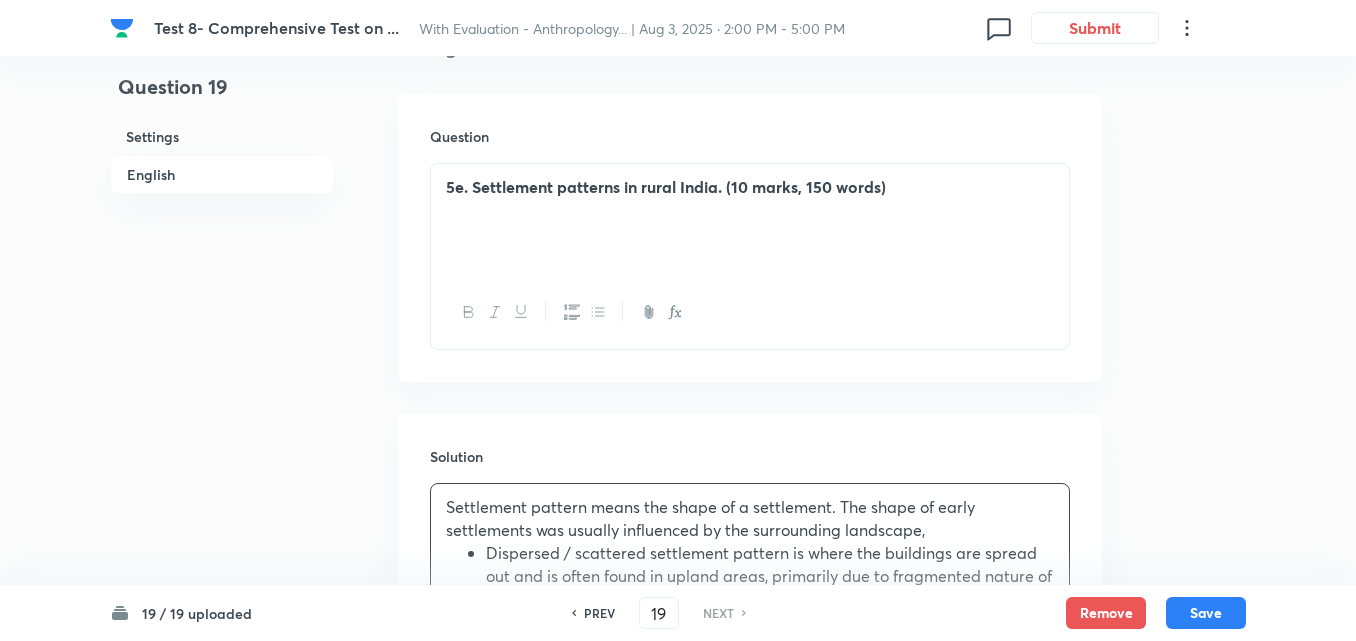 scroll, scrollTop: 539, scrollLeft: 0, axis: vertical 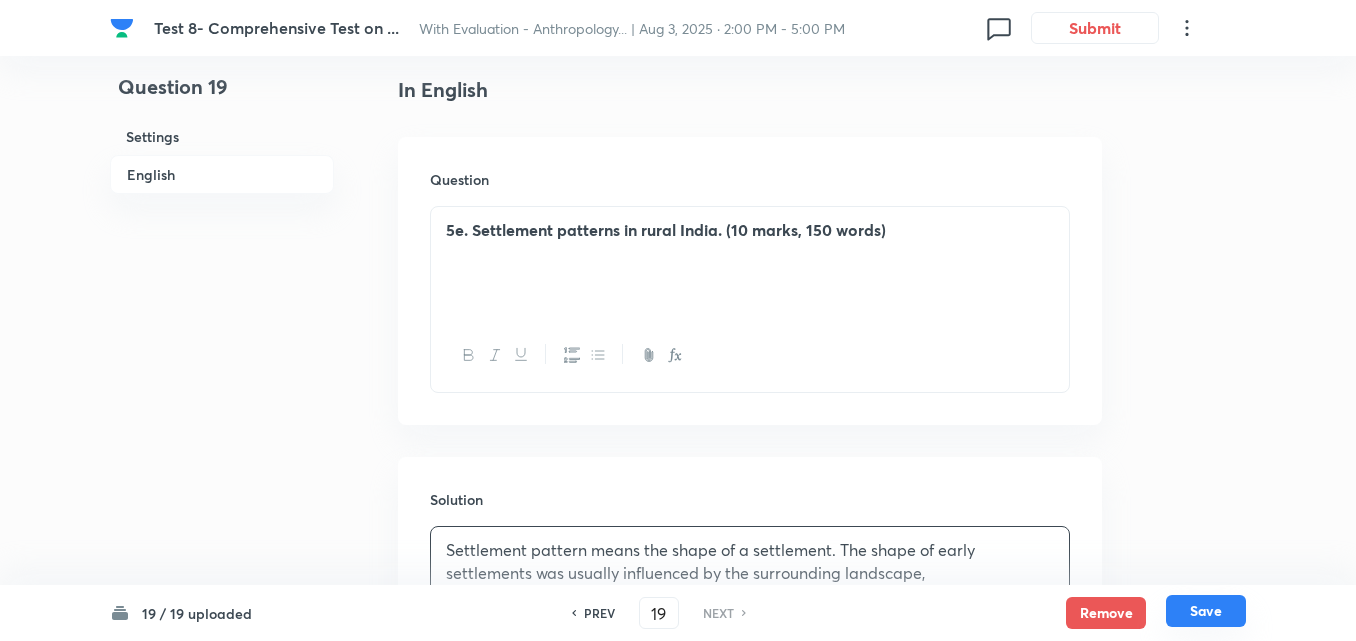 click on "Save" at bounding box center (1206, 611) 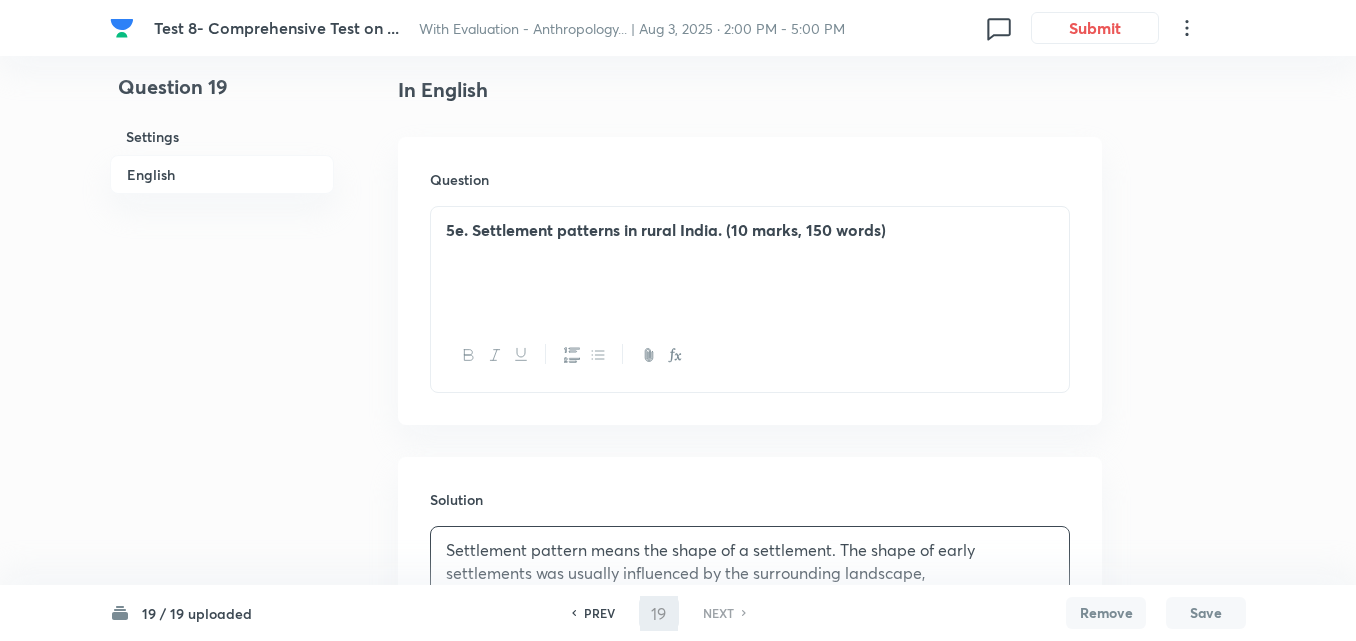 click on "Save" at bounding box center (1206, 613) 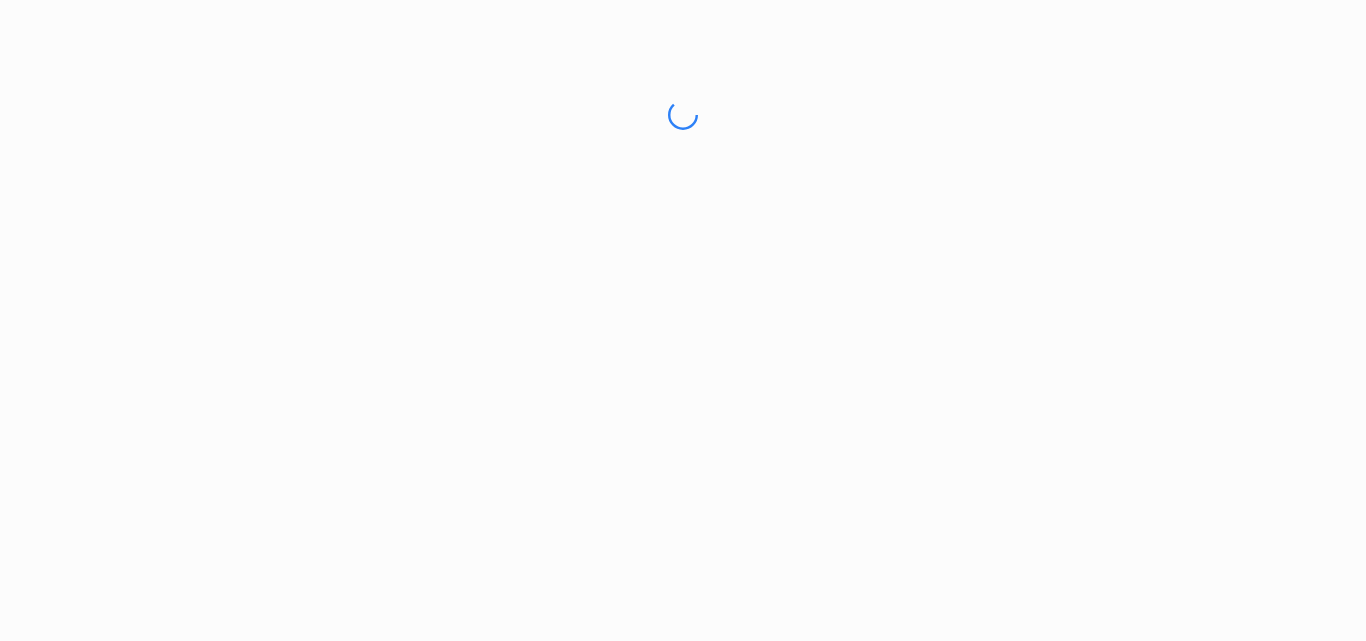 scroll, scrollTop: 0, scrollLeft: 0, axis: both 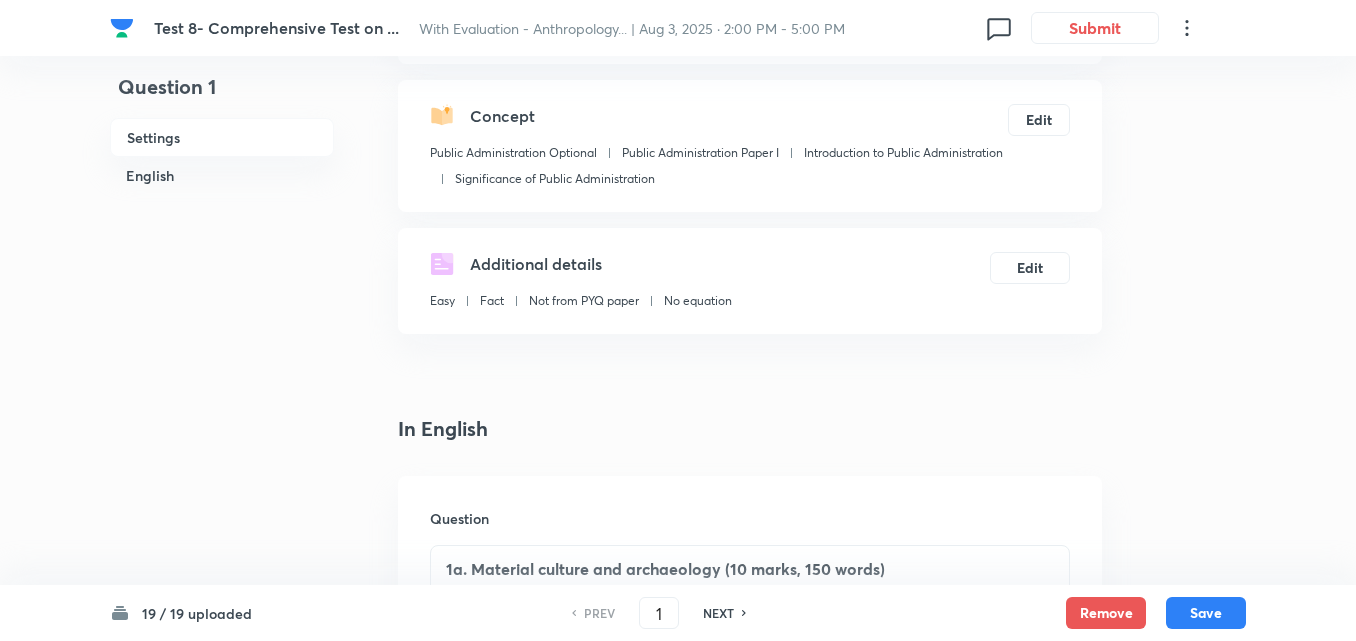 click on "NEXT" at bounding box center [718, 613] 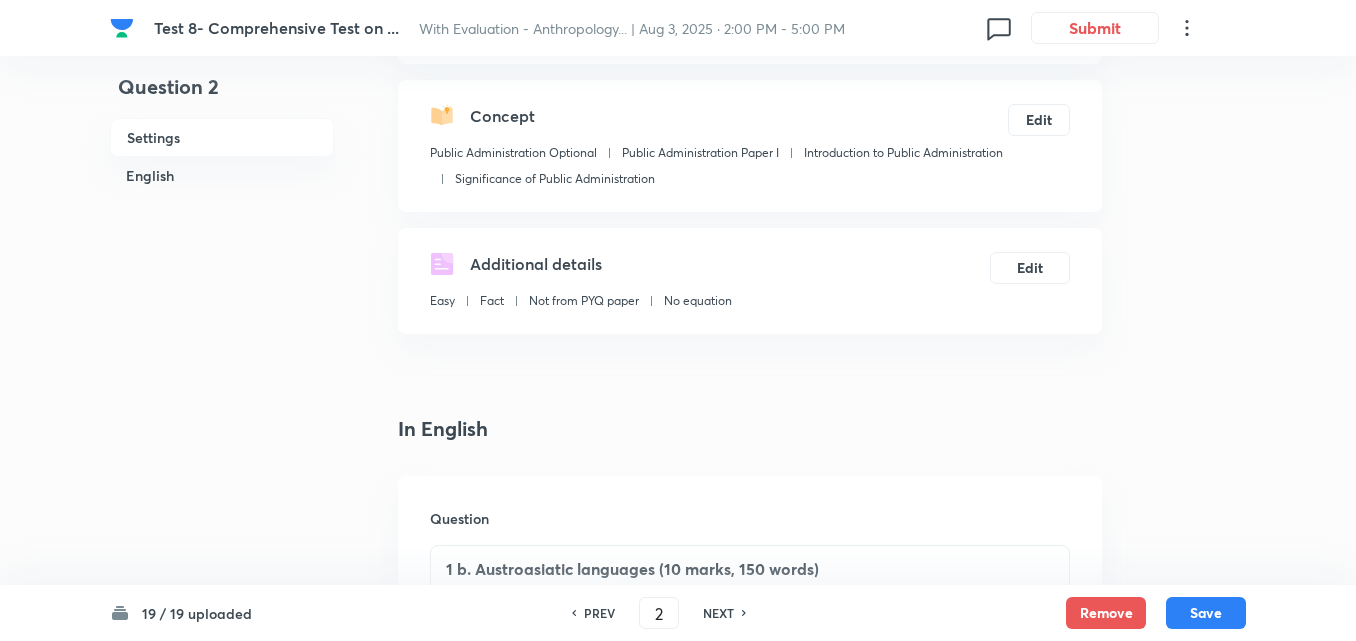 scroll, scrollTop: 0, scrollLeft: 0, axis: both 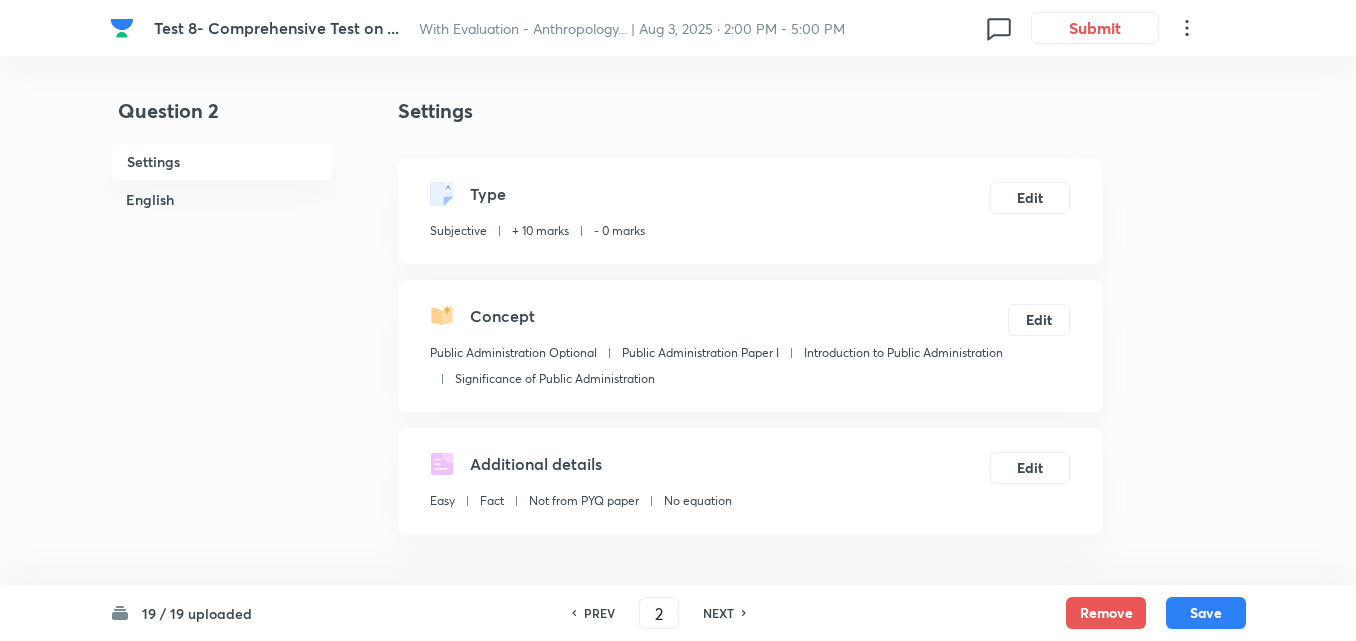 click on "NEXT" at bounding box center (718, 613) 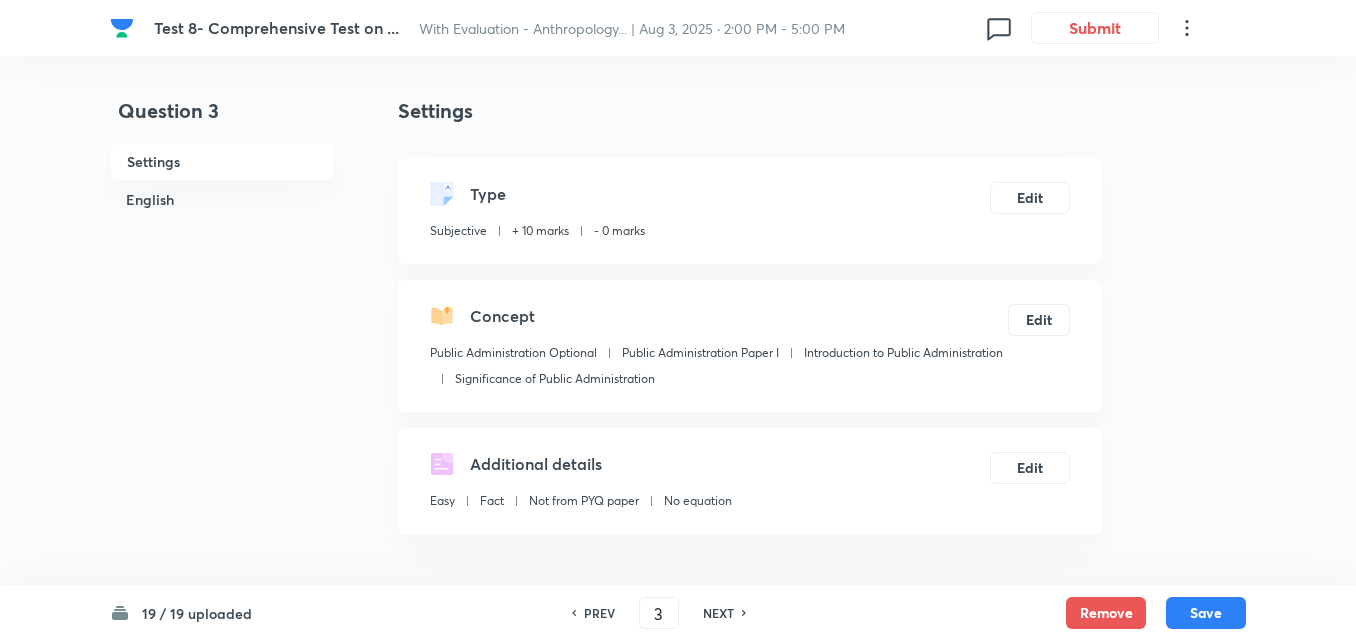 click on "NEXT" at bounding box center (718, 613) 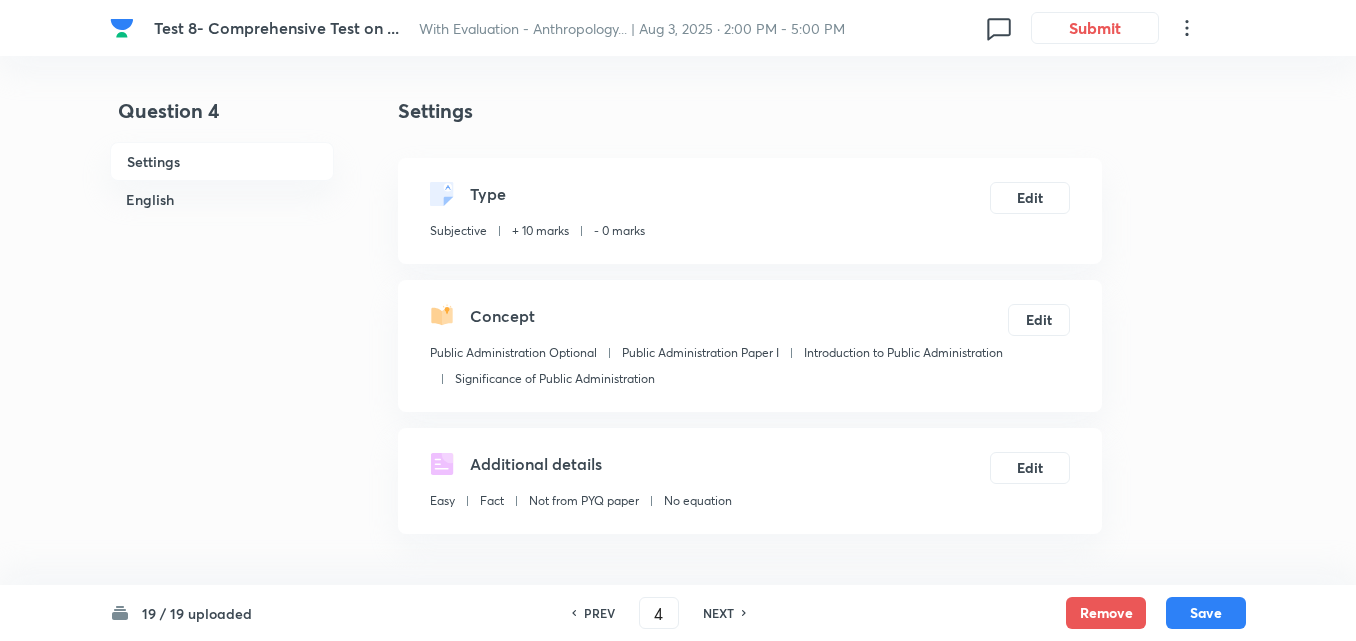 click on "NEXT" at bounding box center (718, 613) 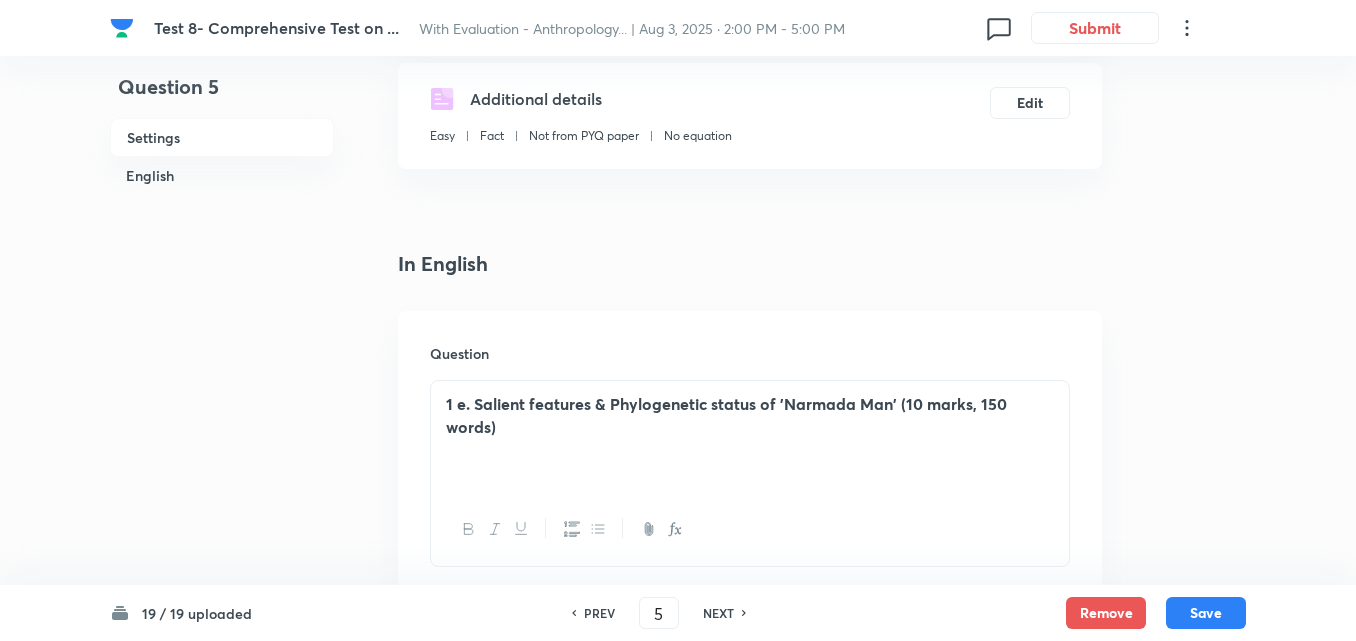 scroll, scrollTop: 400, scrollLeft: 0, axis: vertical 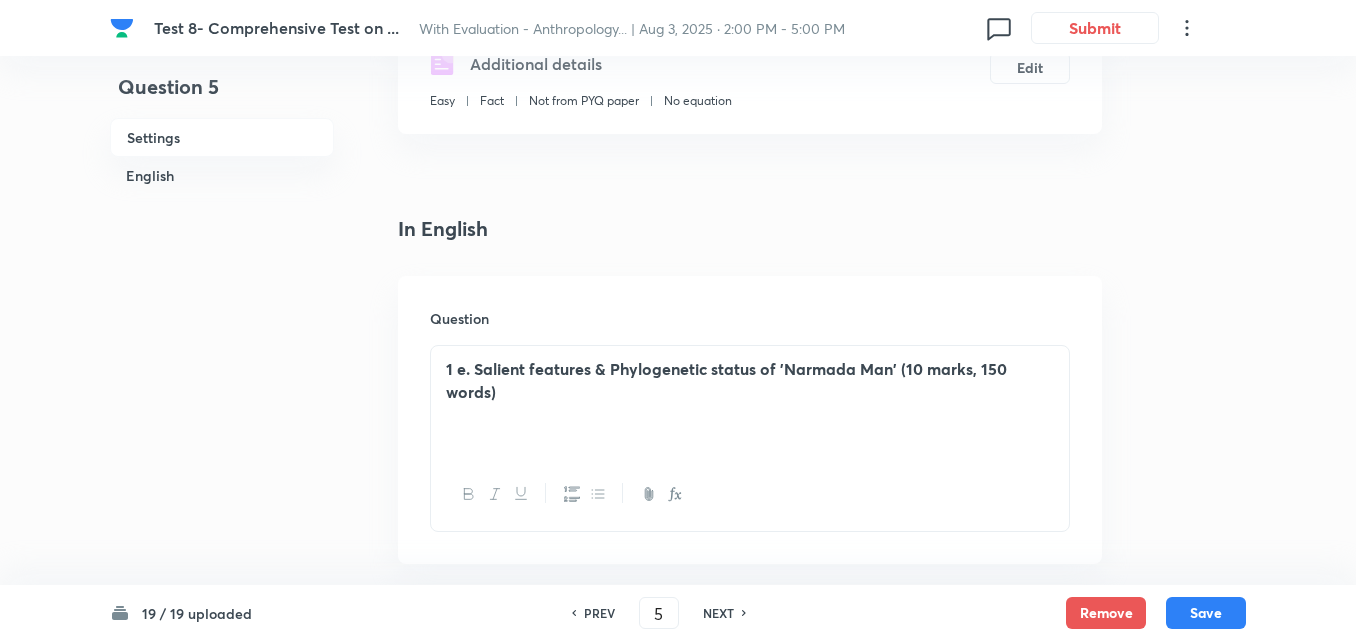 click on "NEXT" at bounding box center (718, 613) 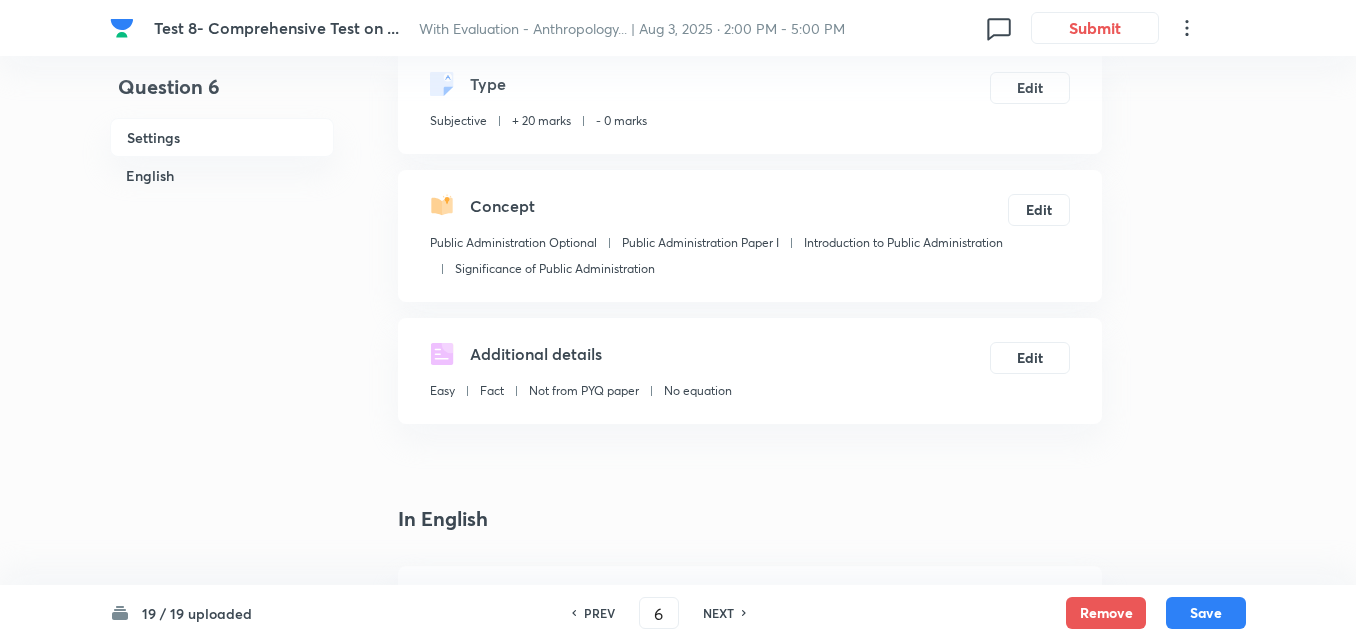 scroll, scrollTop: 300, scrollLeft: 0, axis: vertical 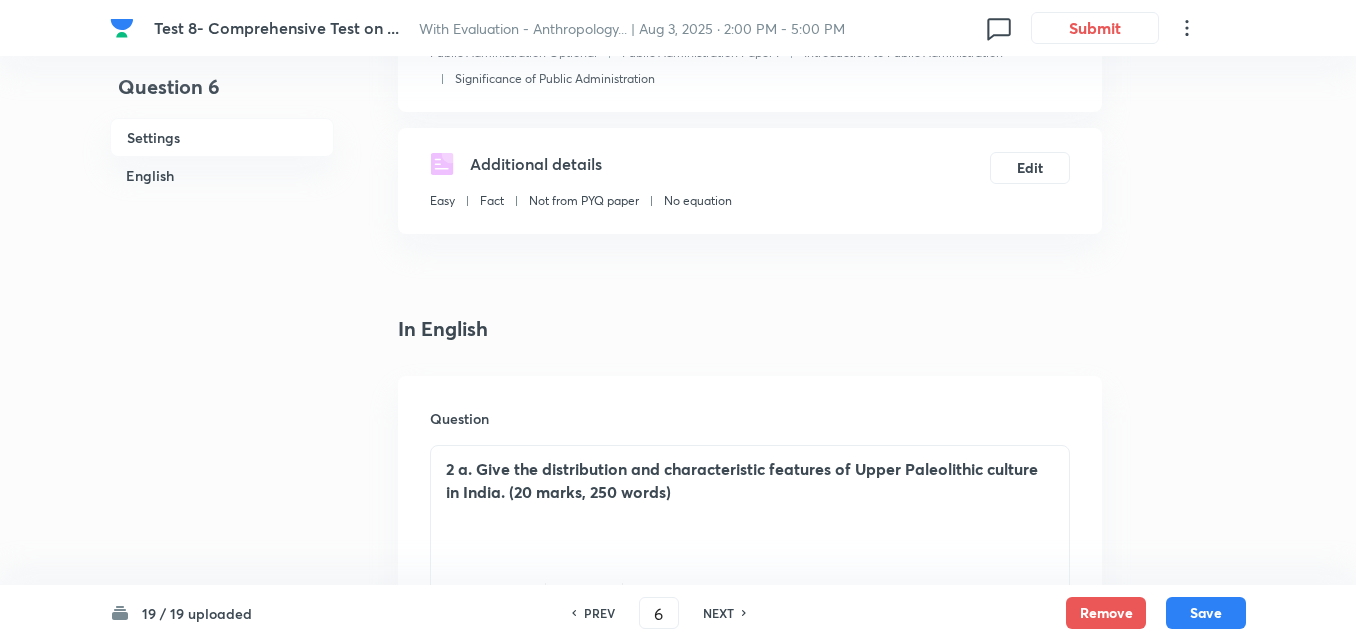 click on "NEXT" at bounding box center [718, 613] 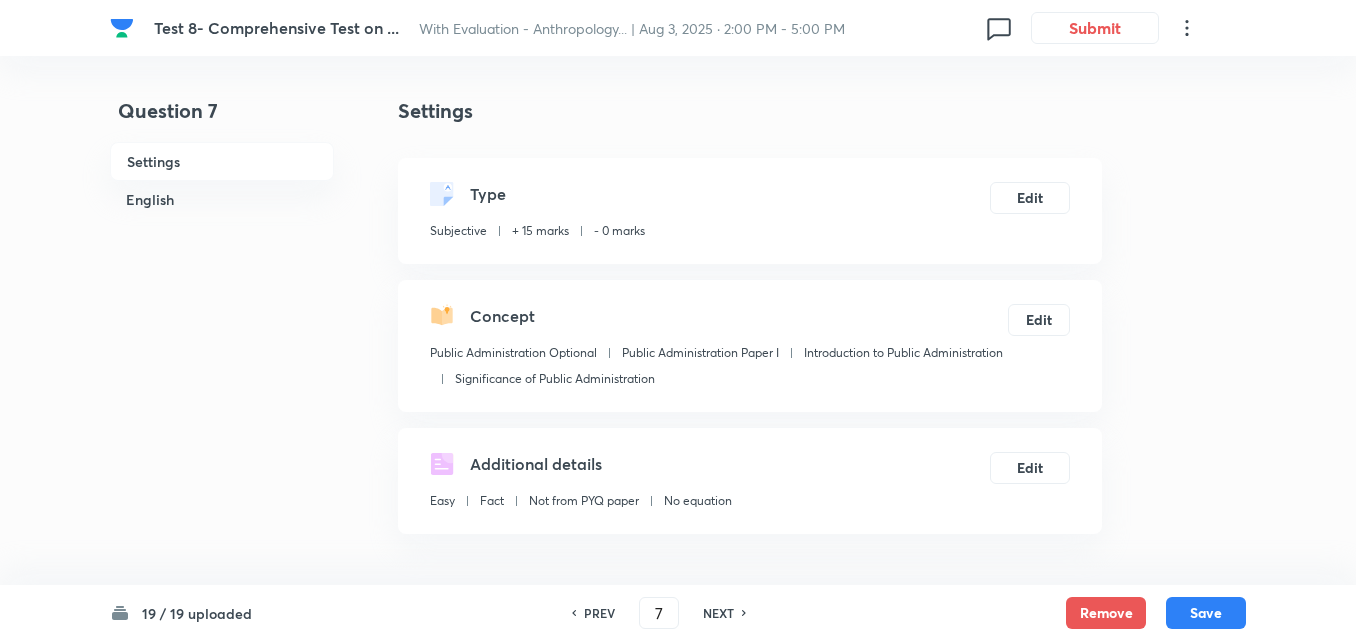 scroll, scrollTop: 400, scrollLeft: 0, axis: vertical 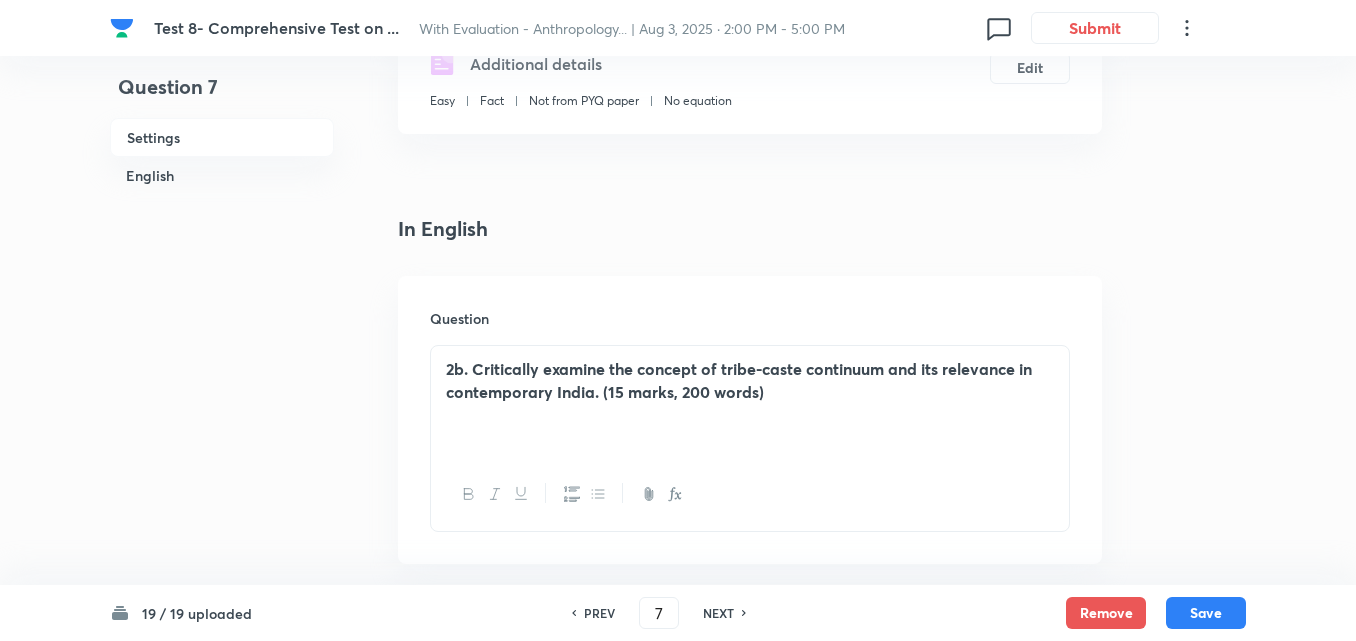 click on "NEXT" at bounding box center (718, 613) 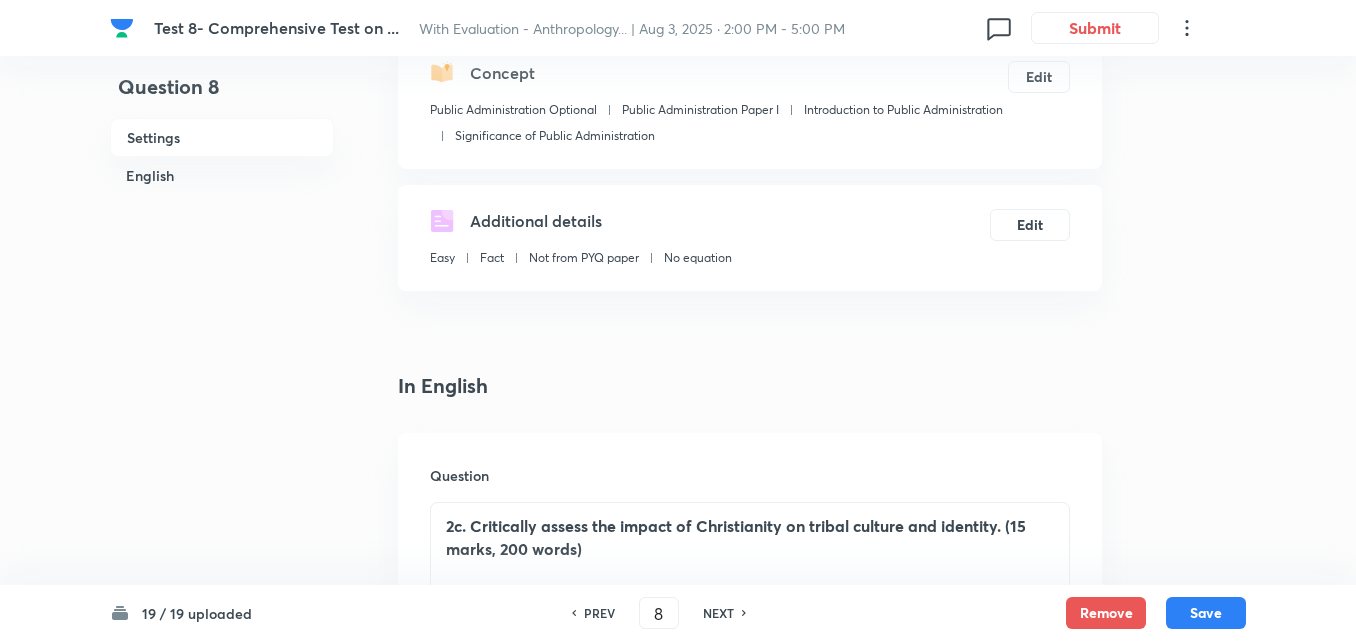 scroll, scrollTop: 500, scrollLeft: 0, axis: vertical 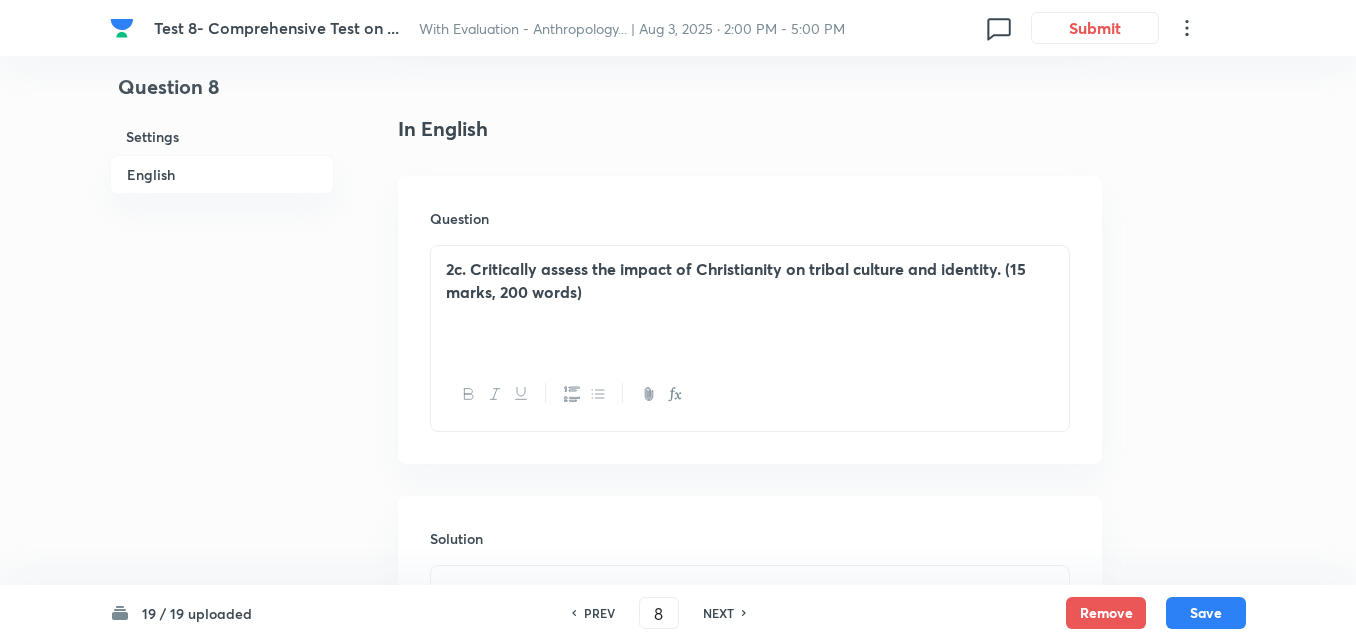 click on "NEXT" at bounding box center (718, 613) 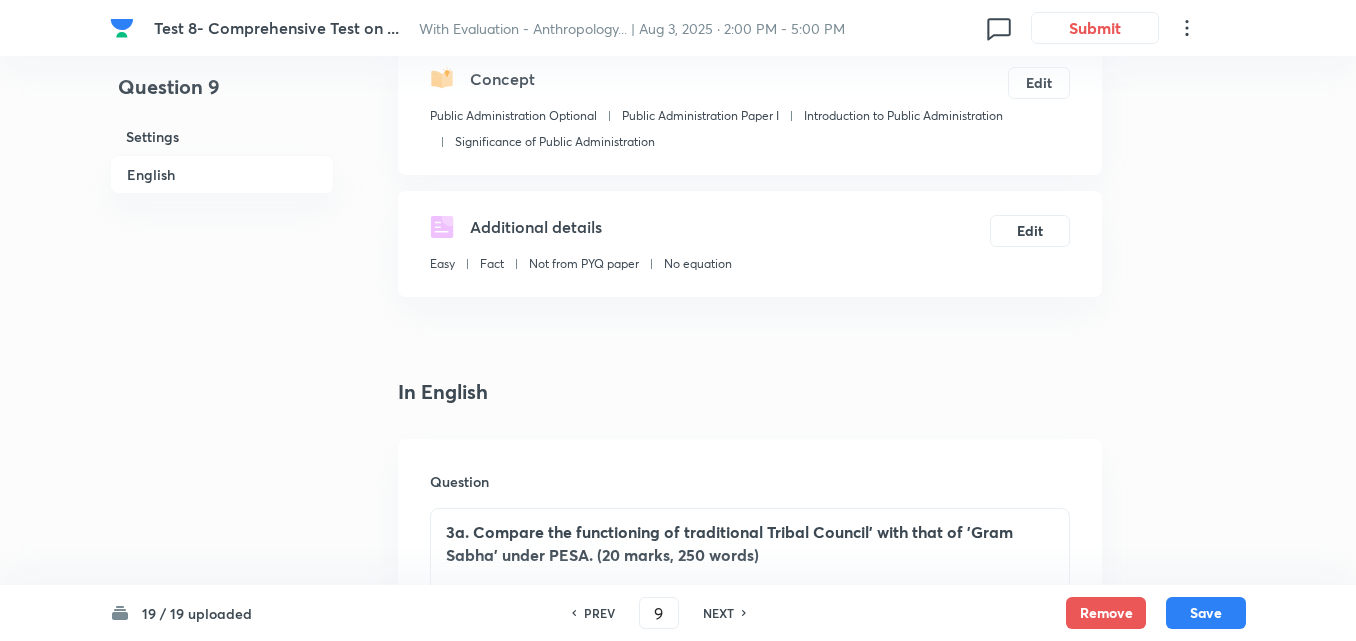 scroll, scrollTop: 500, scrollLeft: 0, axis: vertical 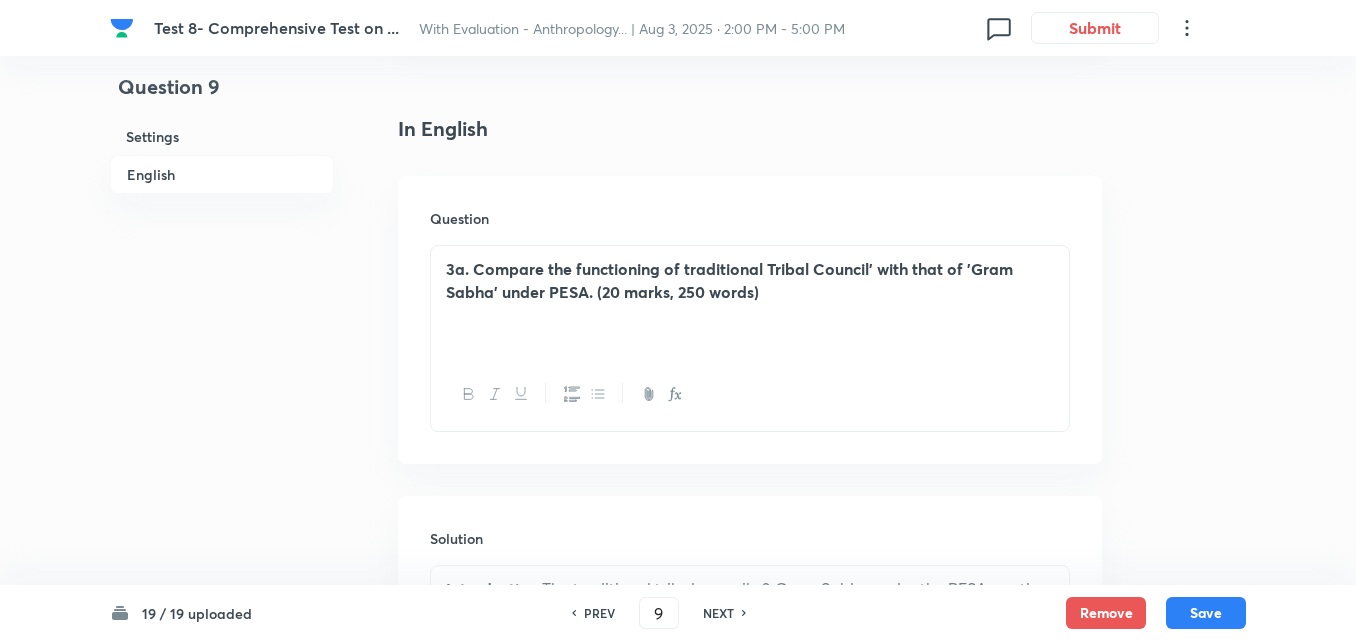 click on "NEXT" at bounding box center [718, 613] 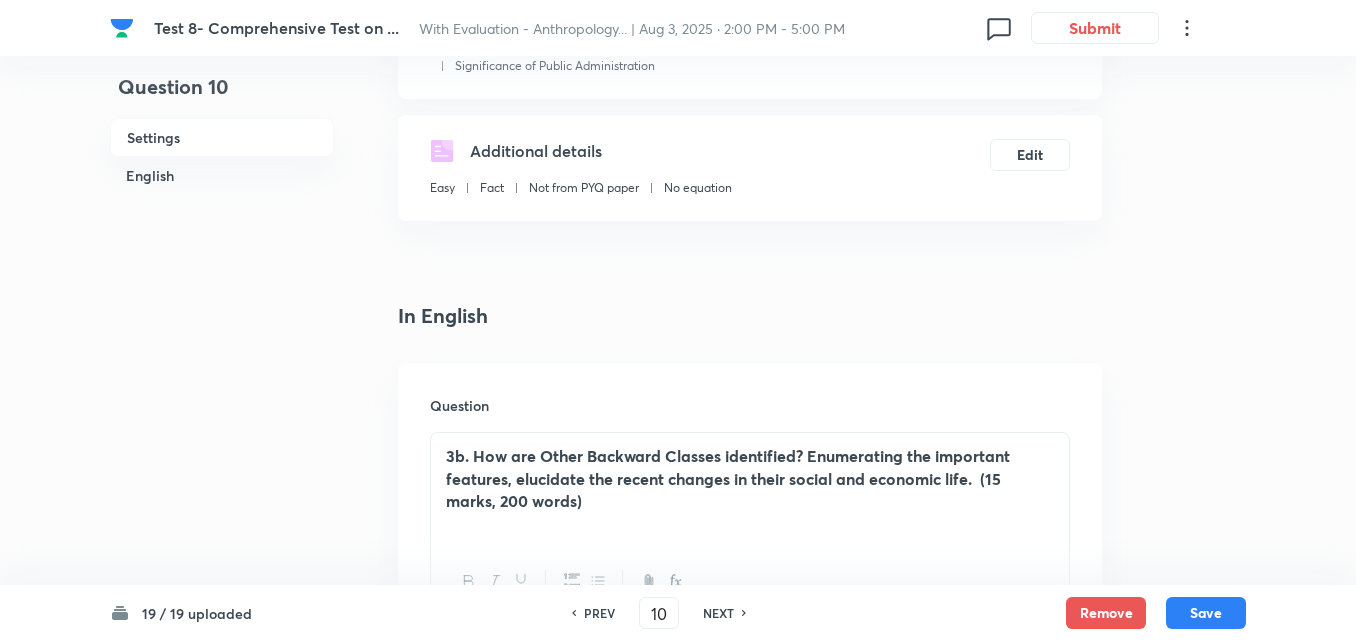 scroll, scrollTop: 600, scrollLeft: 0, axis: vertical 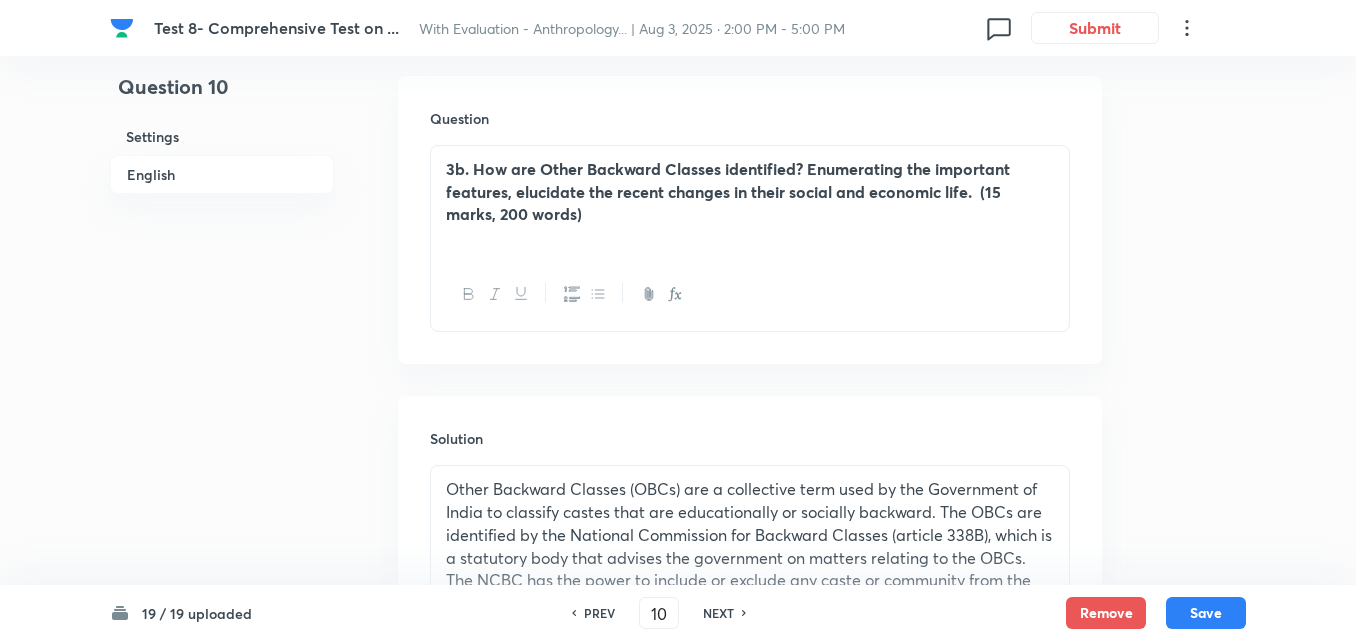 click on "NEXT" at bounding box center (718, 613) 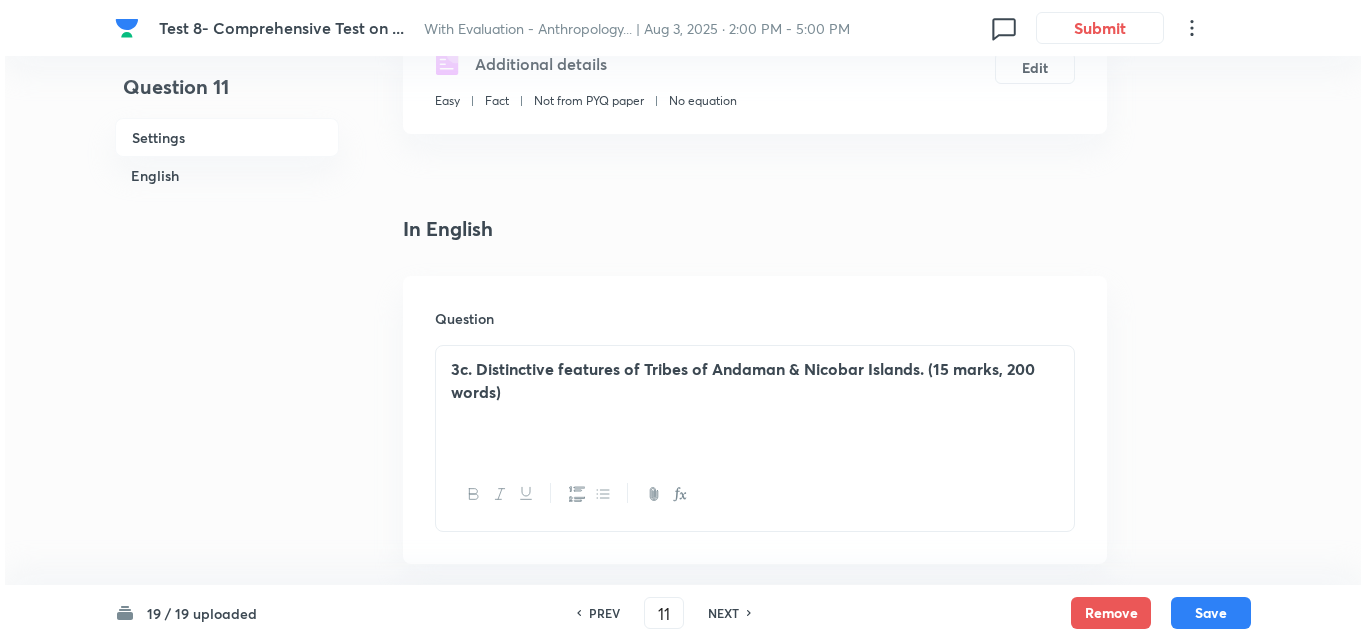 scroll, scrollTop: 100, scrollLeft: 0, axis: vertical 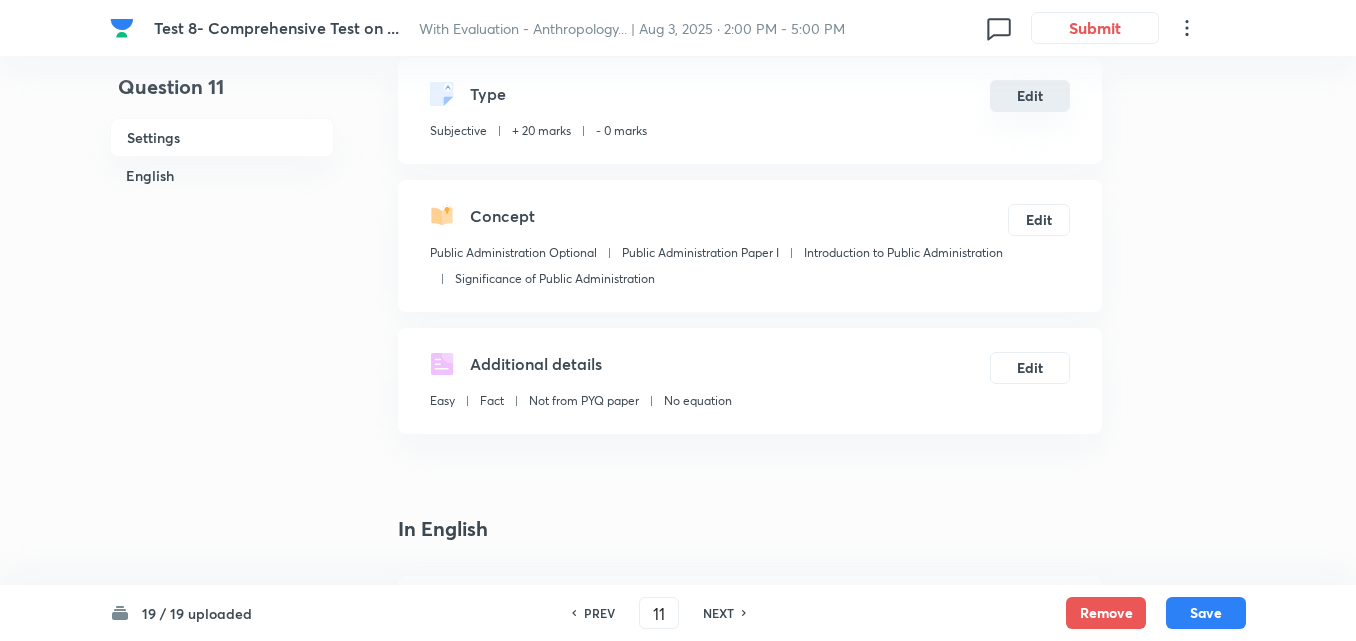 click on "Edit" at bounding box center [1030, 96] 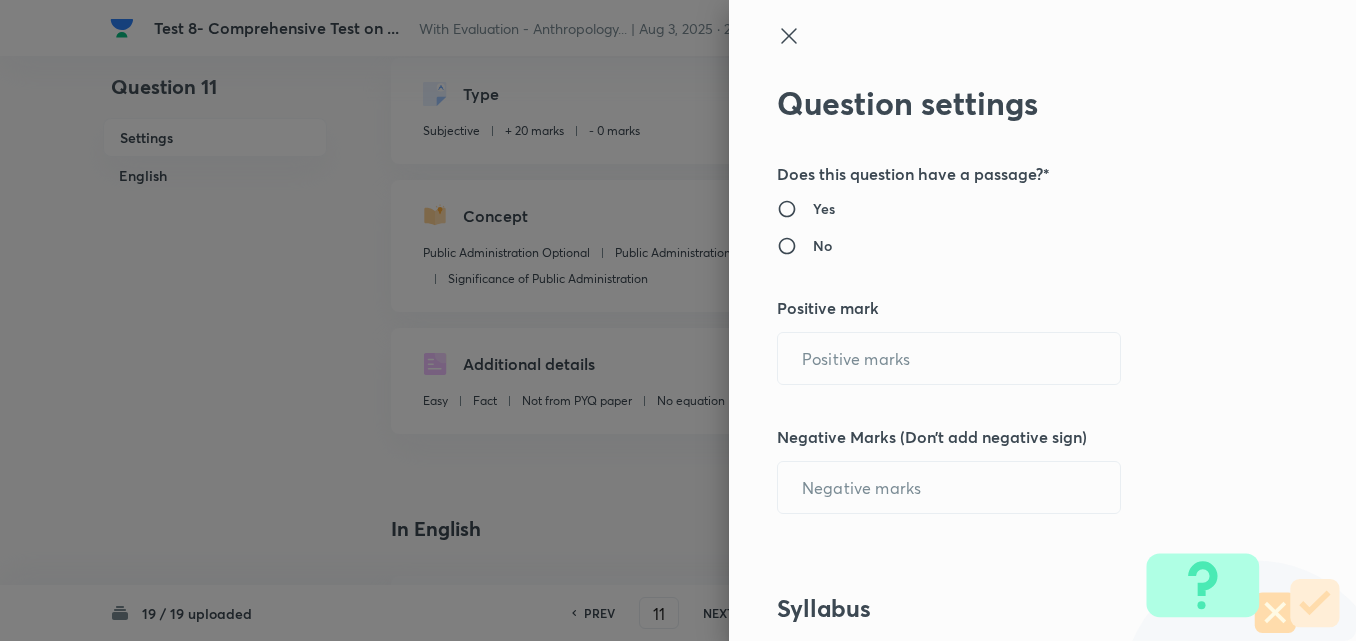 radio on "true" 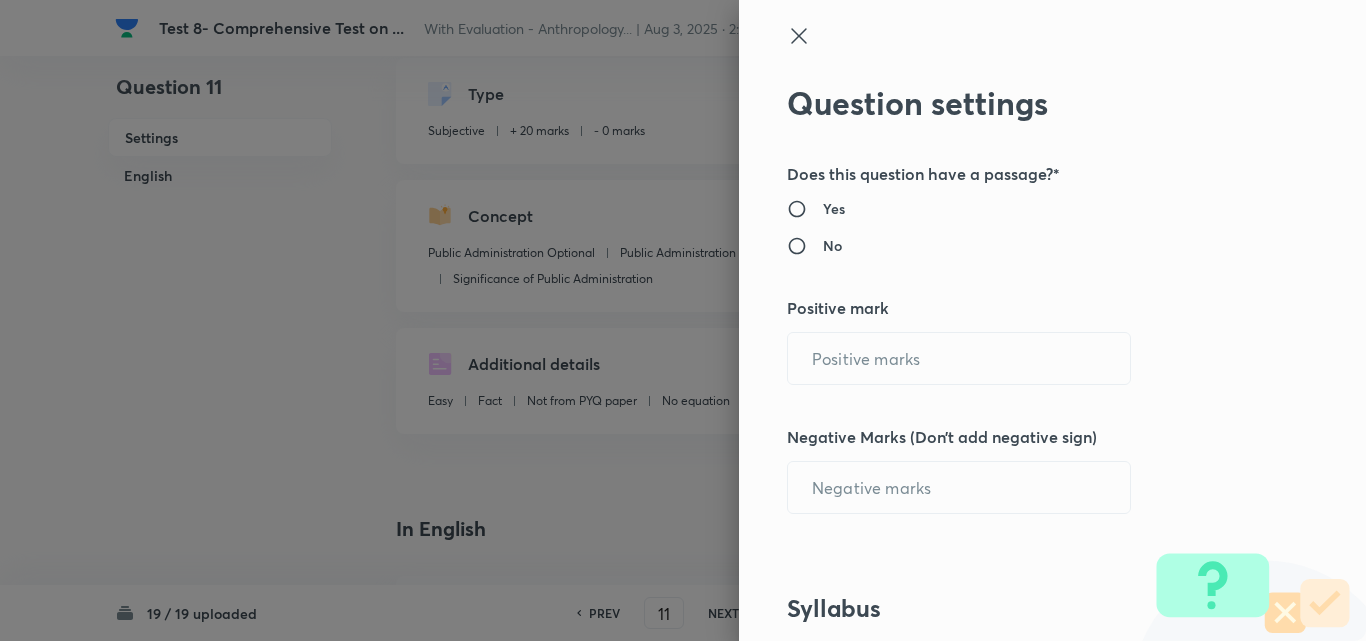 type on "20" 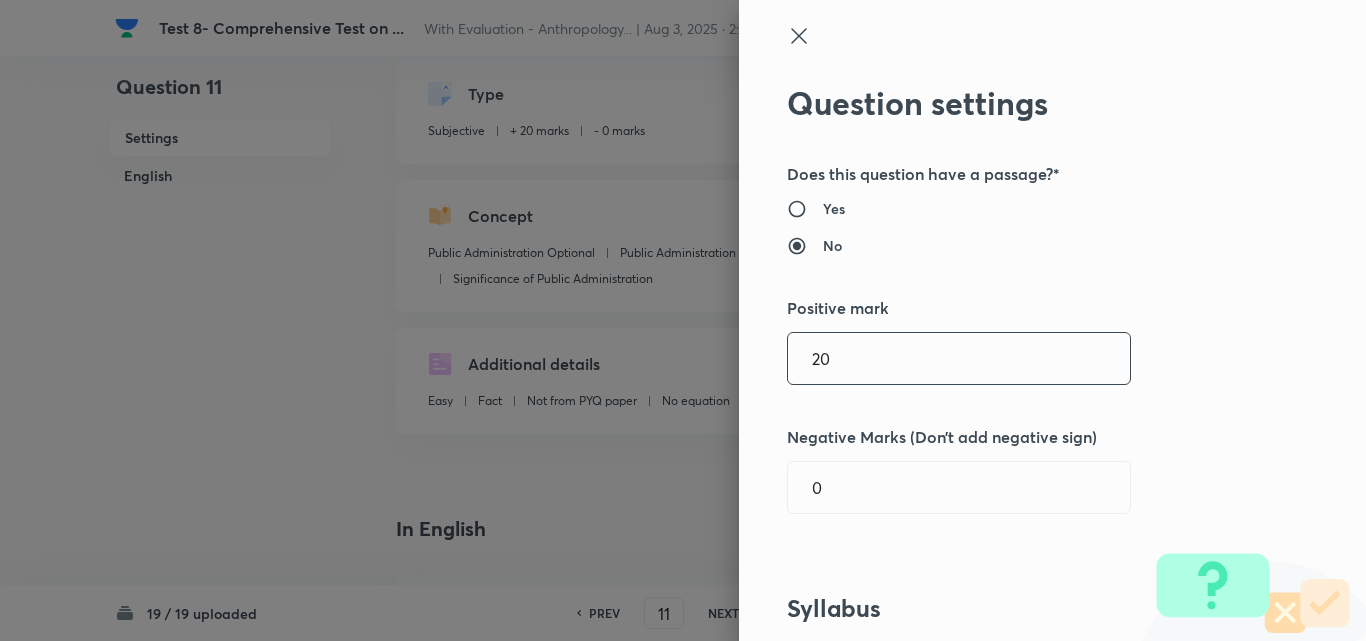 drag, startPoint x: 874, startPoint y: 371, endPoint x: 600, endPoint y: 360, distance: 274.2207 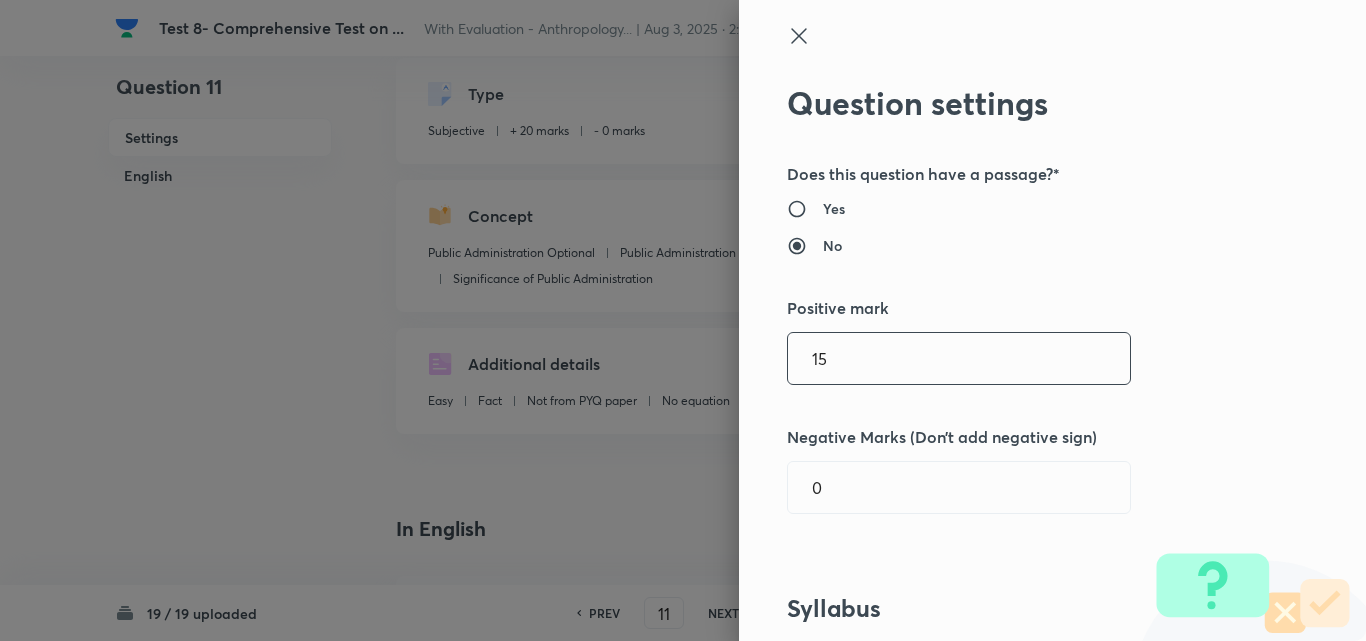 type on "15" 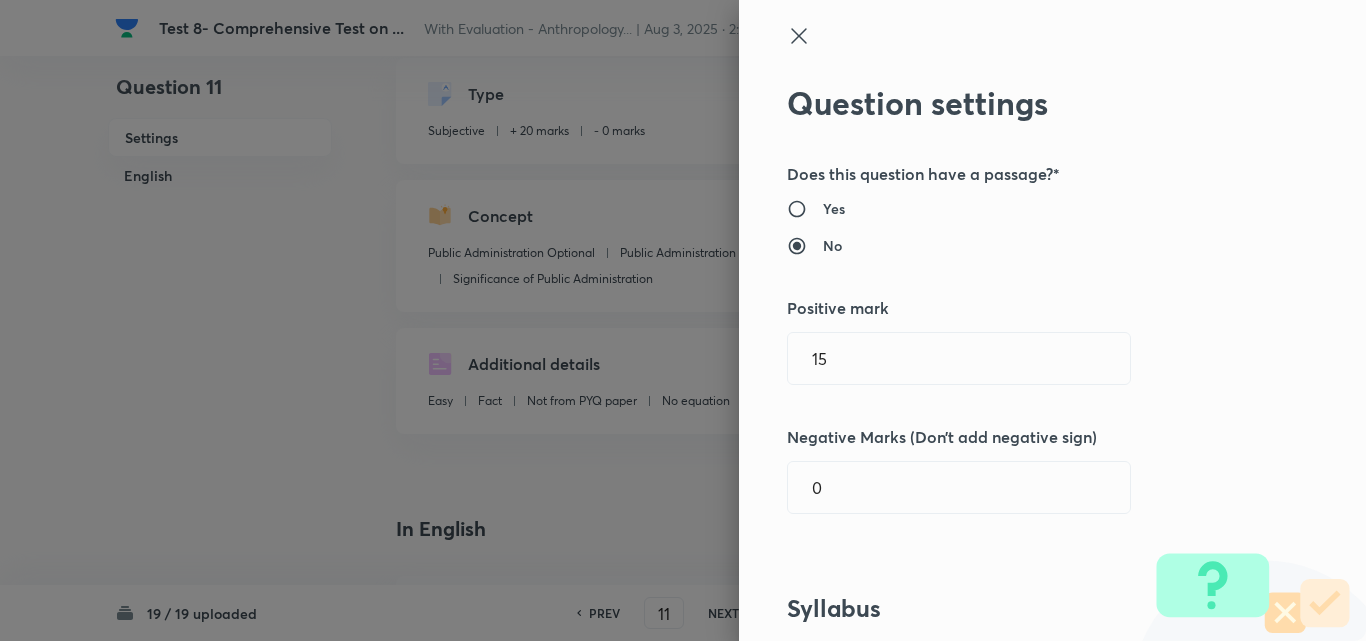 click on "Question settings Does this question have a passage?* Yes No Positive mark 15 ​ Negative Marks (Don’t add negative sign) 0 ​ Syllabus Topic group* Public Administration Optional ​ Topic* Public Administration Paper I ​ Concept* Introduction to Public Administration ​ Sub-concept* Significance of Public Administration ​ Concept-field ​ Additional details Question Difficulty Very easy Easy Moderate Hard Very hard Question is based on Fact Numerical Concept Previous year question Yes No Does this question have equation? Yes No Verification status Is the question verified? *Select 'yes' only if a question is verified Yes No Save" at bounding box center (1052, 320) 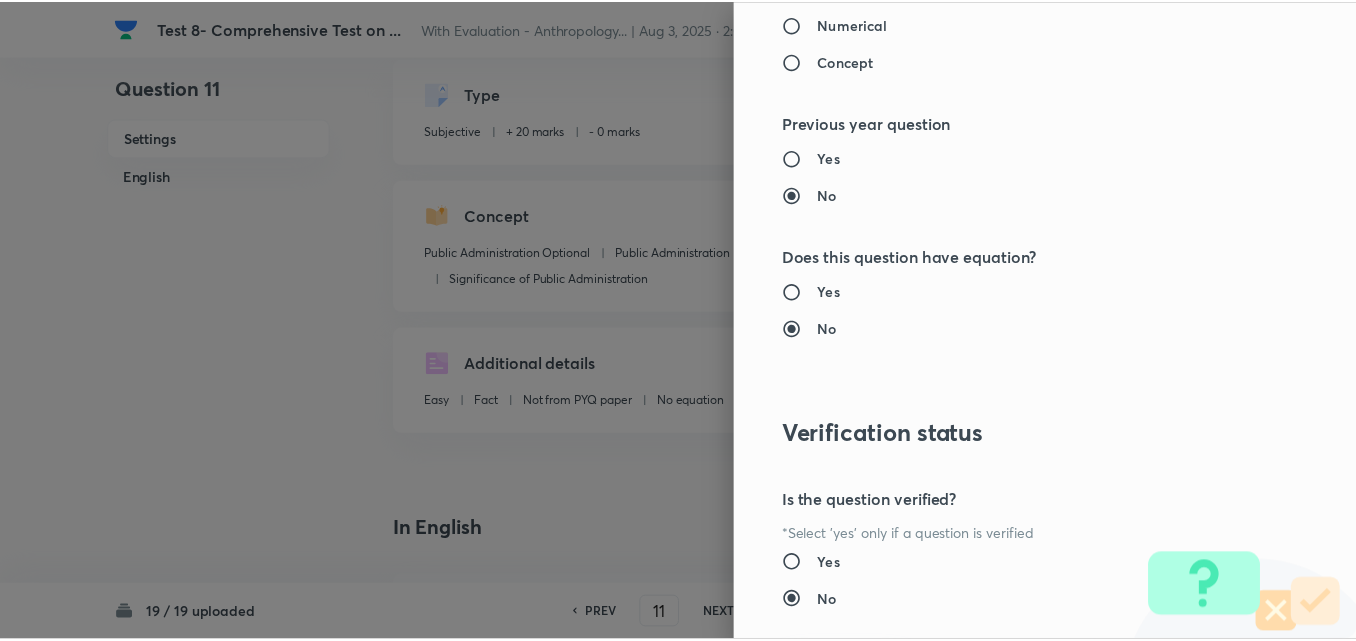 scroll, scrollTop: 1844, scrollLeft: 0, axis: vertical 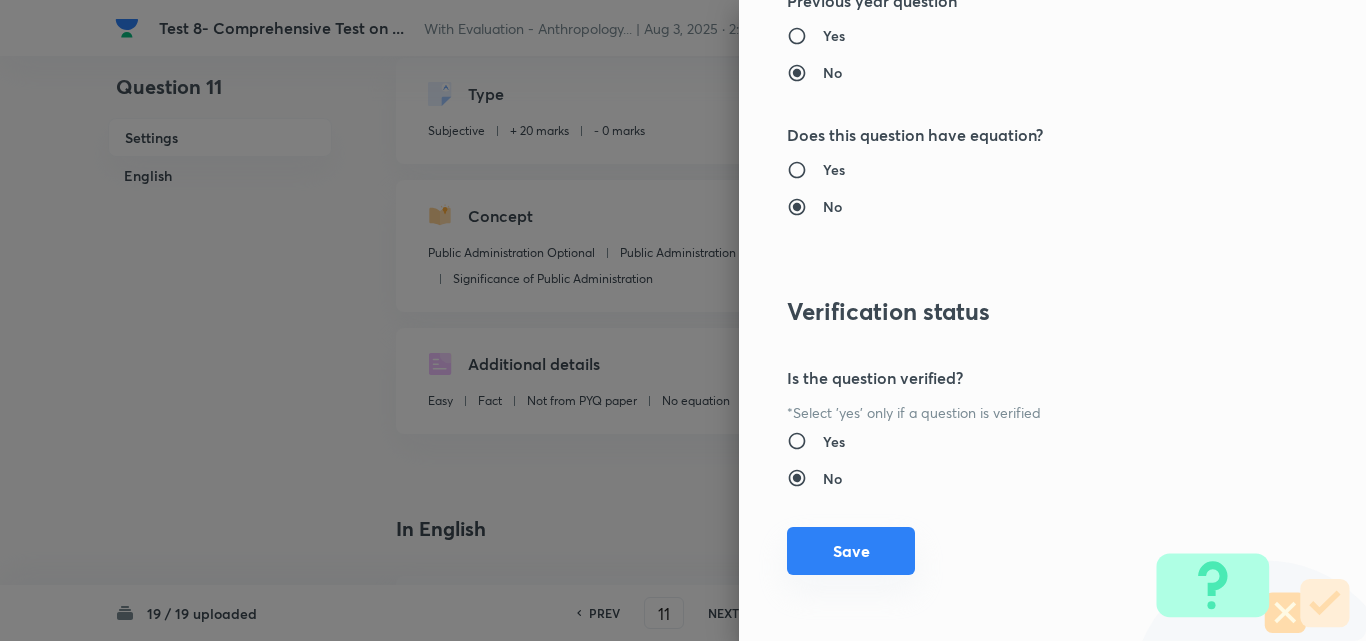 click on "Save" at bounding box center [851, 551] 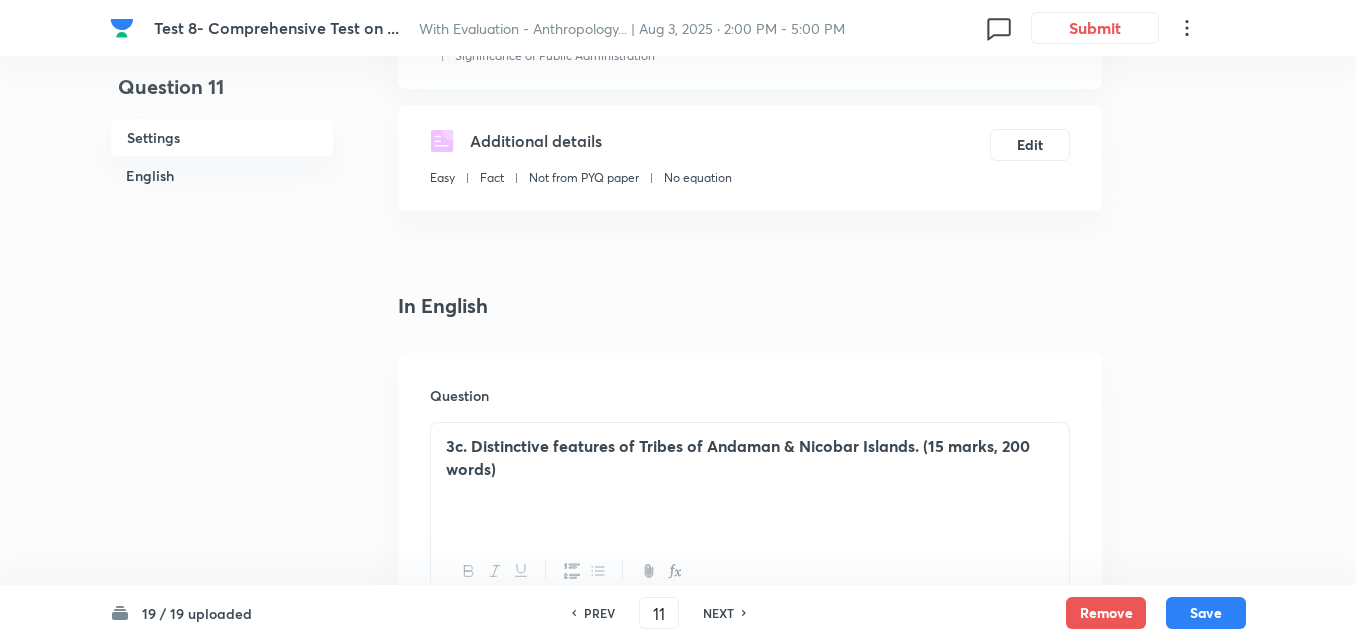 scroll, scrollTop: 400, scrollLeft: 0, axis: vertical 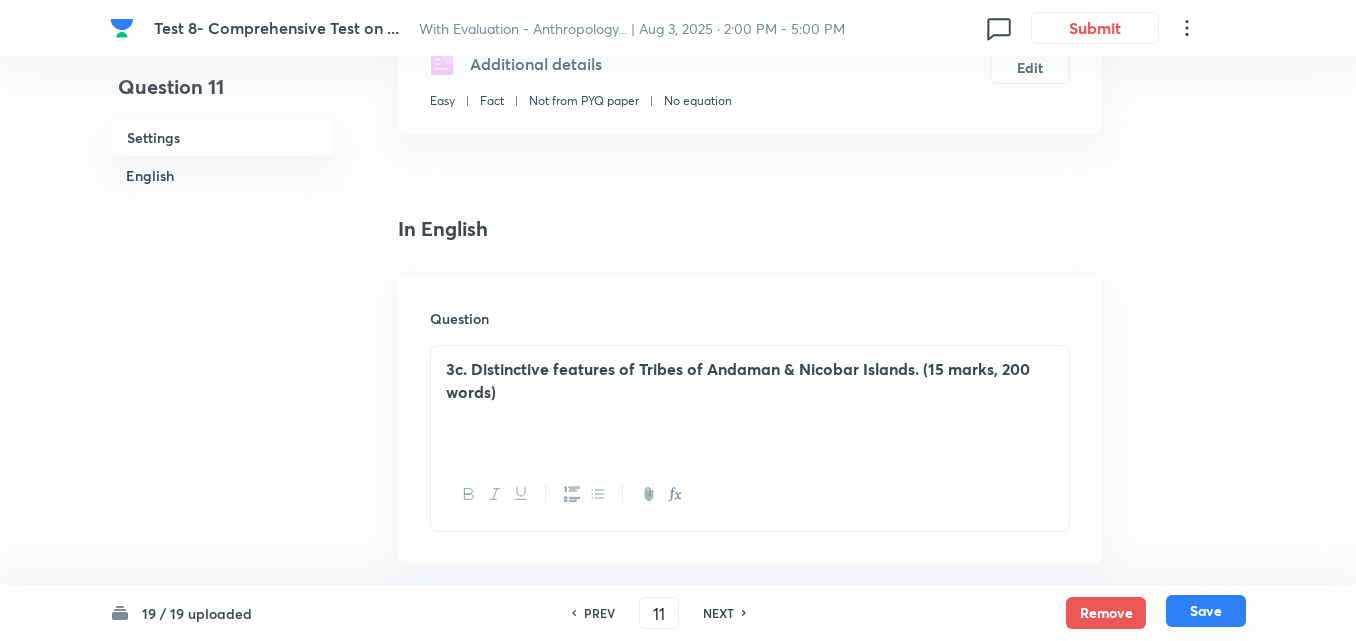 click on "Save" at bounding box center [1206, 611] 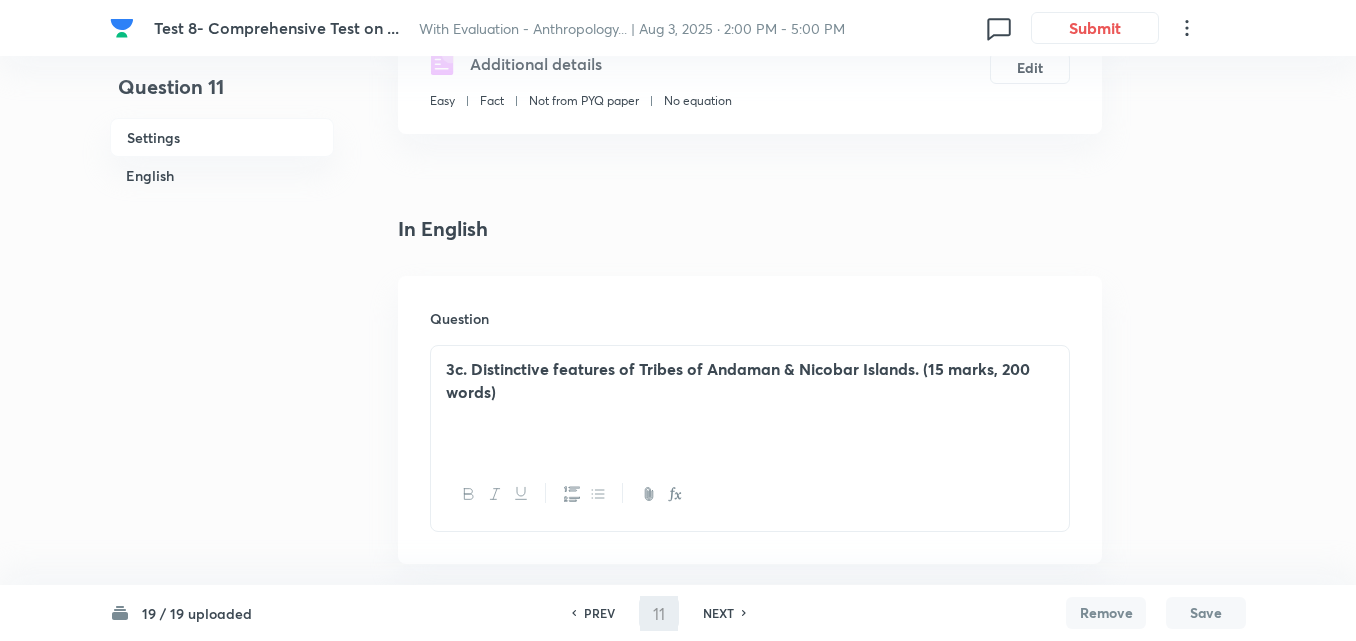type on "12" 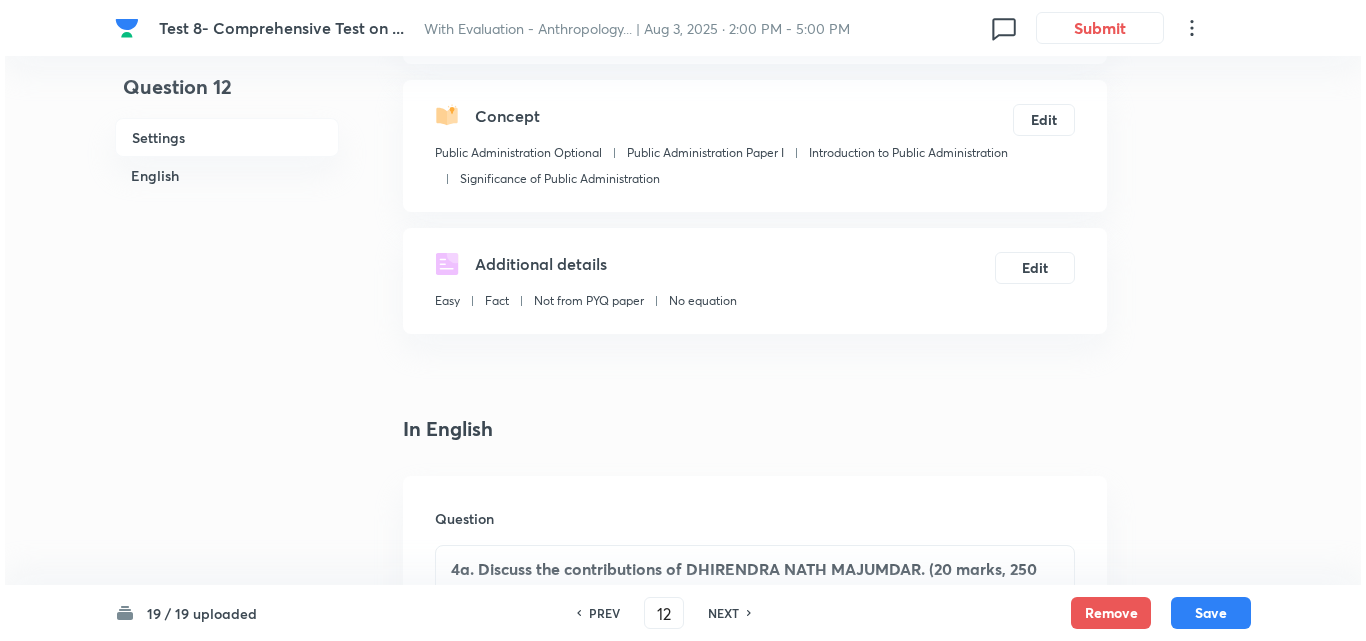 scroll, scrollTop: 100, scrollLeft: 0, axis: vertical 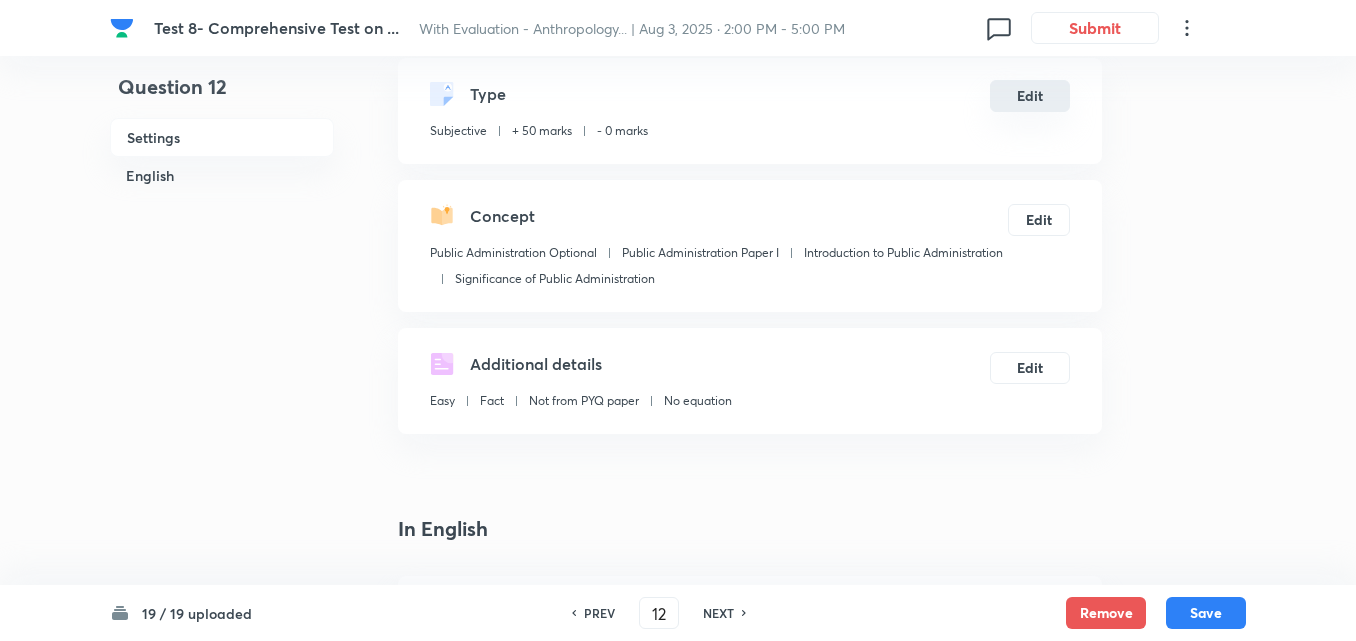 click on "Edit" at bounding box center [1030, 96] 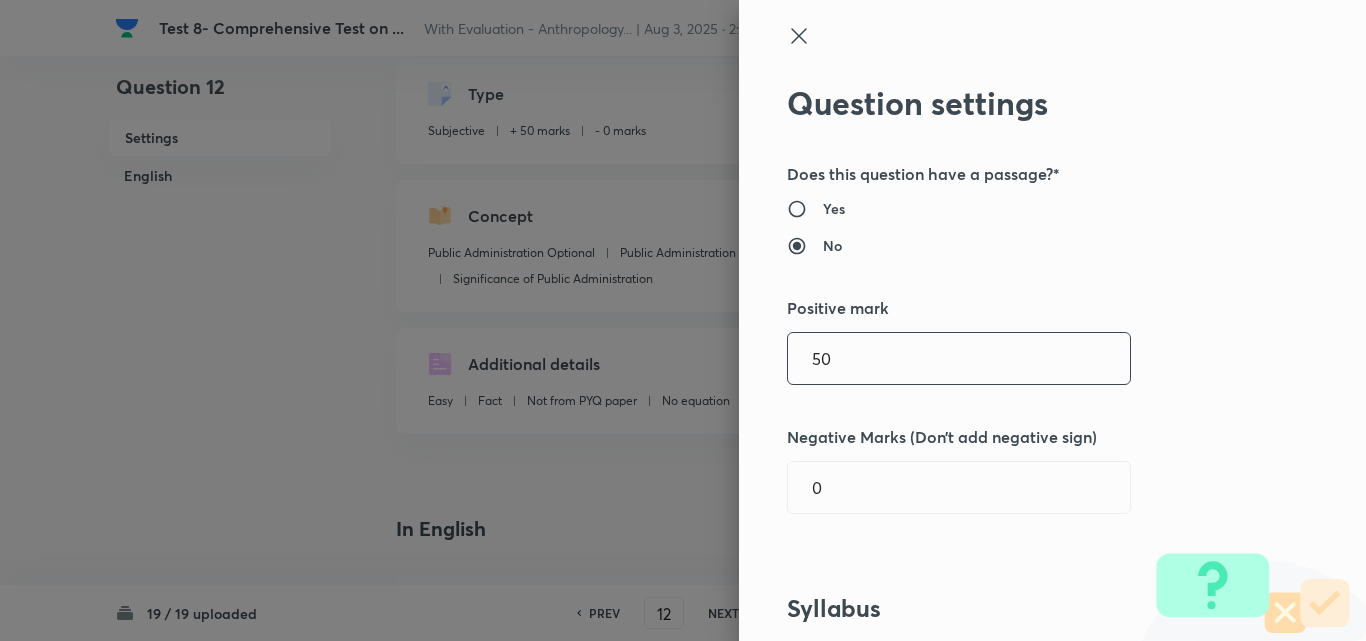 drag, startPoint x: 797, startPoint y: 354, endPoint x: 642, endPoint y: 354, distance: 155 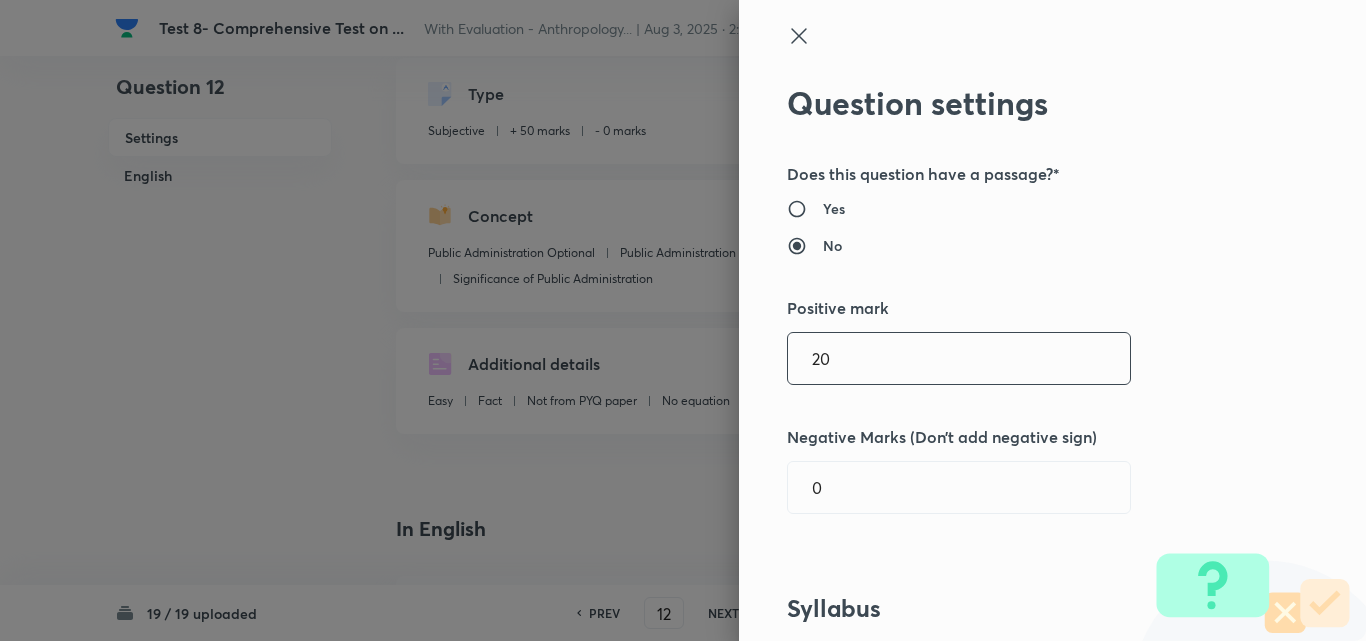 type on "20" 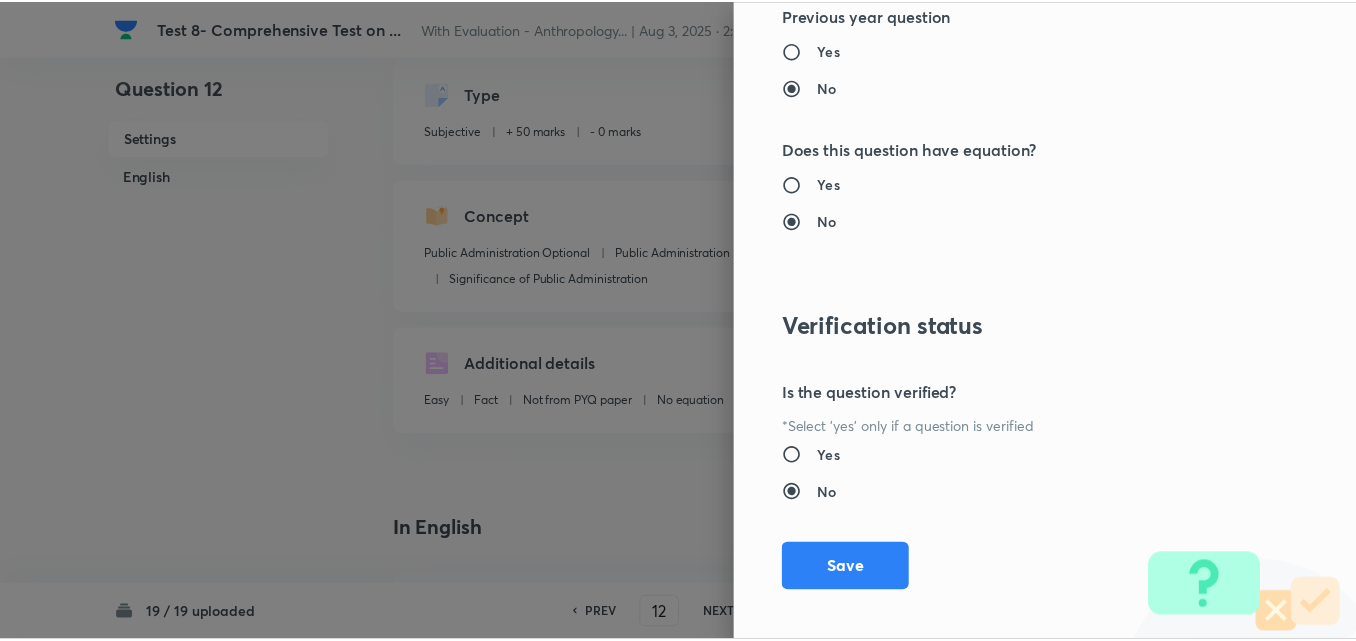 scroll, scrollTop: 1844, scrollLeft: 0, axis: vertical 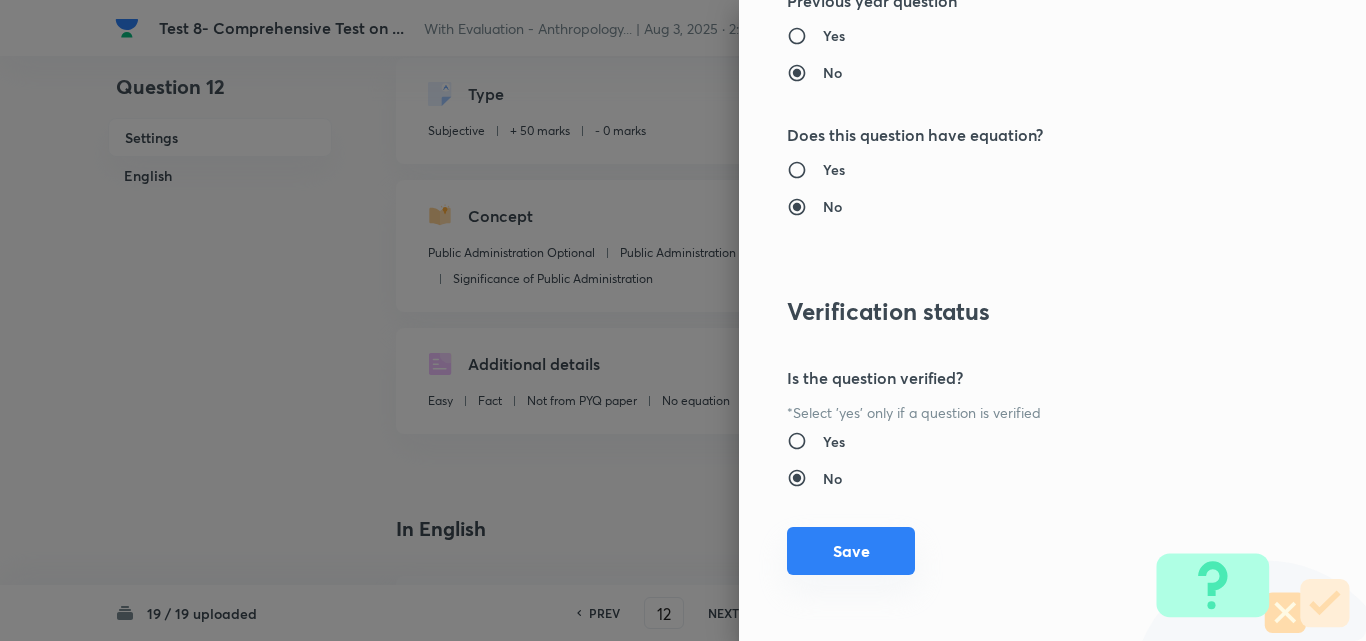 click on "Save" at bounding box center [851, 551] 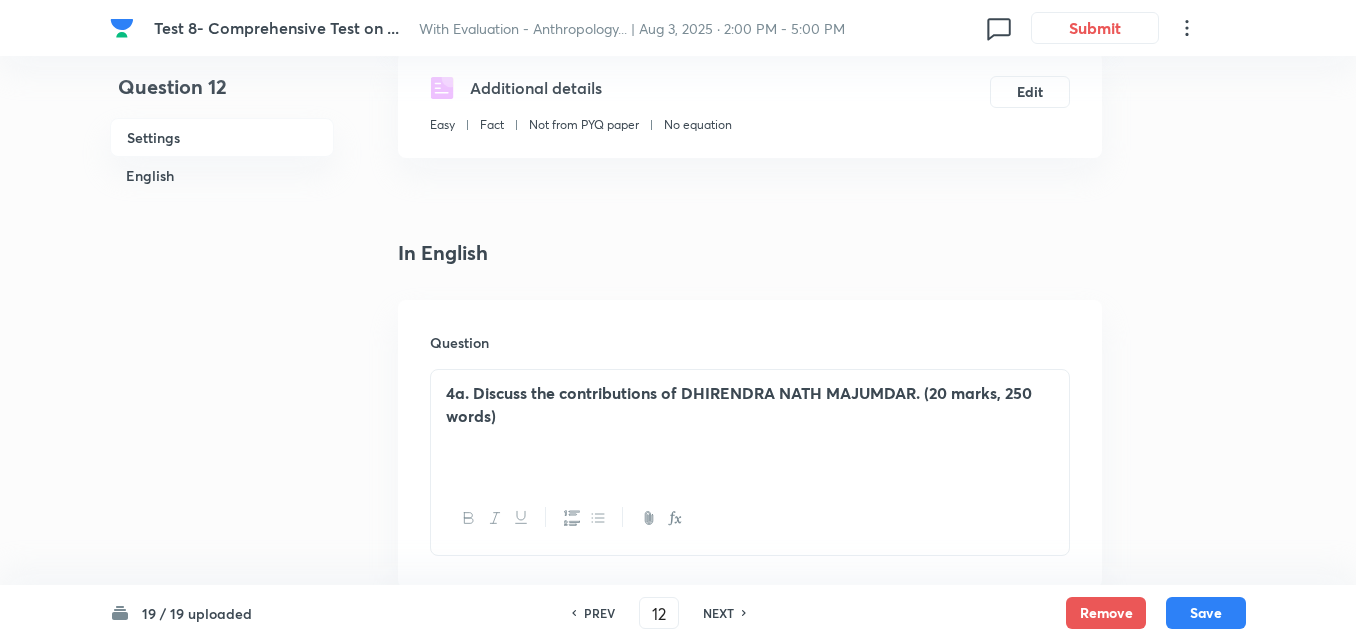 scroll, scrollTop: 400, scrollLeft: 0, axis: vertical 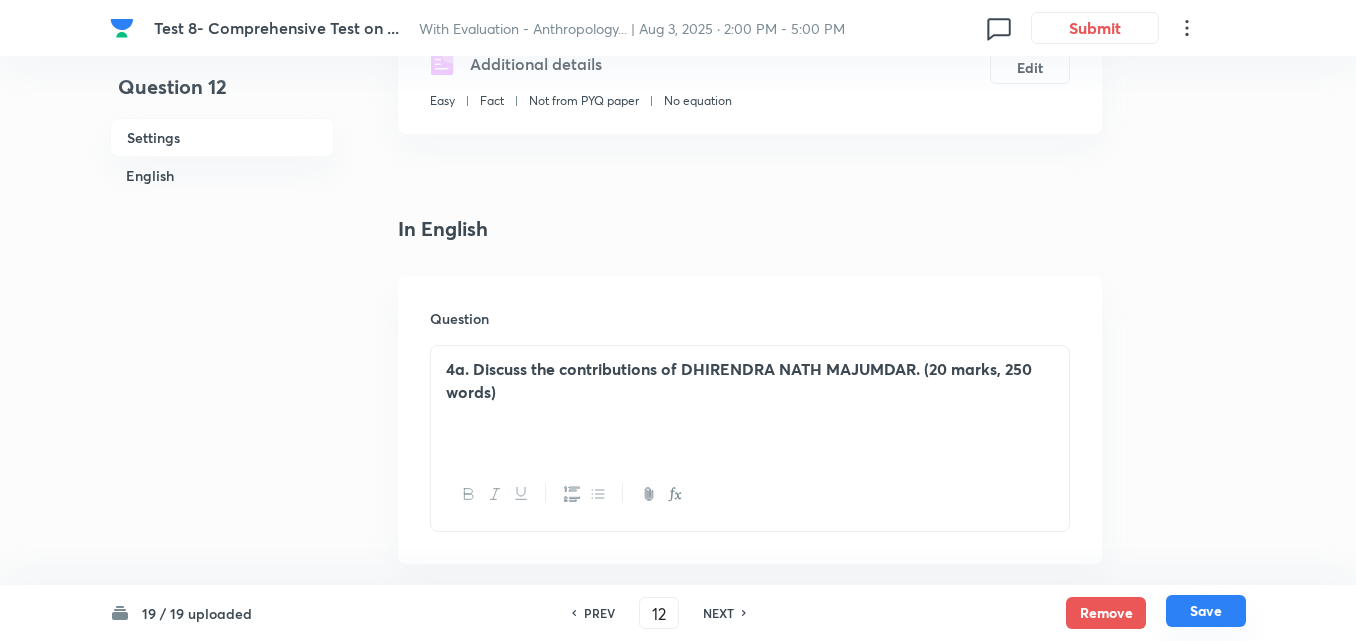 click on "Save" at bounding box center (1206, 611) 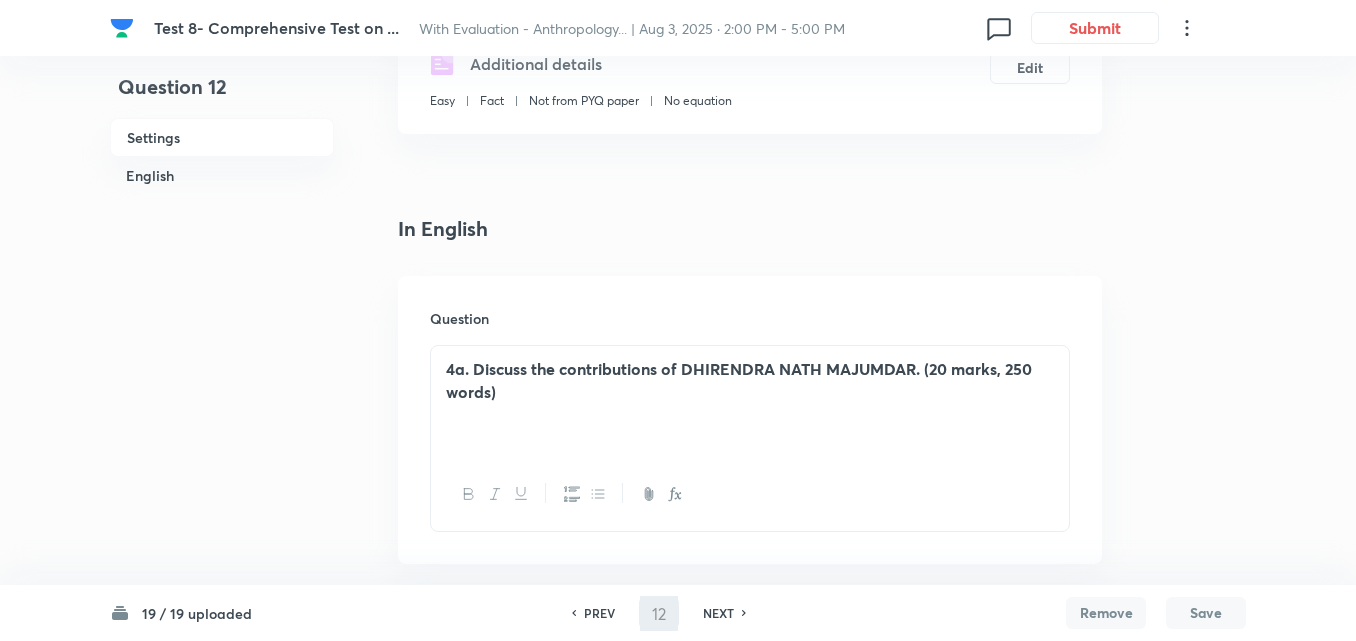 type on "13" 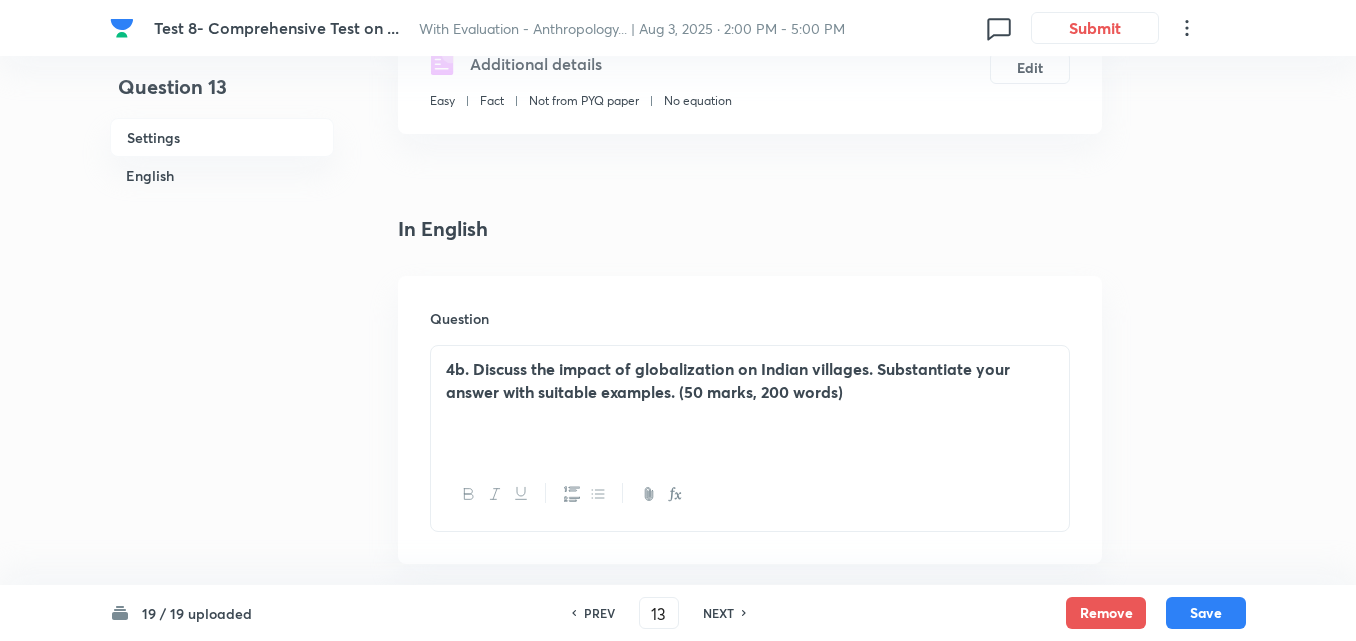 click on "Settings" at bounding box center [222, 137] 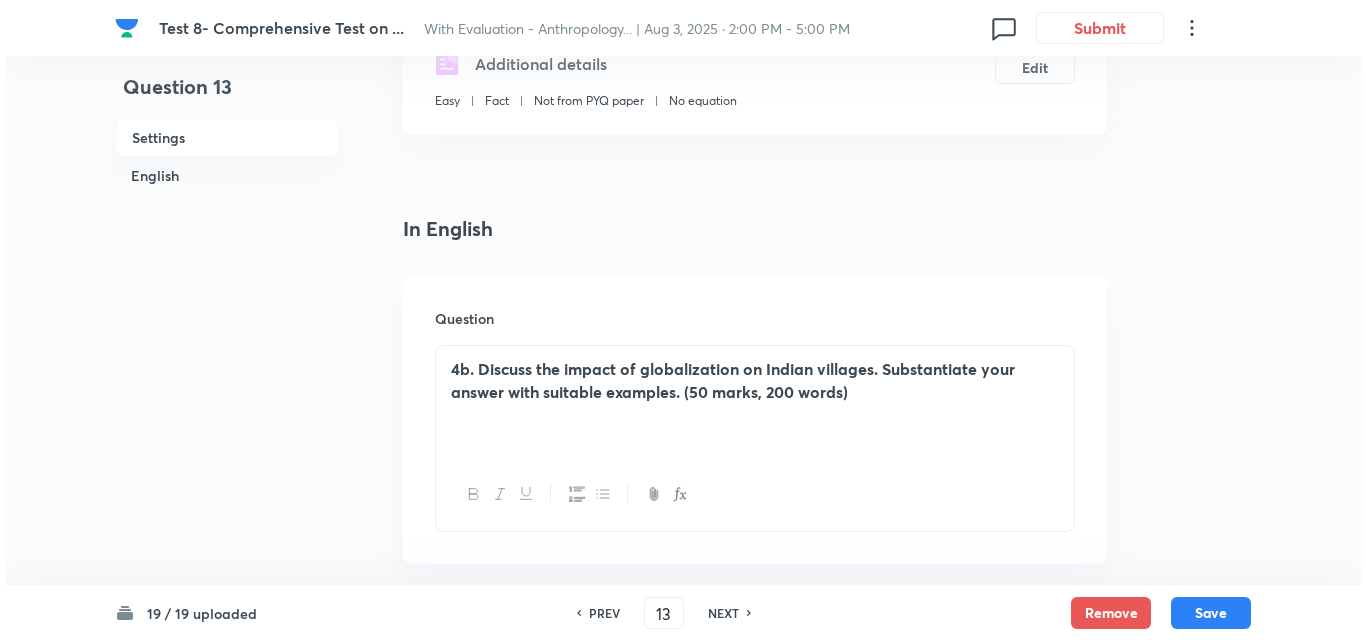 scroll, scrollTop: 24, scrollLeft: 0, axis: vertical 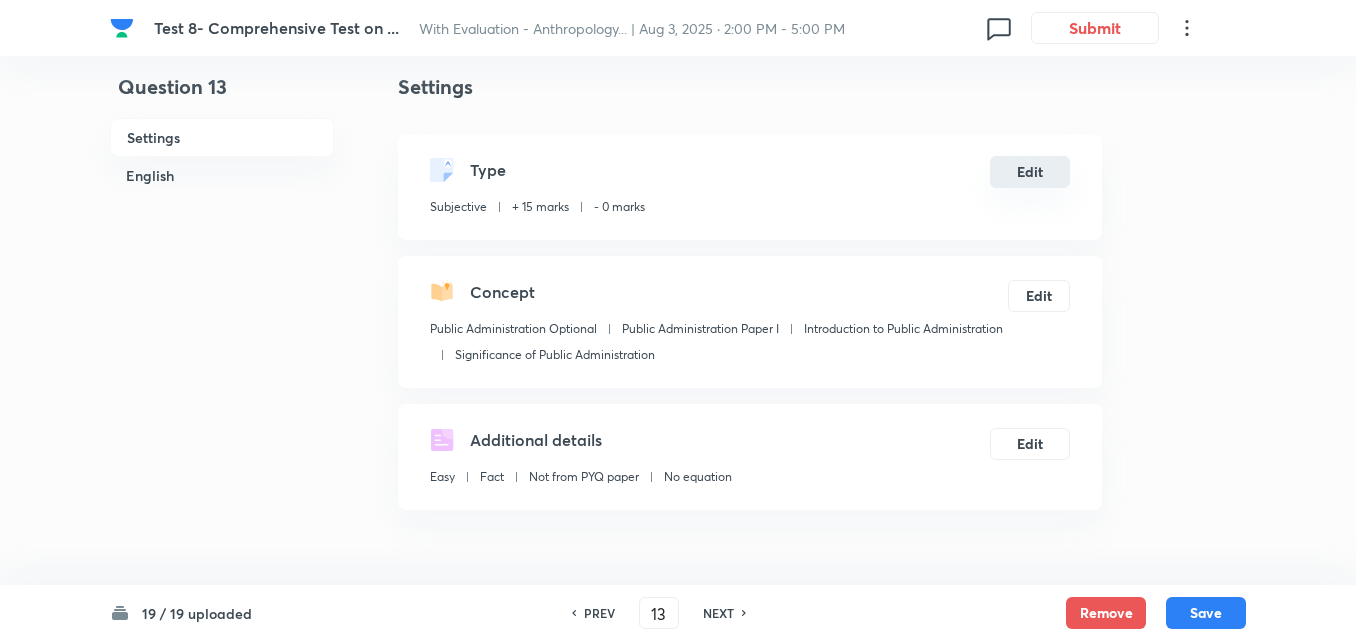 click on "Edit" at bounding box center (1030, 172) 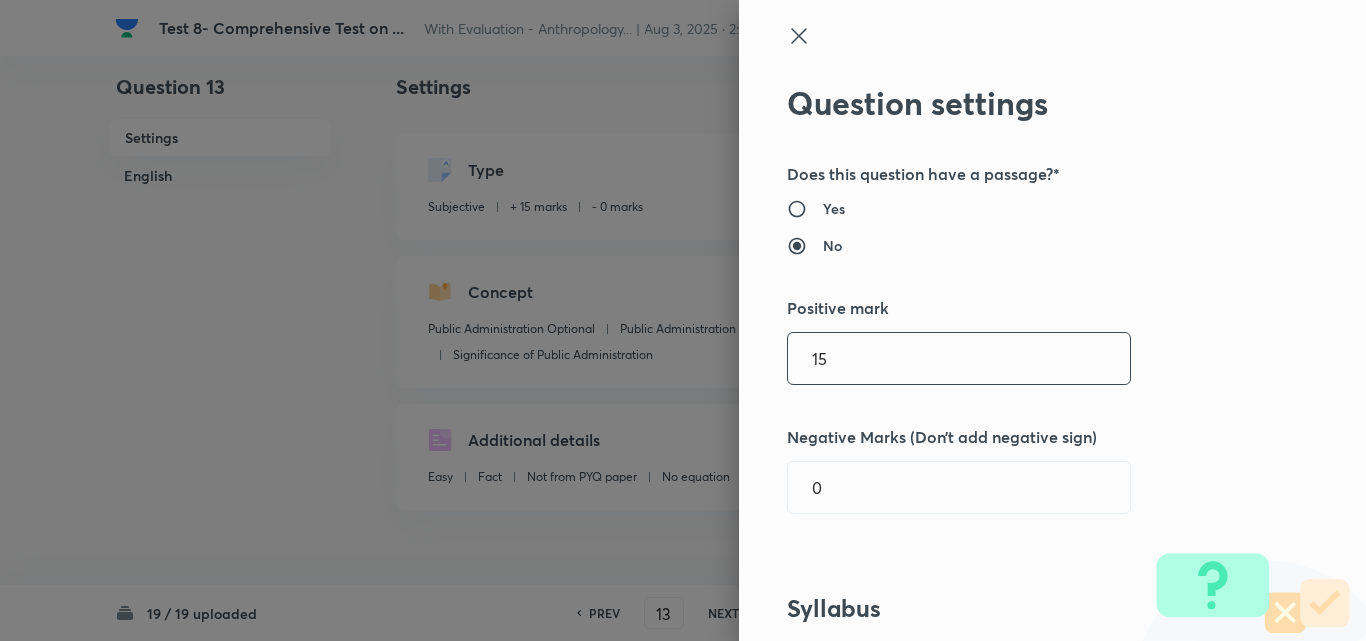 drag, startPoint x: 827, startPoint y: 347, endPoint x: 491, endPoint y: 326, distance: 336.6556 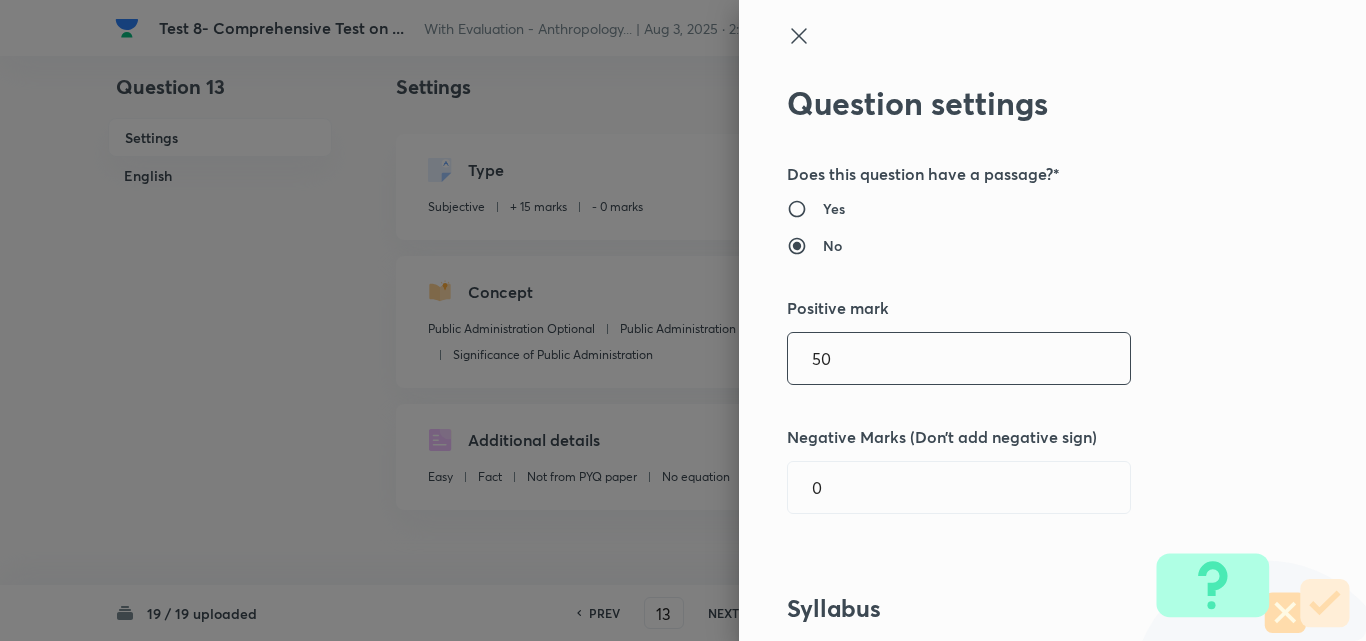 type on "50" 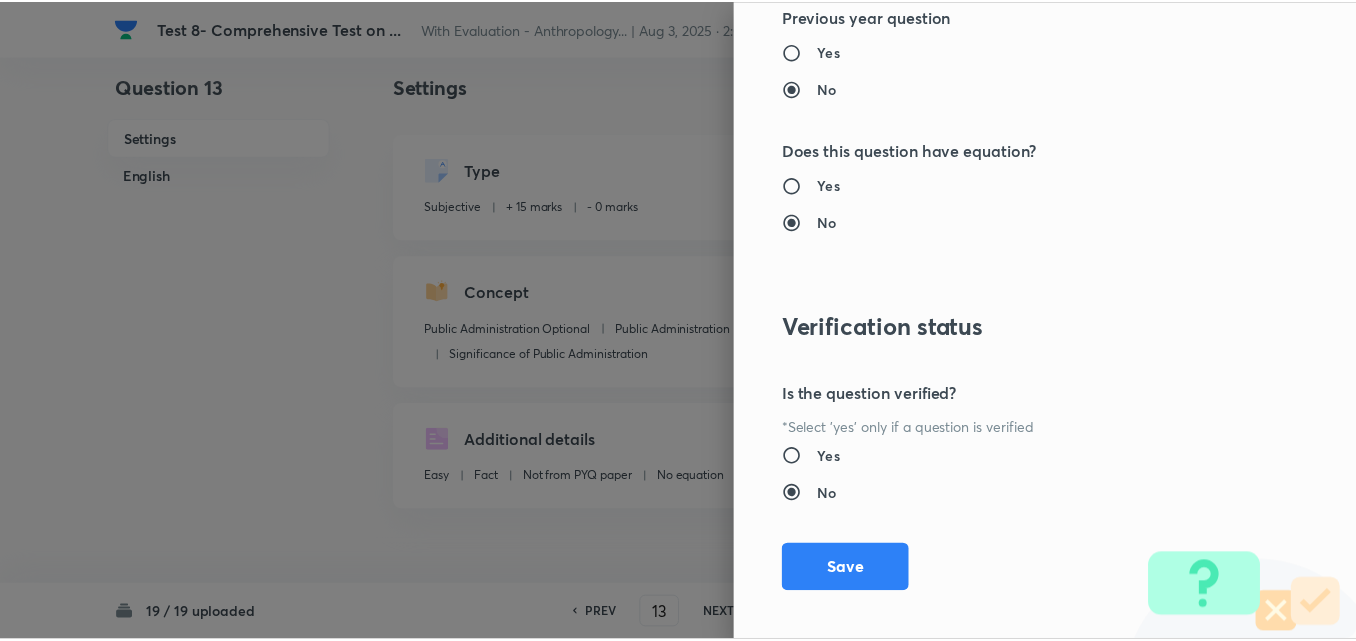 scroll, scrollTop: 1844, scrollLeft: 0, axis: vertical 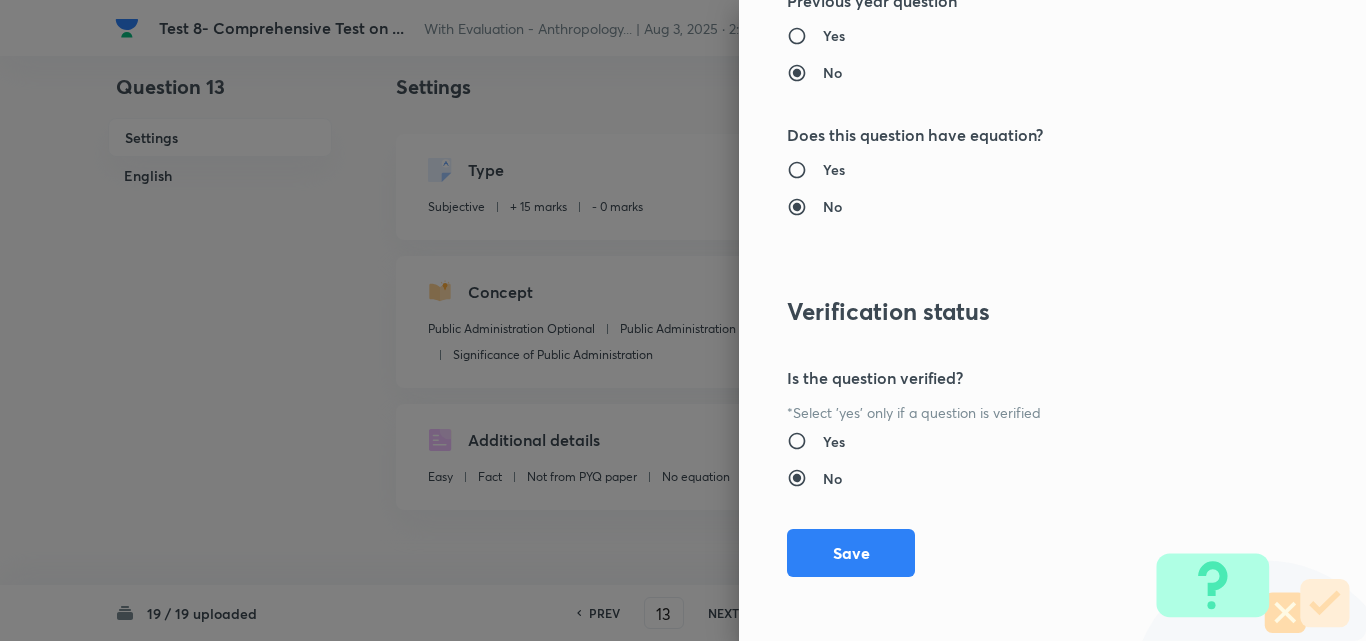 click on "Question settings Does this question have a passage?* Yes No Positive mark 50 ​ Negative Marks (Don’t add negative sign) 0 ​ Syllabus Topic group* Public Administration Optional ​ Topic* Public Administration Paper I ​ Concept* Introduction to Public Administration ​ Sub-concept* Significance of Public Administration ​ Concept-field ​ Additional details Question Difficulty Very easy Easy Moderate Hard Very hard Question is based on Fact Numerical Concept Previous year question Yes No Does this question have equation? Yes No Verification status Is the question verified? *Select 'yes' only if a question is verified Yes No Save" at bounding box center [1052, 320] 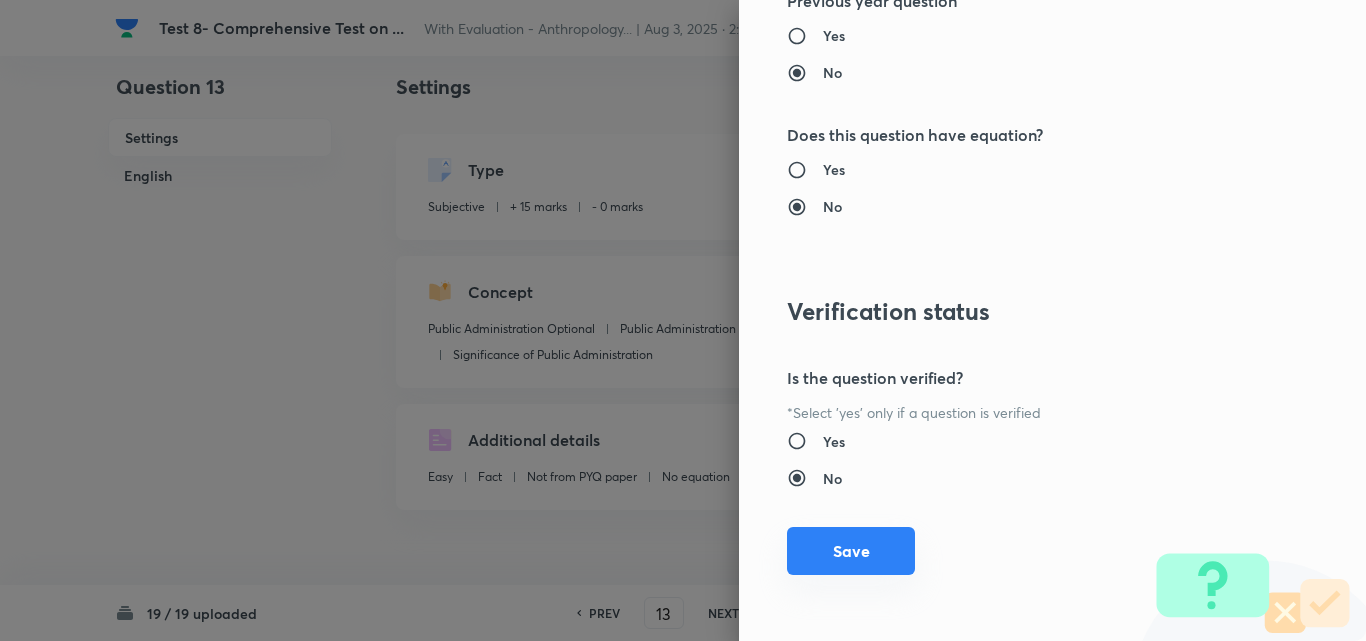 click on "Save" at bounding box center [851, 551] 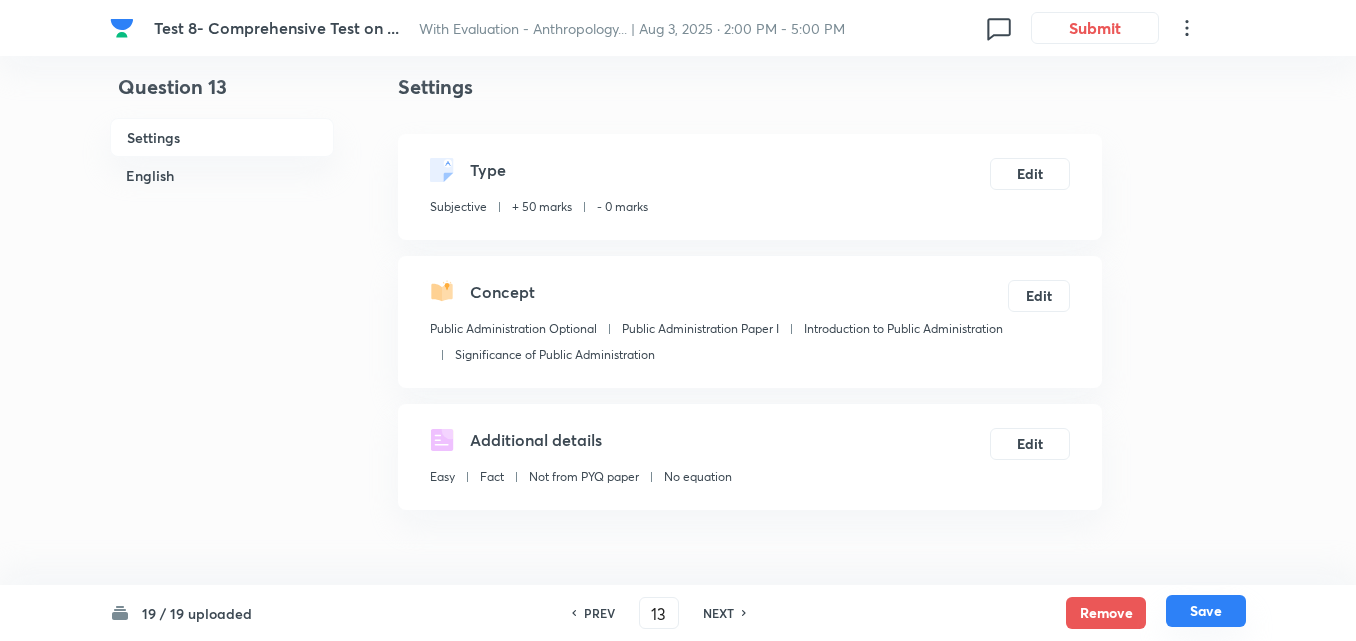 click on "Save" at bounding box center (1206, 611) 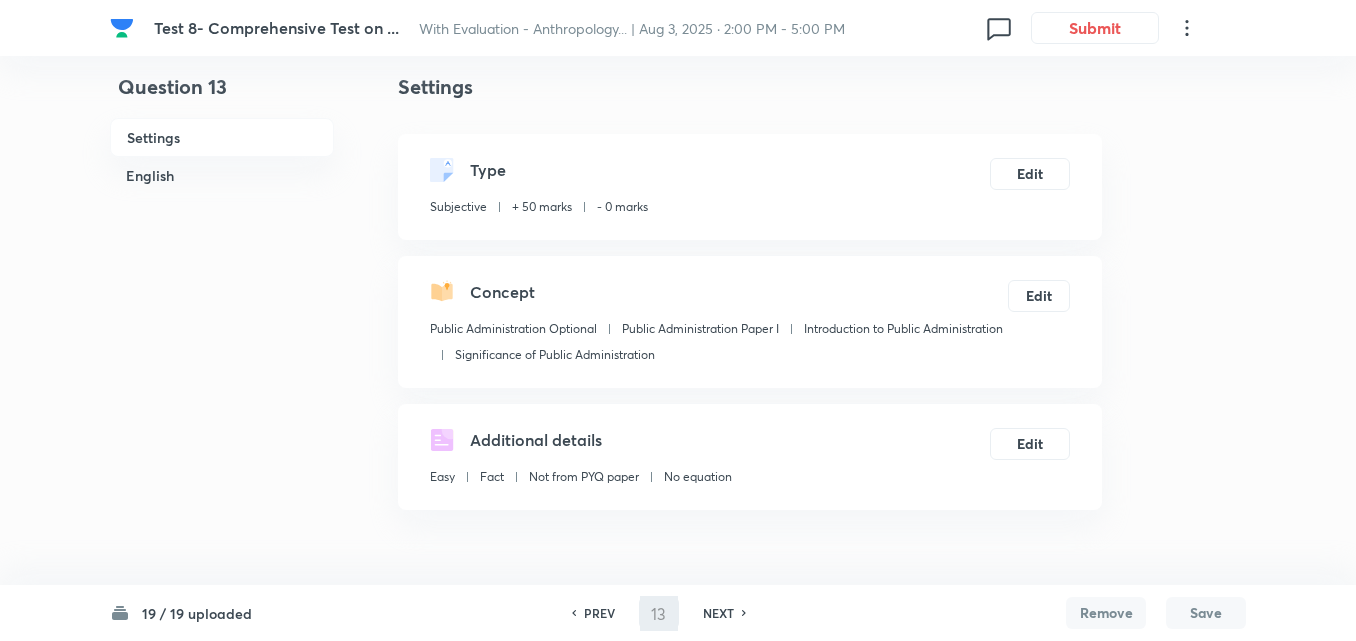 type on "14" 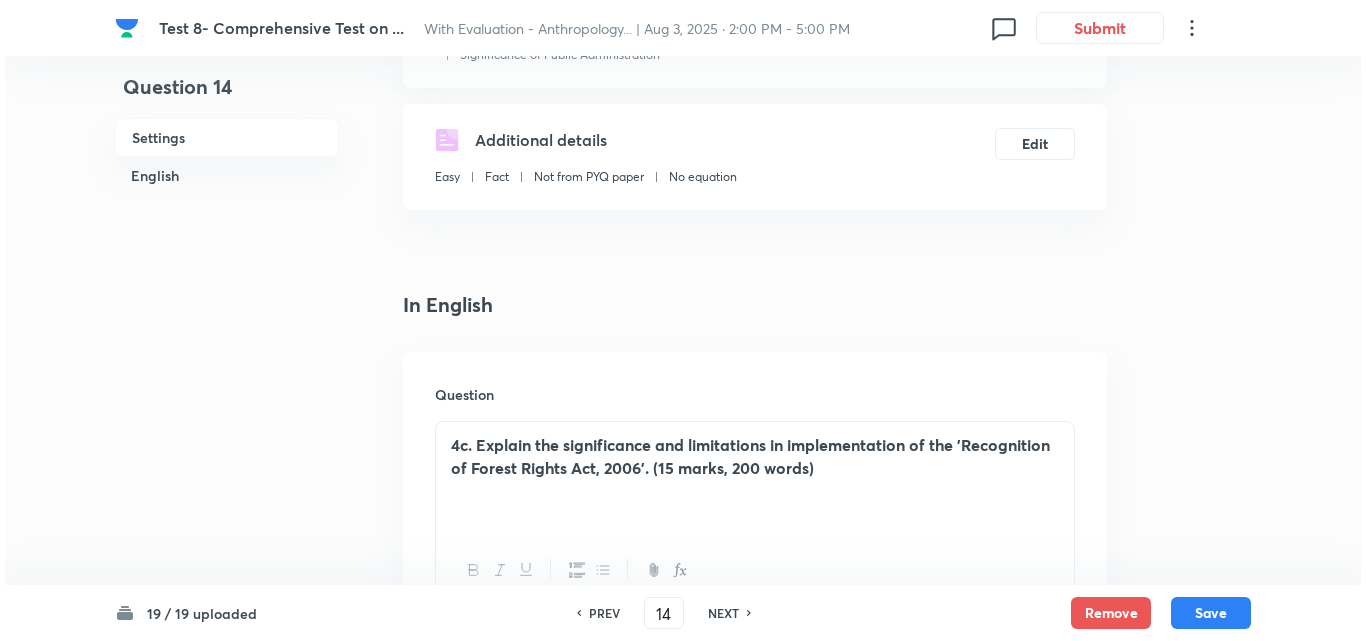 scroll, scrollTop: 0, scrollLeft: 0, axis: both 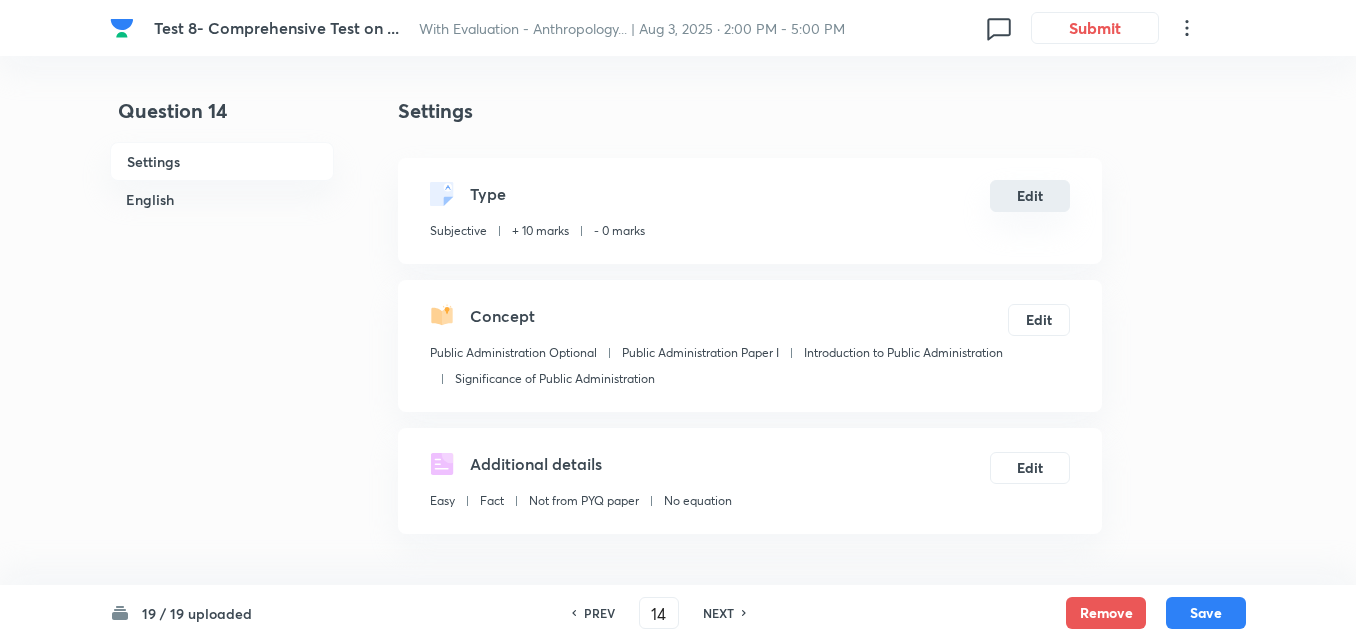 click on "Edit" at bounding box center [1030, 196] 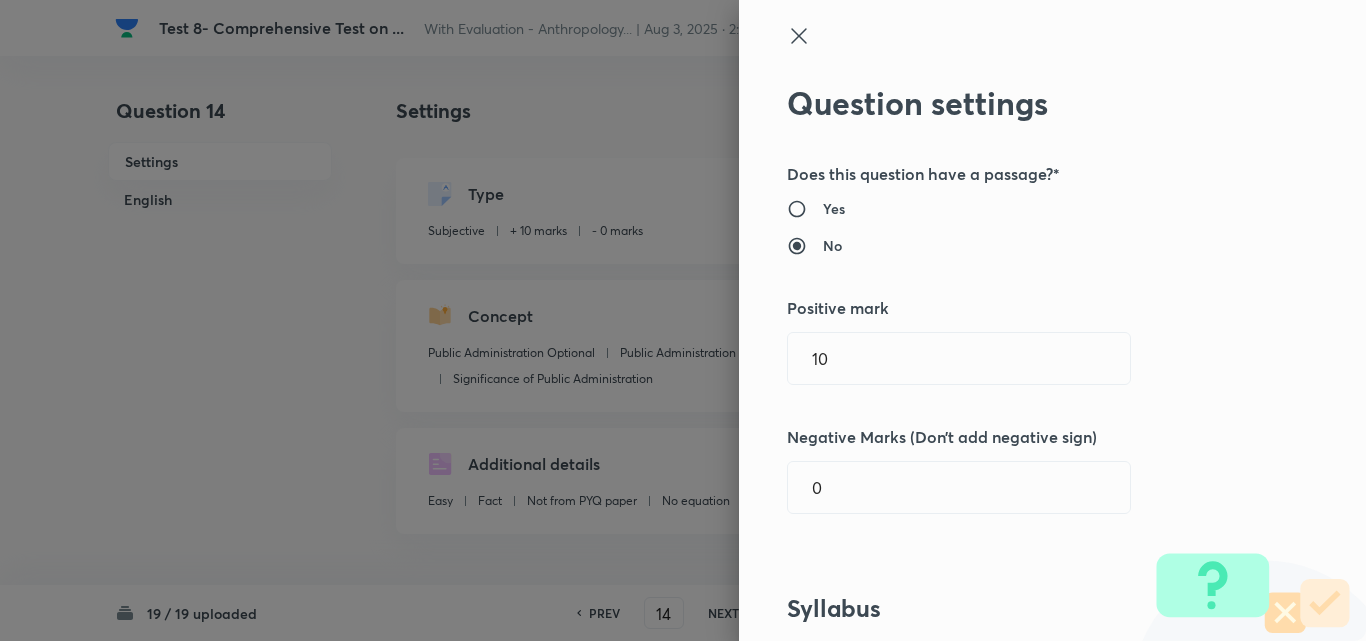 drag, startPoint x: 672, startPoint y: 342, endPoint x: 649, endPoint y: 341, distance: 23.021729 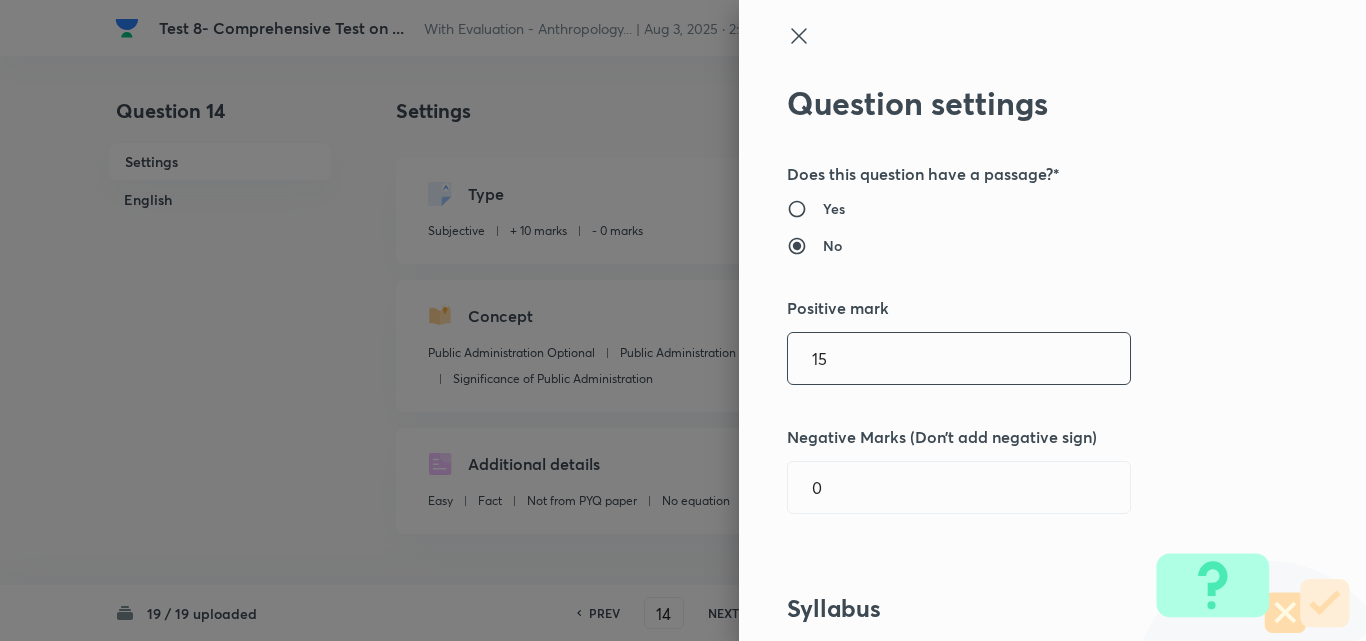 type on "15" 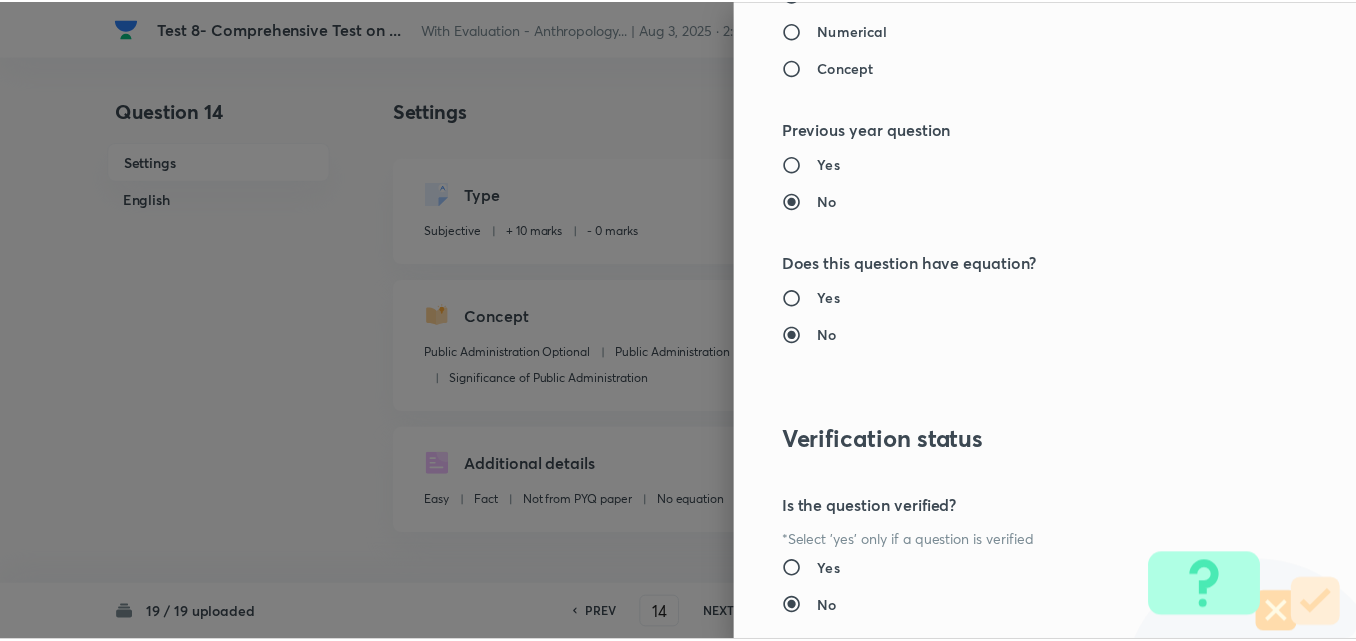 scroll, scrollTop: 1844, scrollLeft: 0, axis: vertical 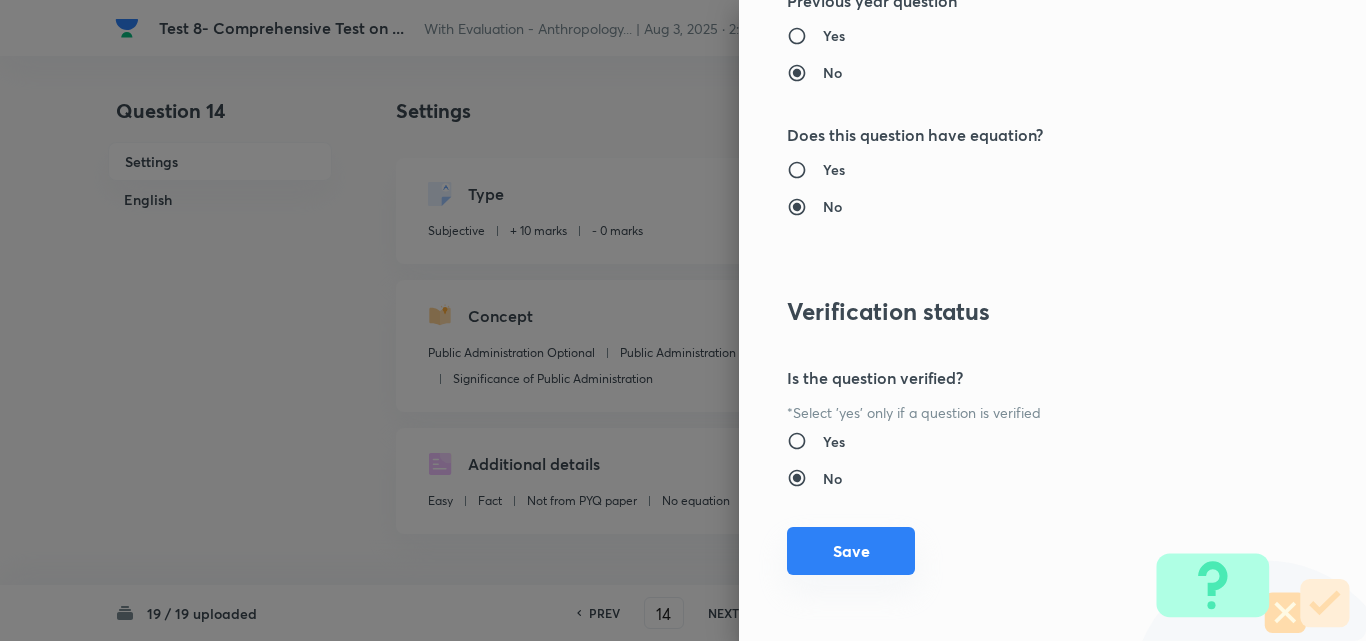 click on "Save" at bounding box center (851, 551) 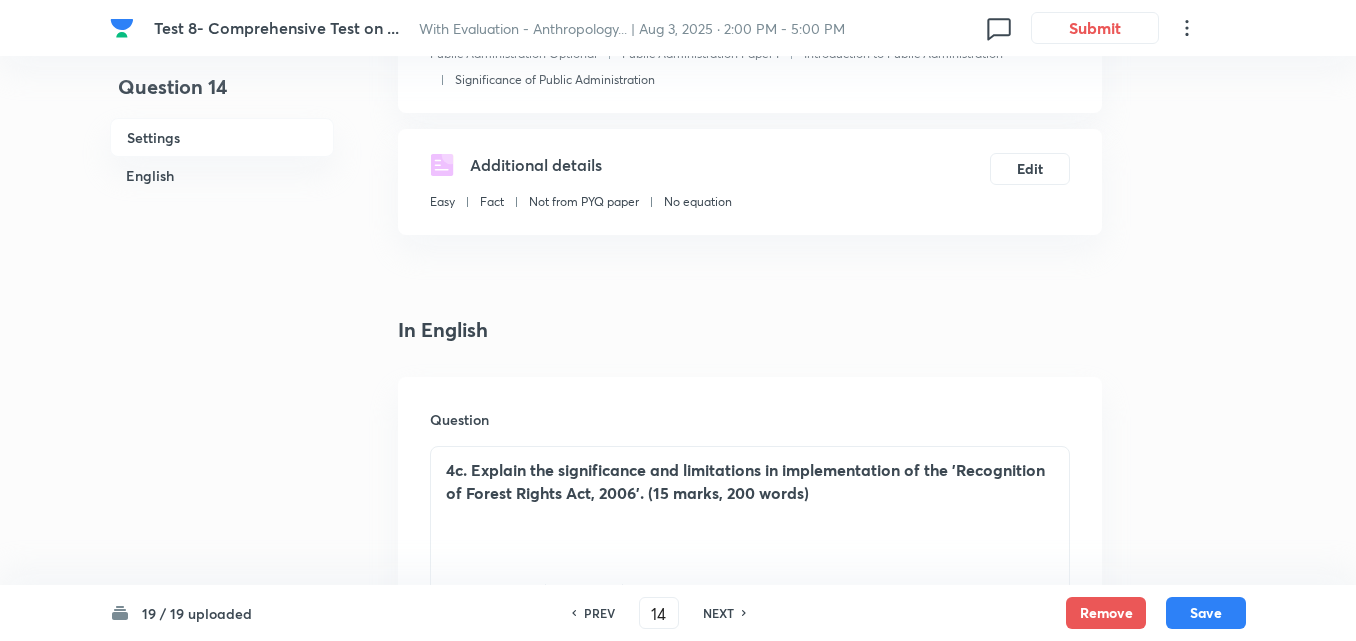scroll, scrollTop: 300, scrollLeft: 0, axis: vertical 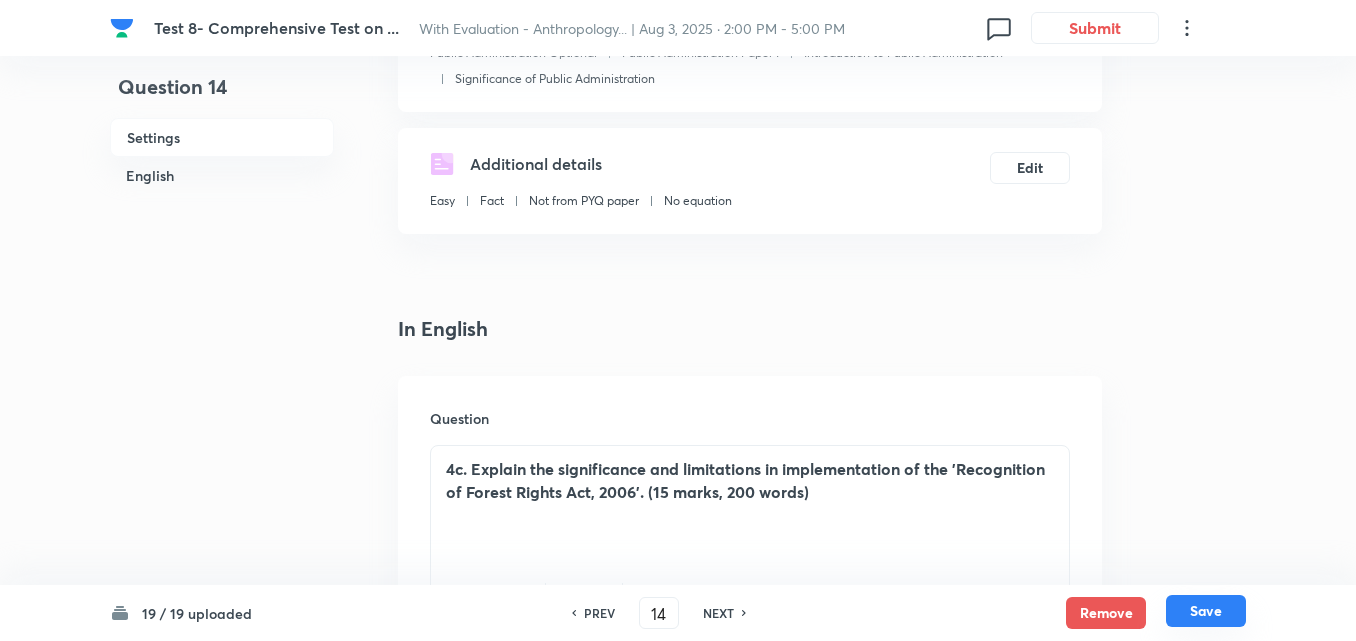 click on "Save" at bounding box center (1206, 611) 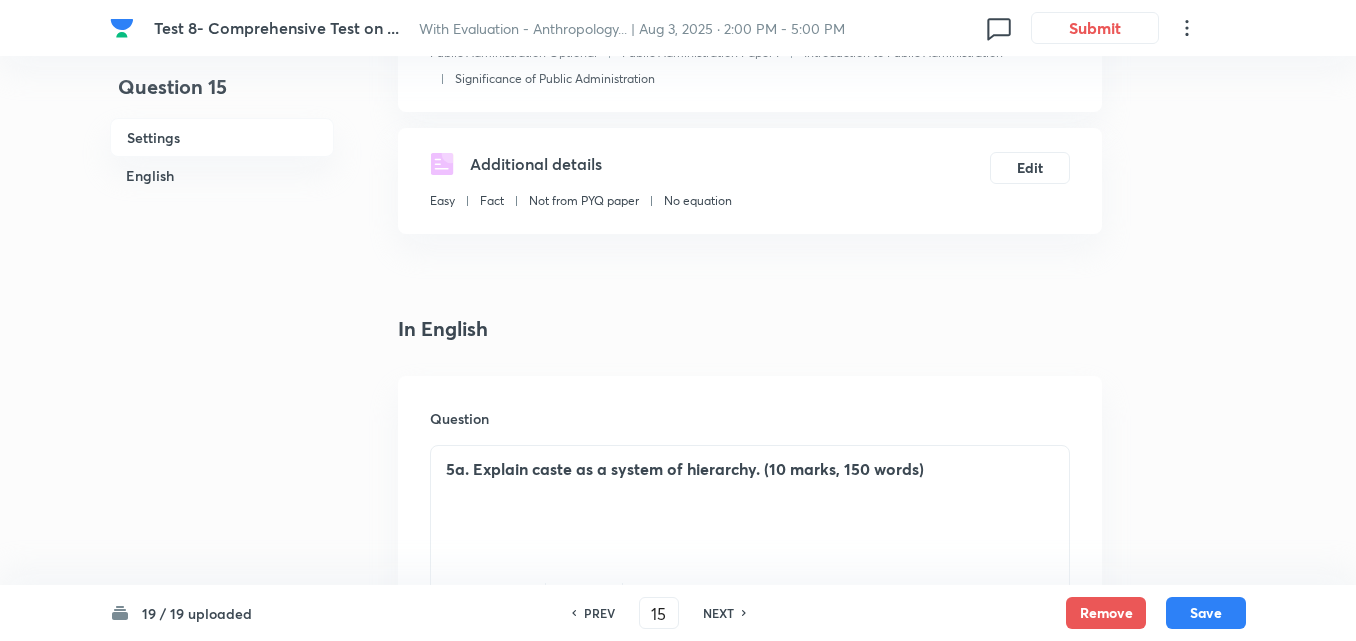click on "English" at bounding box center [222, 175] 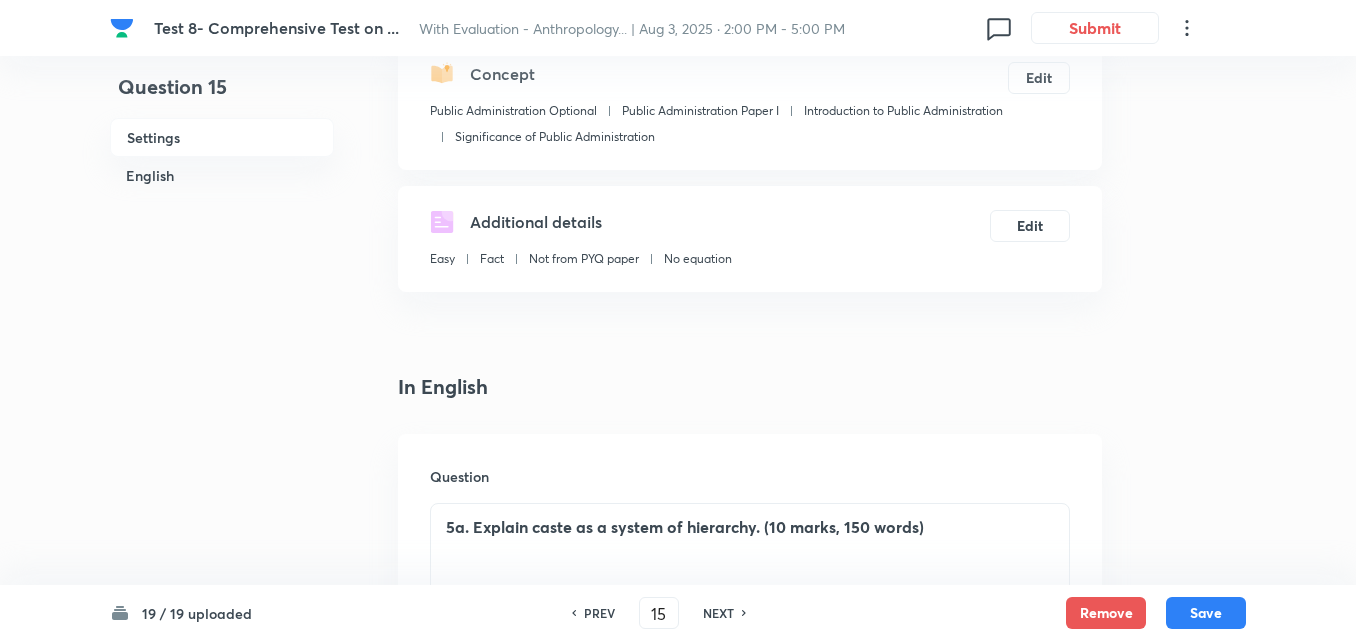 scroll, scrollTop: 142, scrollLeft: 0, axis: vertical 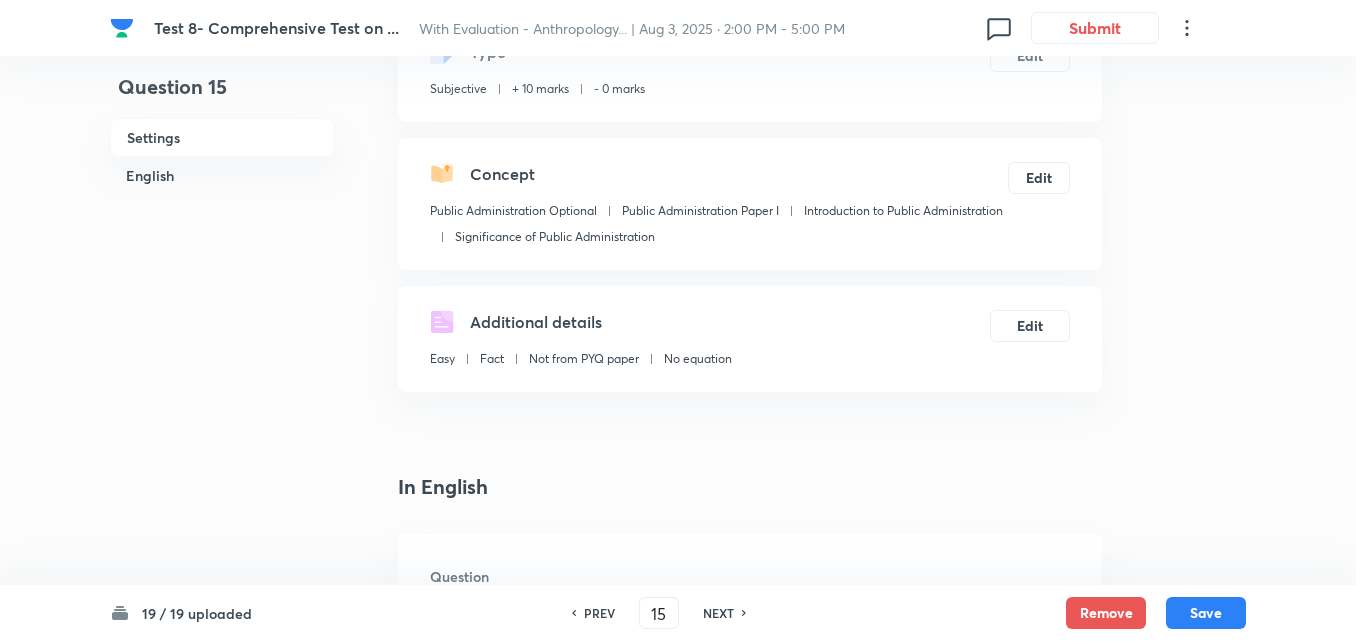 click on "NEXT" at bounding box center (718, 613) 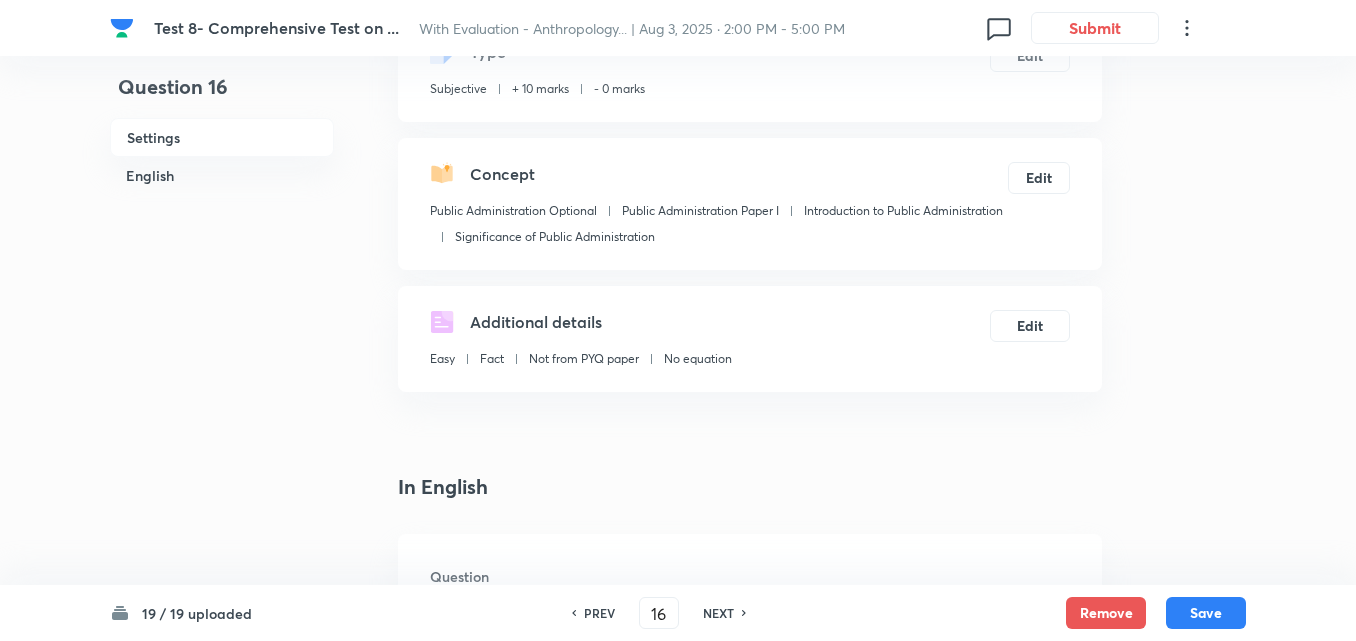 click on "NEXT" at bounding box center (718, 613) 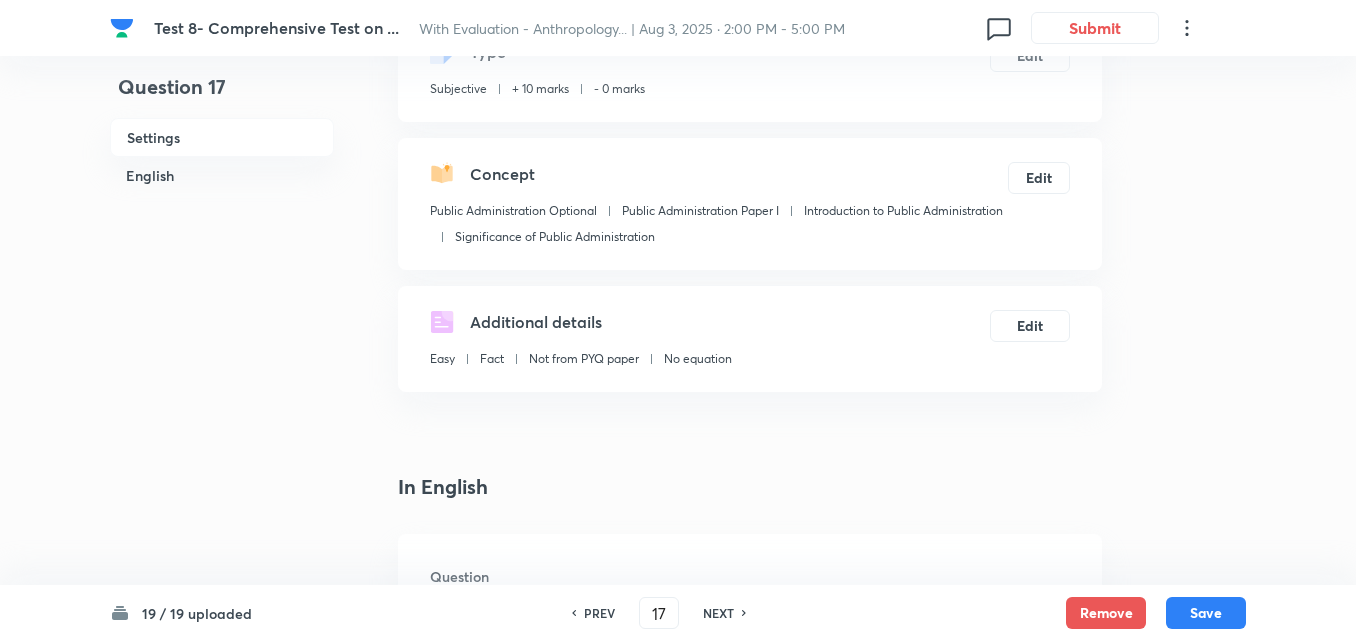 click on "NEXT" at bounding box center [718, 613] 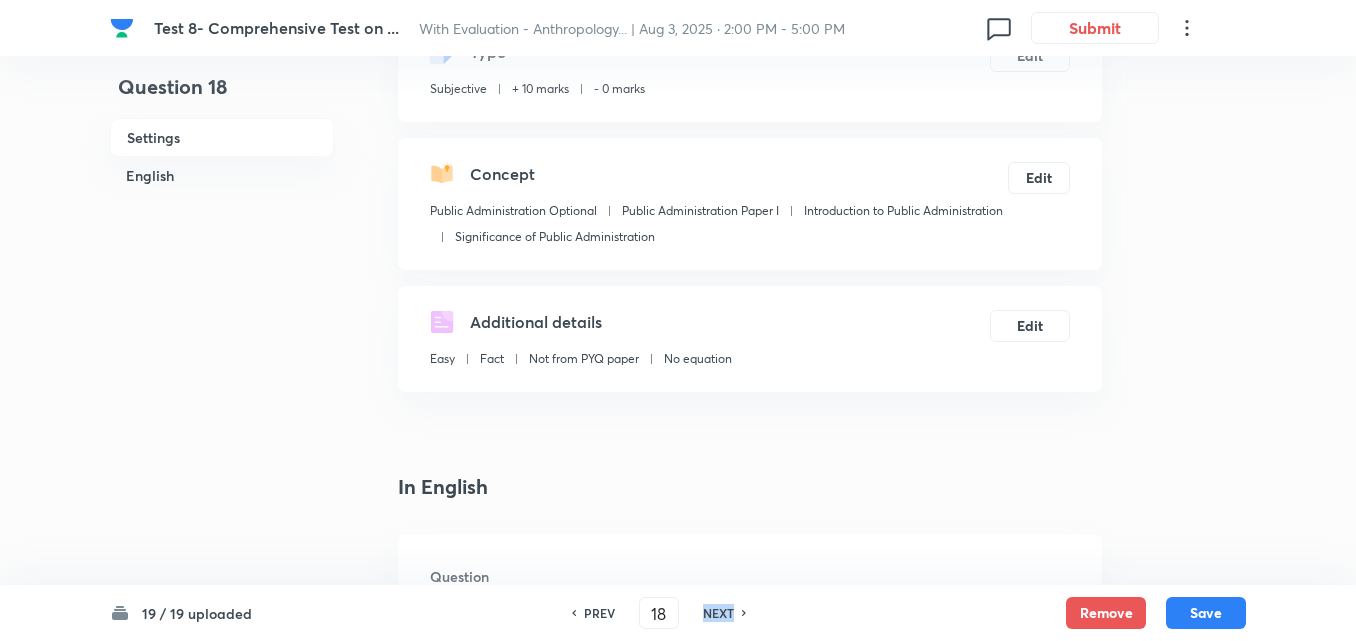 click on "NEXT" at bounding box center [718, 613] 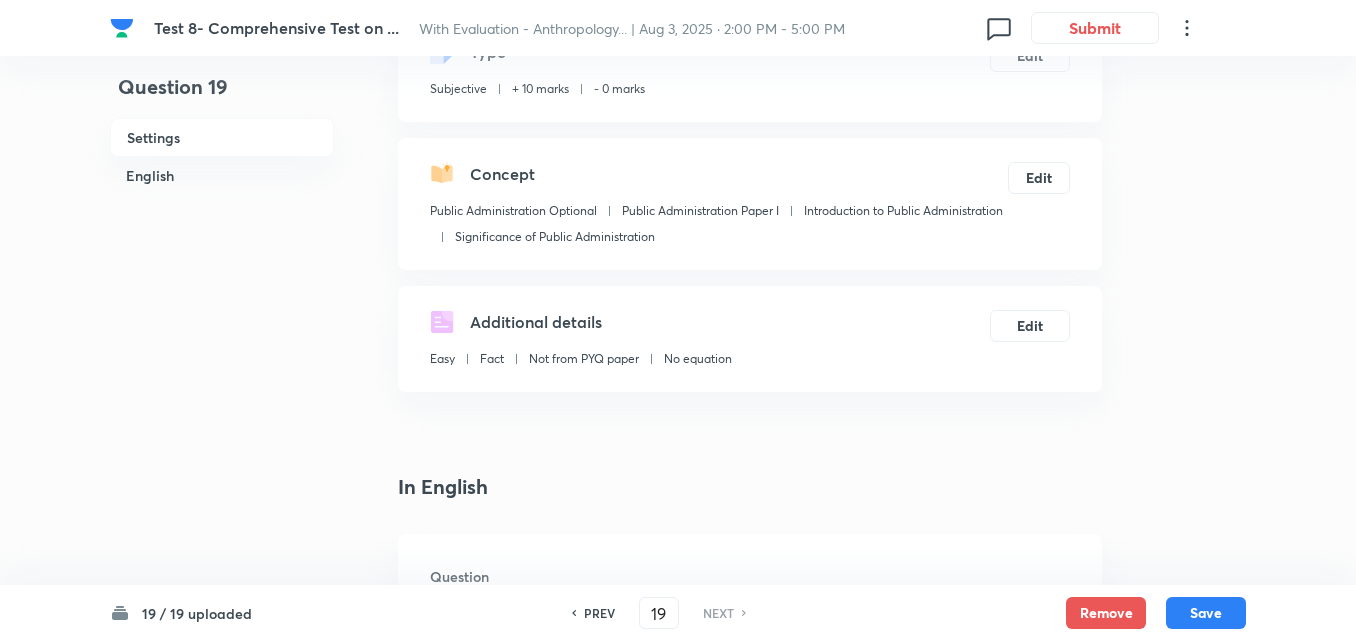 scroll, scrollTop: 442, scrollLeft: 0, axis: vertical 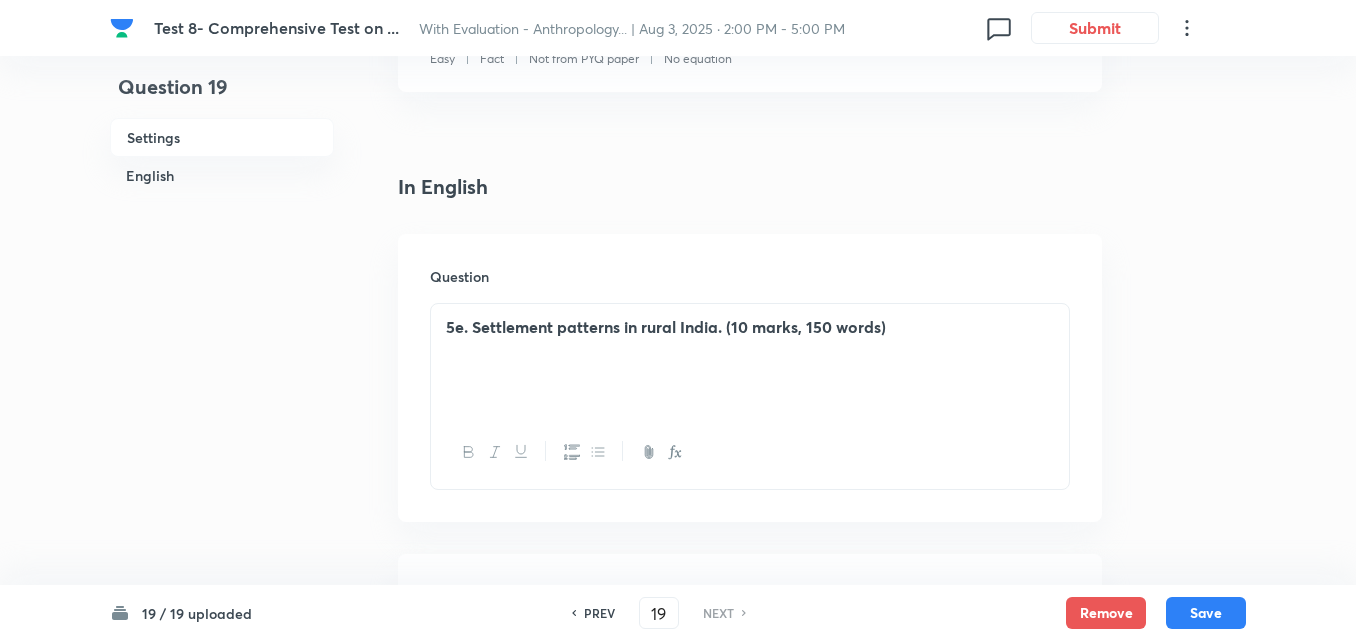 click on "NEXT" at bounding box center [718, 613] 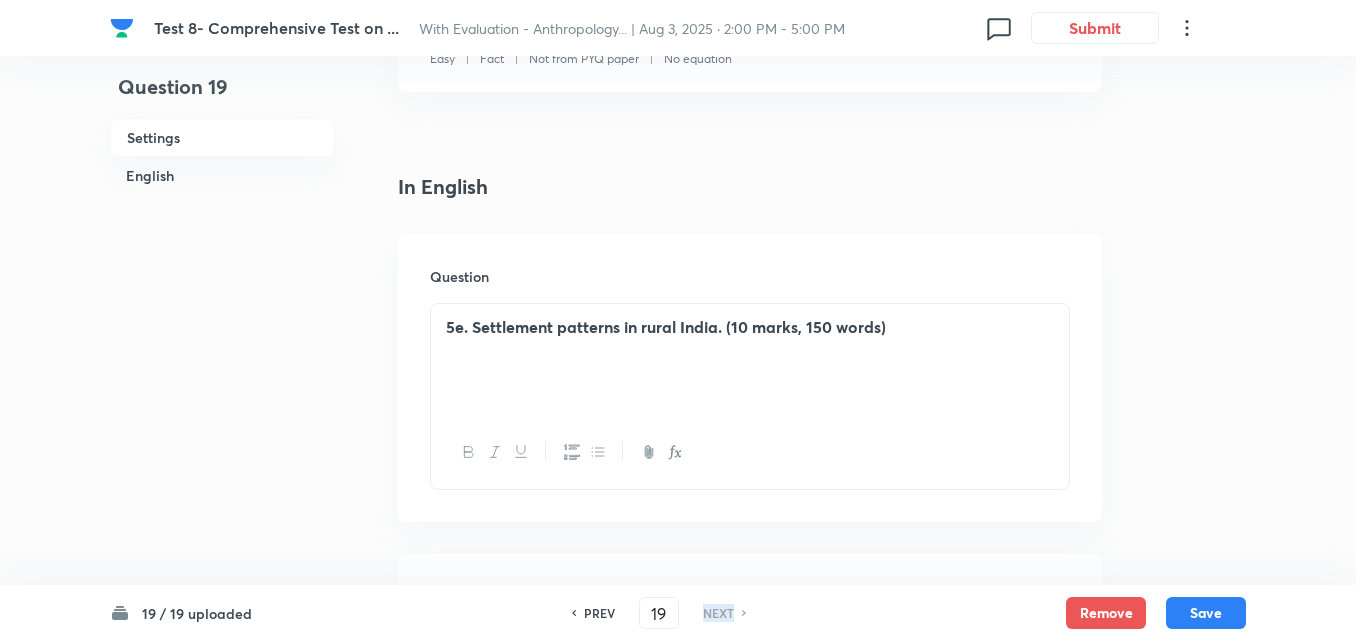 click on "NEXT" at bounding box center [718, 613] 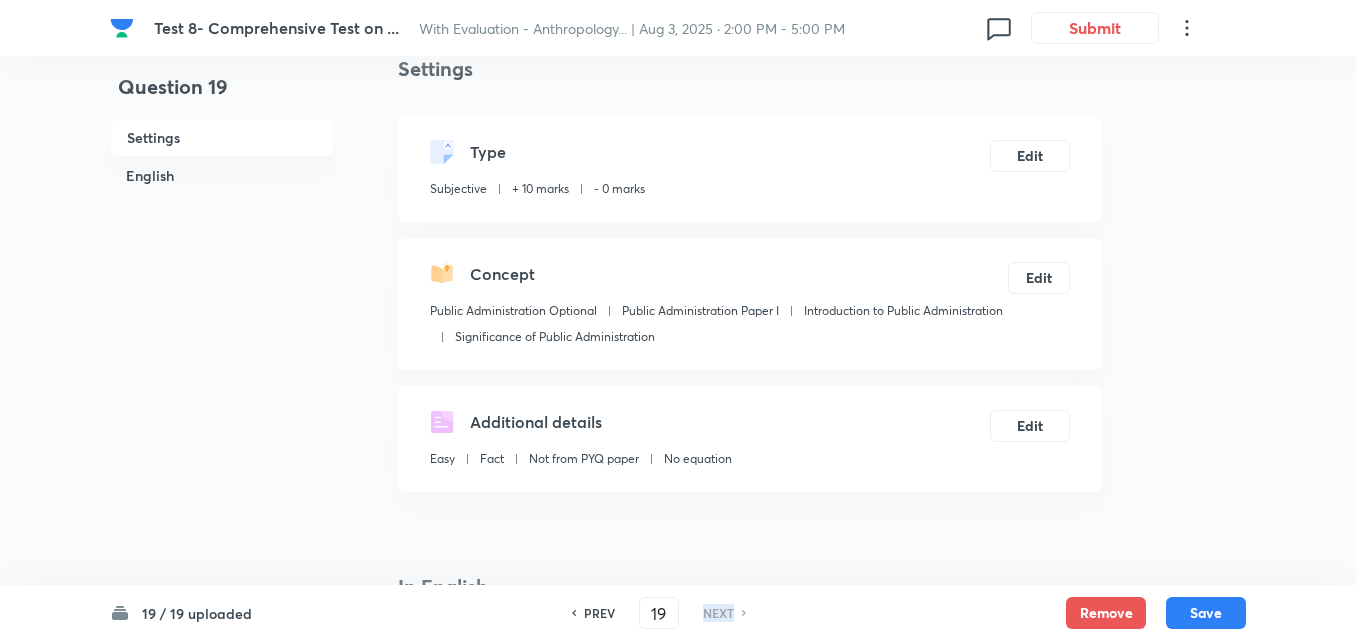 scroll, scrollTop: 0, scrollLeft: 0, axis: both 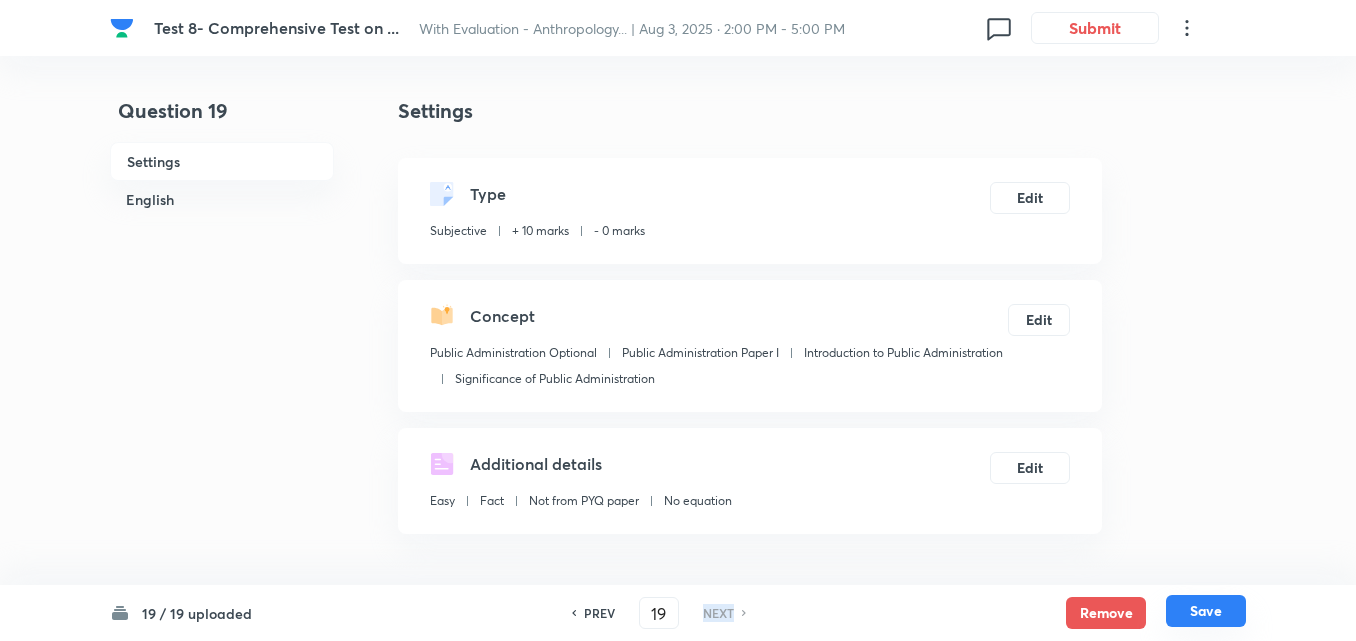 click on "Save" at bounding box center [1206, 611] 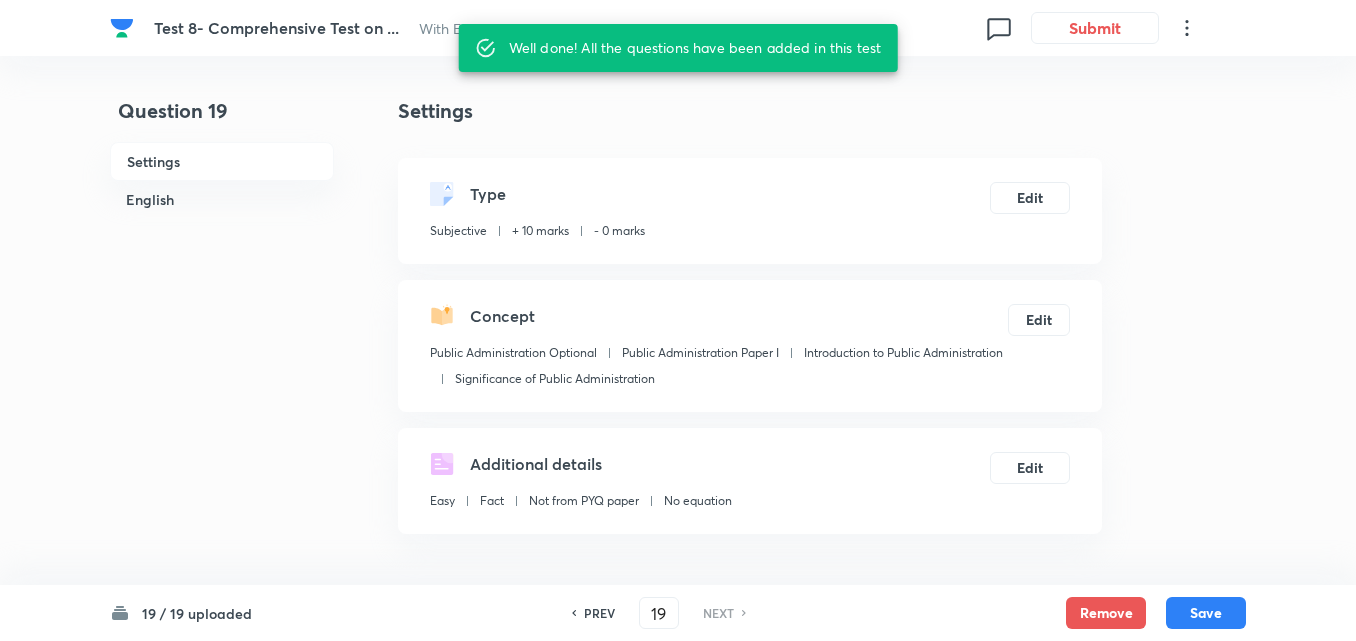 click on "PREV" at bounding box center [599, 613] 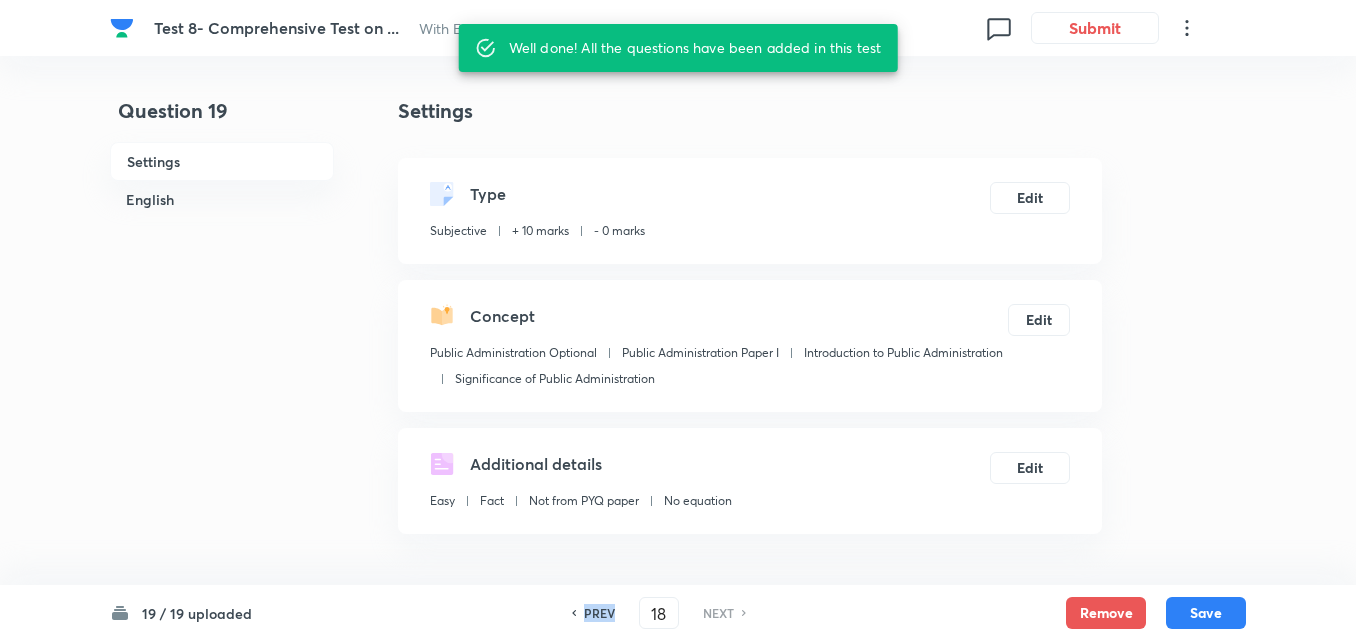 click on "PREV" at bounding box center [599, 613] 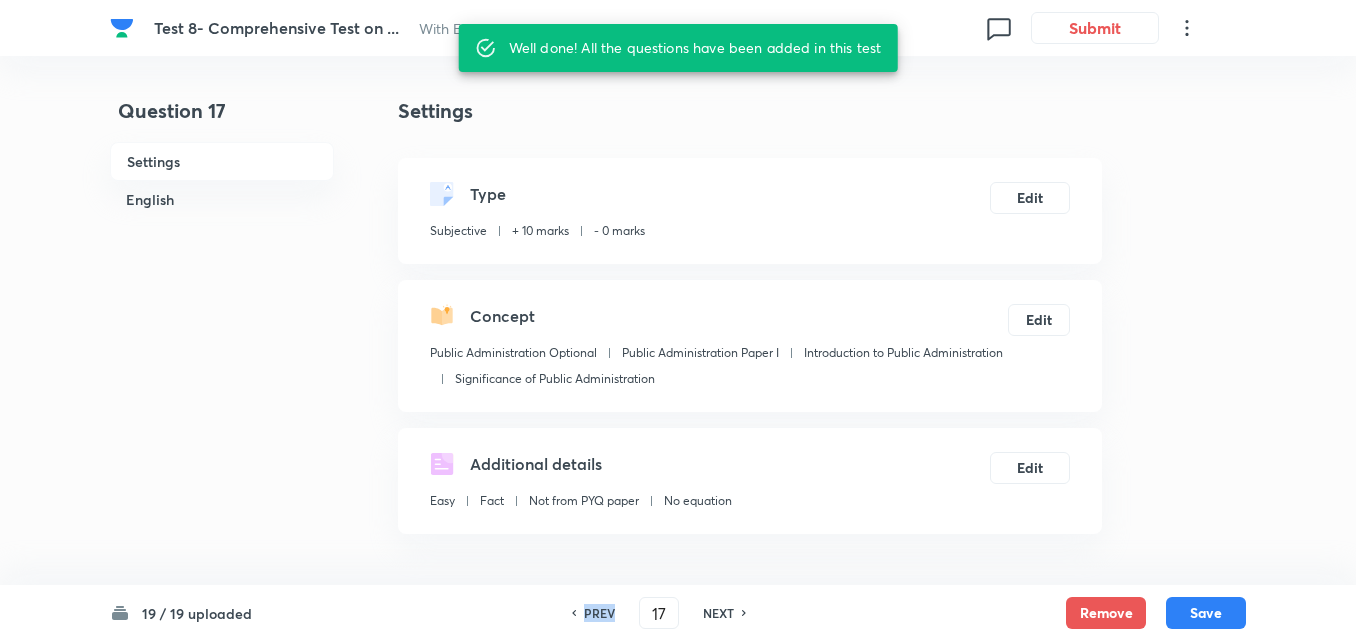 click on "PREV" at bounding box center (599, 613) 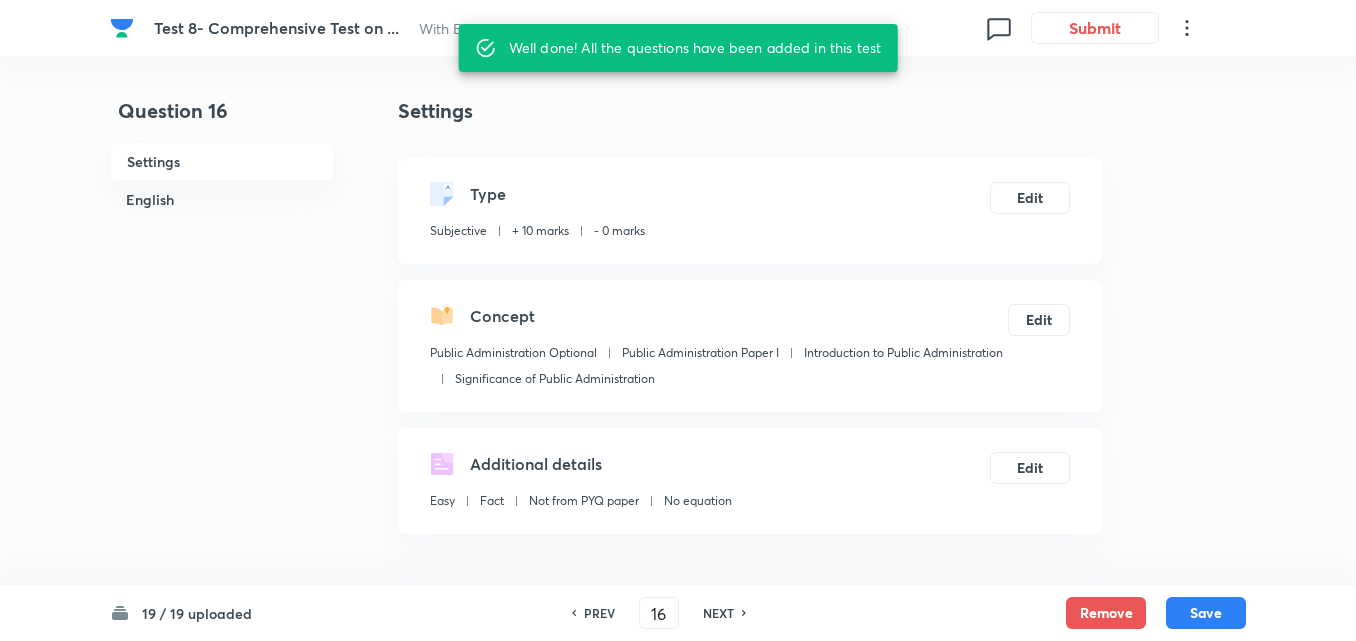 click on "PREV" at bounding box center (599, 613) 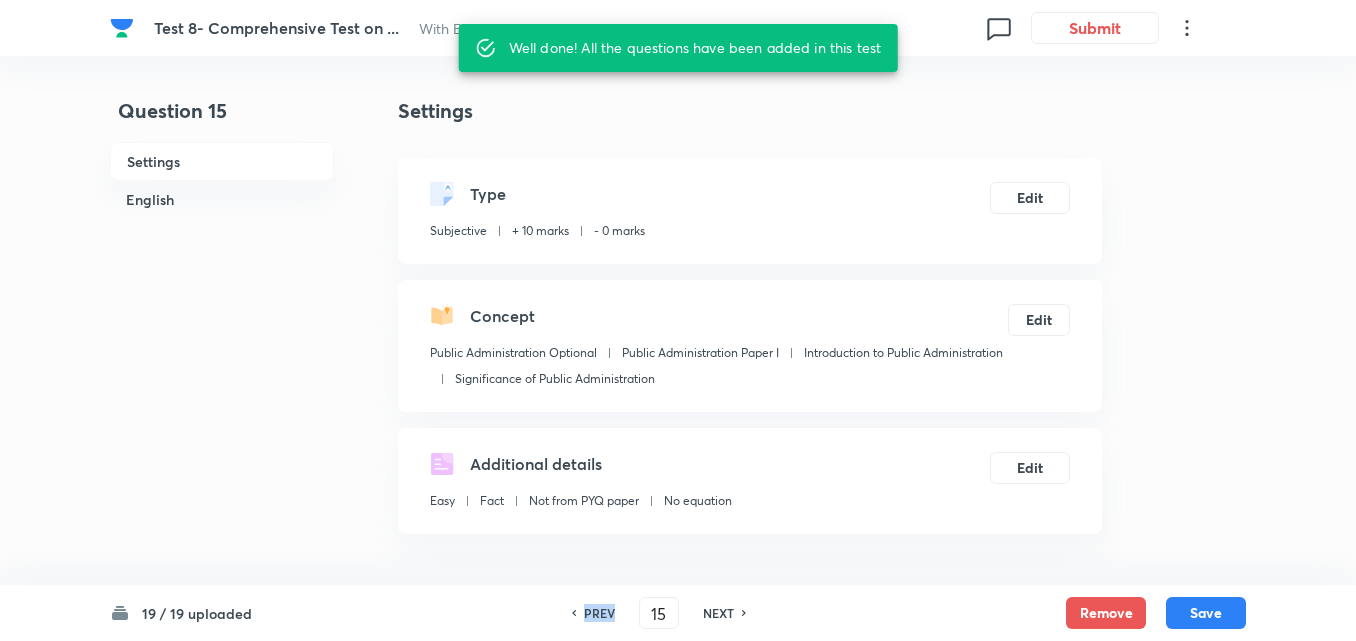 click on "PREV" at bounding box center [599, 613] 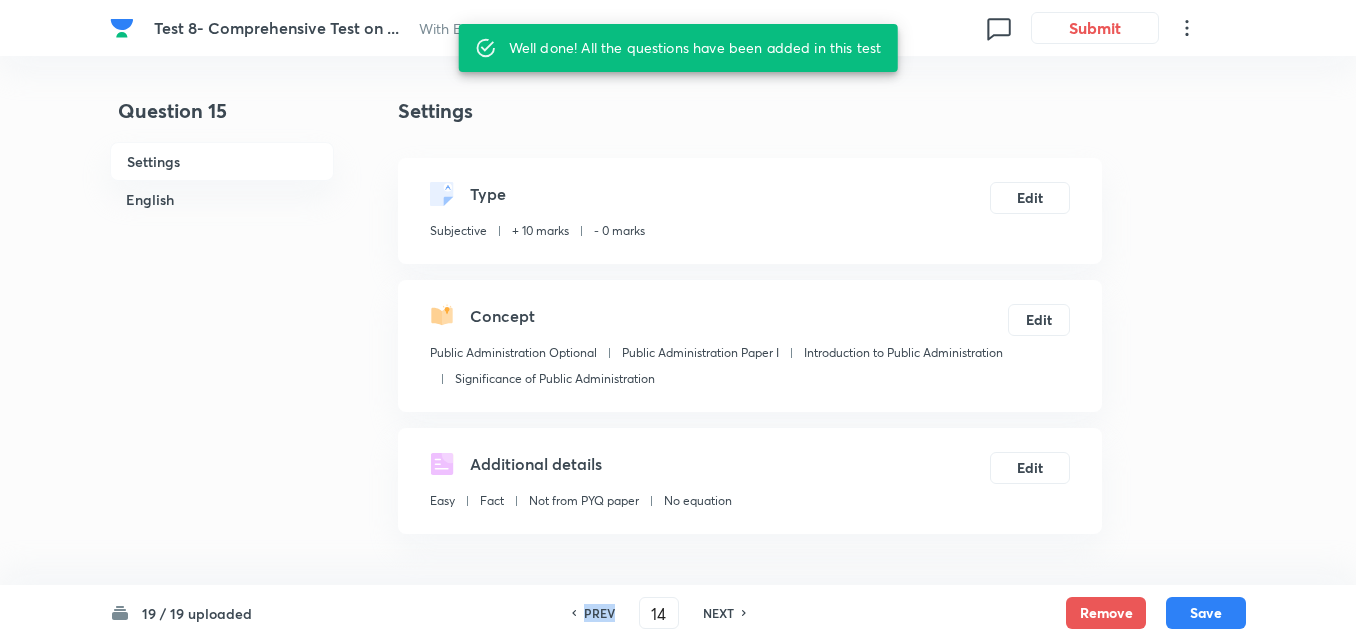 click on "PREV" at bounding box center (599, 613) 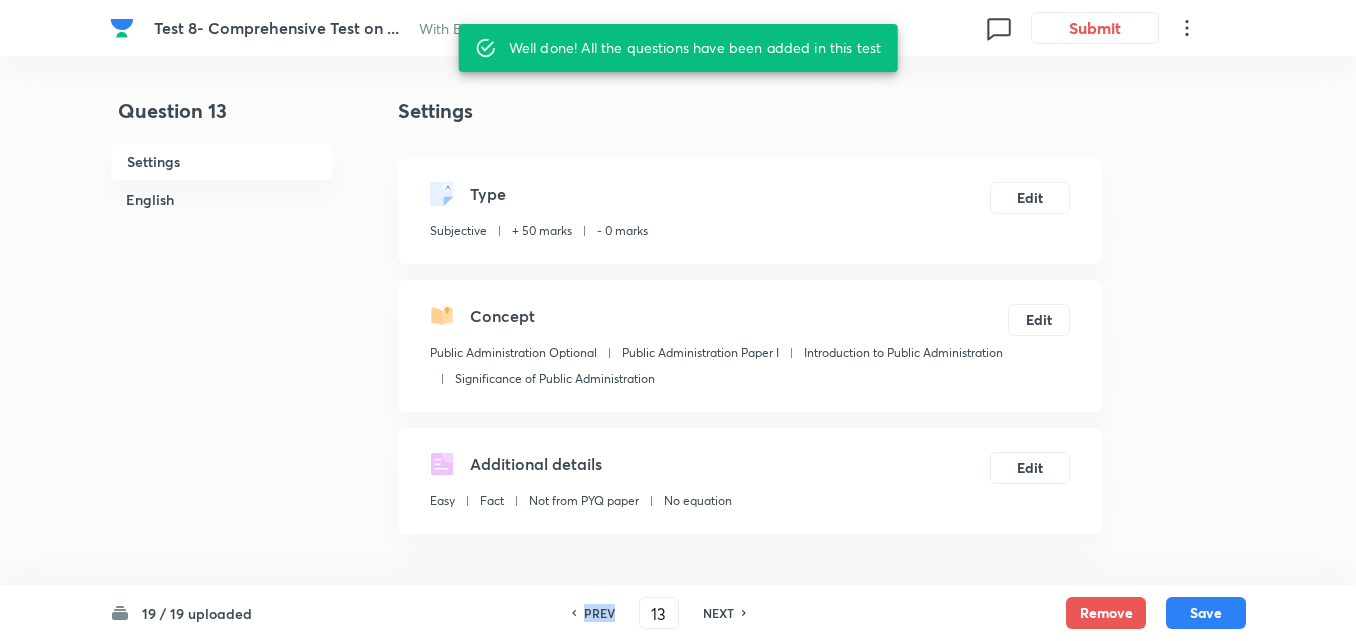 click on "PREV" at bounding box center [599, 613] 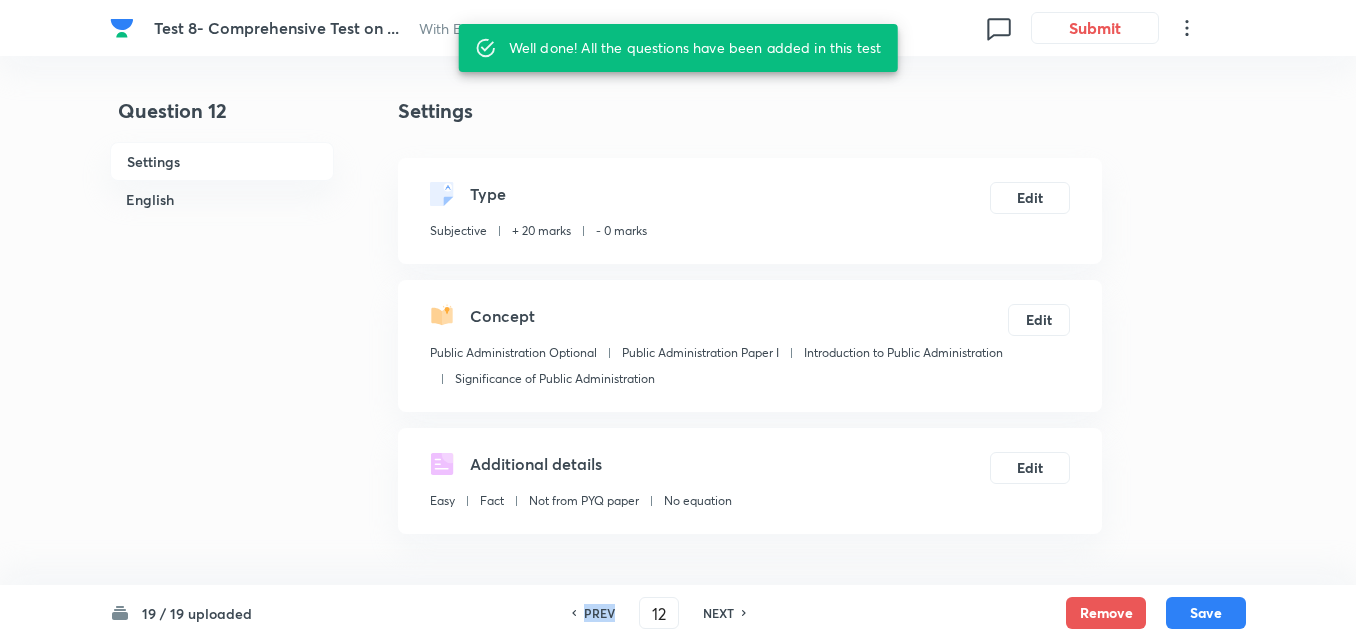 click on "PREV" at bounding box center [599, 613] 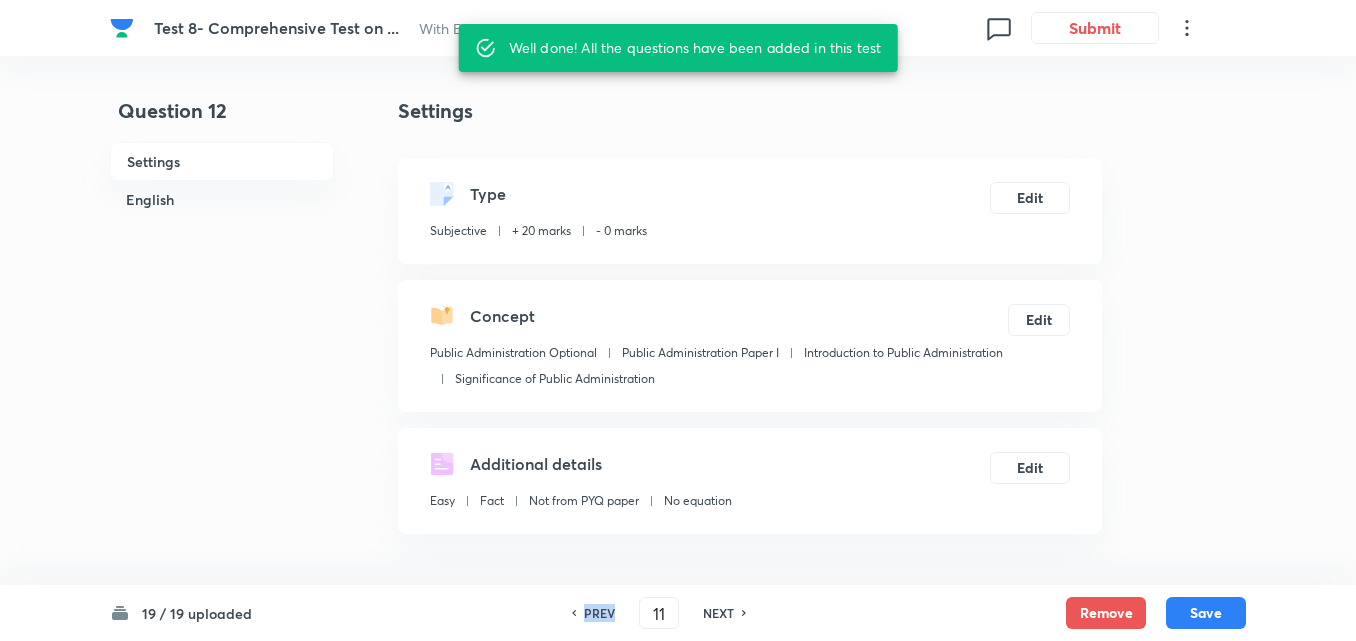 click on "PREV" at bounding box center (599, 613) 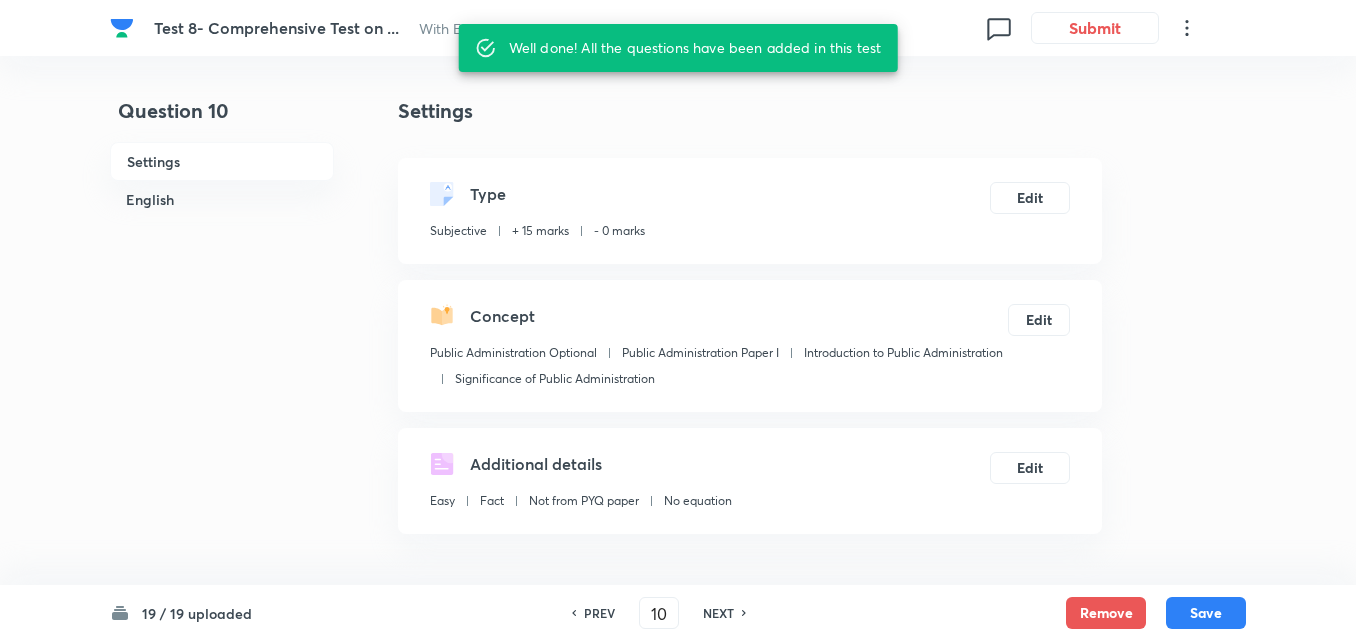 click on "PREV" at bounding box center (599, 613) 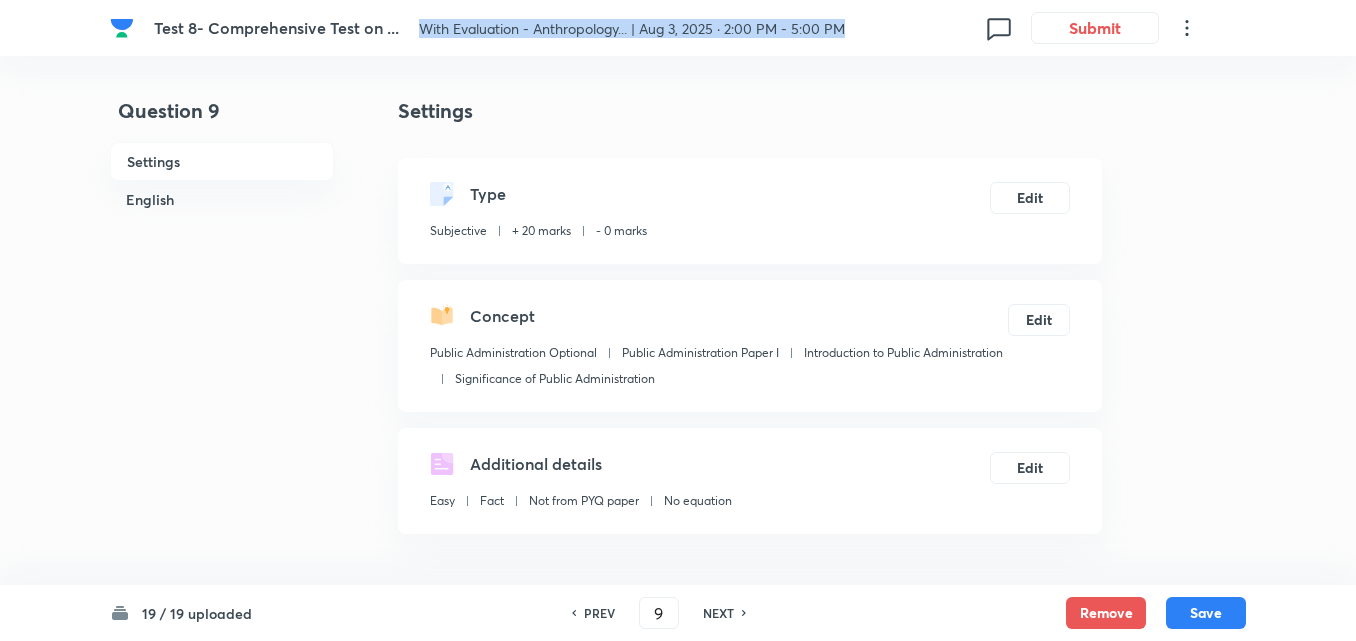 drag, startPoint x: 408, startPoint y: 28, endPoint x: 901, endPoint y: 46, distance: 493.3285 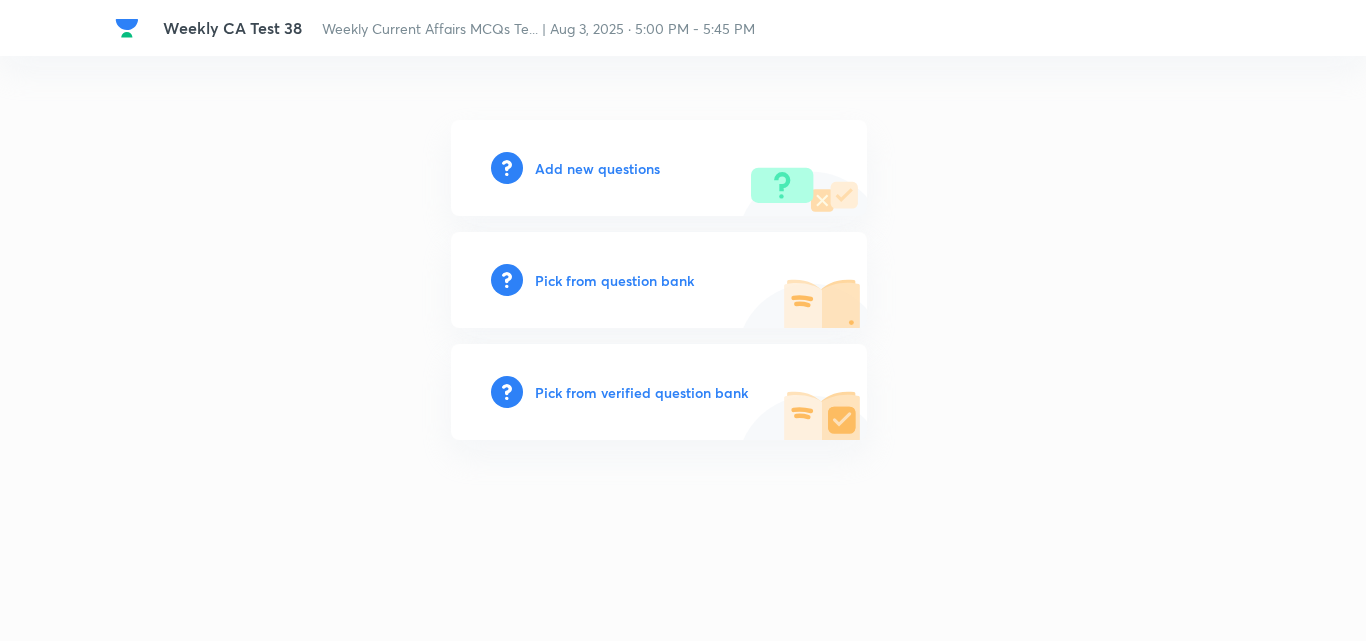 scroll, scrollTop: 0, scrollLeft: 0, axis: both 